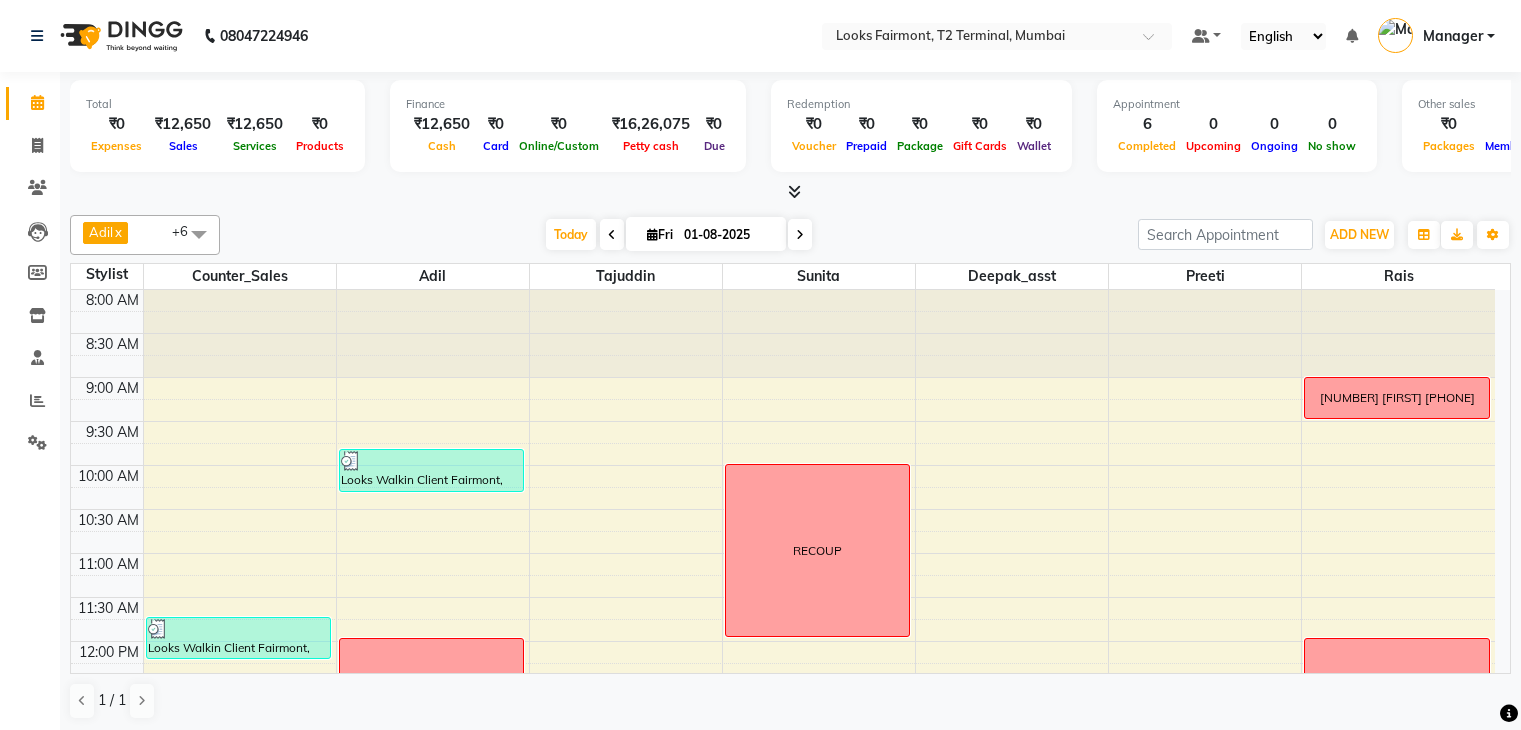 scroll, scrollTop: 1, scrollLeft: 0, axis: vertical 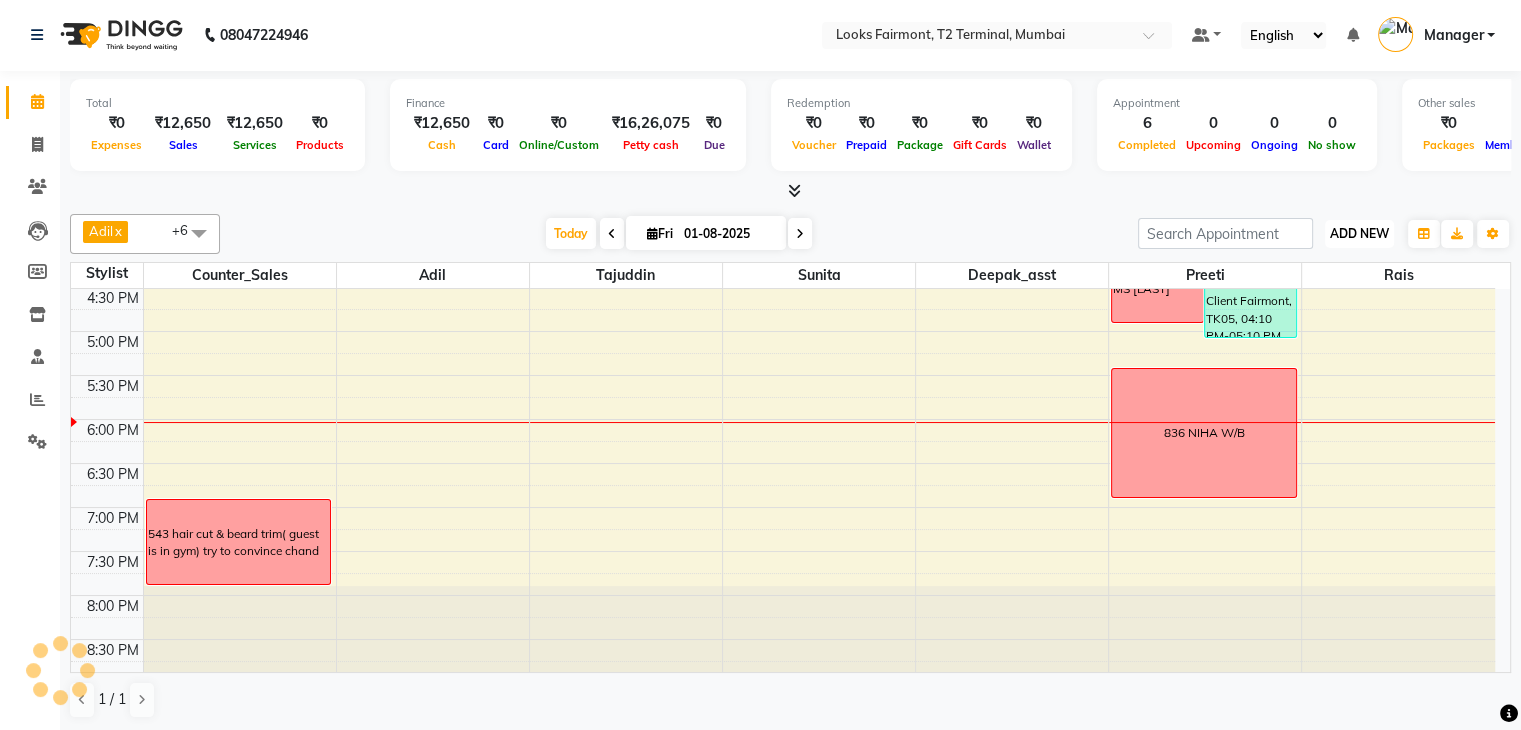click on "ADD NEW" at bounding box center [1359, 233] 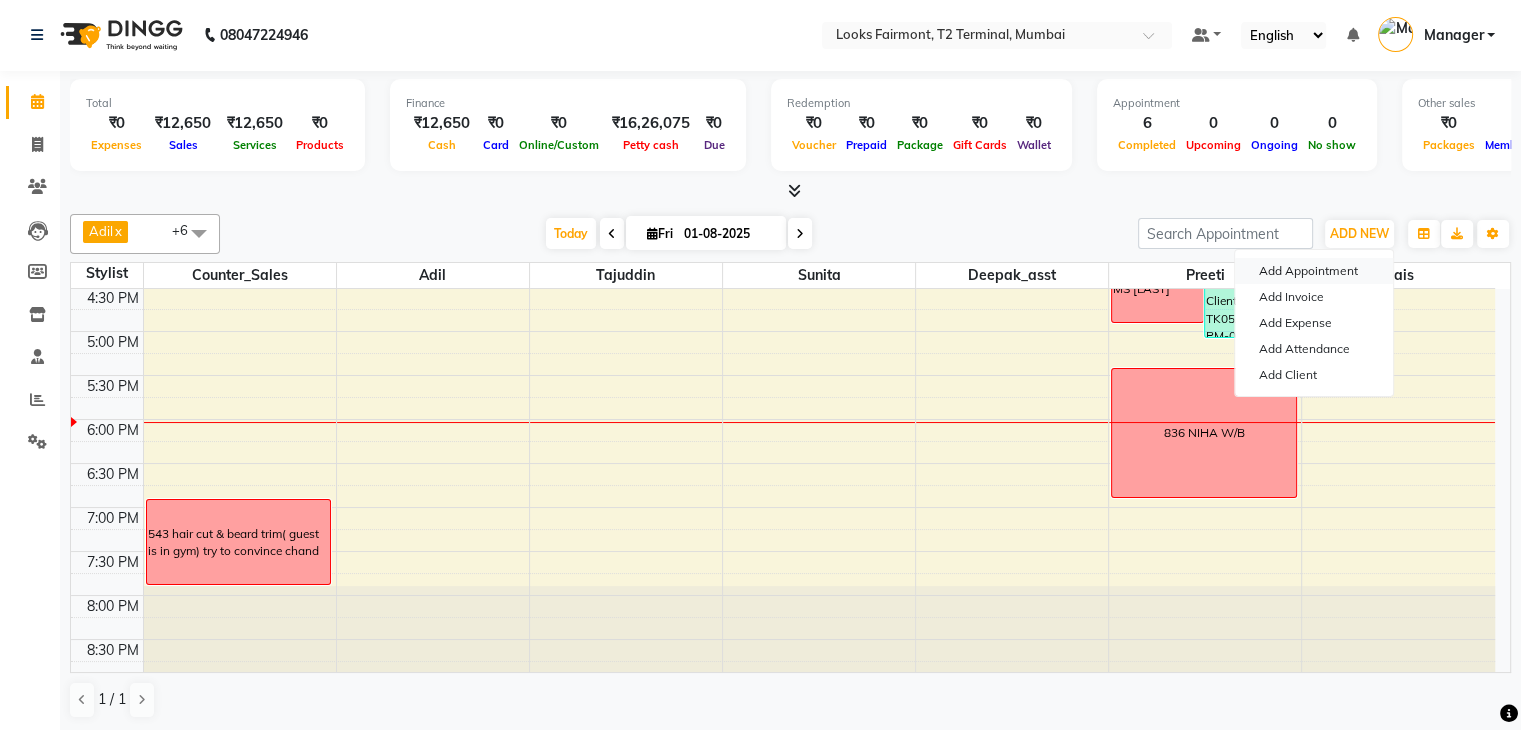 click on "Add Appointment" at bounding box center (1314, 271) 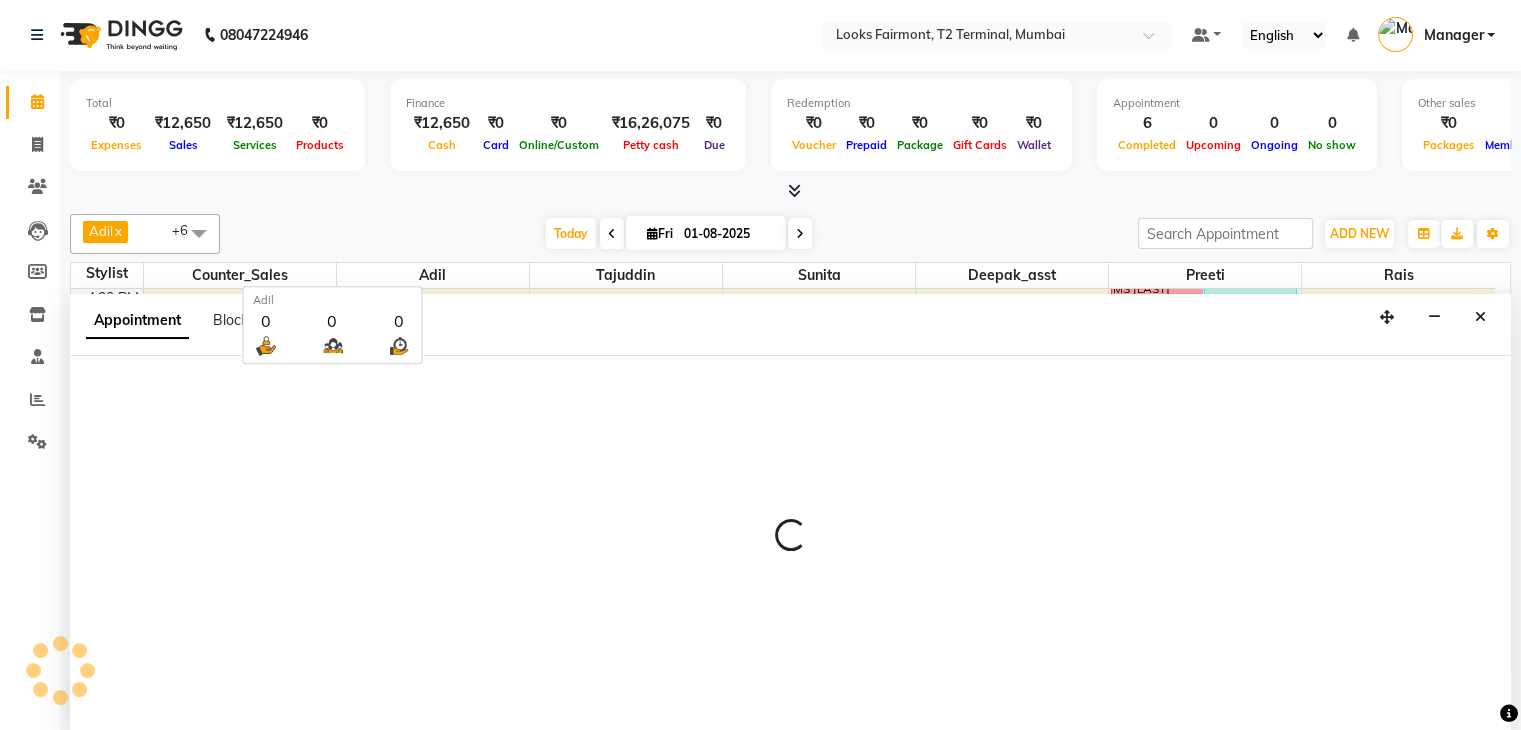 select on "tentative" 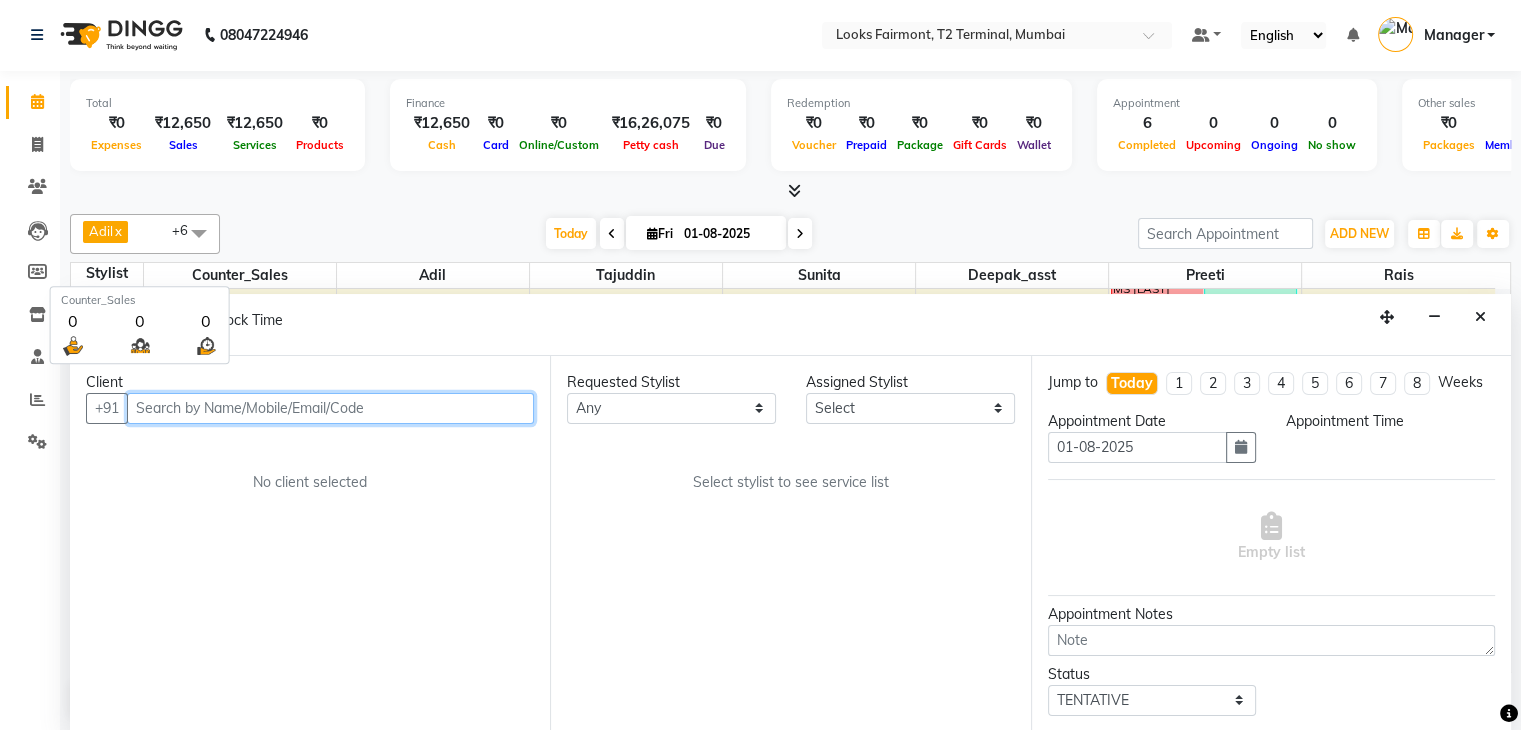 select on "540" 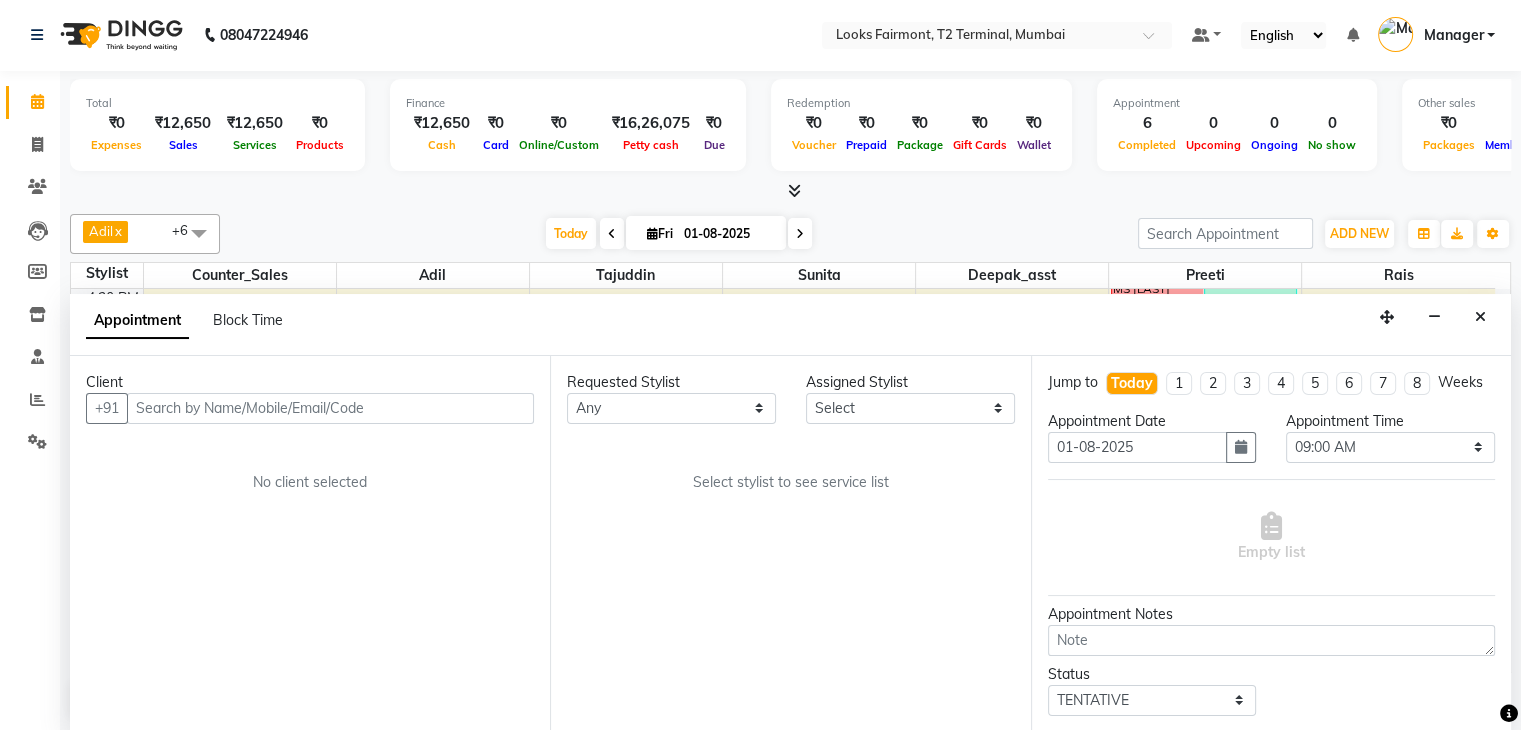 click on "Appointment Block Time" at bounding box center (790, 325) 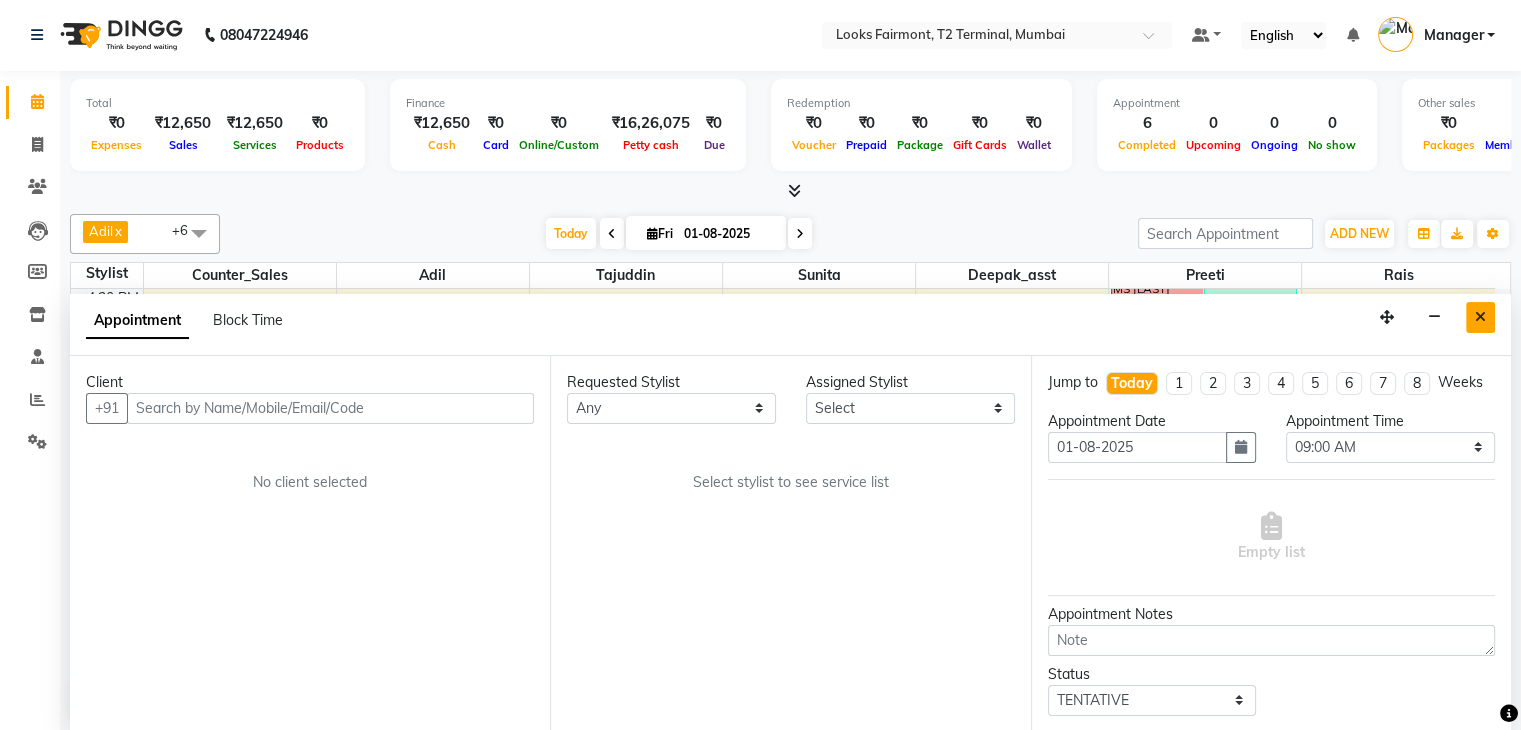 click at bounding box center (1480, 317) 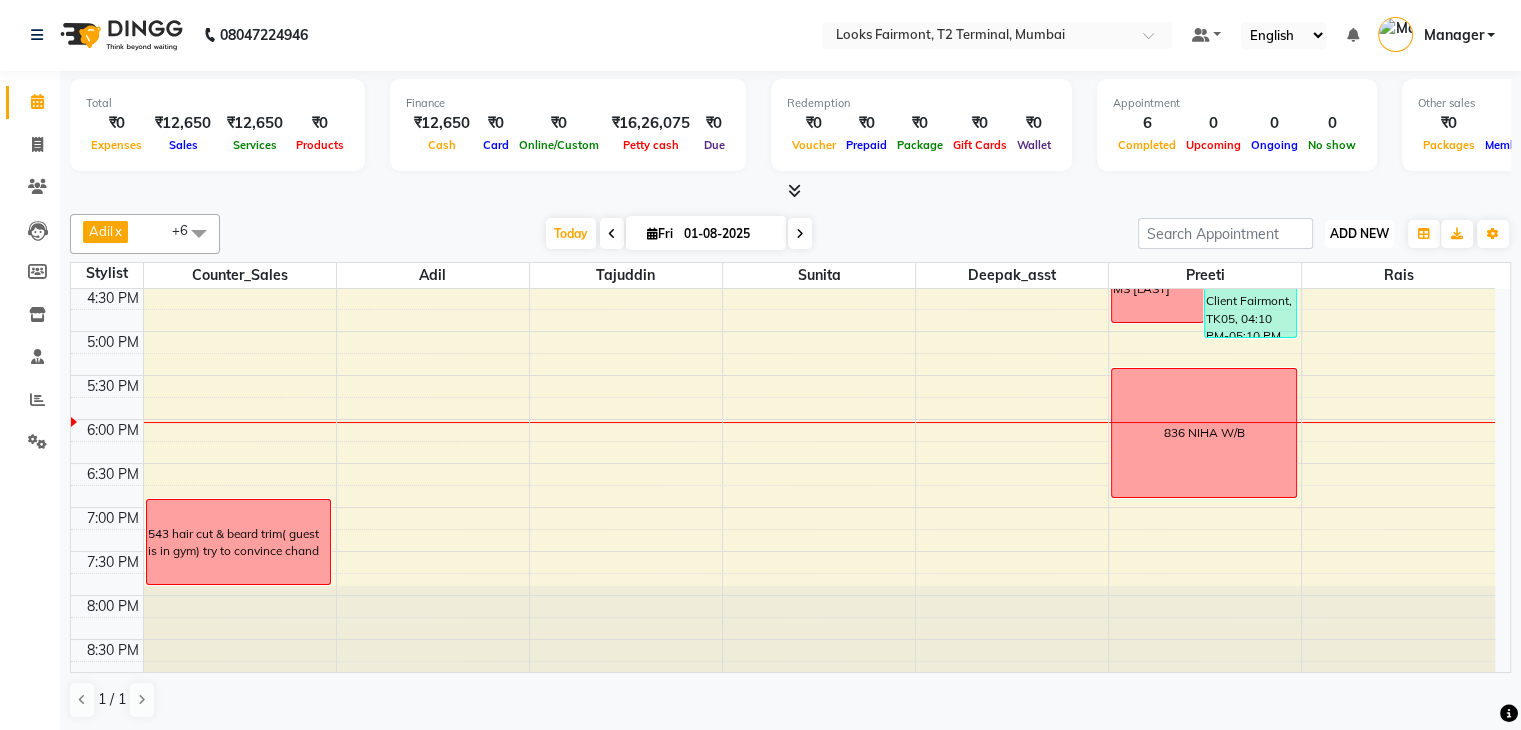 click on "ADD NEW" at bounding box center [1359, 233] 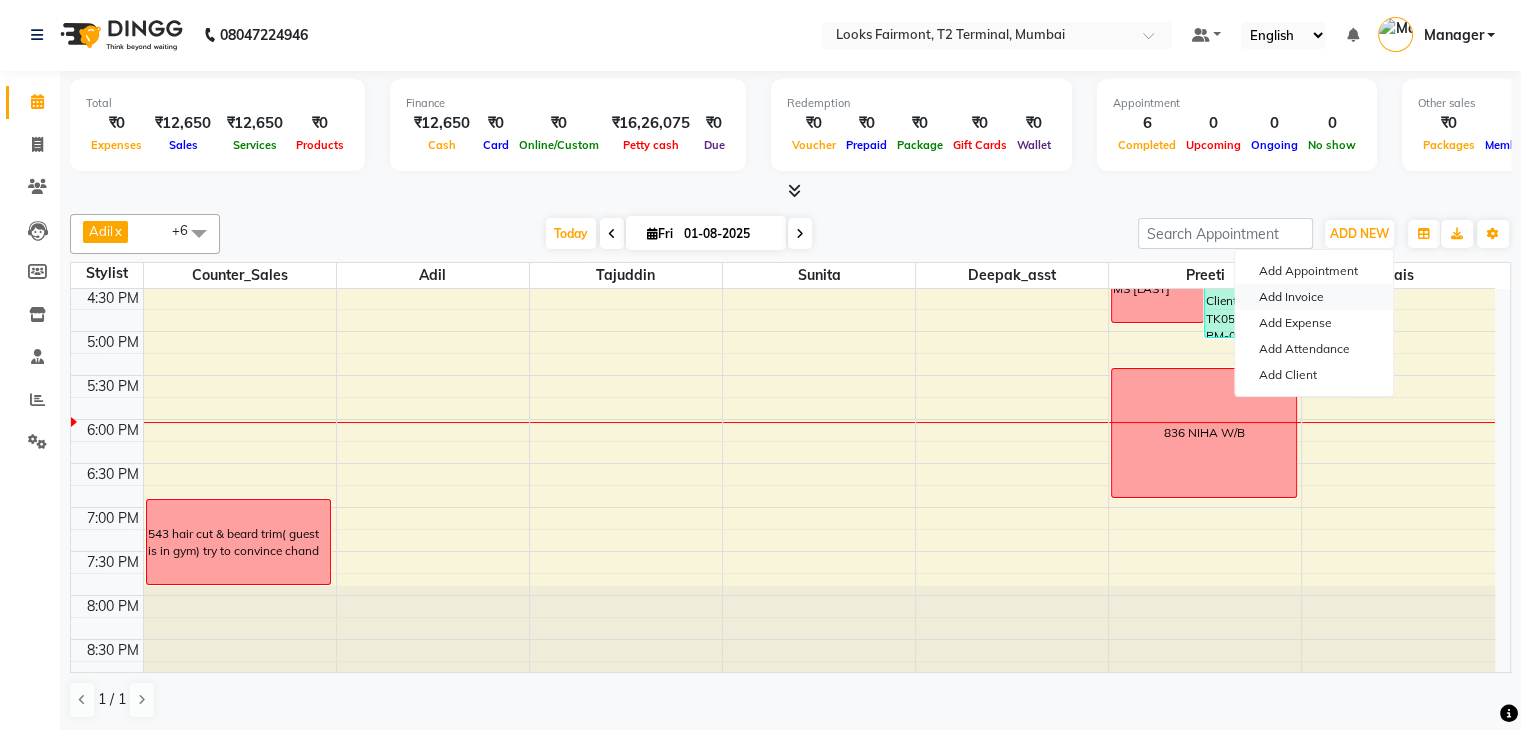 click on "Add Invoice" at bounding box center [1314, 297] 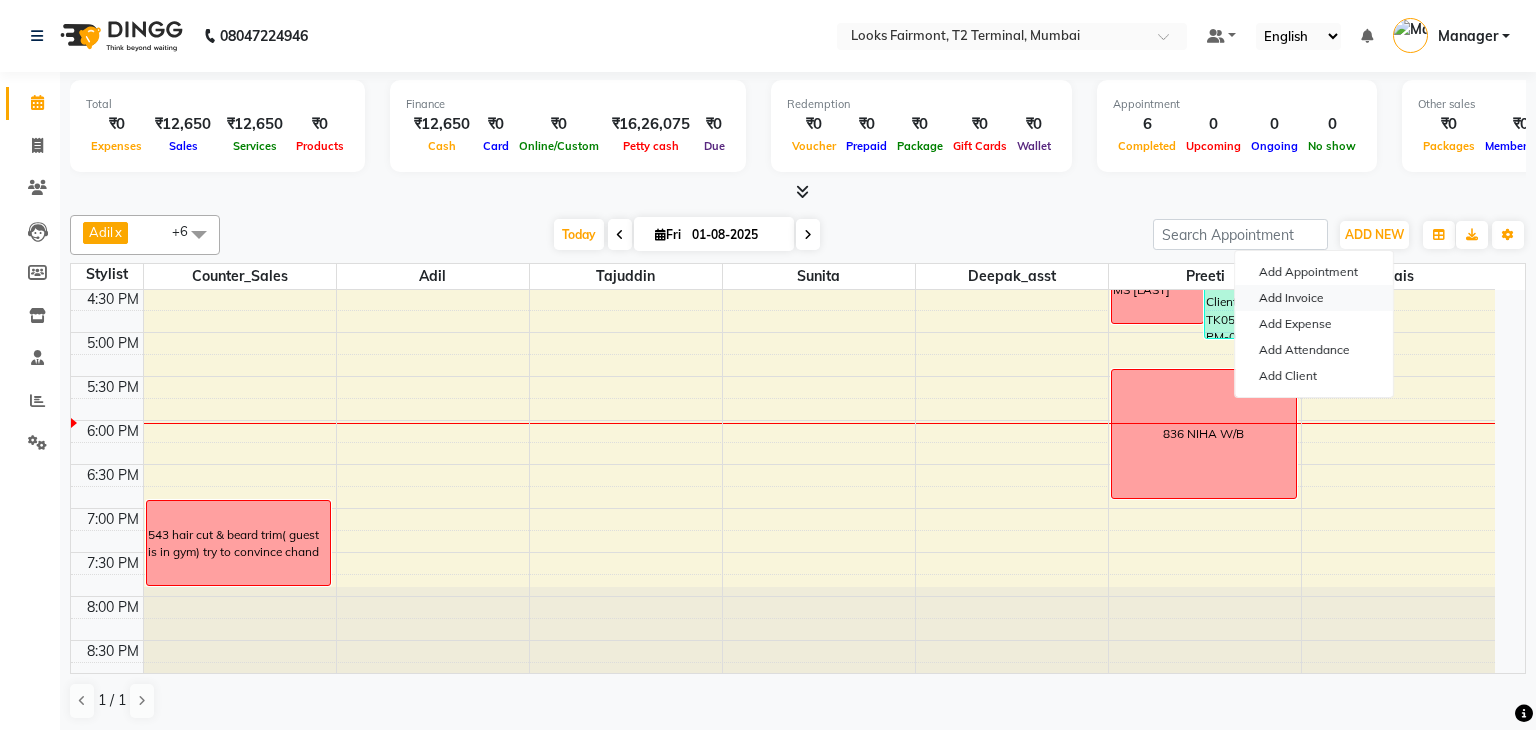 select on "service" 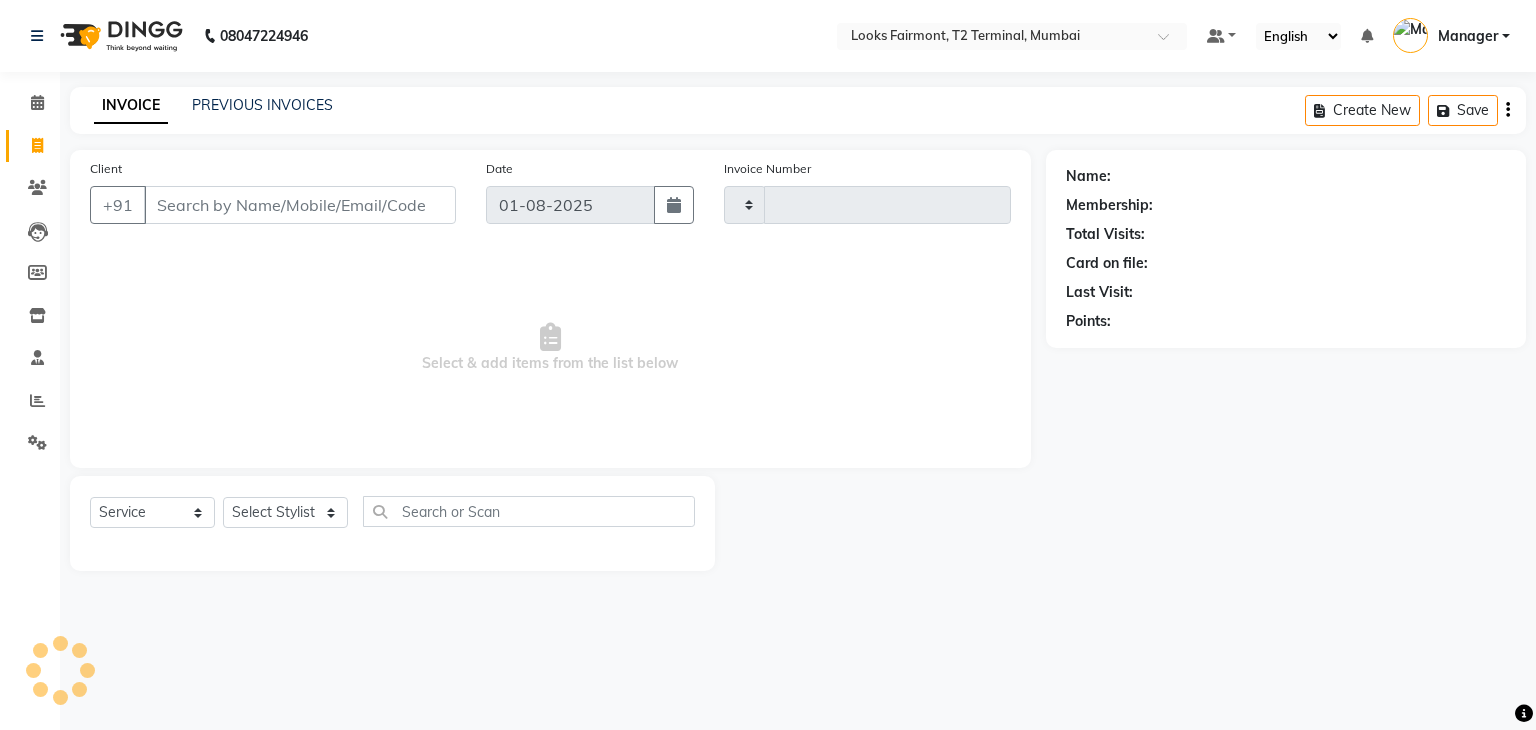 type on "0346" 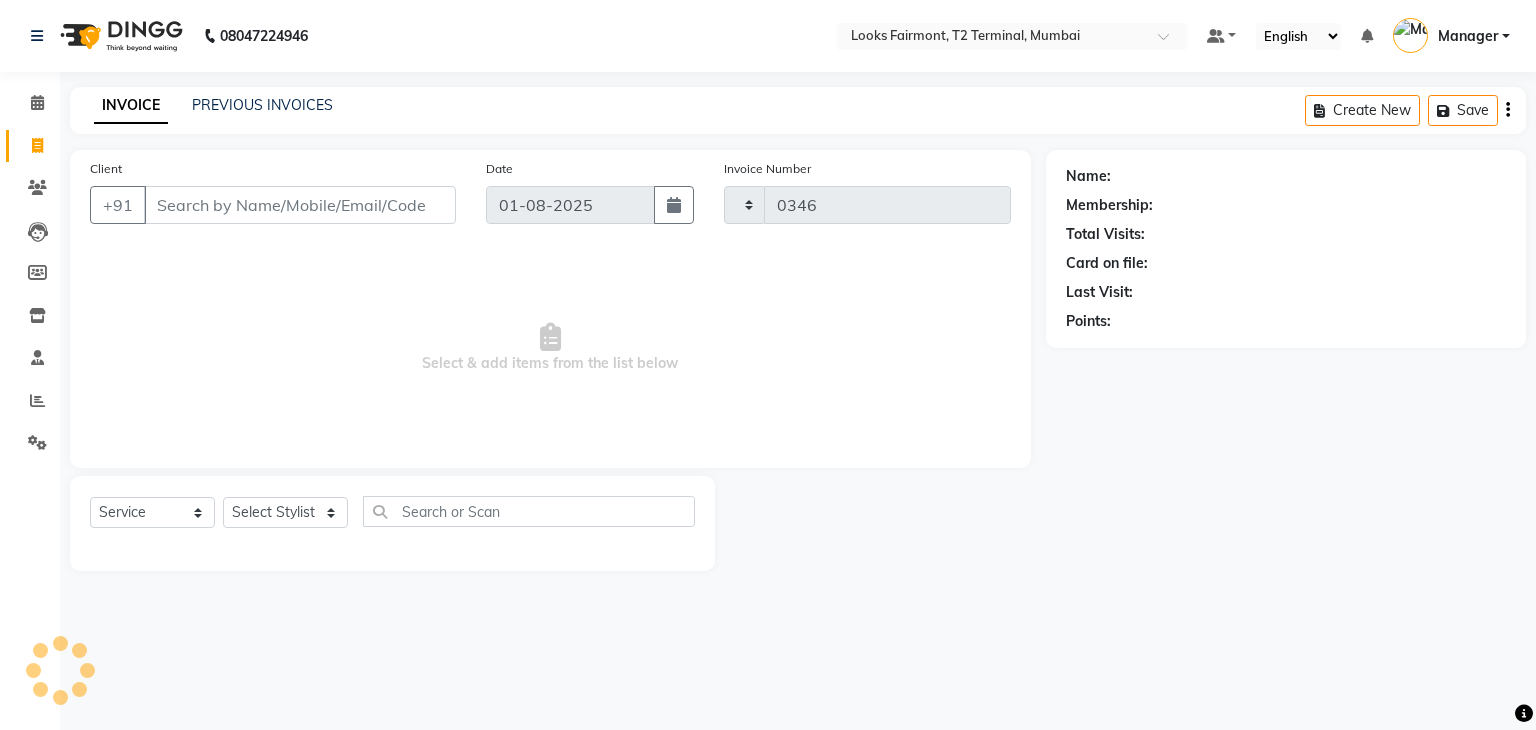 select on "8139" 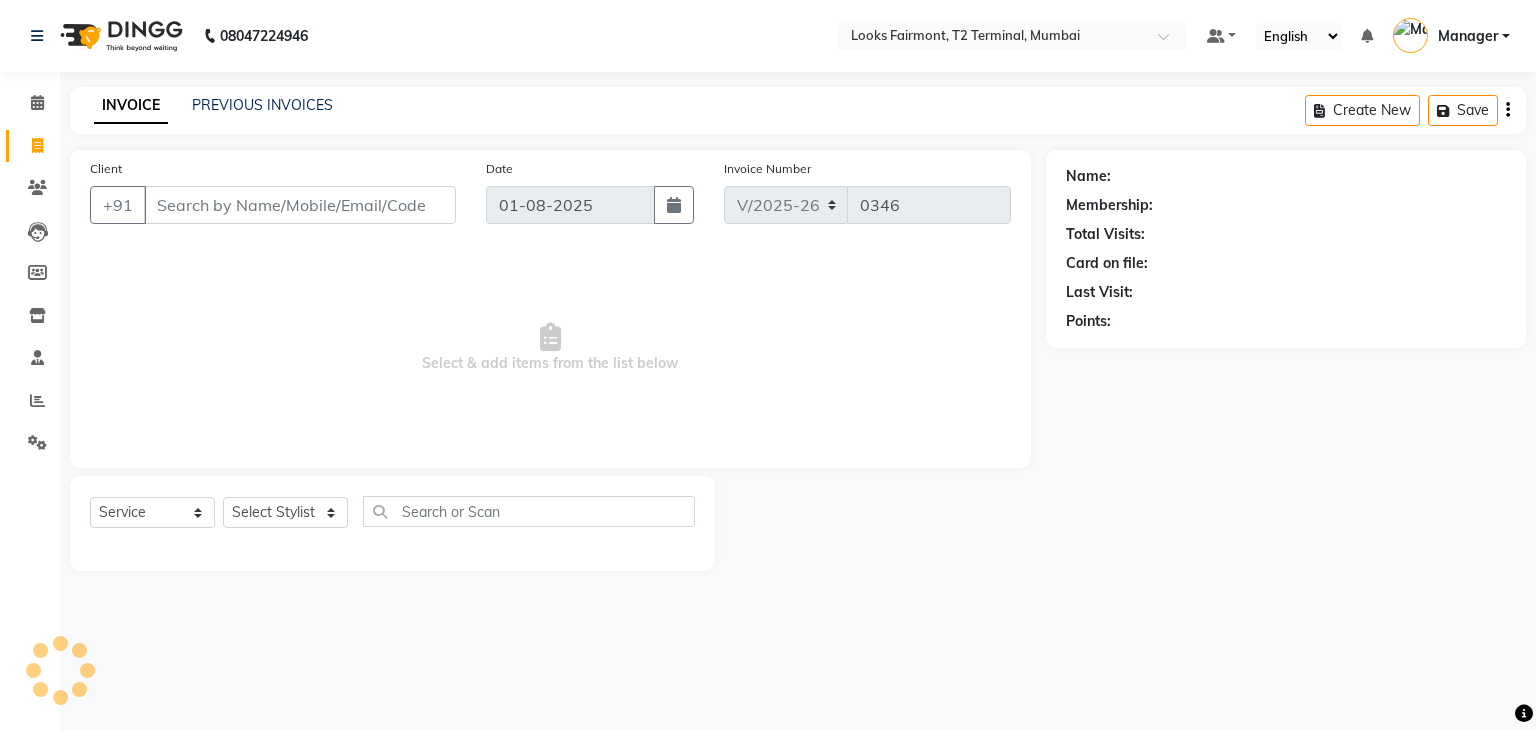 click on "Client" at bounding box center [300, 205] 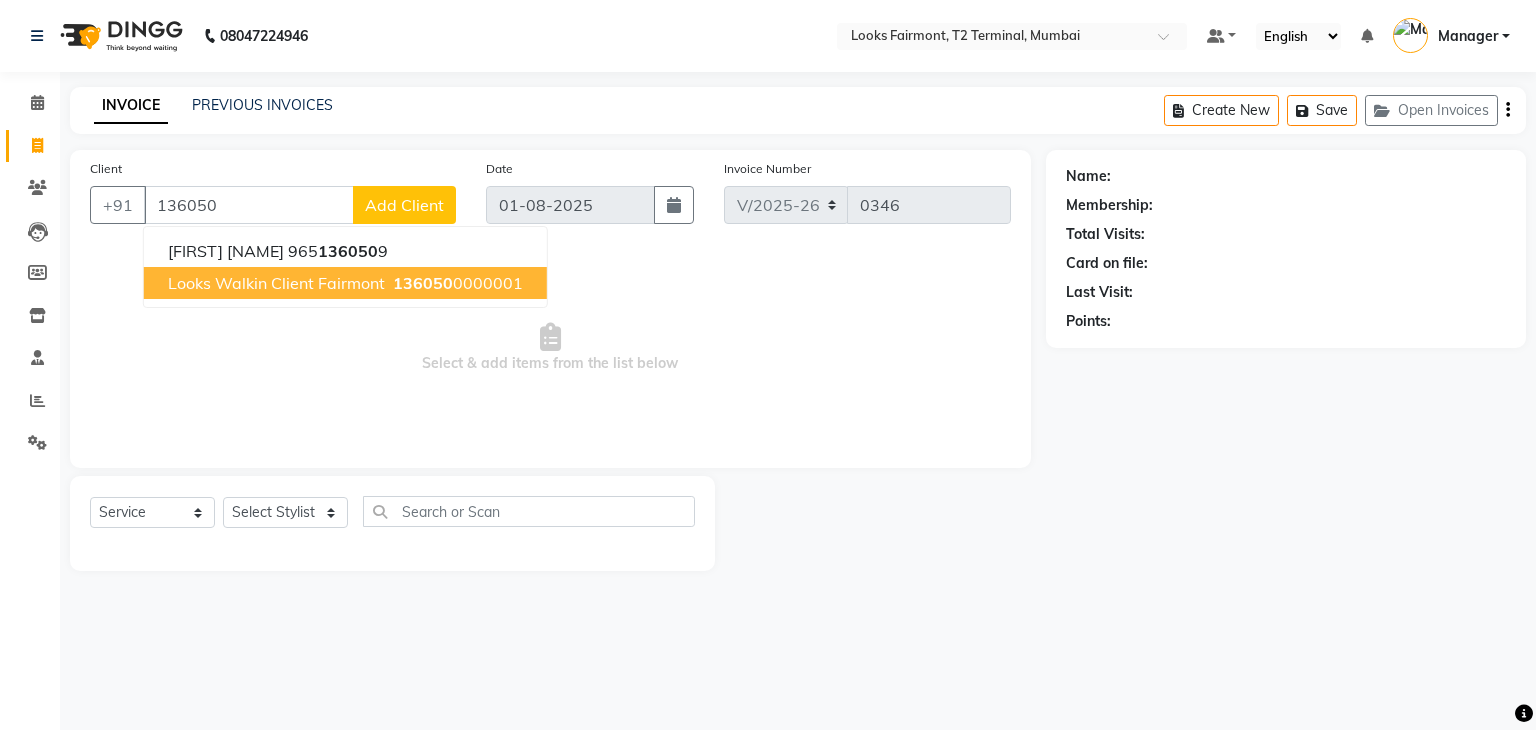 click on "Looks Walkin Client Fairmont" at bounding box center (276, 283) 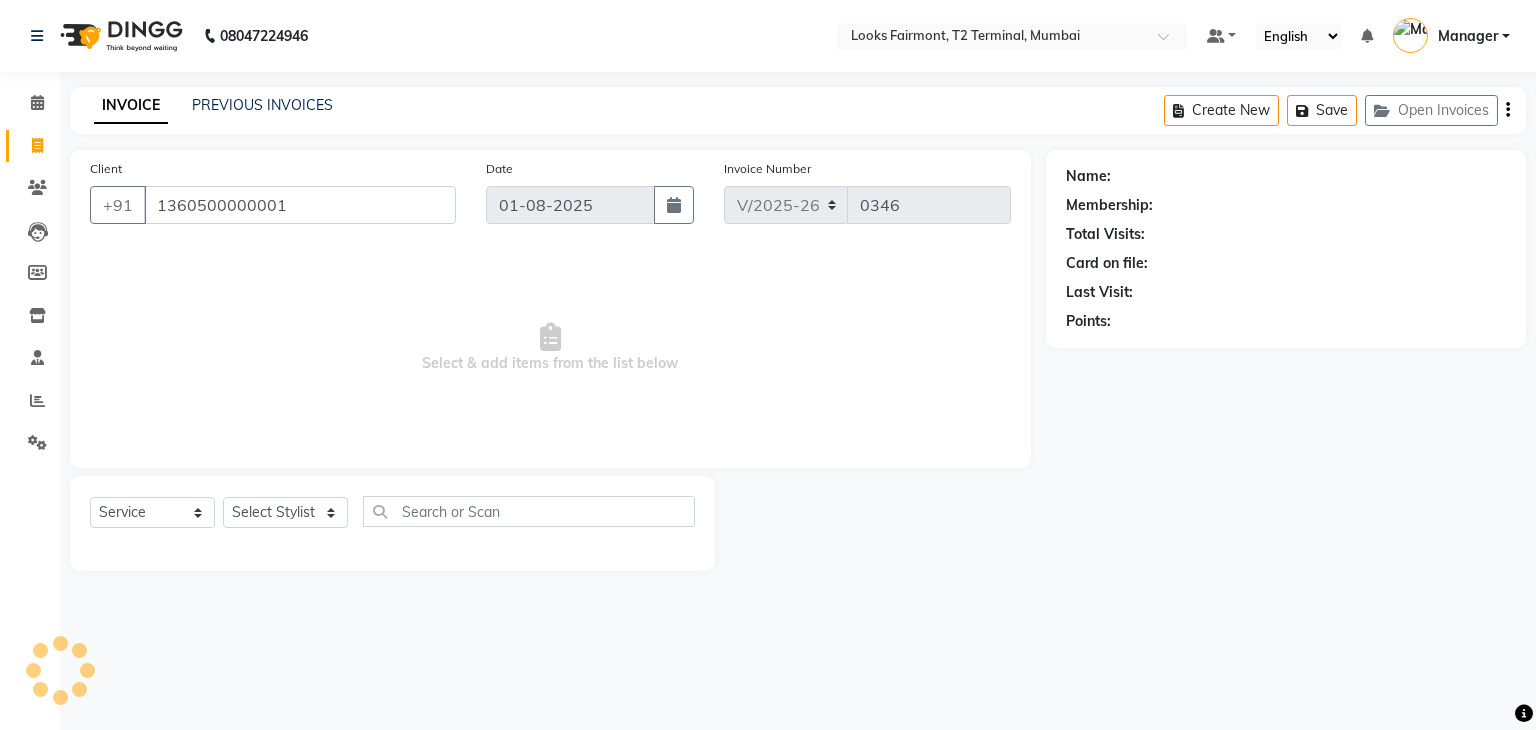 type on "1360500000001" 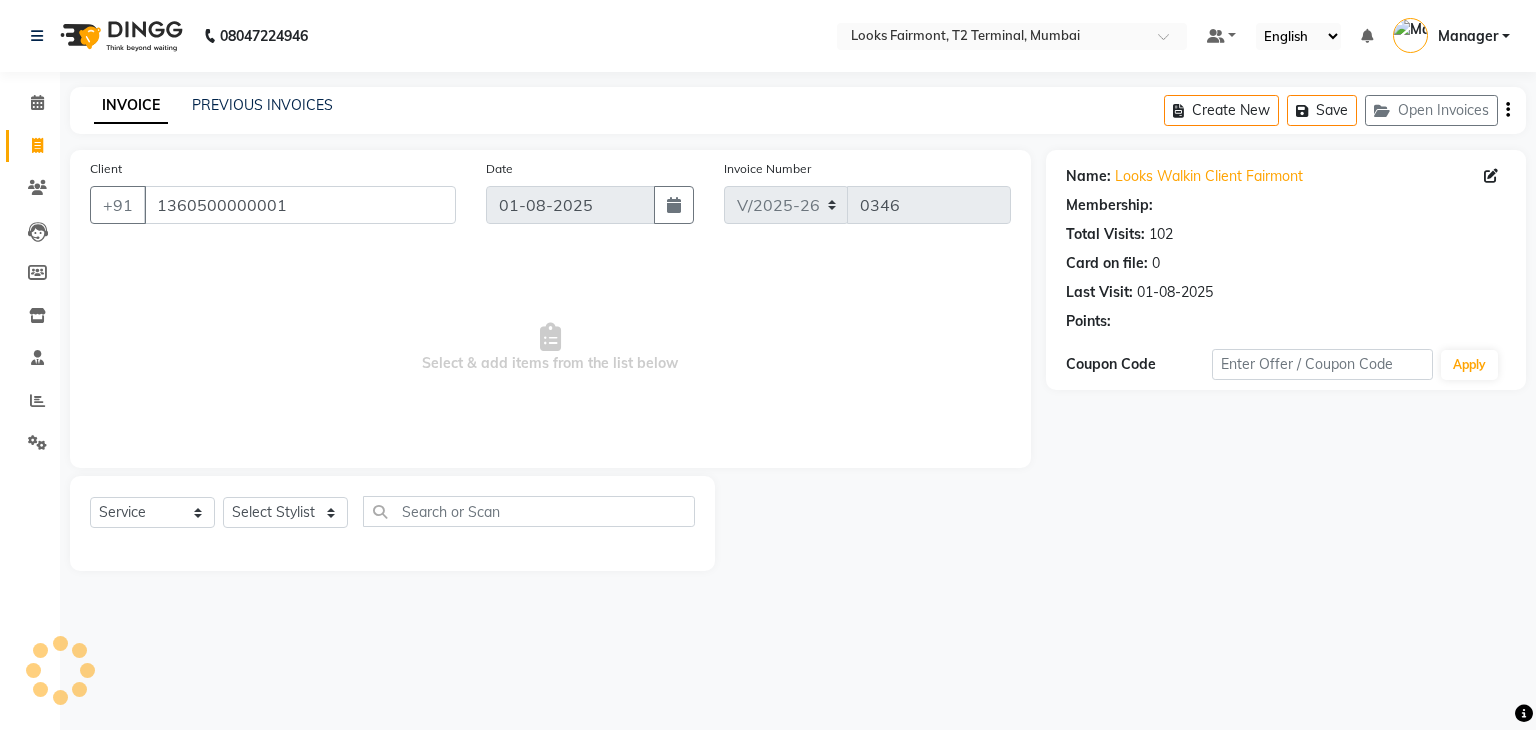 select on "1: Object" 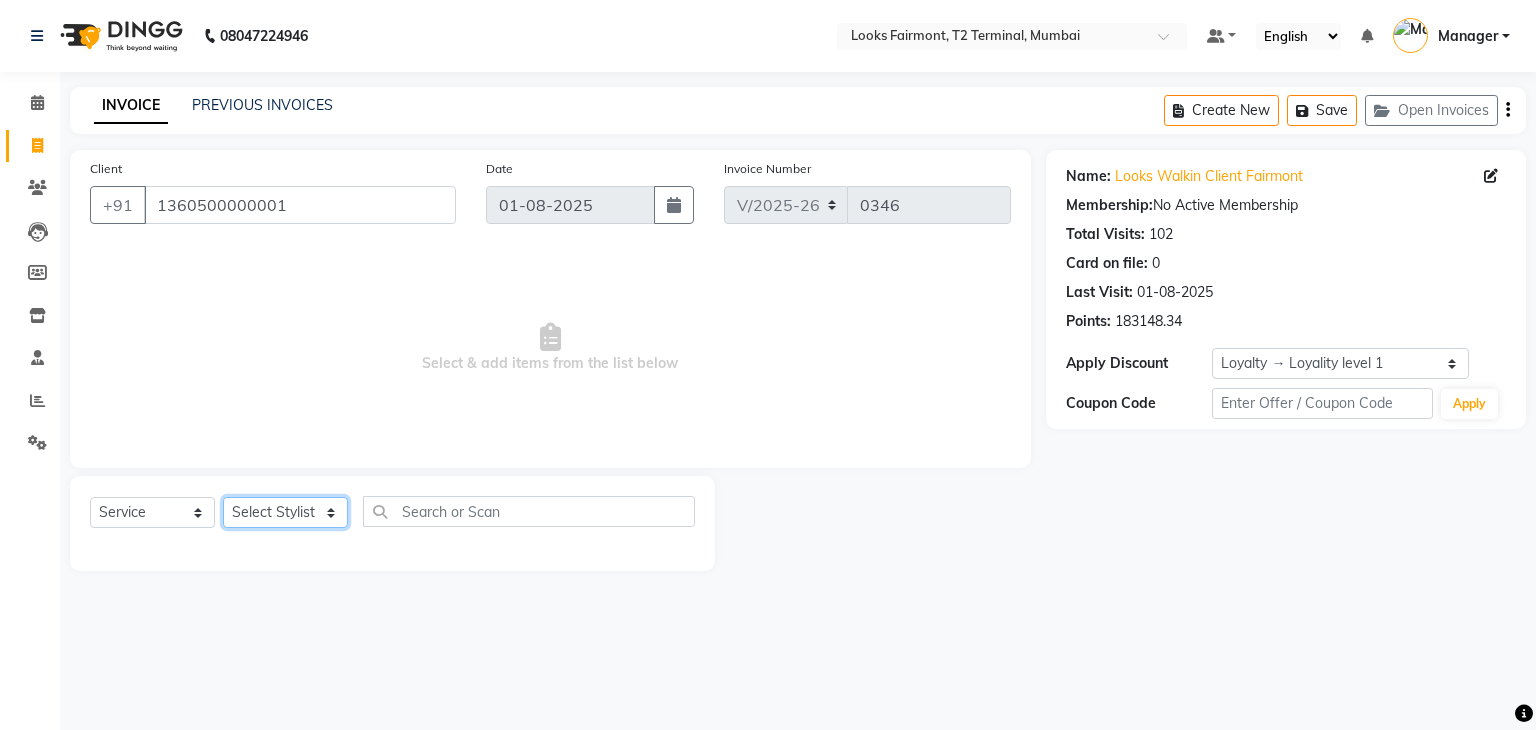 click on "Select Stylist Adil Anisa Counter_Sales Deepak_asst Manager Nisha Preeti Rais Soring_mgr Sunita Tajuddin" 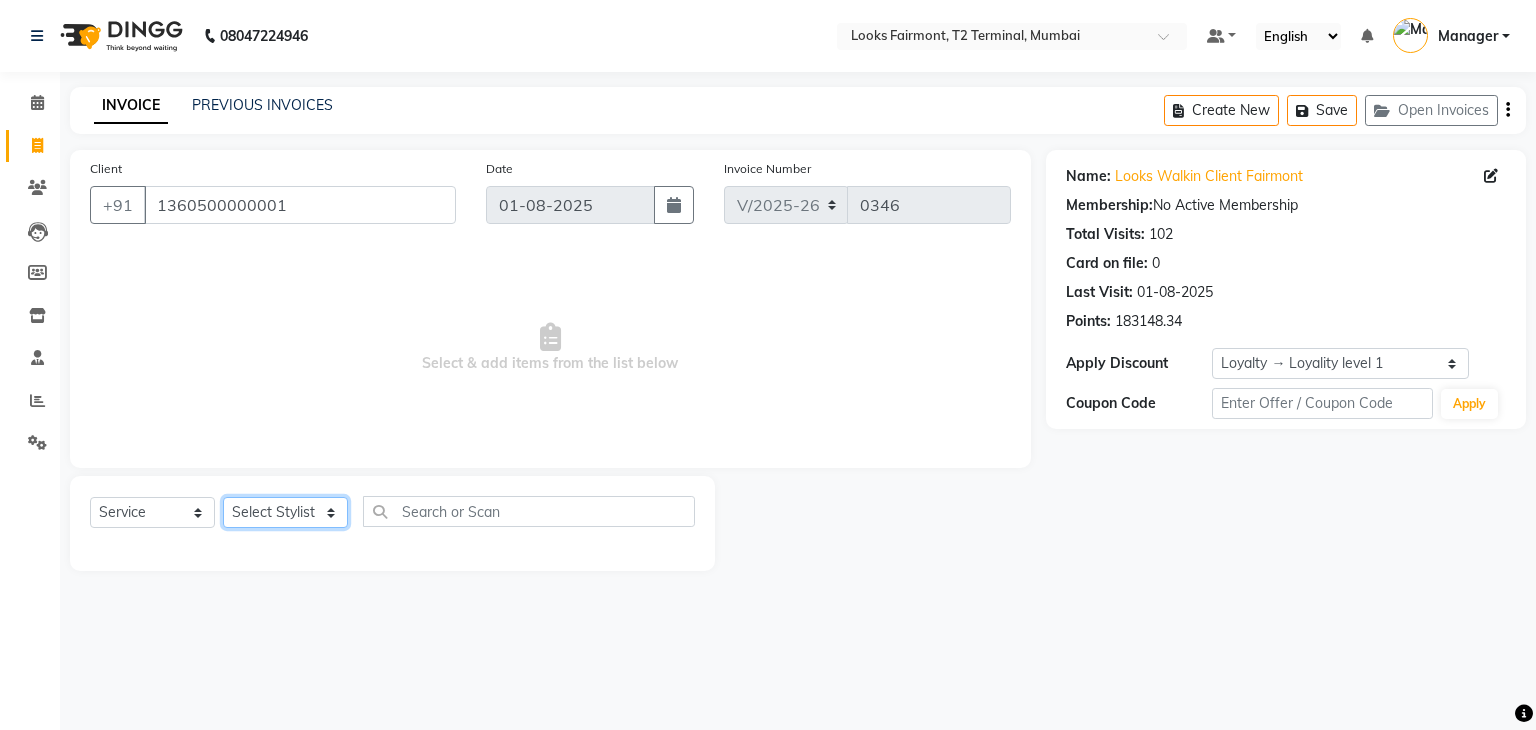 select on "84887" 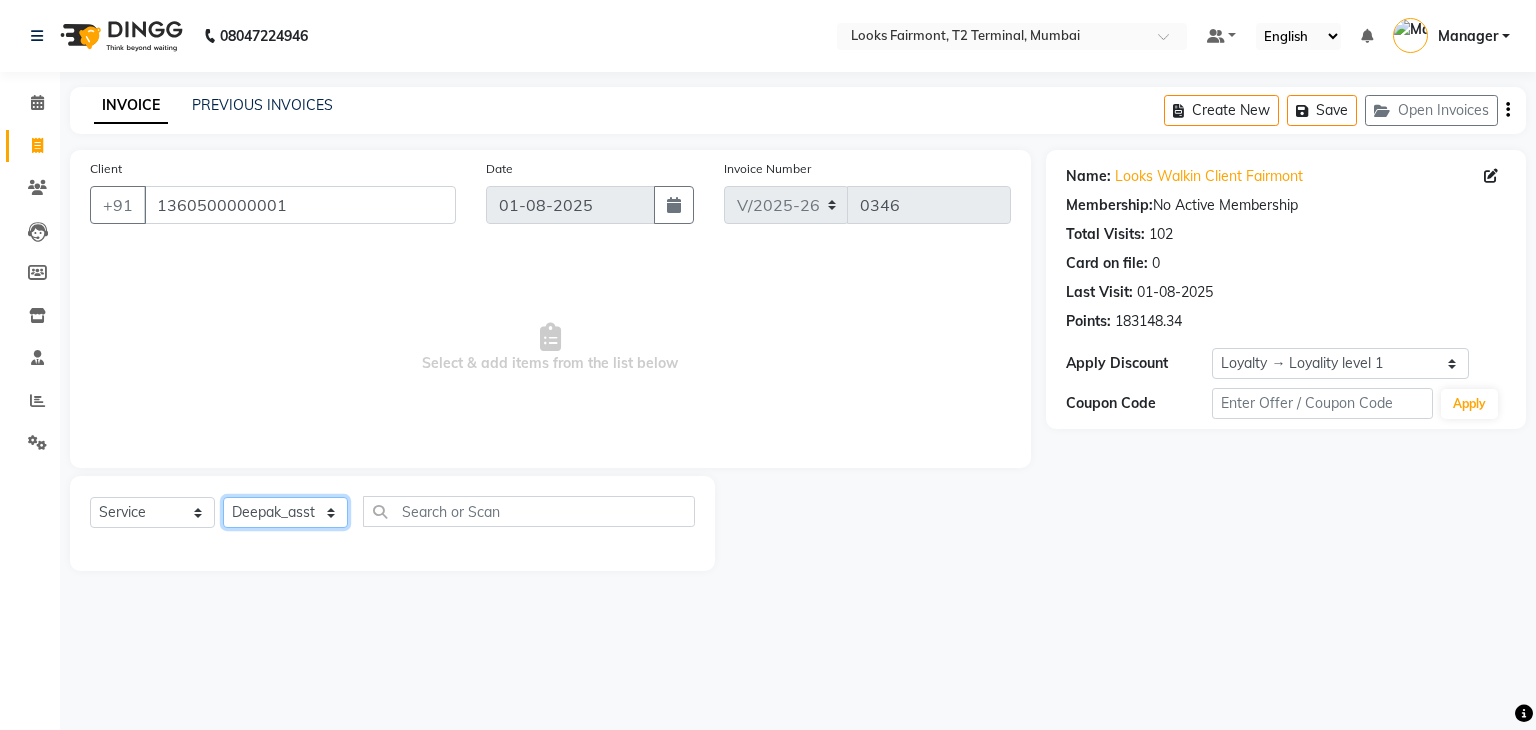 click on "Select Stylist Adil Anisa Counter_Sales Deepak_asst Manager Nisha Preeti Rais Soring_mgr Sunita Tajuddin" 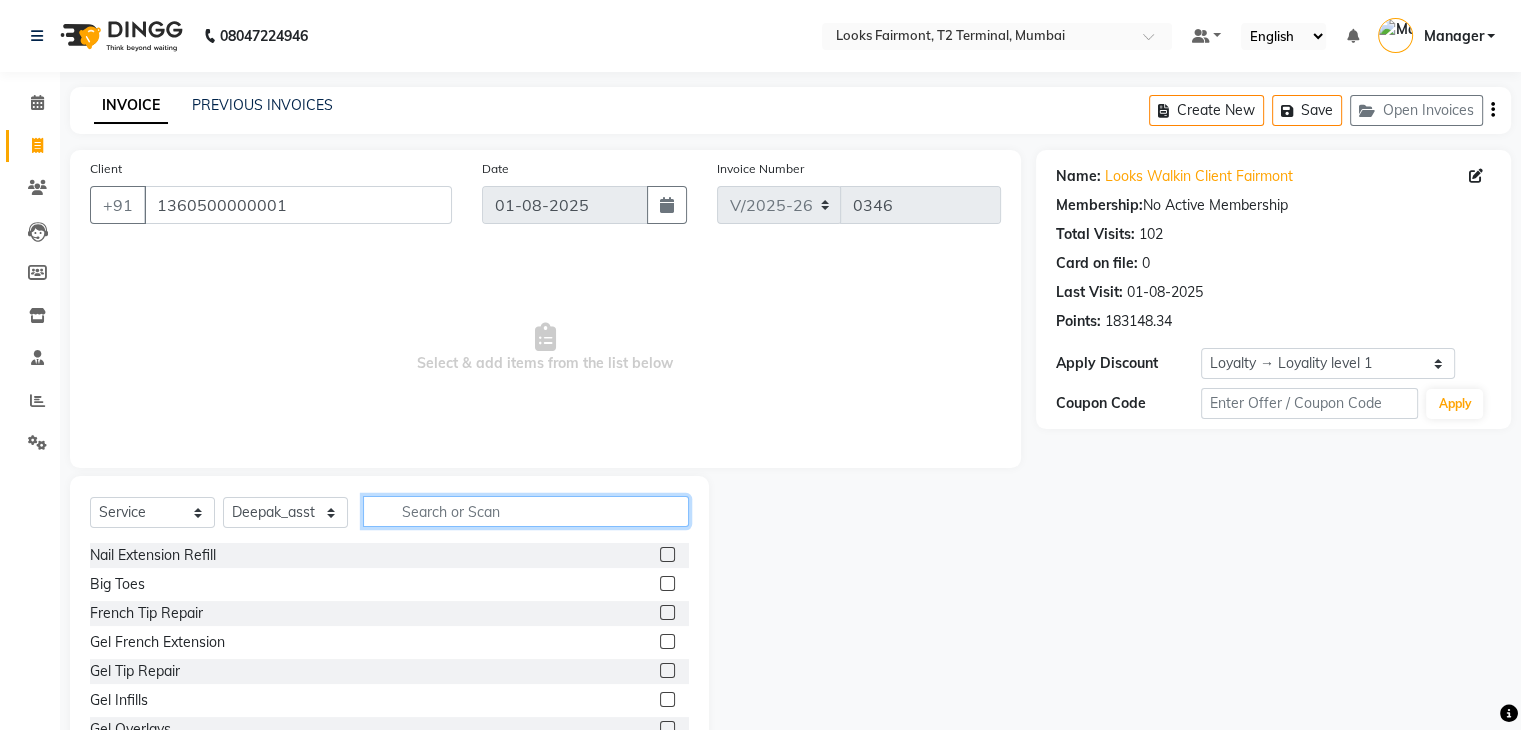click 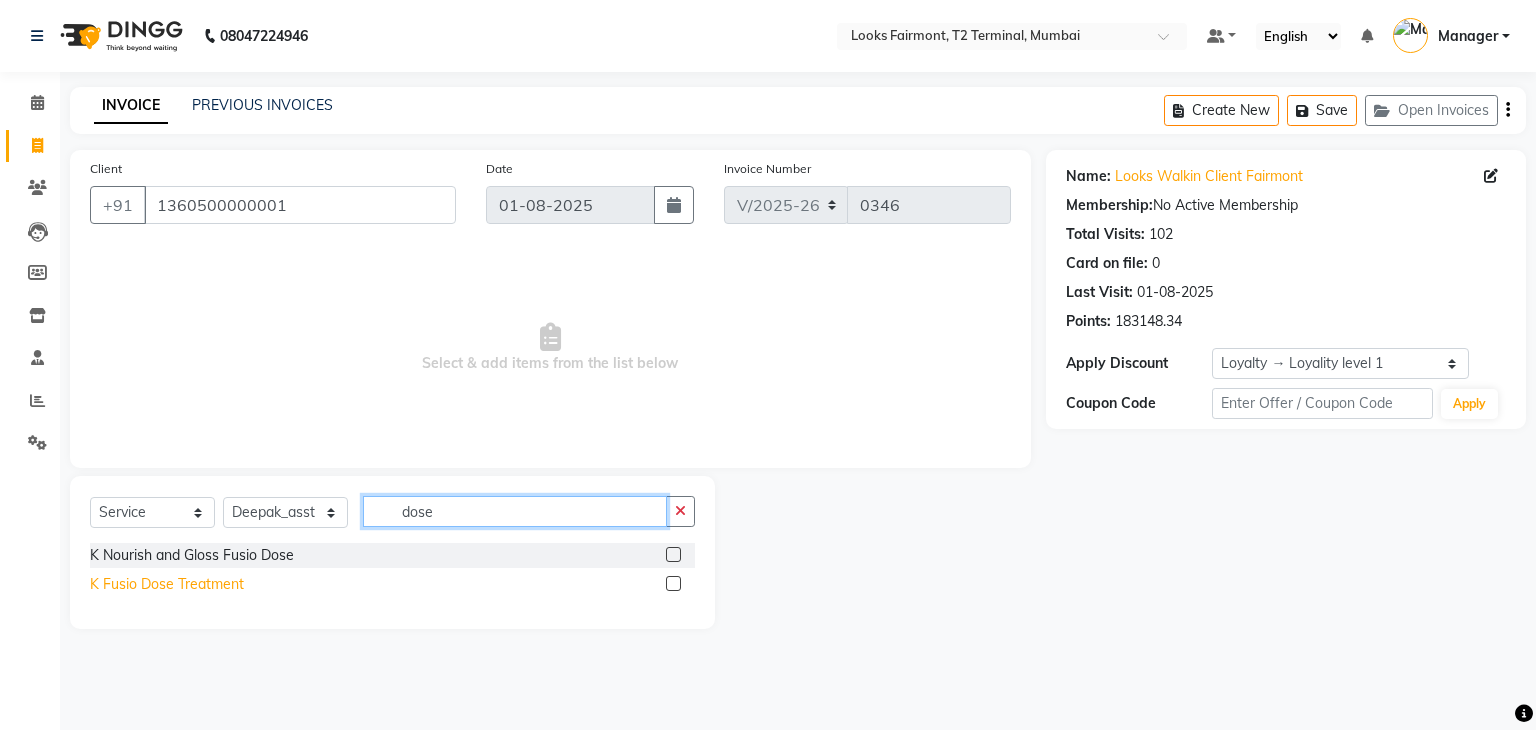 type on "dose" 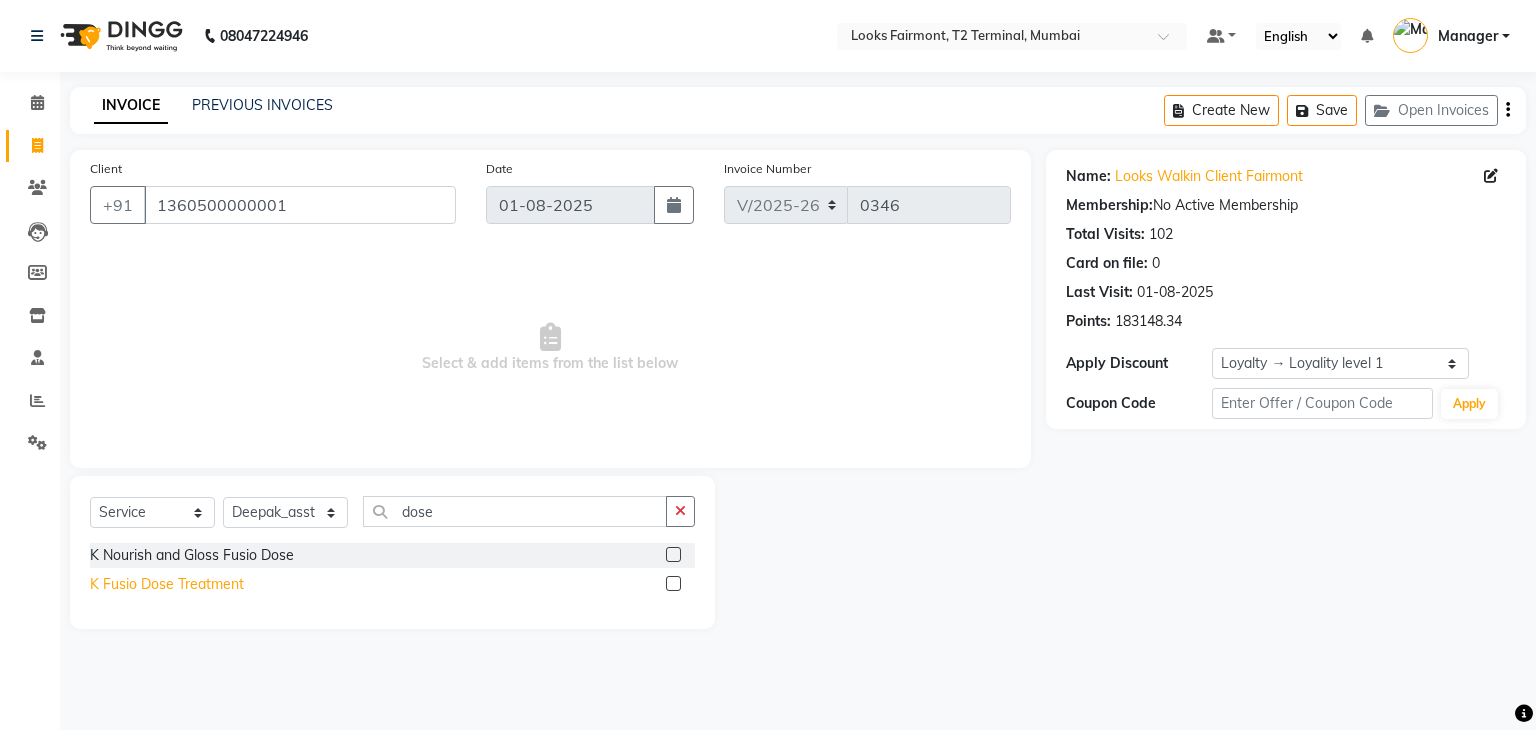 click on "K Fusio Dose Treatment" 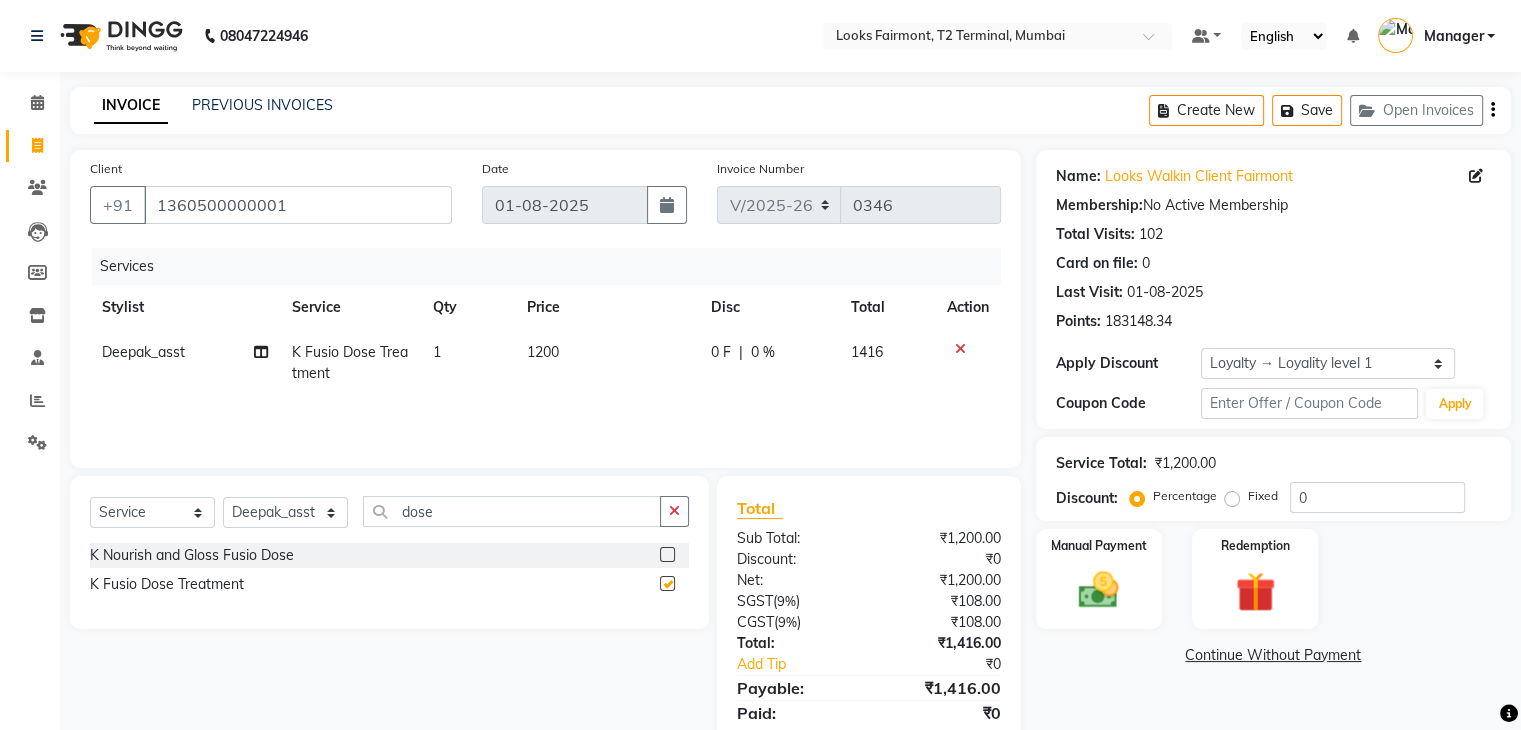 checkbox on "false" 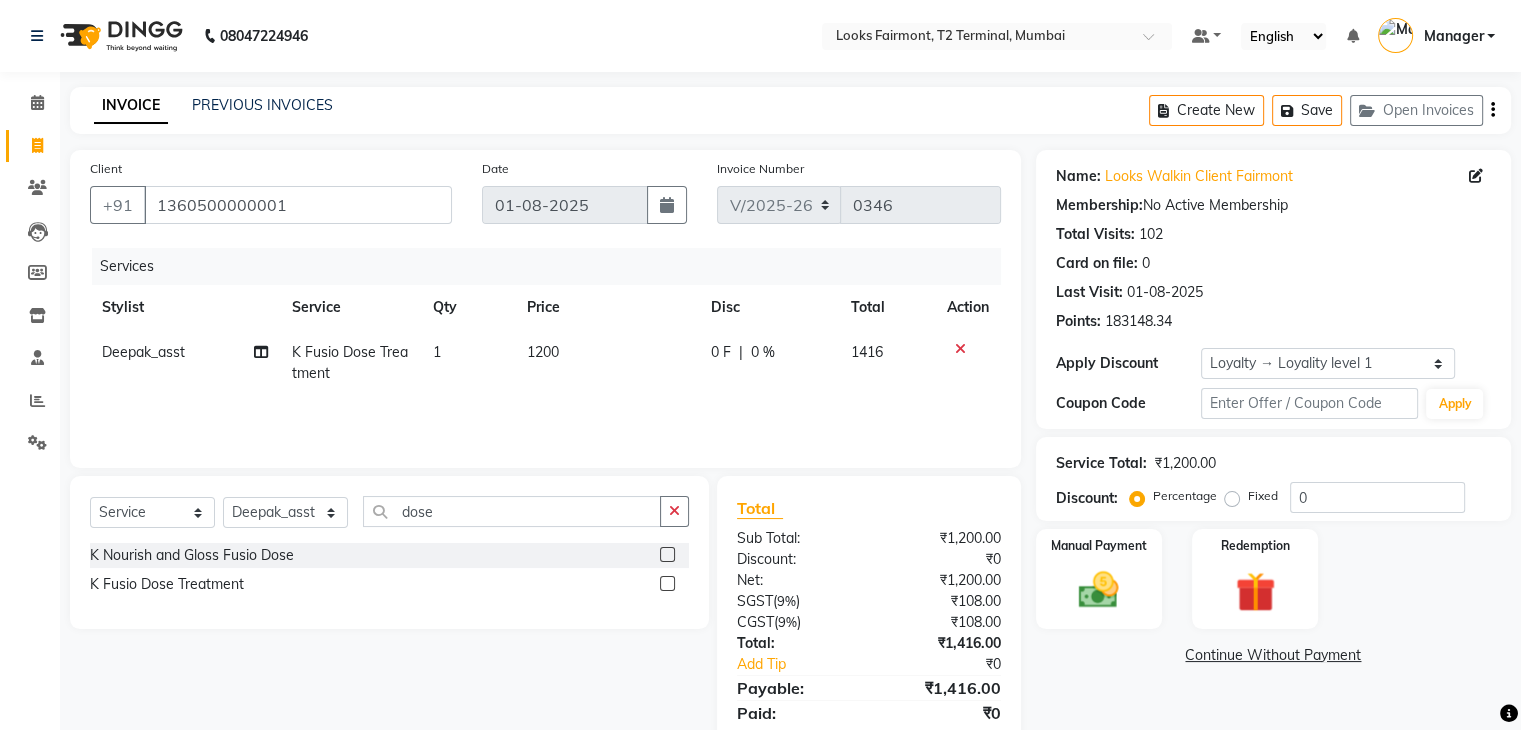 click on "1200" 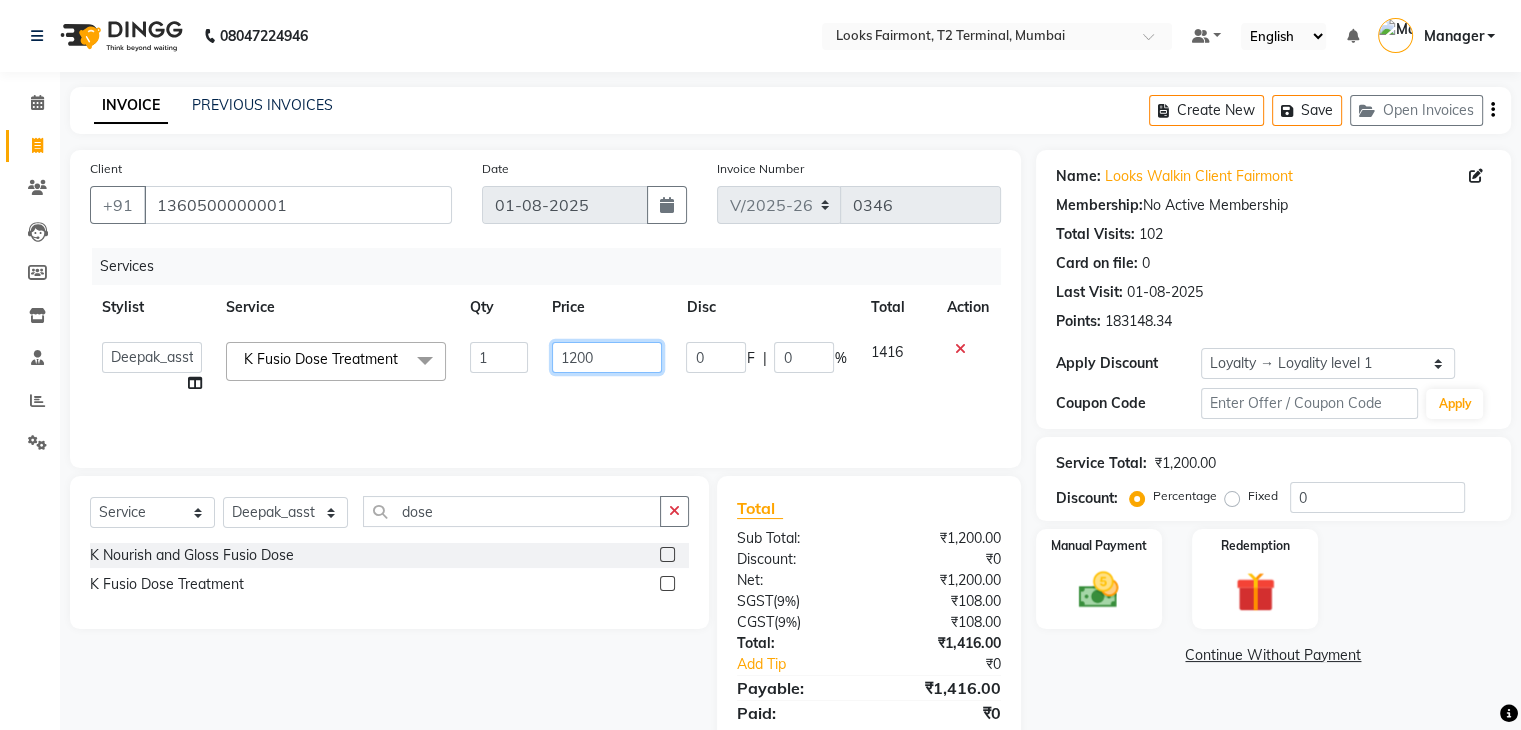 drag, startPoint x: 620, startPoint y: 355, endPoint x: 560, endPoint y: 358, distance: 60.074955 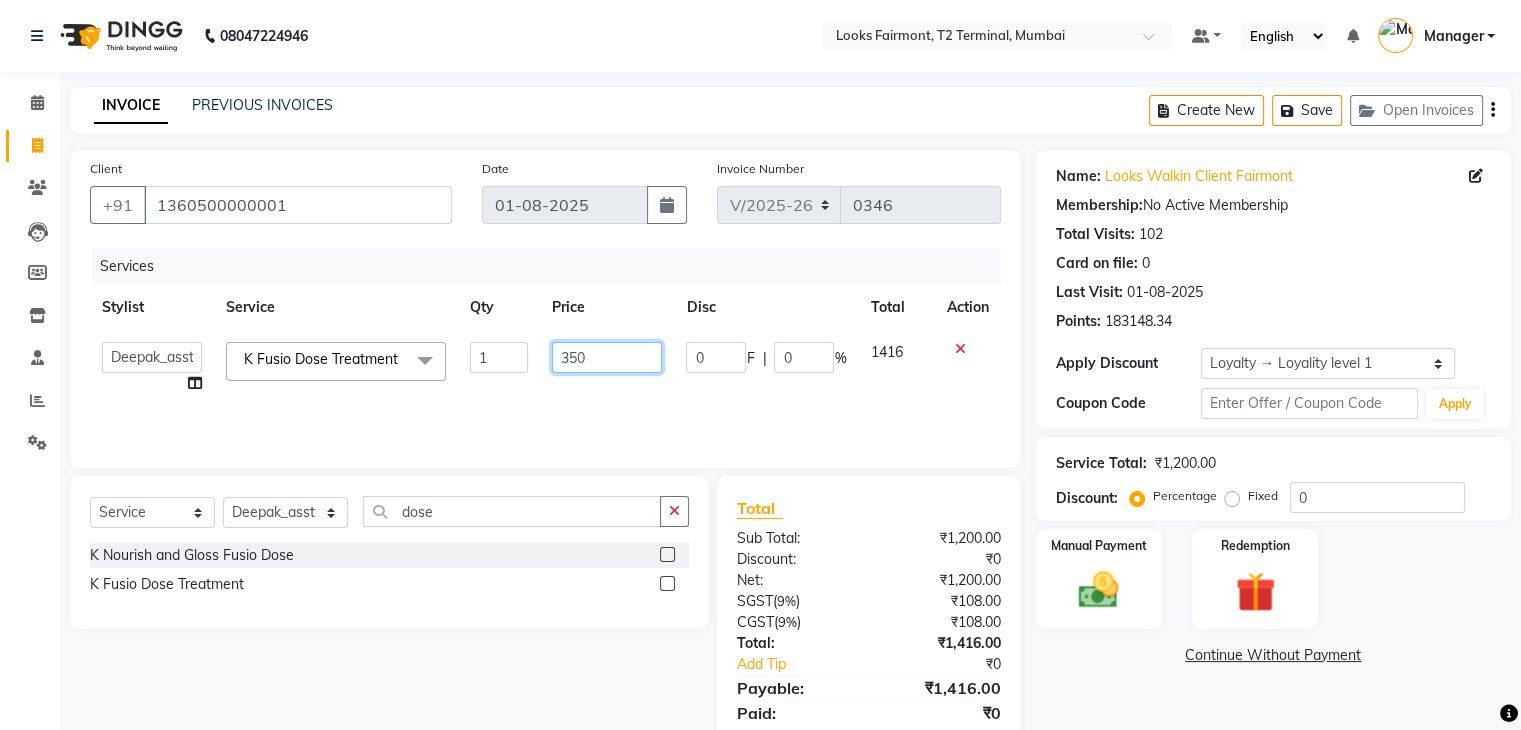 type on "3500" 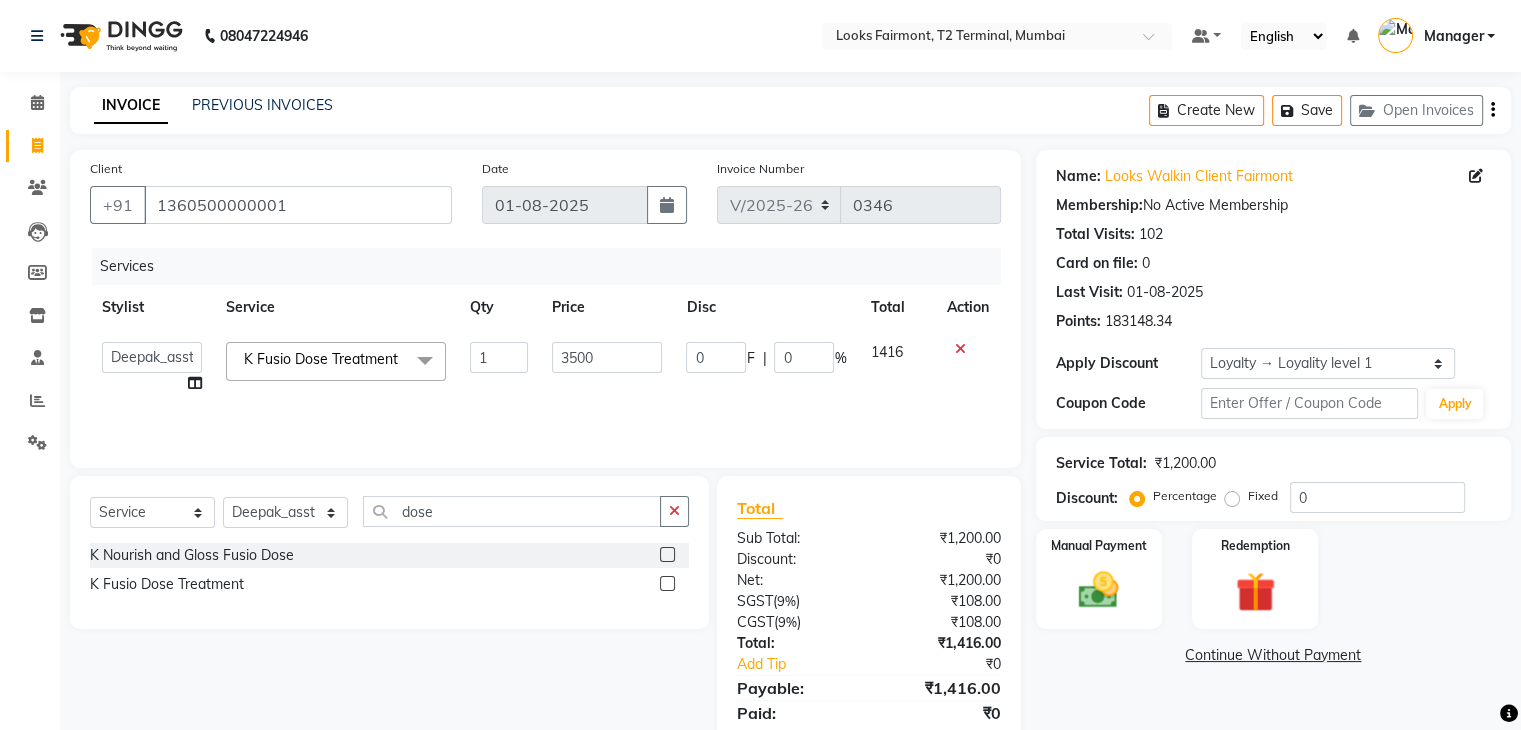 click on "Name: Looks Walkin Client Fairmont Membership:  No Active Membership  Total Visits:  102 Card on file:  0 Last Visit:   01-08-2025 Points:   183148.34  Apply Discount Select  Loyalty → Loyality level 1  Coupon Code Apply Service Total:  ₹1,200.00  Discount:  Percentage   Fixed  0 Manual Payment Redemption  Continue Without Payment" 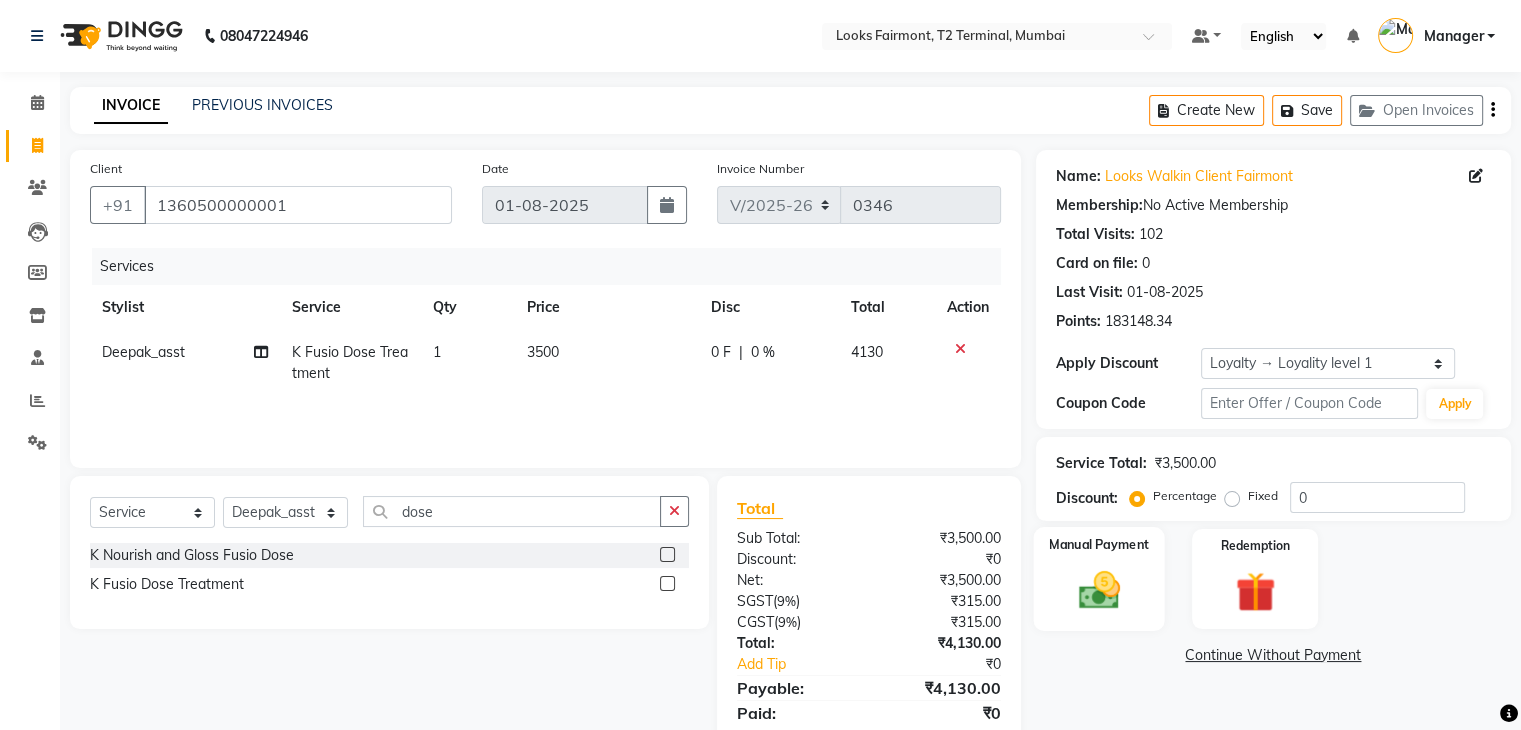 click 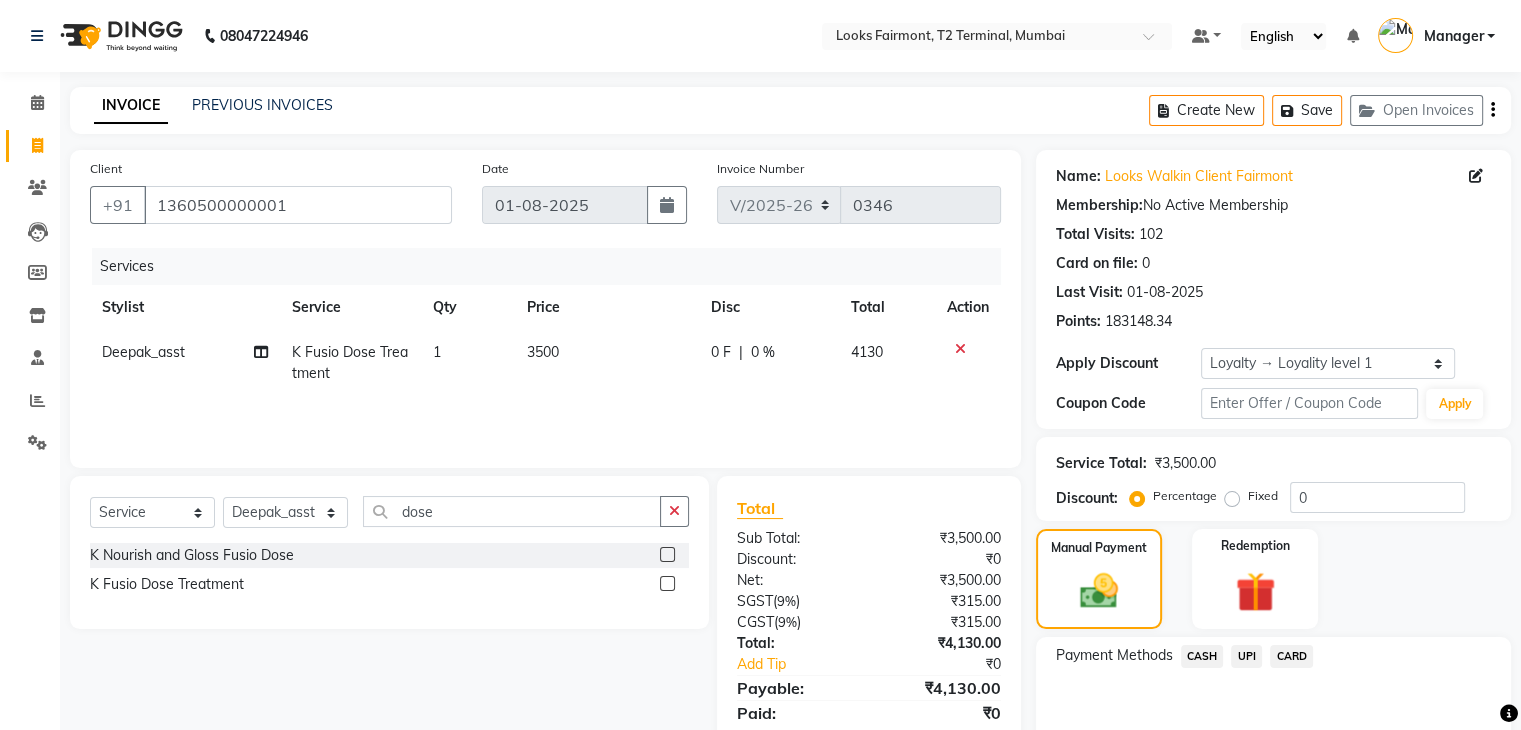 scroll, scrollTop: 97, scrollLeft: 0, axis: vertical 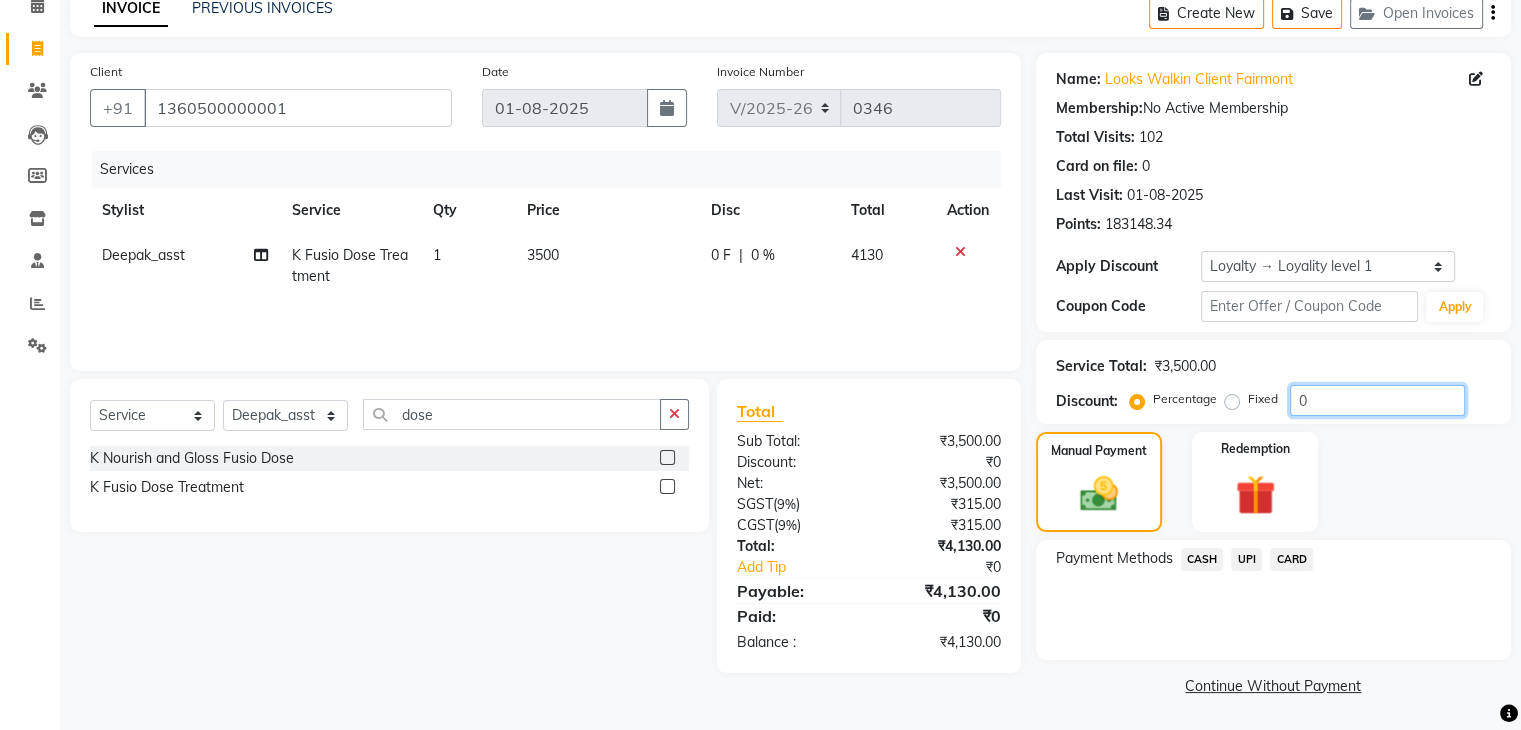 click on "0" 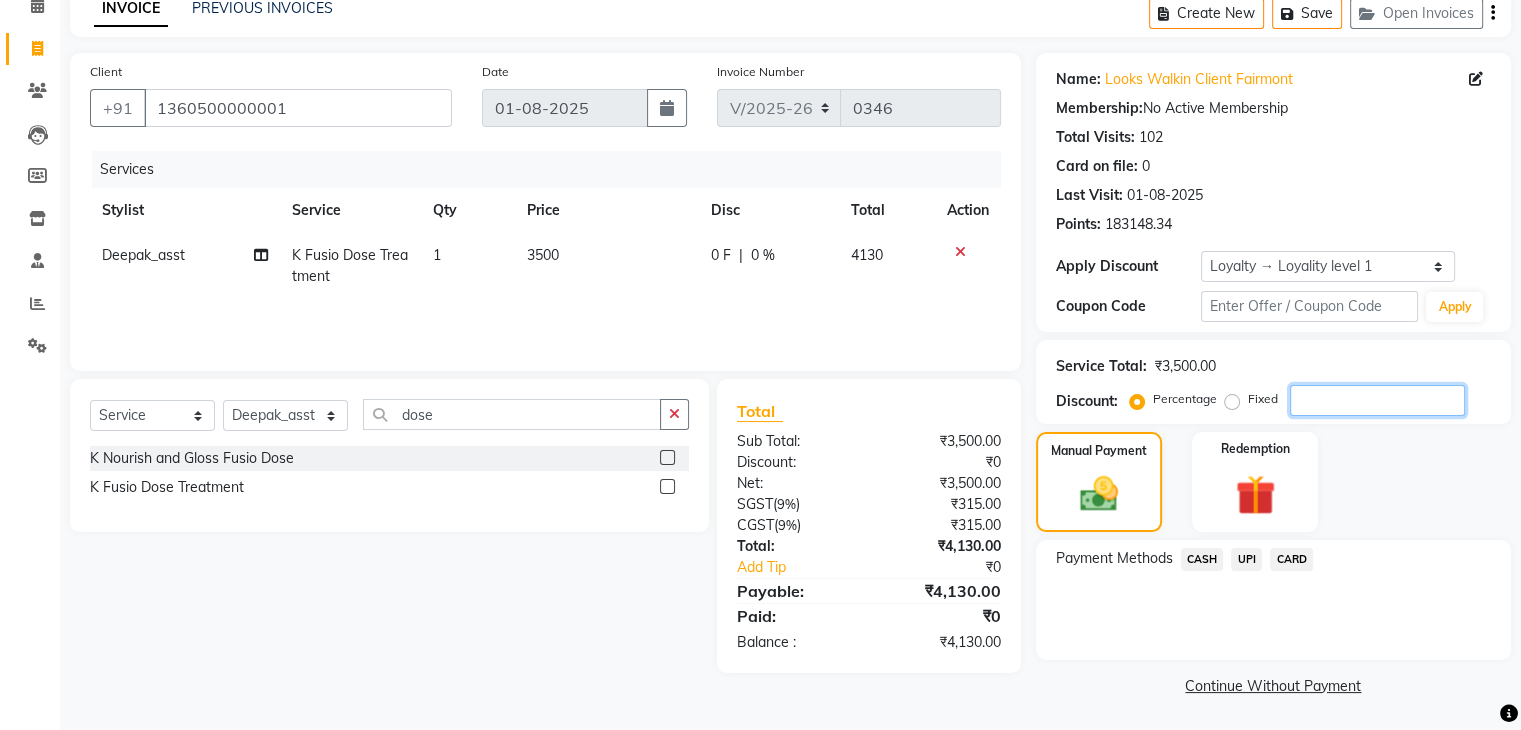 type 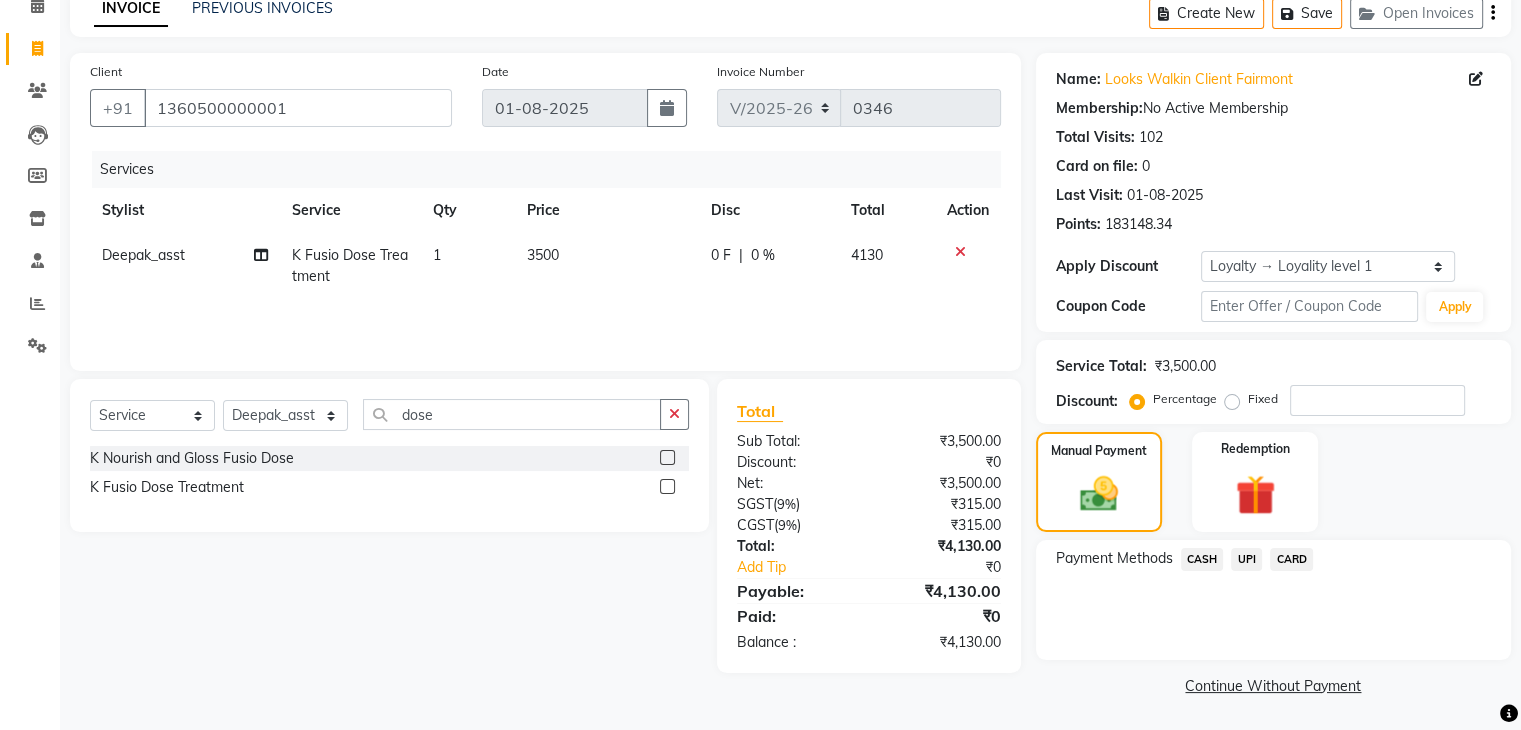 click on "CASH" 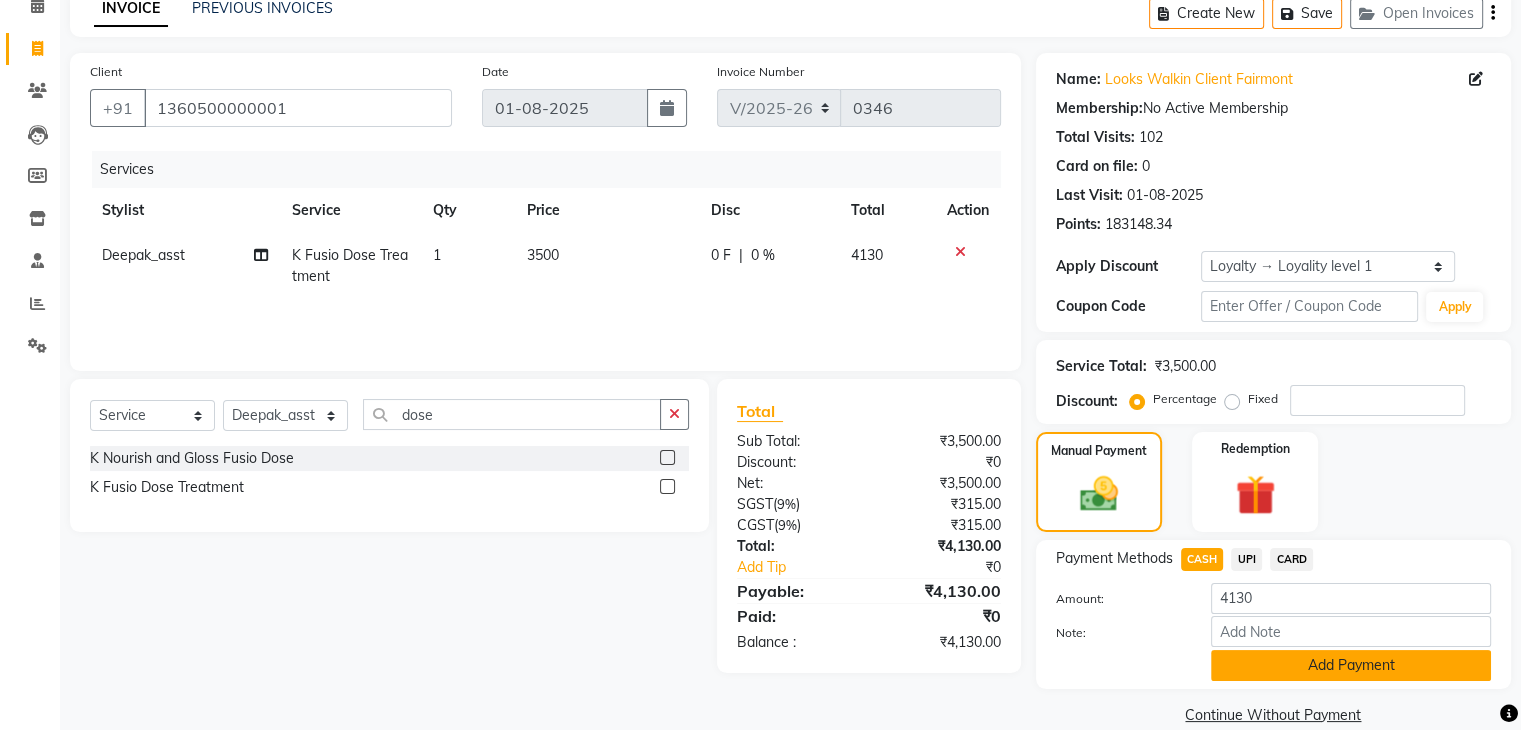 click on "Add Payment" 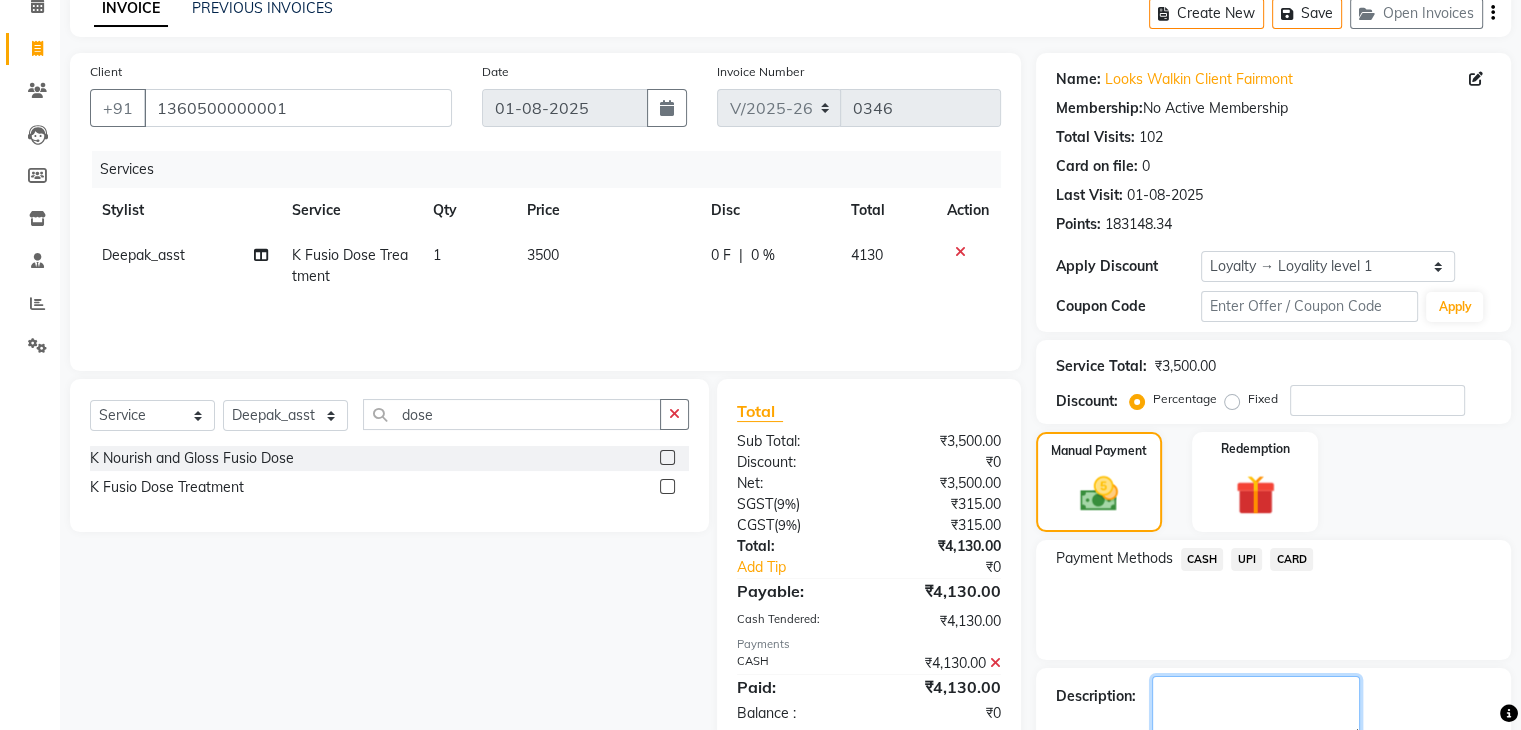 scroll, scrollTop: 242, scrollLeft: 0, axis: vertical 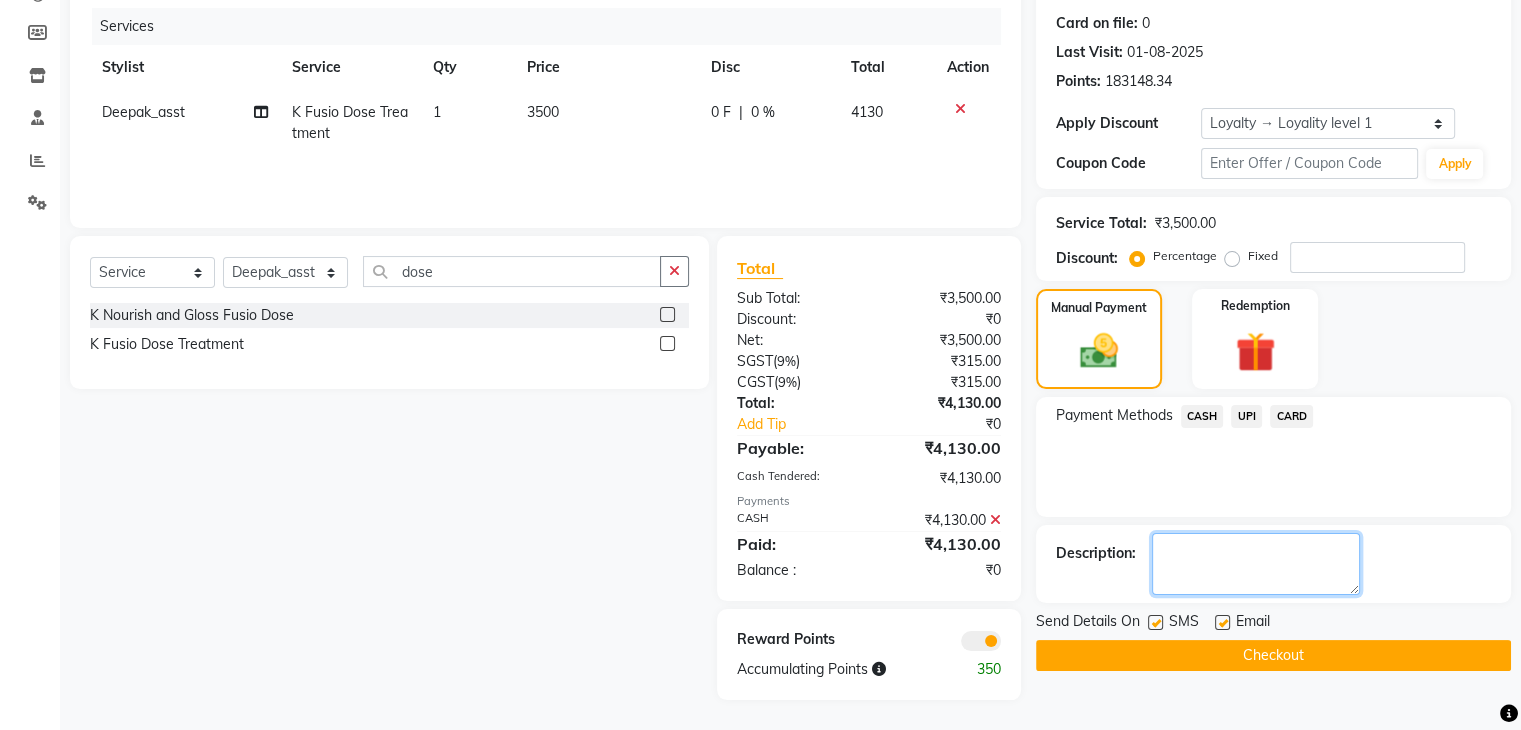 click 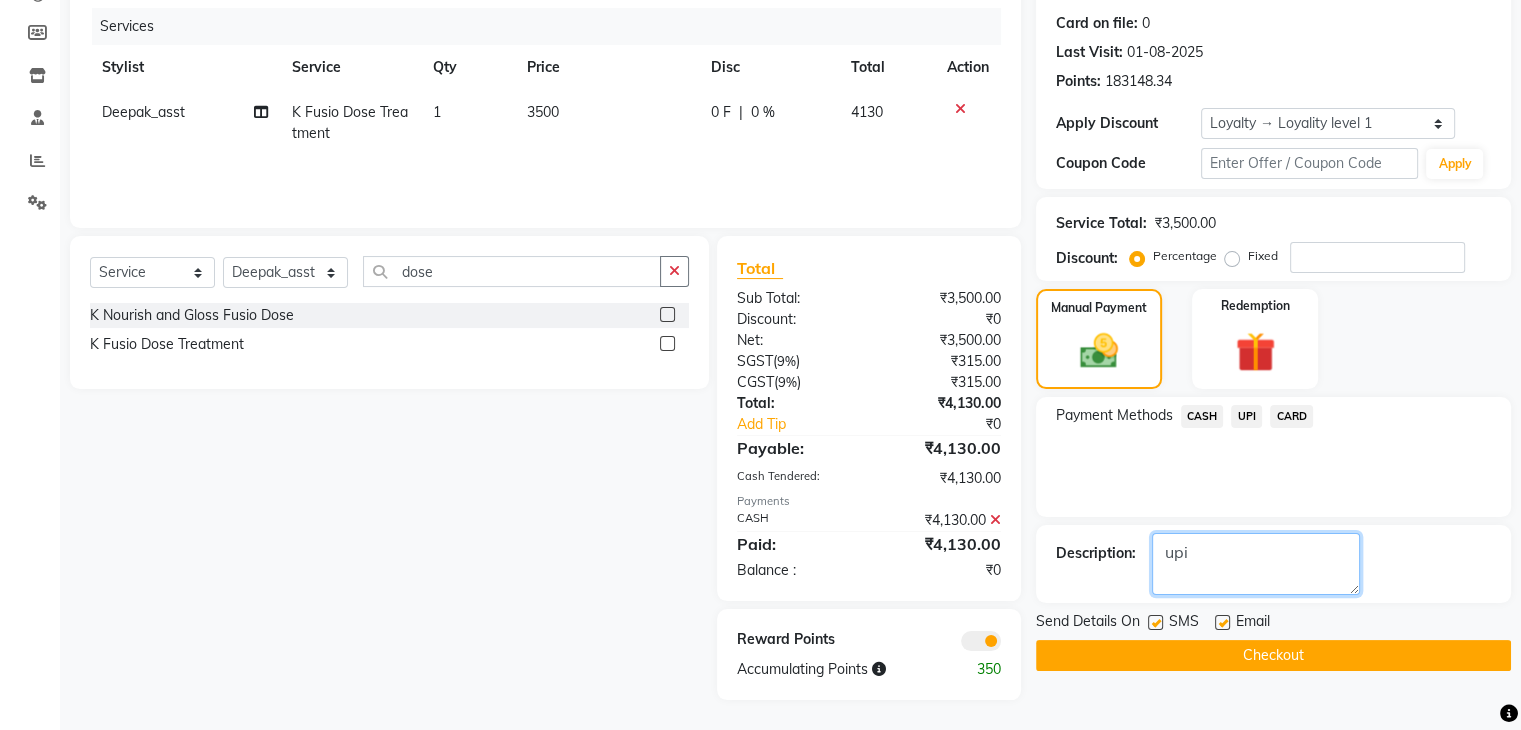 type on "upi" 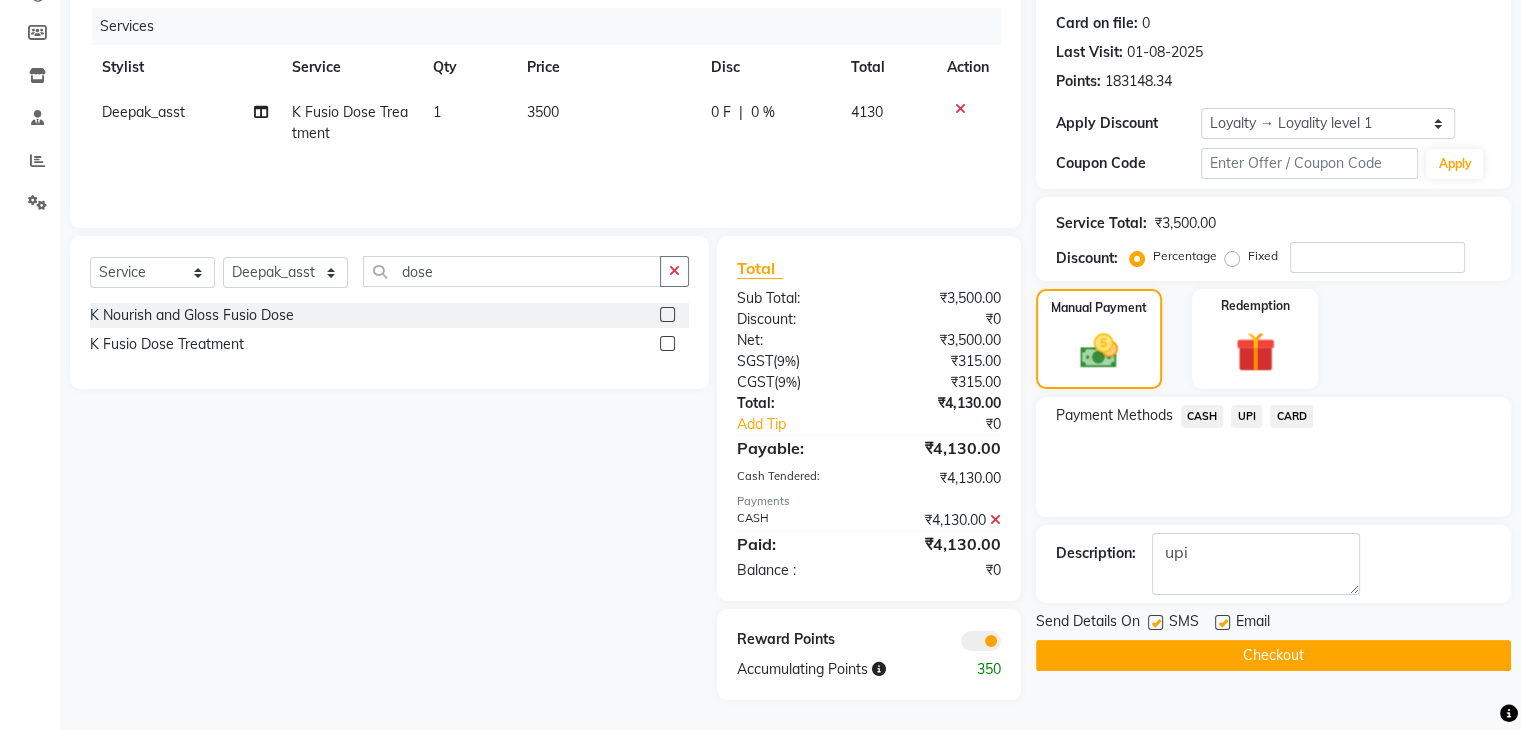 click on "Checkout" 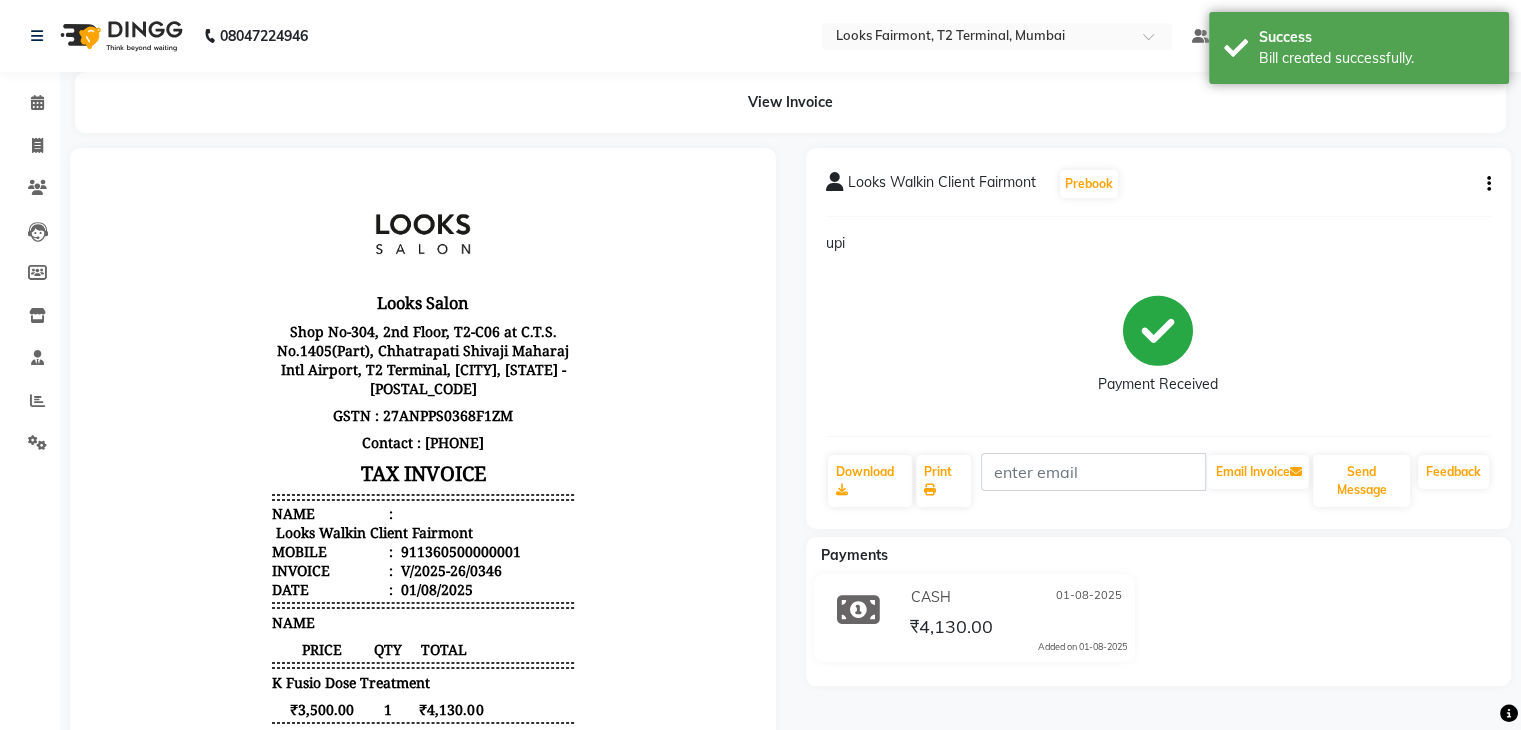 scroll, scrollTop: 0, scrollLeft: 0, axis: both 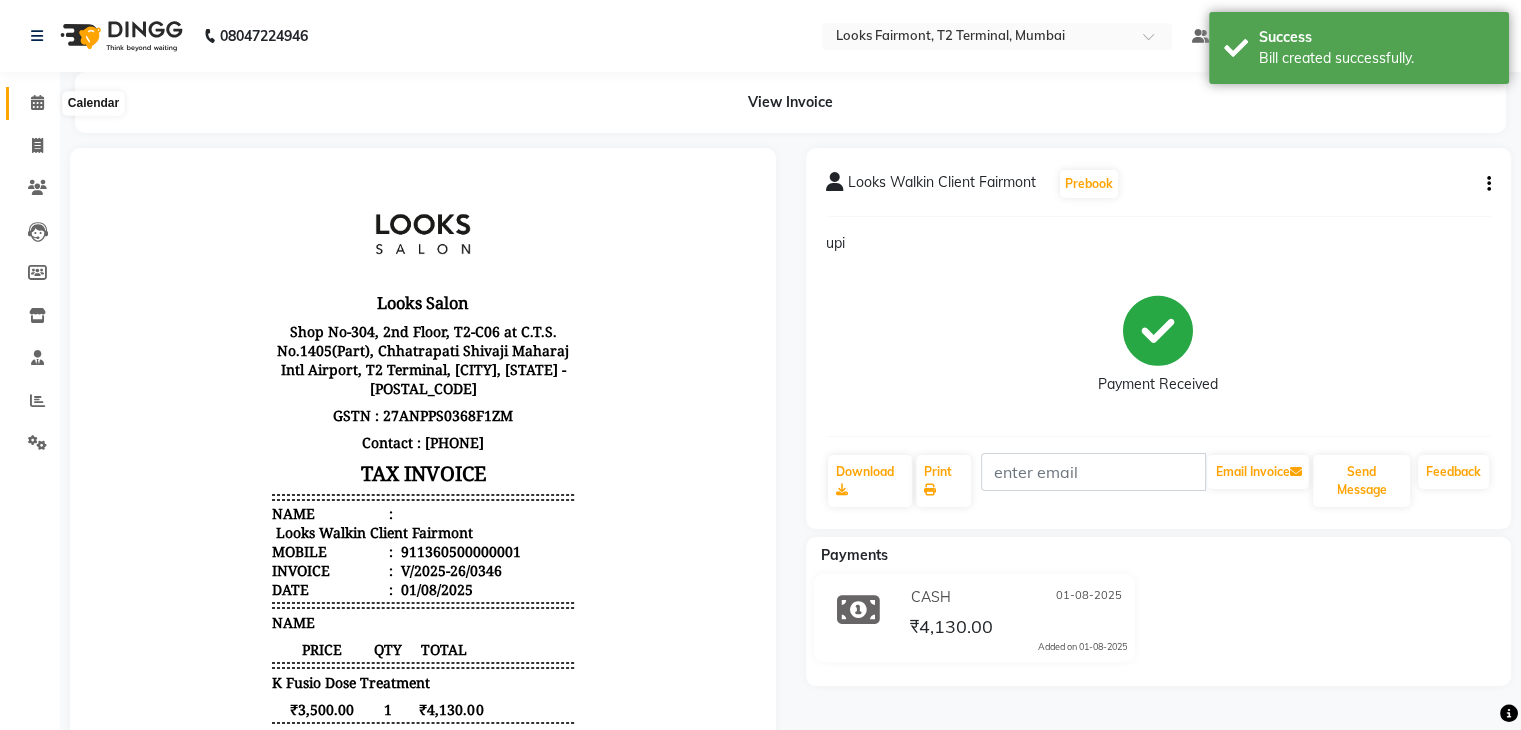 click 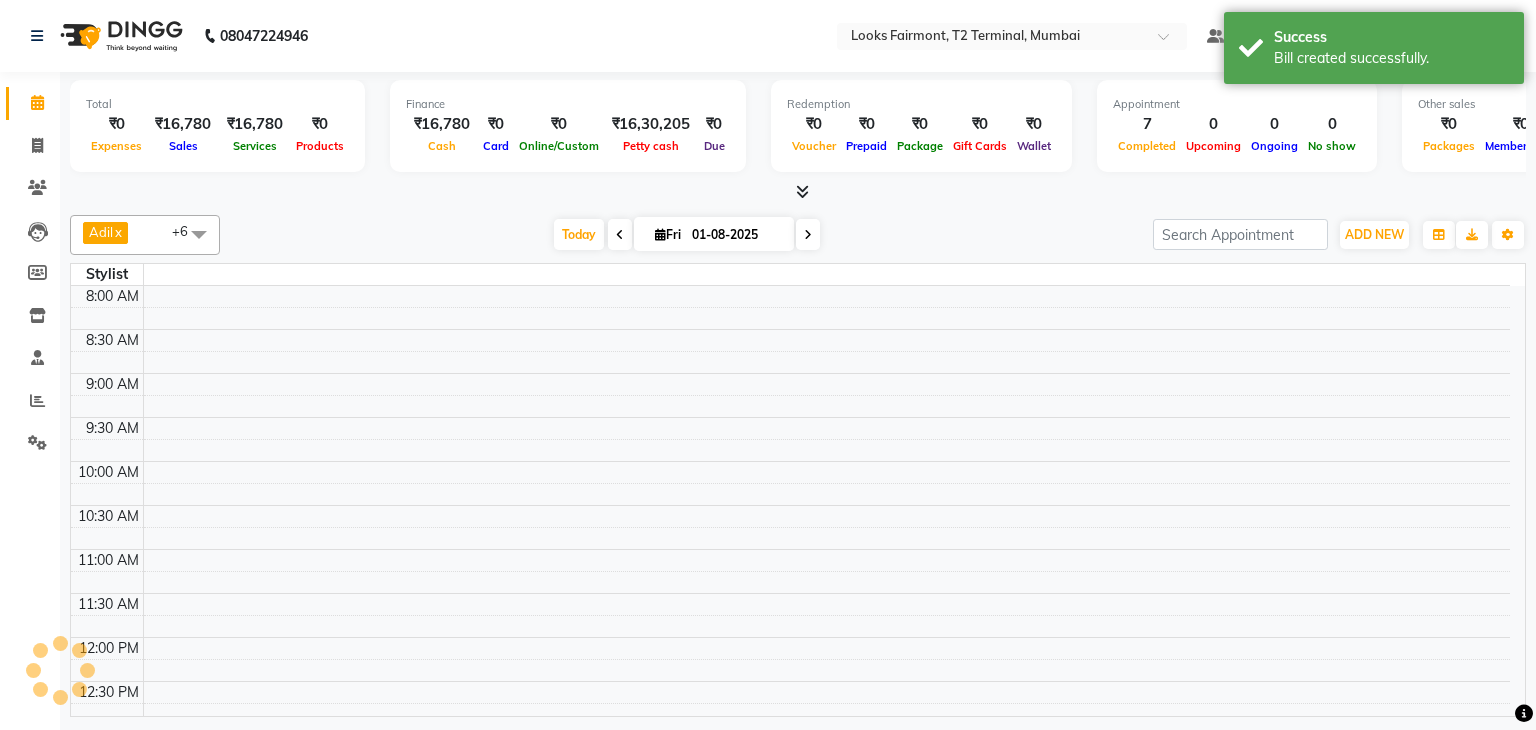 click at bounding box center (802, 191) 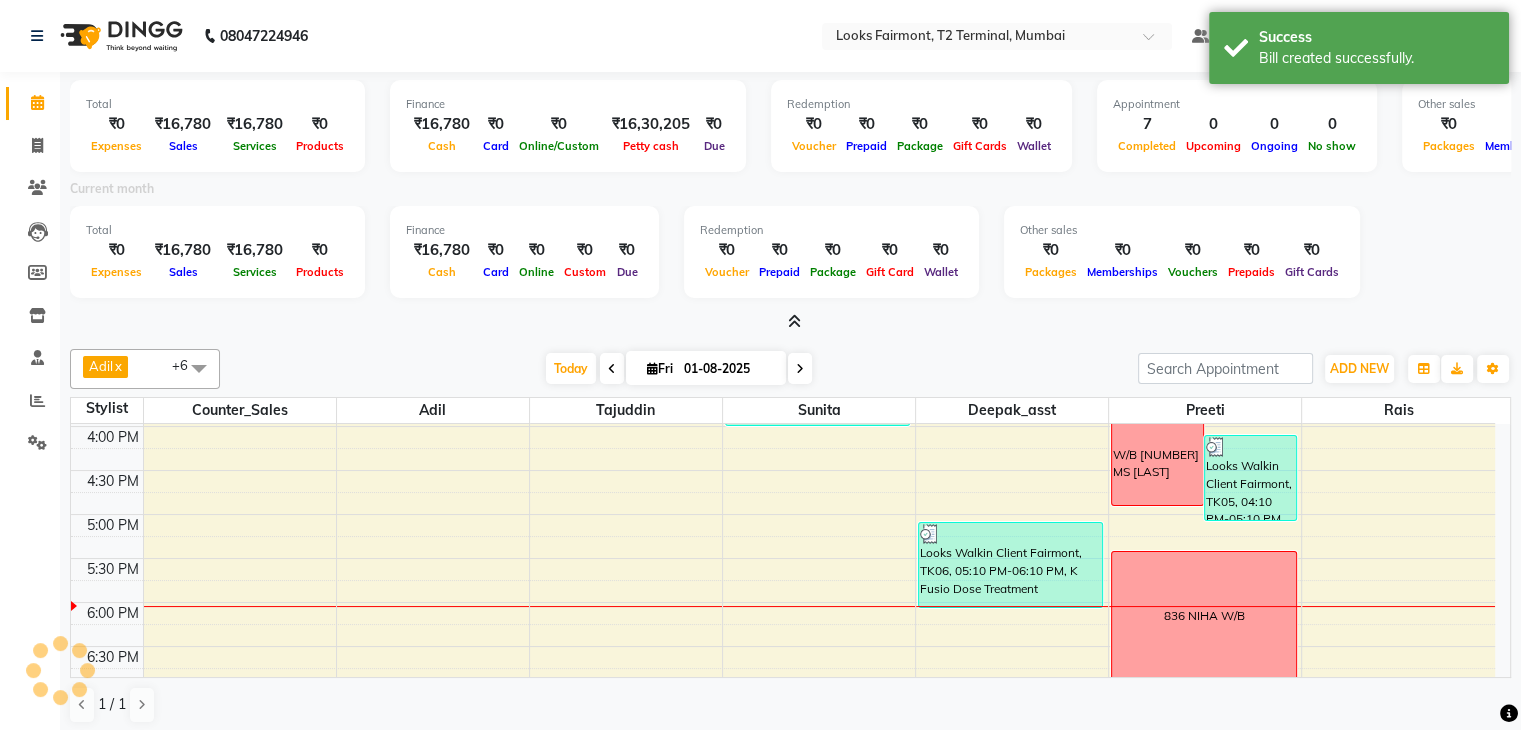 scroll, scrollTop: 0, scrollLeft: 0, axis: both 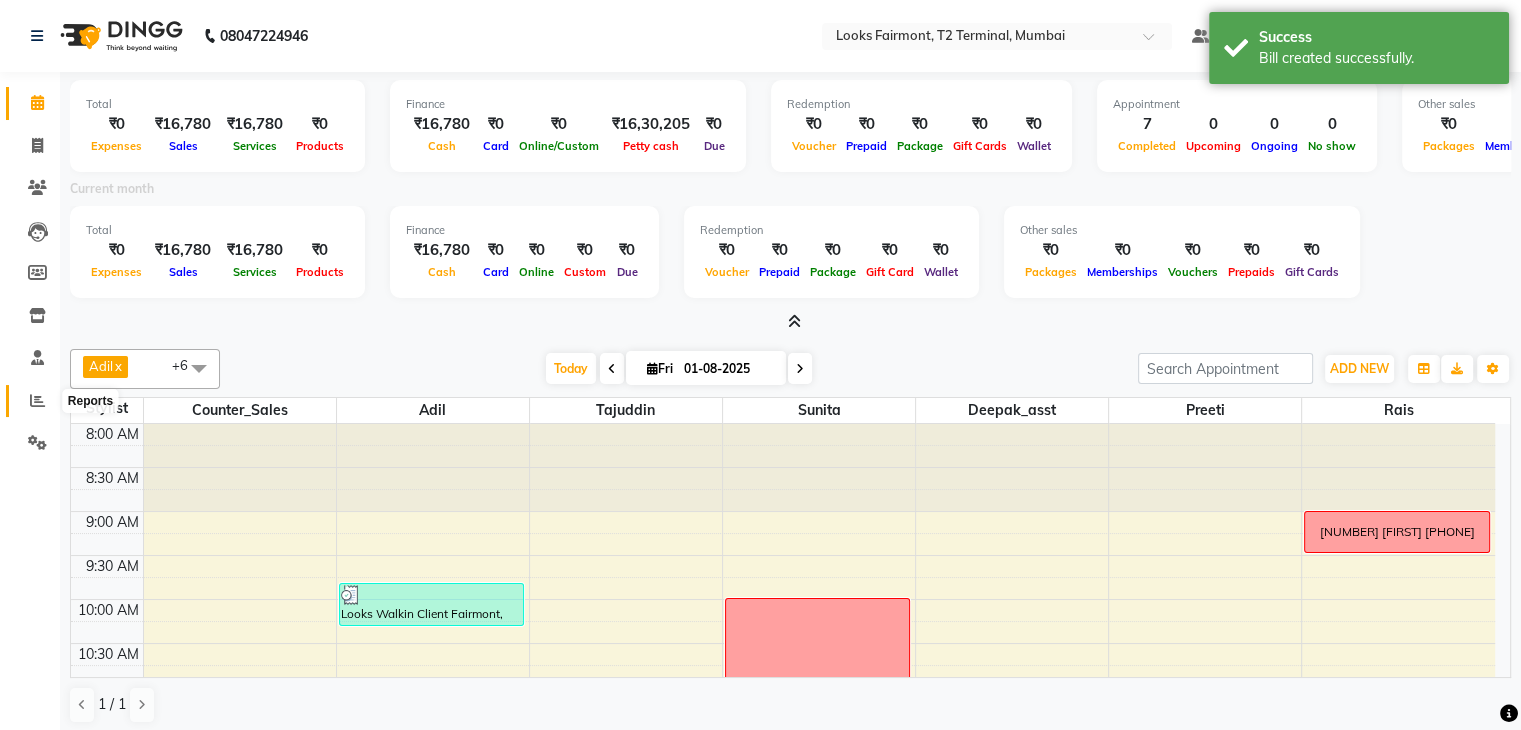 click 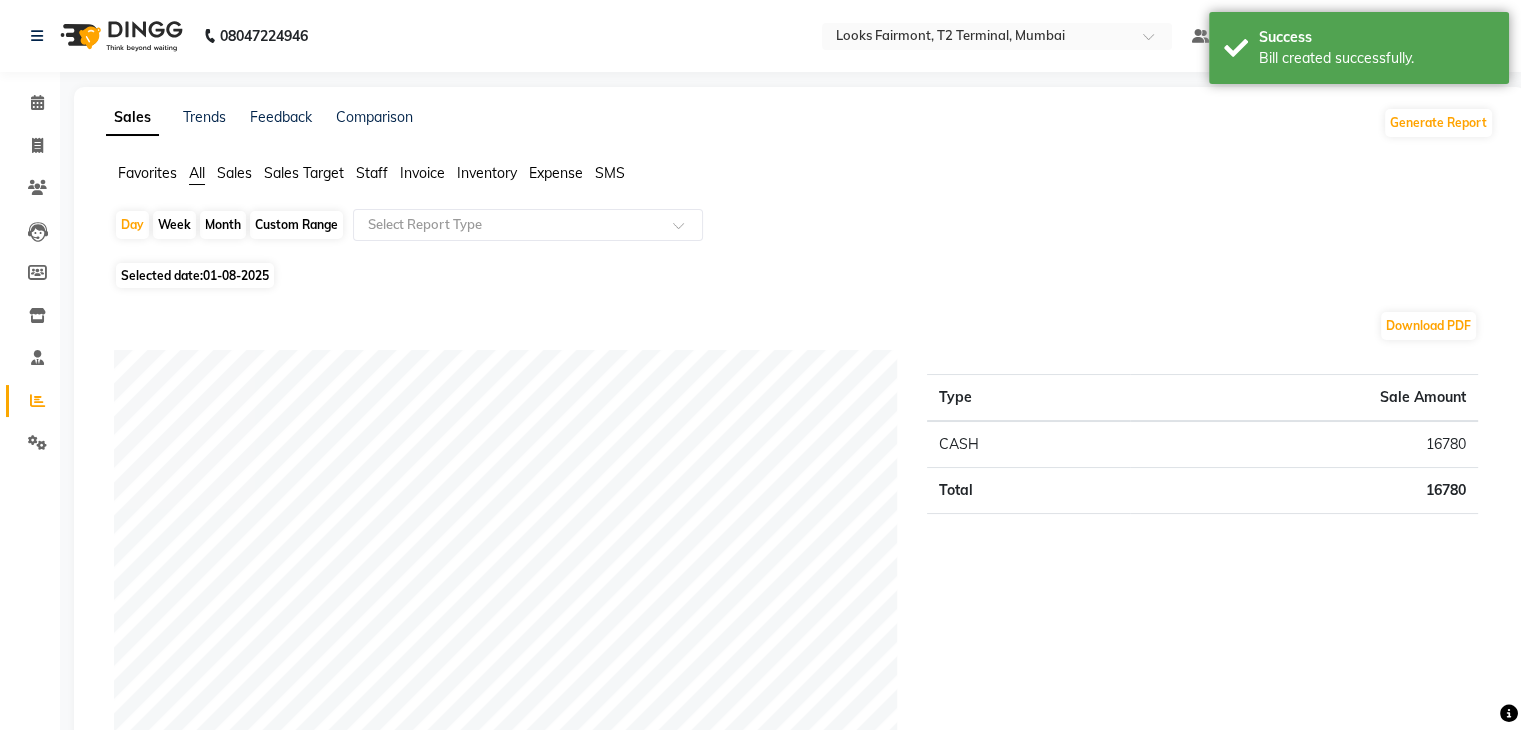 click on "Sales" 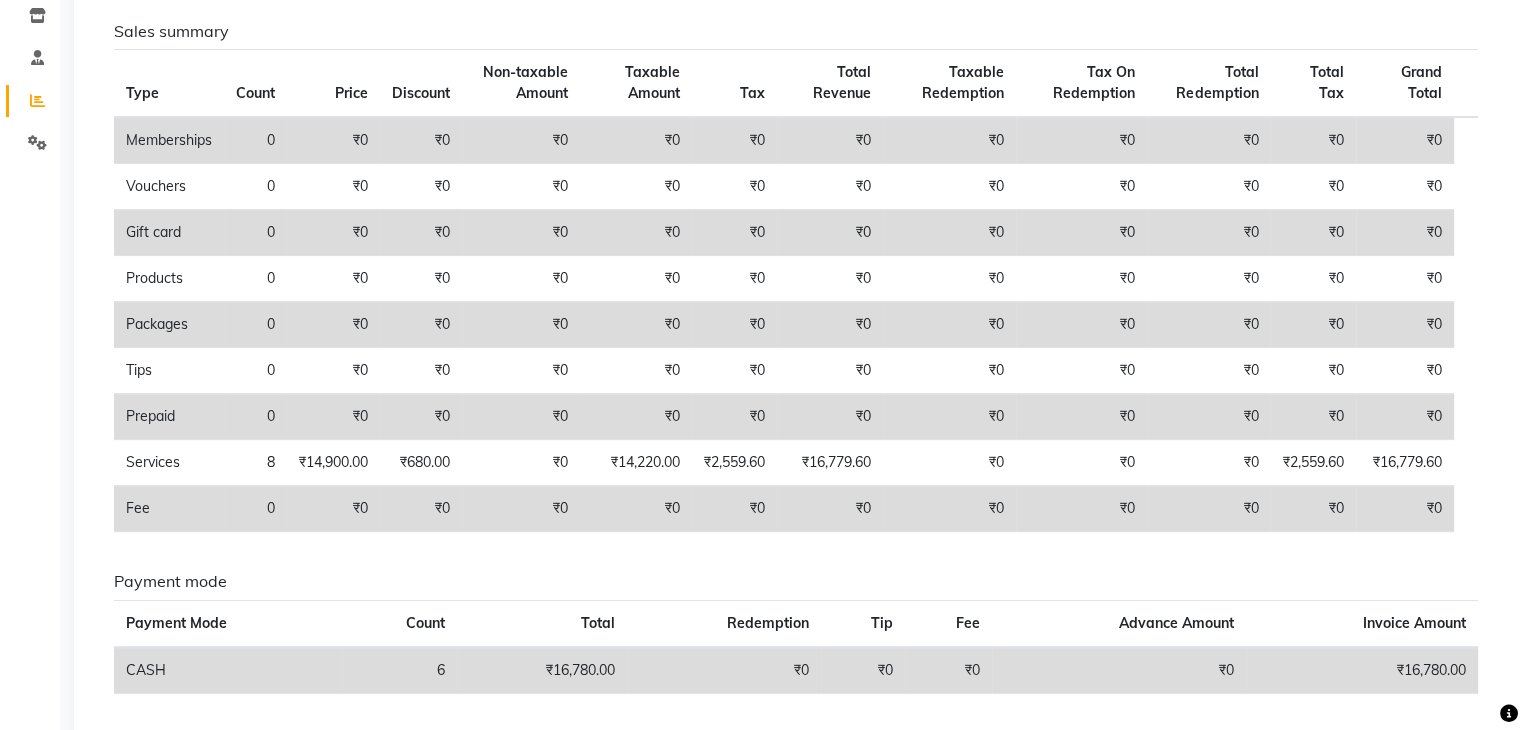 scroll, scrollTop: 0, scrollLeft: 0, axis: both 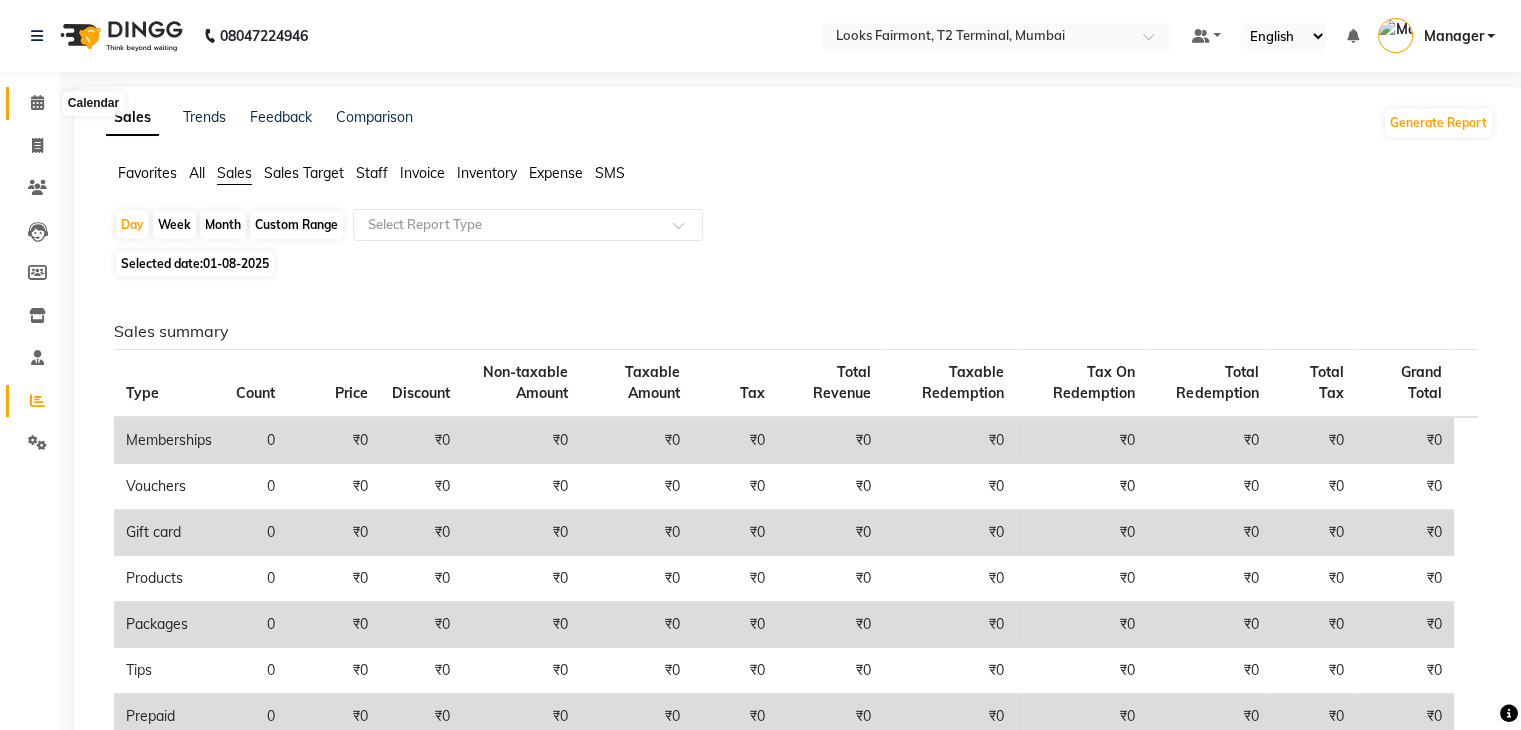 click 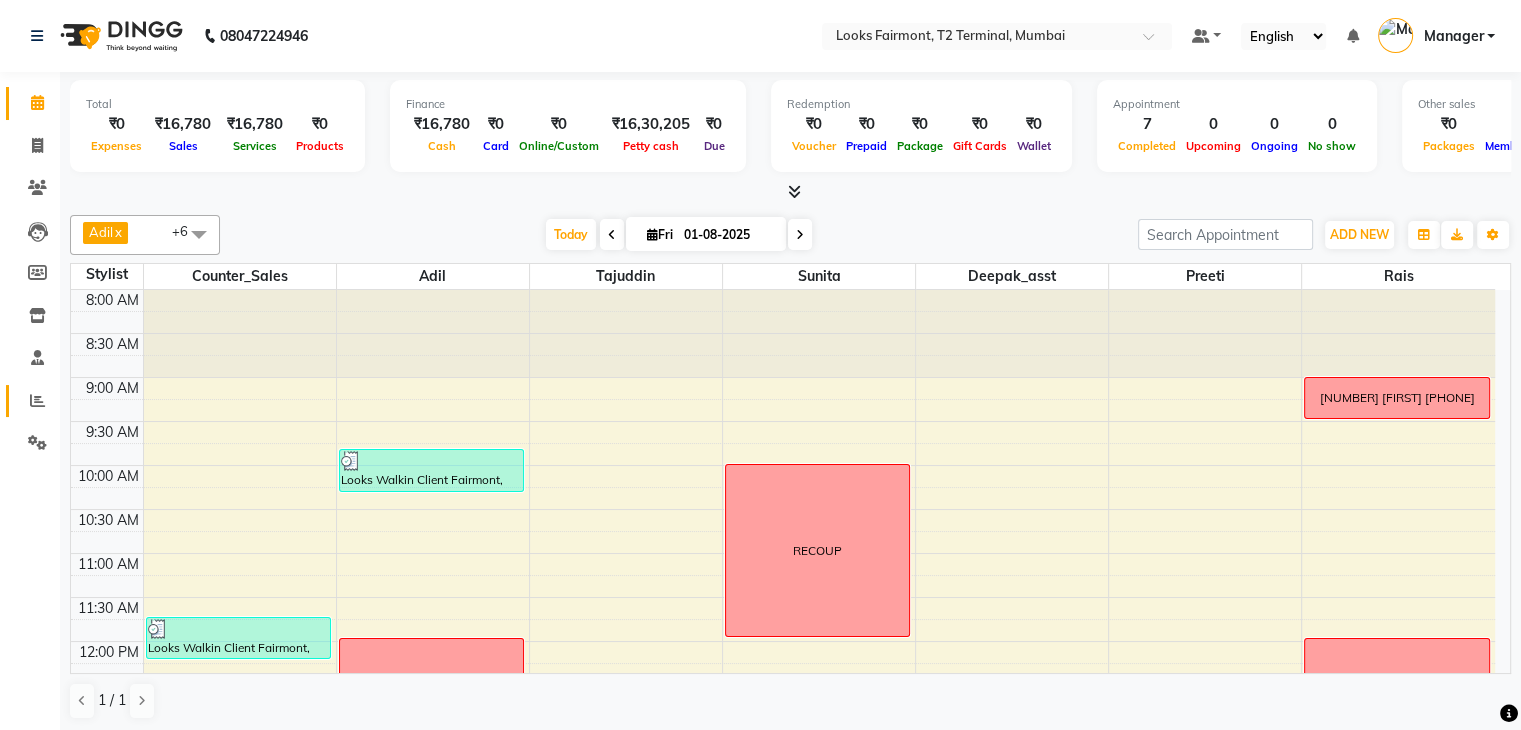 click on "Reports" 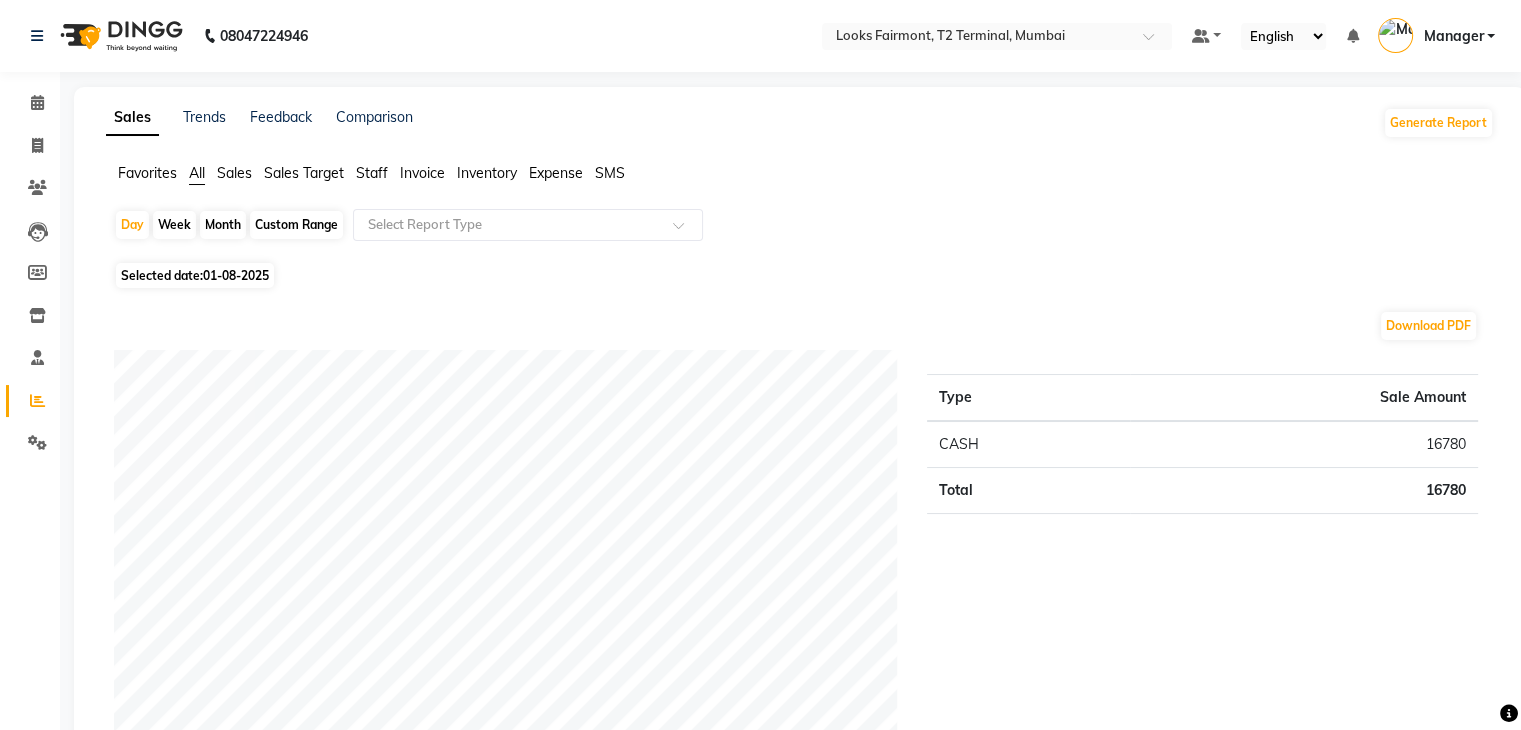 click on "Month" 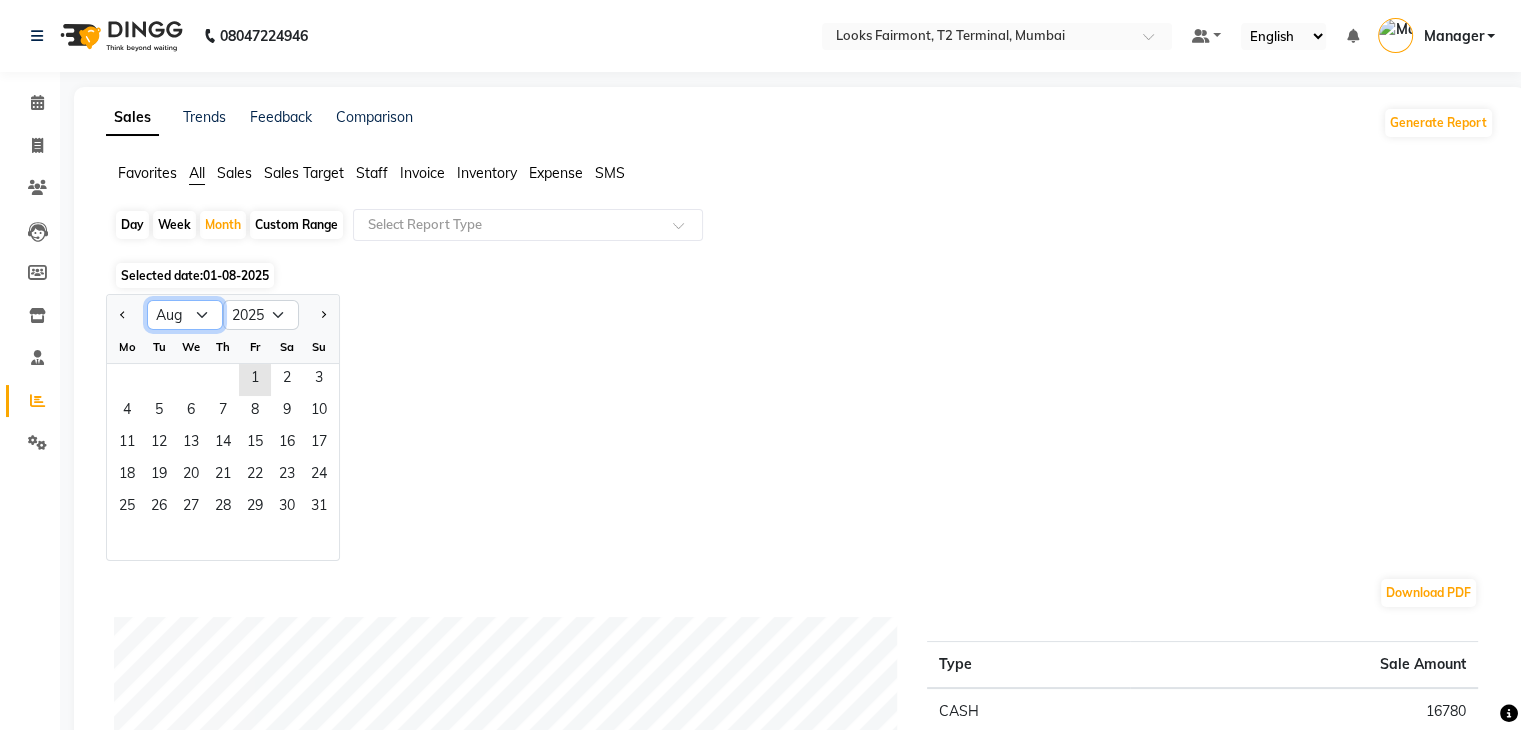 click on "Jan Feb Mar Apr May Jun Jul Aug Sep Oct Nov Dec" 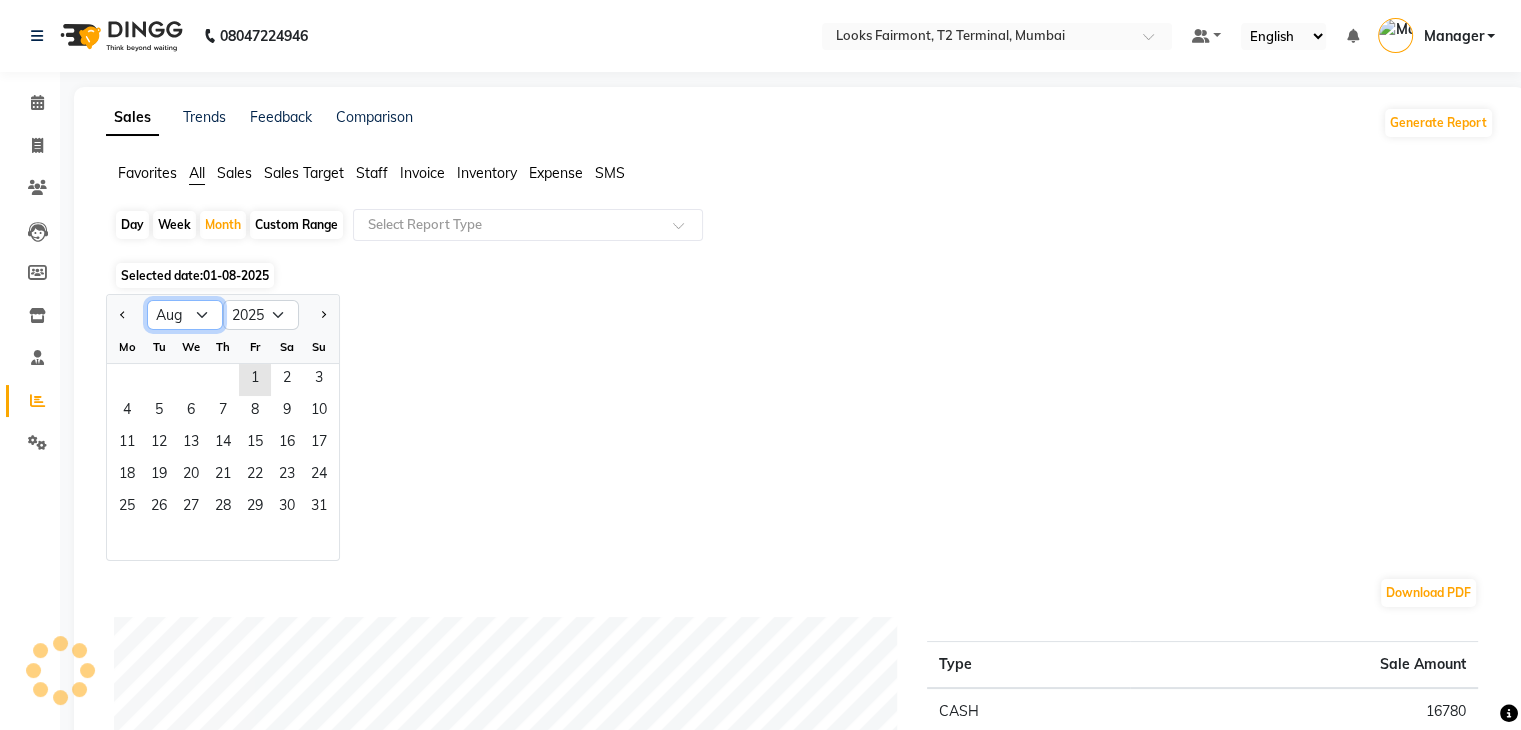 select on "7" 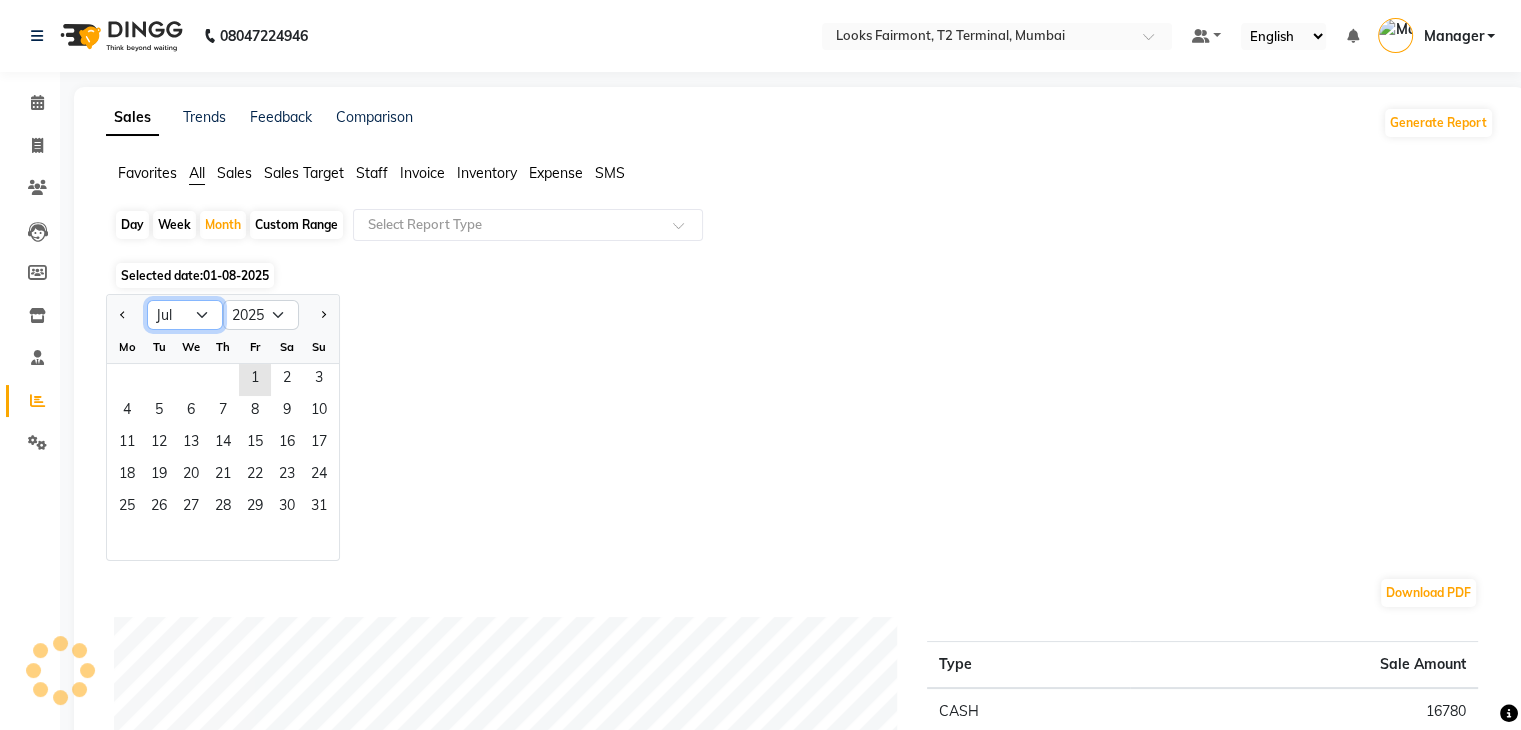 click on "Jan Feb Mar Apr May Jun Jul Aug Sep Oct Nov Dec" 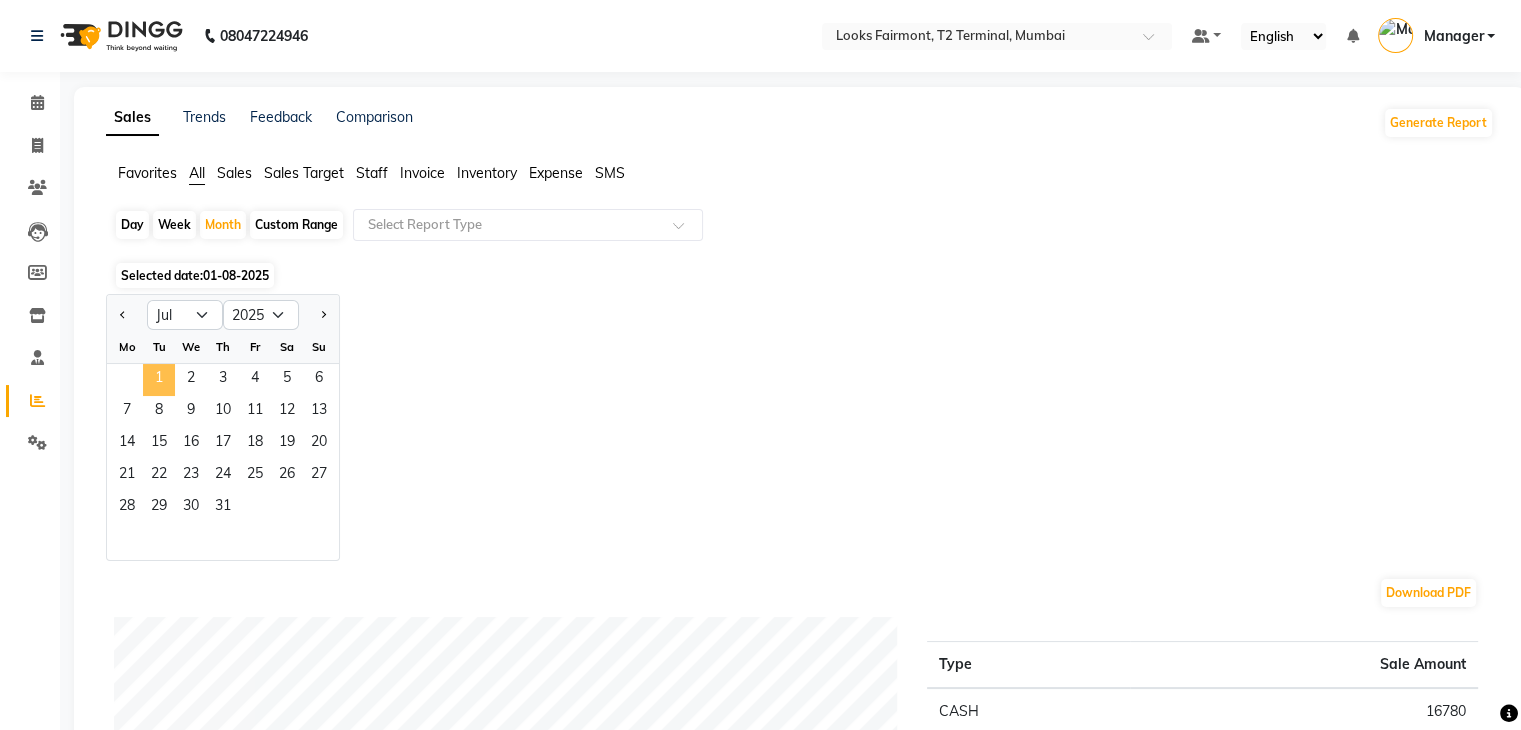 click on "1" 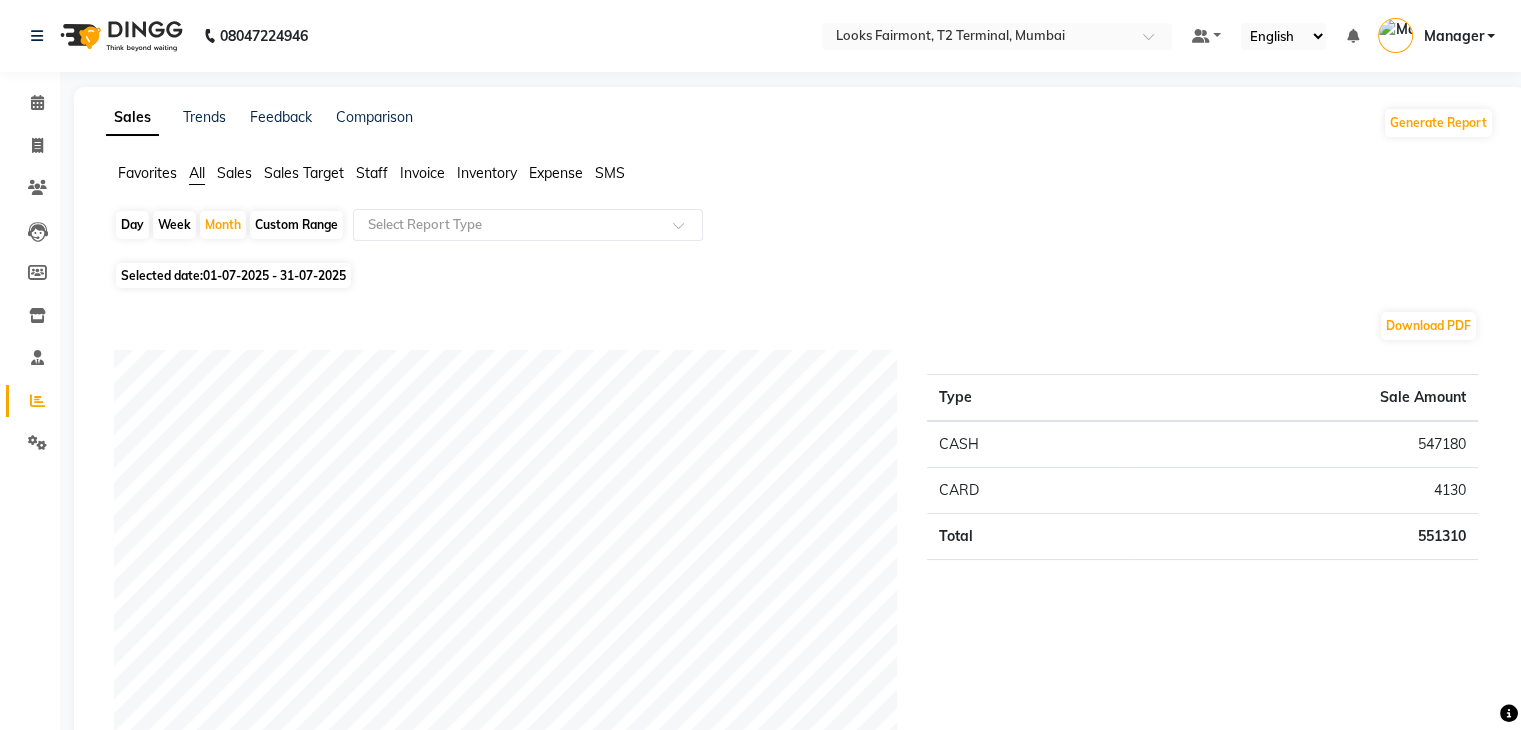 click on "Staff" 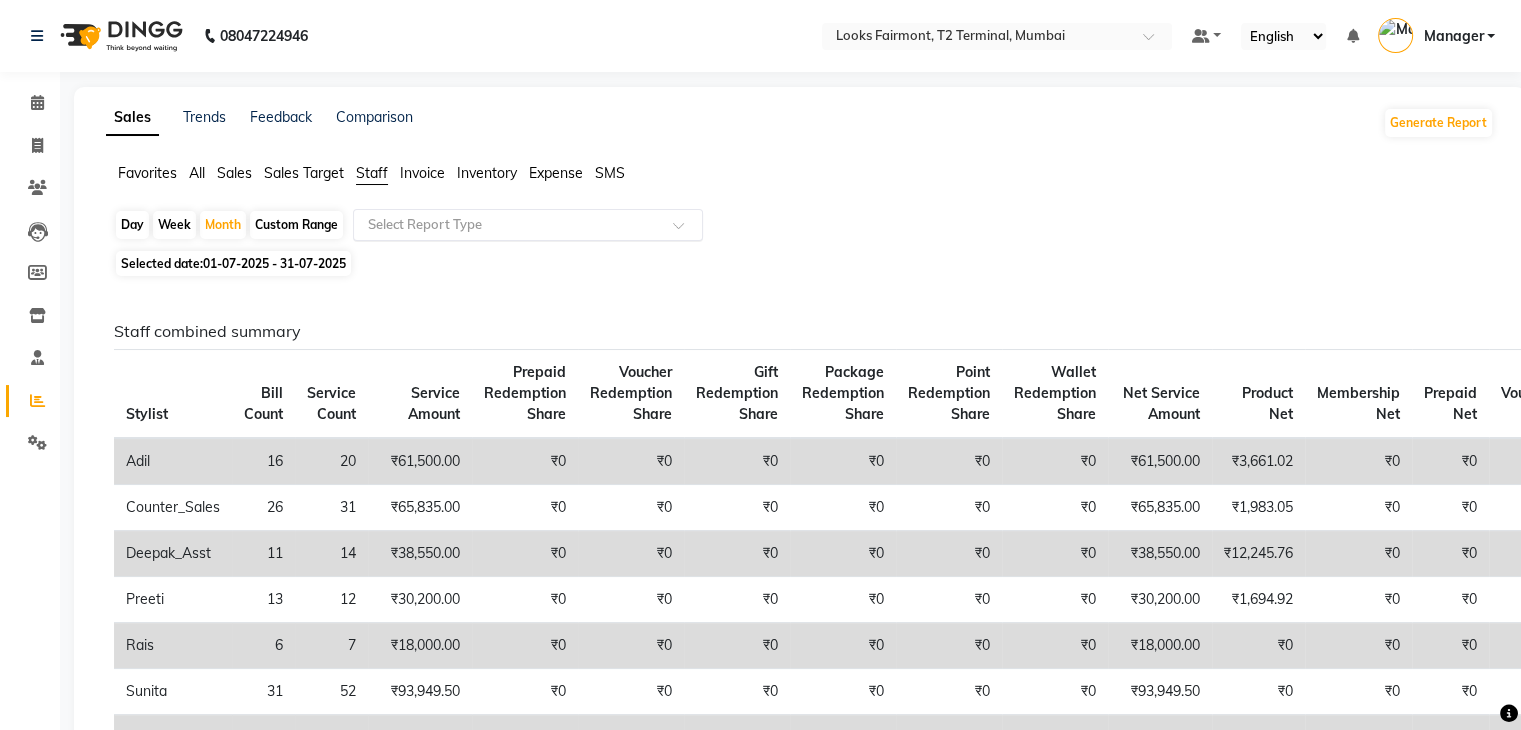 click 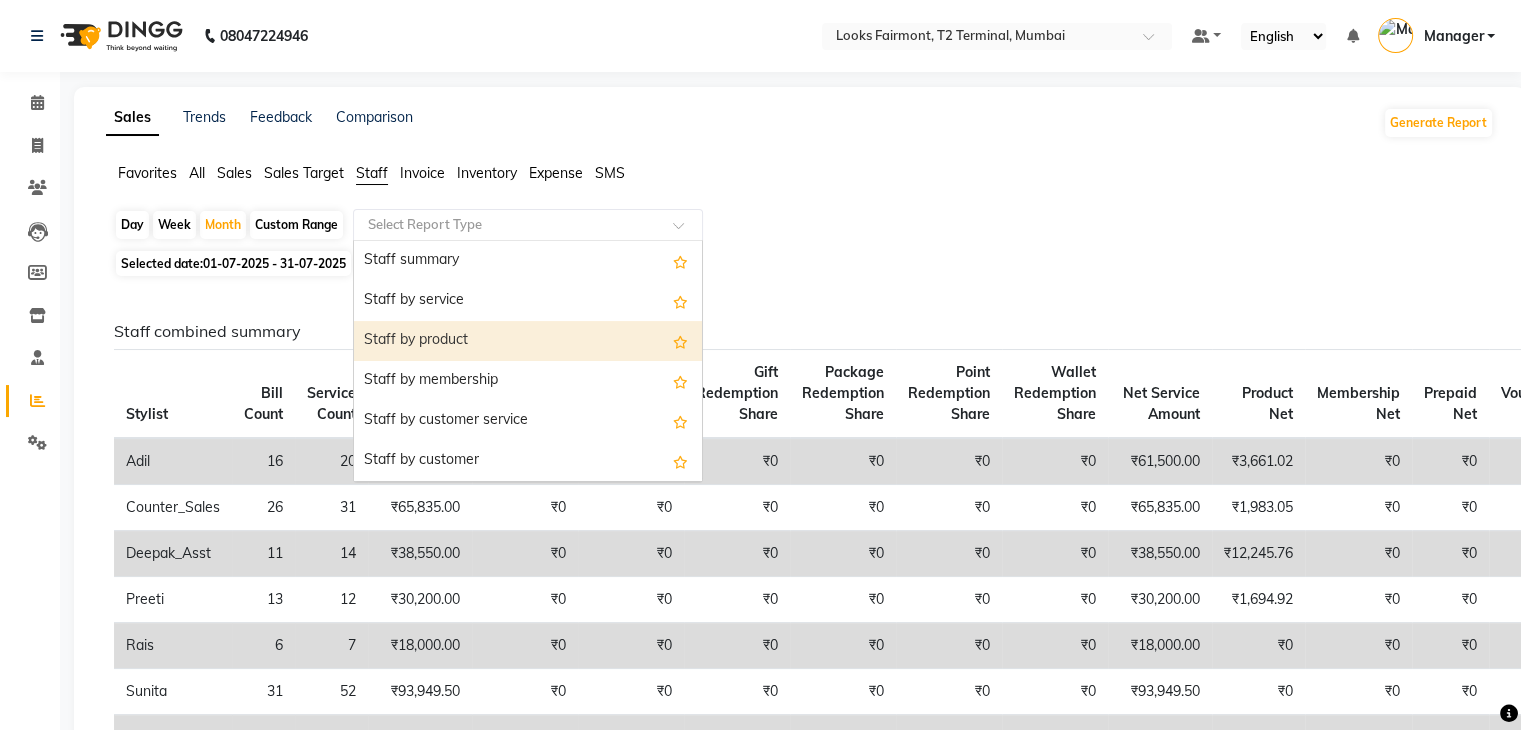 click on "Staff by product" at bounding box center [528, 341] 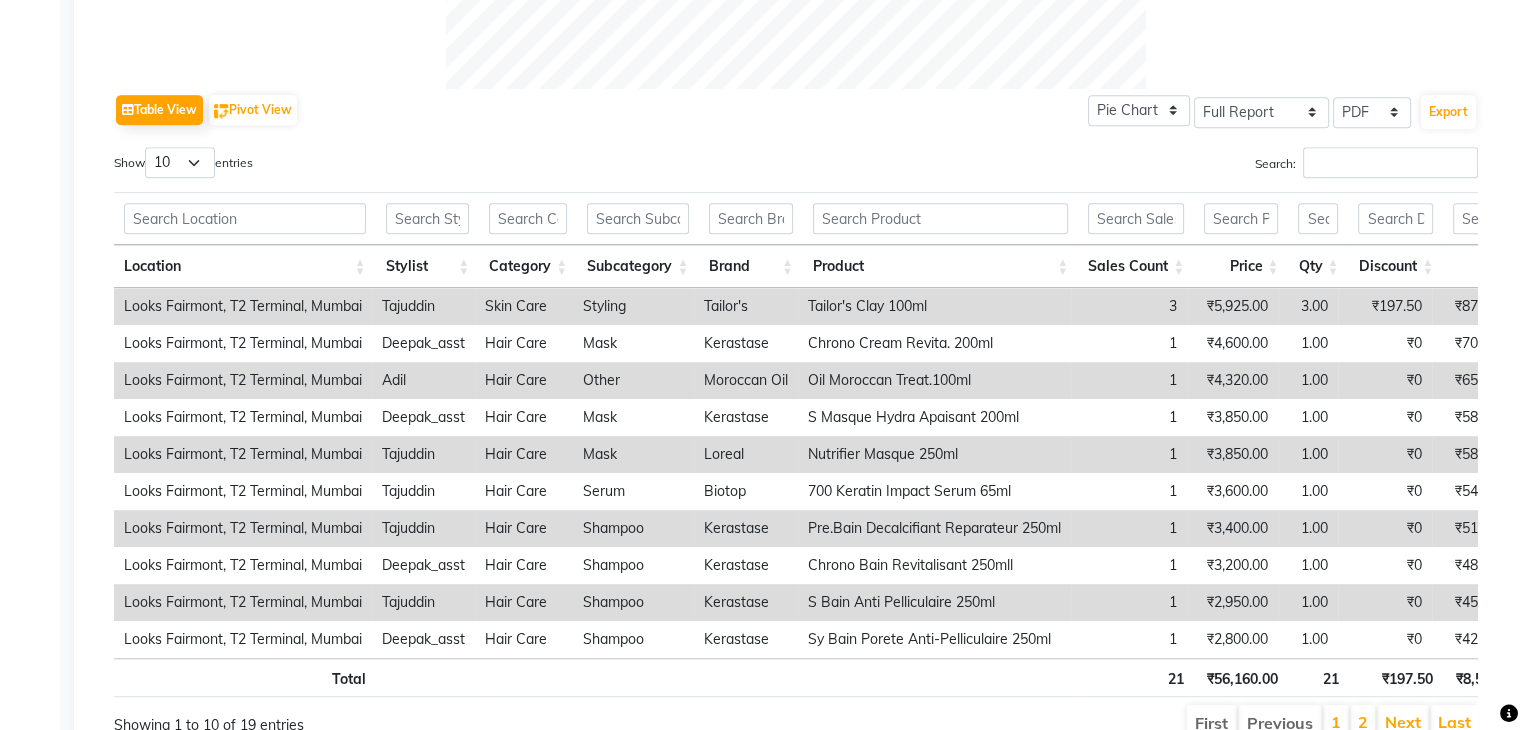 scroll, scrollTop: 1000, scrollLeft: 0, axis: vertical 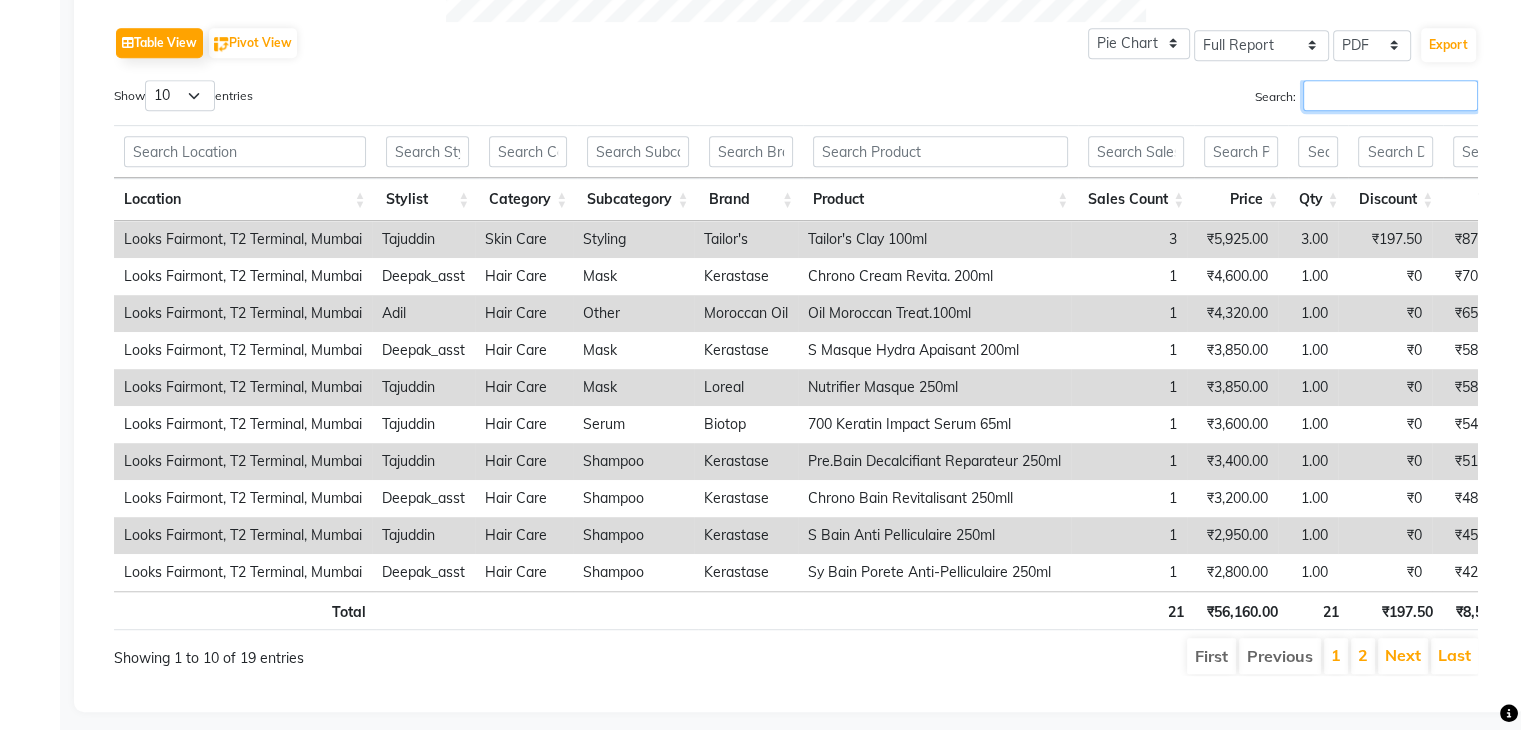 click on "Search:" at bounding box center [1390, 95] 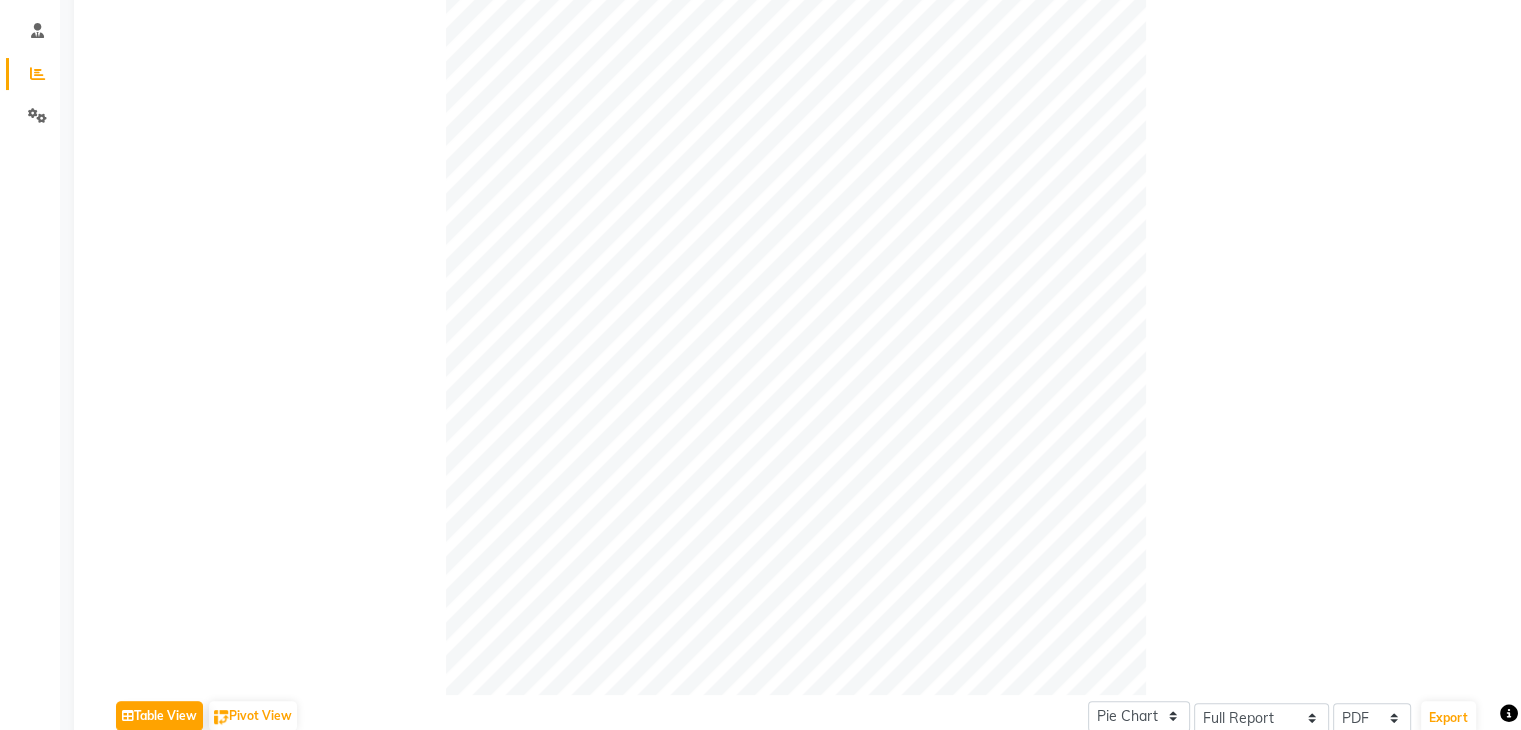 scroll, scrollTop: 167, scrollLeft: 0, axis: vertical 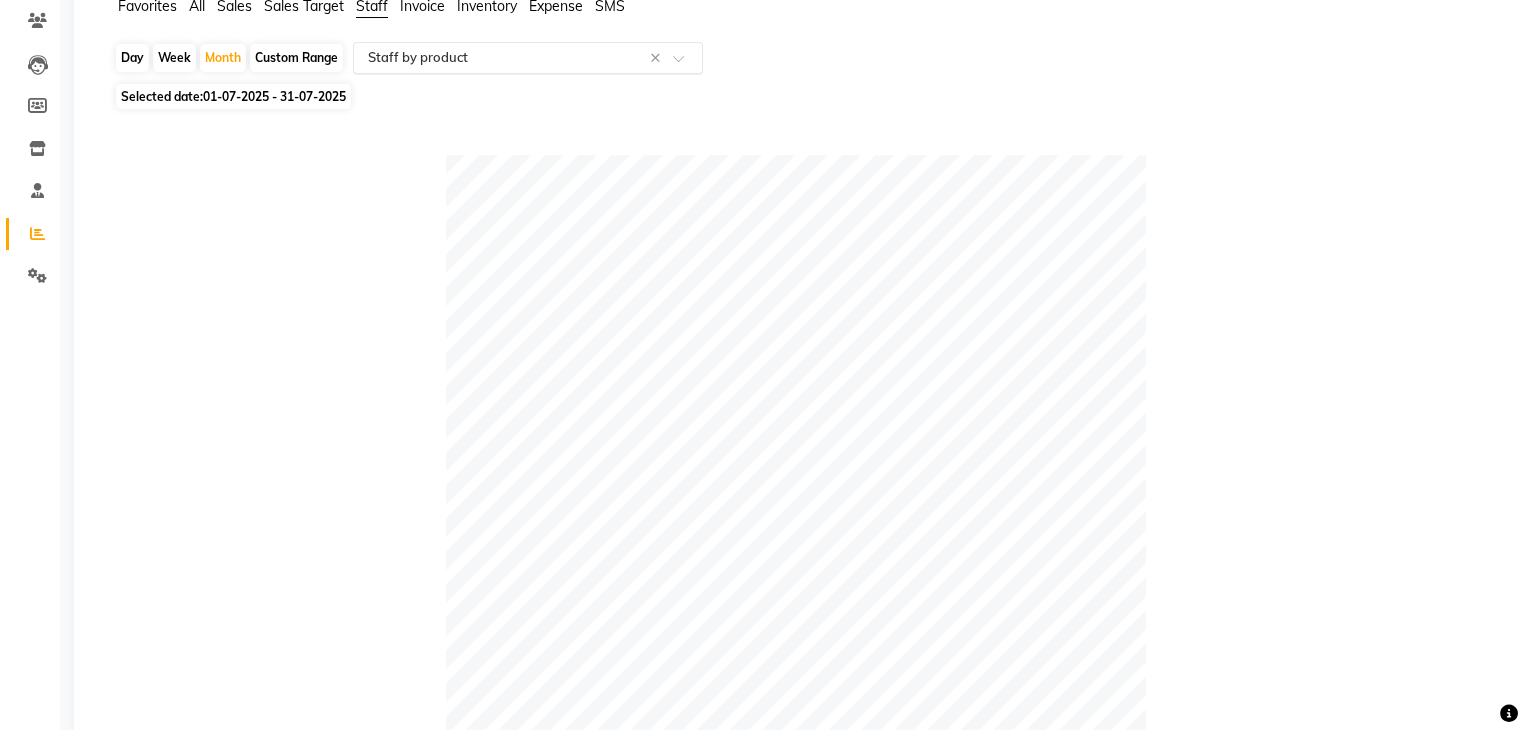 type on "tai" 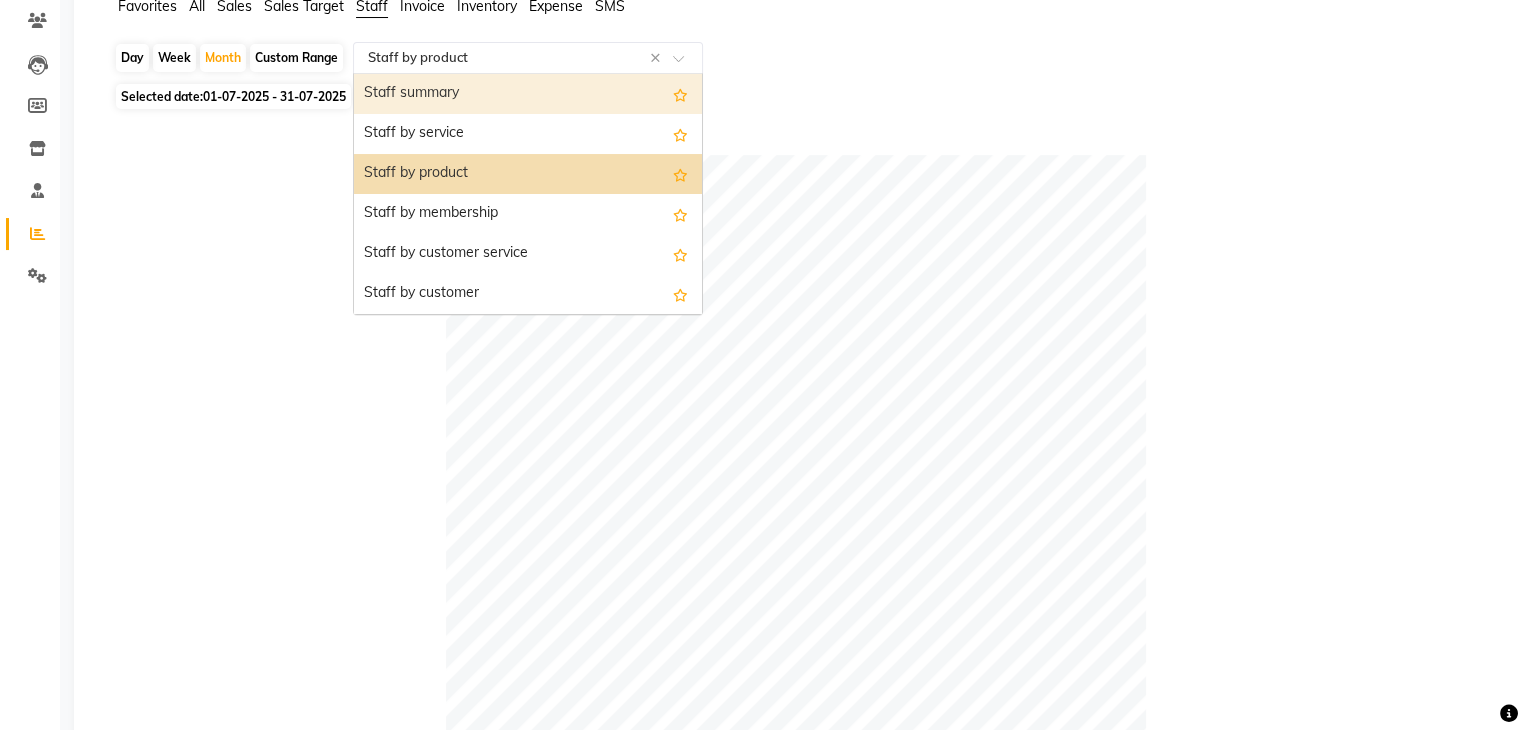 click on "Staff summary" at bounding box center [528, 94] 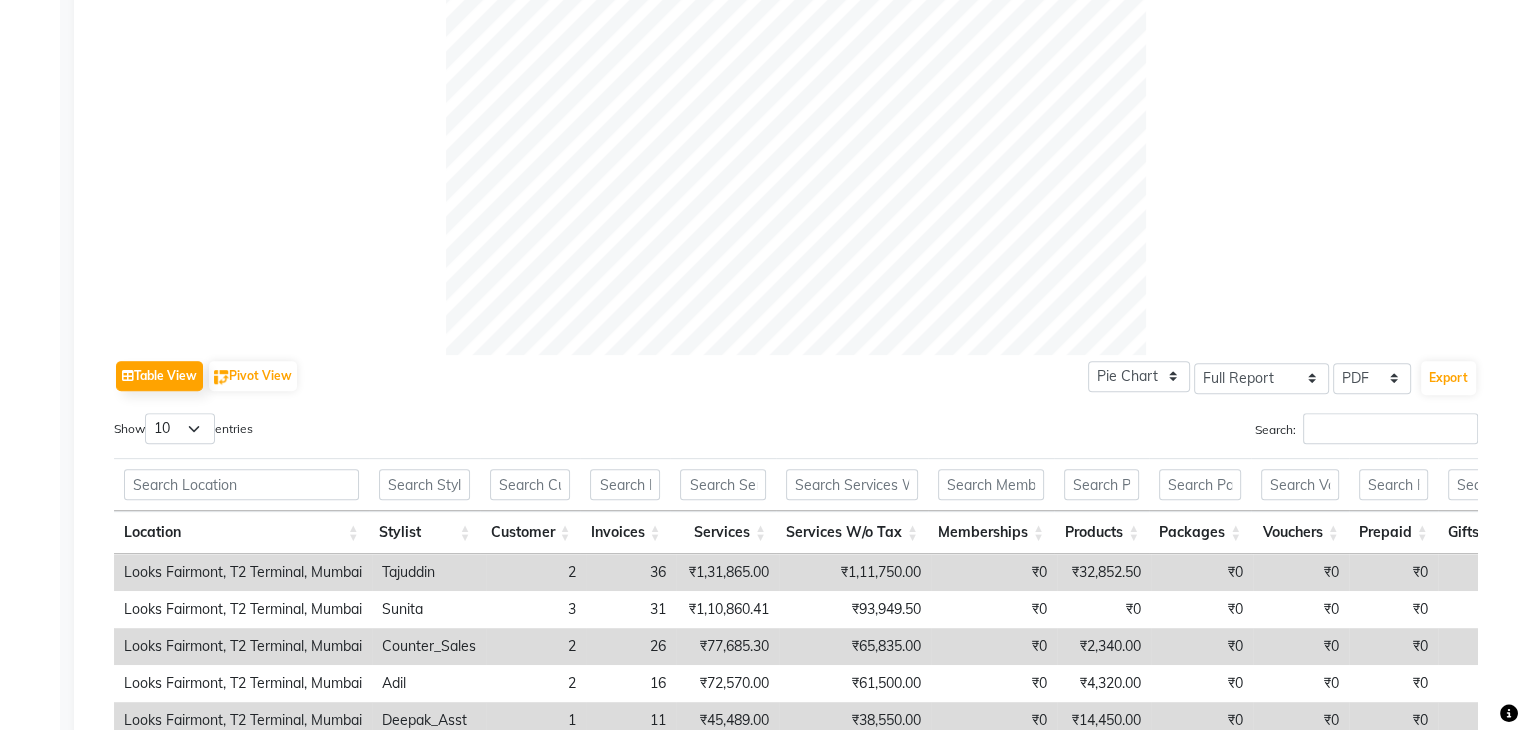 scroll, scrollTop: 930, scrollLeft: 0, axis: vertical 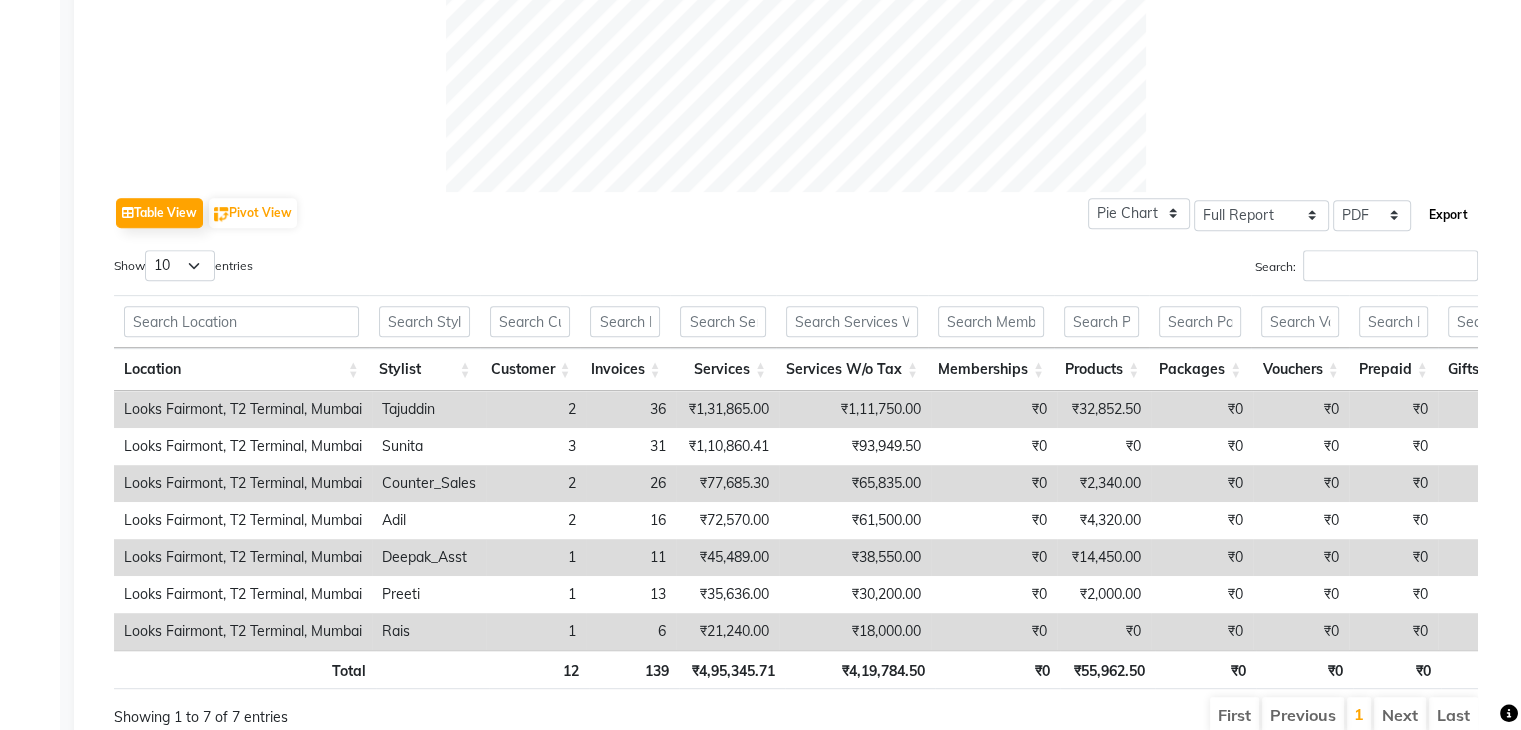 click on "Export" 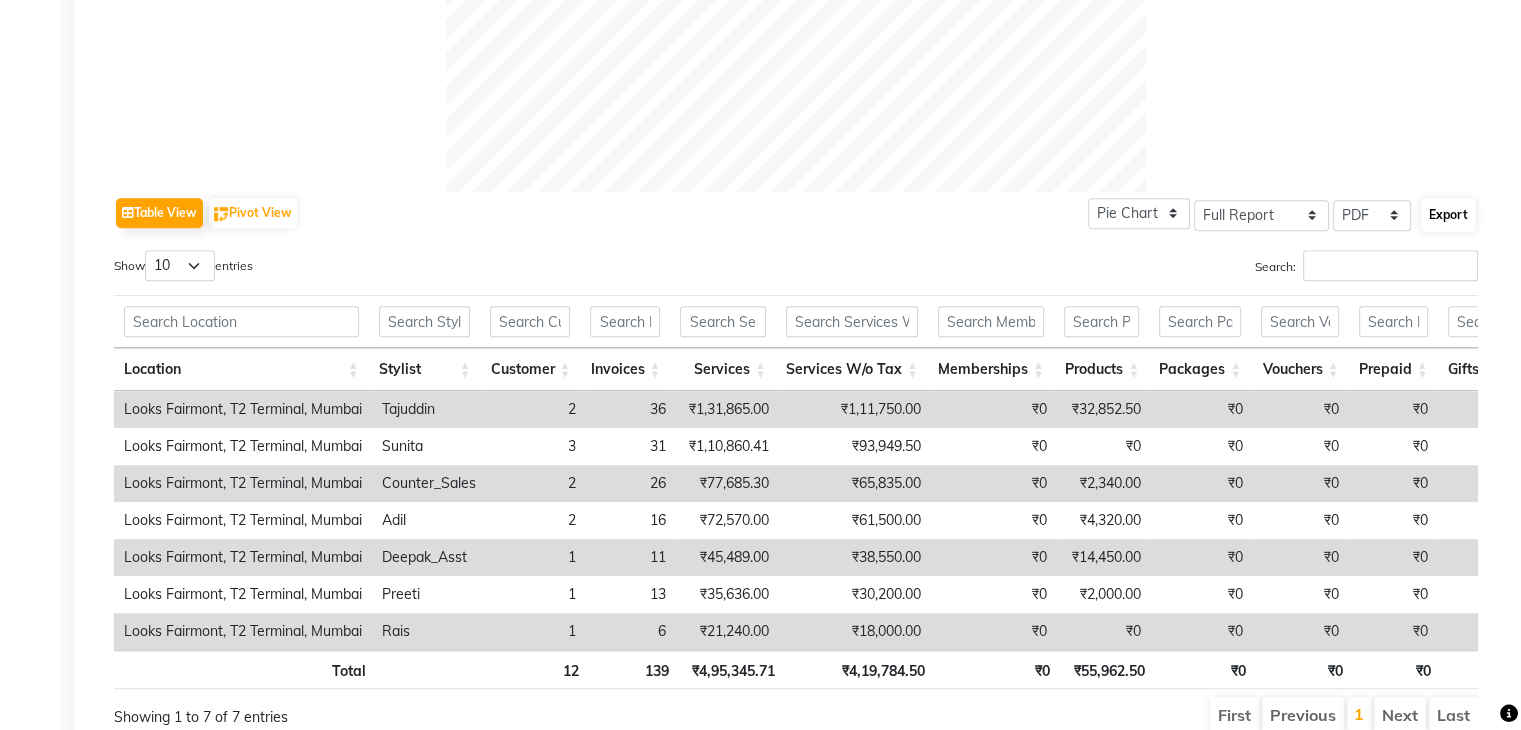 select on "monospace" 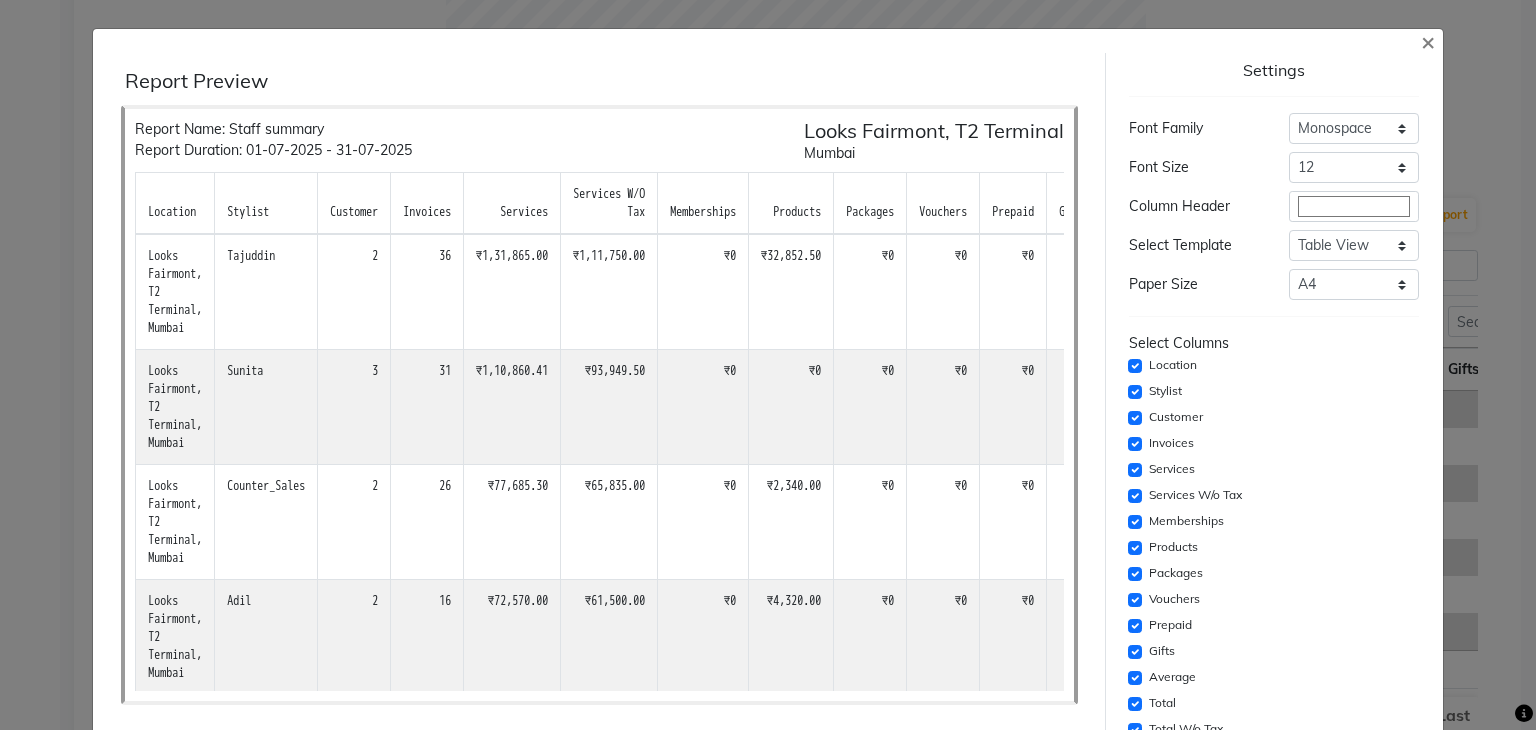 scroll, scrollTop: 307, scrollLeft: 0, axis: vertical 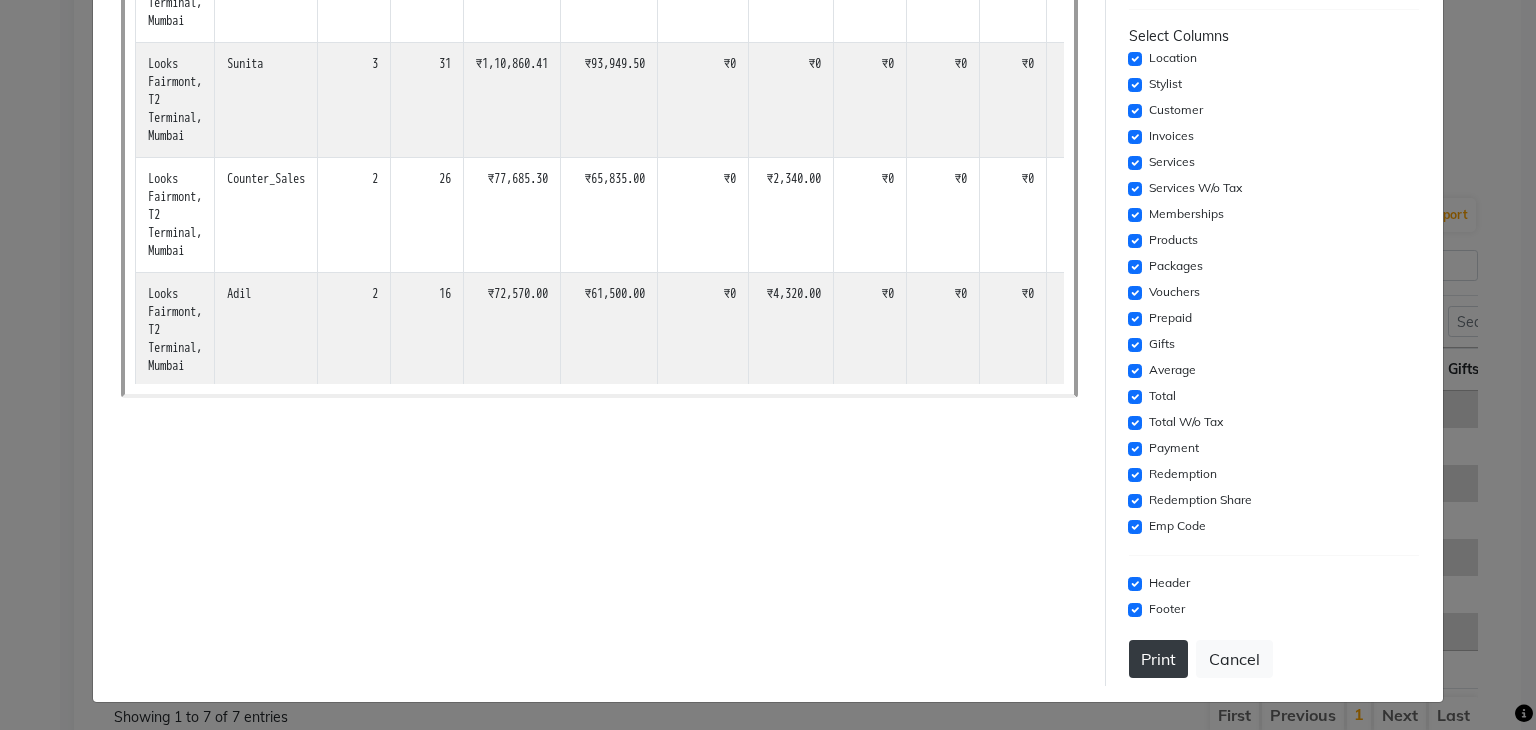click on "Print" 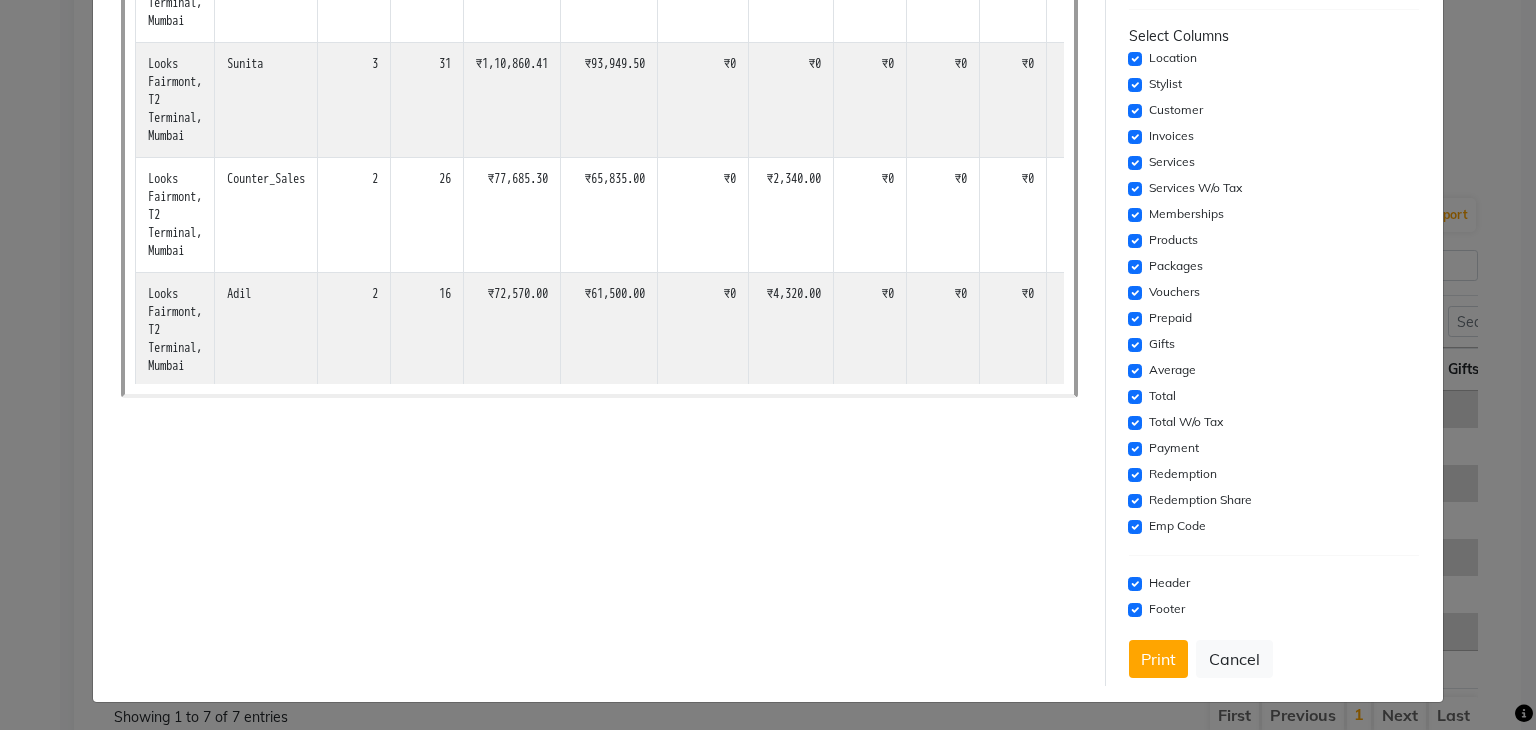 scroll, scrollTop: 0, scrollLeft: 0, axis: both 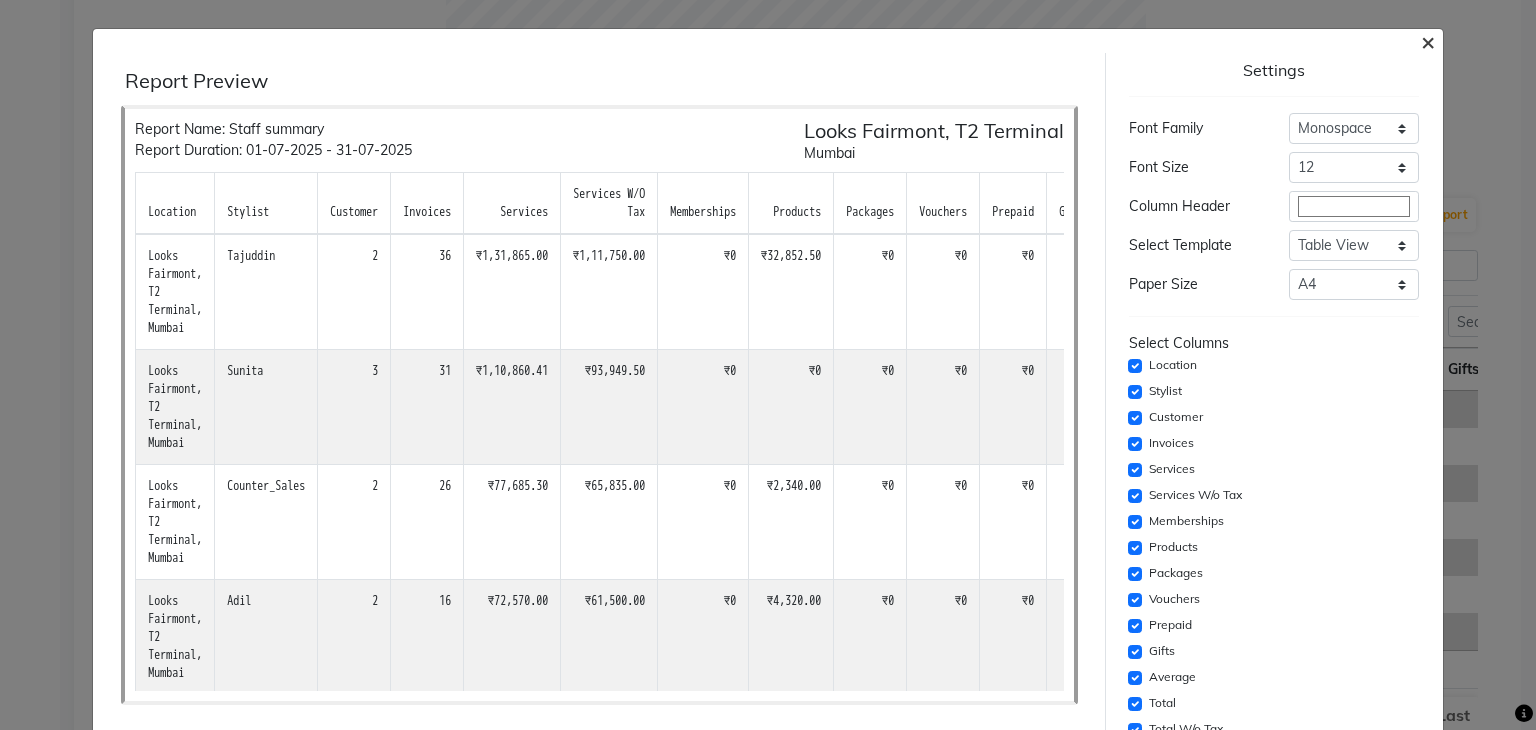click on "×" 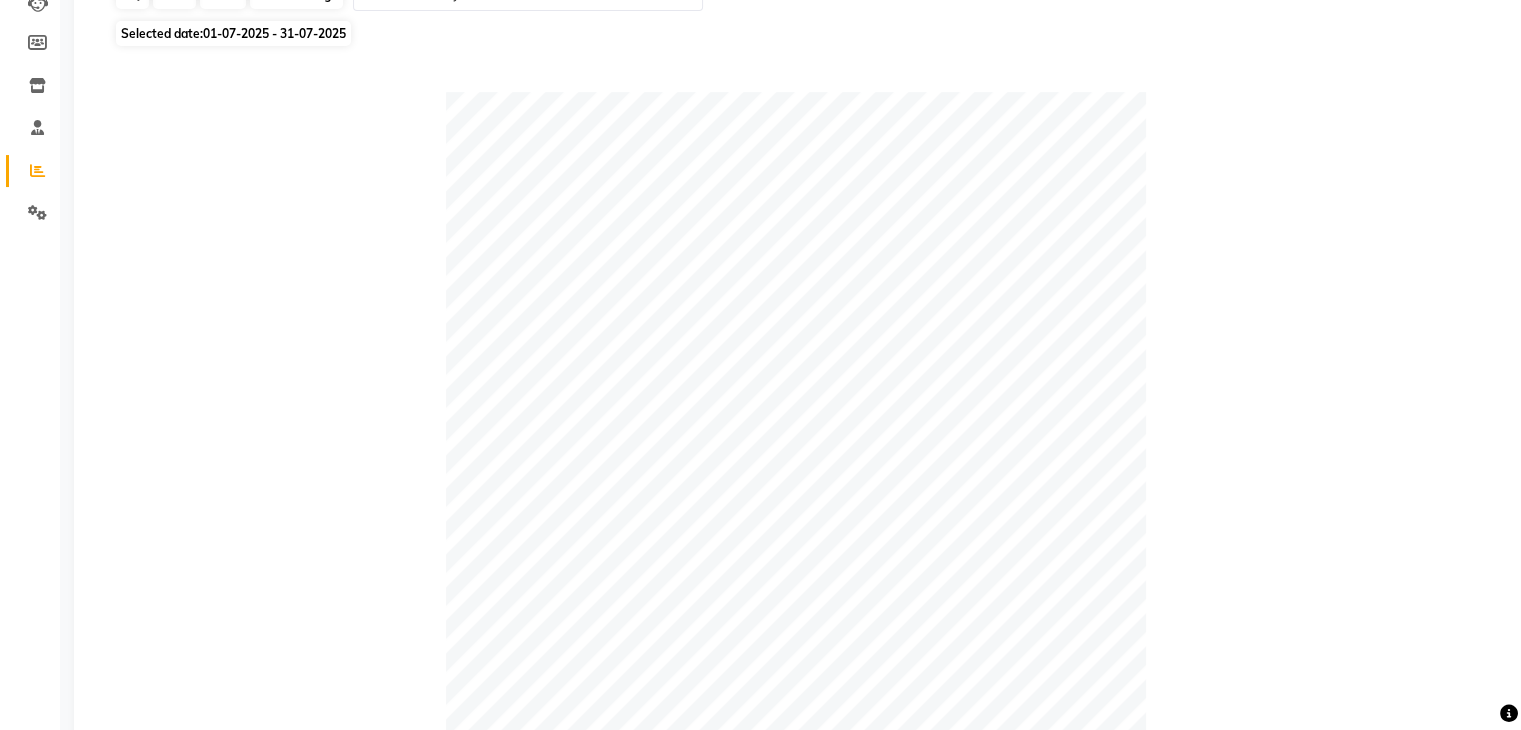 scroll, scrollTop: 0, scrollLeft: 0, axis: both 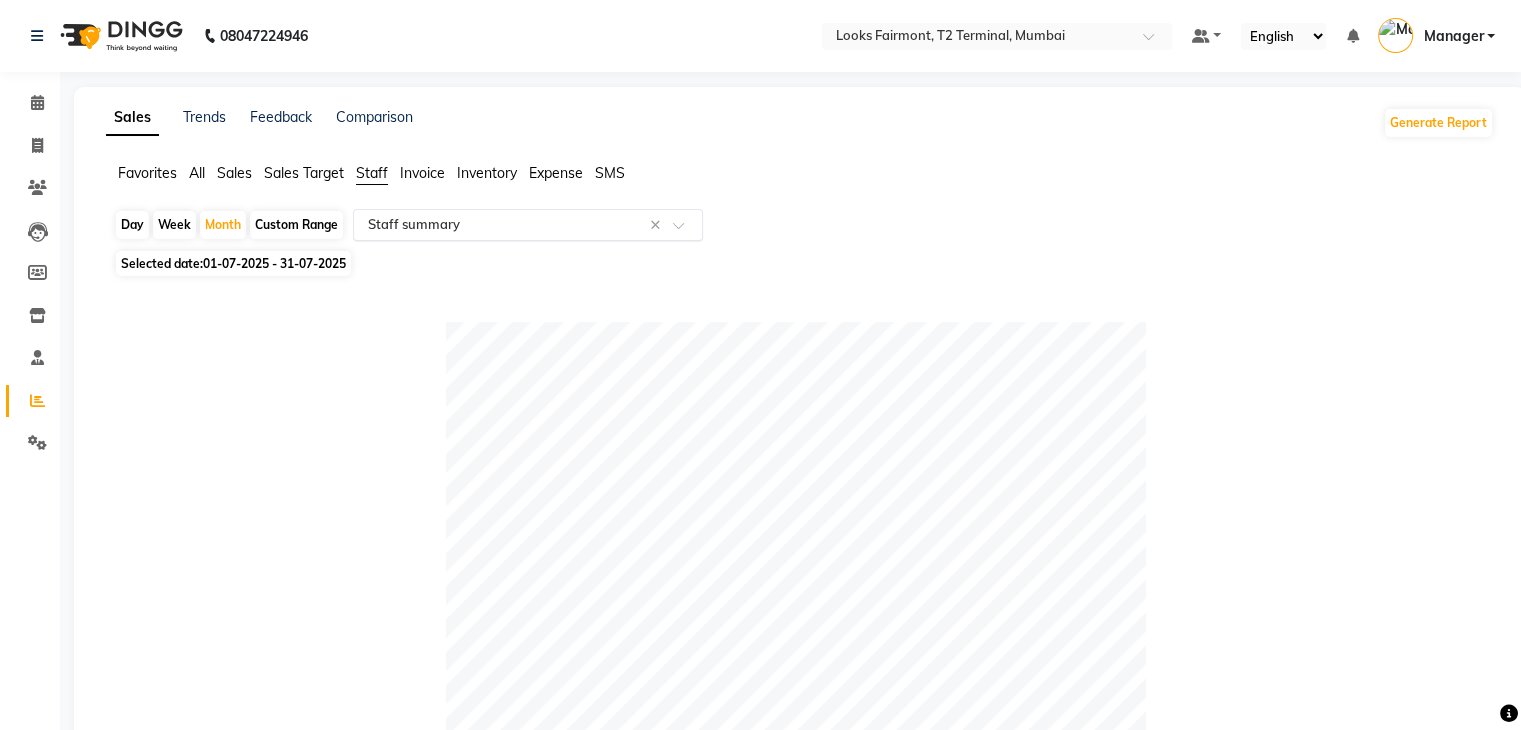 click 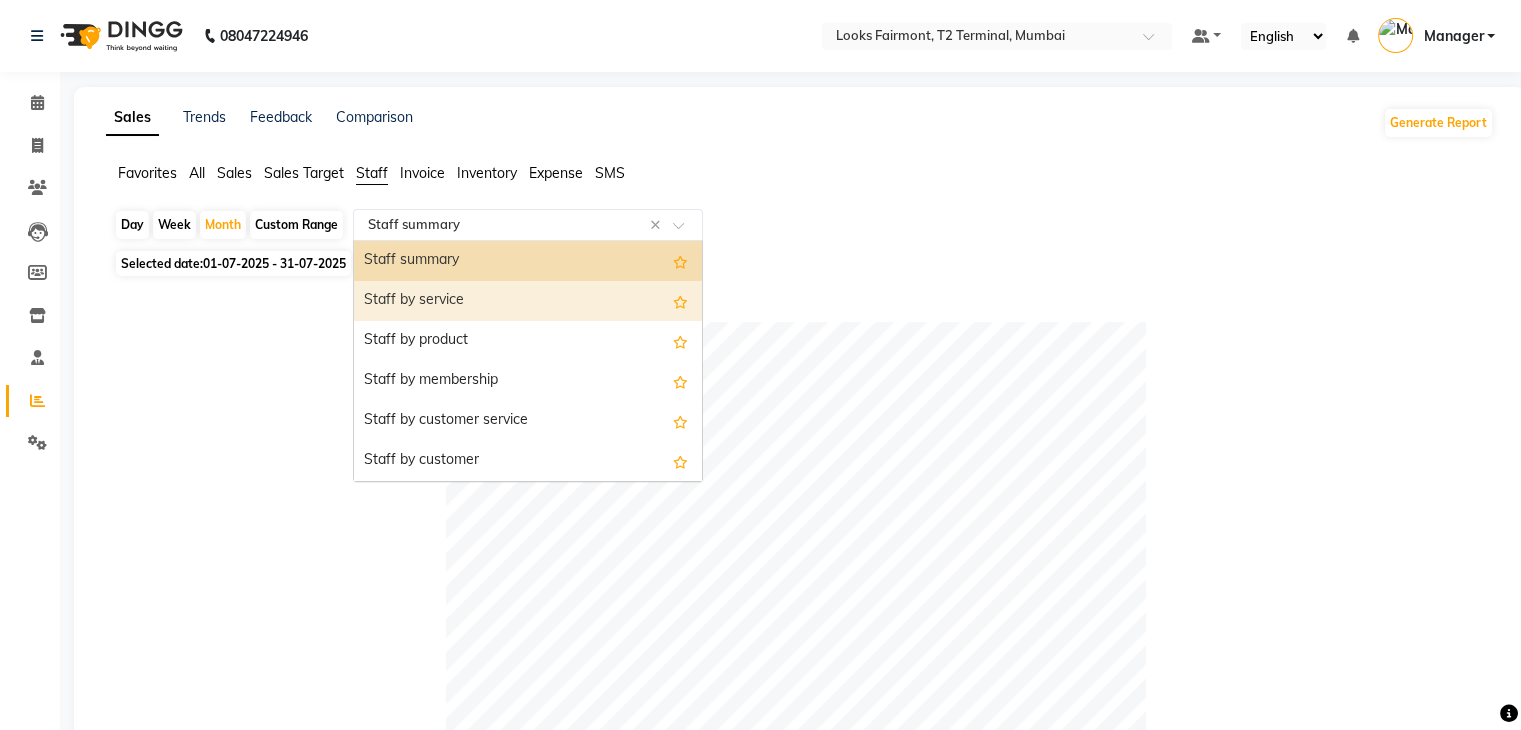 click on "Staff by service" at bounding box center [528, 301] 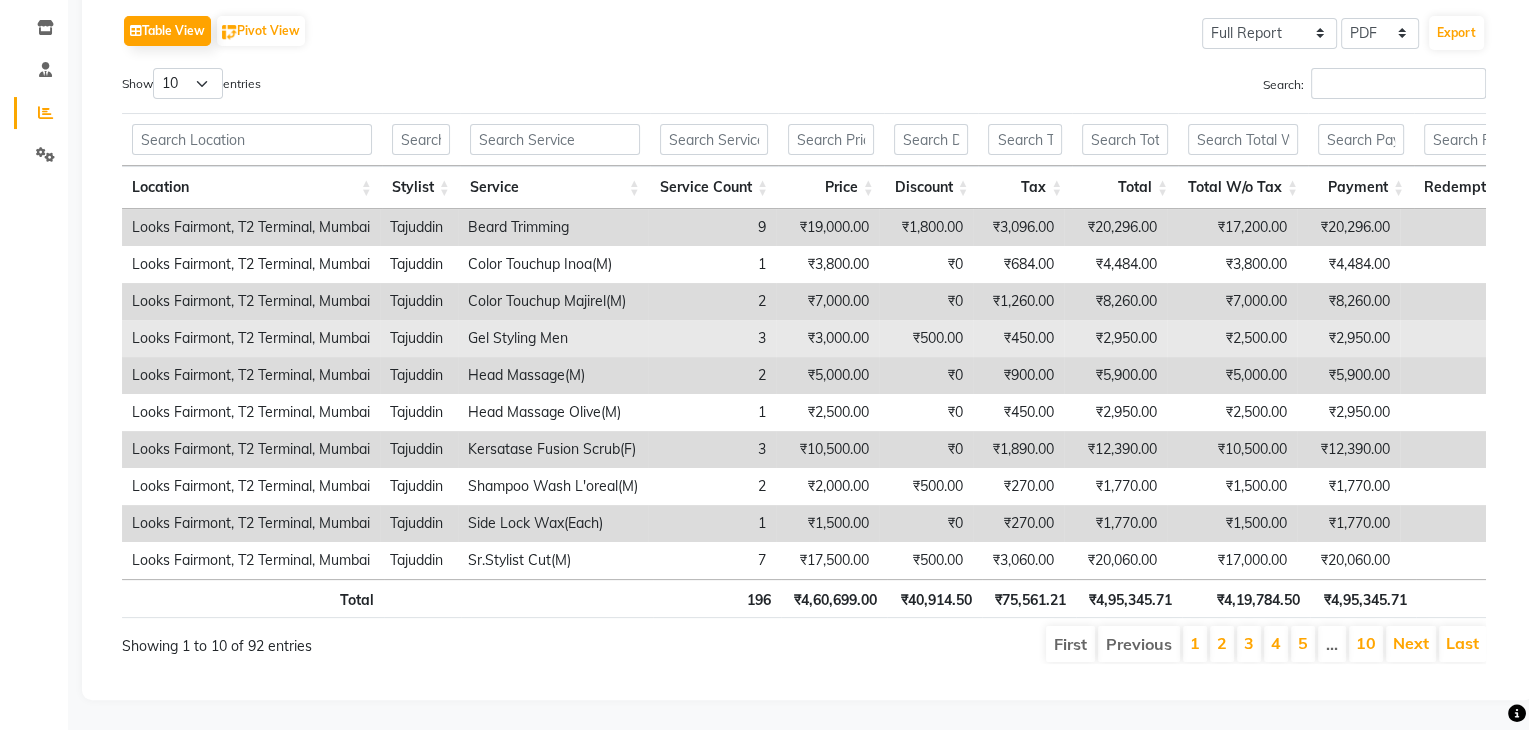 scroll, scrollTop: 300, scrollLeft: 0, axis: vertical 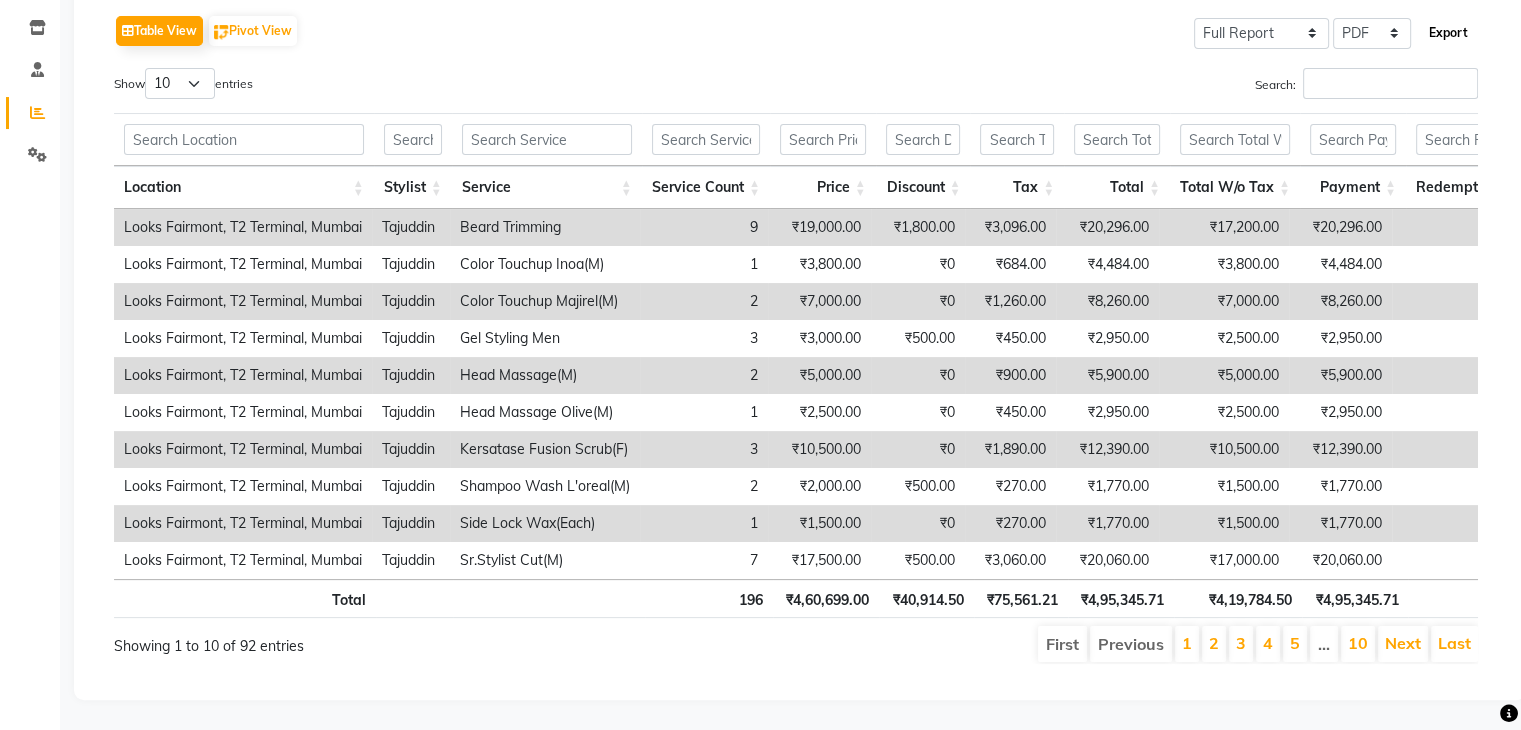 click on "Export" 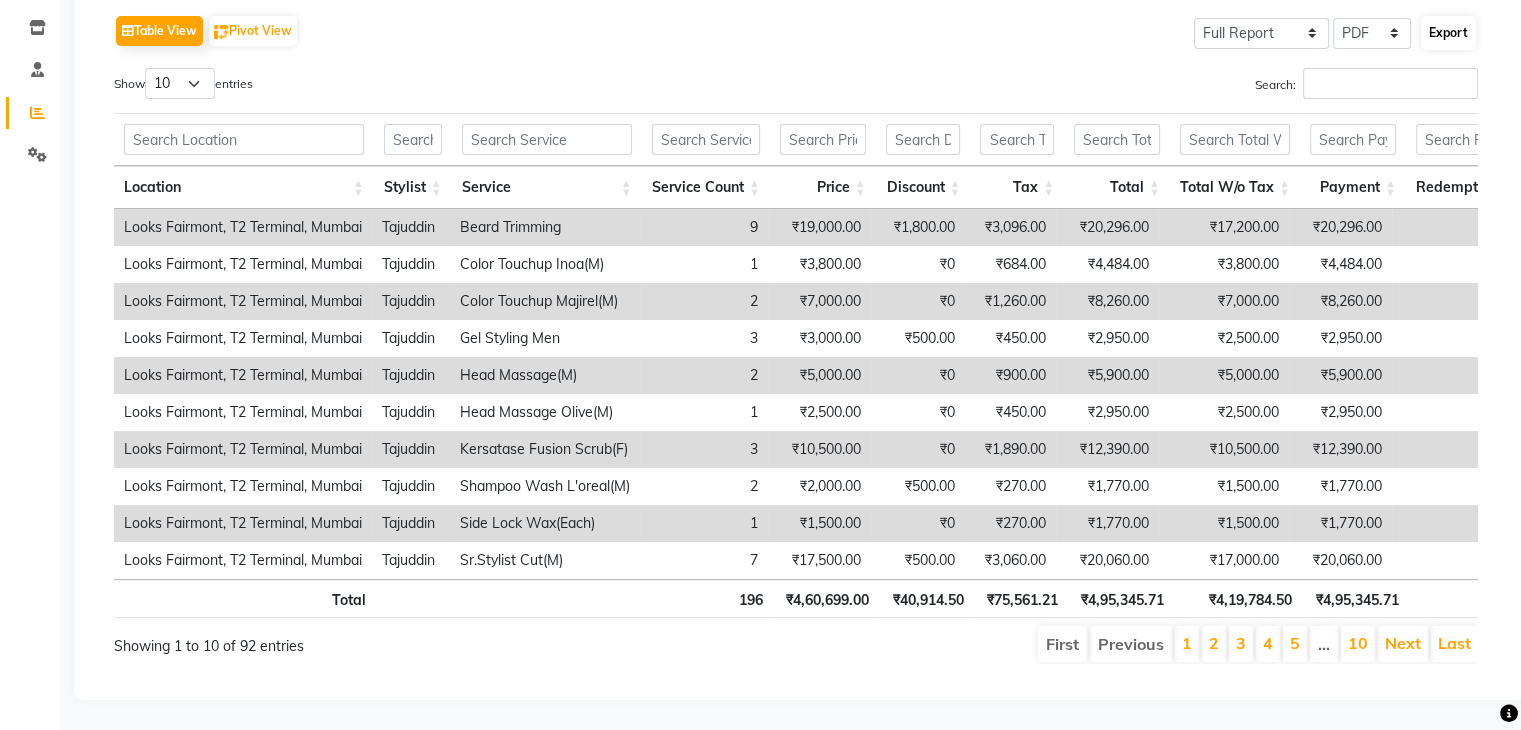 select on "monospace" 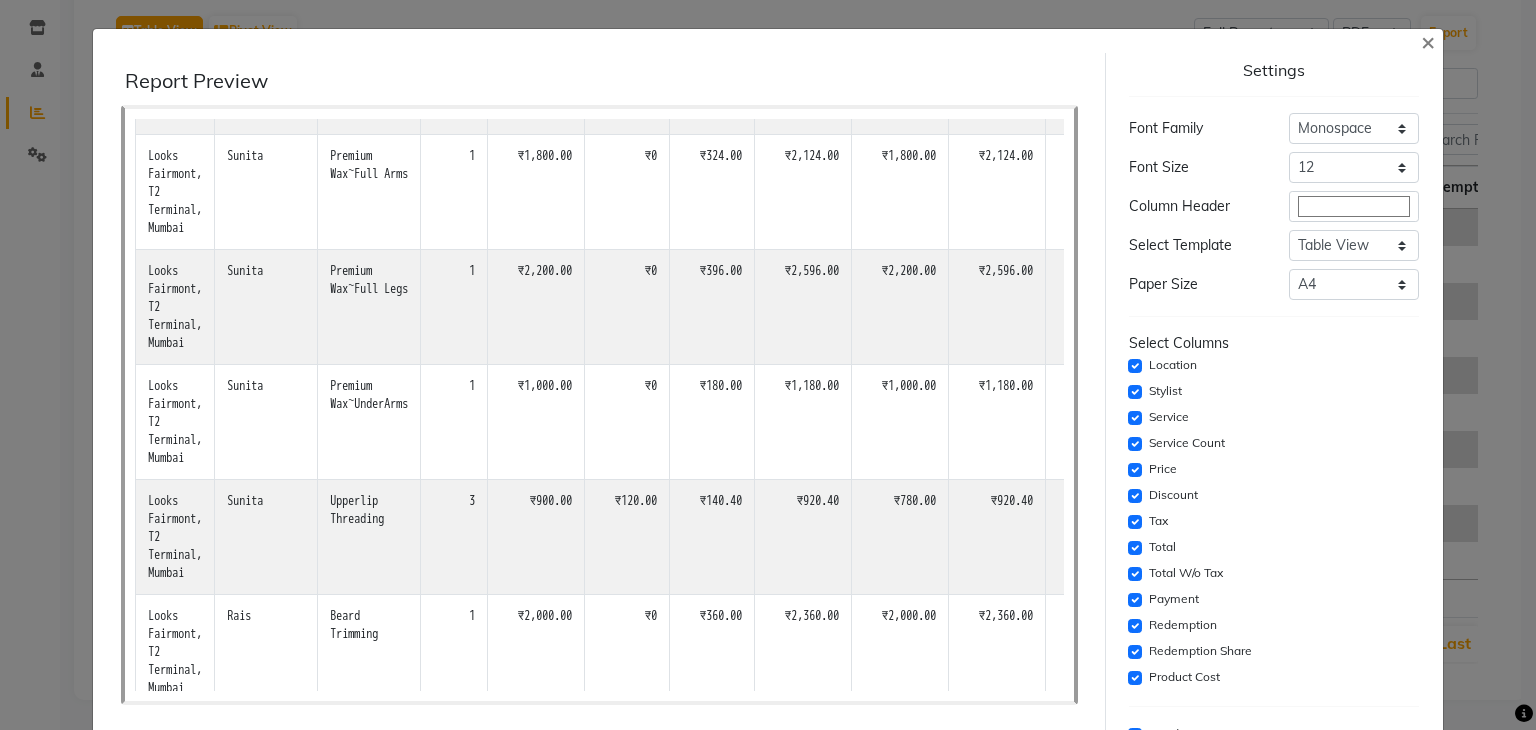 scroll, scrollTop: 4400, scrollLeft: 0, axis: vertical 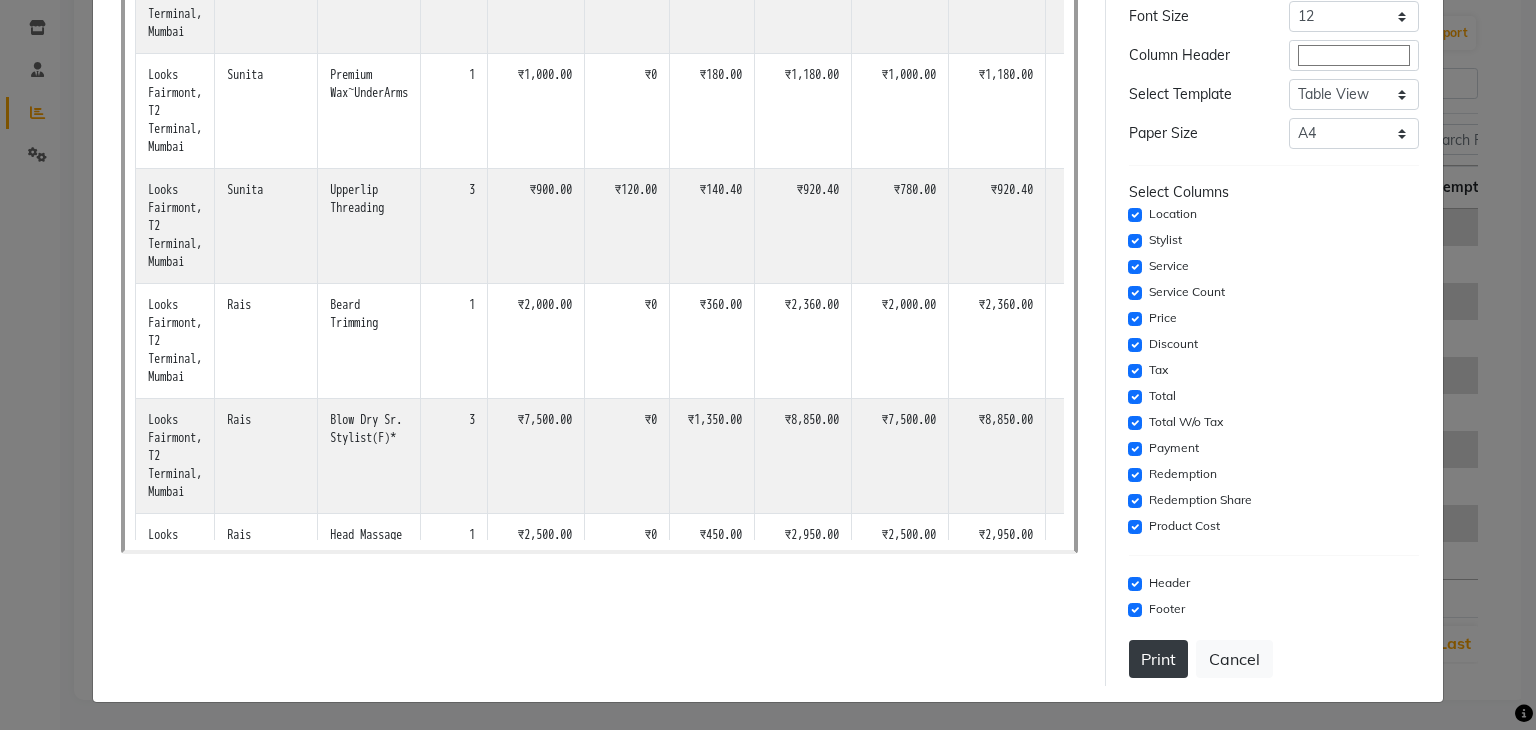 click on "Print" 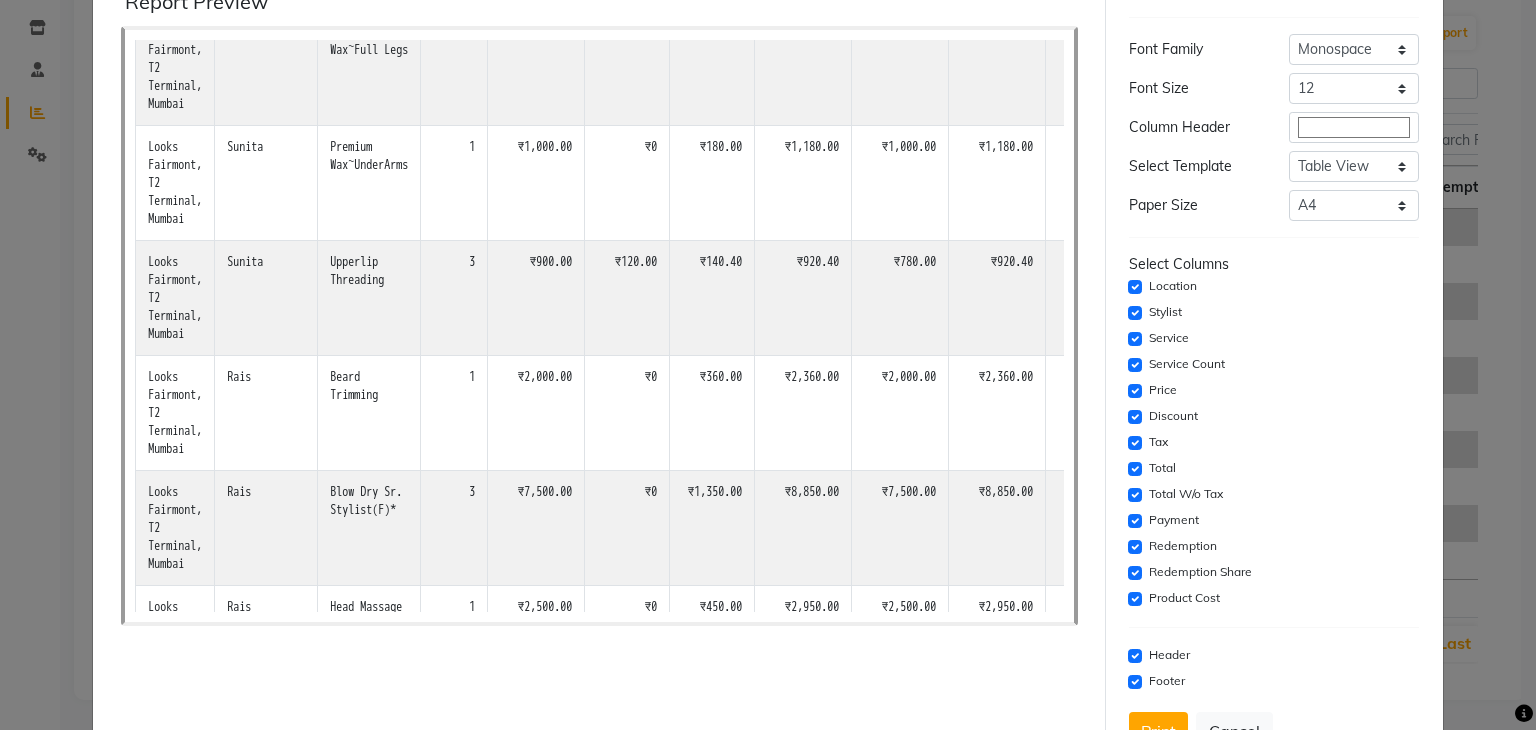scroll, scrollTop: 0, scrollLeft: 0, axis: both 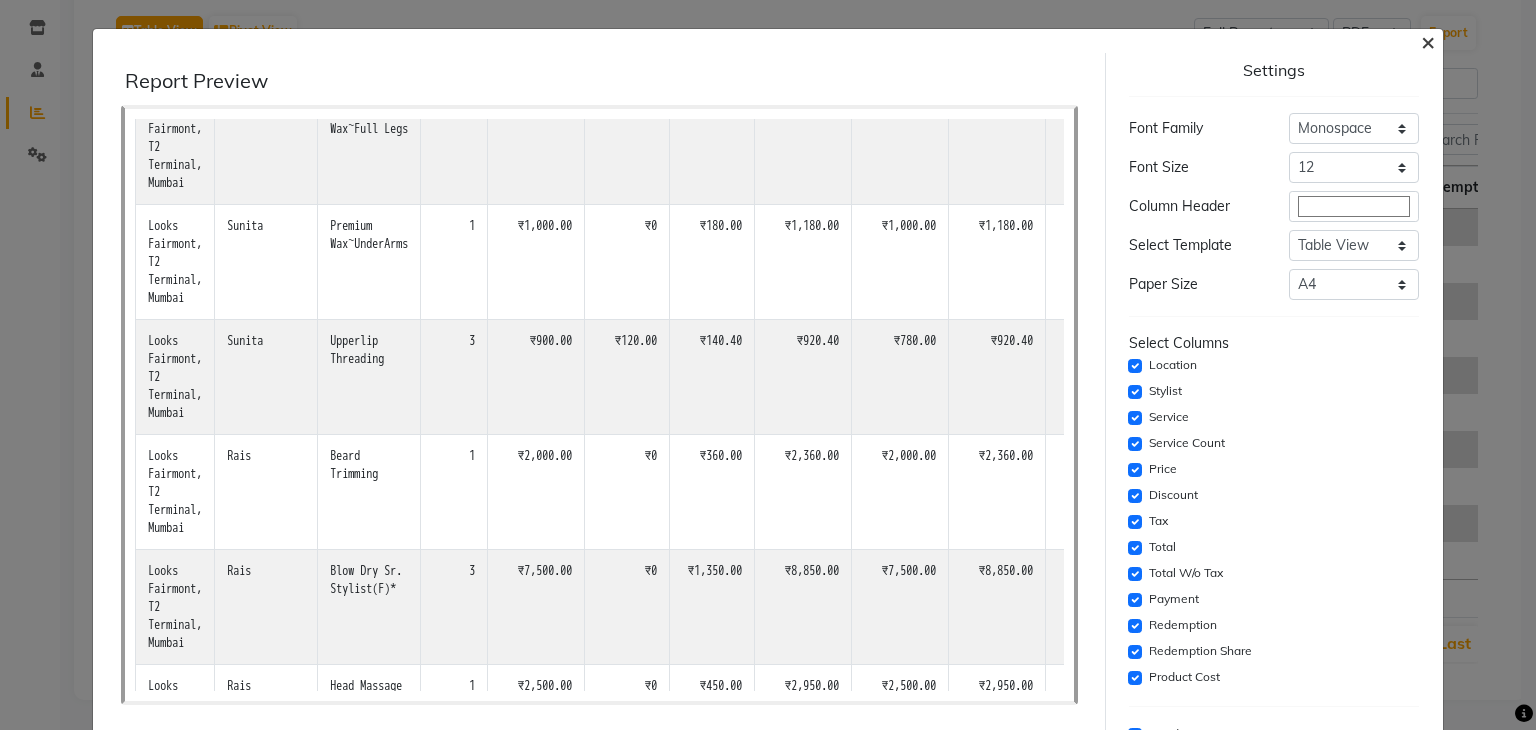 click on "×" 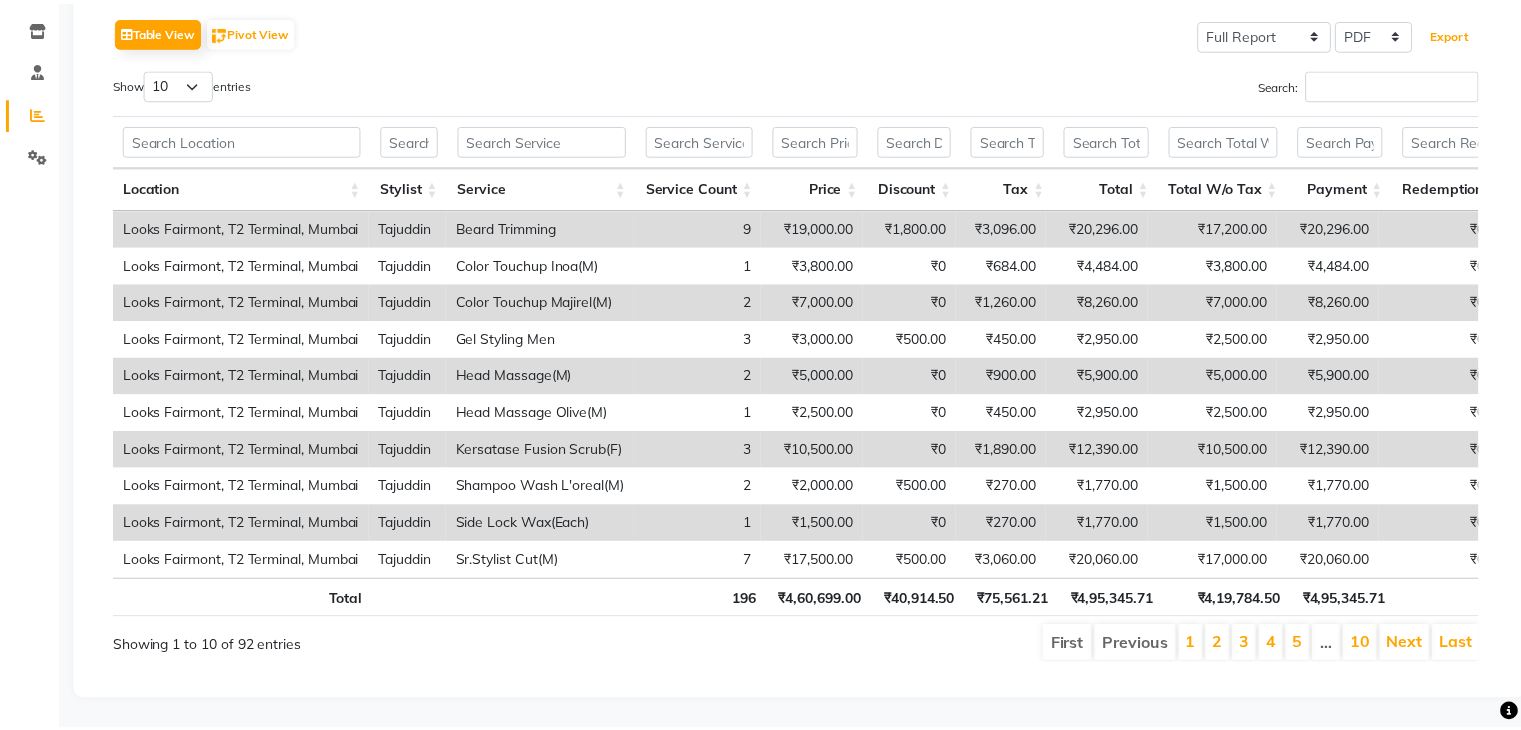scroll, scrollTop: 0, scrollLeft: 0, axis: both 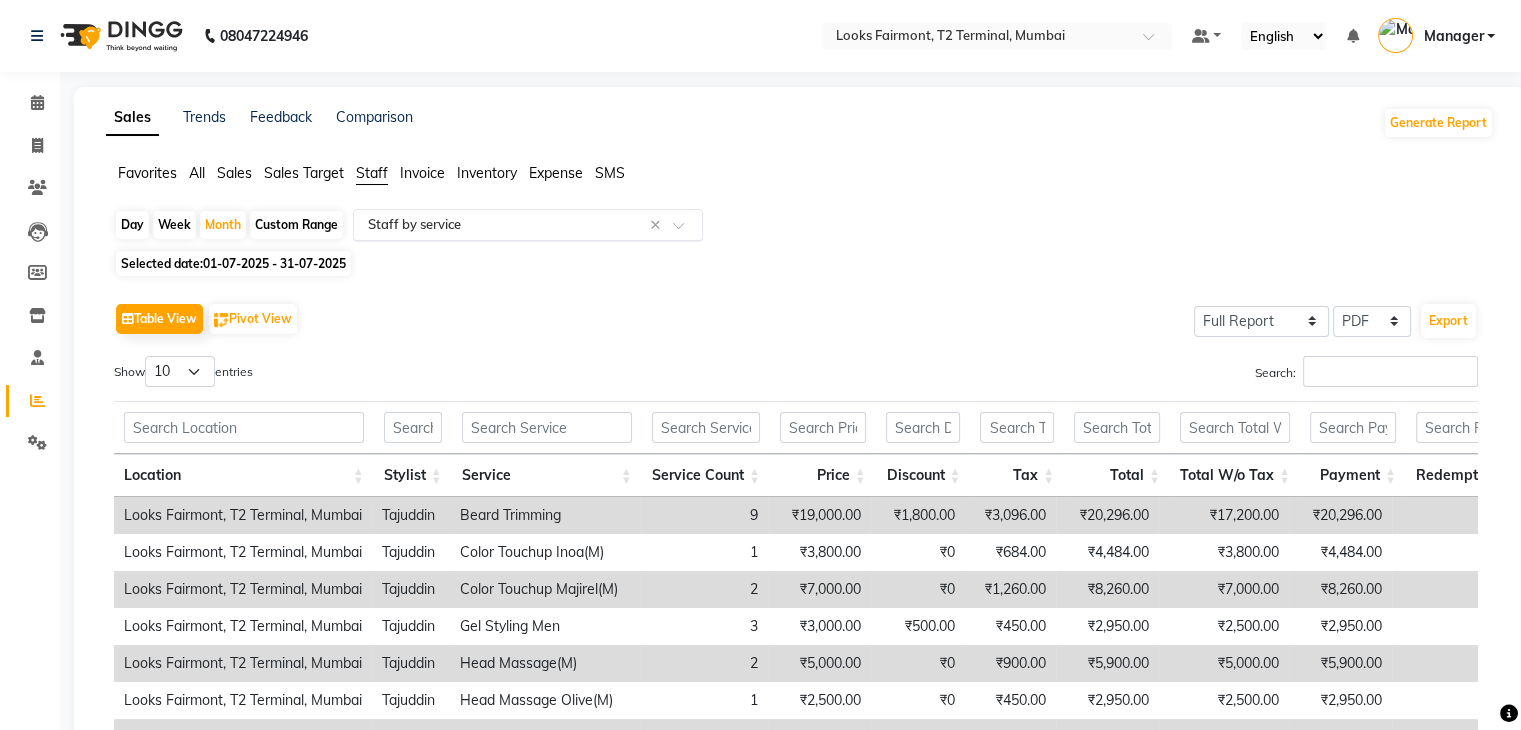 click 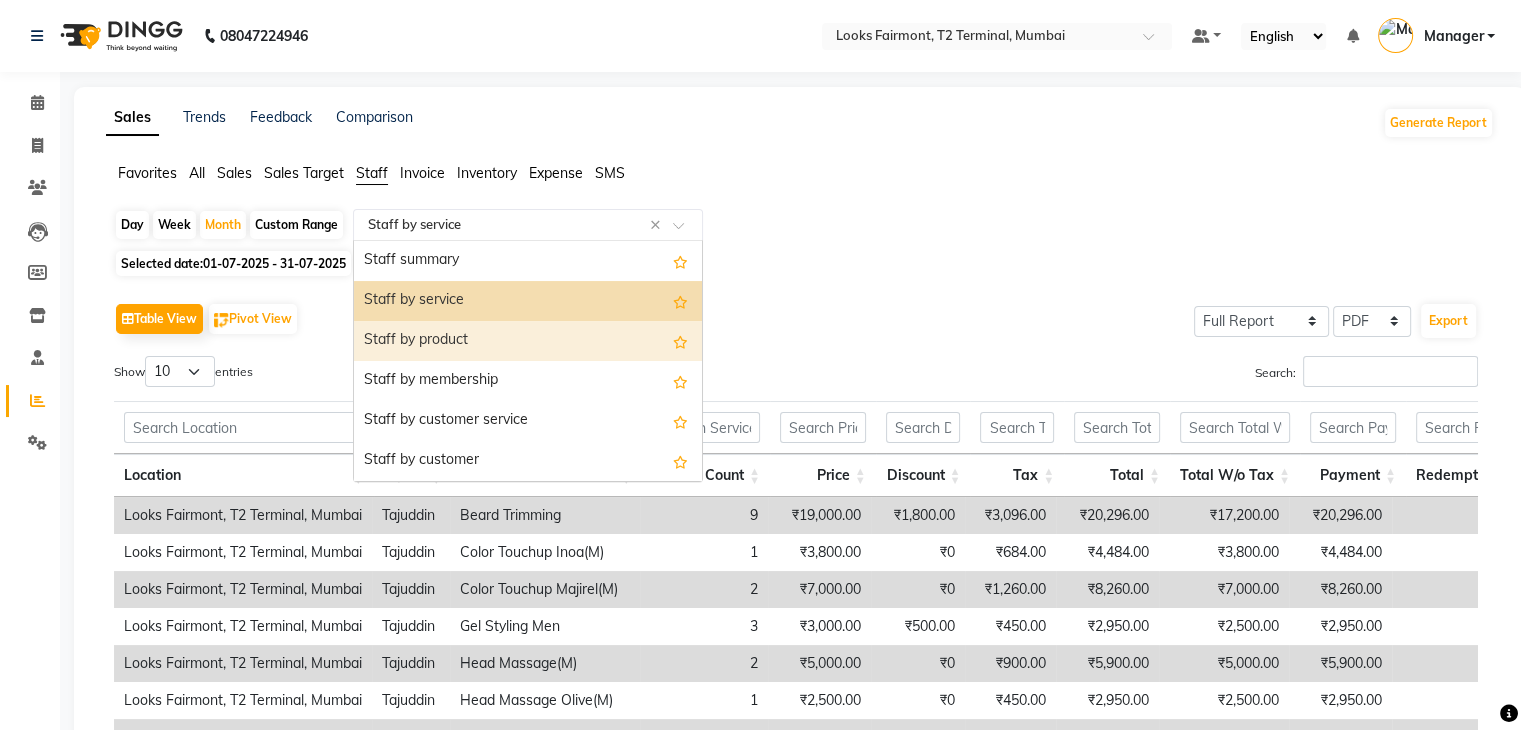 click on "Staff by product" at bounding box center [528, 341] 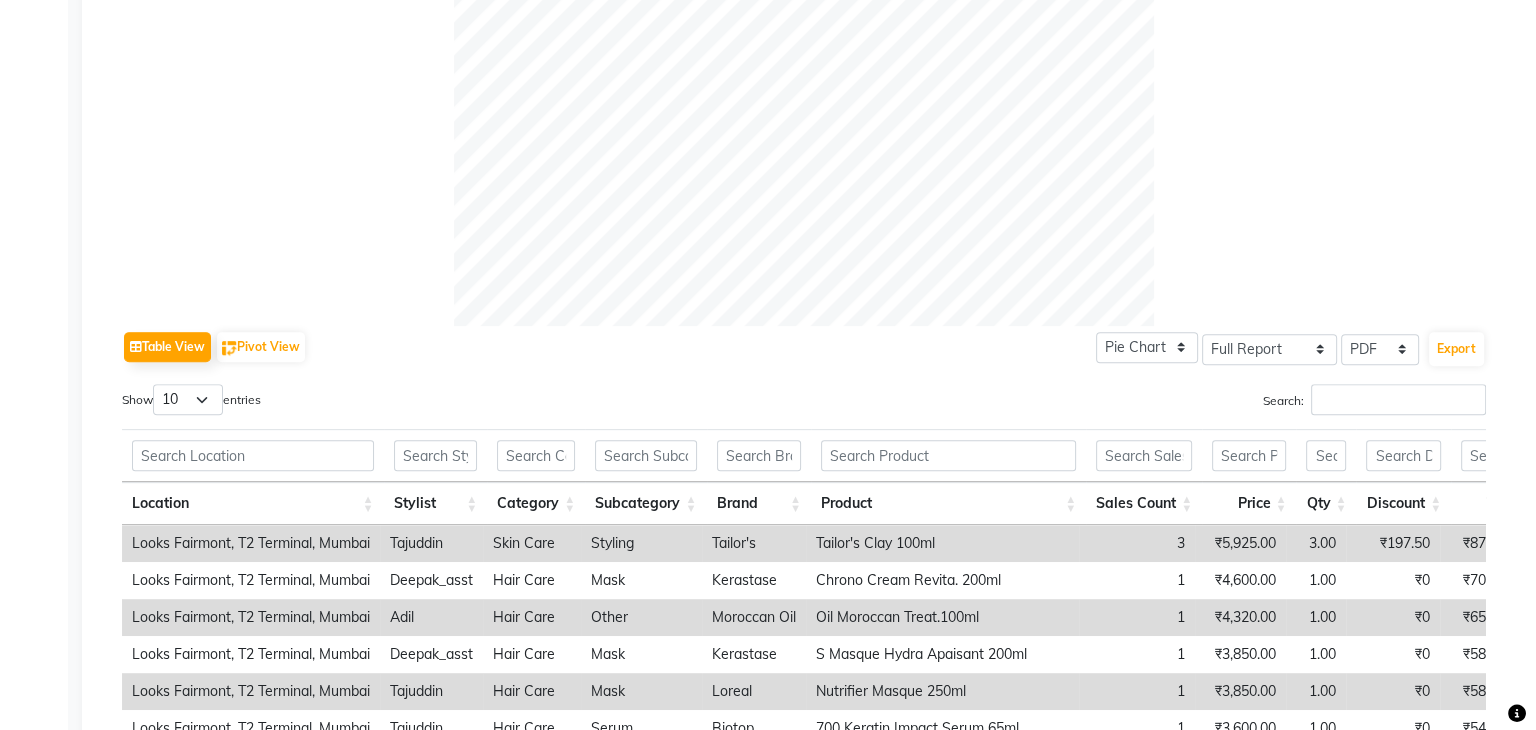 scroll, scrollTop: 700, scrollLeft: 0, axis: vertical 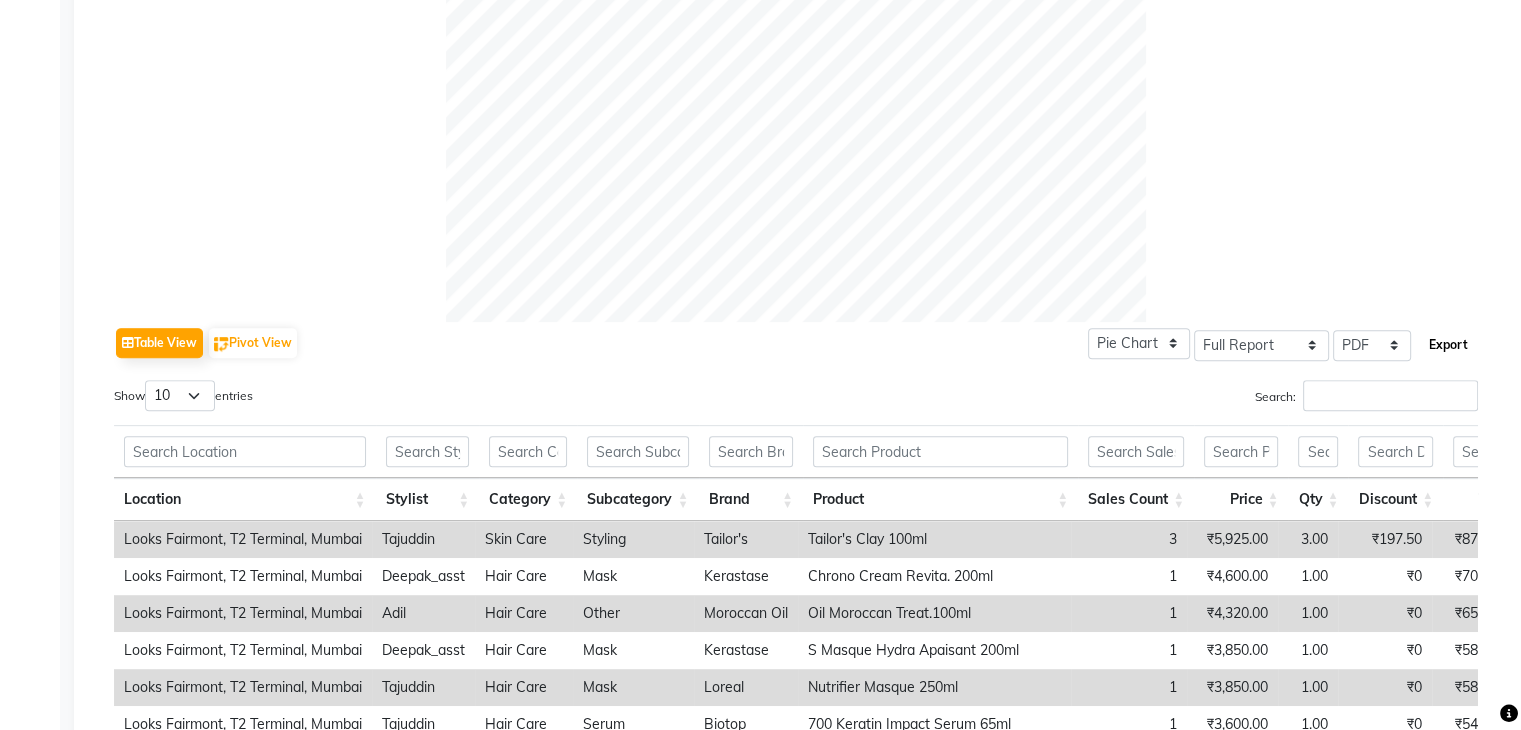 click on "Export" 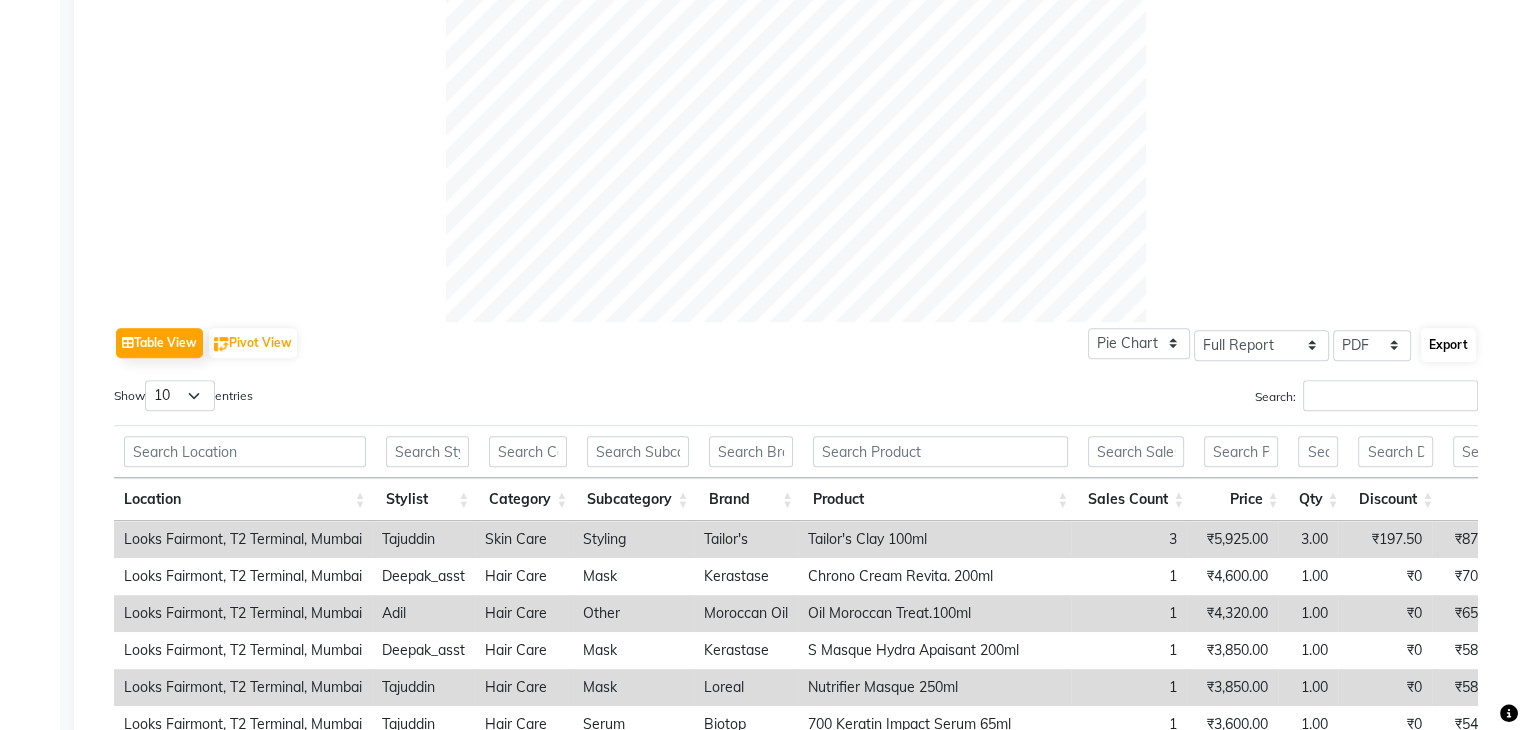 select on "monospace" 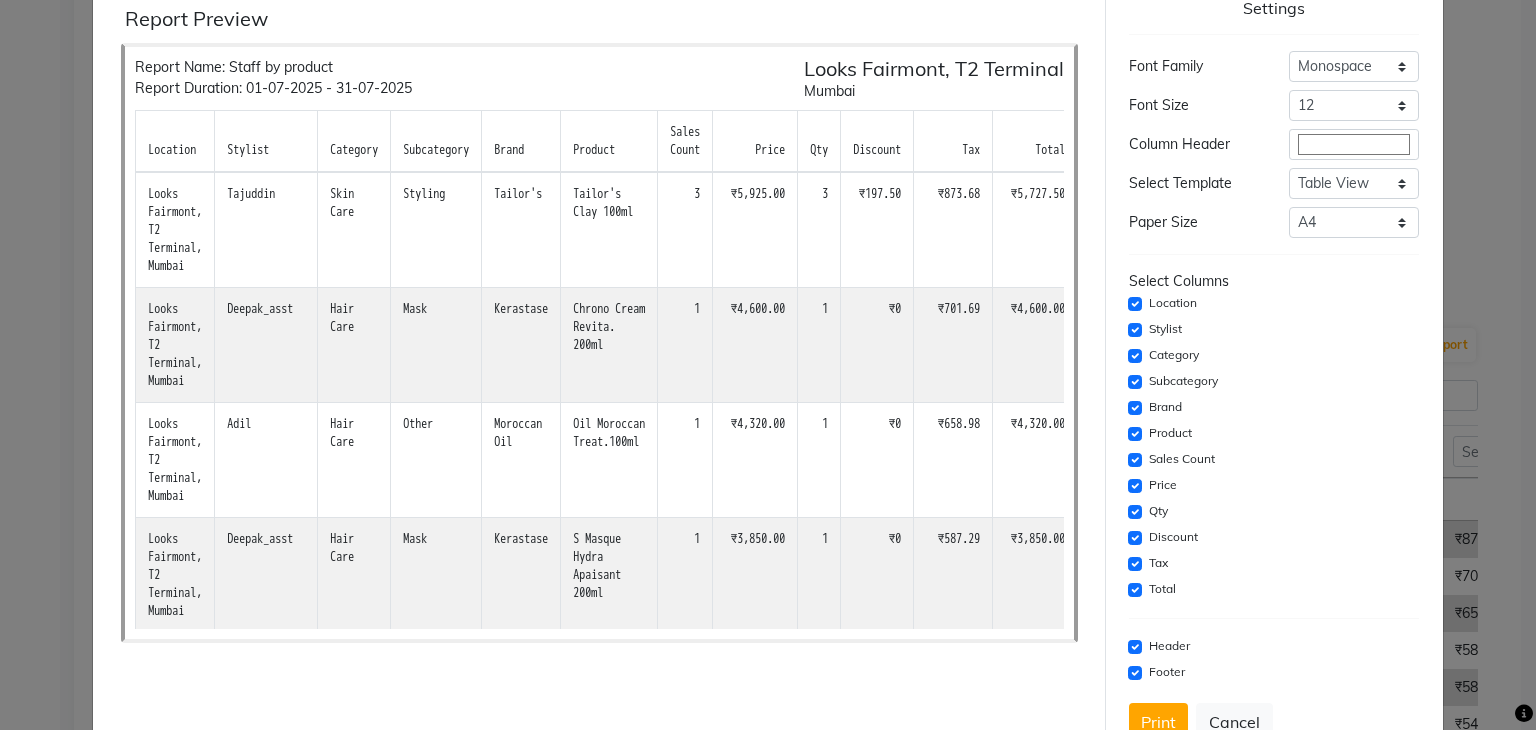 scroll, scrollTop: 125, scrollLeft: 0, axis: vertical 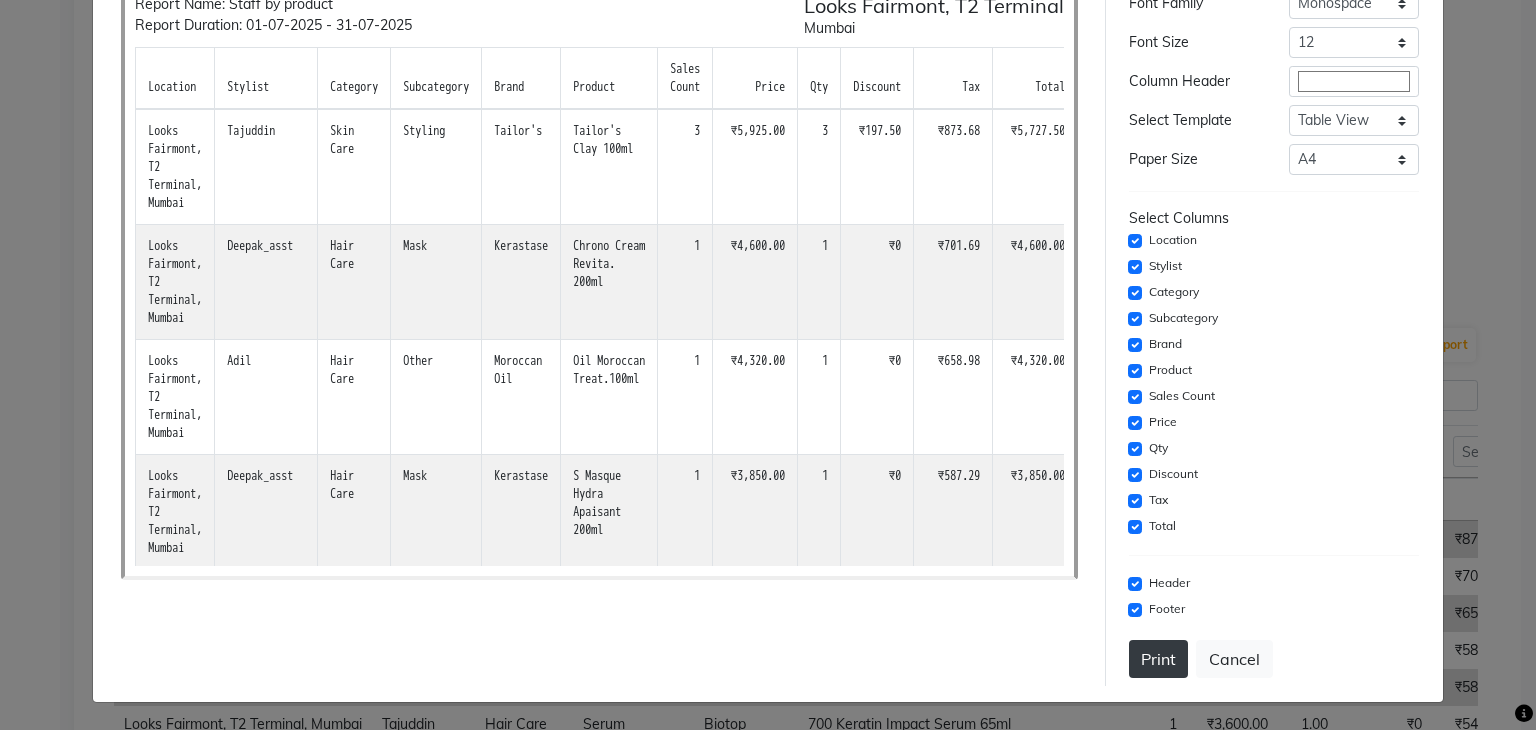 click on "Print" 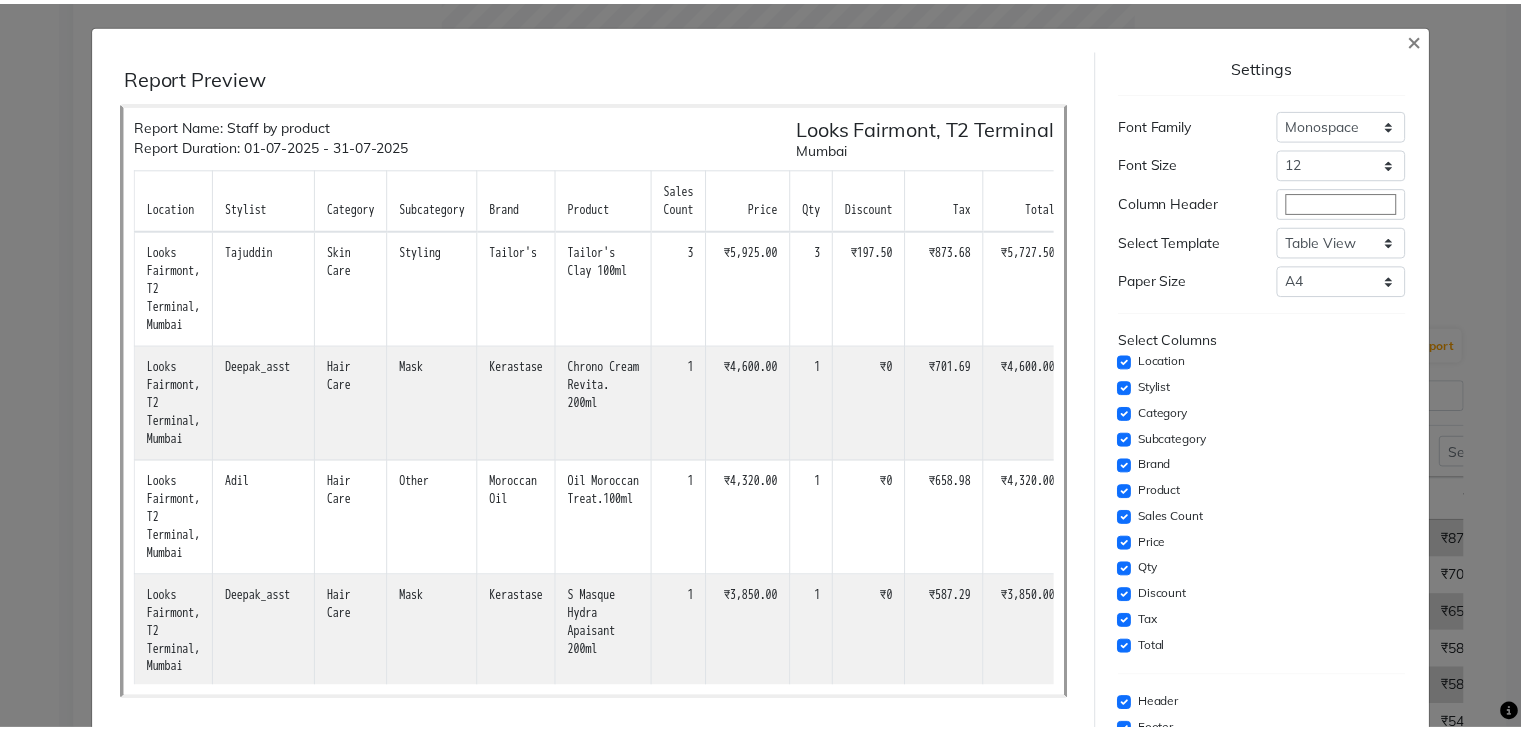 scroll, scrollTop: 0, scrollLeft: 0, axis: both 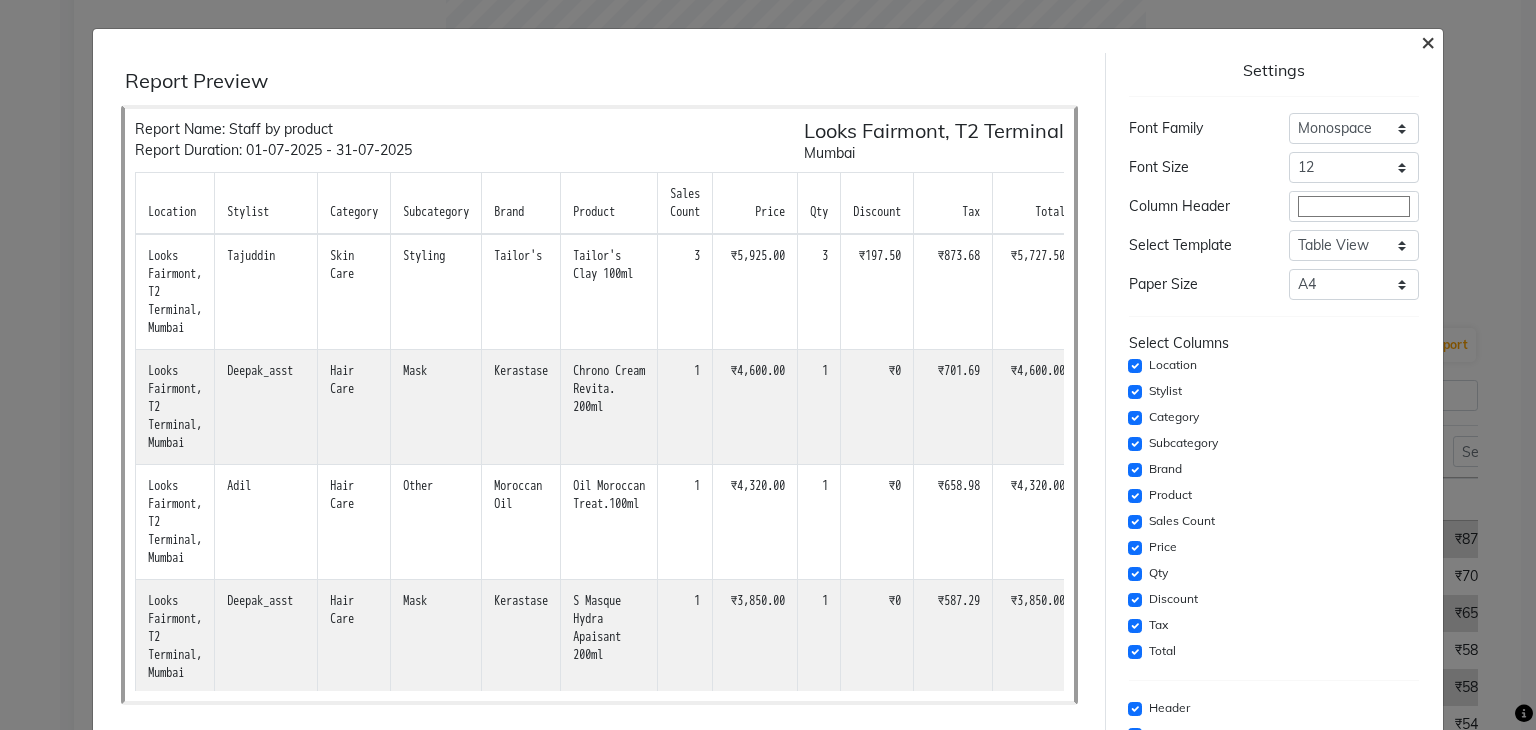 click on "×" 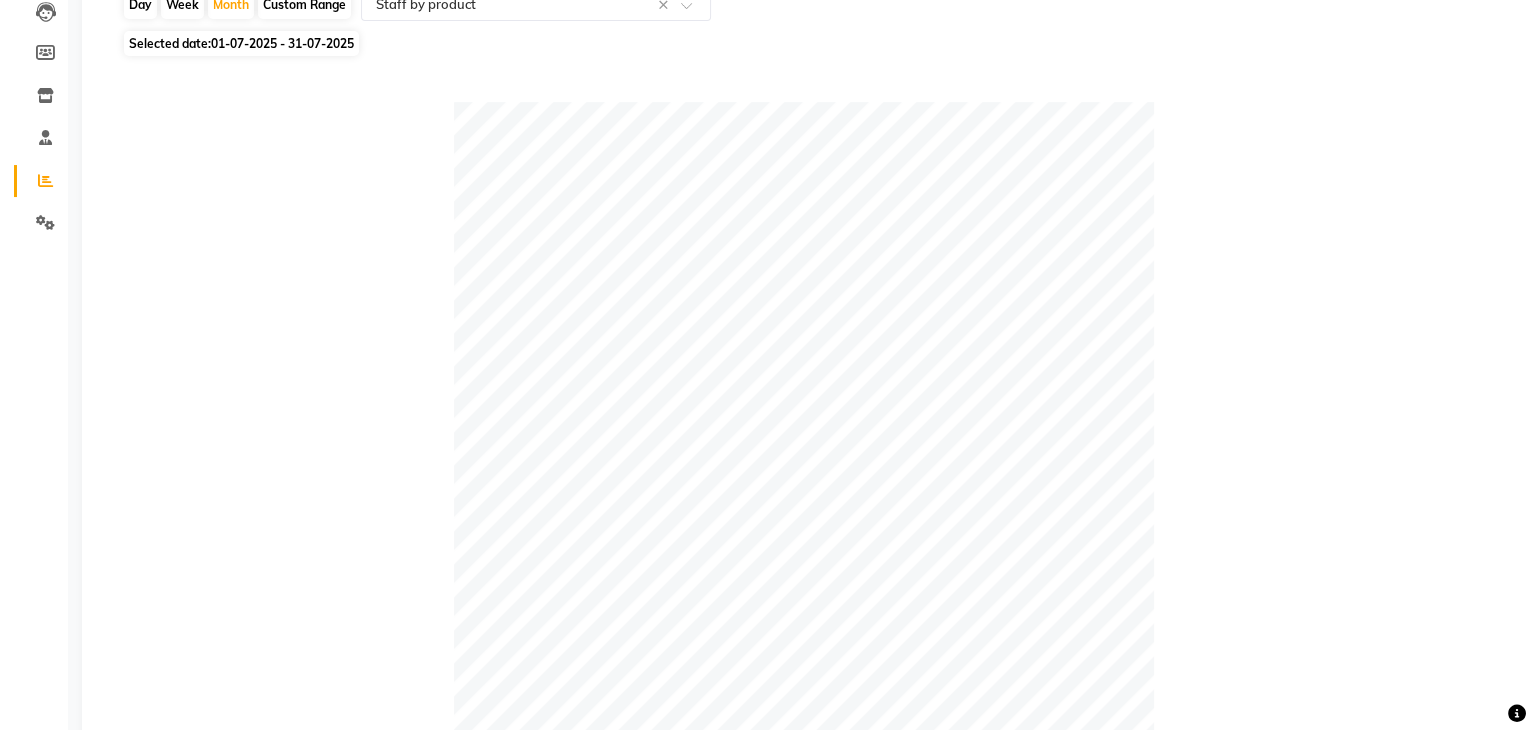 scroll, scrollTop: 100, scrollLeft: 0, axis: vertical 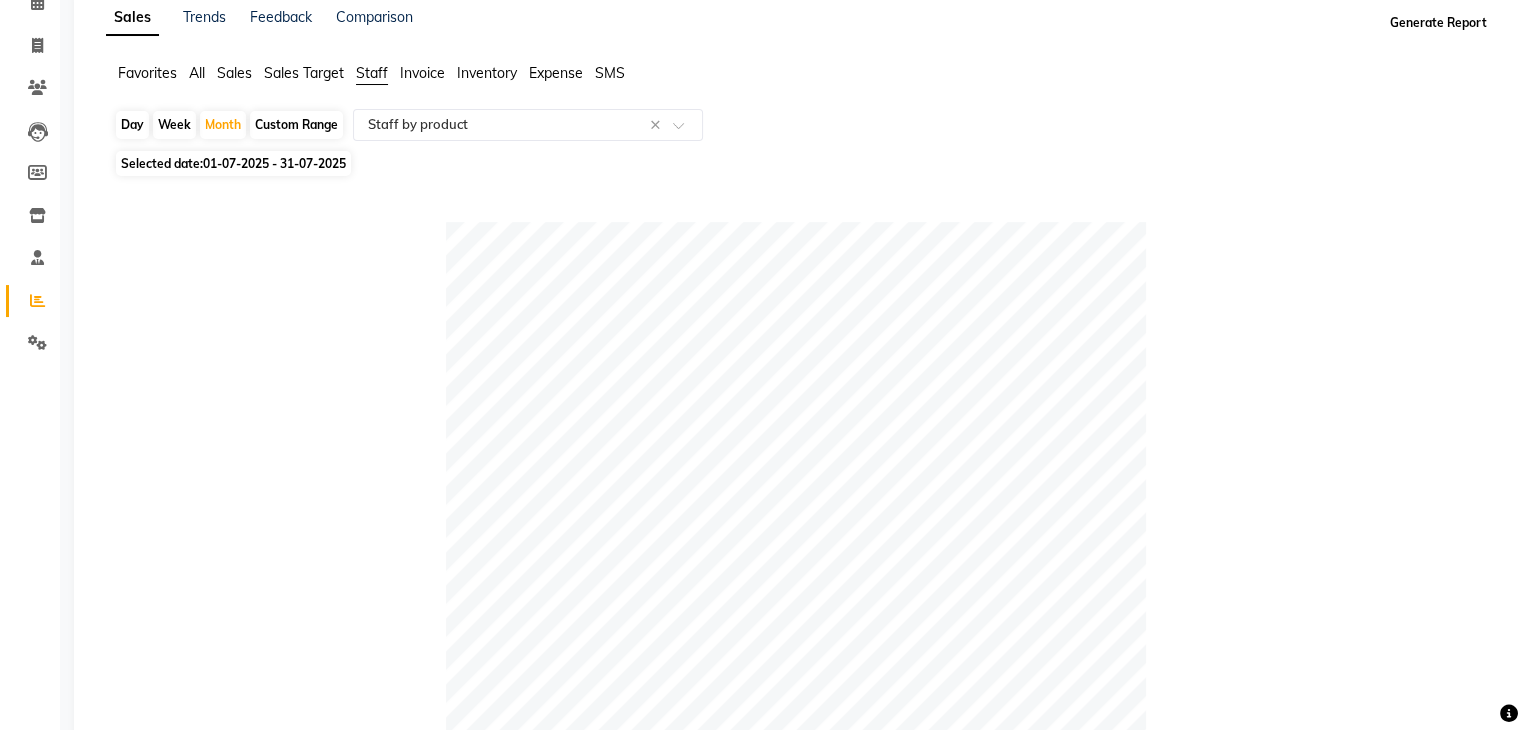 click on "Generate Report" 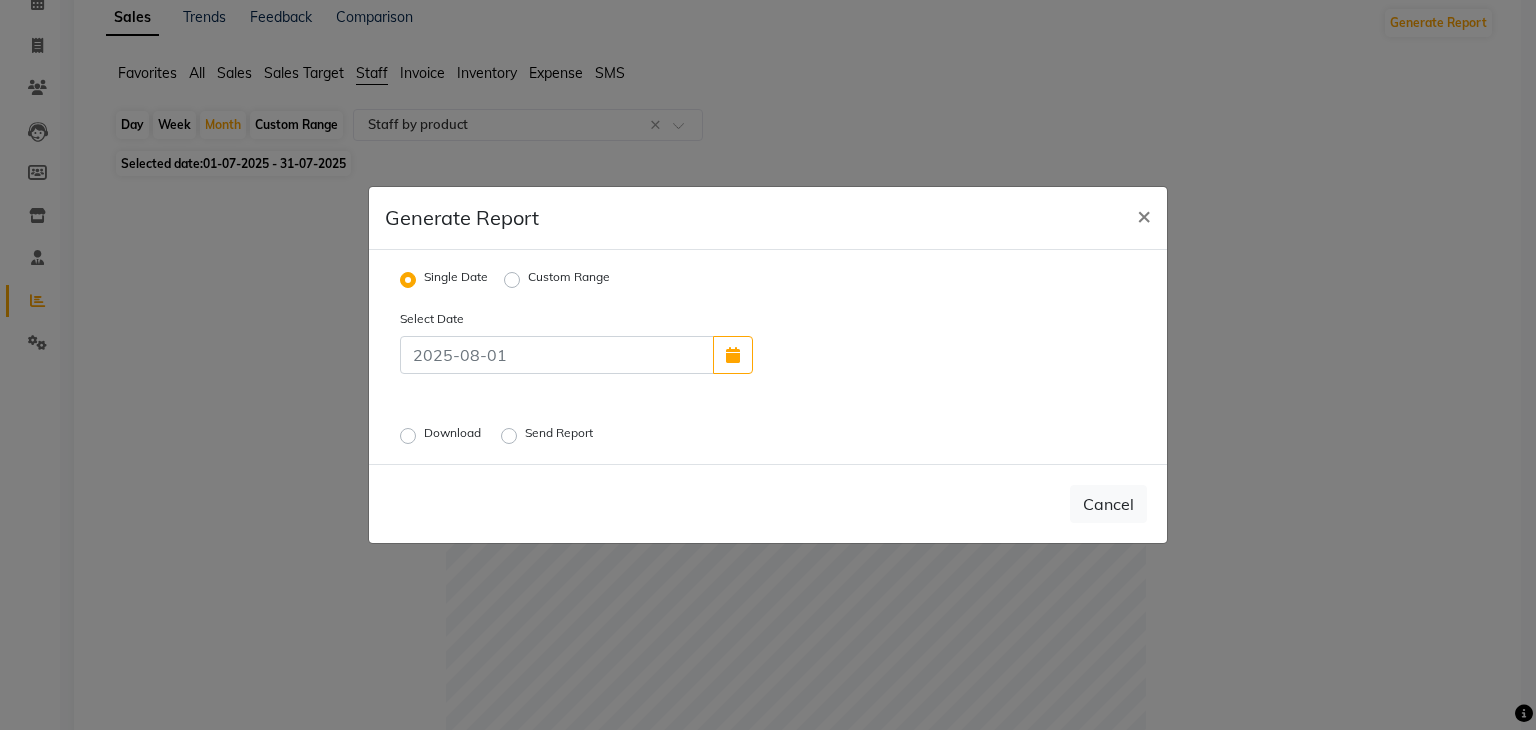 click on "Custom Range" 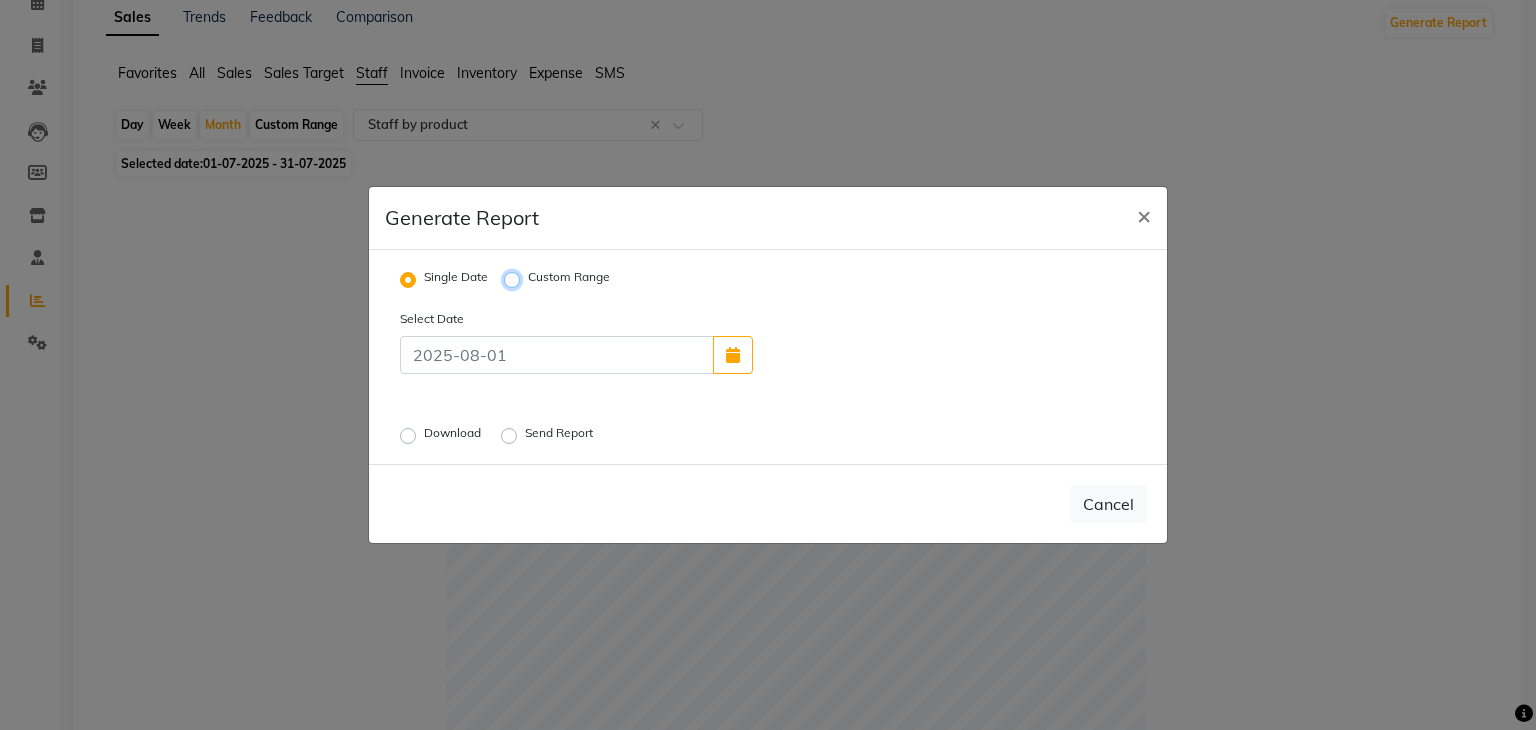 click on "Custom Range" at bounding box center [515, 280] 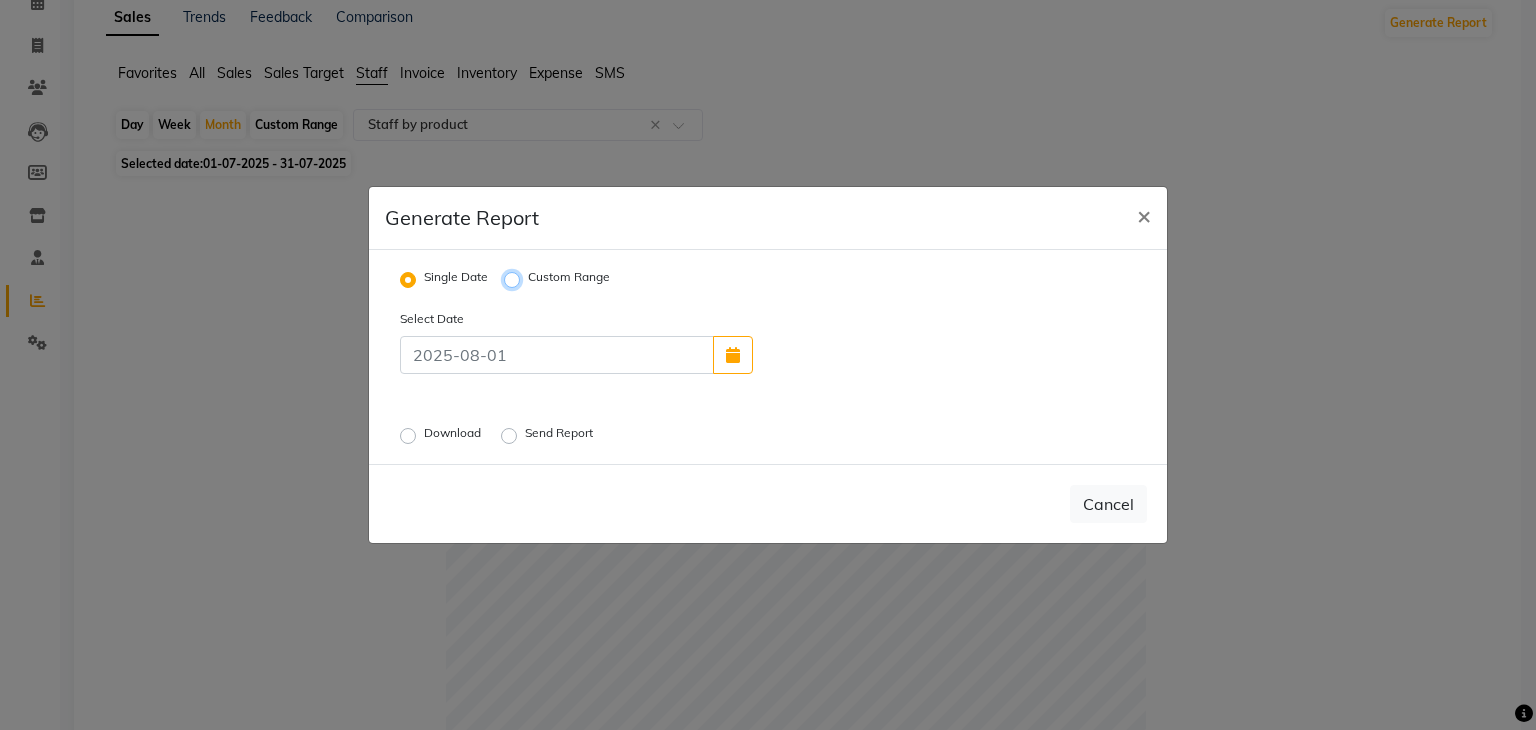 radio on "true" 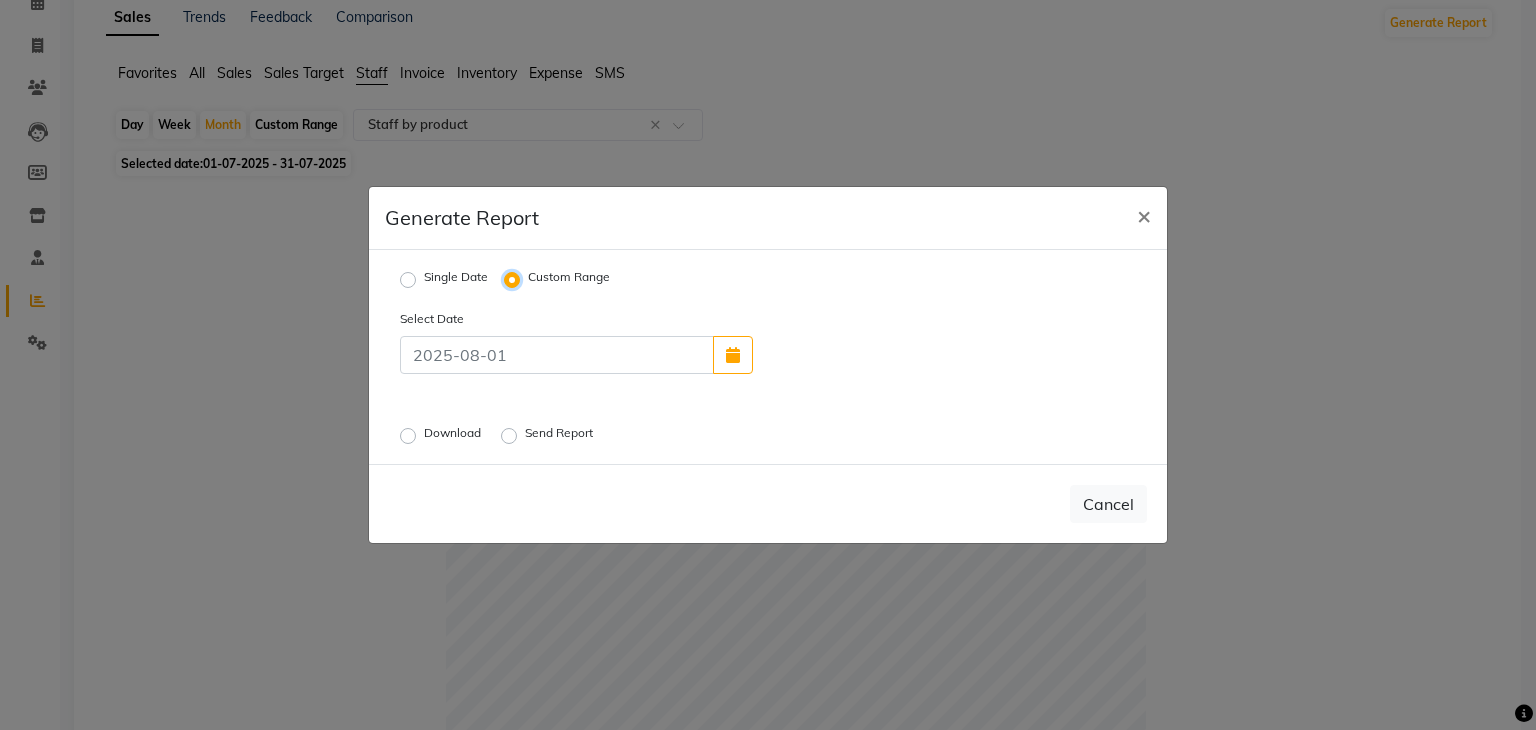 select on "8" 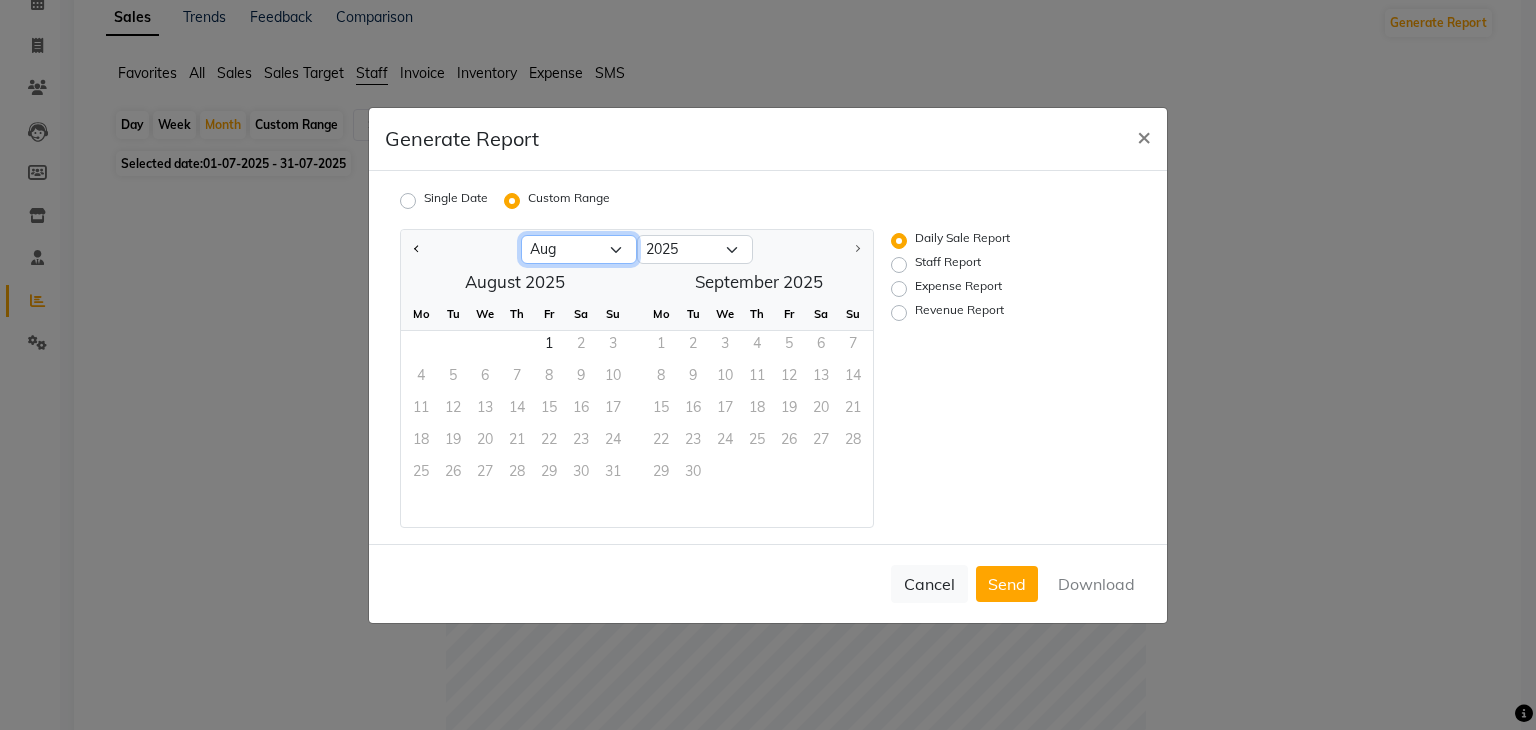 click on "Jan Feb Mar Apr May Jun Jul Aug" 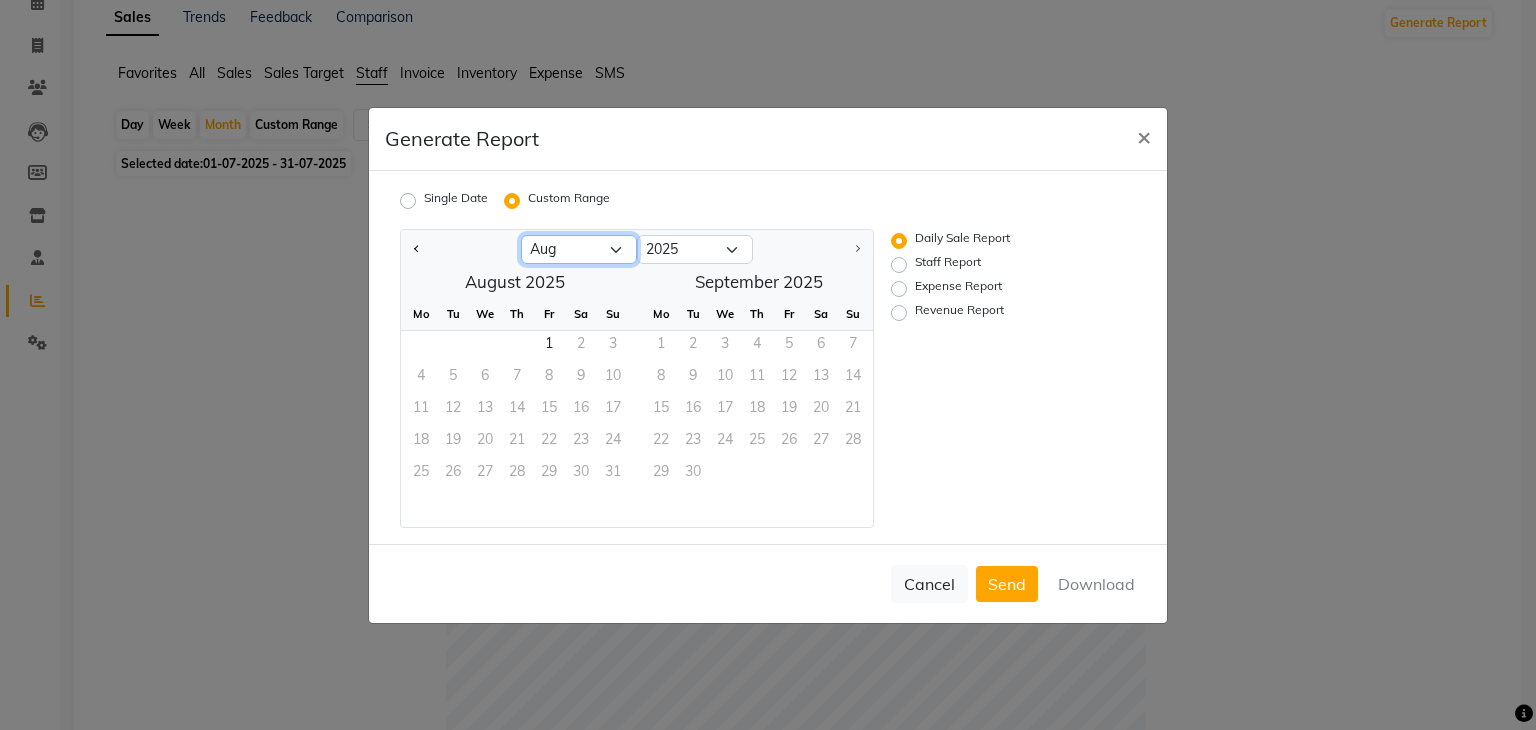 select on "7" 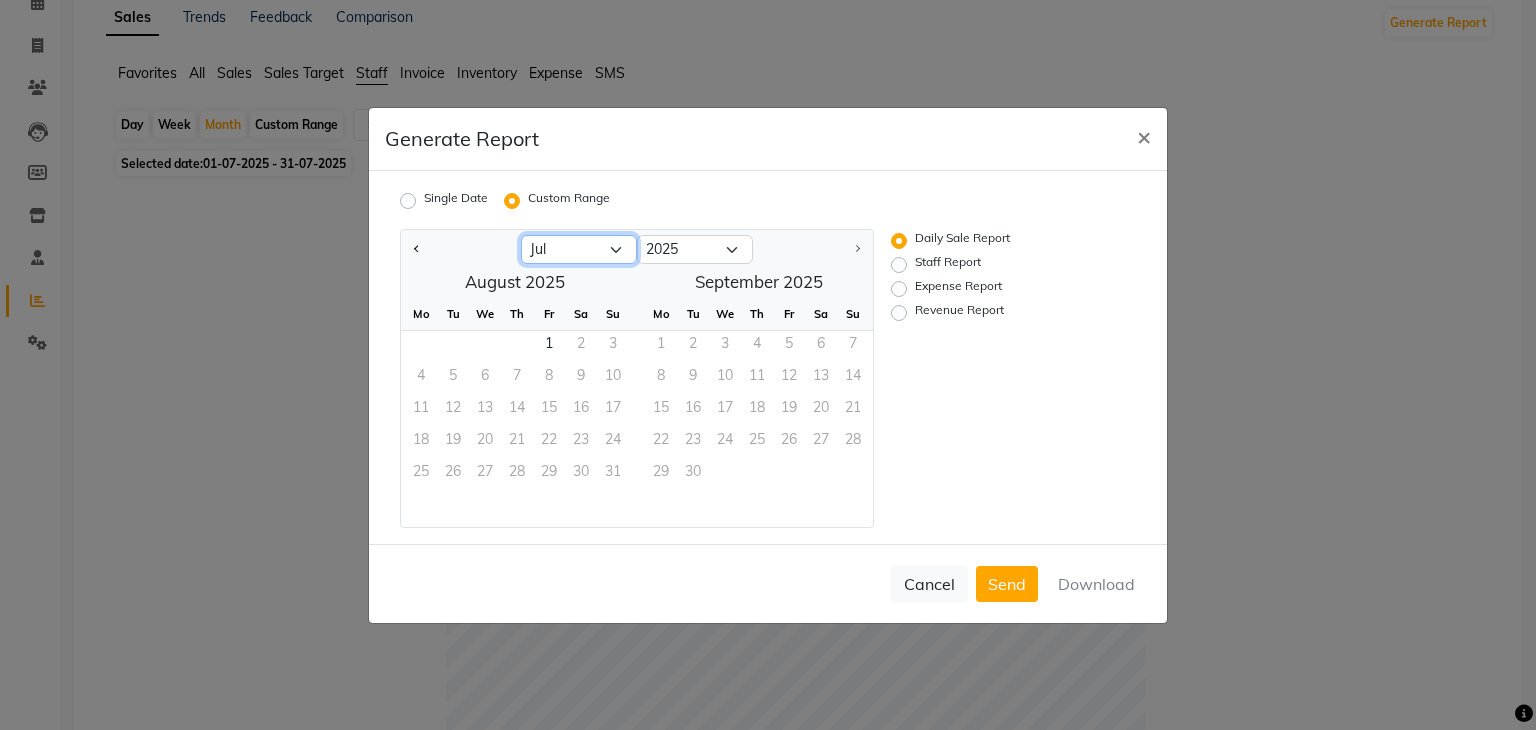 click on "Jan Feb Mar Apr May Jun Jul Aug" 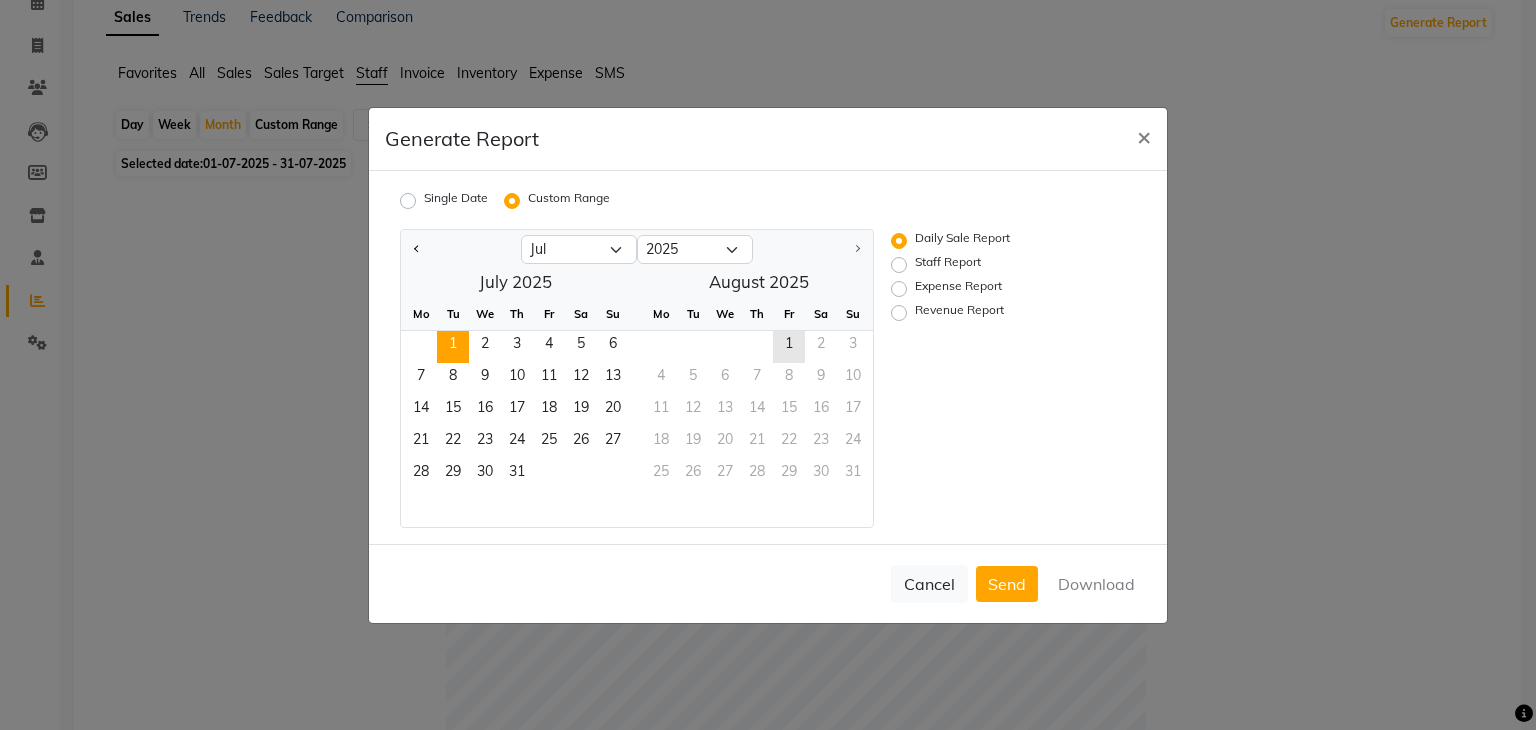 click on "1" 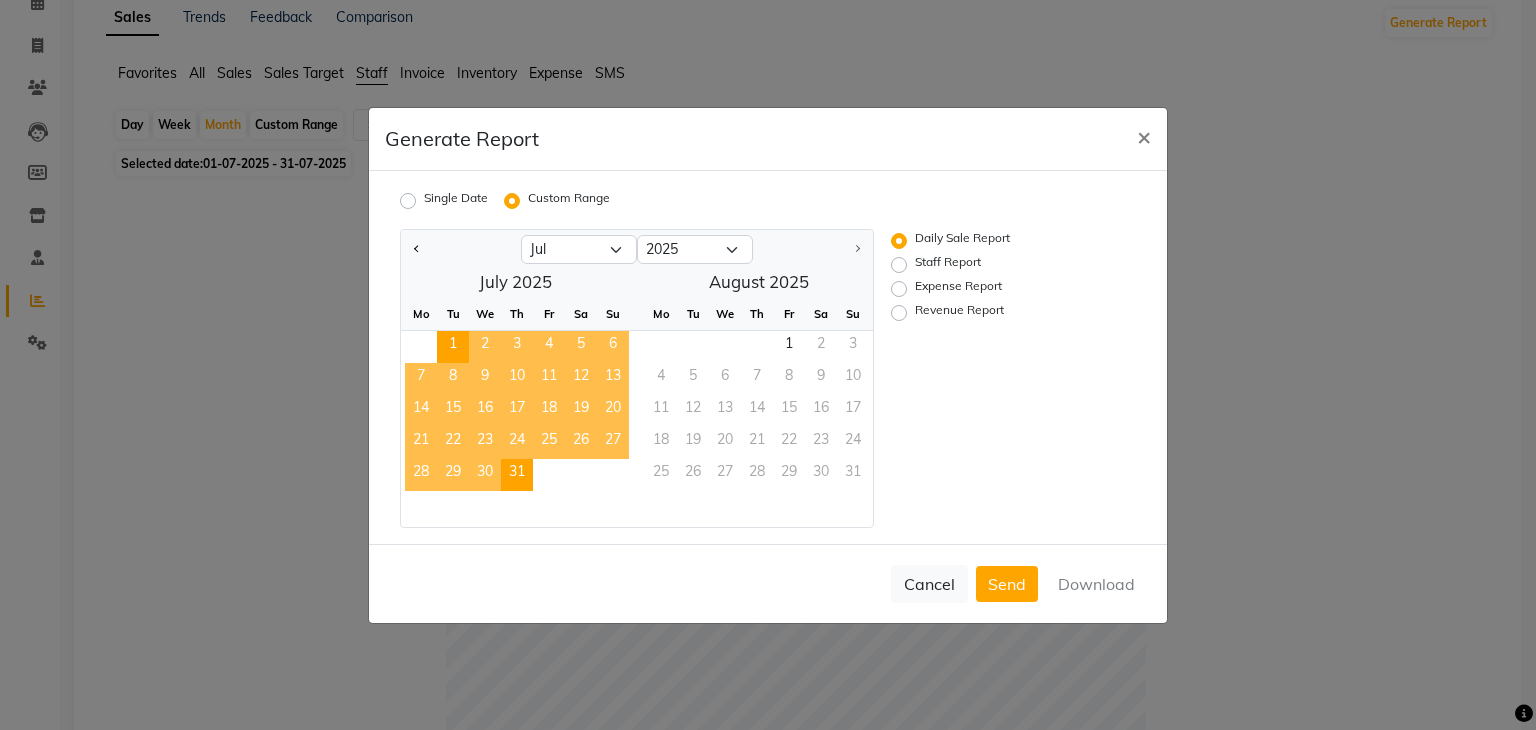 click on "31" 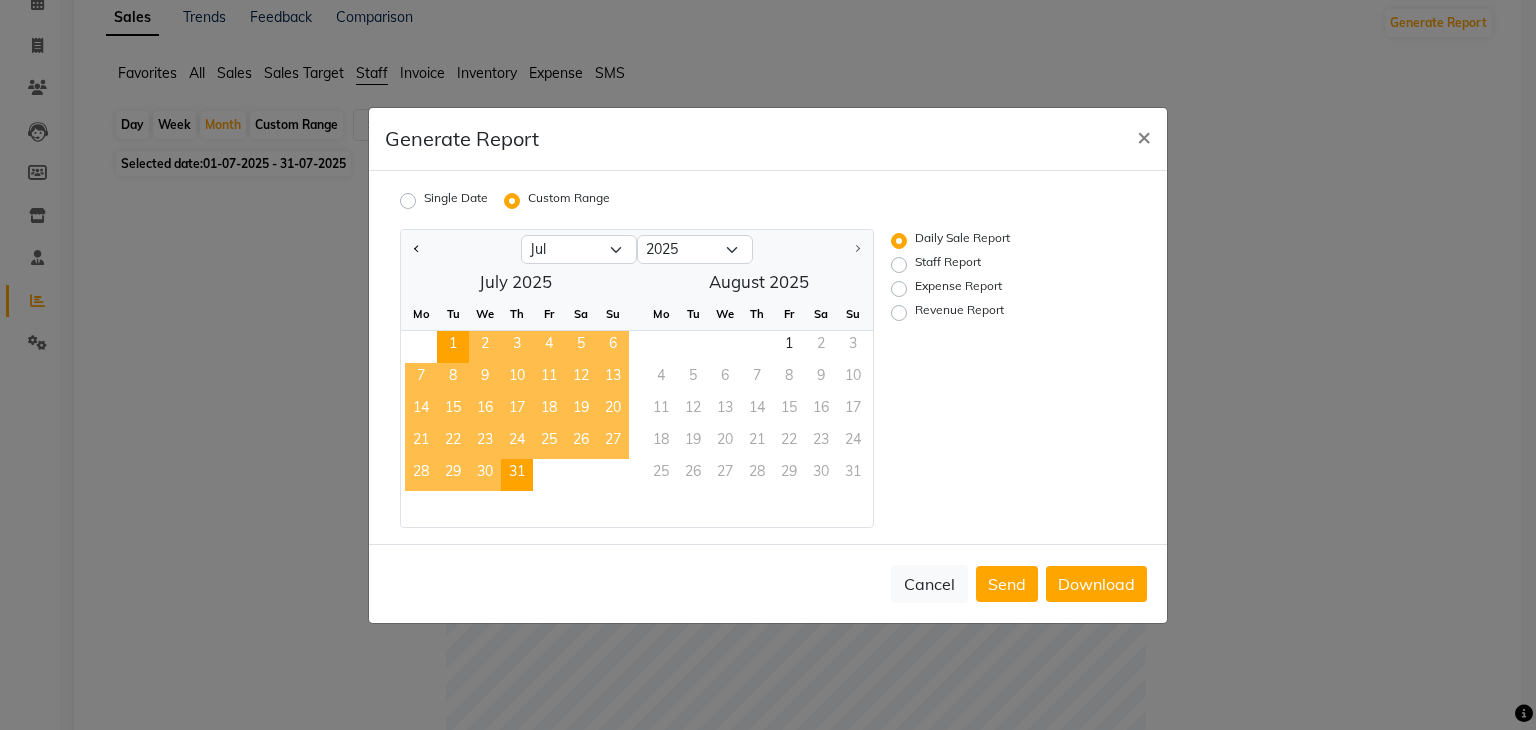 click on "Staff Report" 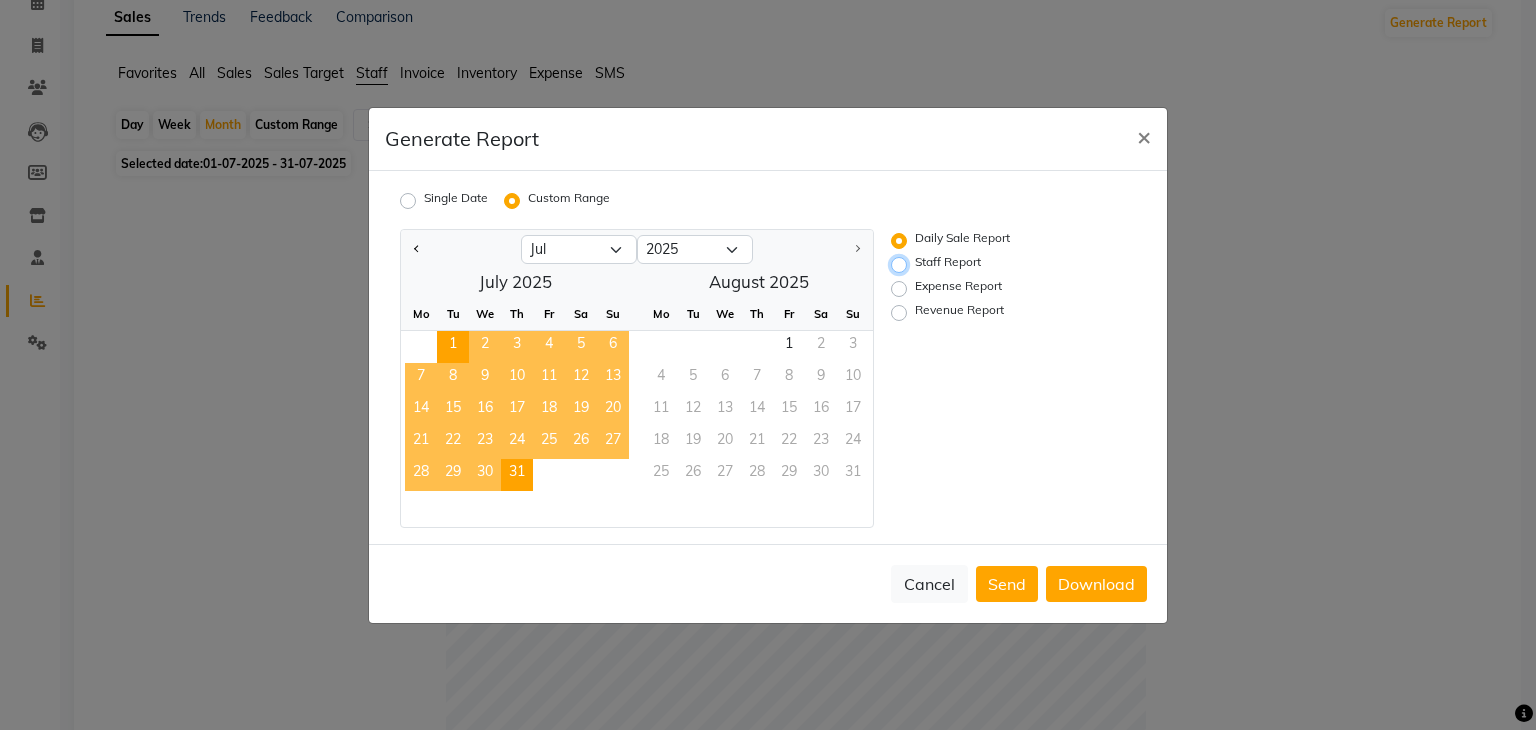 click on "Staff Report" at bounding box center (902, 264) 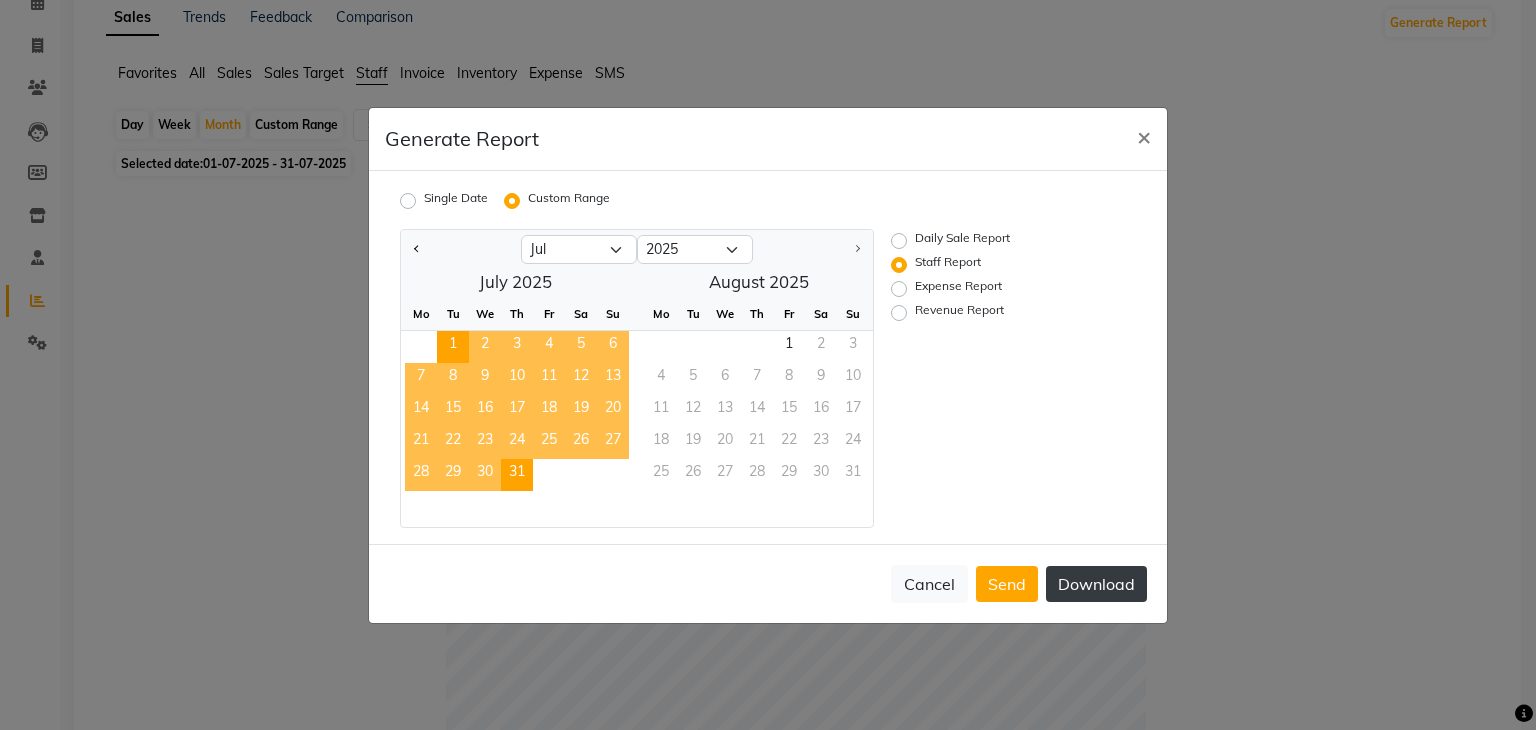 click on "Download" 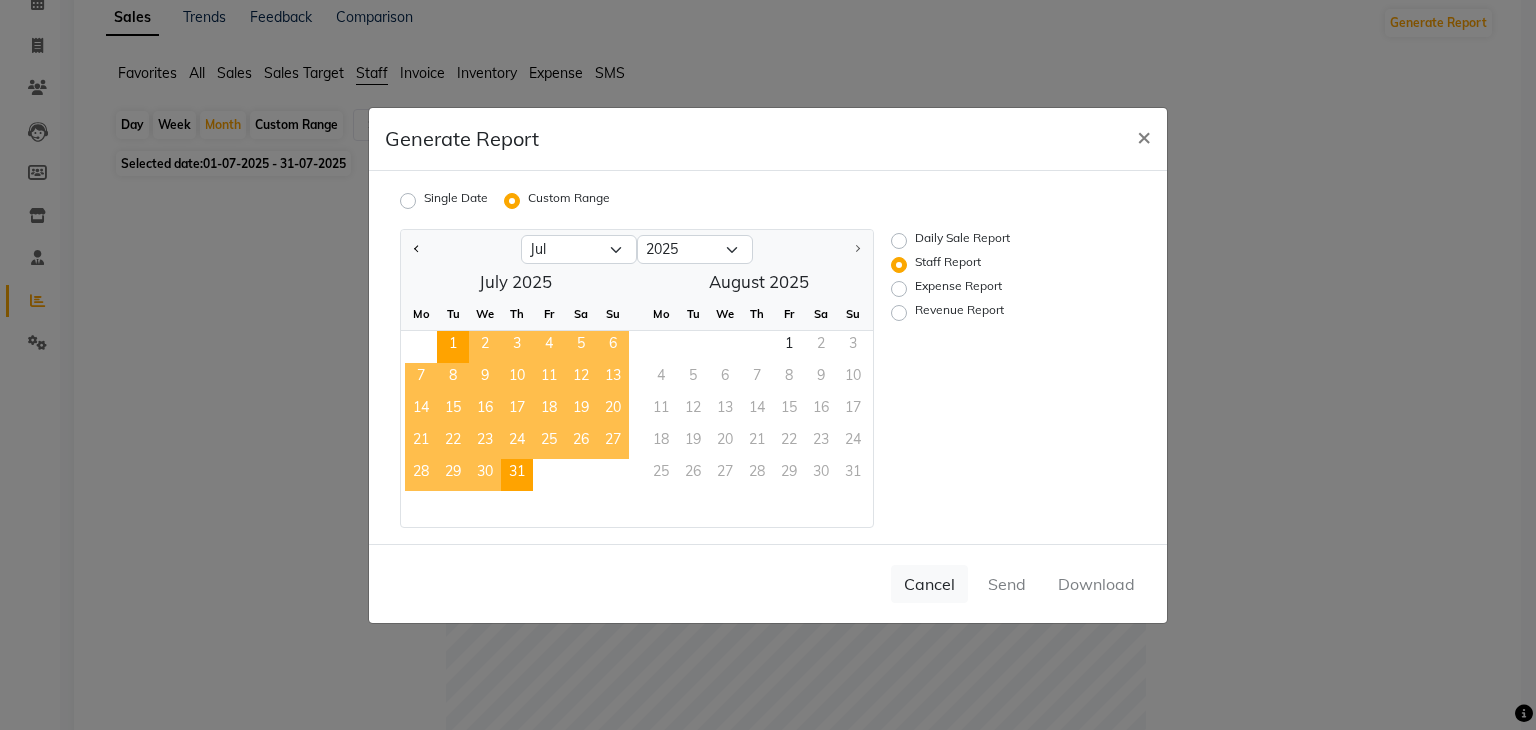 click on "Cancel   Send   Download" 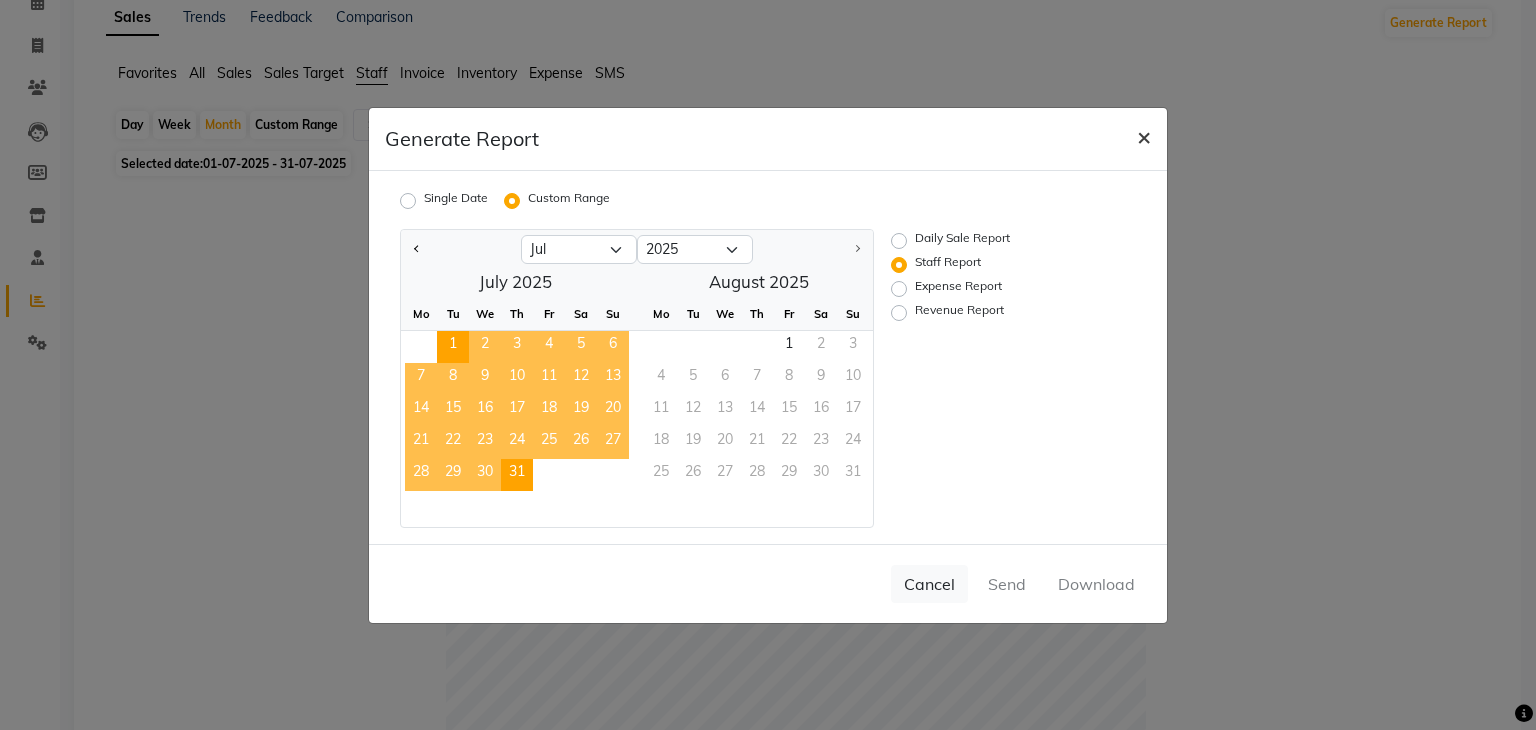 click on "×" 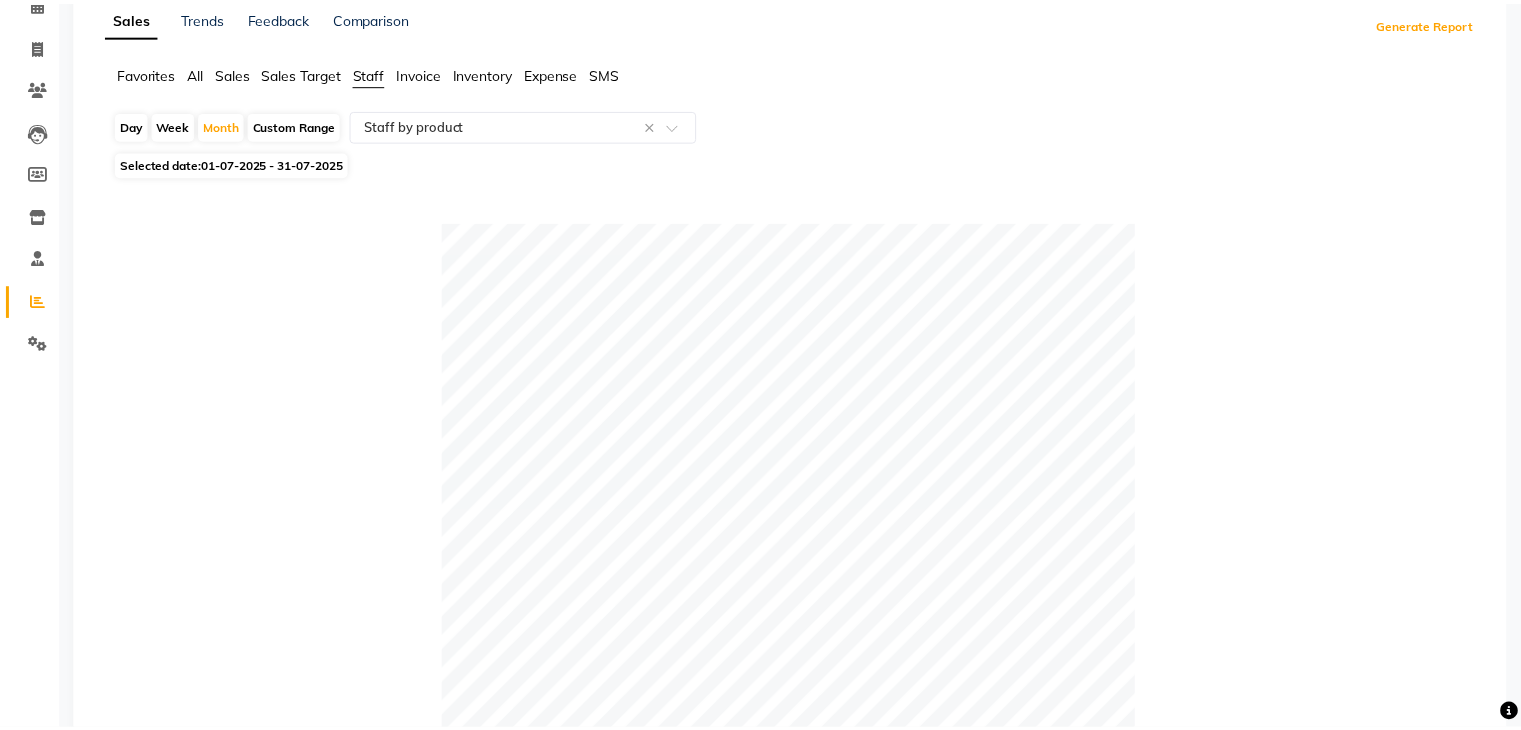 scroll, scrollTop: 0, scrollLeft: 0, axis: both 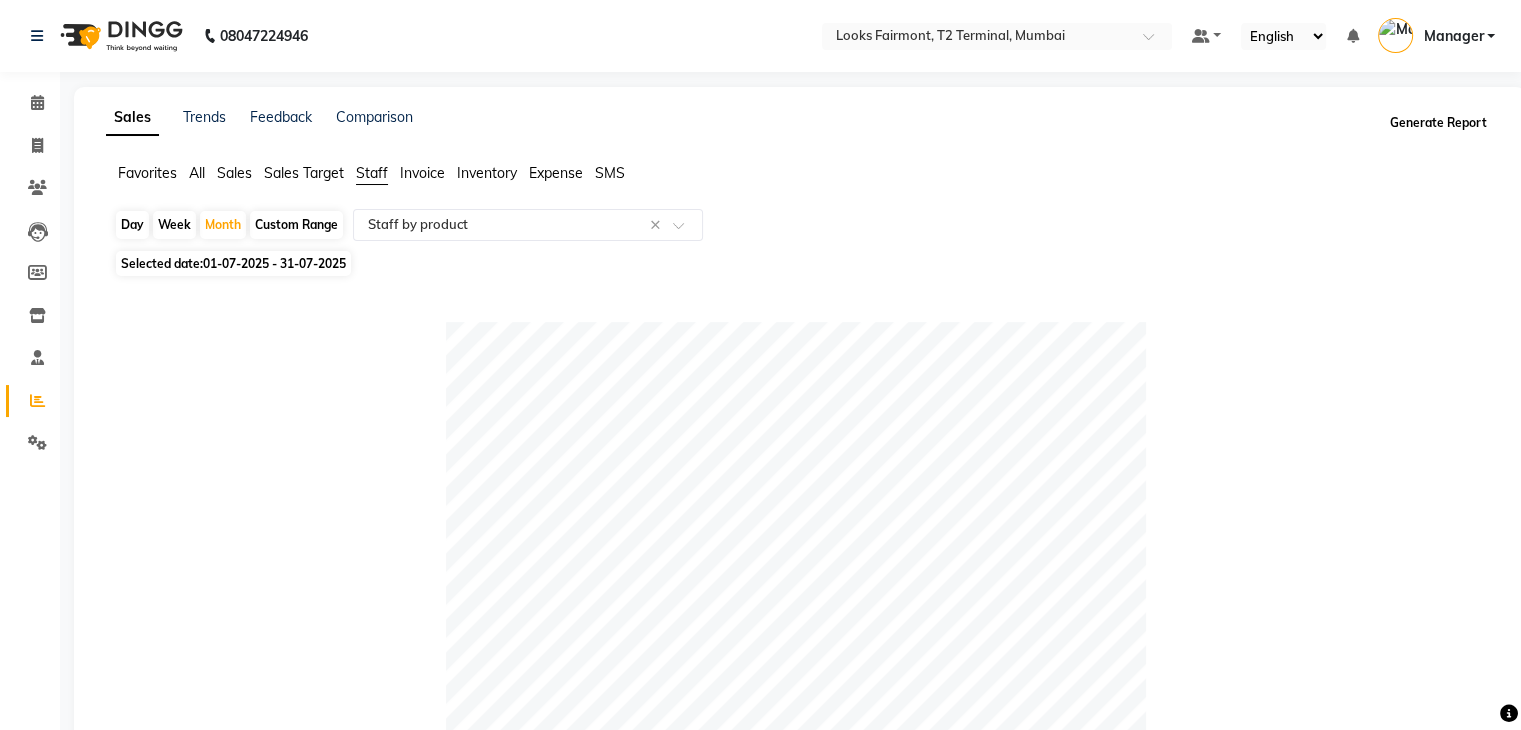 click on "Generate Report" 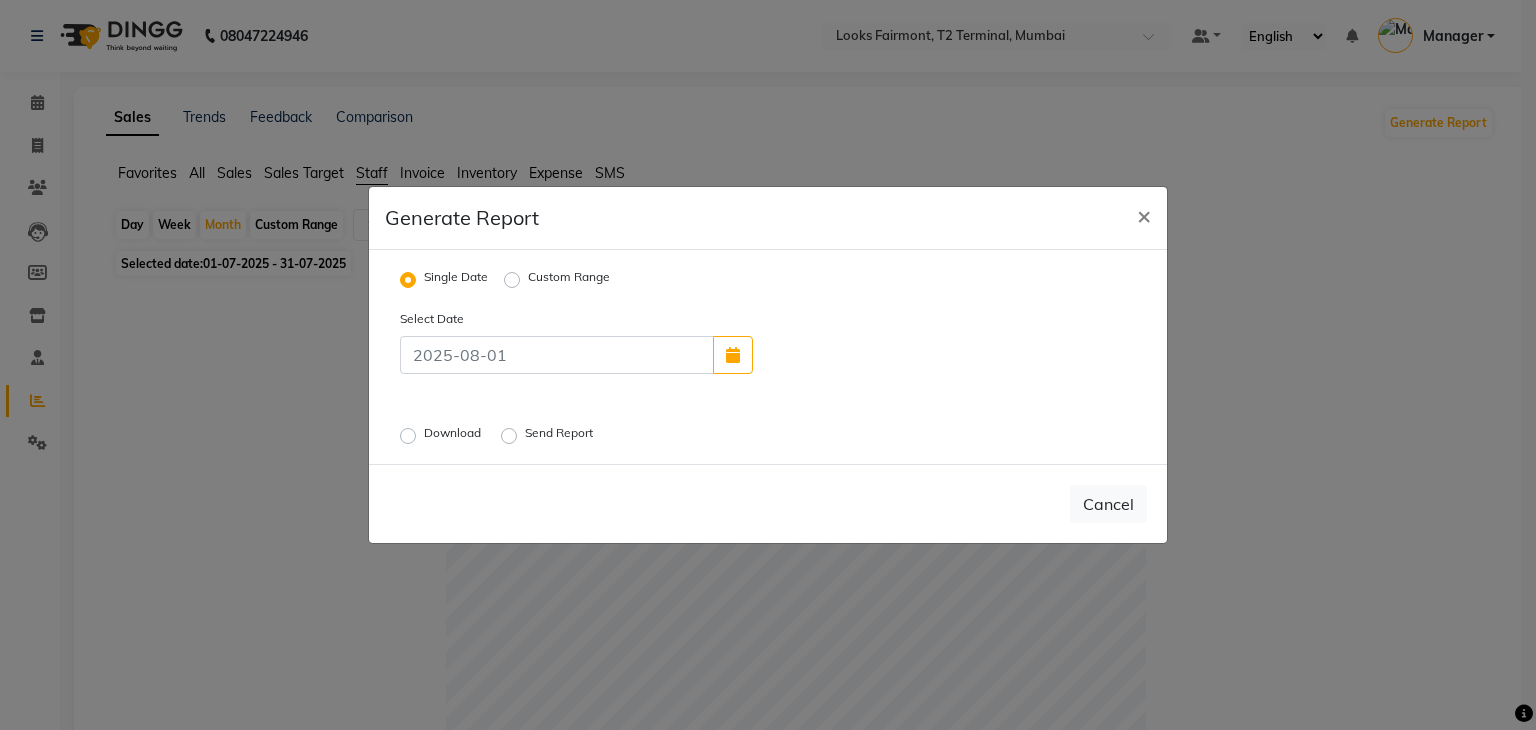 click on "Custom Range" 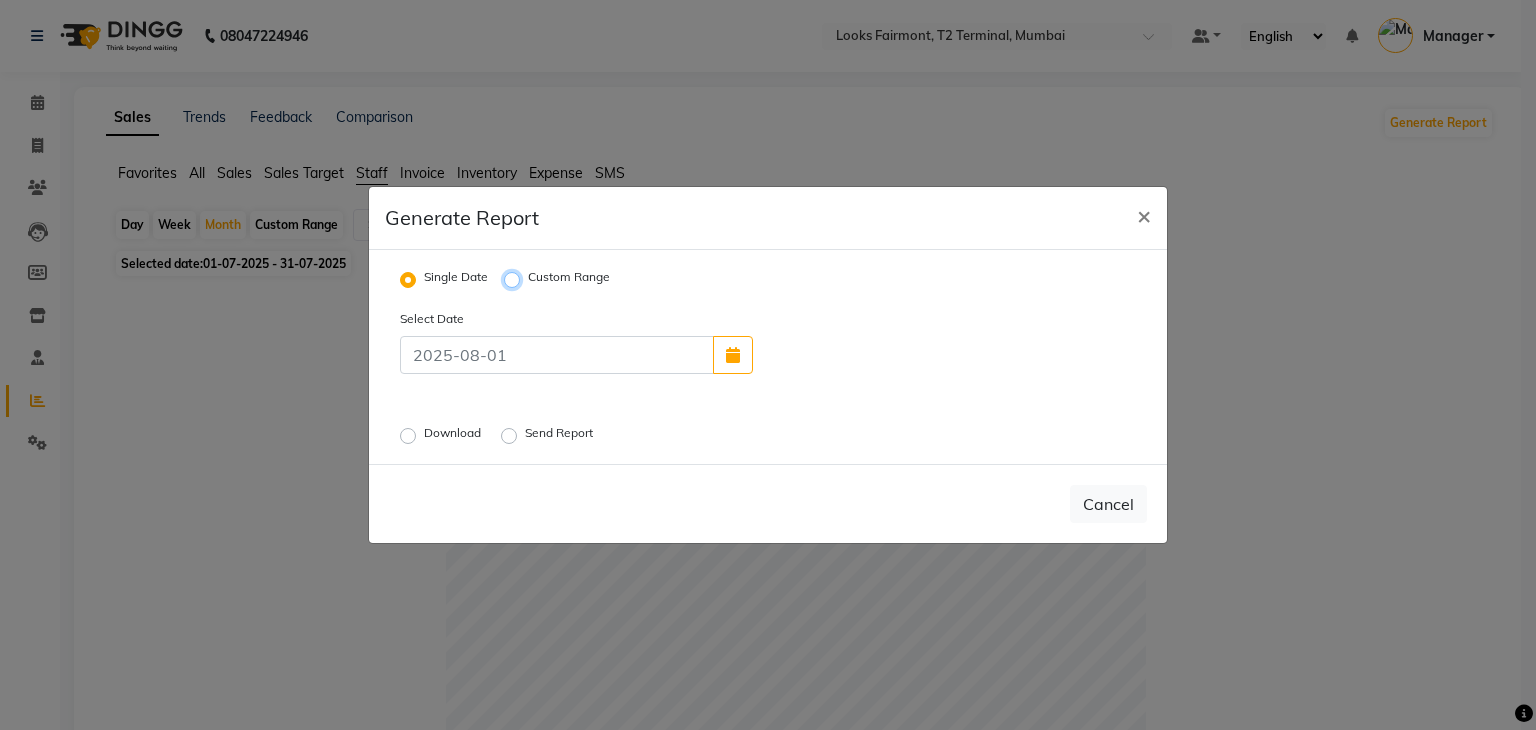 click on "Custom Range" at bounding box center [515, 280] 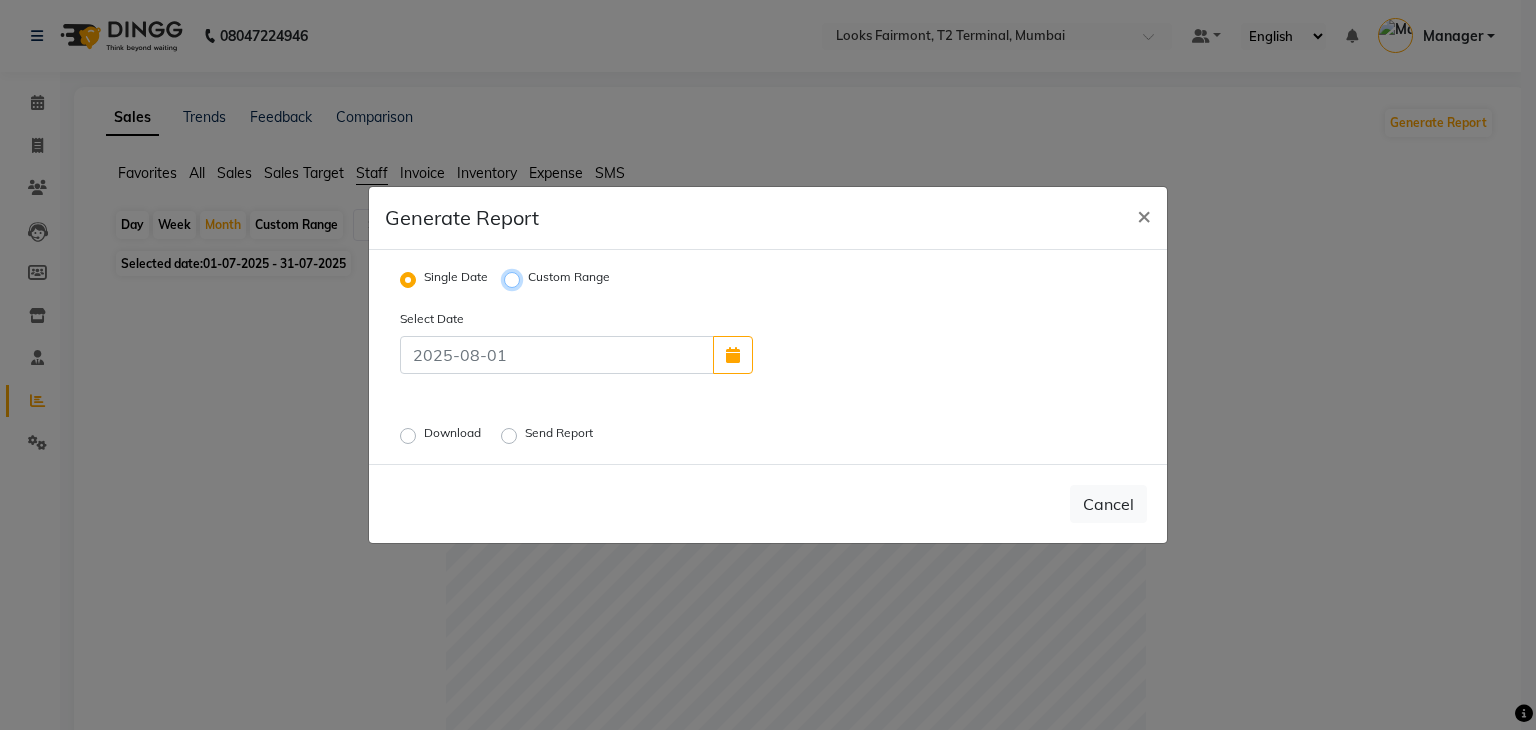 radio on "true" 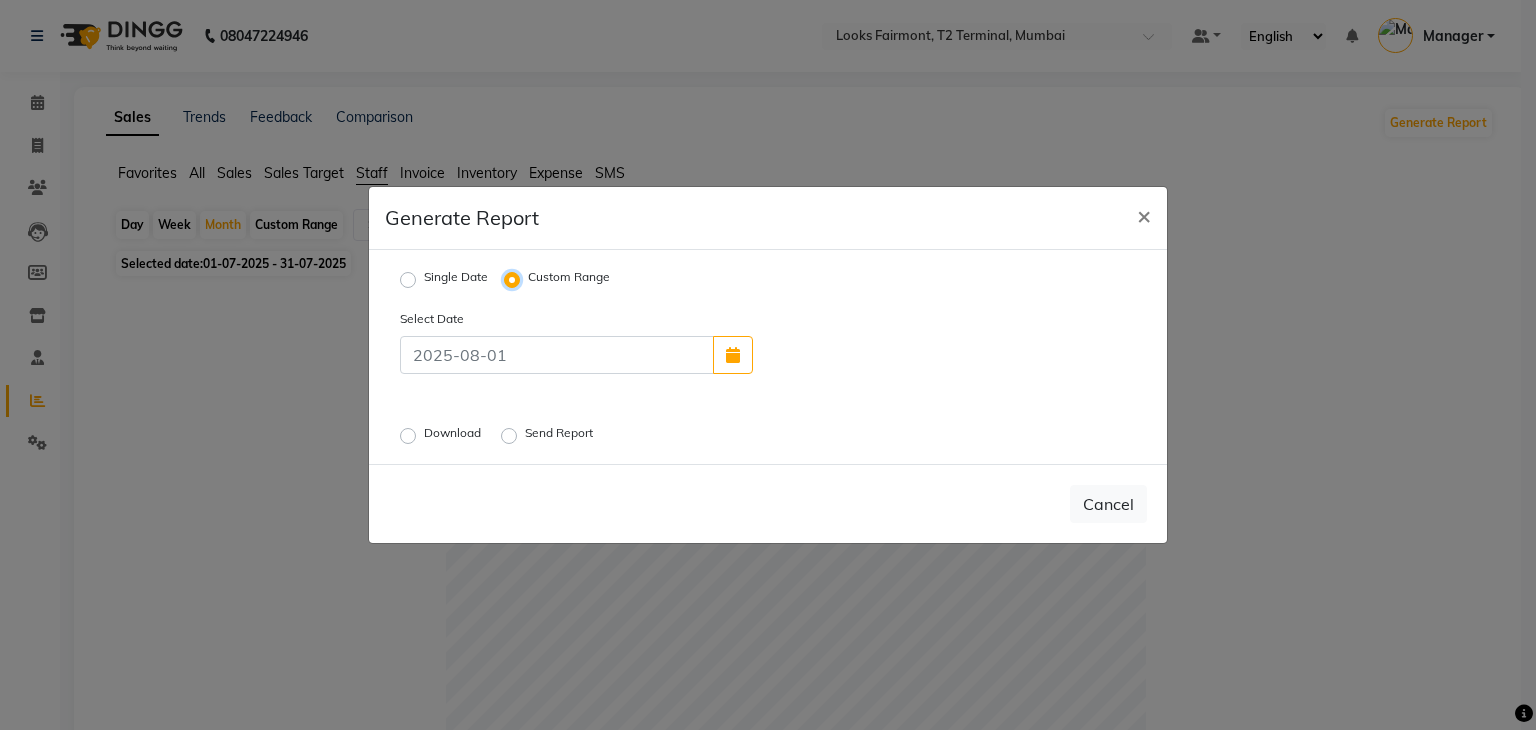 select on "8" 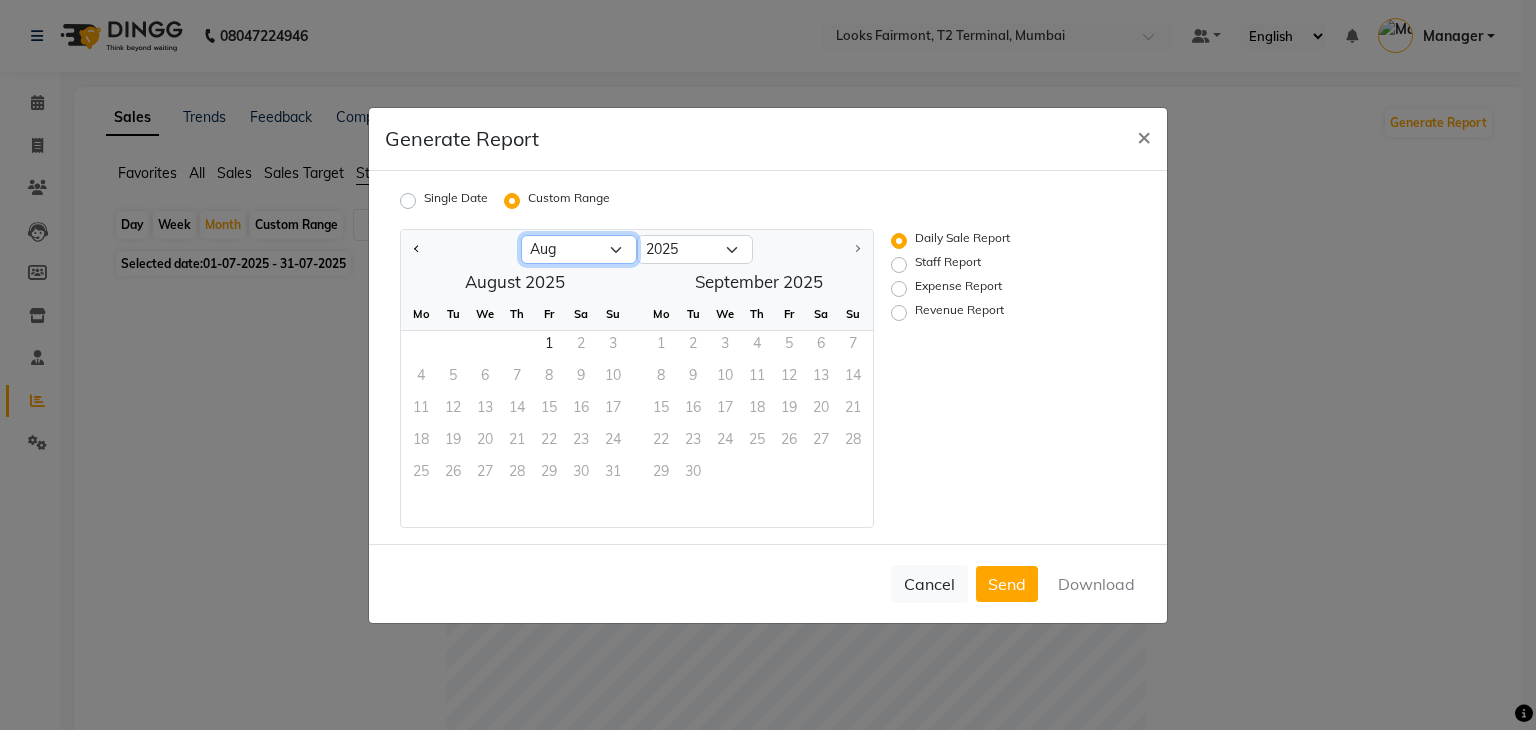 click on "Jan Feb Mar Apr May Jun Jul Aug" 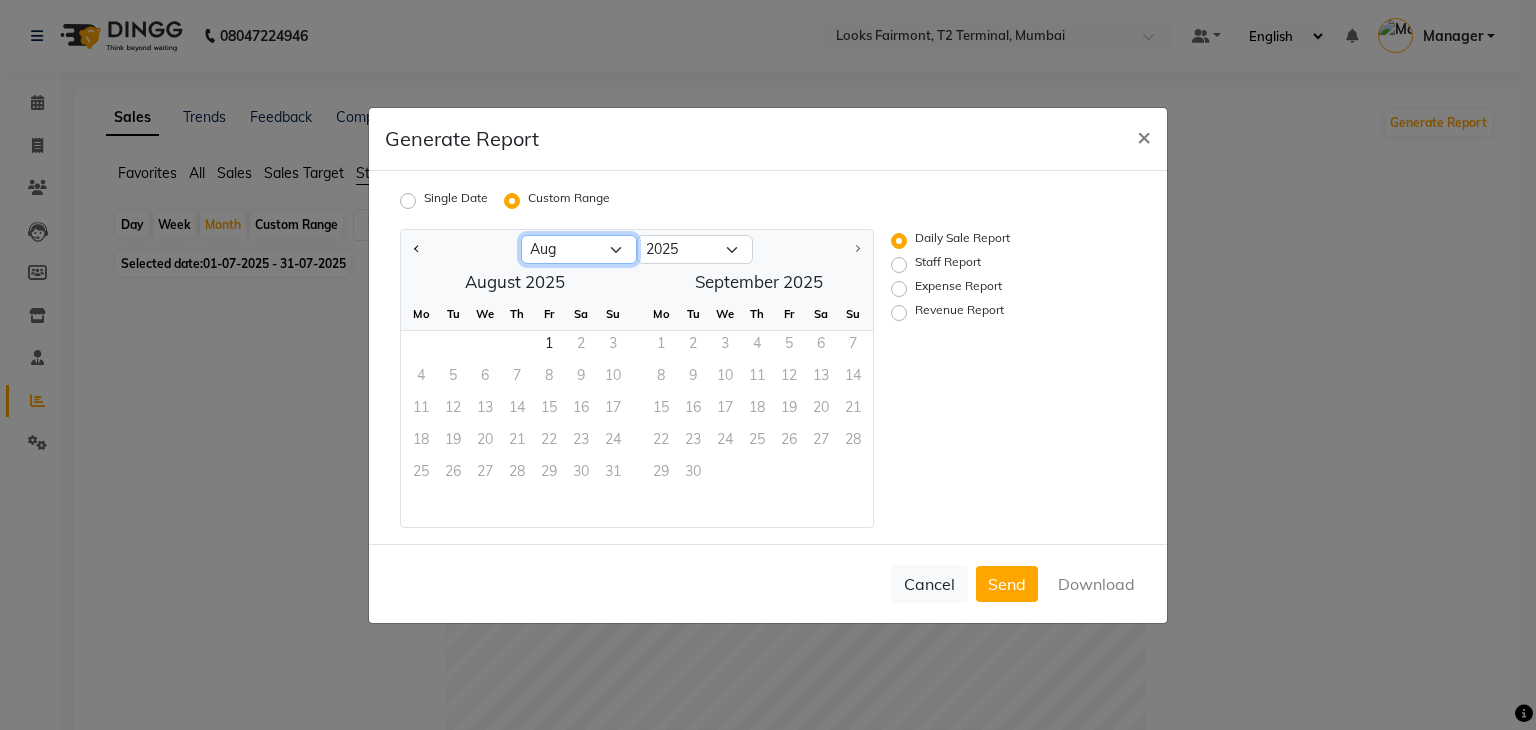 select on "7" 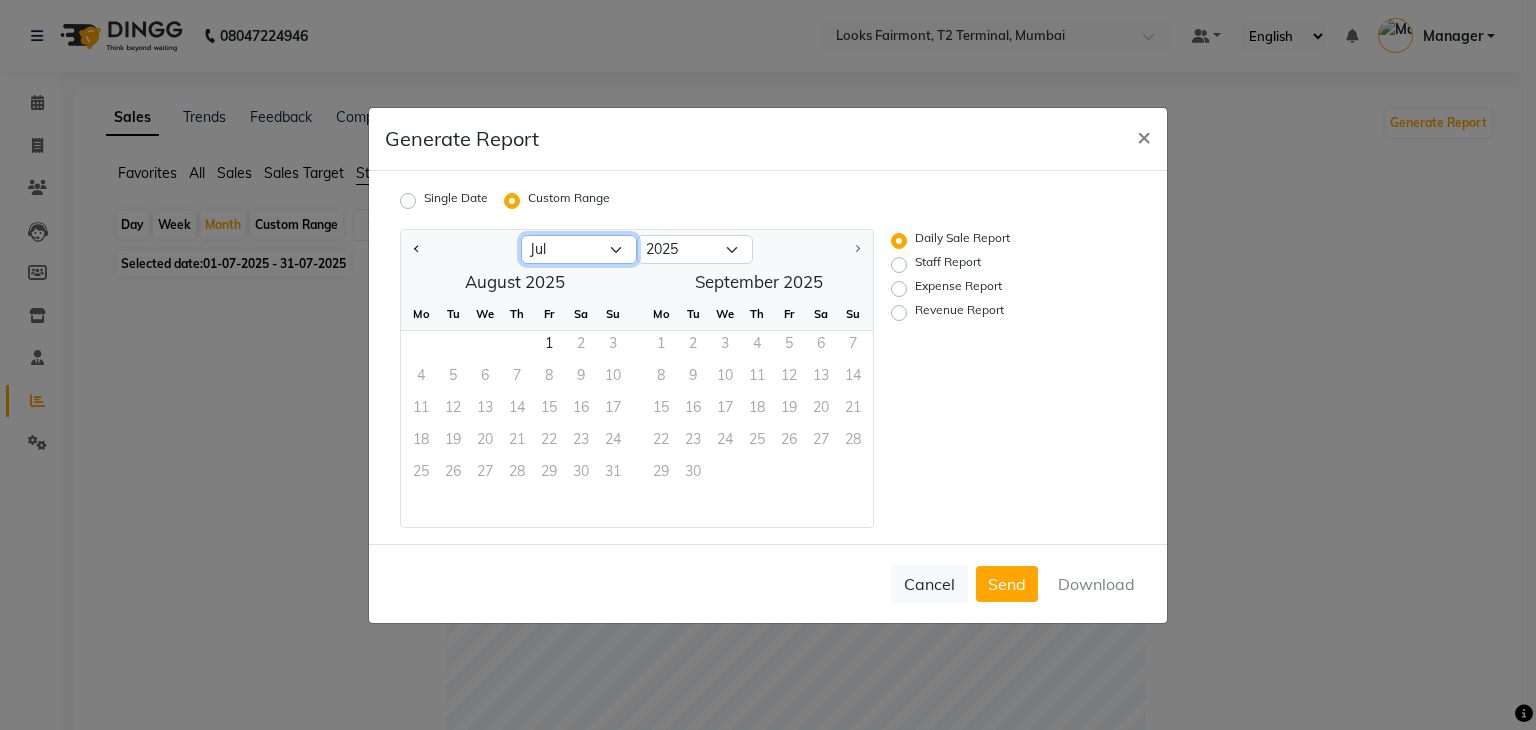 click on "Jan Feb Mar Apr May Jun Jul Aug" 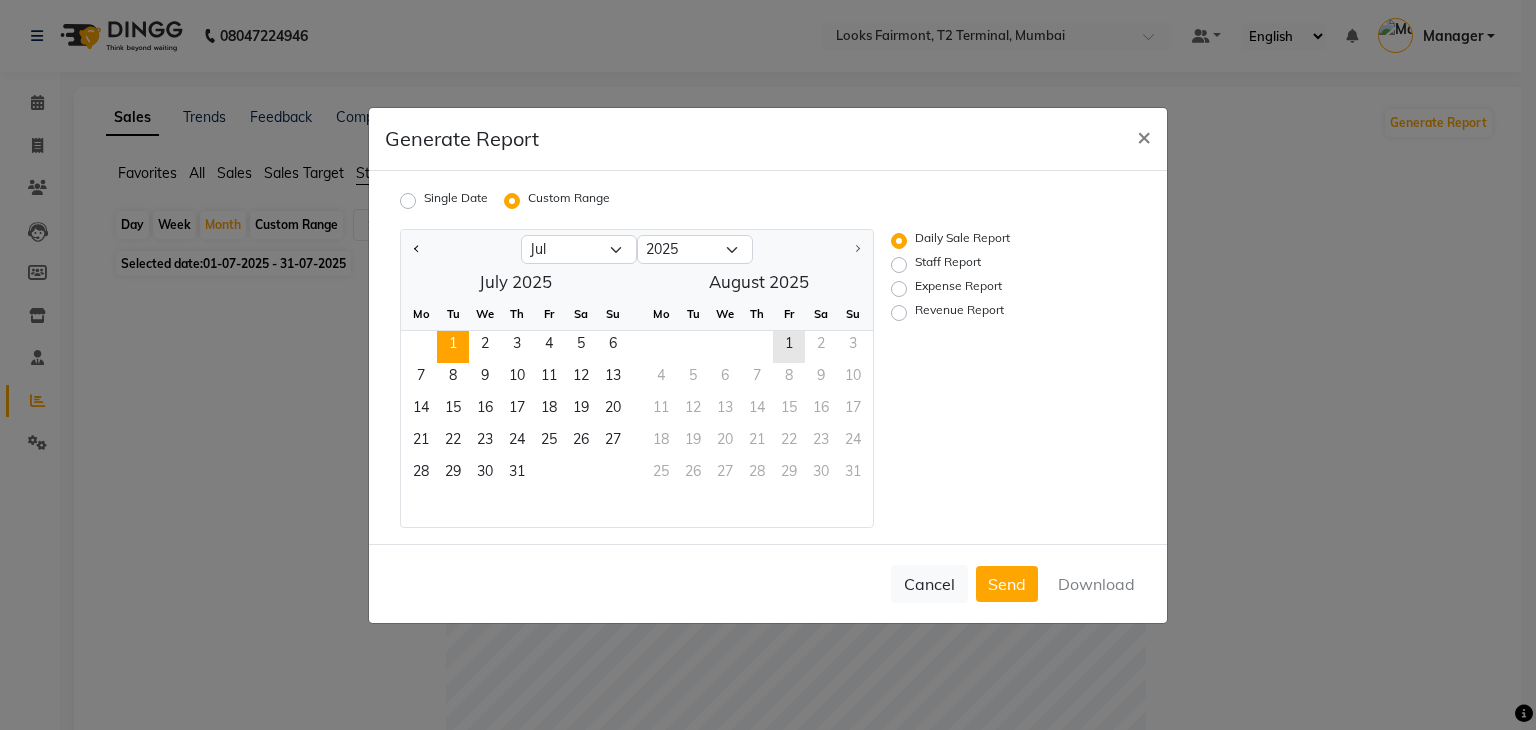 click on "1" 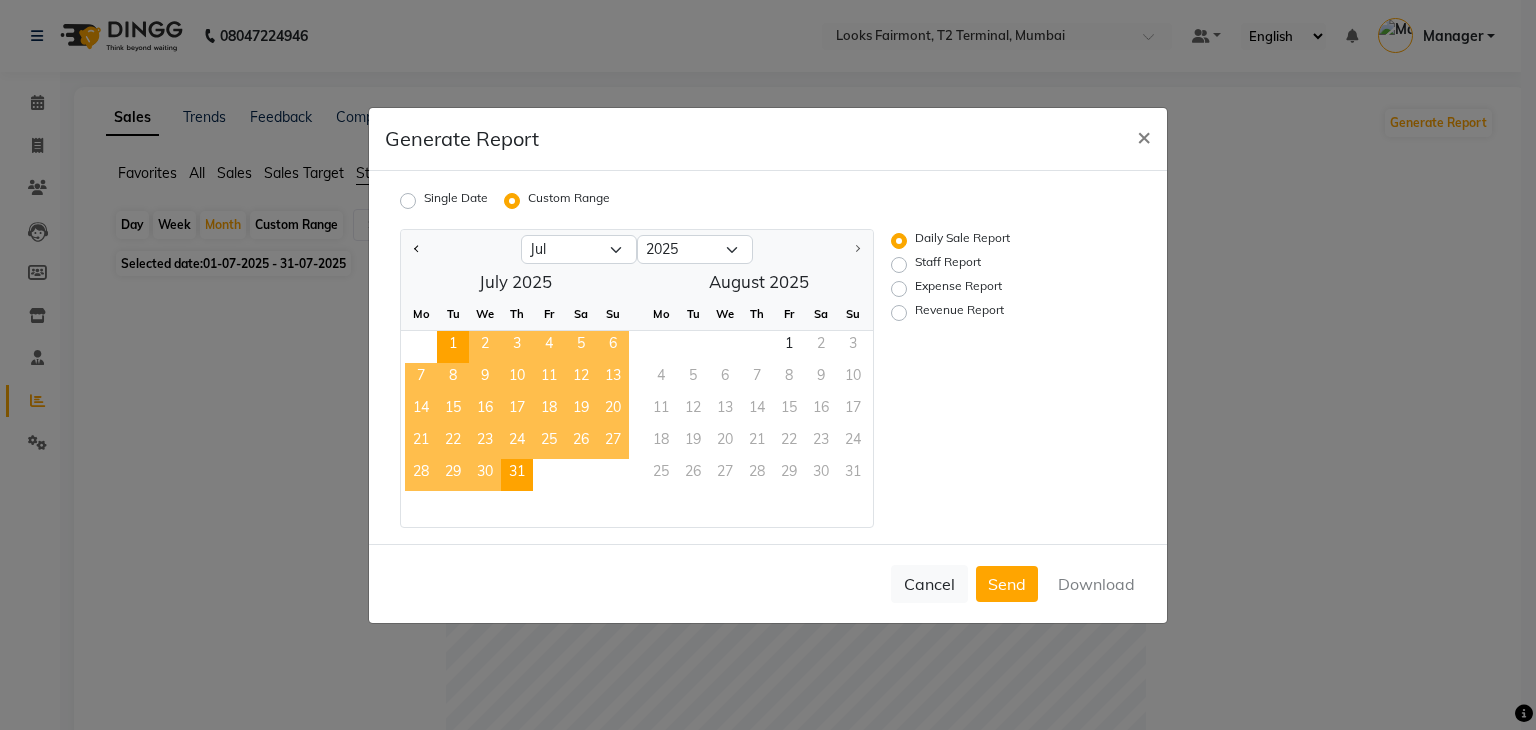 click on "31" 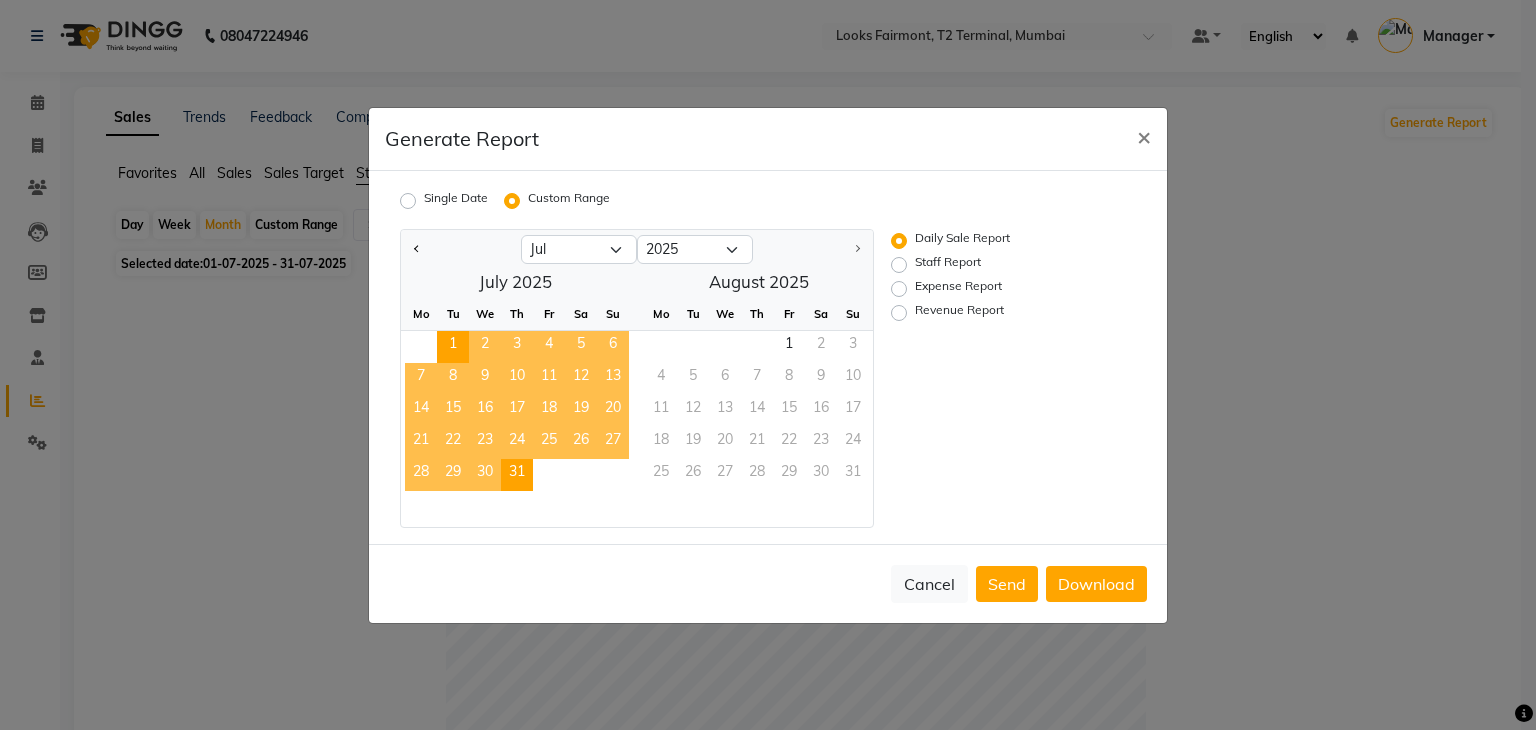 click on "Staff Report" 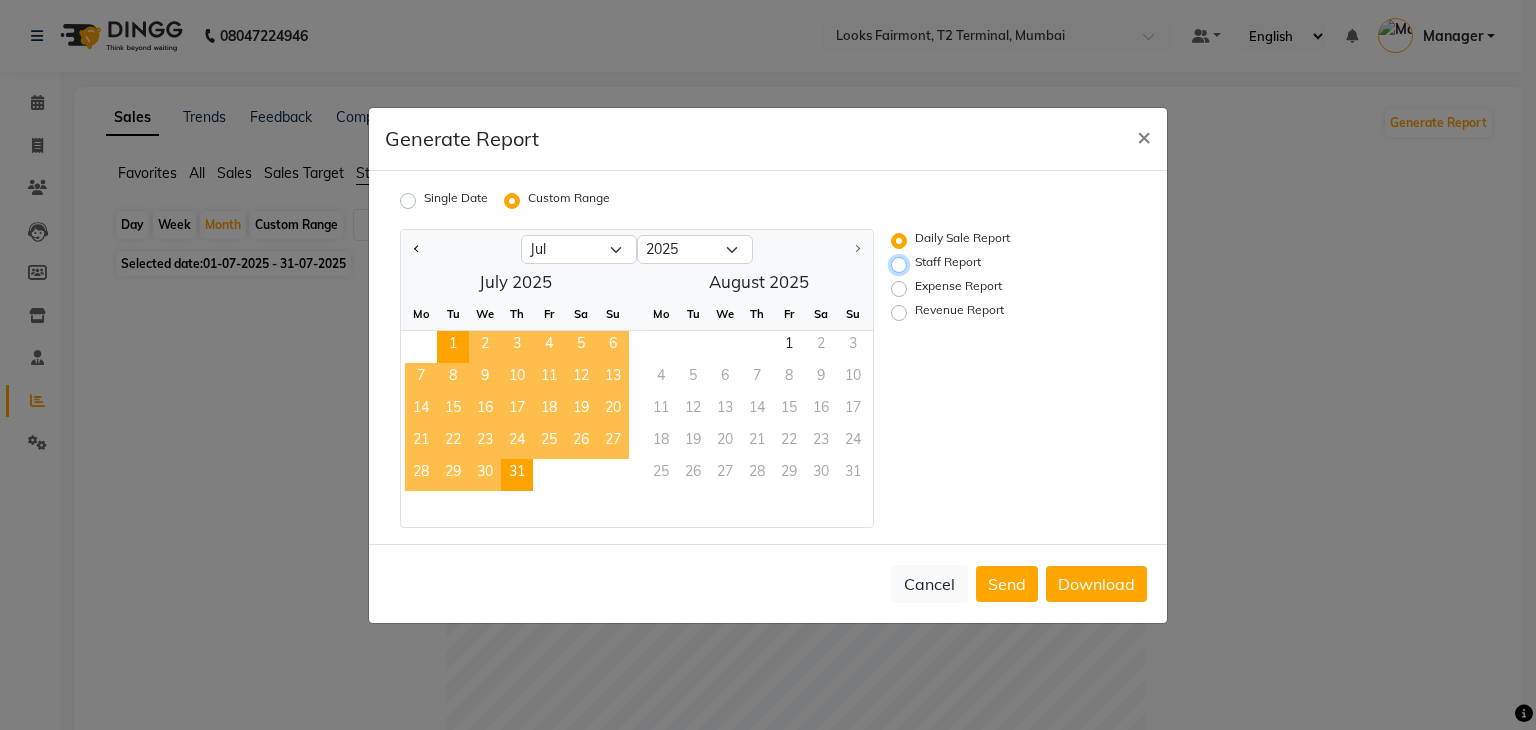 click on "Staff Report" at bounding box center (902, 264) 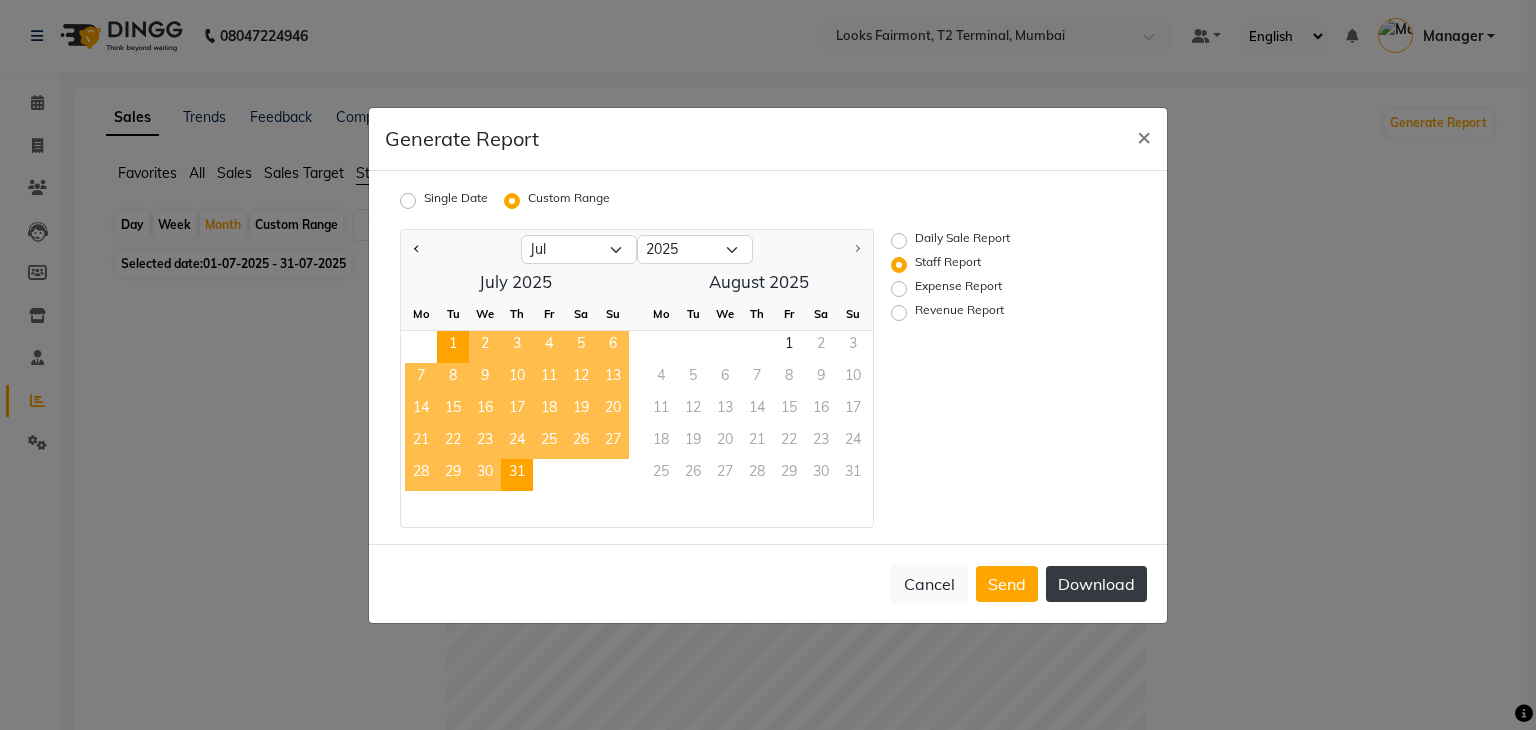 click on "Download" 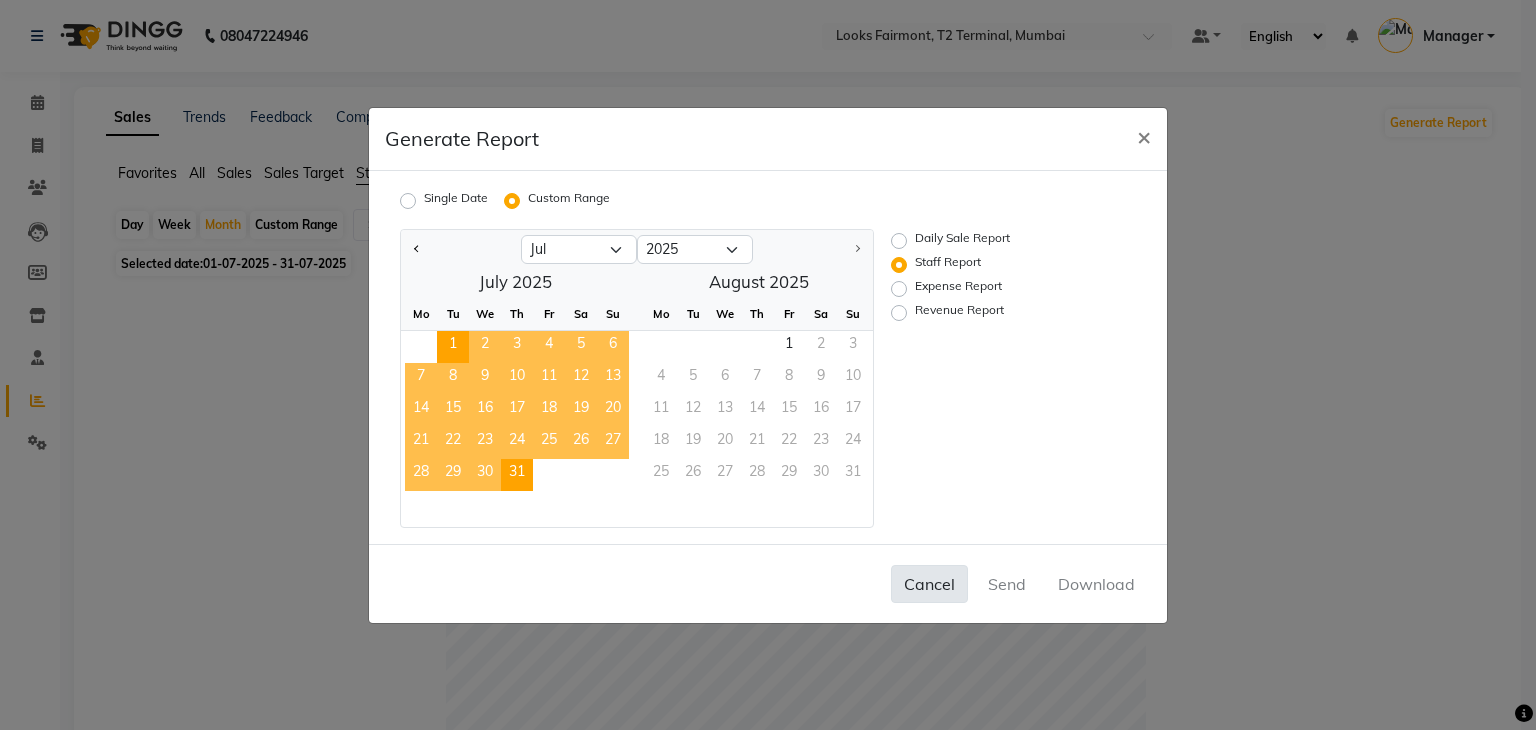 click on "Cancel" 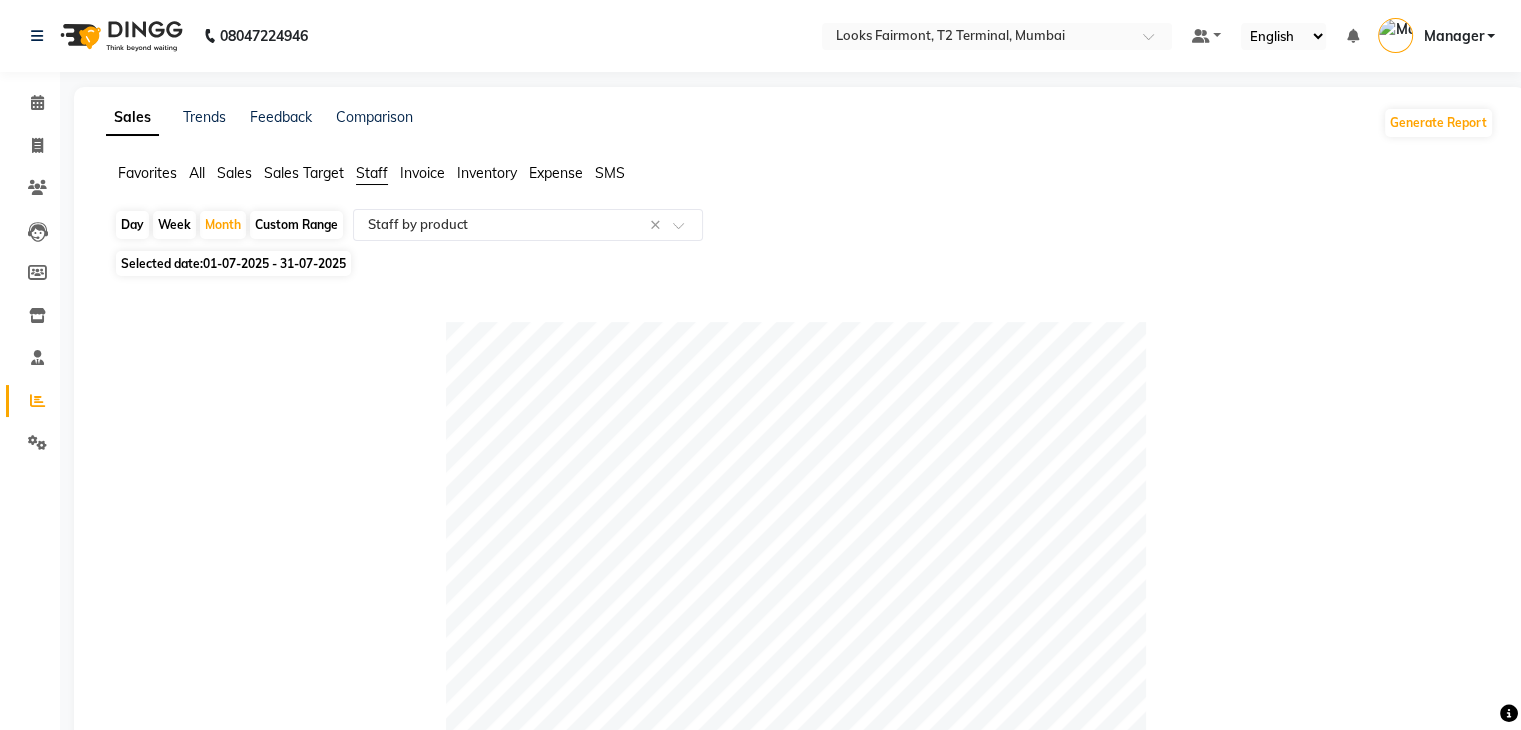 click on "Day   Week   Month   Custom Range  Select Report Type × Staff by product ×" 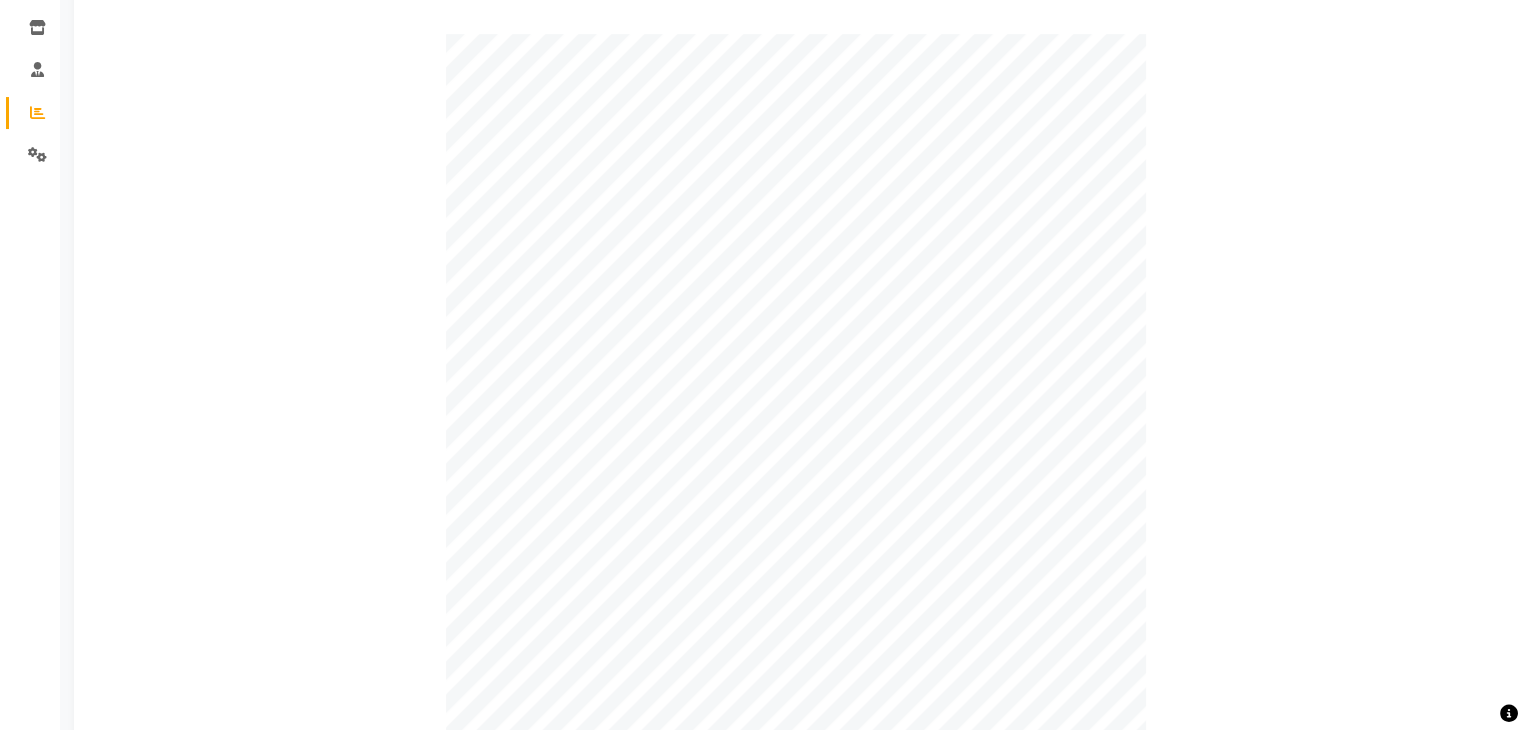 scroll, scrollTop: 400, scrollLeft: 0, axis: vertical 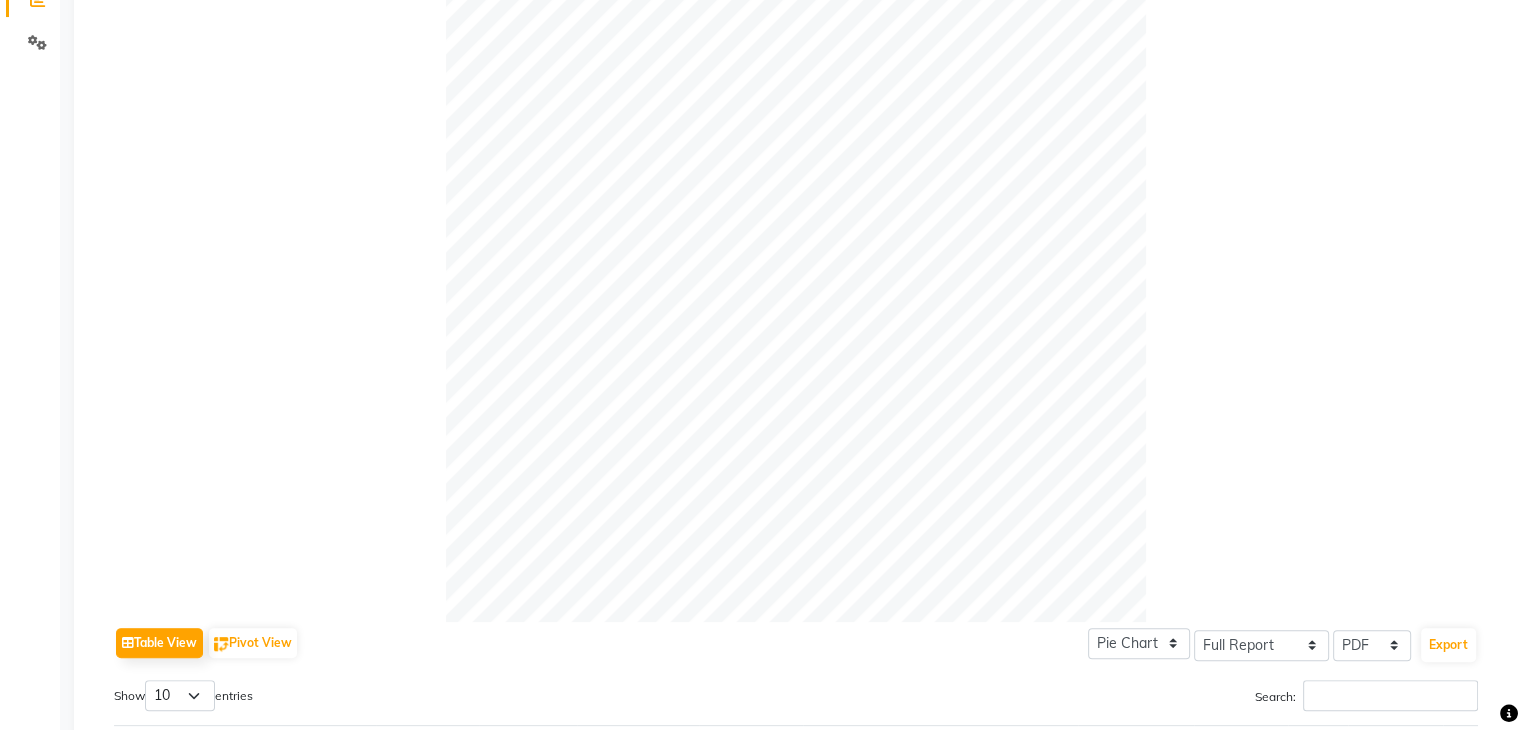 click 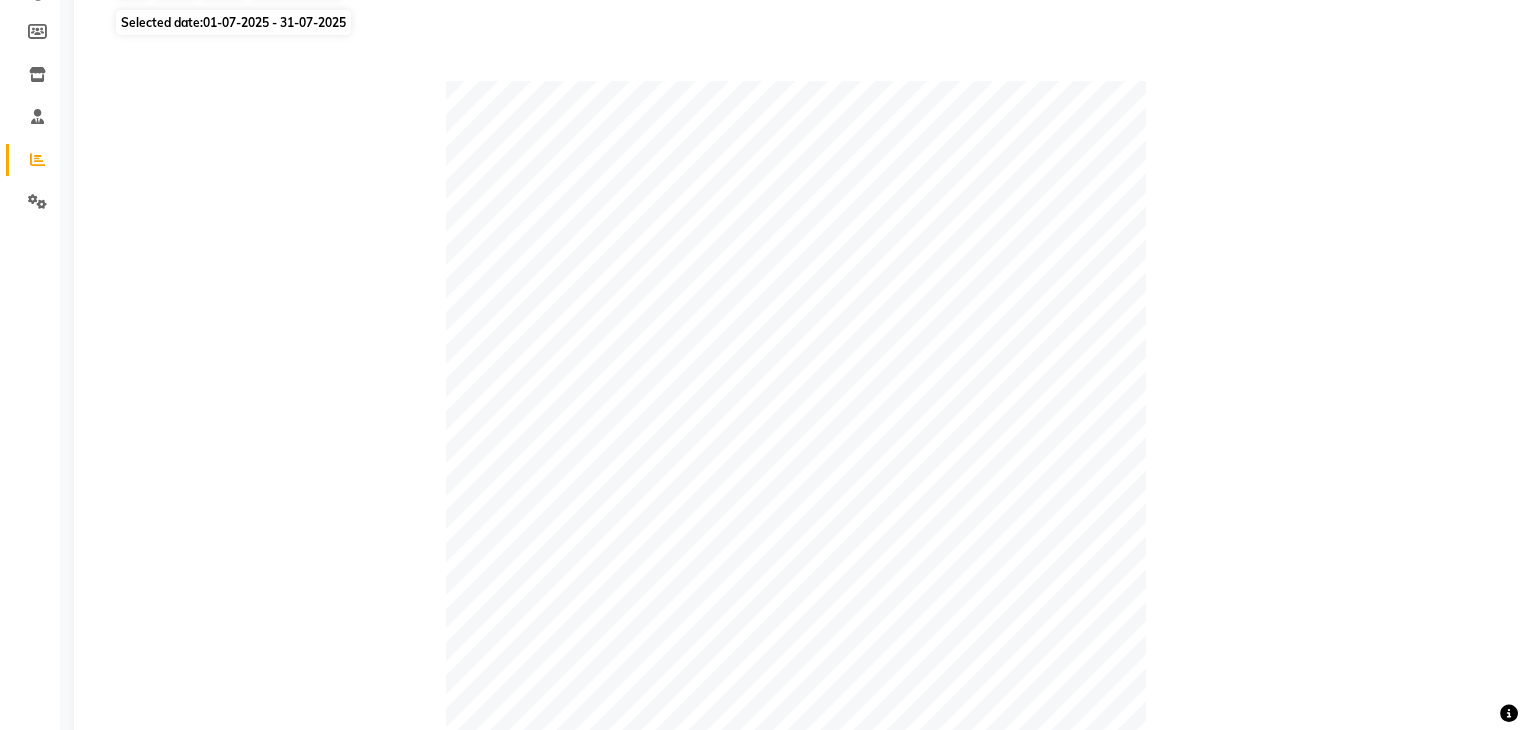 scroll, scrollTop: 0, scrollLeft: 0, axis: both 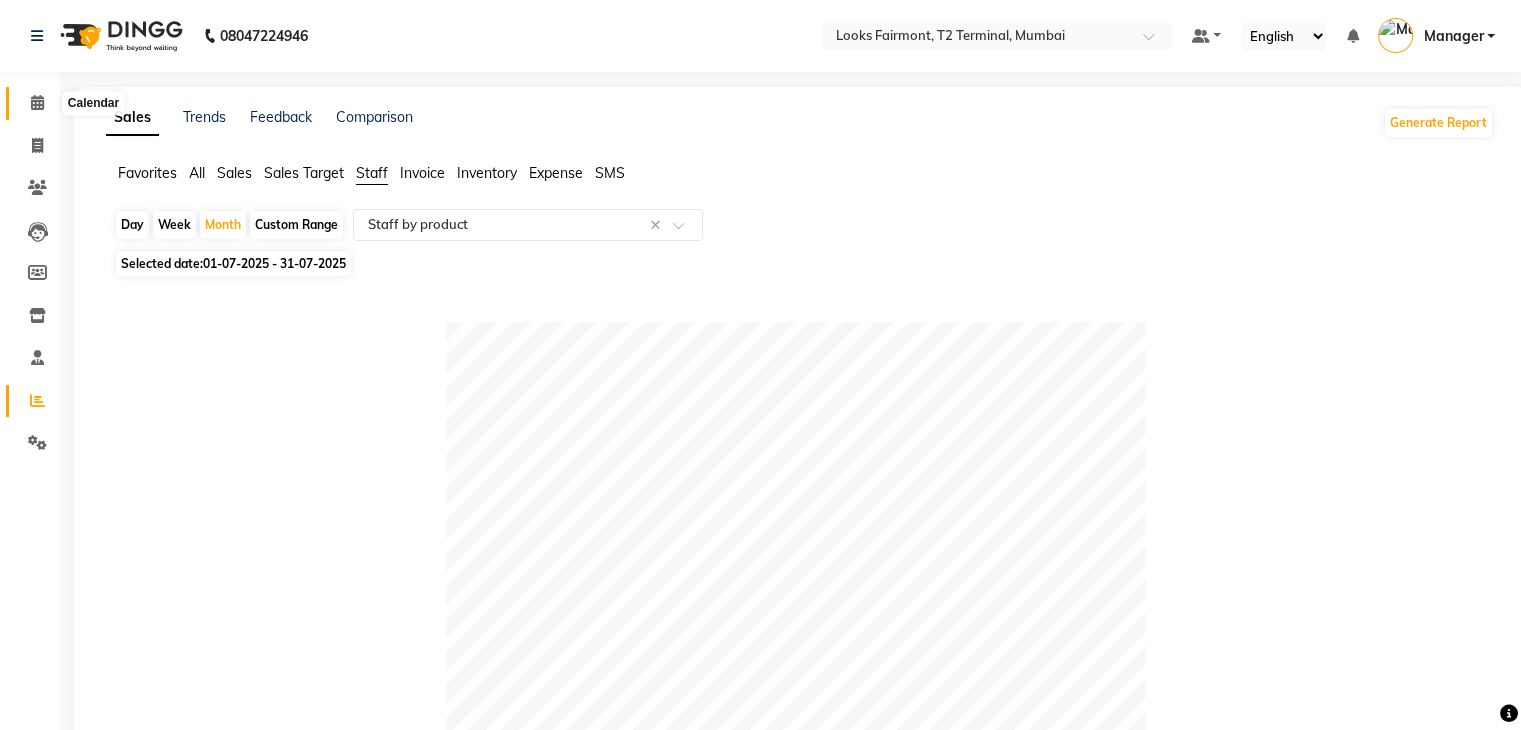 click 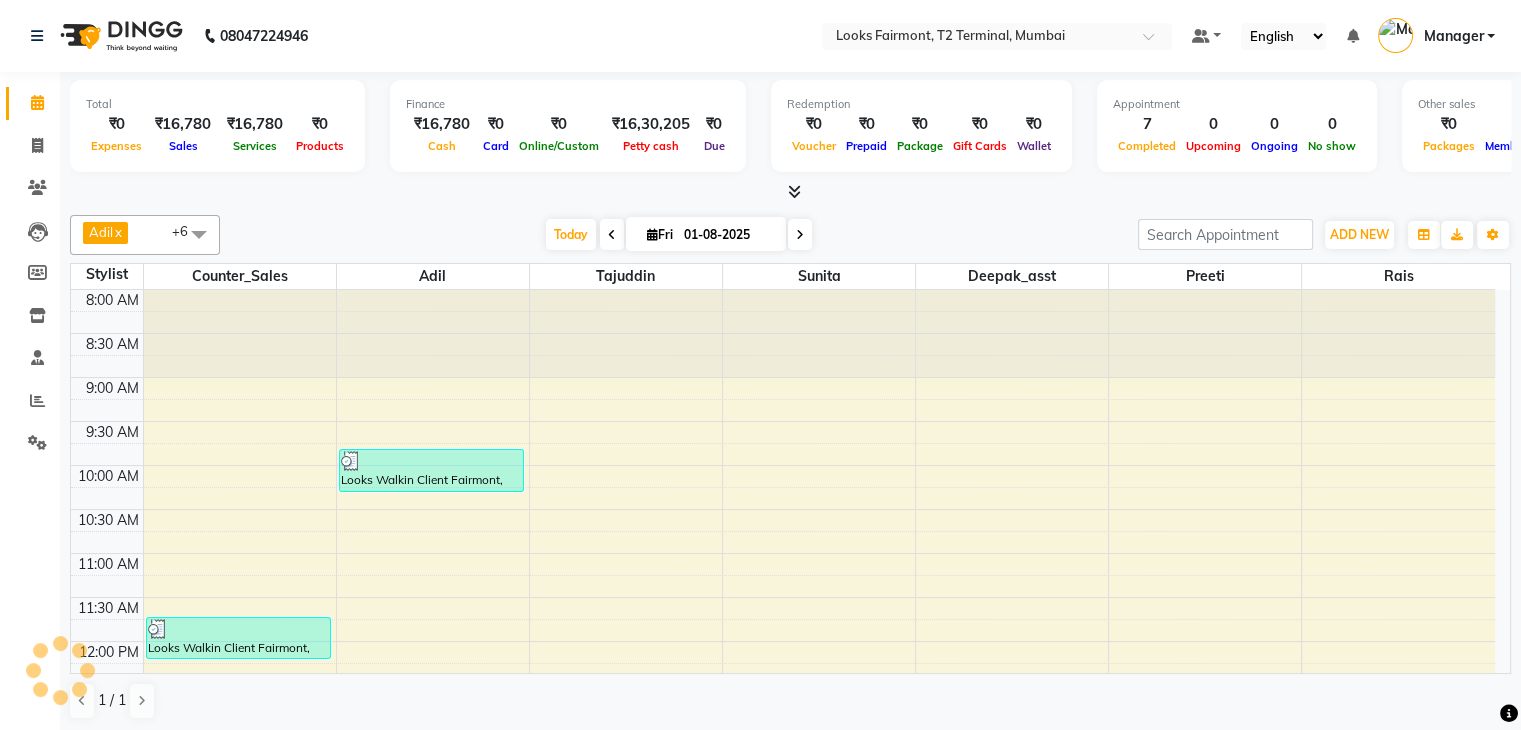 scroll, scrollTop: 0, scrollLeft: 0, axis: both 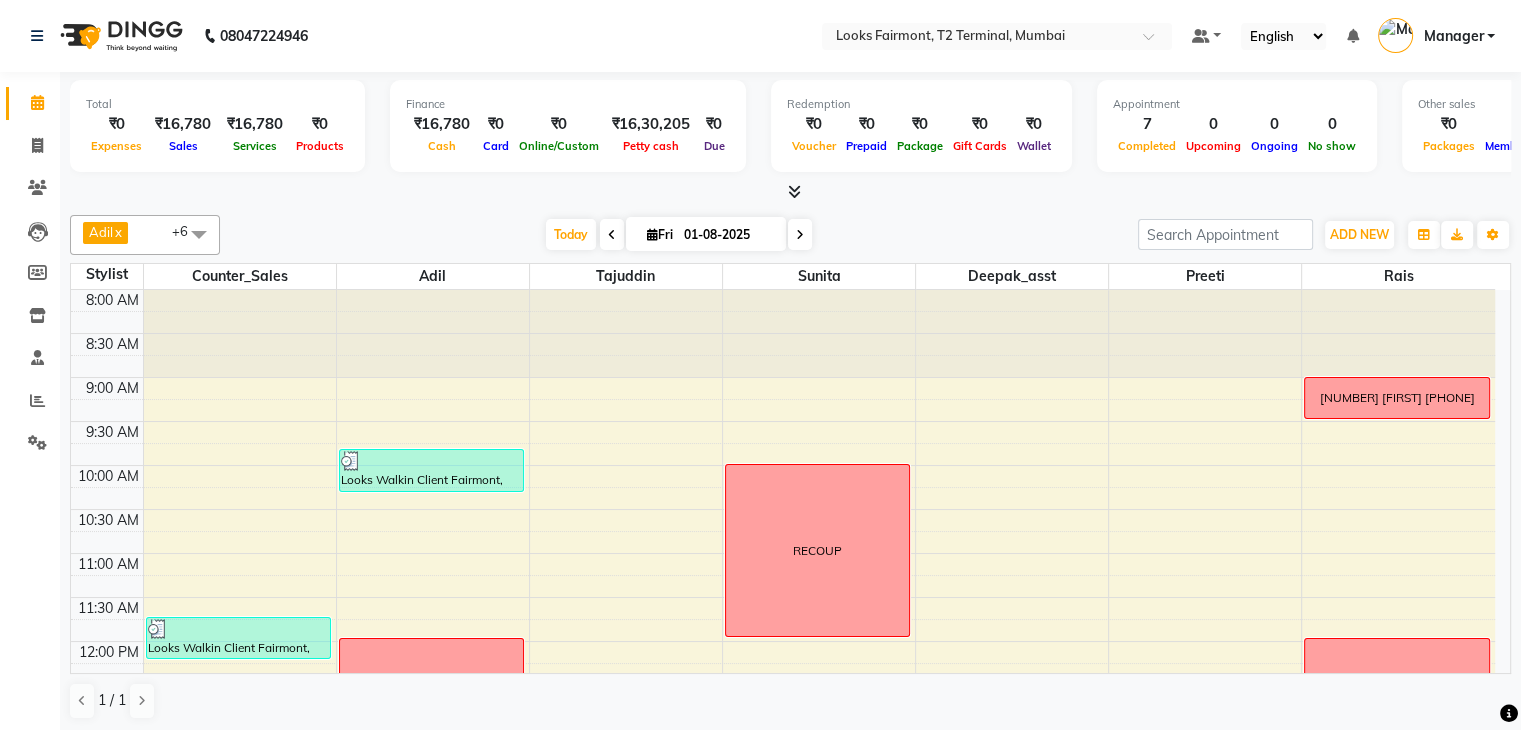 click on "Fri" at bounding box center [660, 234] 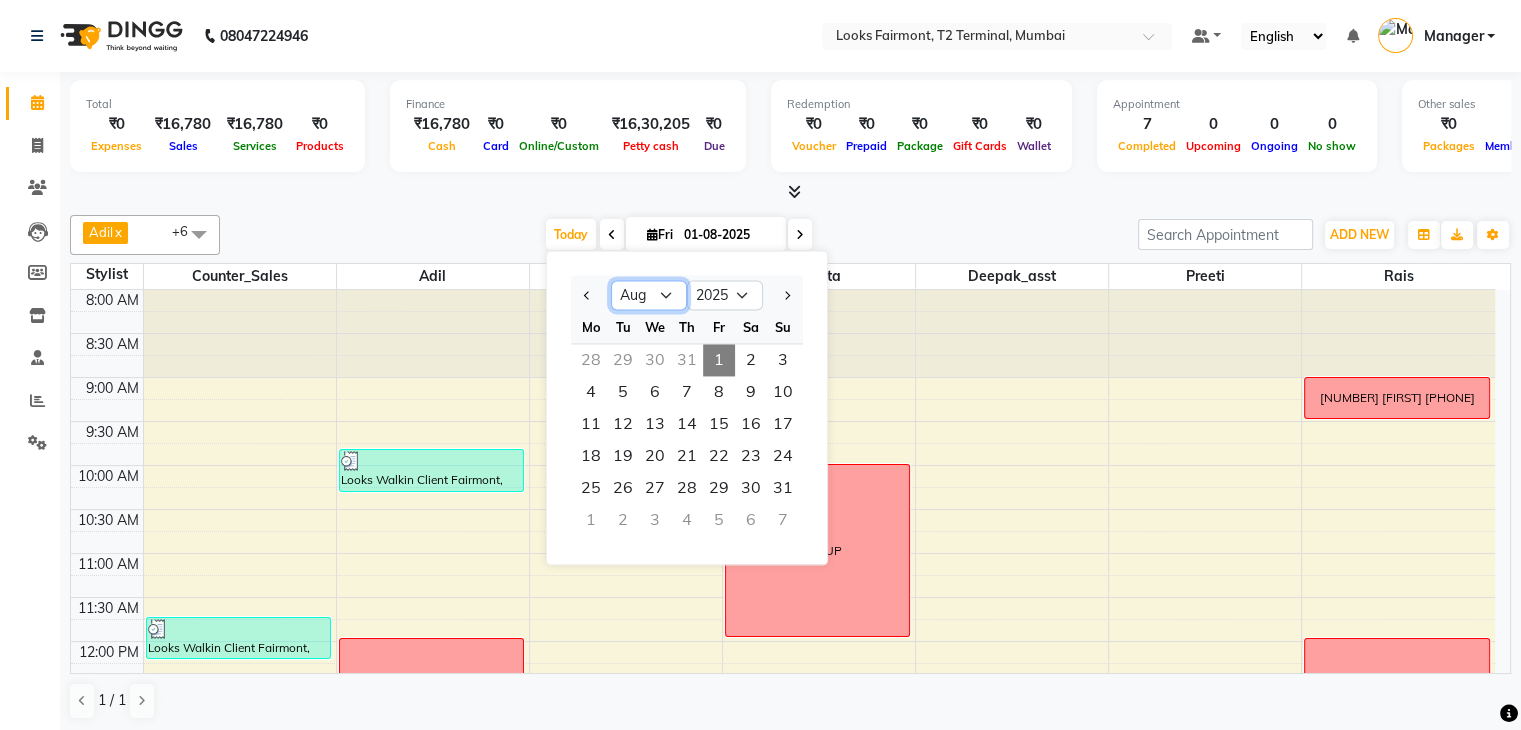 click on "Jan Feb Mar Apr May Jun Jul Aug Sep Oct Nov Dec" at bounding box center (649, 296) 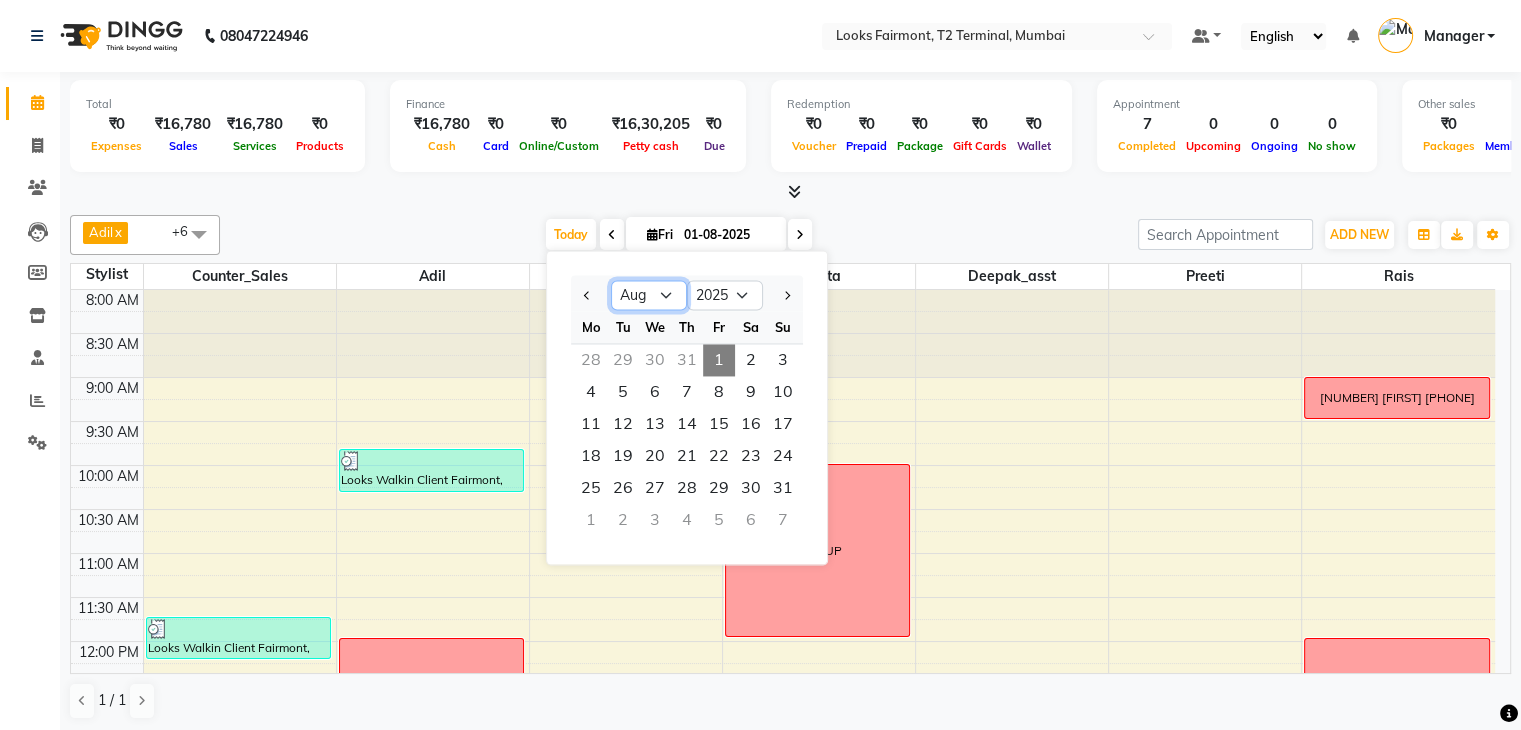 select on "7" 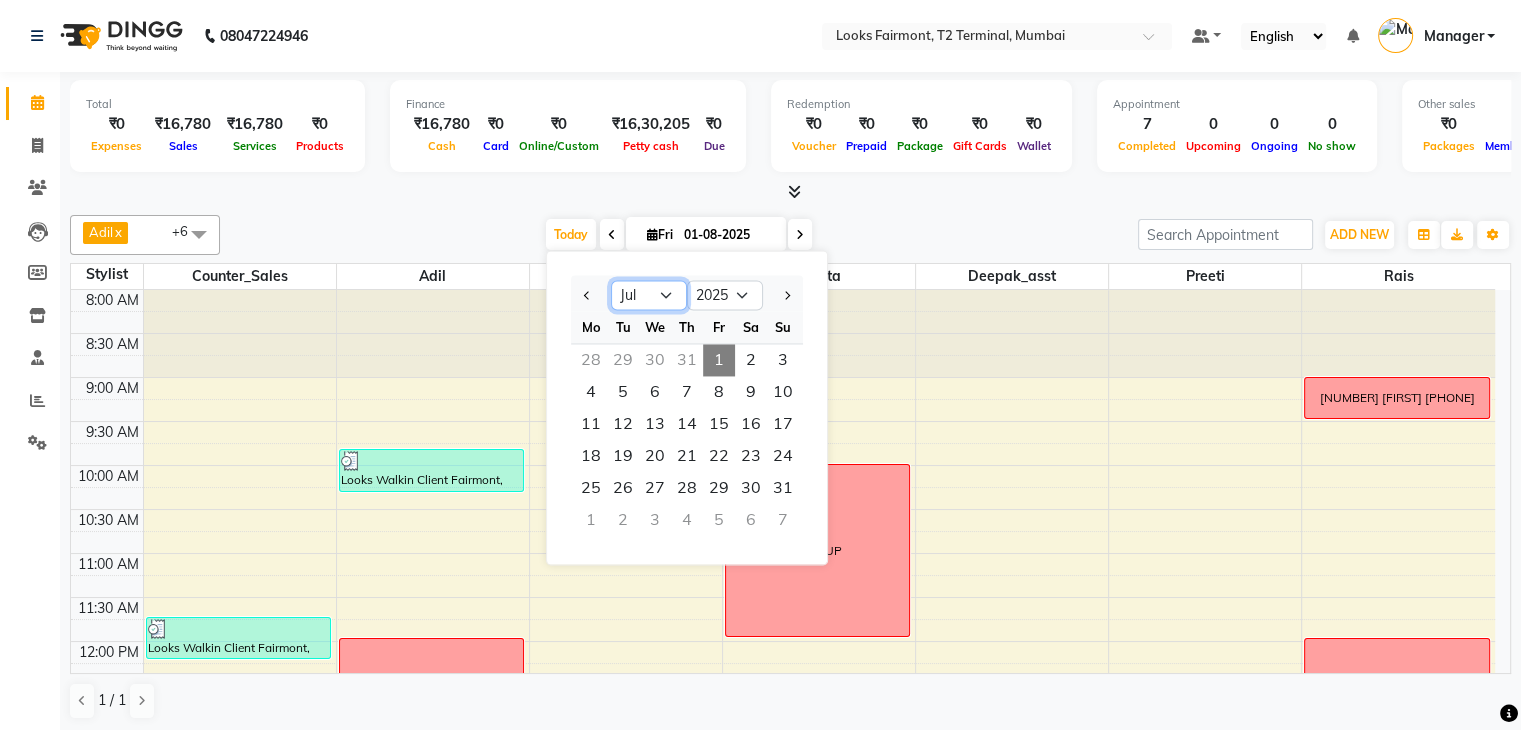 click on "Jan Feb Mar Apr May Jun Jul Aug Sep Oct Nov Dec" at bounding box center [649, 296] 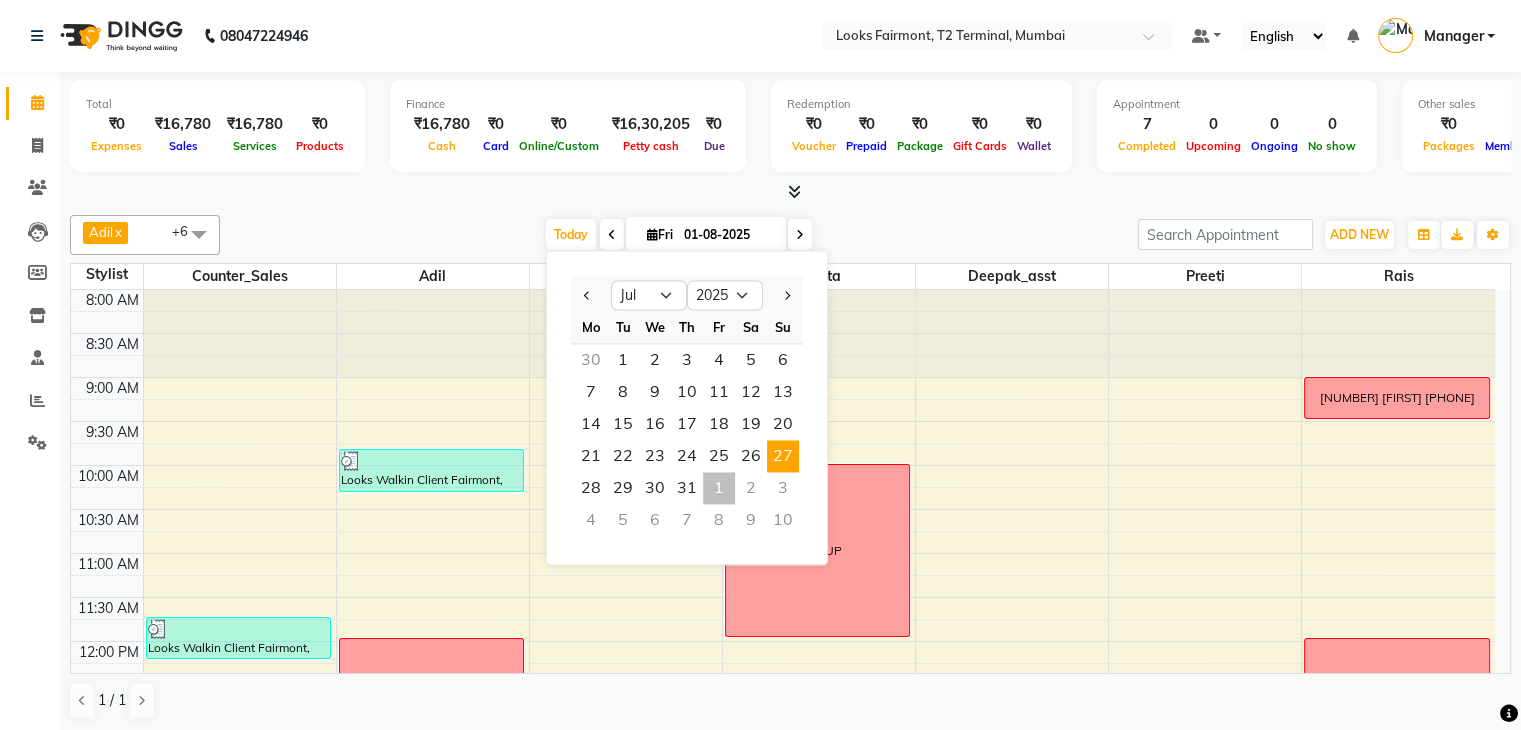 click on "27" at bounding box center (783, 456) 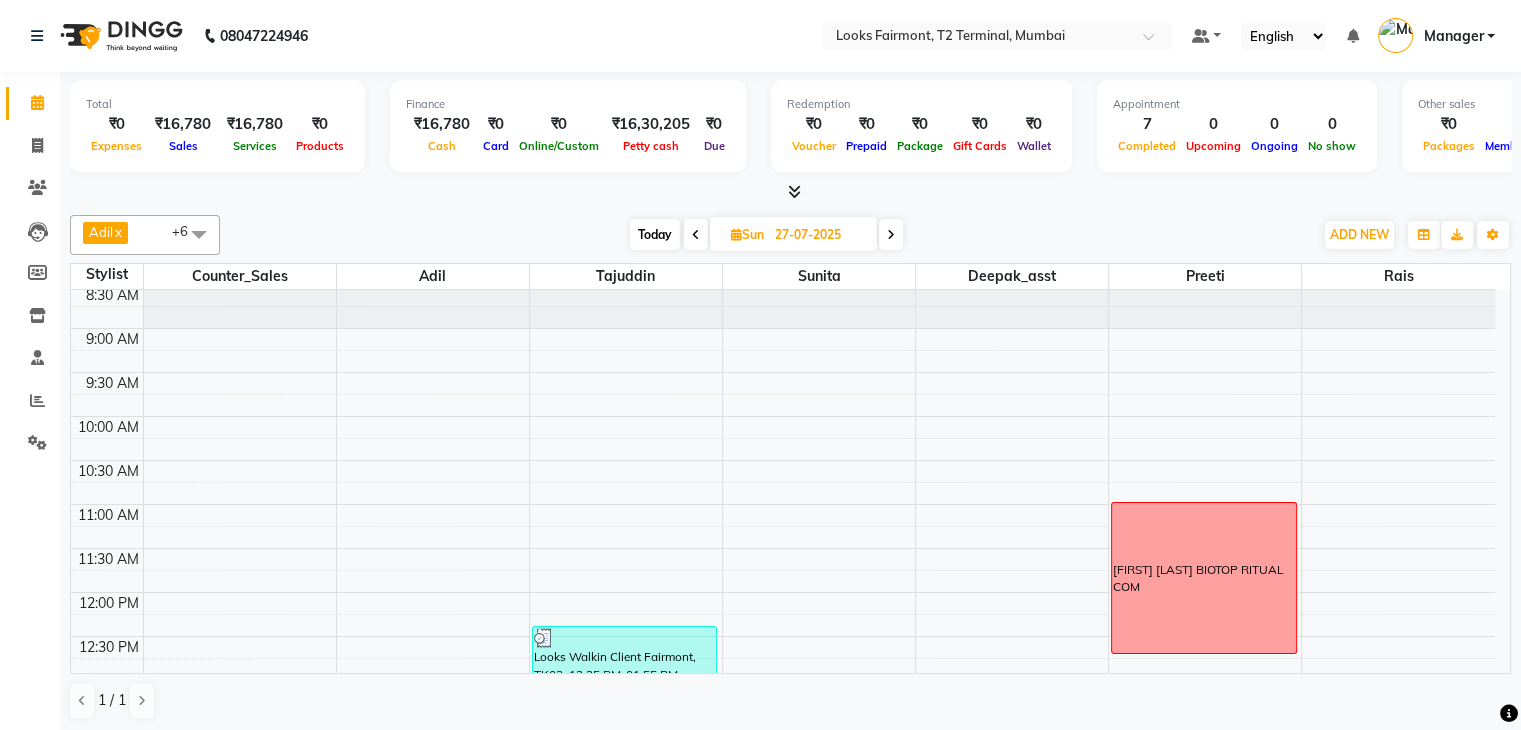 scroll, scrollTop: 0, scrollLeft: 0, axis: both 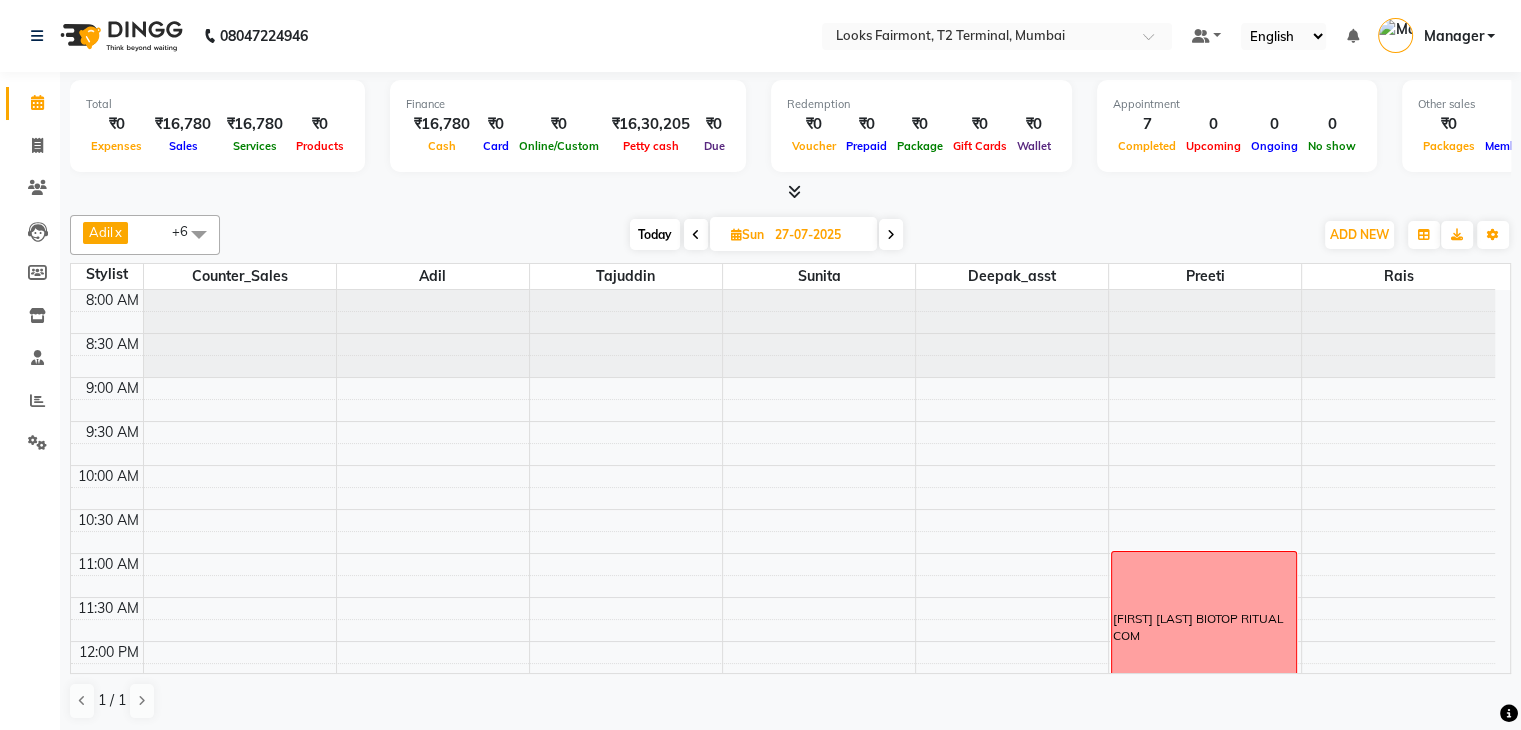 click at bounding box center (891, 235) 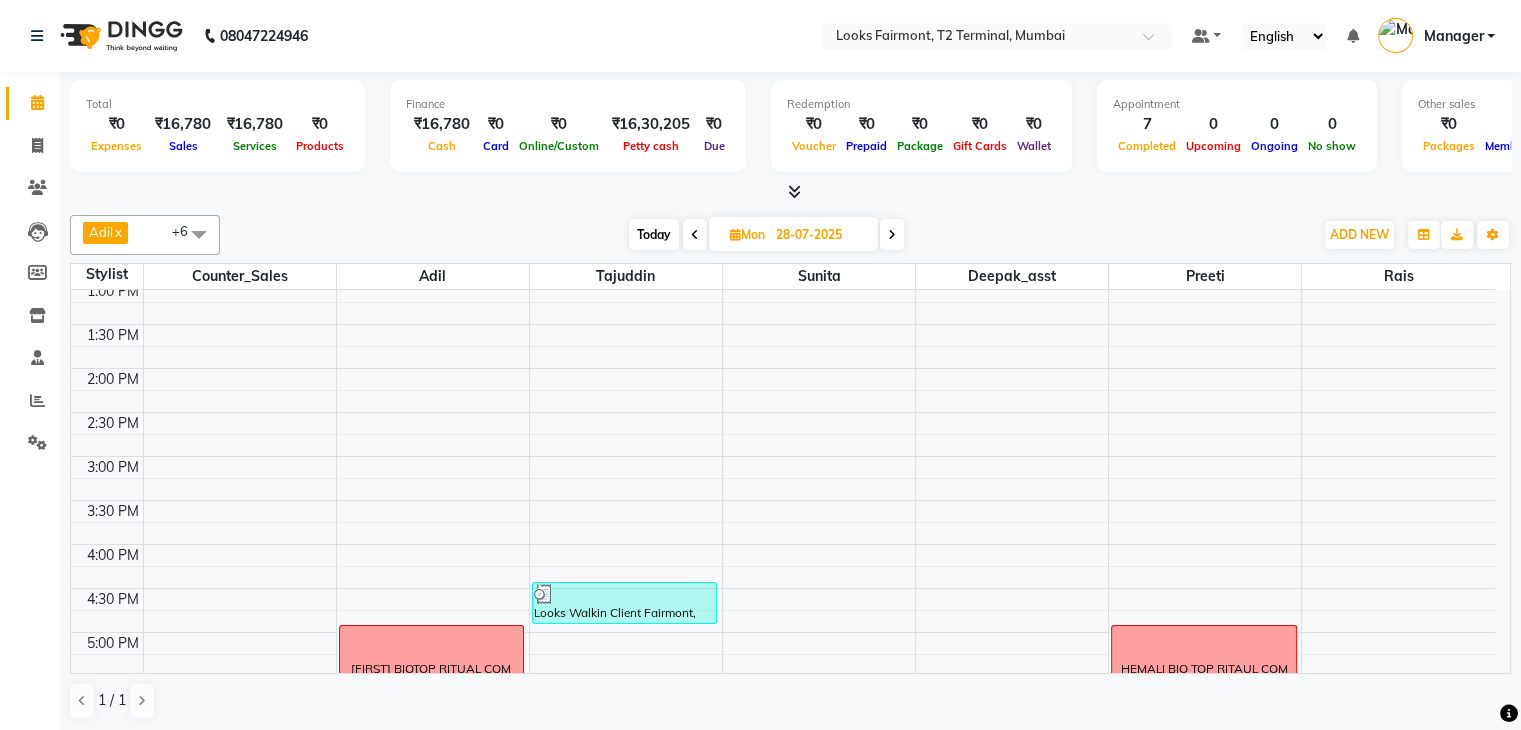 scroll, scrollTop: 549, scrollLeft: 0, axis: vertical 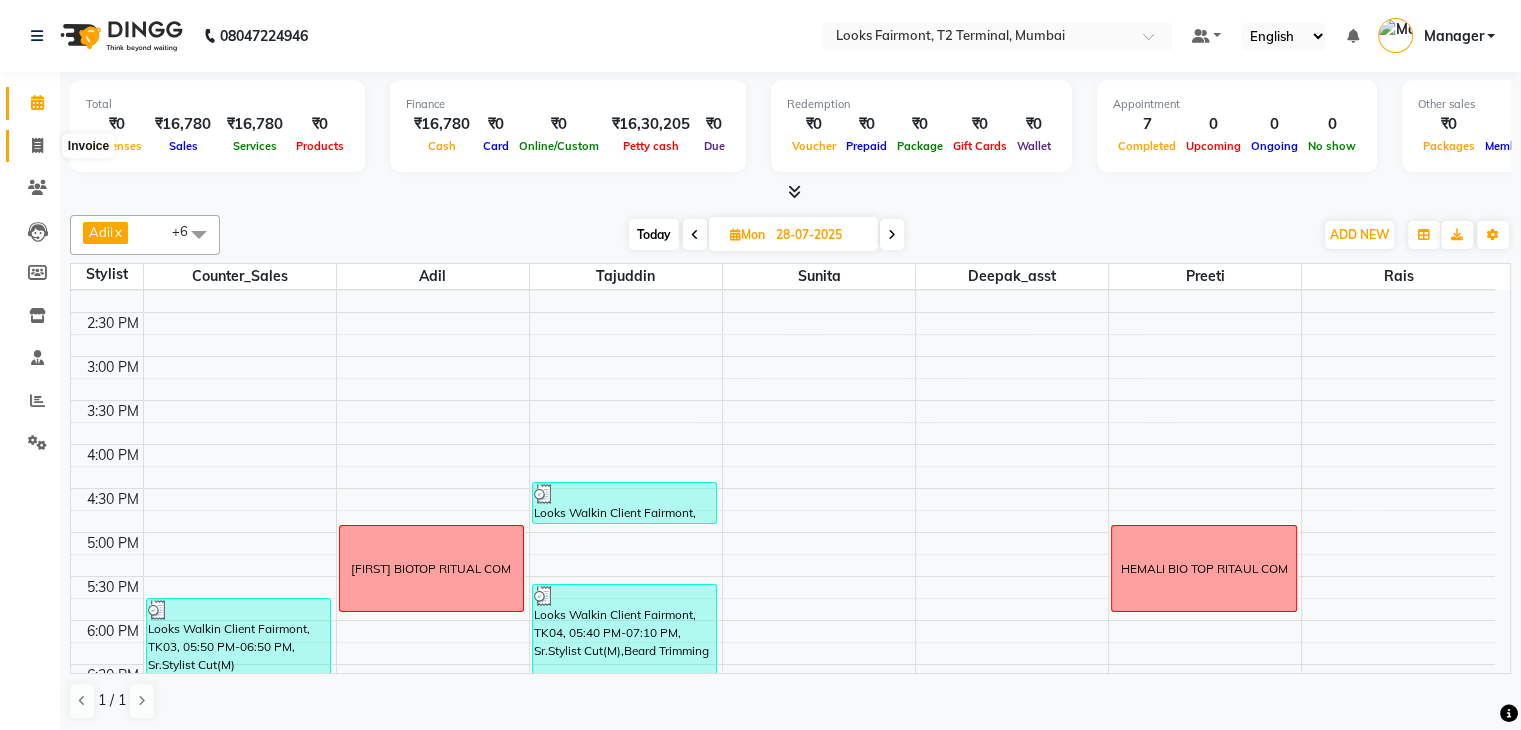click 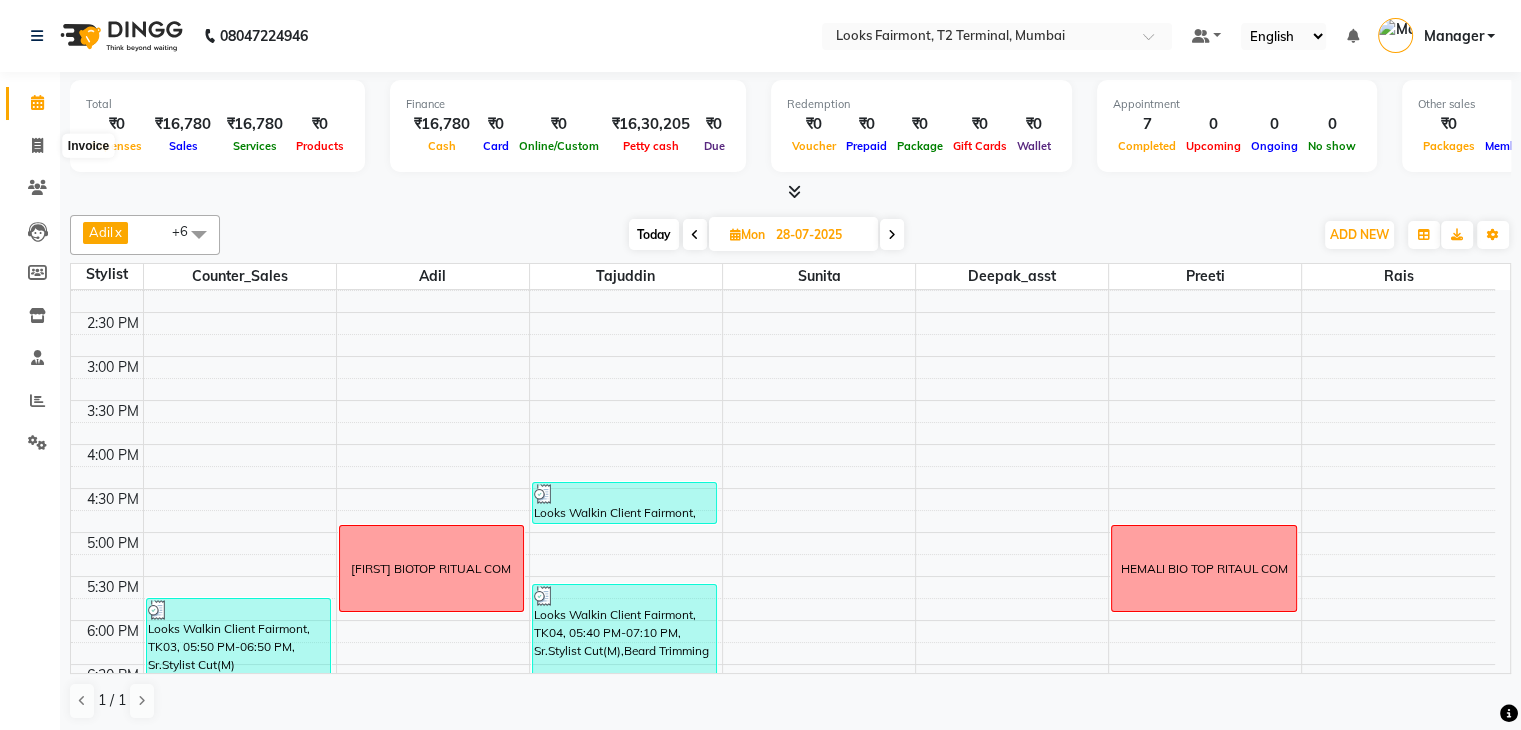 select on "service" 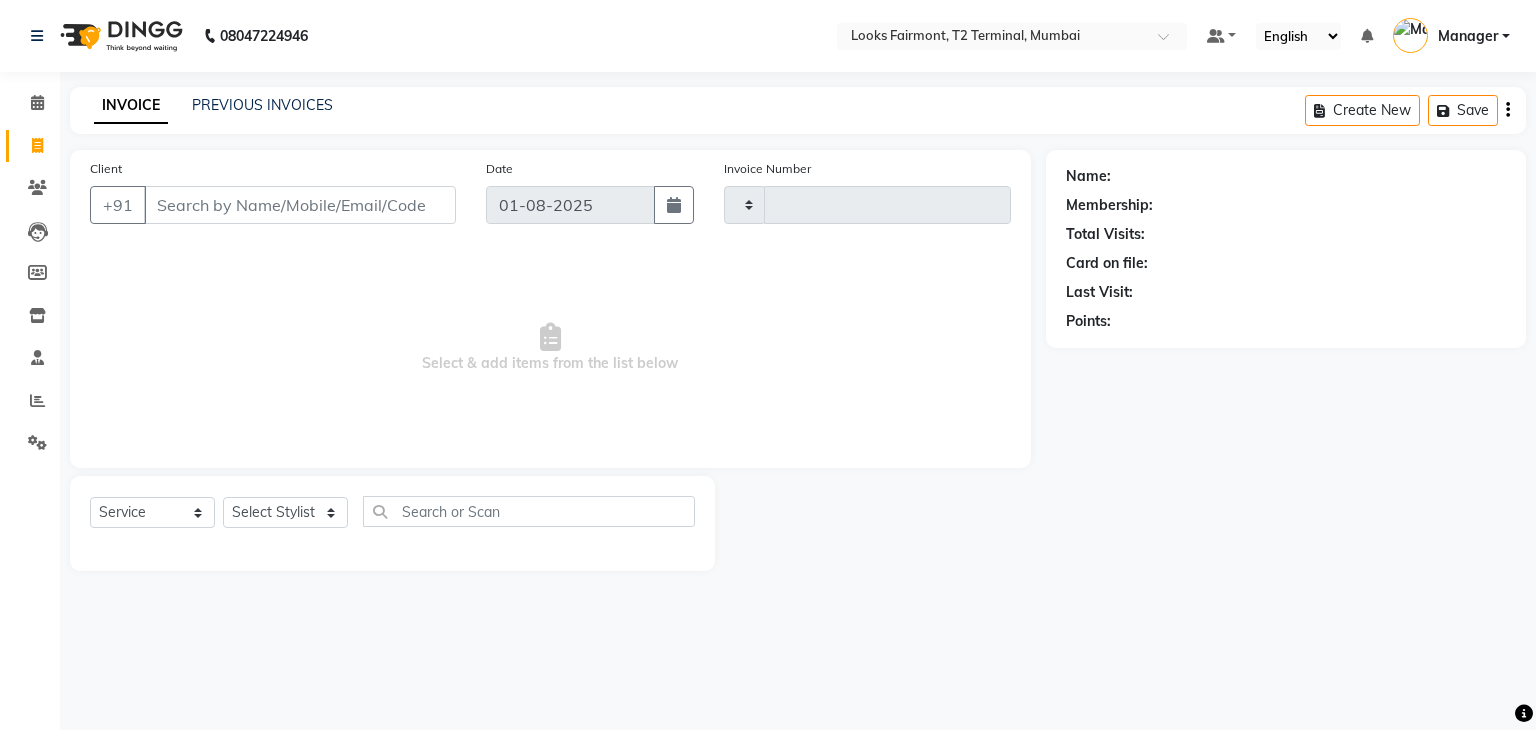 type on "0347" 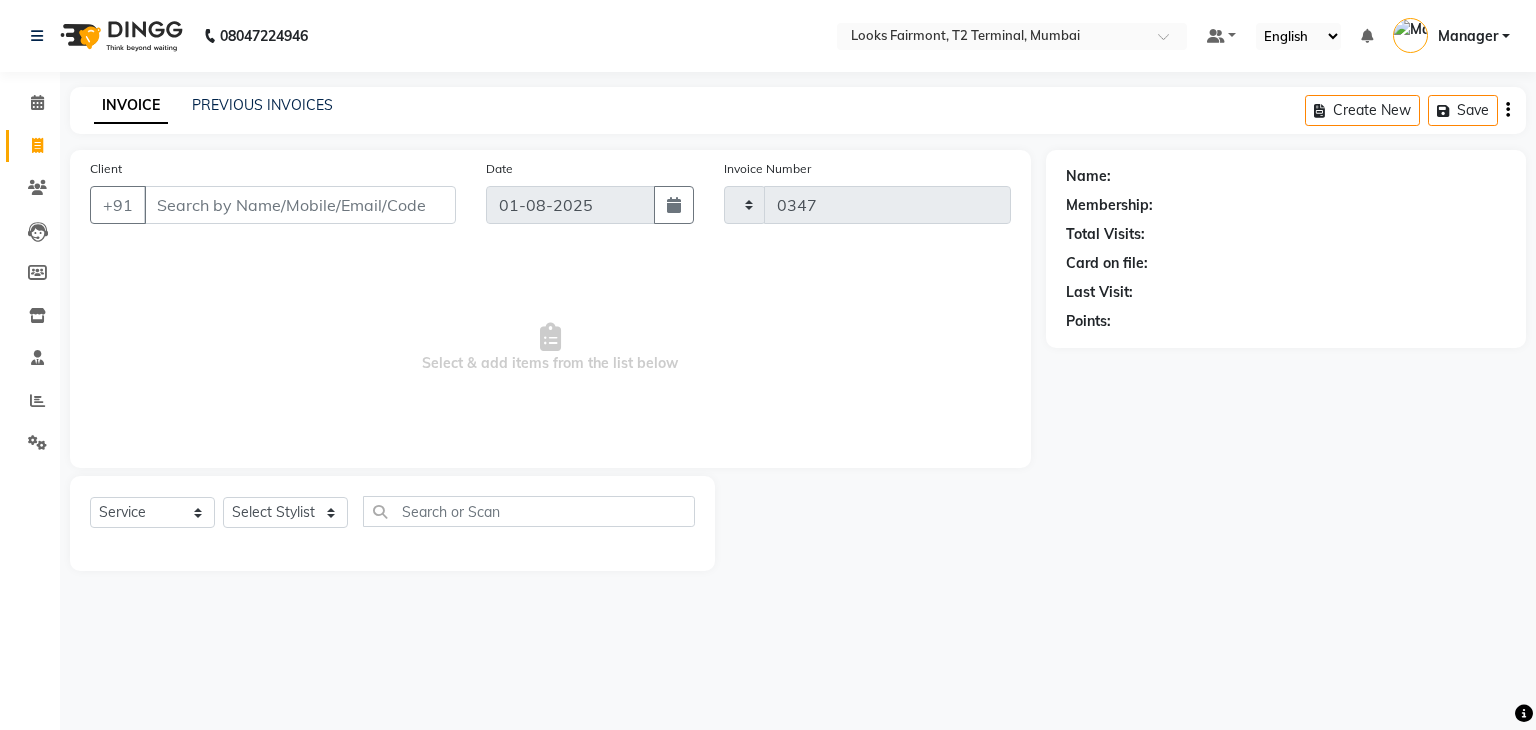 select on "8139" 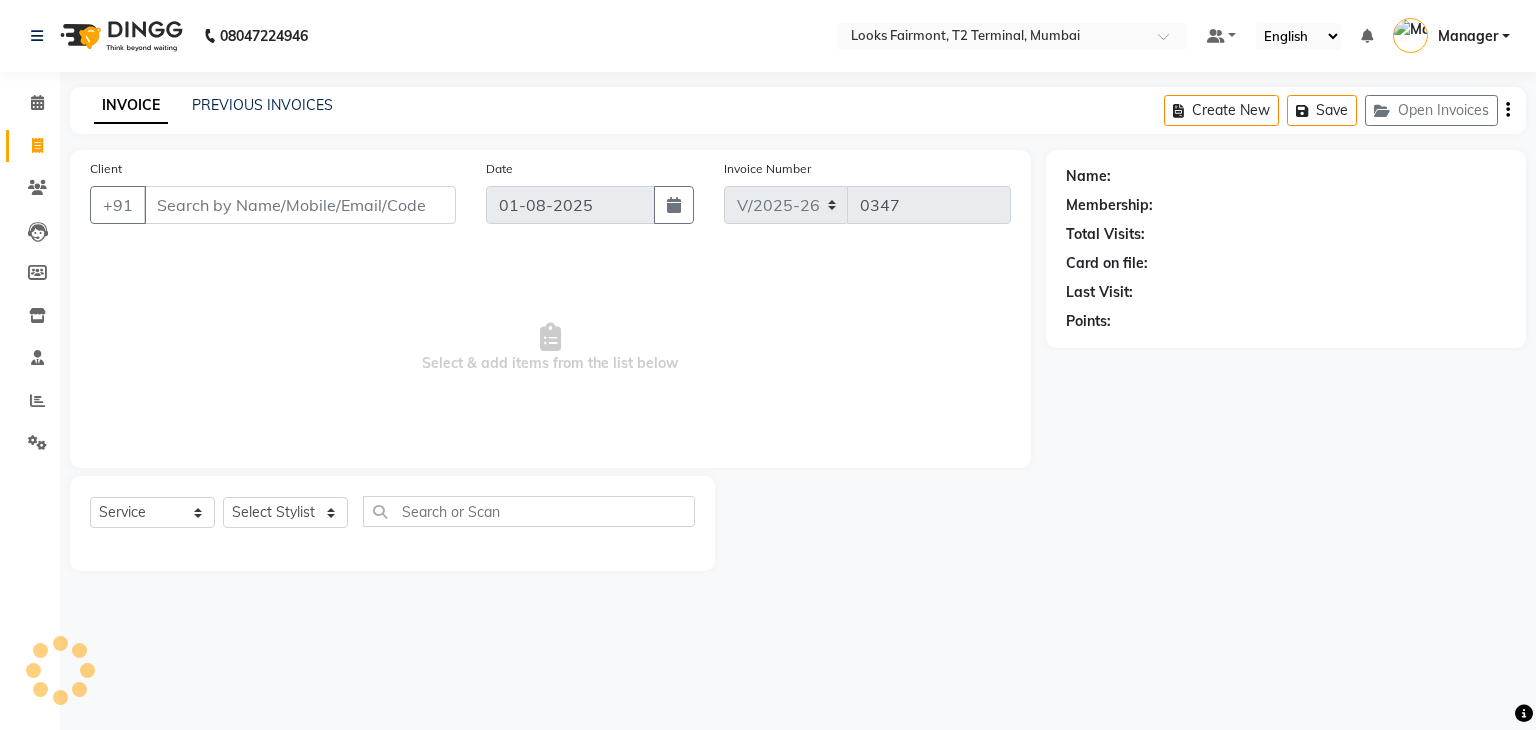 click on "Client" at bounding box center (300, 205) 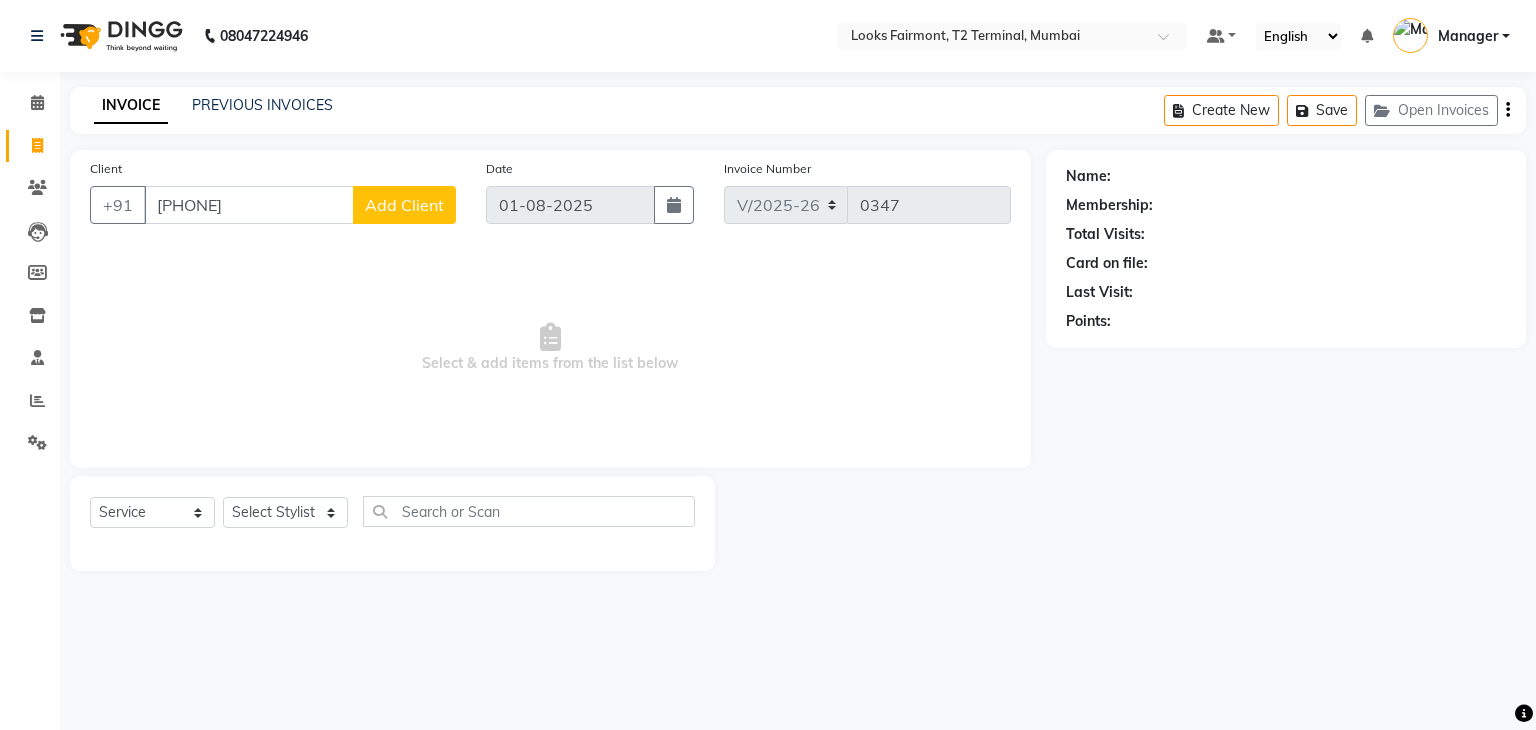 click on "[PHONE]" at bounding box center (249, 205) 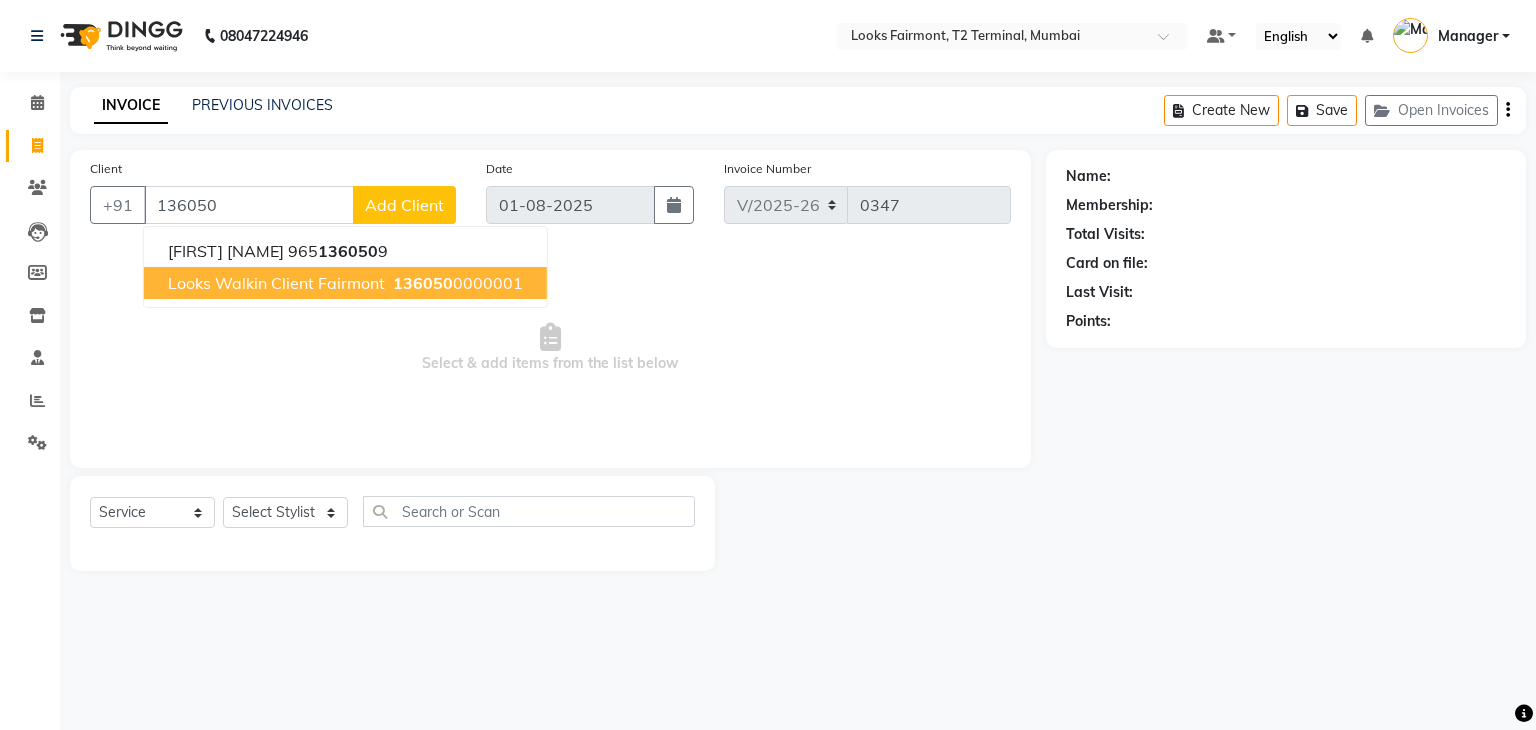 click on "Looks Walkin Client Fairmont   136050 0000001" at bounding box center (345, 283) 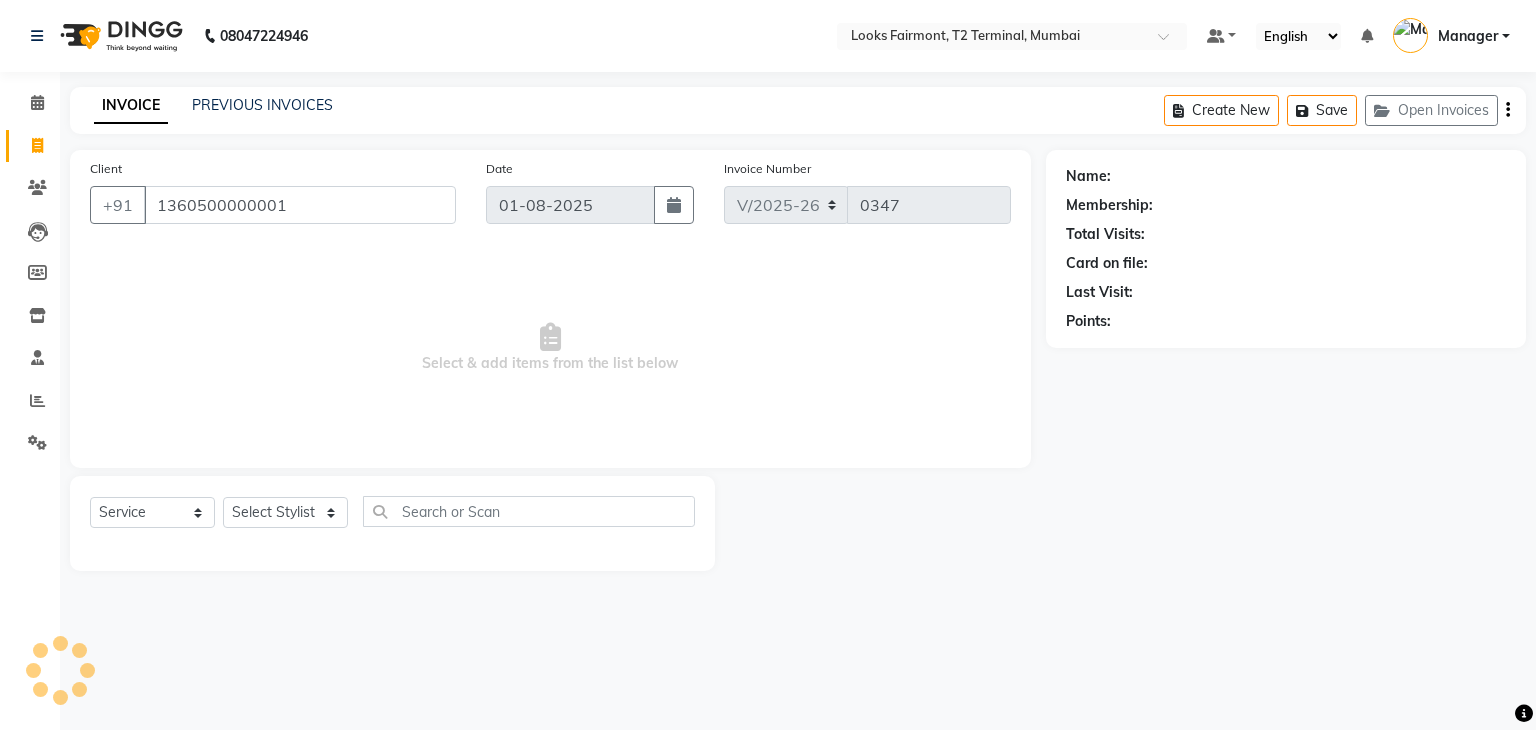 type on "1360500000001" 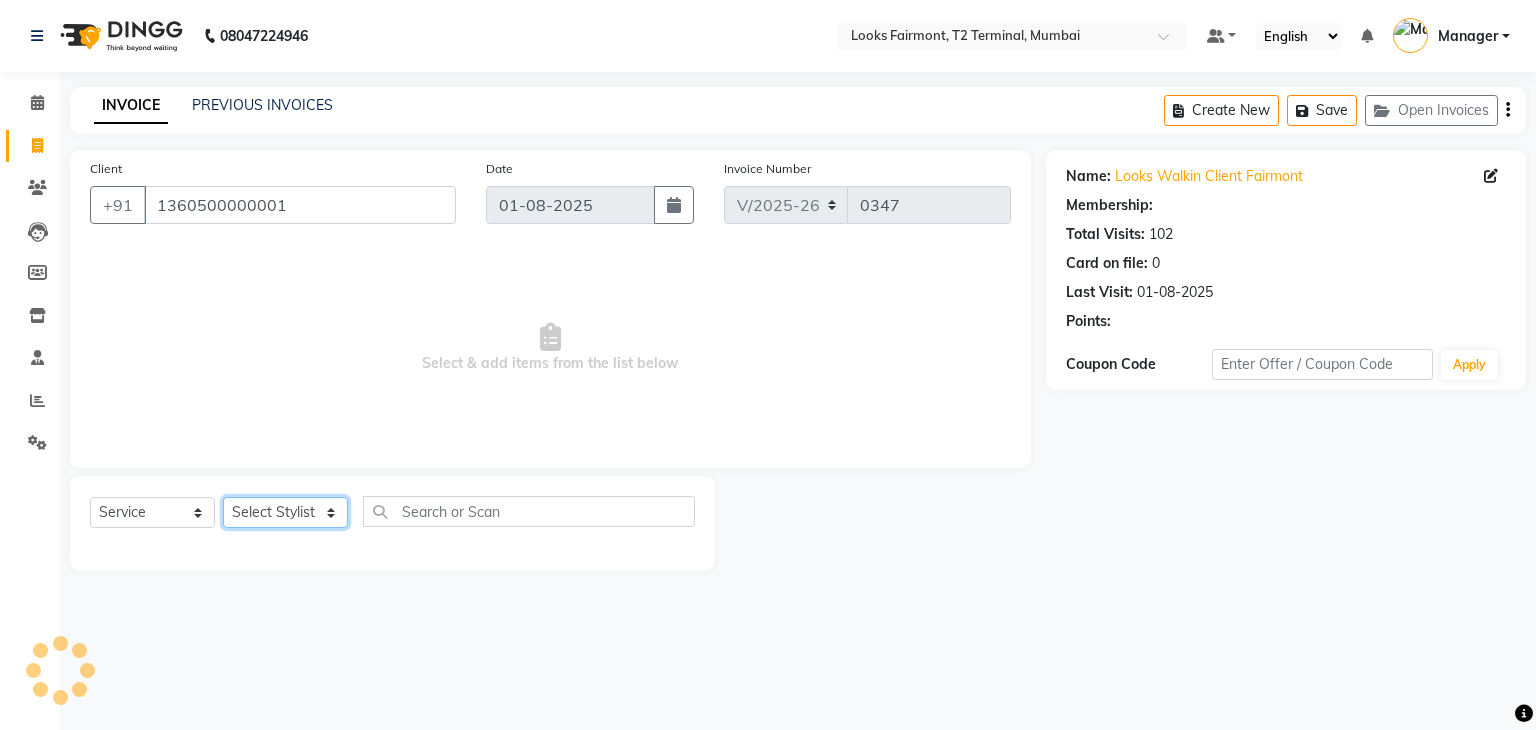 select on "1: Object" 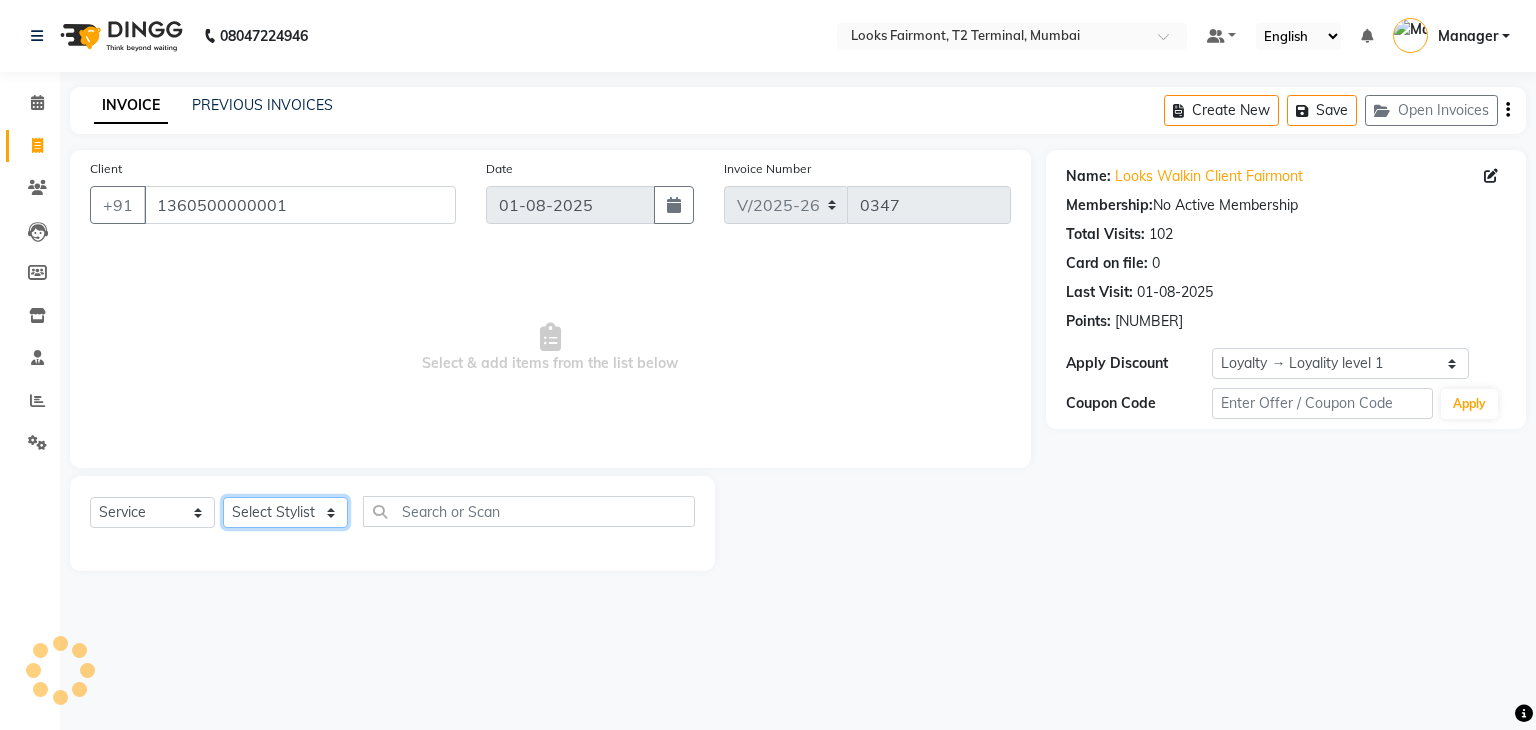 click on "Select Stylist Adil Anisa Counter_Sales Deepak_asst Manager Nisha Preeti Rais Soring_mgr Sunita Tajuddin" 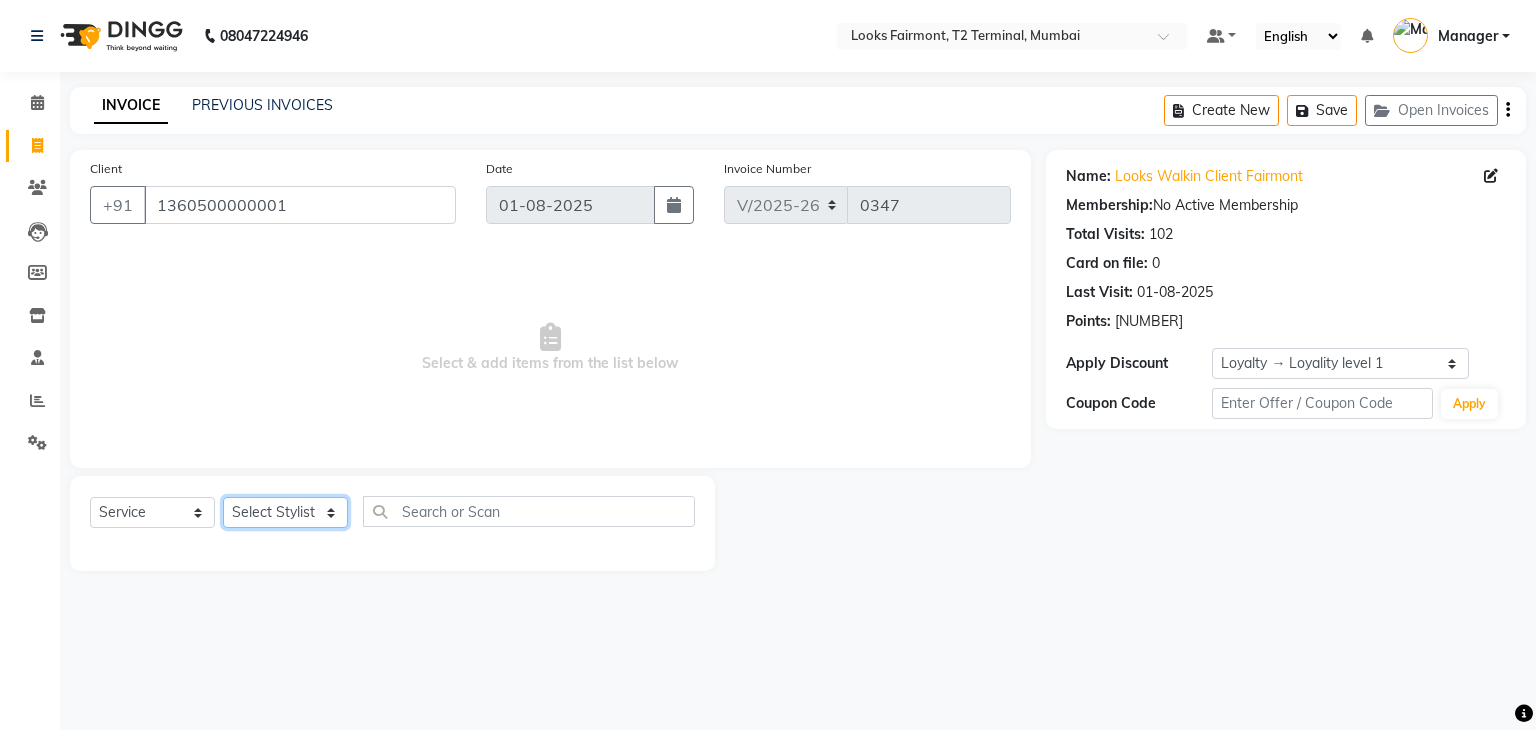 select on "76346" 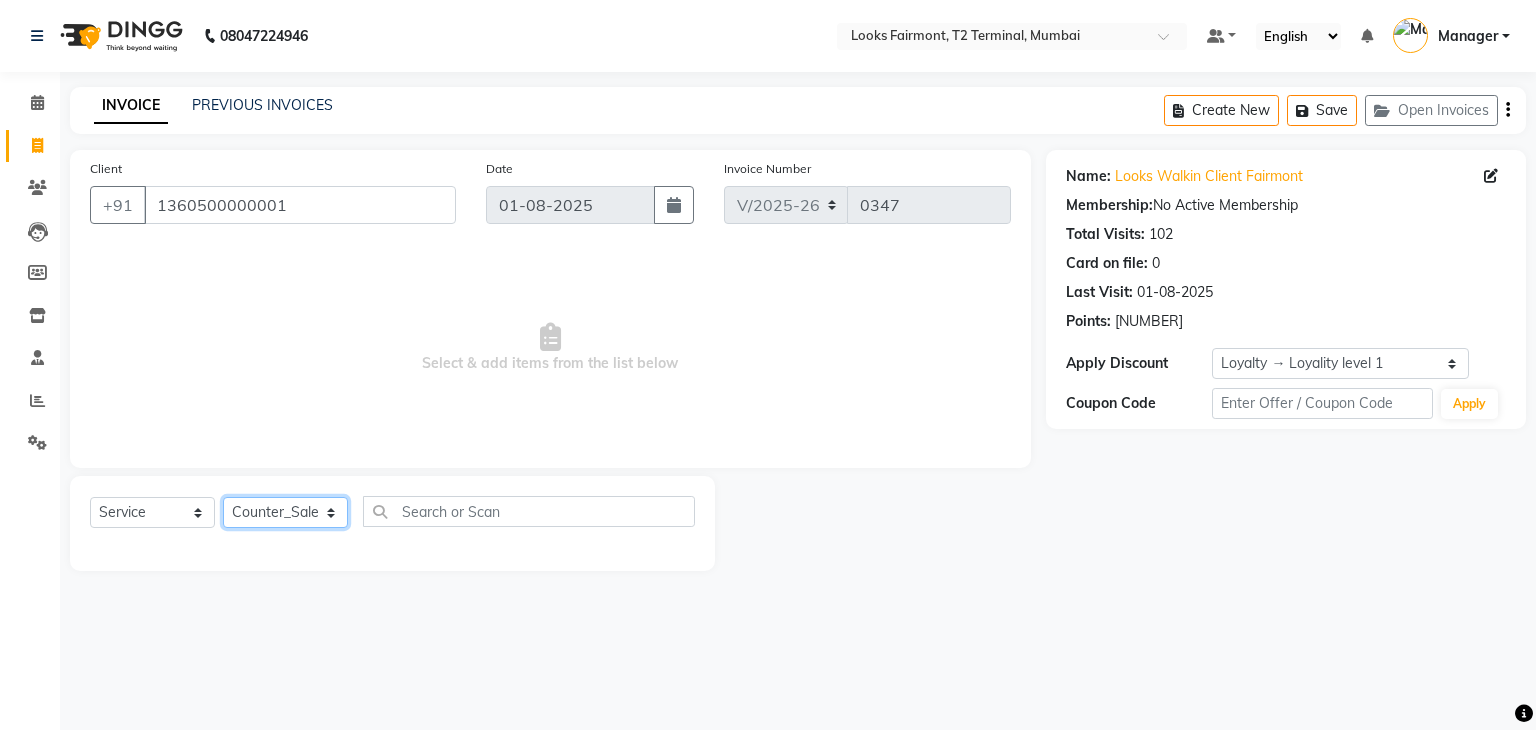 click on "Select Stylist Adil Anisa Counter_Sales Deepak_asst Manager Nisha Preeti Rais Soring_mgr Sunita Tajuddin" 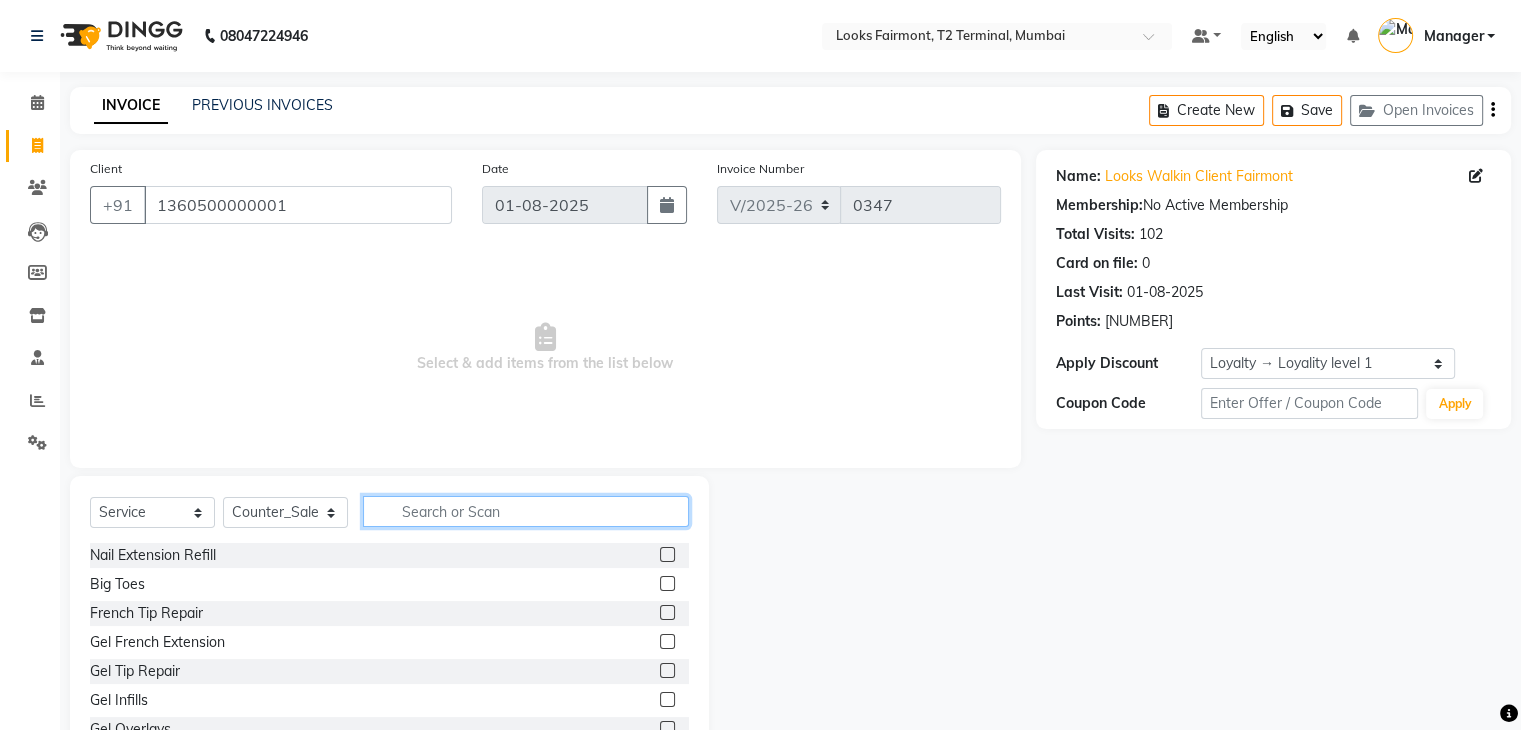 click 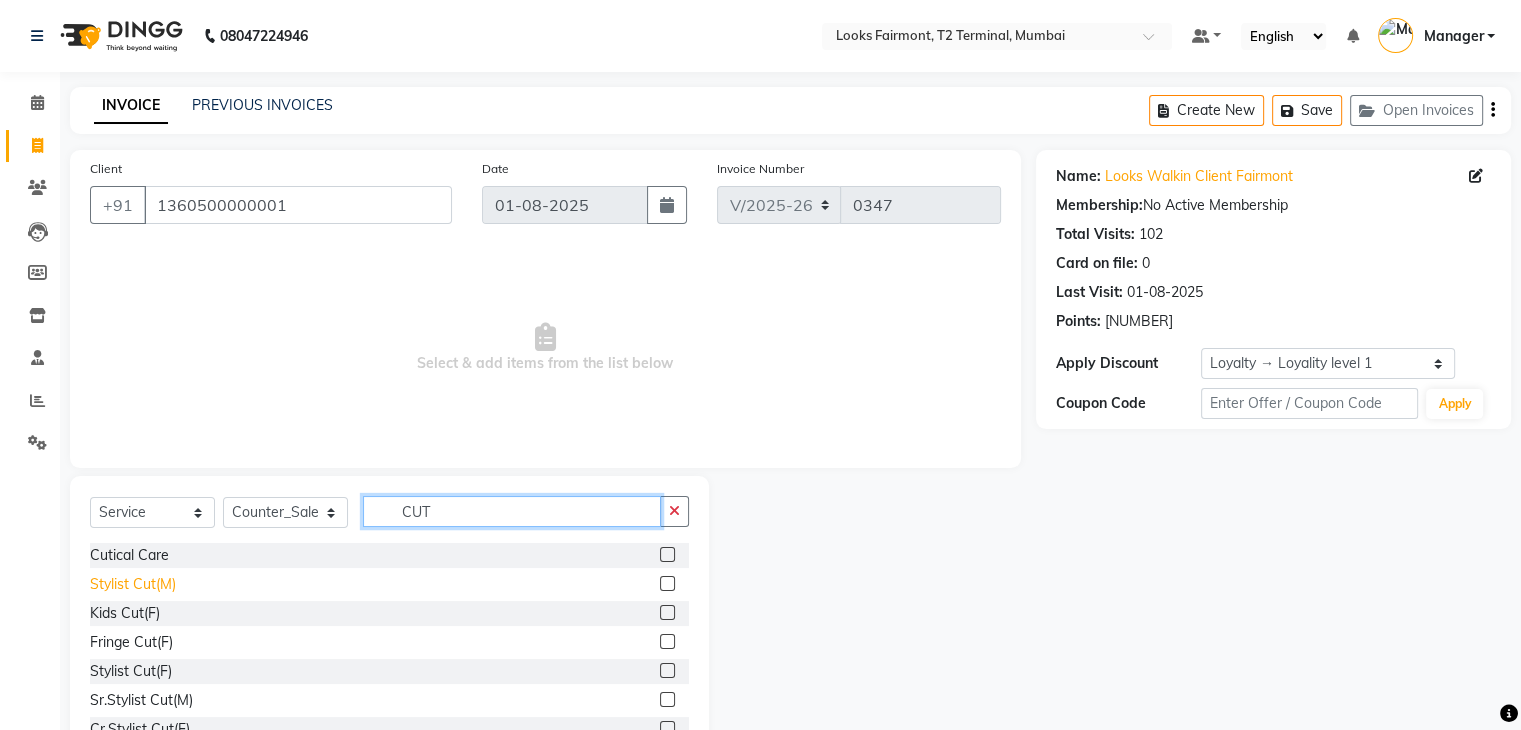type on "CUT" 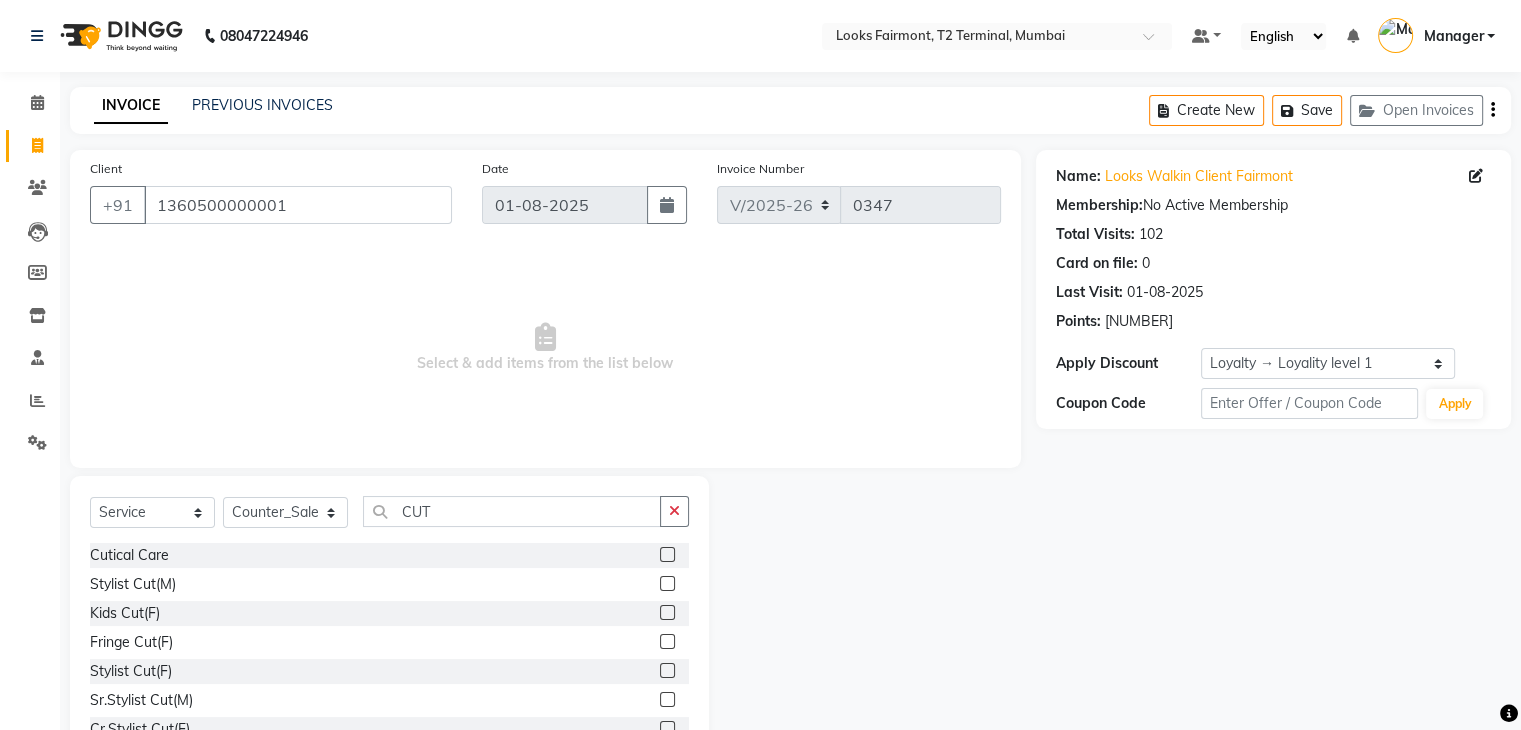 drag, startPoint x: 160, startPoint y: 585, endPoint x: 272, endPoint y: 553, distance: 116.48176 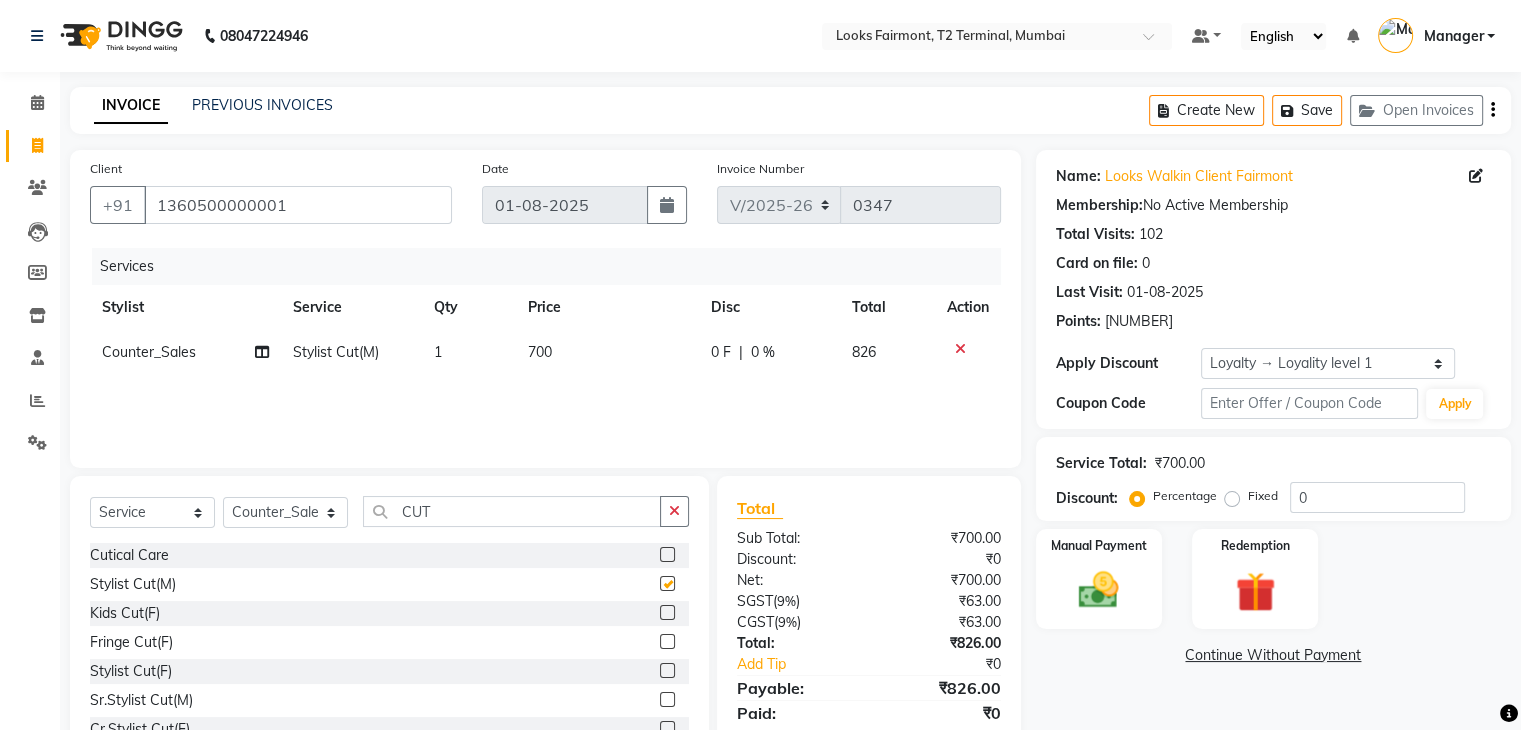 checkbox on "false" 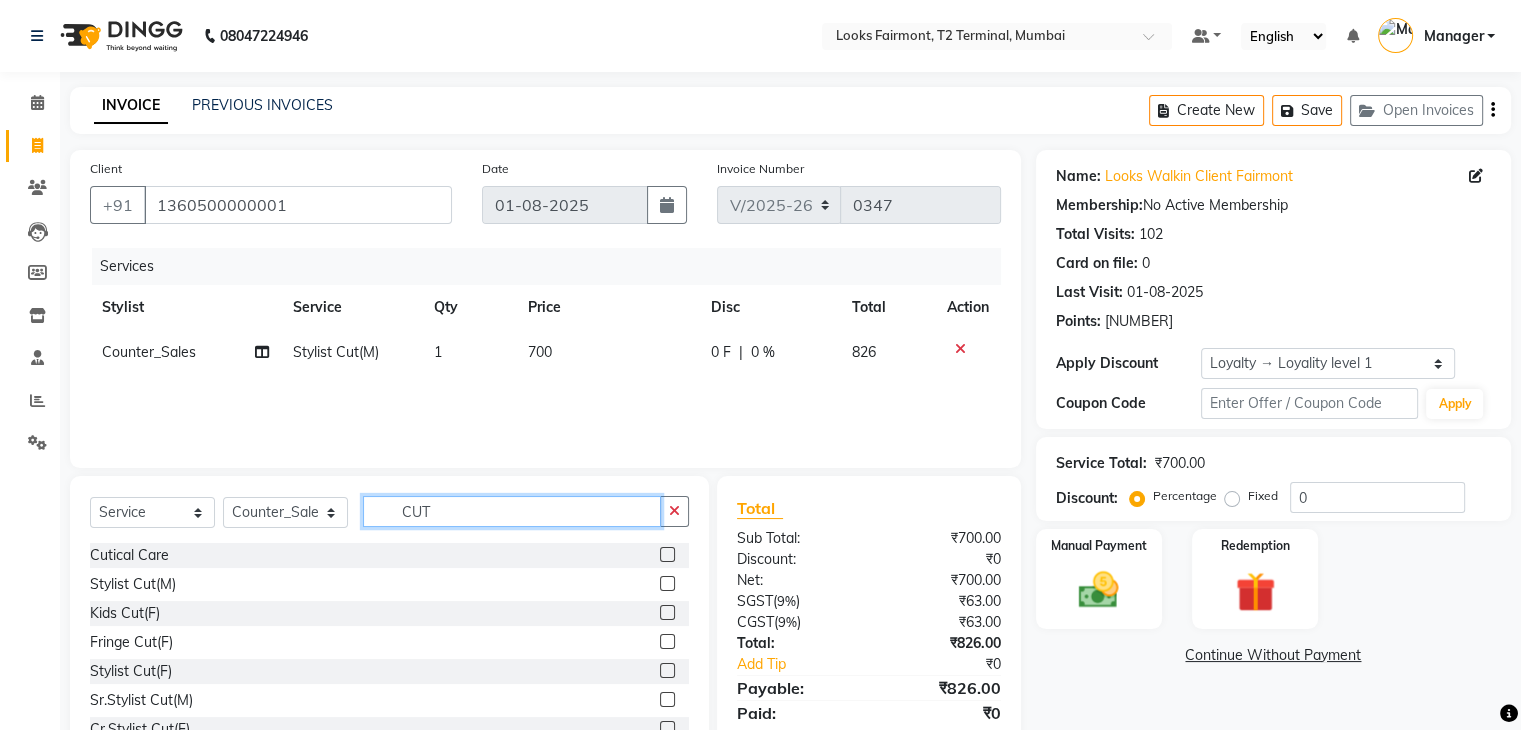 drag, startPoint x: 452, startPoint y: 517, endPoint x: 335, endPoint y: 509, distance: 117.273186 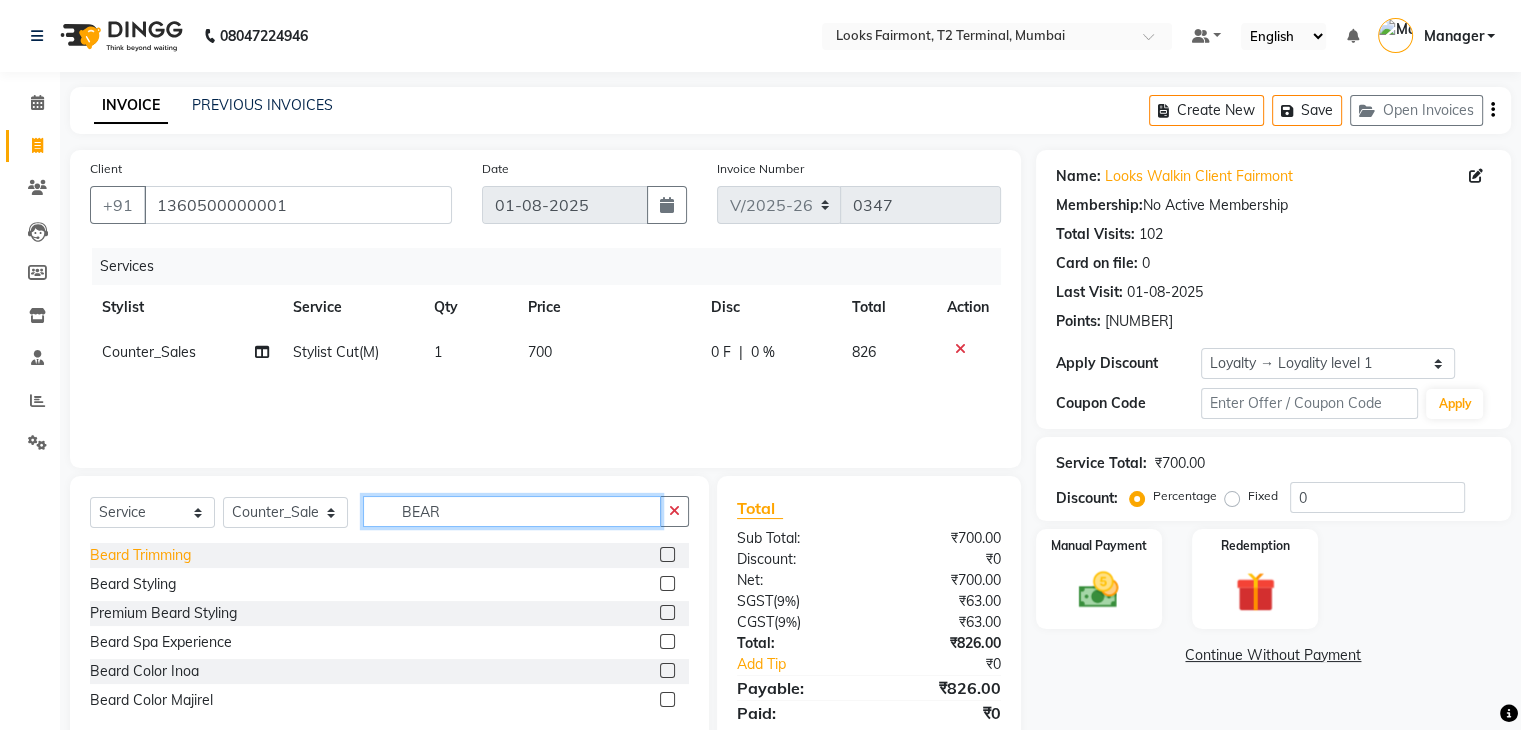 type on "BEAR" 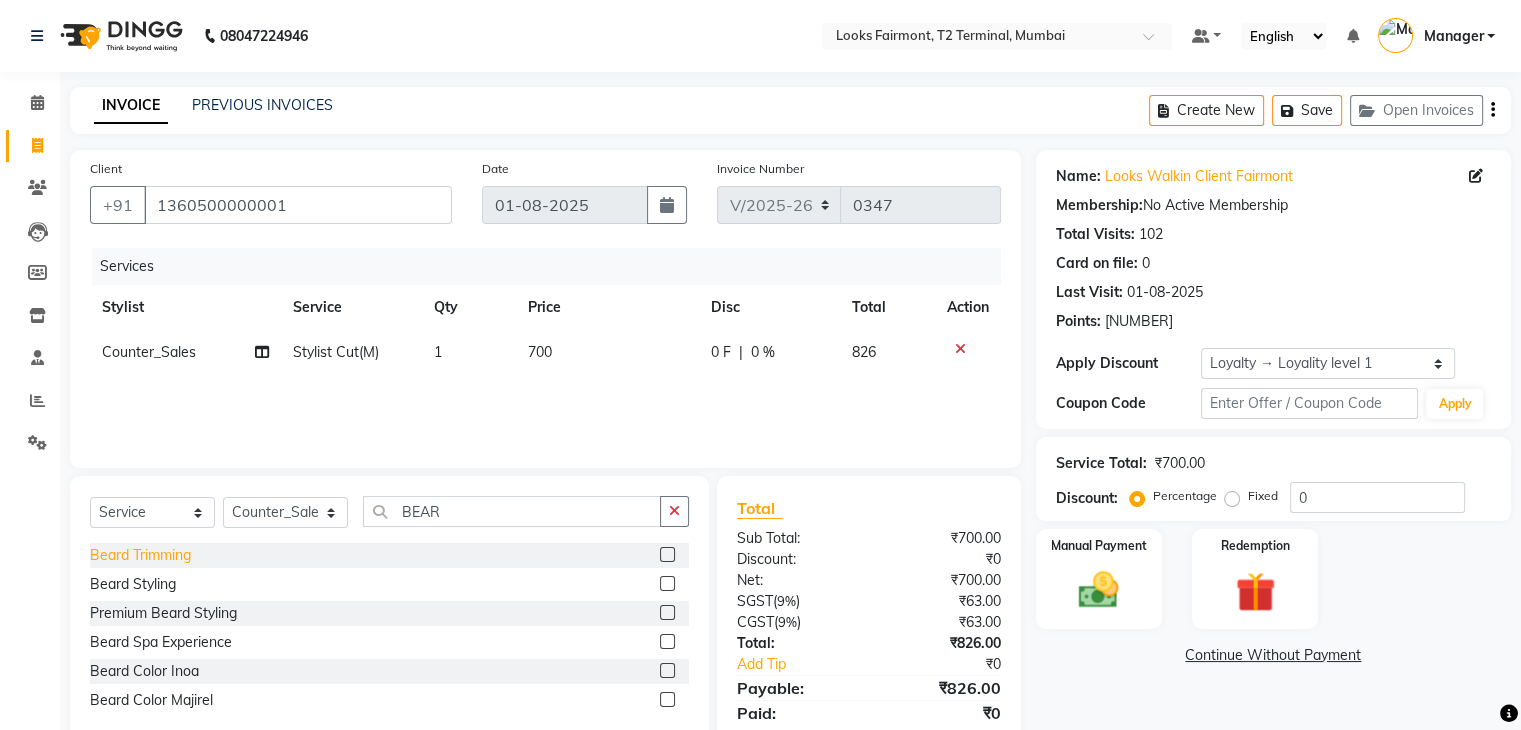 click on "Beard Trimming" 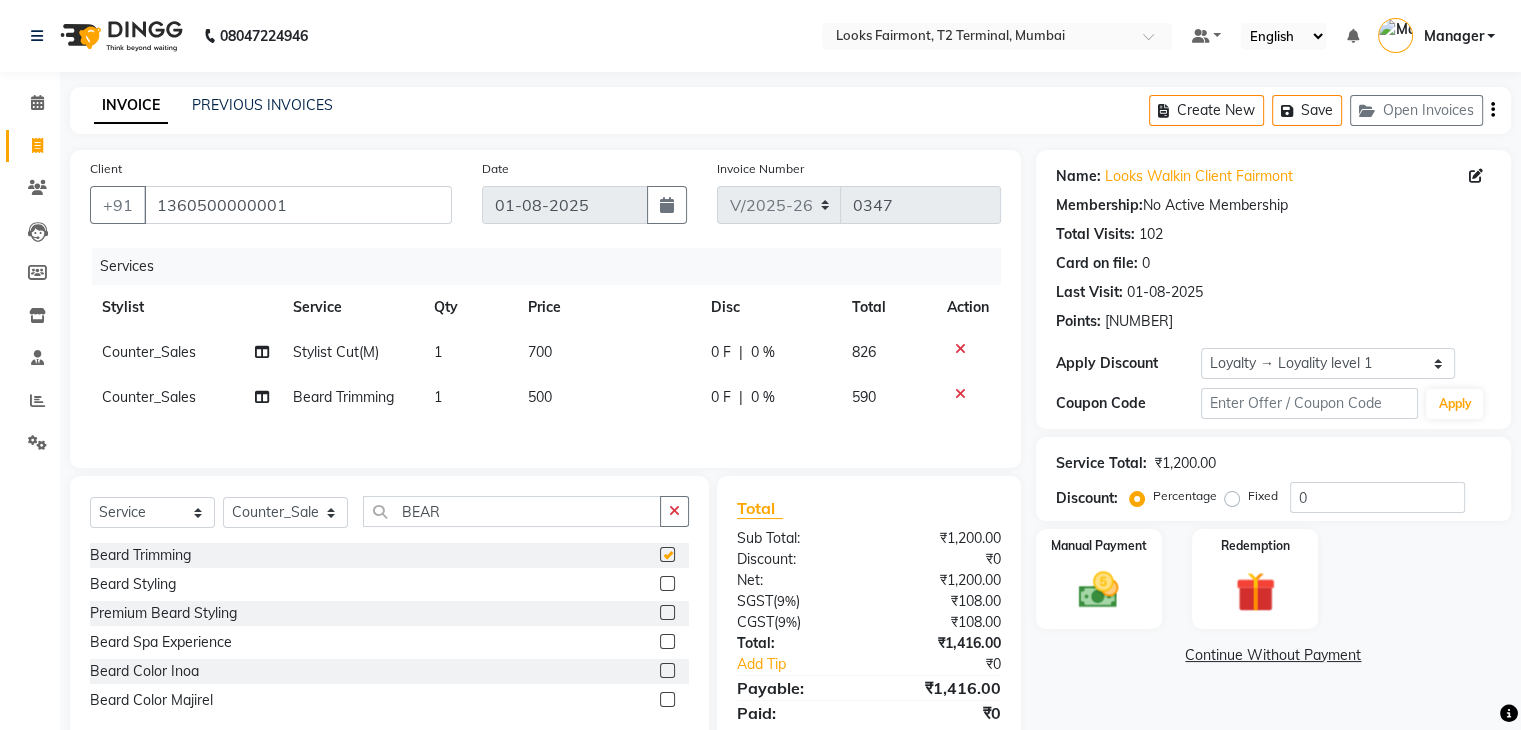 checkbox on "false" 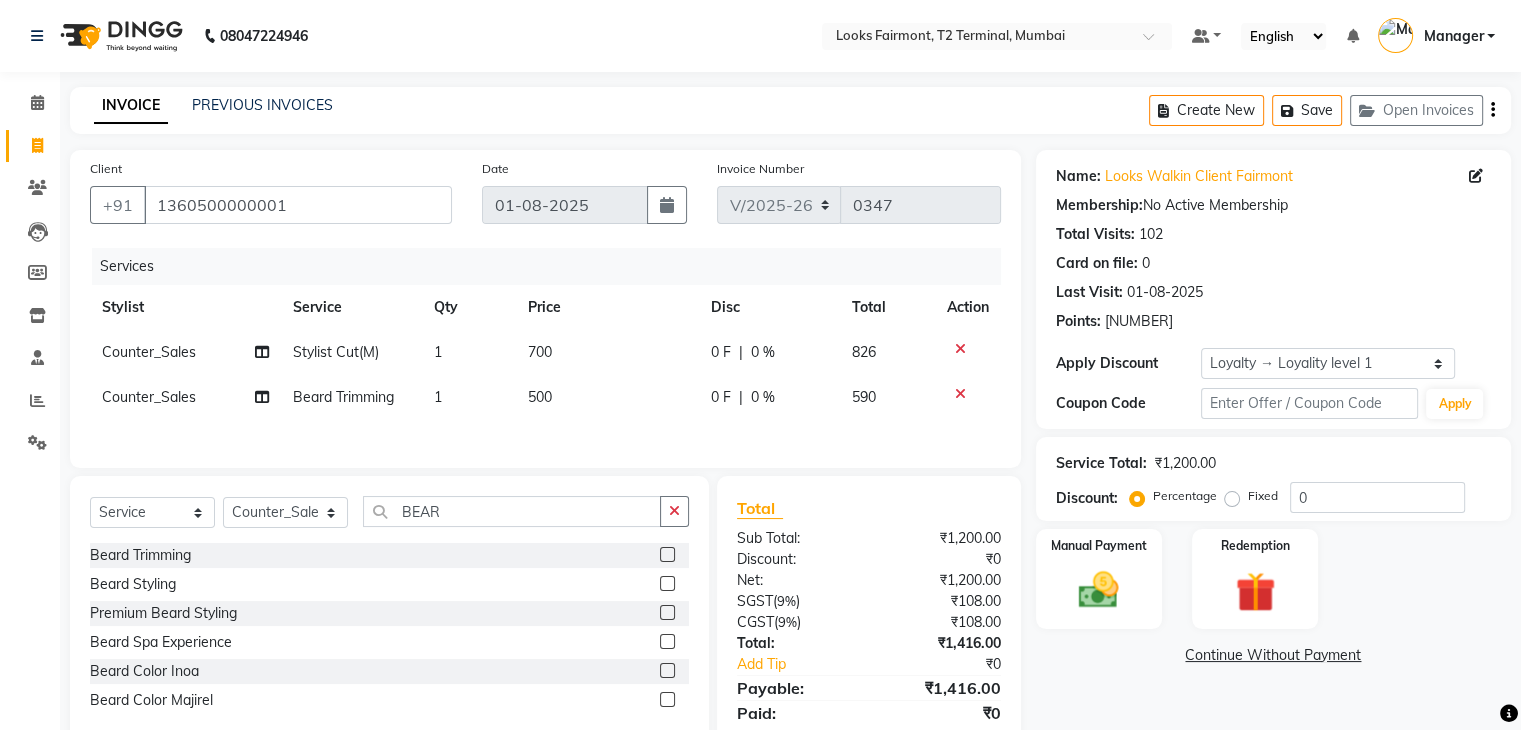 click on "500" 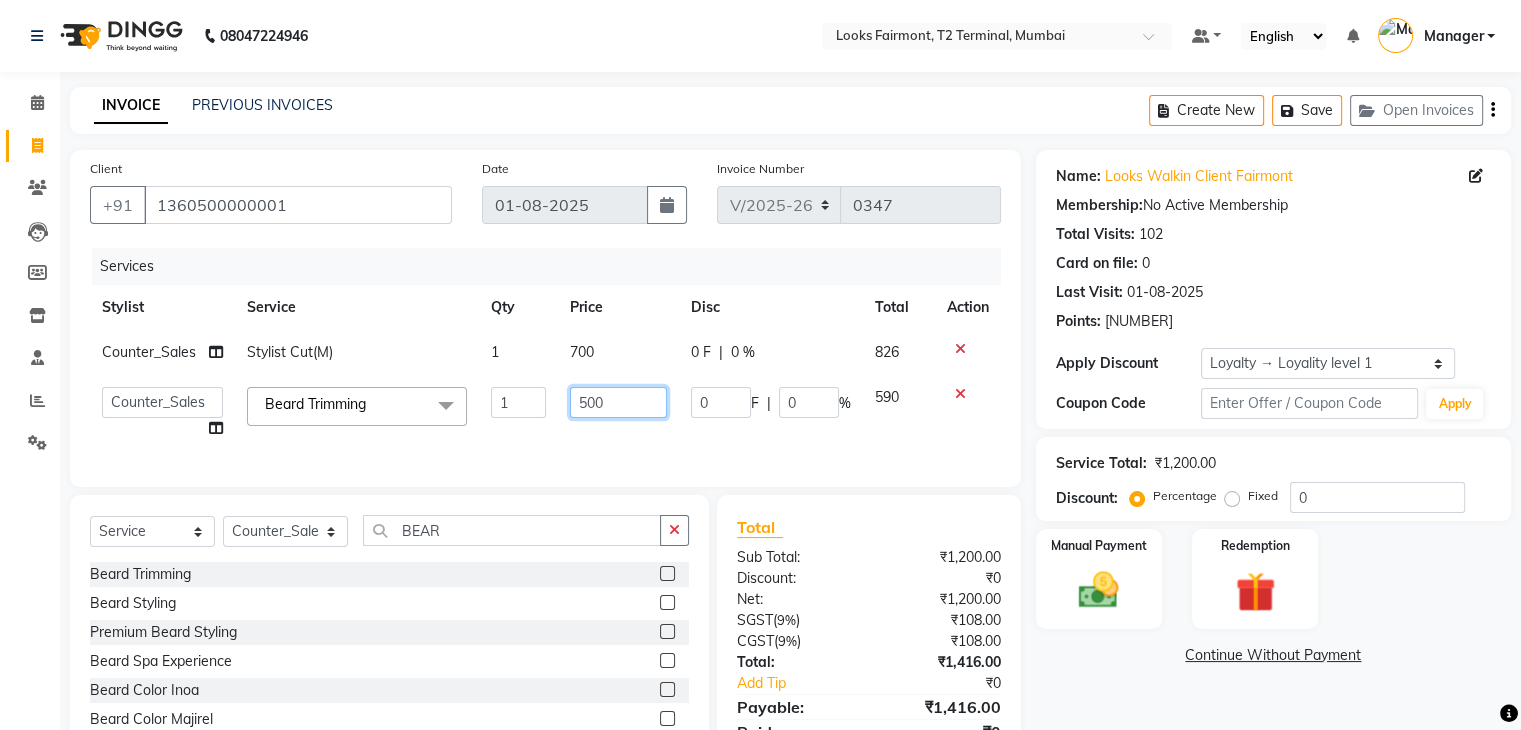 click on "500" 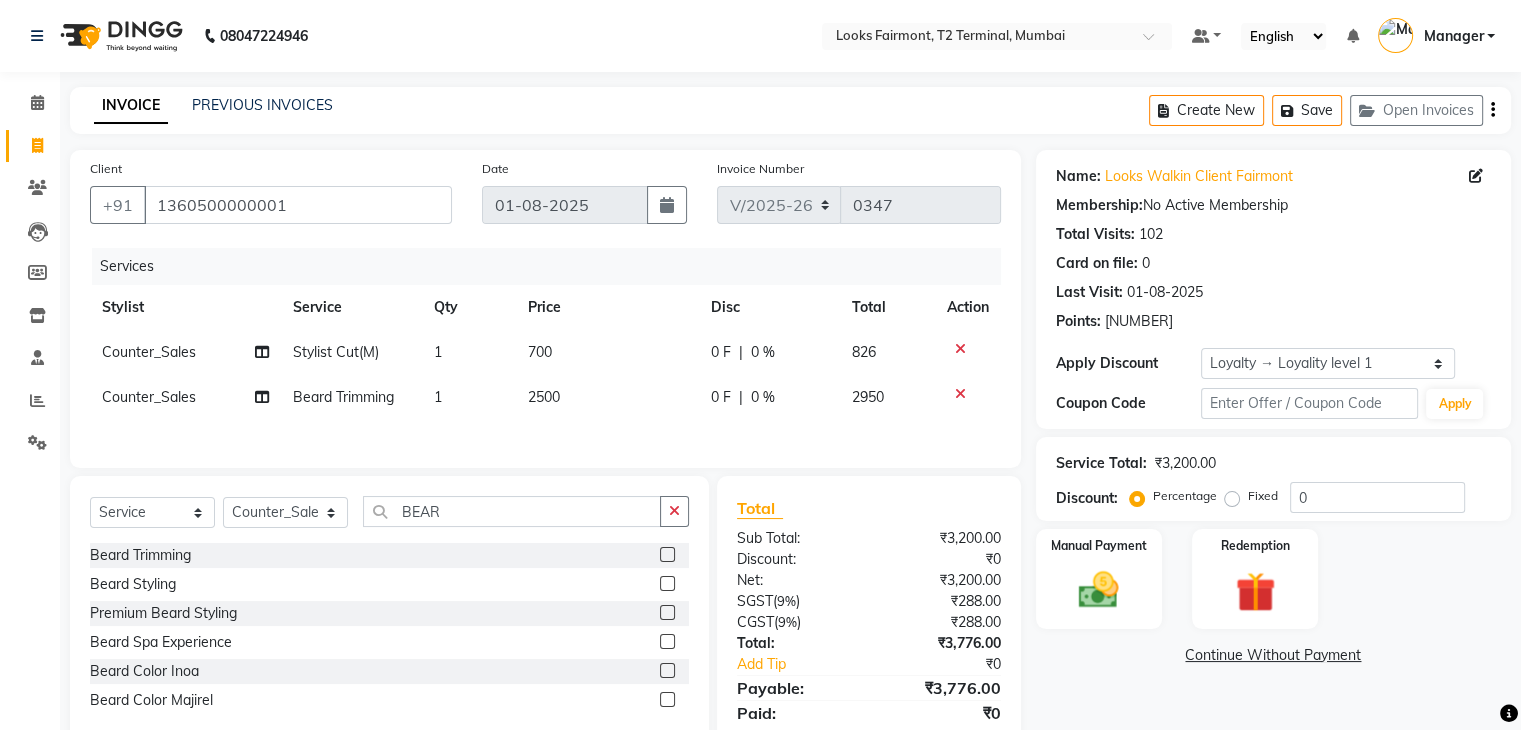 click on "700" 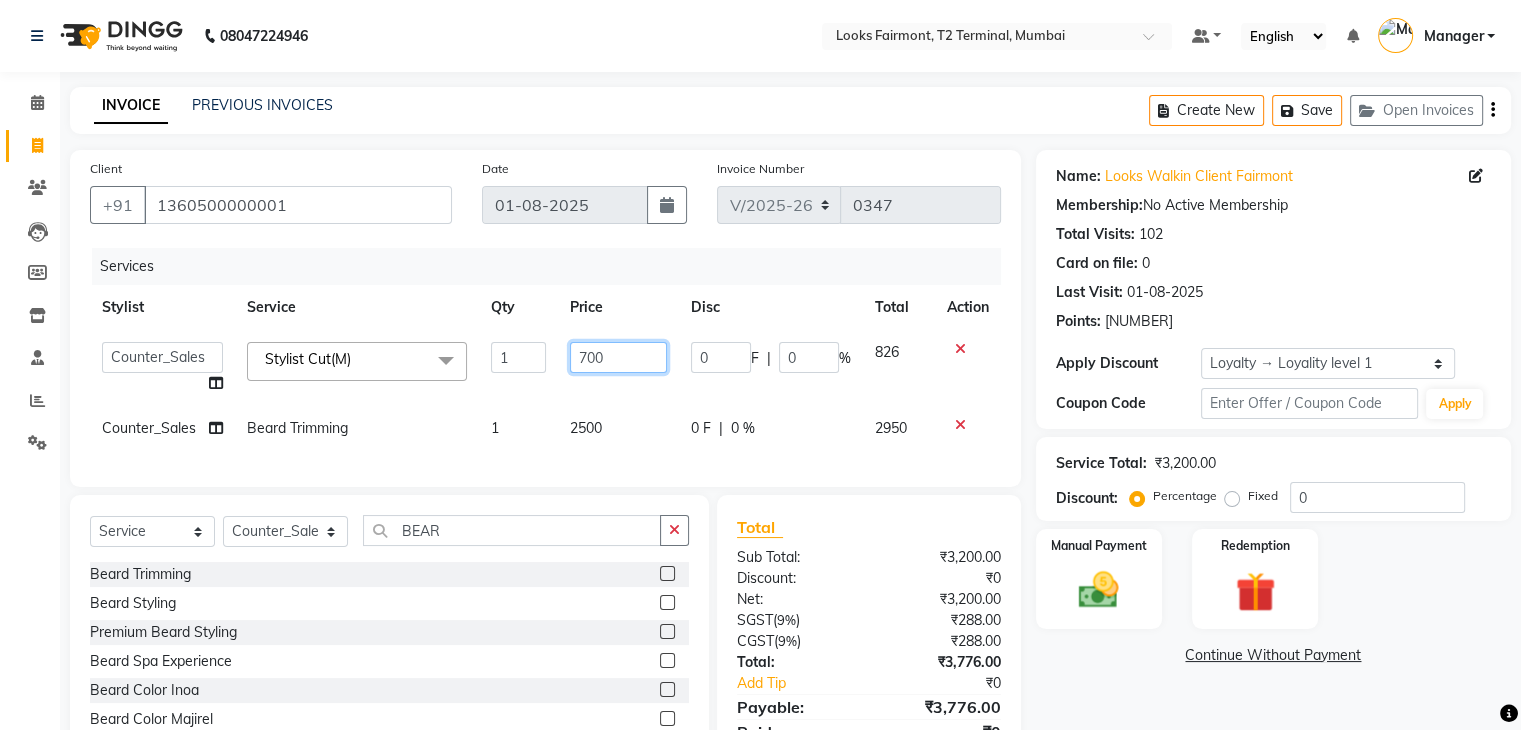 drag, startPoint x: 614, startPoint y: 353, endPoint x: 548, endPoint y: 357, distance: 66.1211 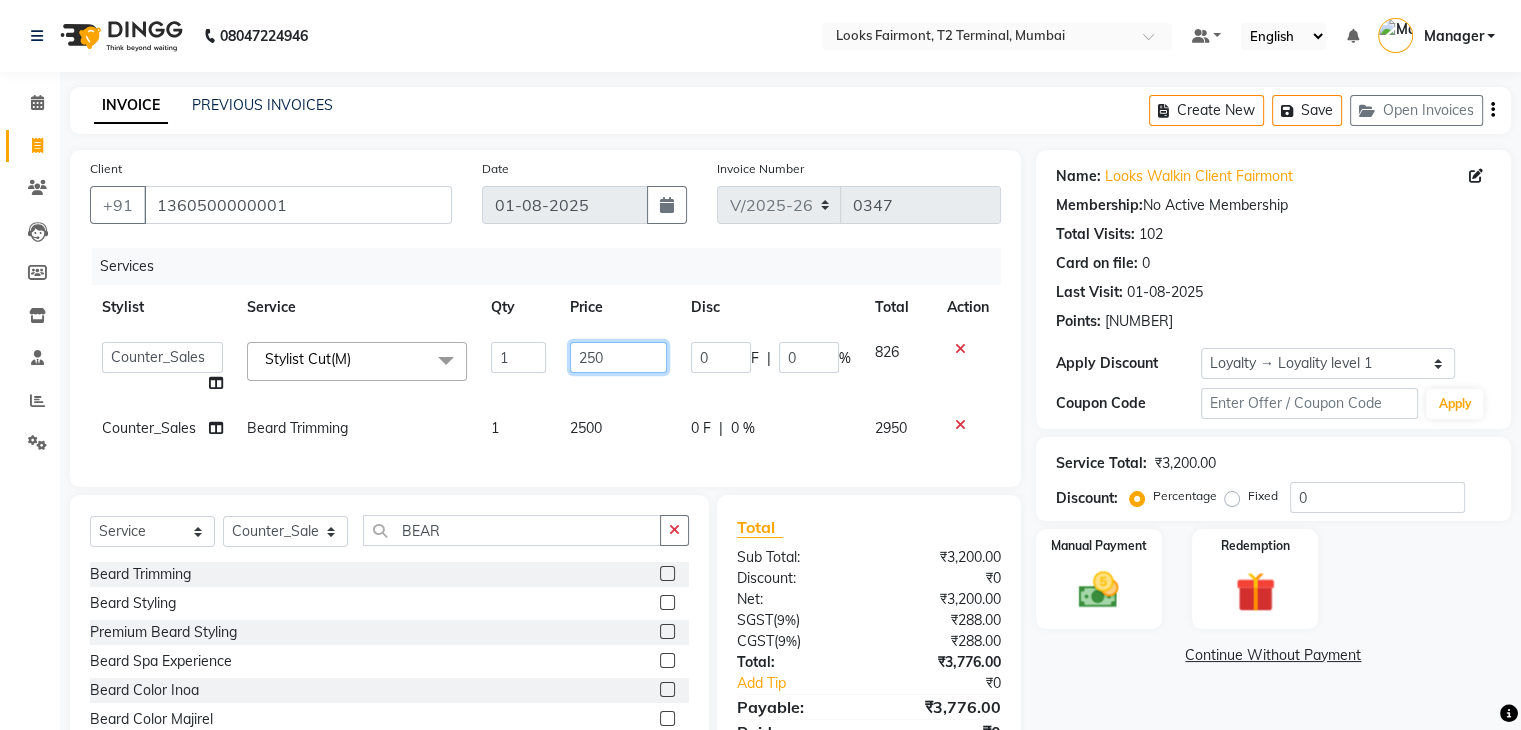 type on "2500" 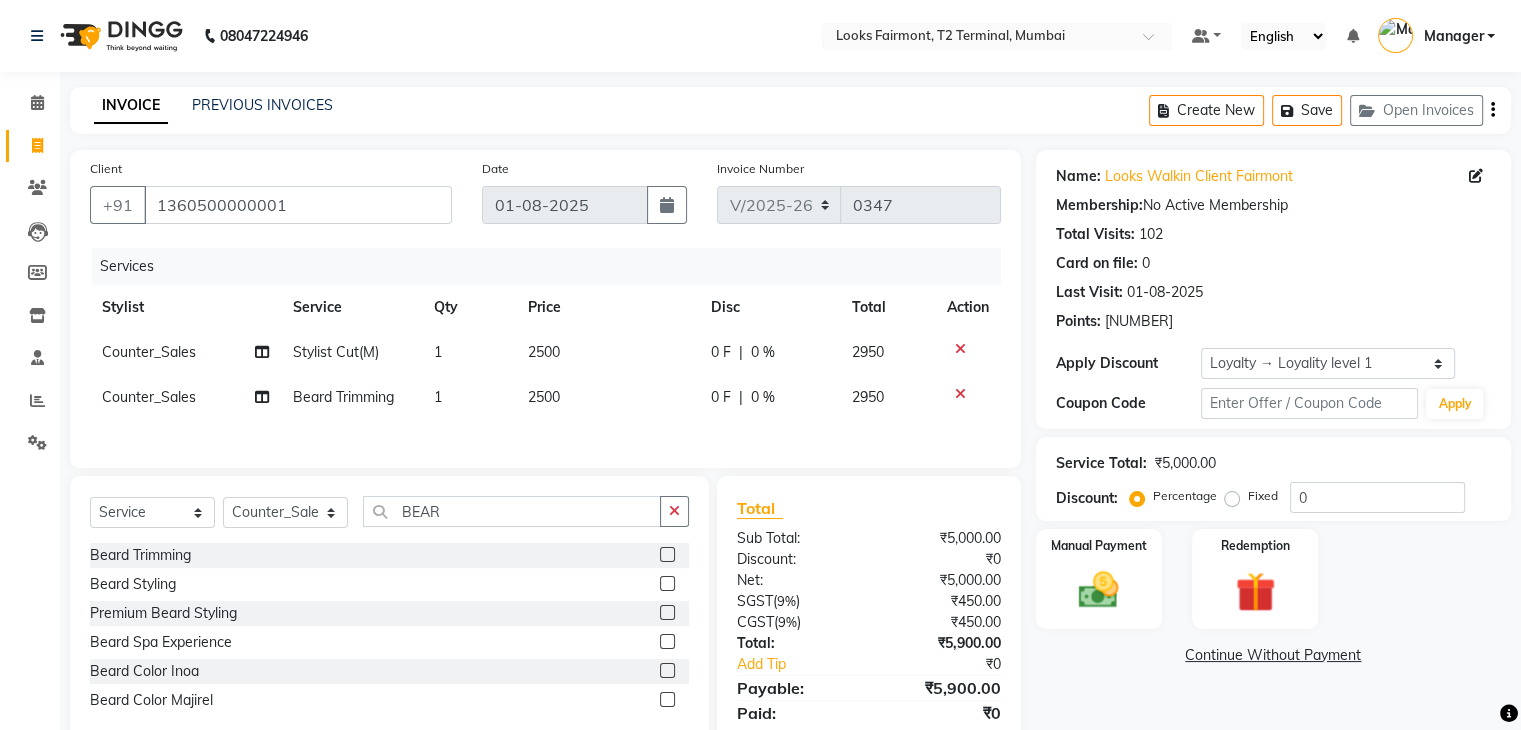 click on "Name: Looks Walkin Client Fairmont Membership:  No Active Membership  Total Visits:  102 Card on file:  0 Last Visit:   [DATE] Points:   183498.34  Apply Discount Select  Loyalty → Loyality level 1  Coupon Code Apply Service Total:  ₹5,000.00  Discount:  Percentage   Fixed  0 Manual Payment Redemption  Continue Without Payment" 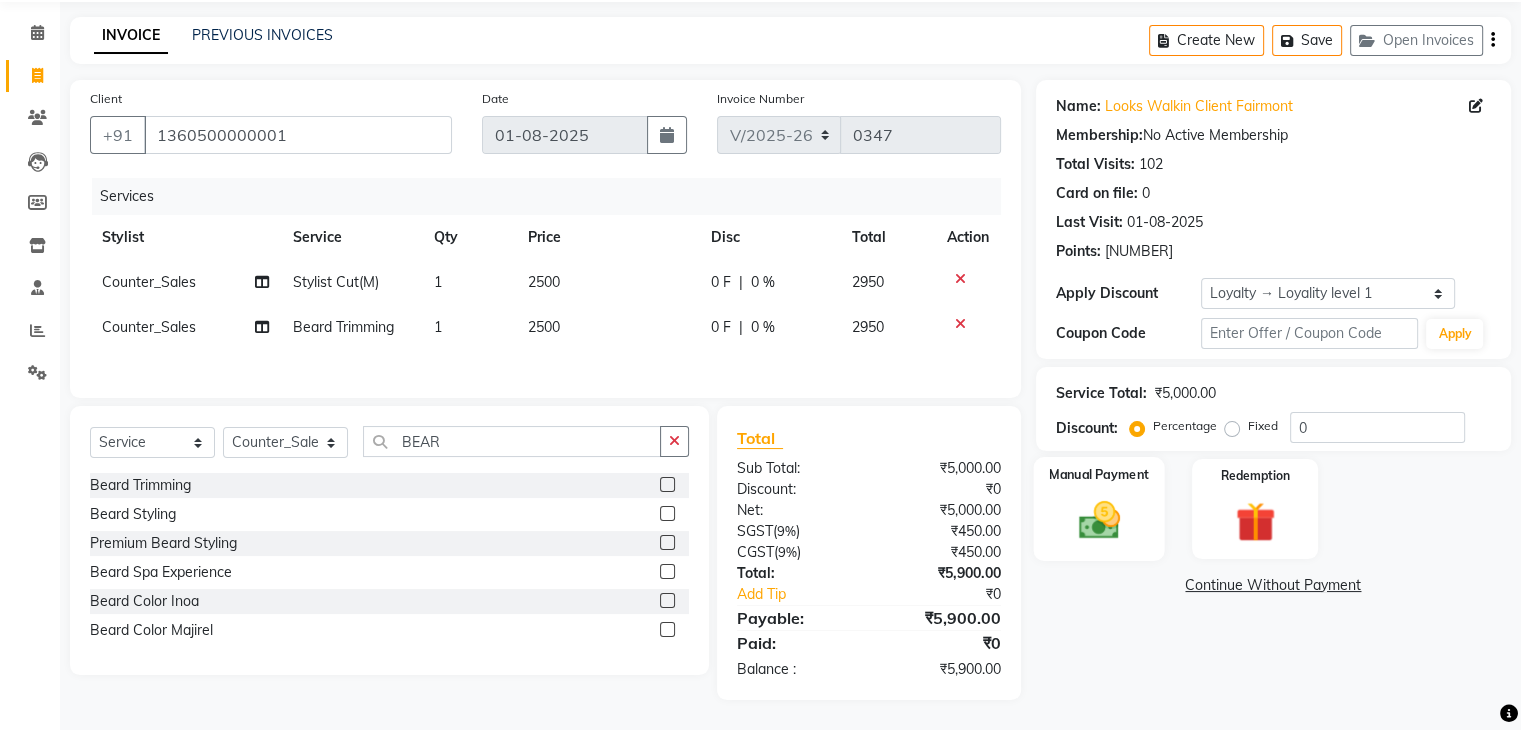 click 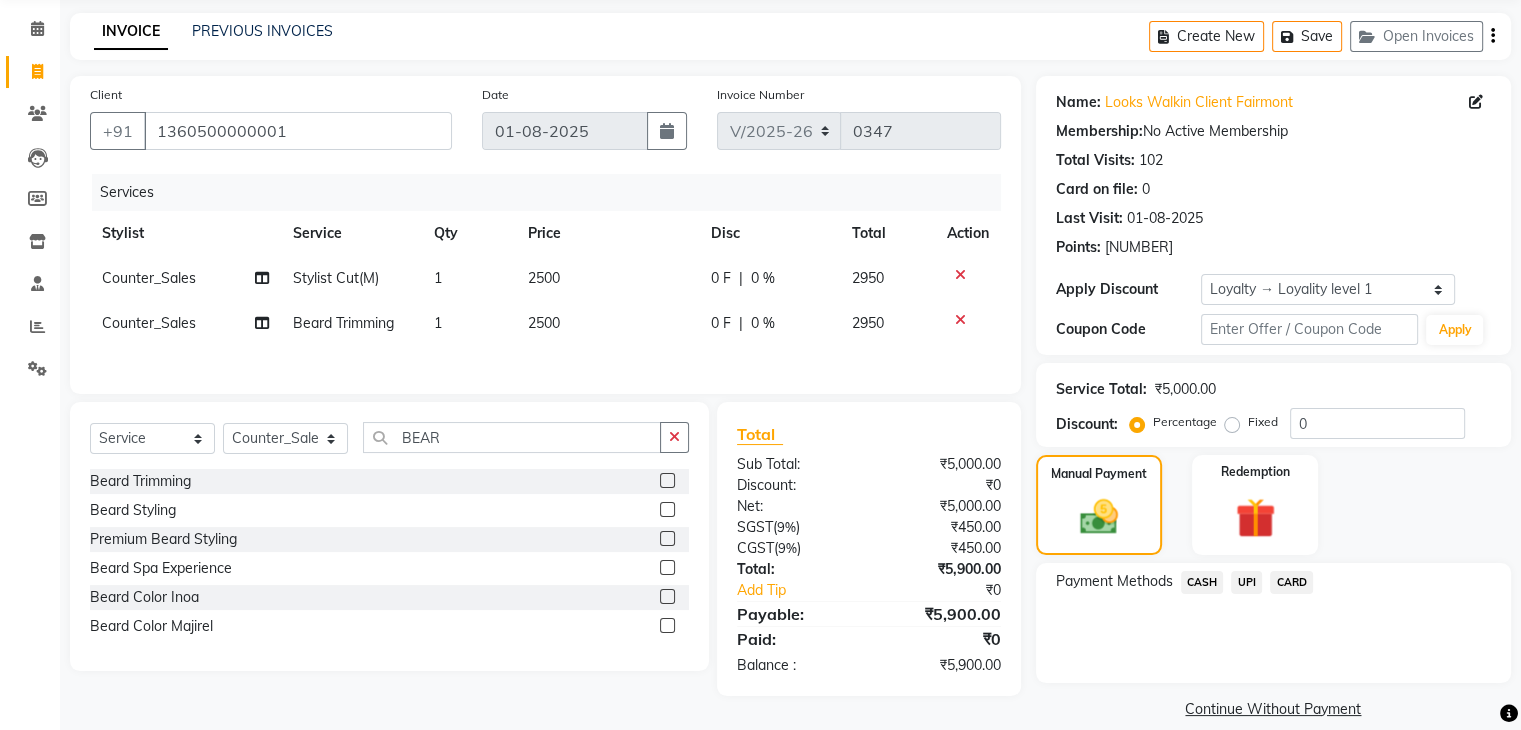 click on "CASH" 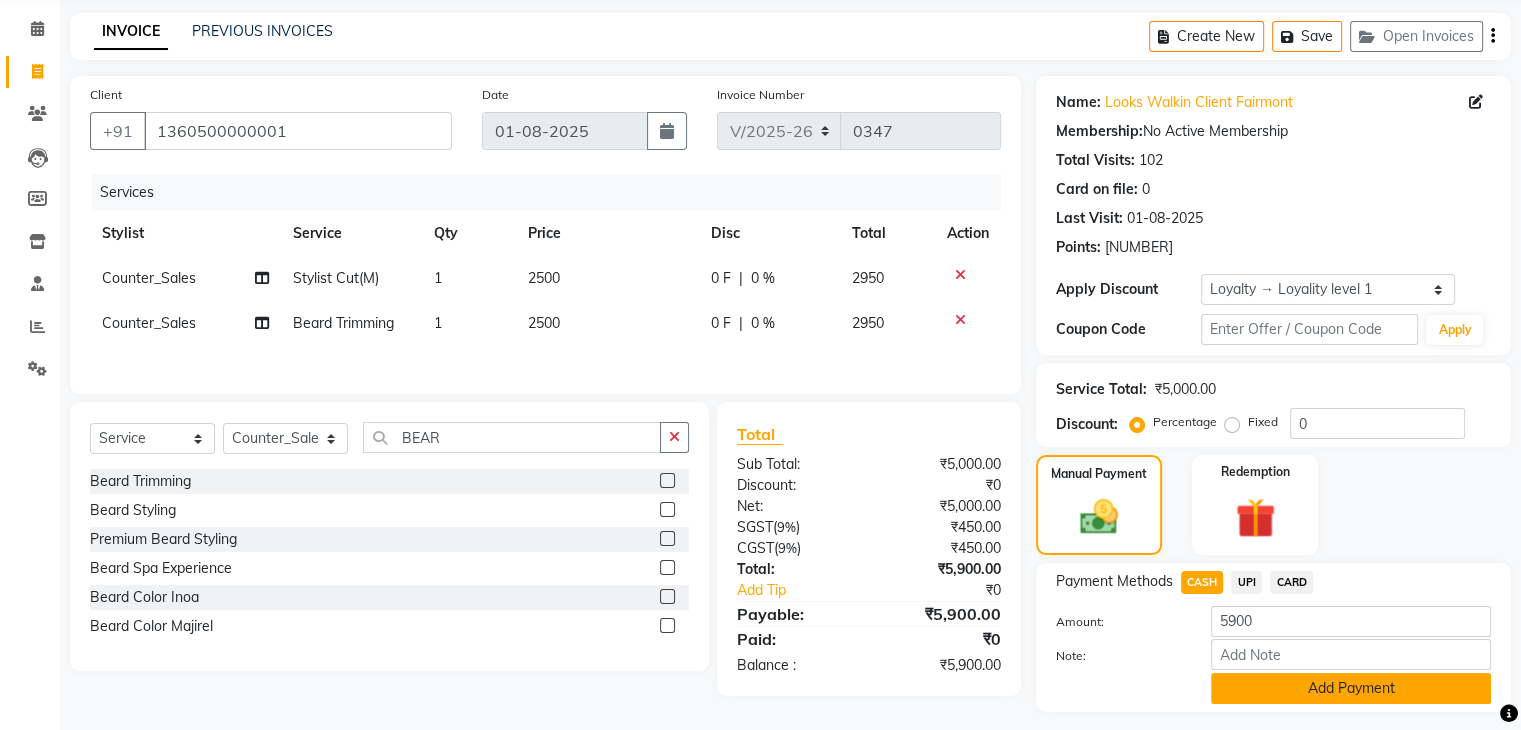 click on "Add Payment" 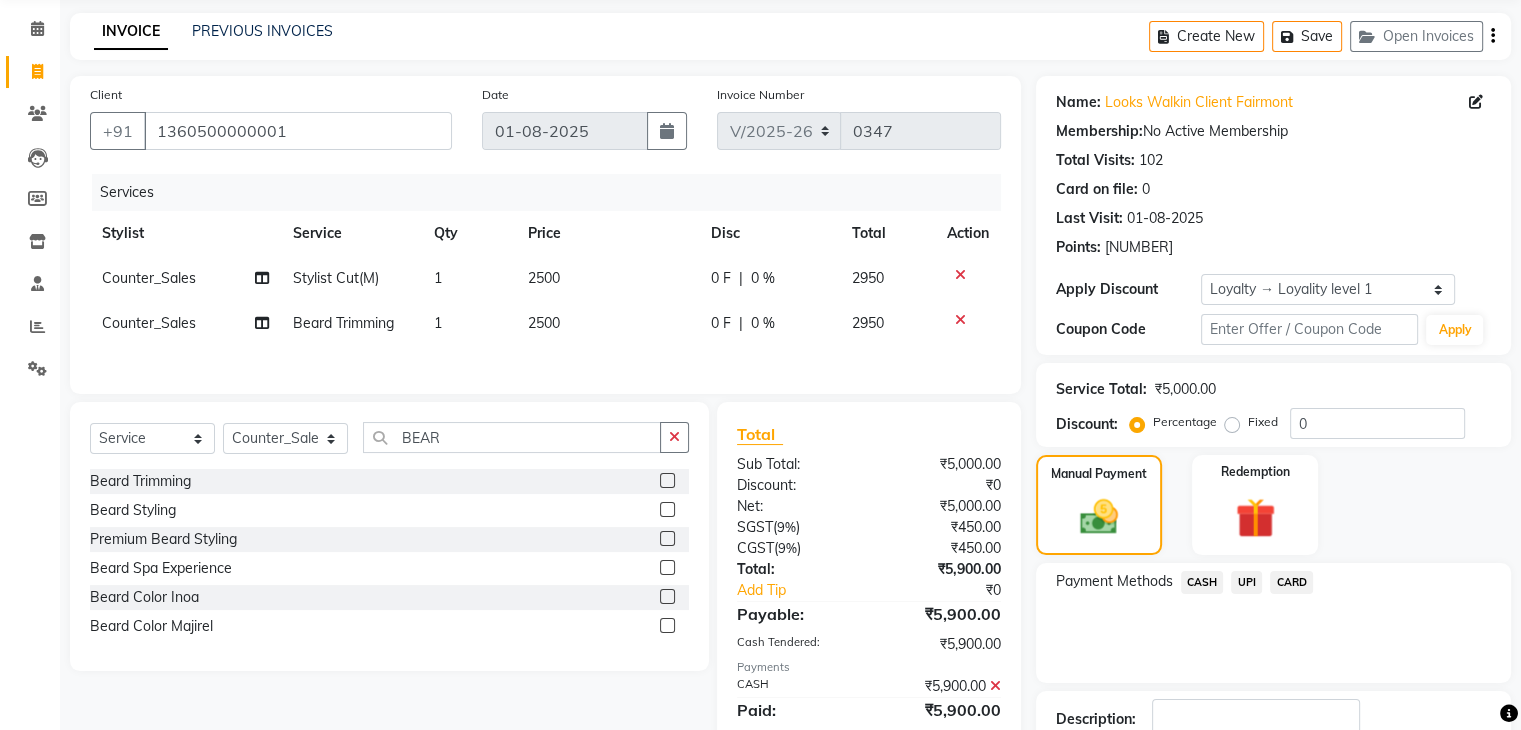 scroll, scrollTop: 245, scrollLeft: 0, axis: vertical 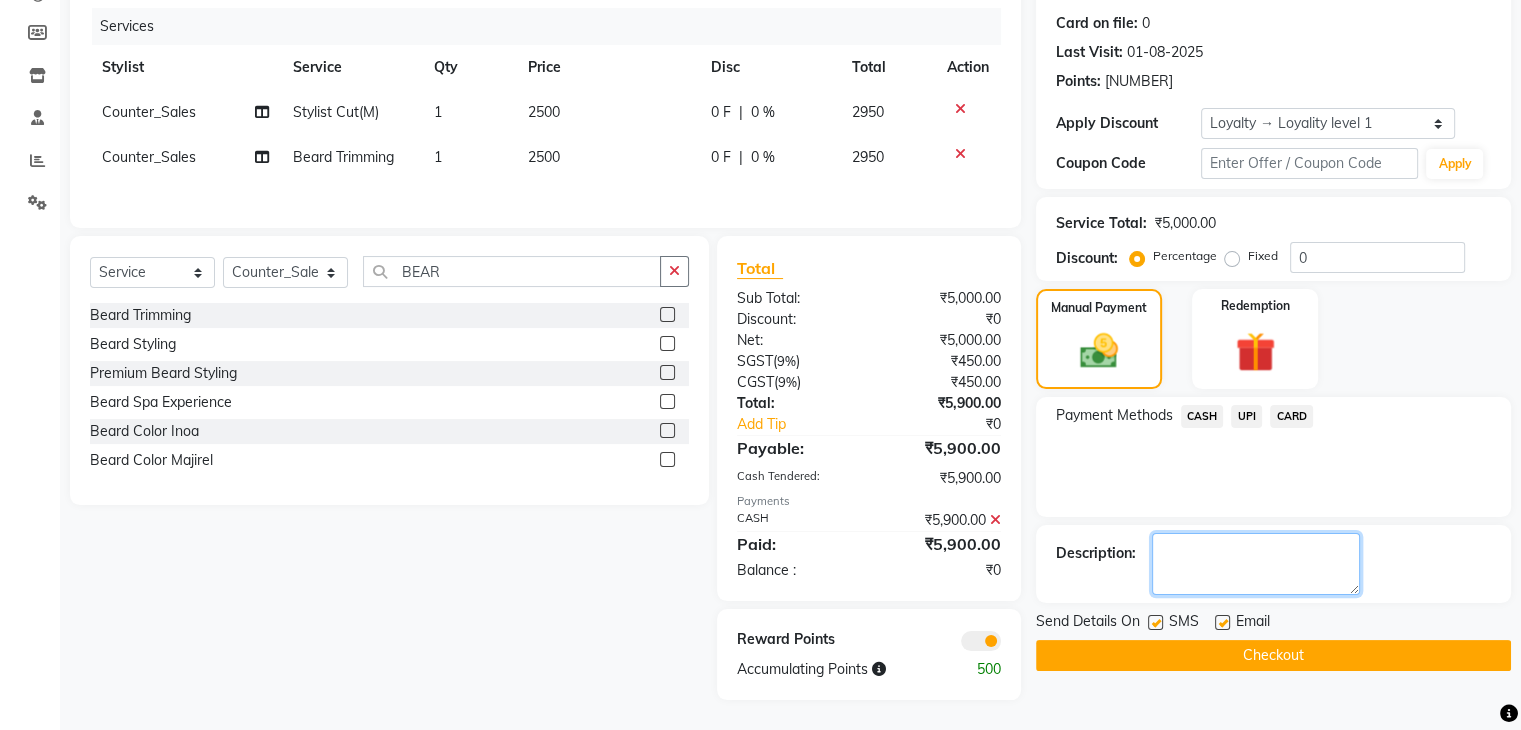 click 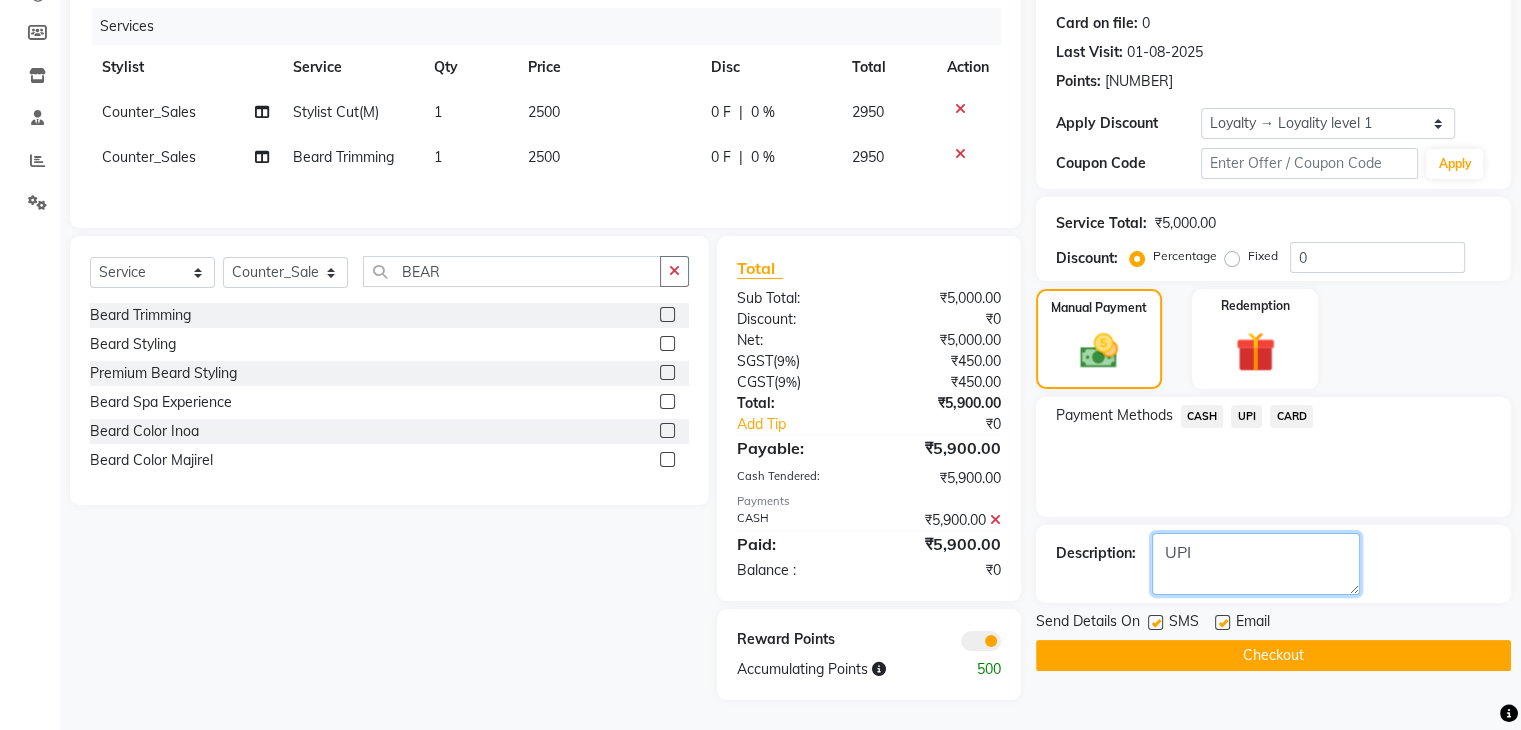 type on "UPI" 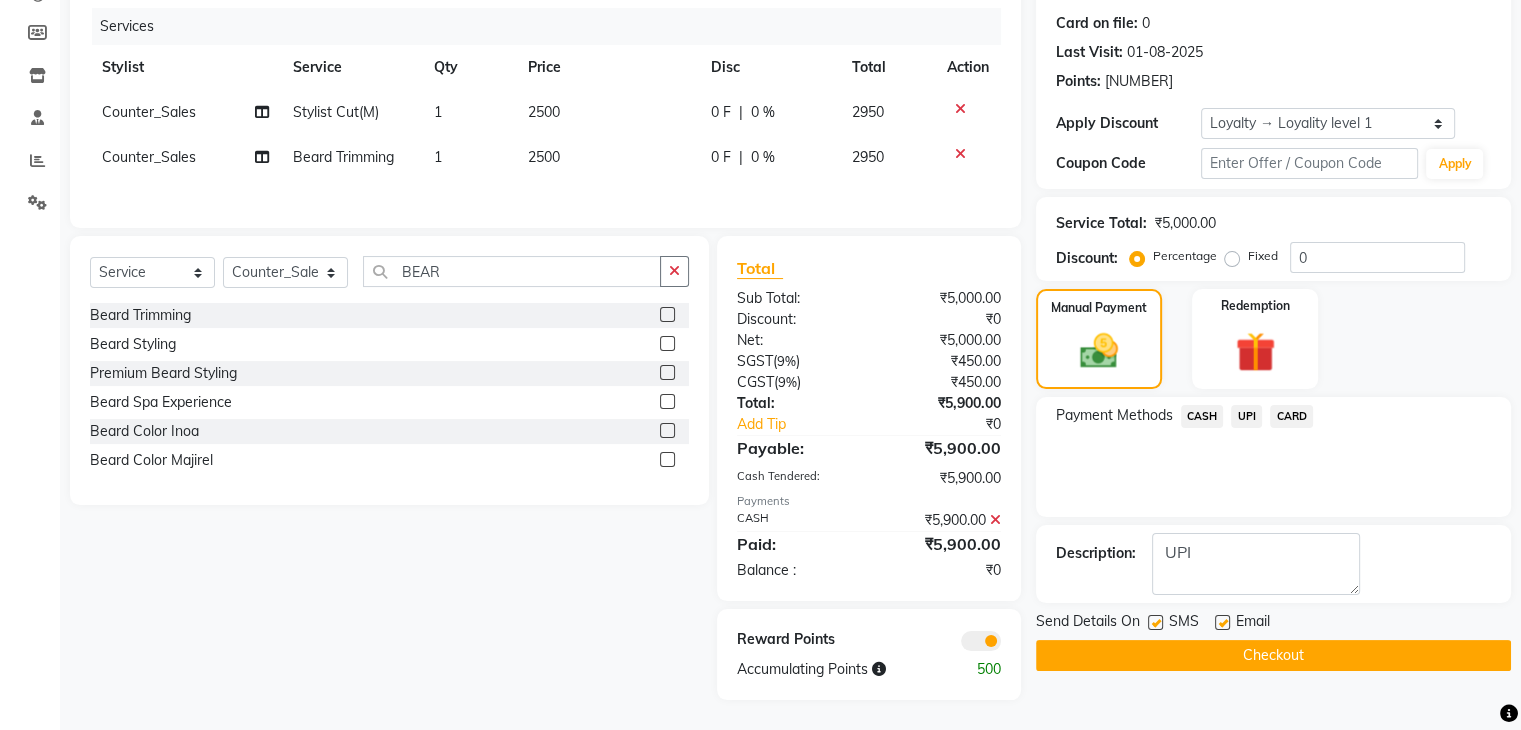 click on "Checkout" 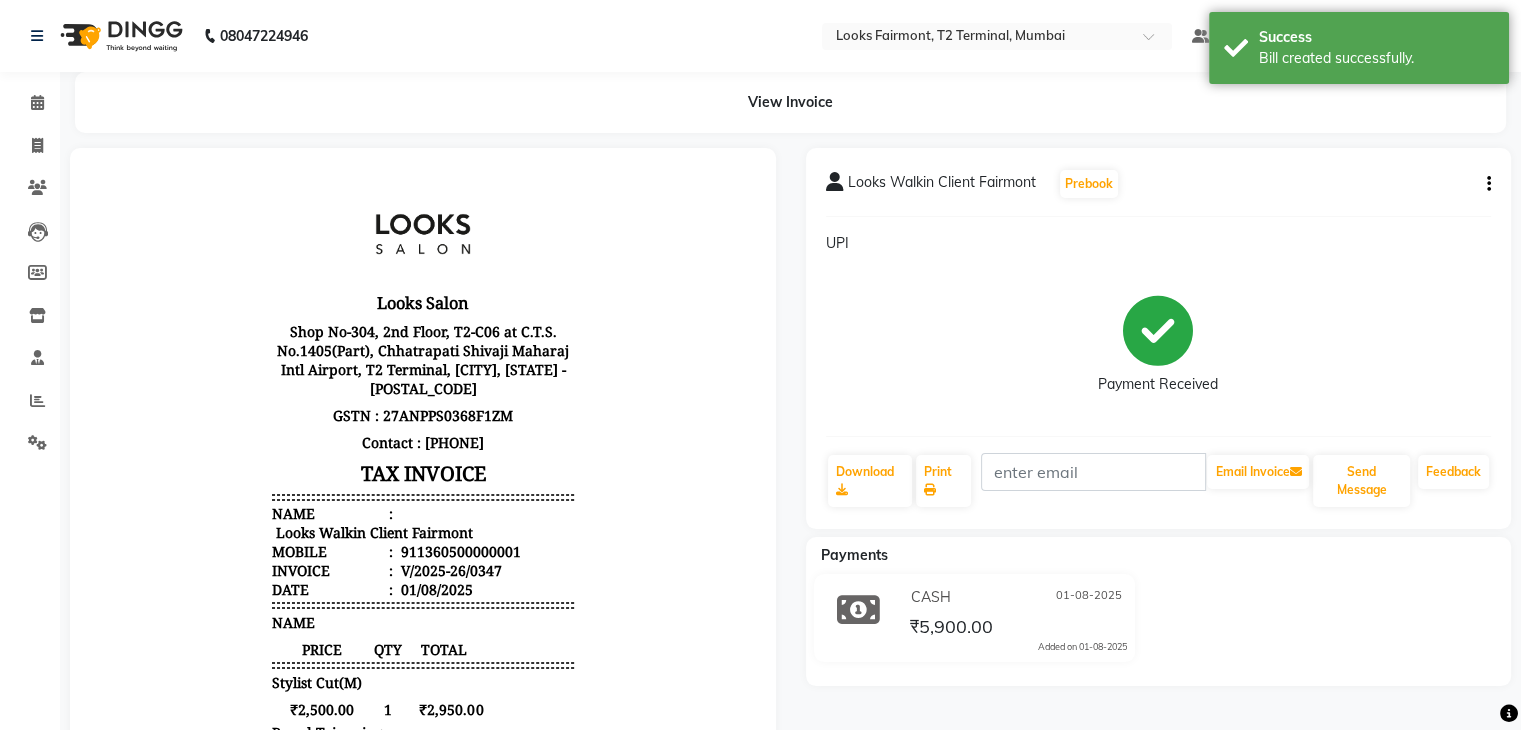 scroll, scrollTop: 0, scrollLeft: 0, axis: both 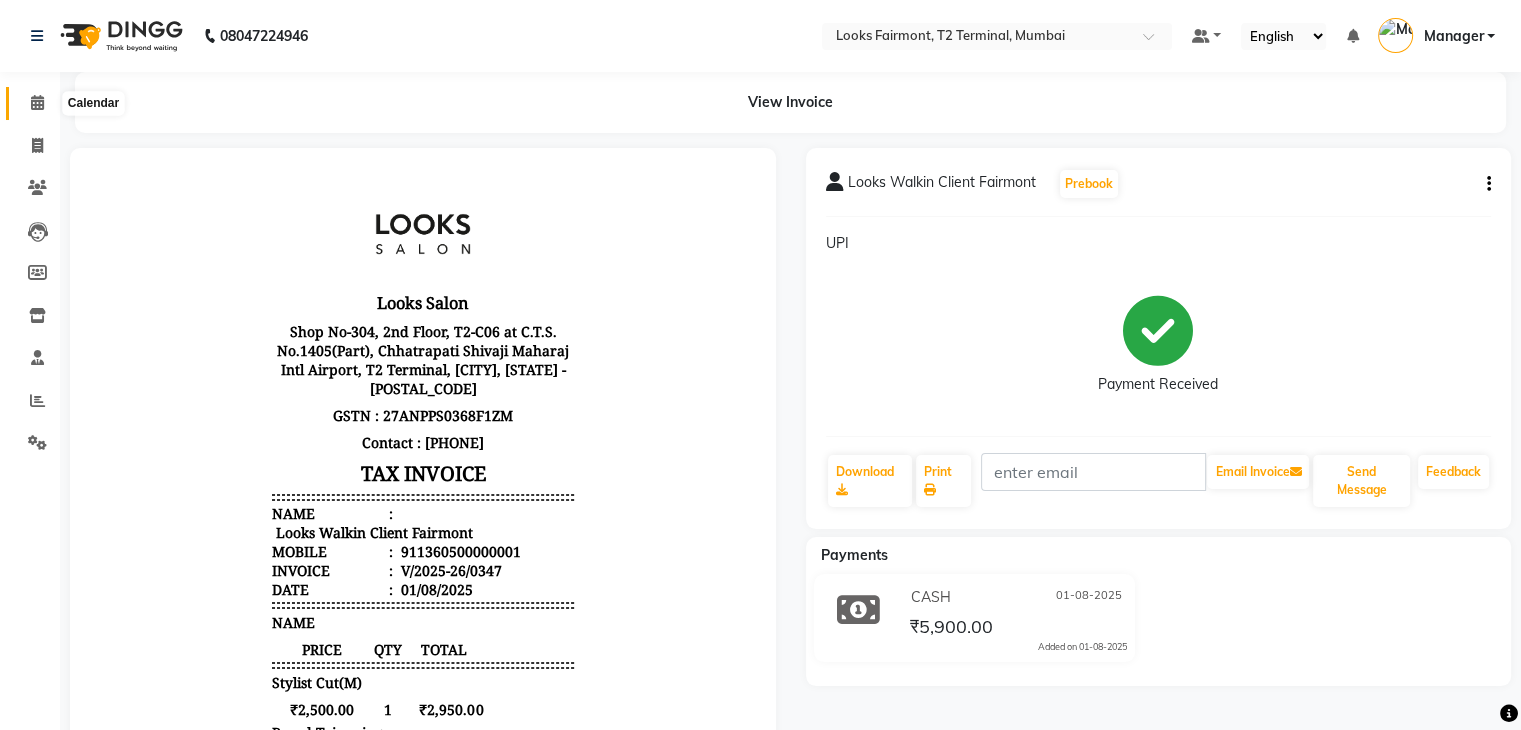 click 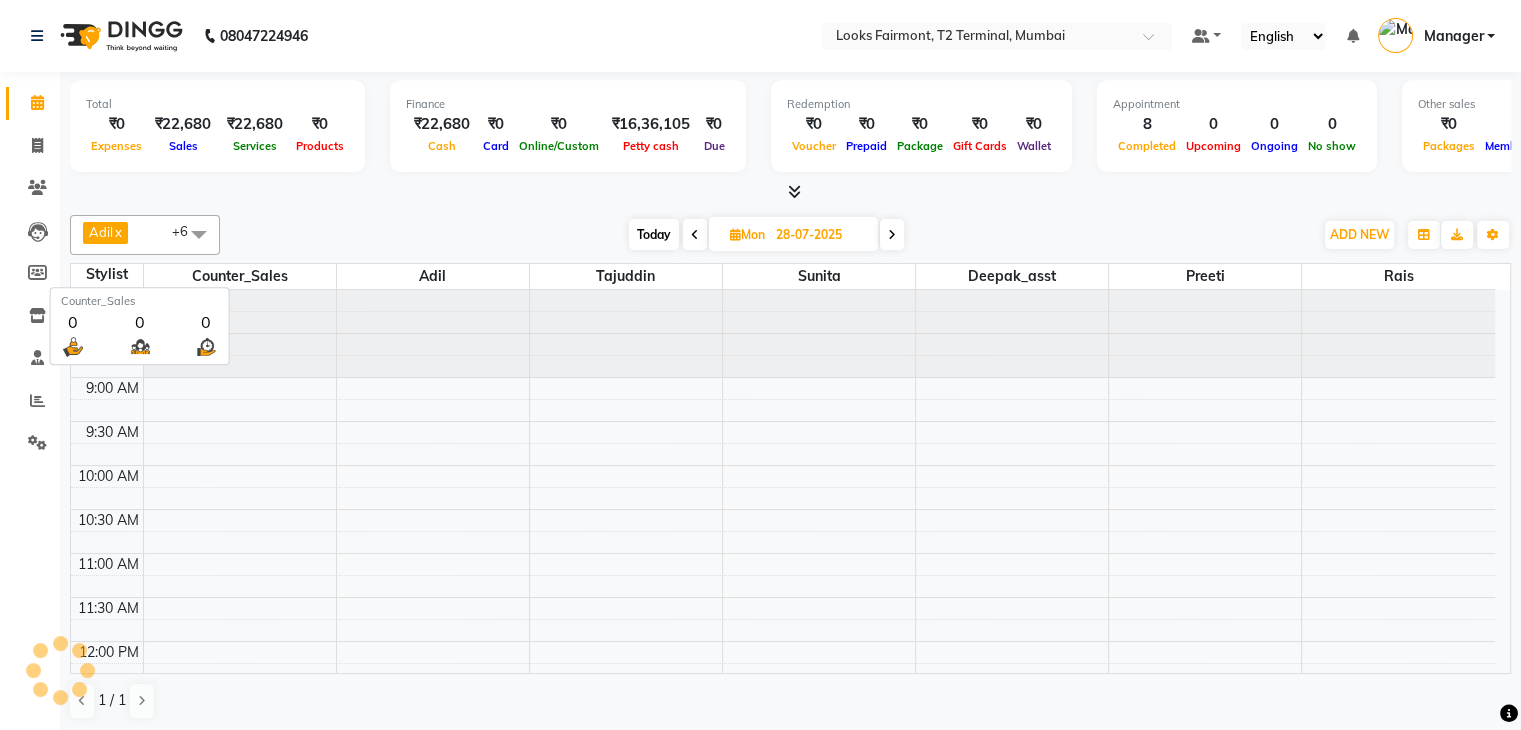 scroll, scrollTop: 0, scrollLeft: 0, axis: both 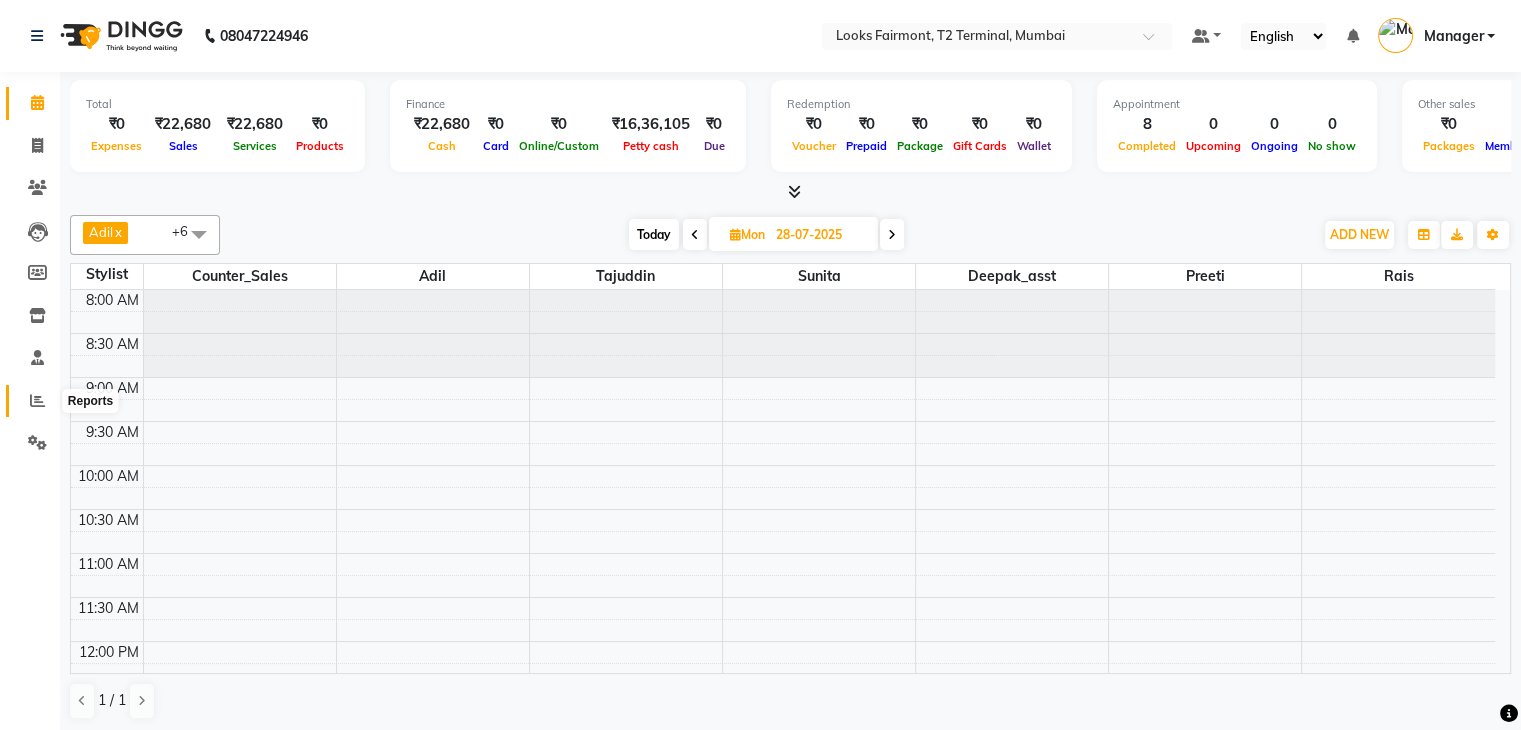 click 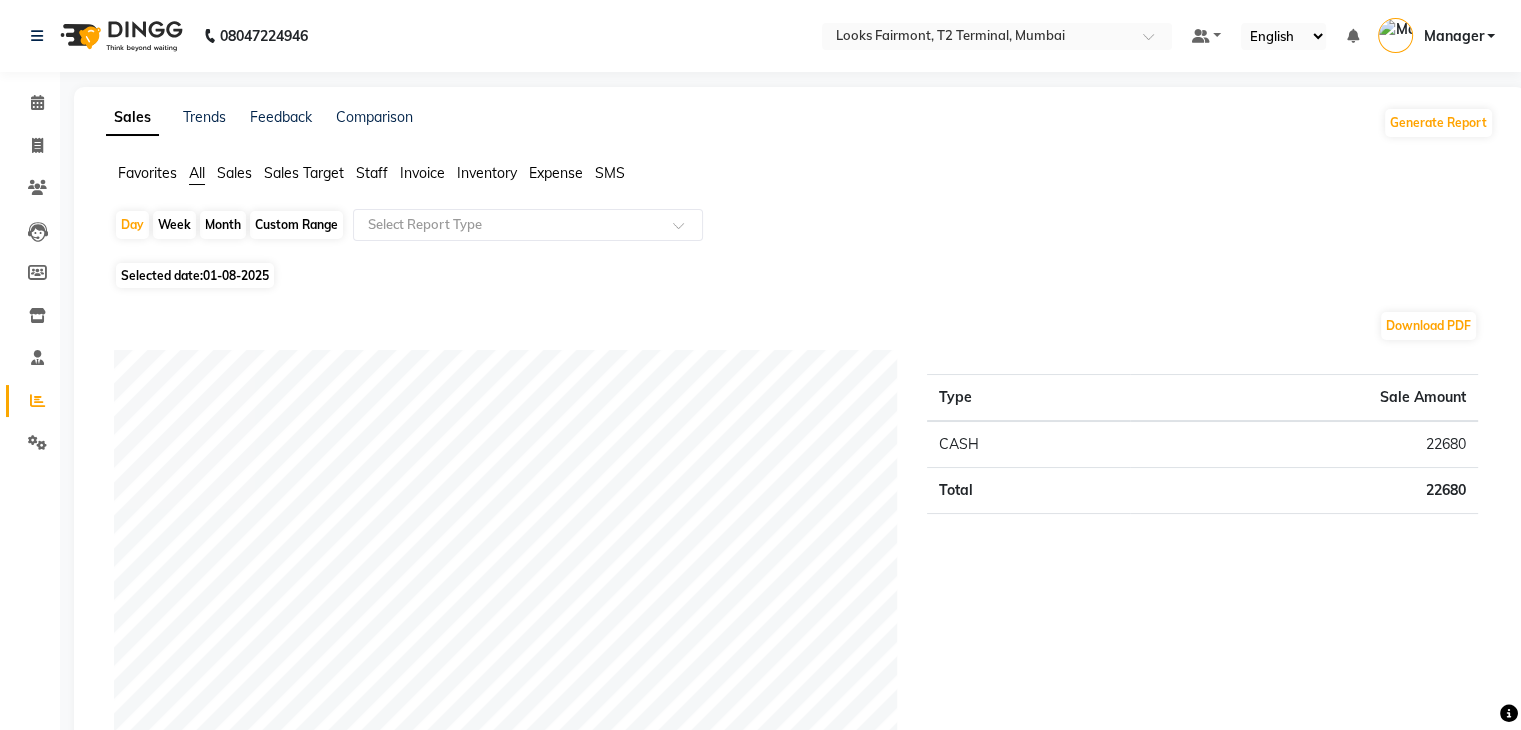 click on "Staff" 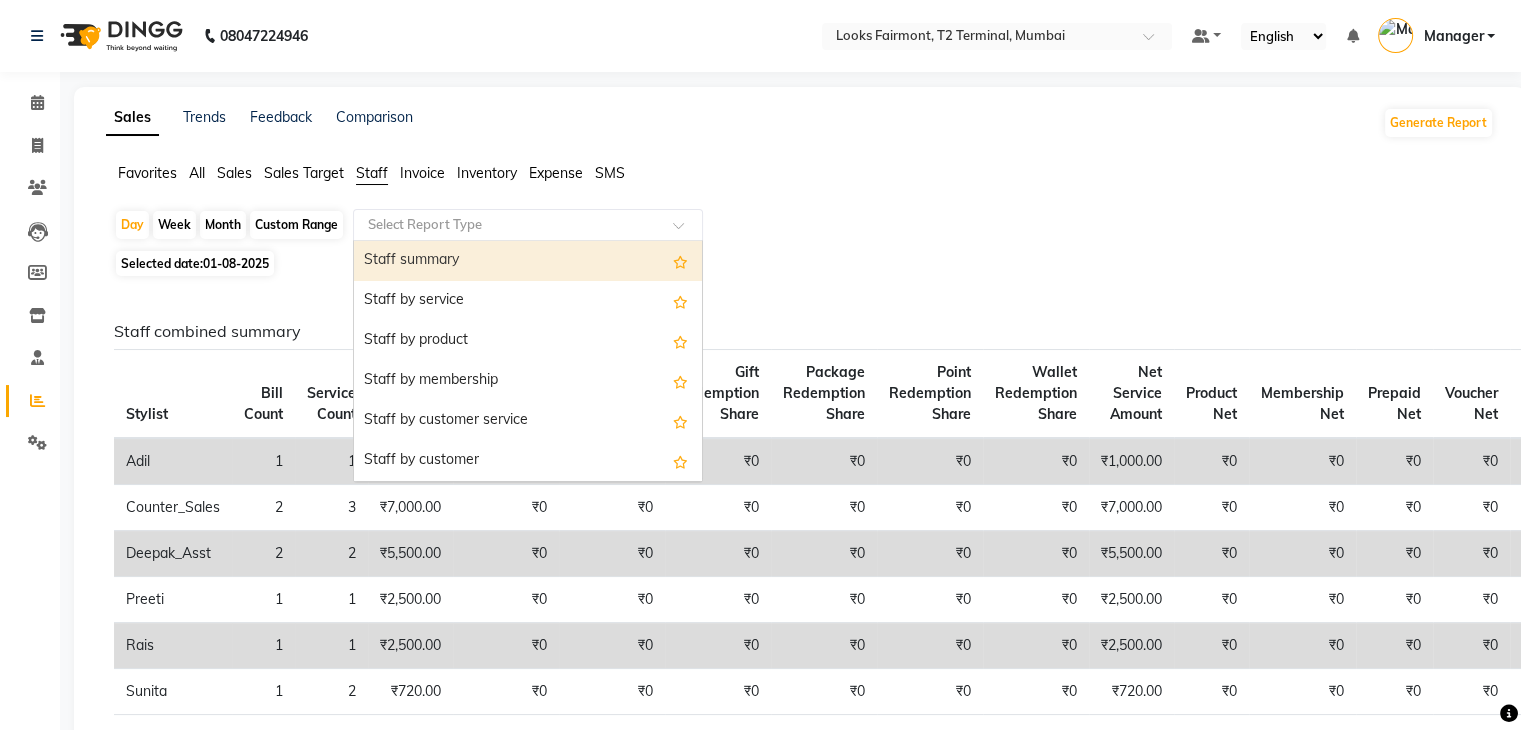 click 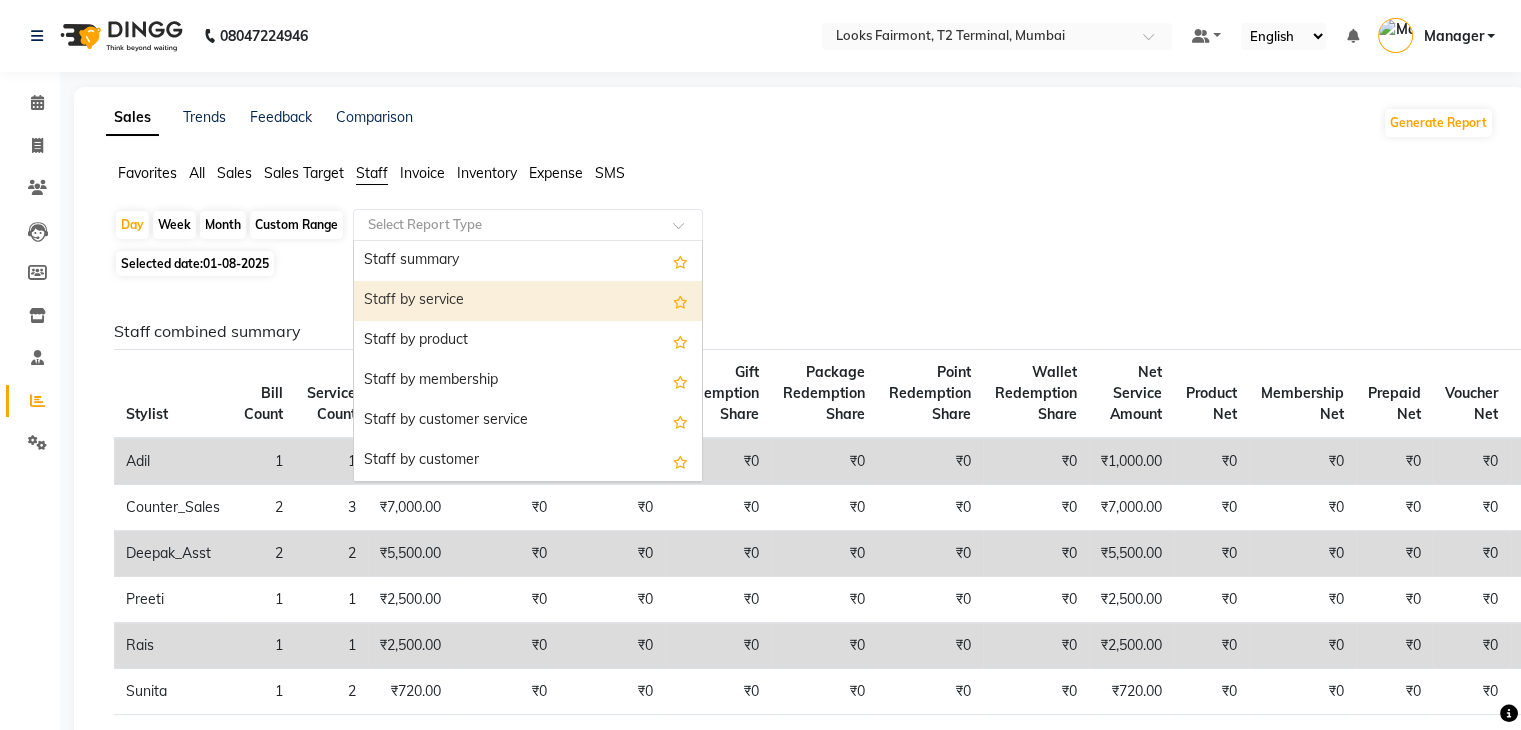 click on "Staff by service" at bounding box center (528, 301) 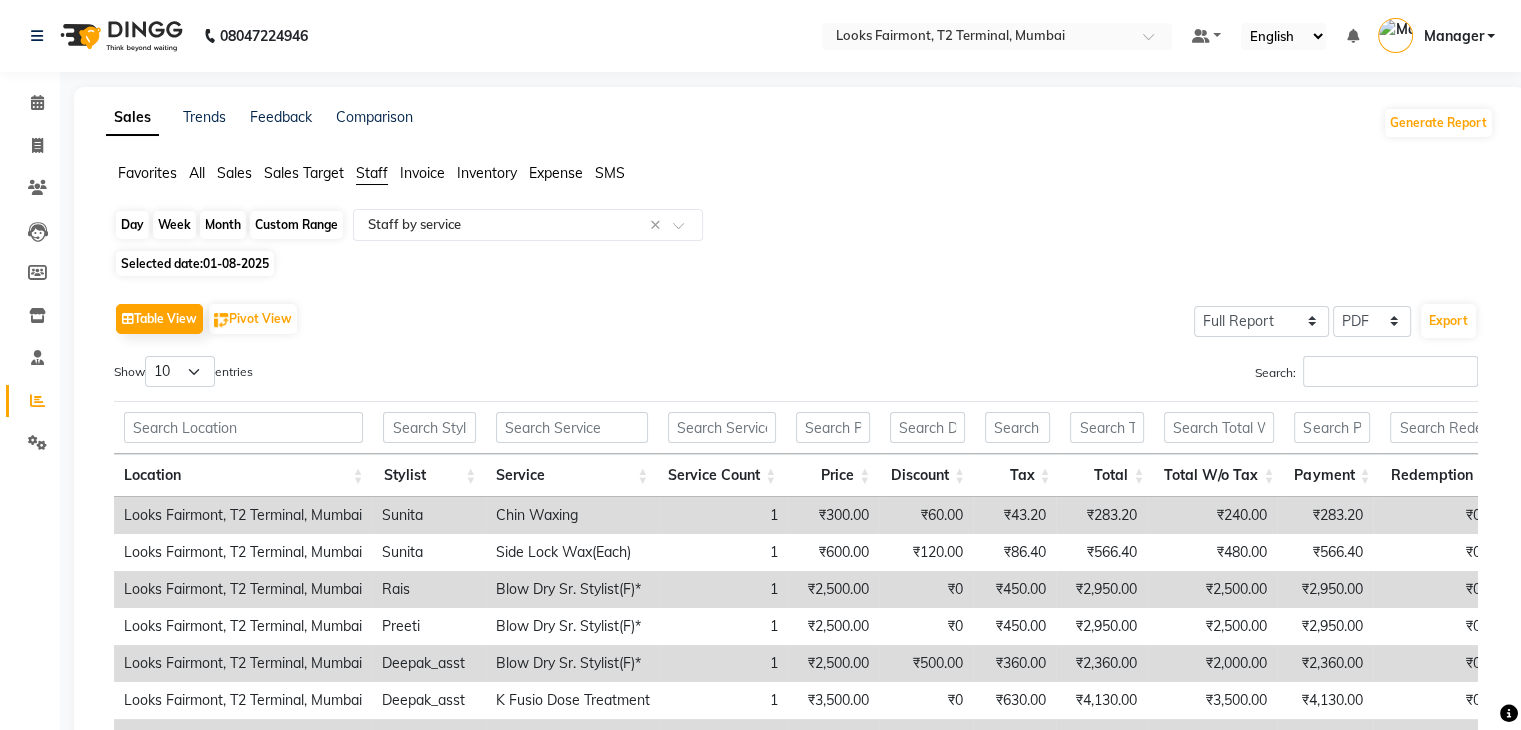 click on "Day" 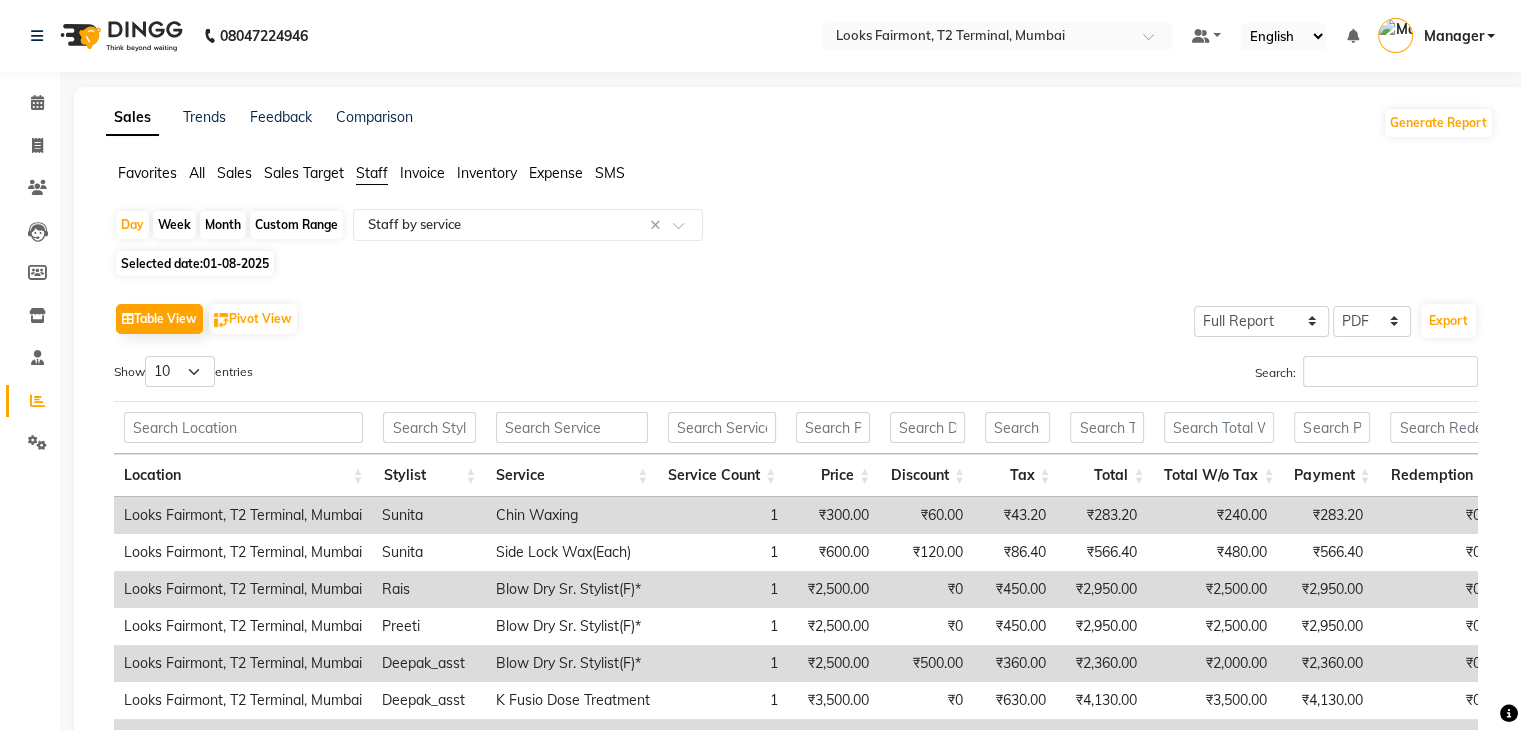 select on "8" 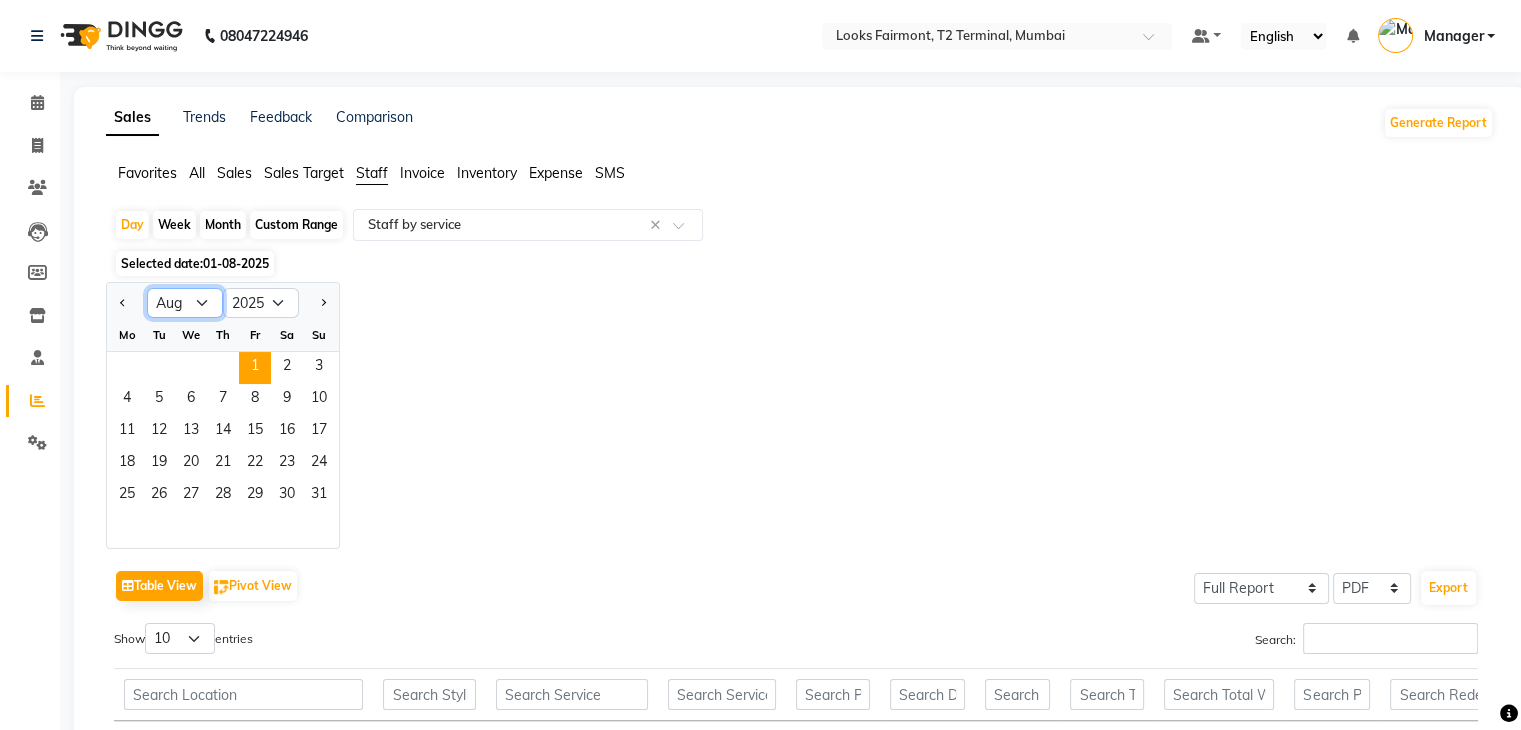 click on "Jan Feb Mar Apr May Jun Jul Aug Sep Oct Nov Dec" 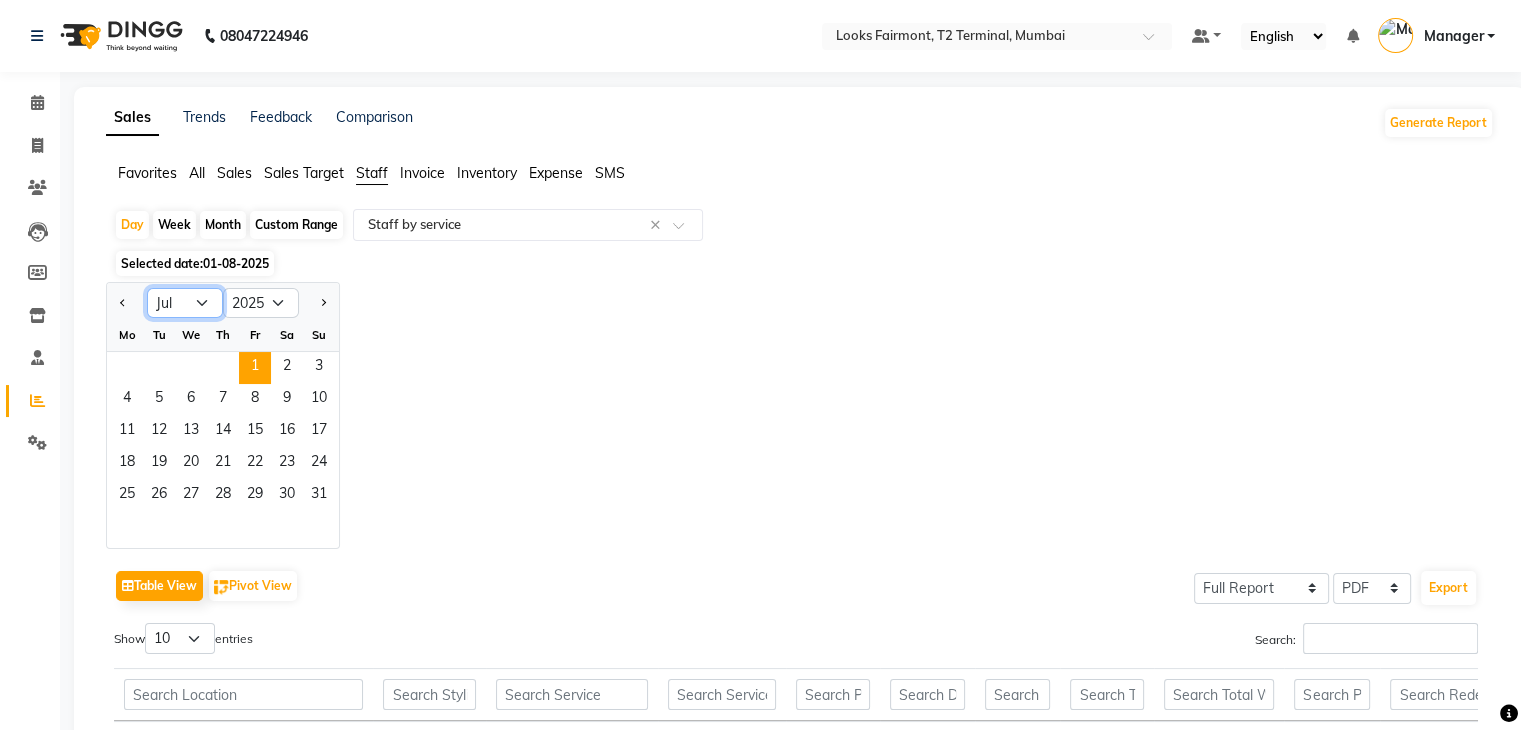 click on "Jan Feb Mar Apr May Jun Jul Aug Sep Oct Nov Dec" 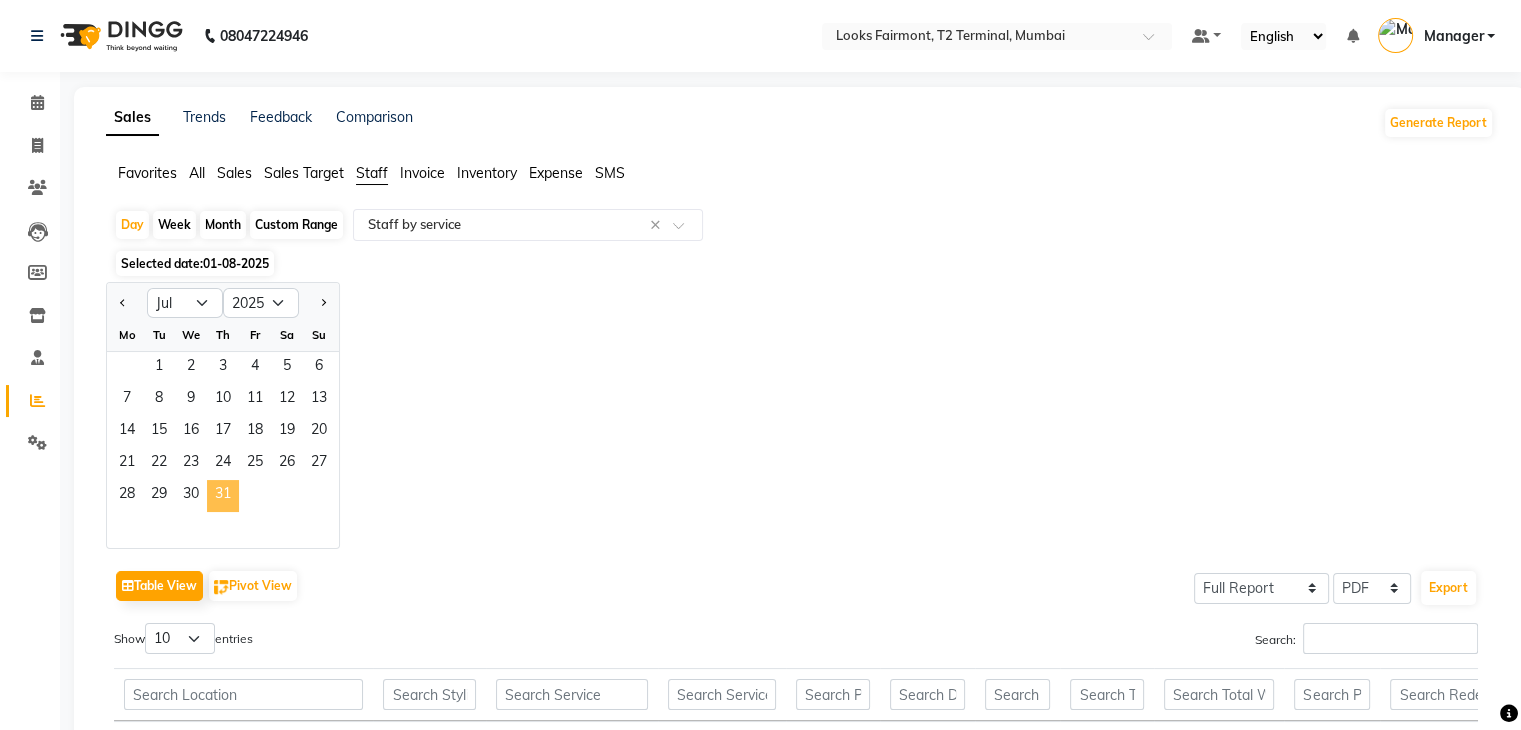click on "31" 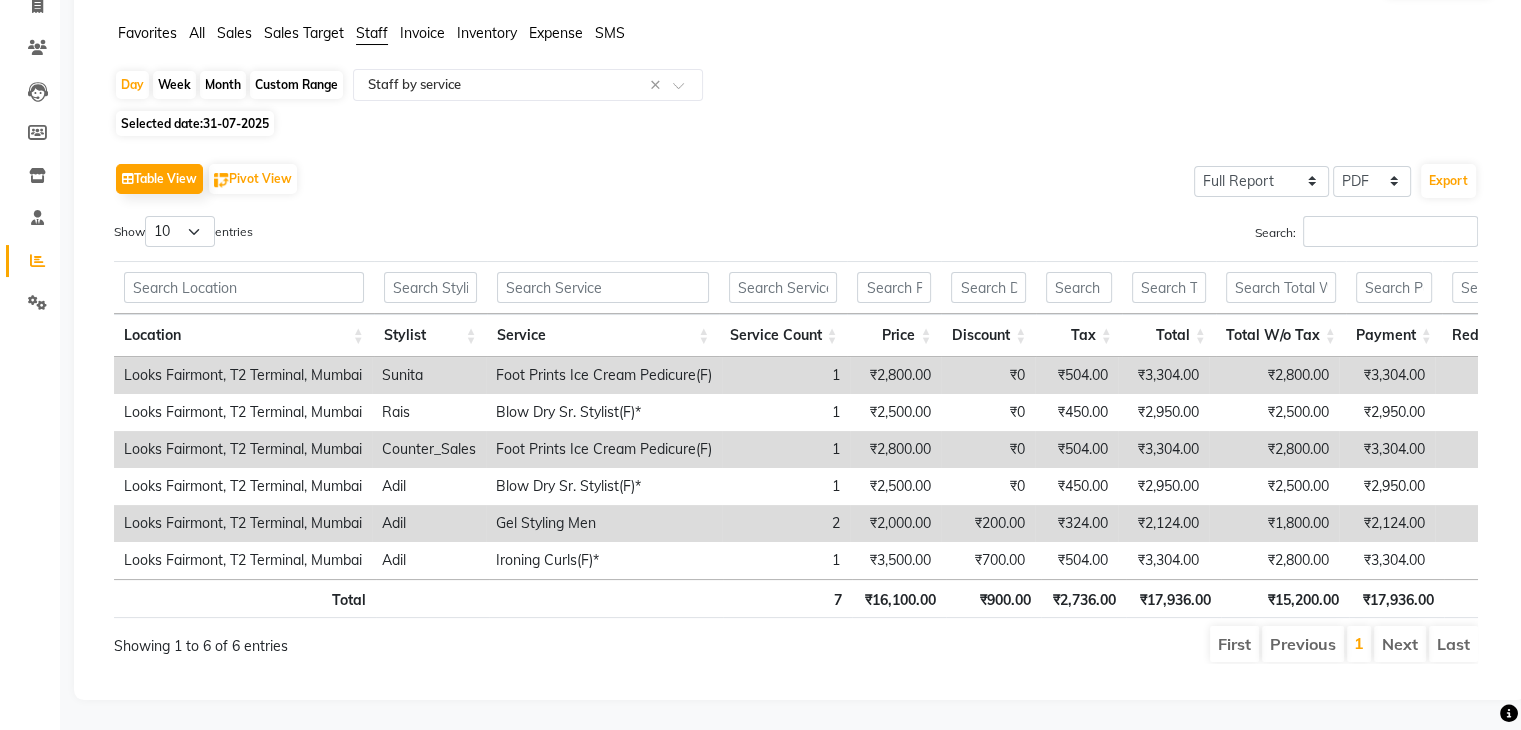 scroll, scrollTop: 0, scrollLeft: 0, axis: both 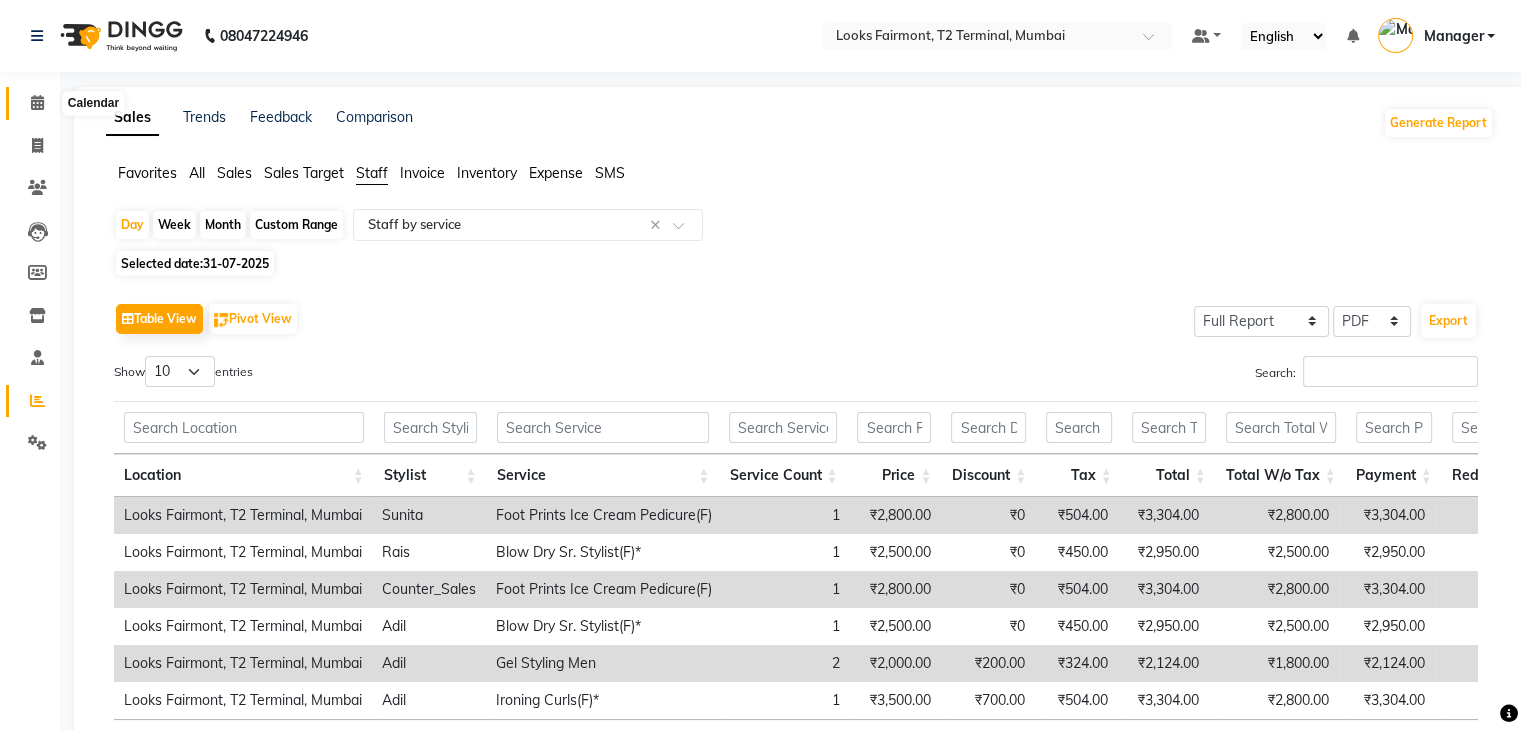 click 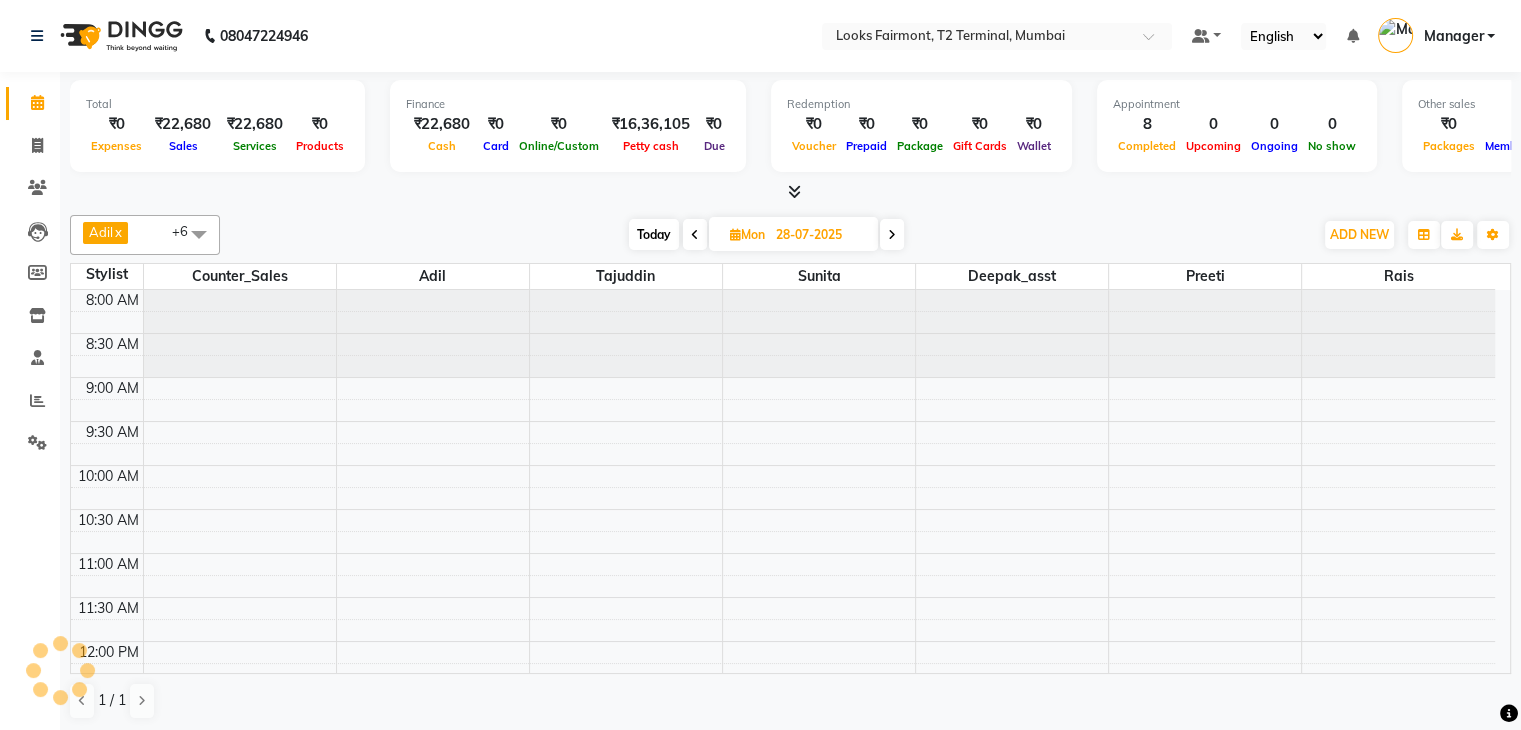 scroll, scrollTop: 749, scrollLeft: 0, axis: vertical 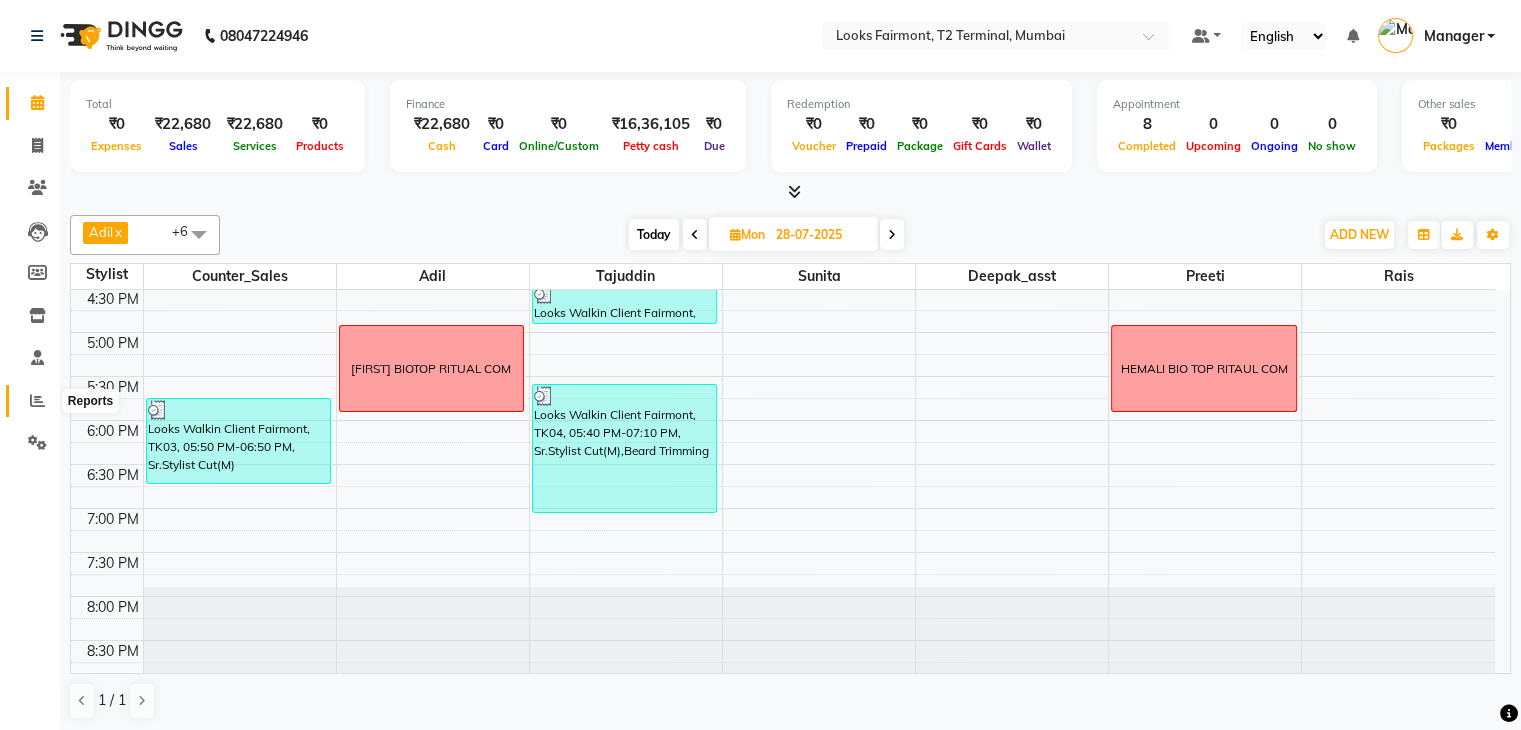 click 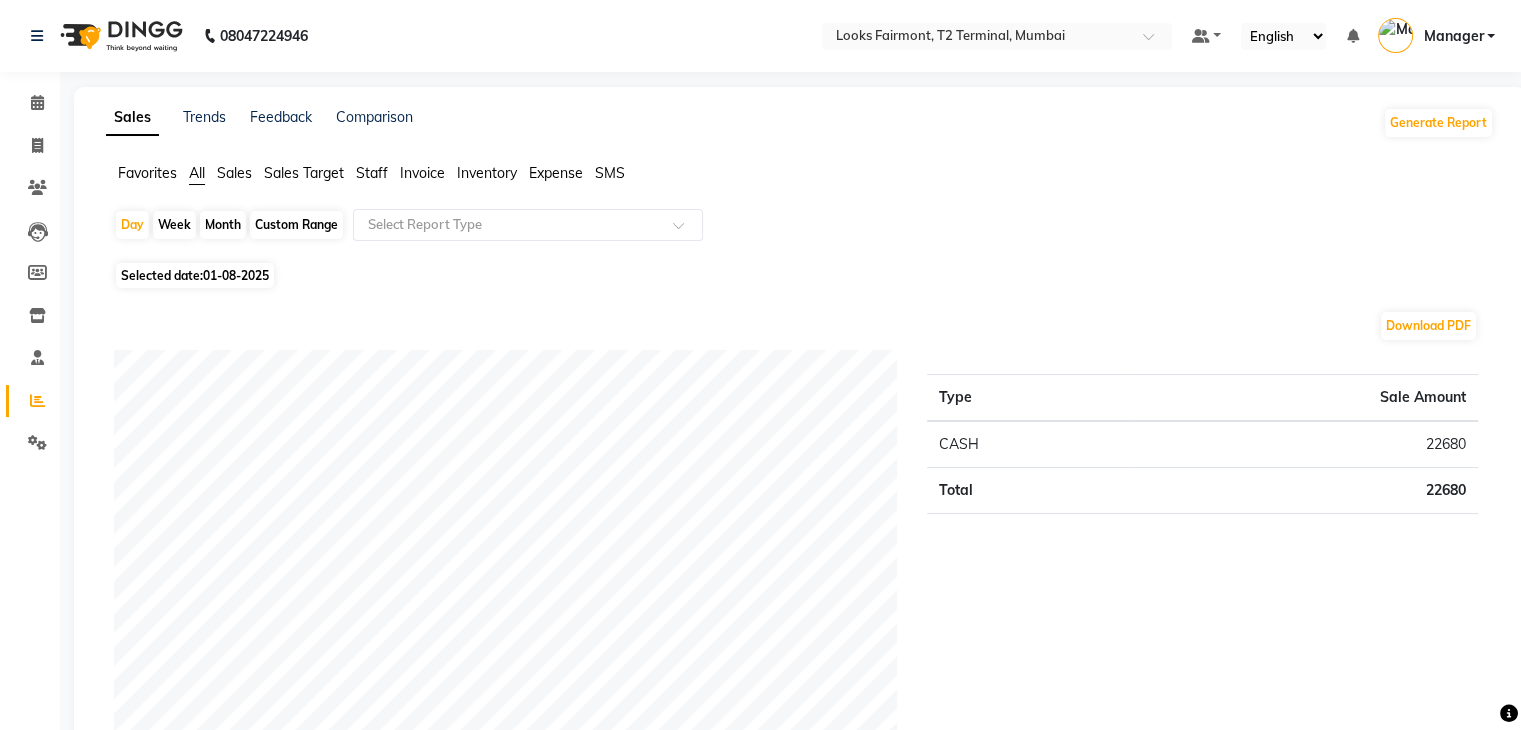click on "Staff" 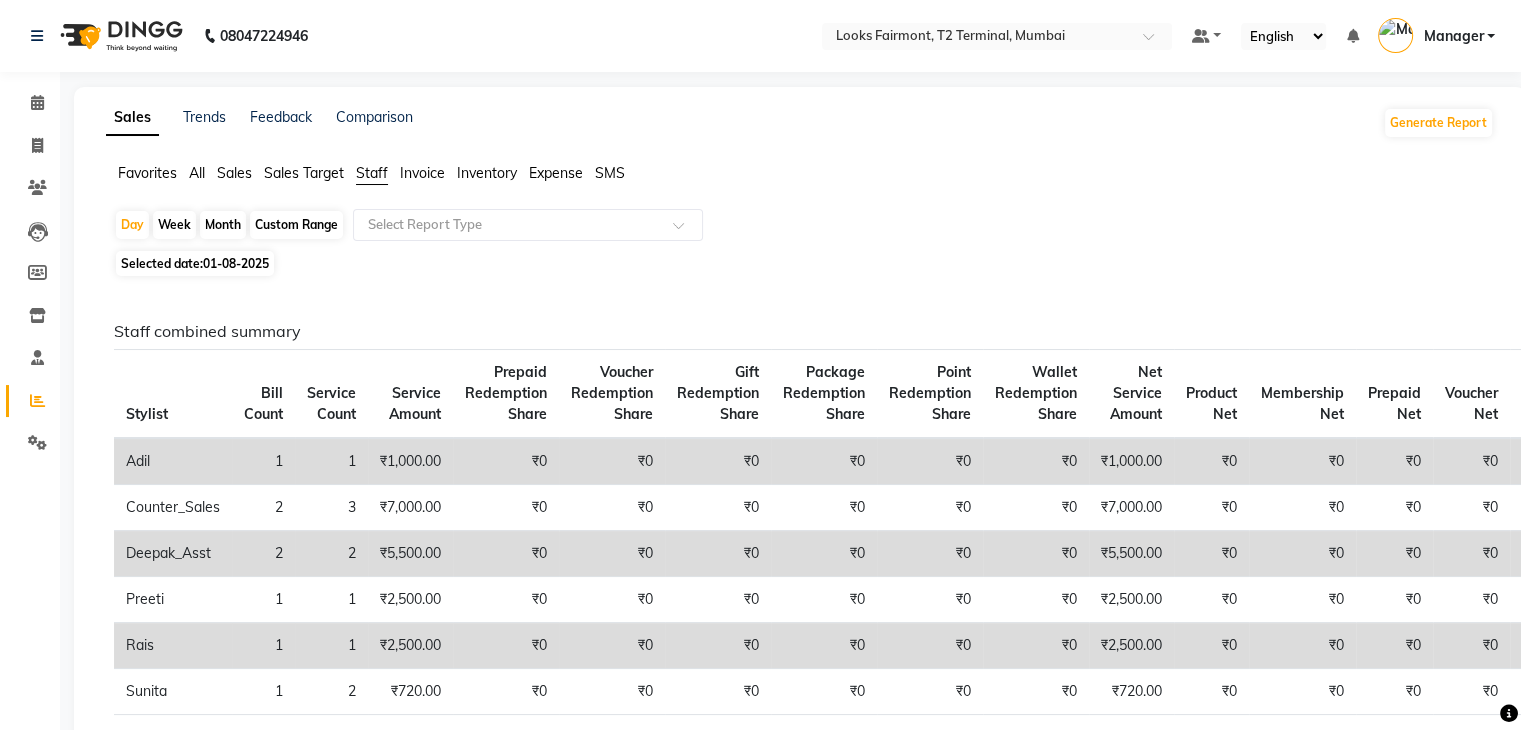 click on "Day   Week   Month   Custom Range  Select Report Type Selected date:  01-08-2025  Staff combined summary Stylist Bill Count Service Count Service Amount Prepaid Redemption Share Voucher Redemption Share Gift Redemption Share Package Redemption Share Point Redemption Share Wallet Redemption Share Net Service Amount Product Net Membership Net Prepaid Net Voucher Net Gift Net Package Net  [NAME] 1 1 ₹1,000.00 ₹0 ₹0 ₹0 ₹0 ₹0 ₹0 ₹1,000.00 ₹0 ₹0 ₹0 ₹0 ₹0 ₹0  [NAME] 2 3 ₹7,000.00 ₹0 ₹0 ₹0 ₹0 ₹0 ₹0 ₹7,000.00 ₹0 ₹0 ₹0 ₹0 ₹0 ₹0  [NAME] 2 2 ₹5,500.00 ₹0 ₹0 ₹0 ₹0 ₹0 ₹0 ₹5,500.00 ₹0 ₹0 ₹0 ₹0 ₹0 ₹0  [NAME] 1 1 ₹2,500.00 ₹0 ₹0 ₹0 ₹0 ₹0 ₹0 ₹2,500.00 ₹0 ₹0 ₹0 ₹0 ₹0 ₹0  [NAME] 1 1 ₹2,500.00 ₹0 ₹0 ₹0 ₹0 ₹0 ₹0 ₹2,500.00 ₹0 ₹0 ₹0 ₹0 ₹0 ₹0  [NAME] 1 2 ₹720.00 ₹0 ₹0 ₹0 ₹0 ₹0 ₹0 ₹720.00 ₹0 ₹0 ₹0 ₹0 ₹0 ₹0 Staff service summary Location Stylist Service Price" 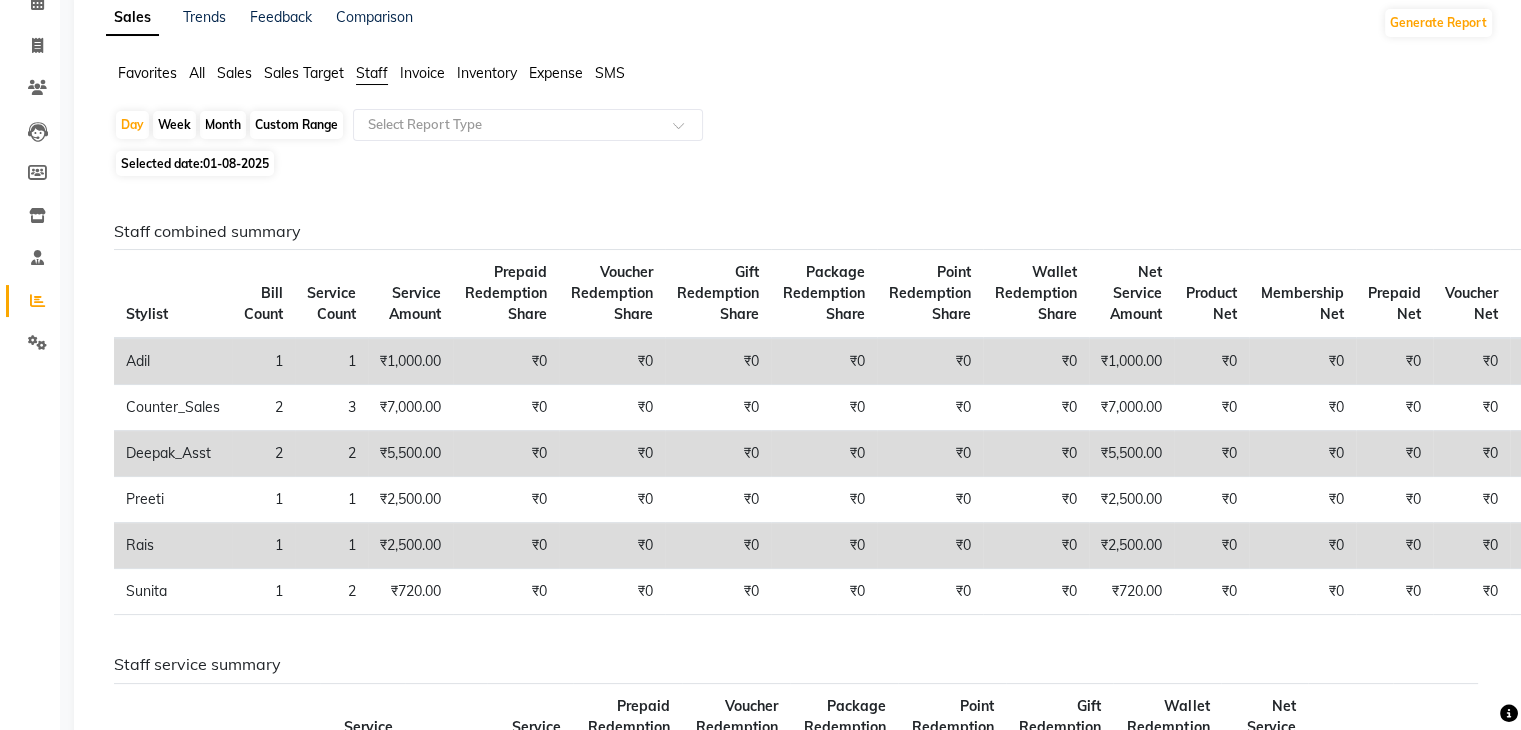 scroll, scrollTop: 100, scrollLeft: 0, axis: vertical 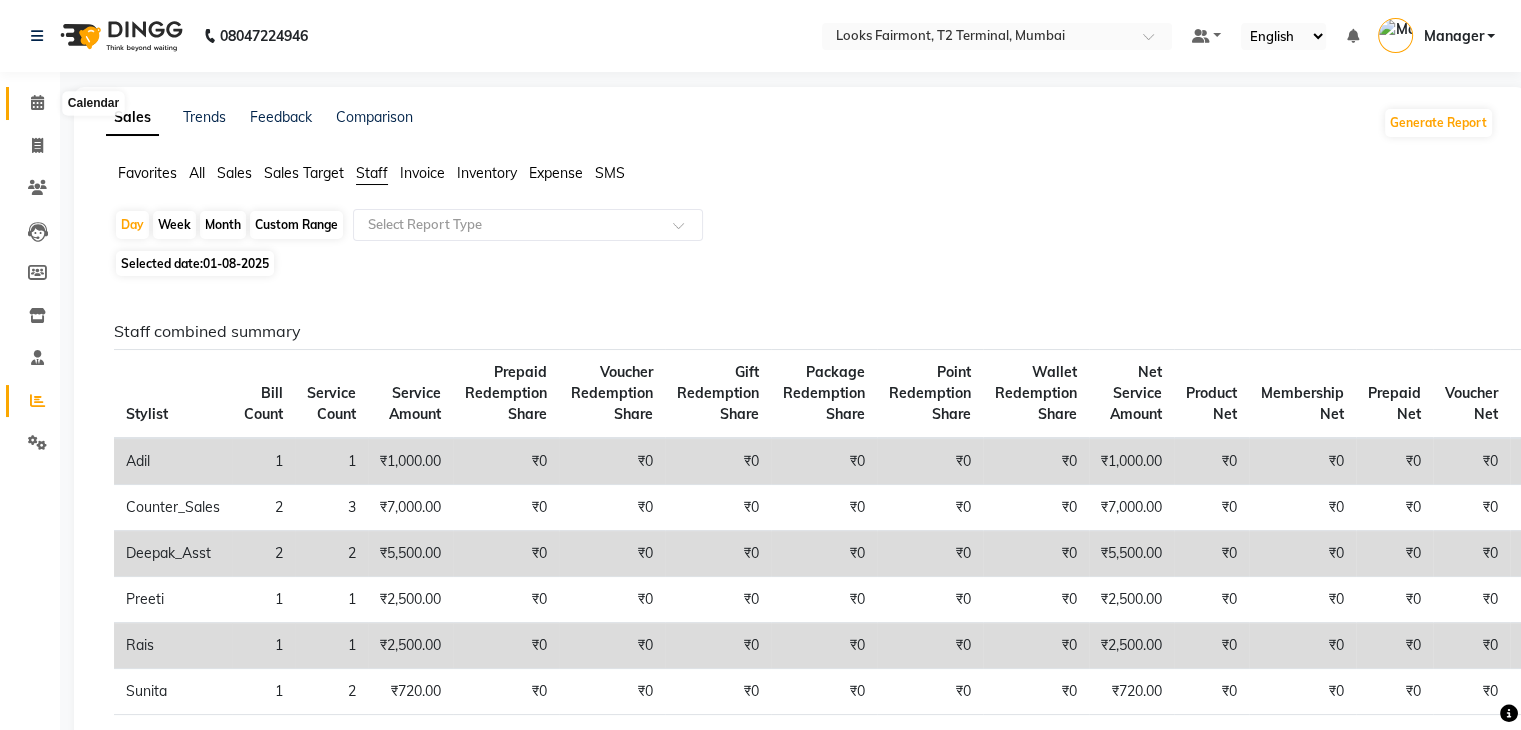 click 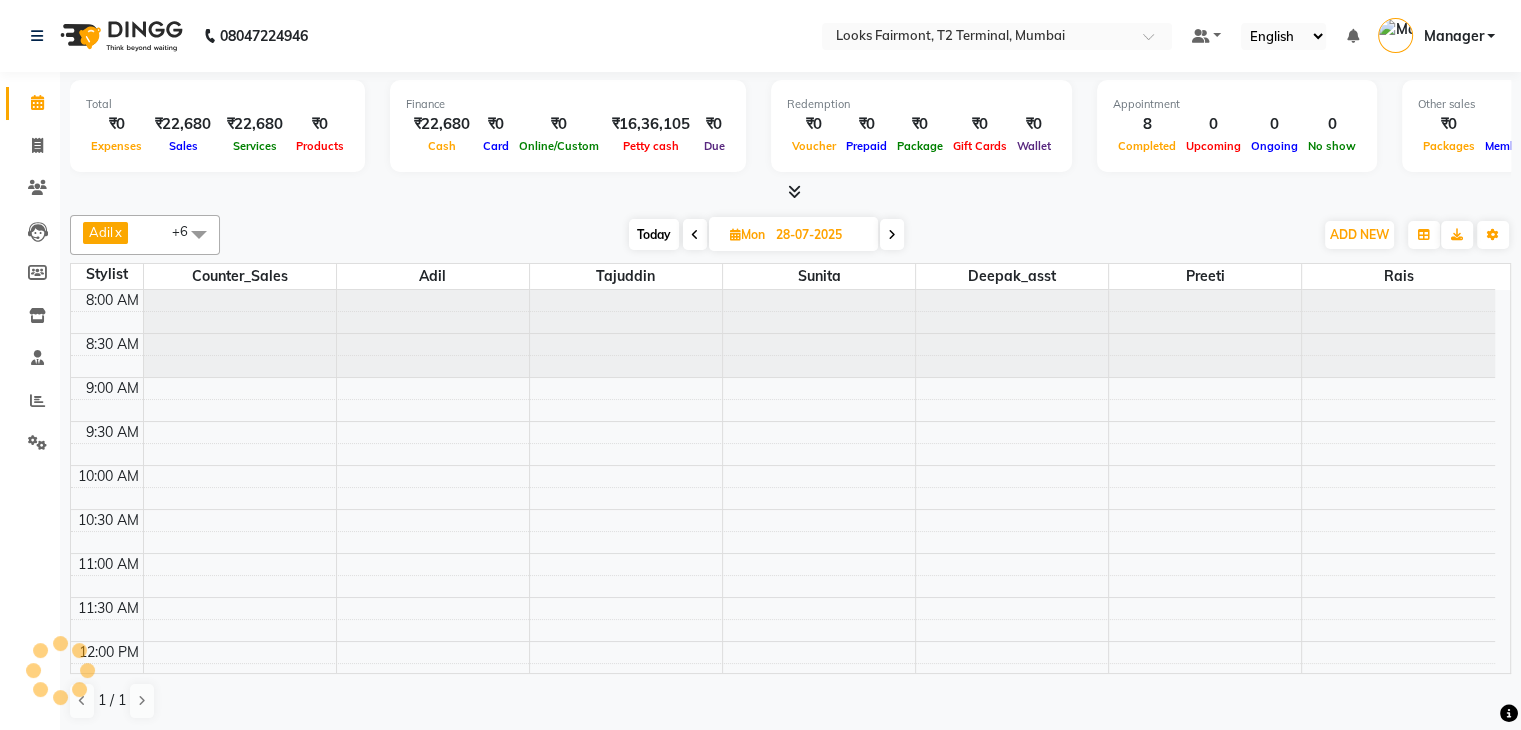 scroll, scrollTop: 711, scrollLeft: 0, axis: vertical 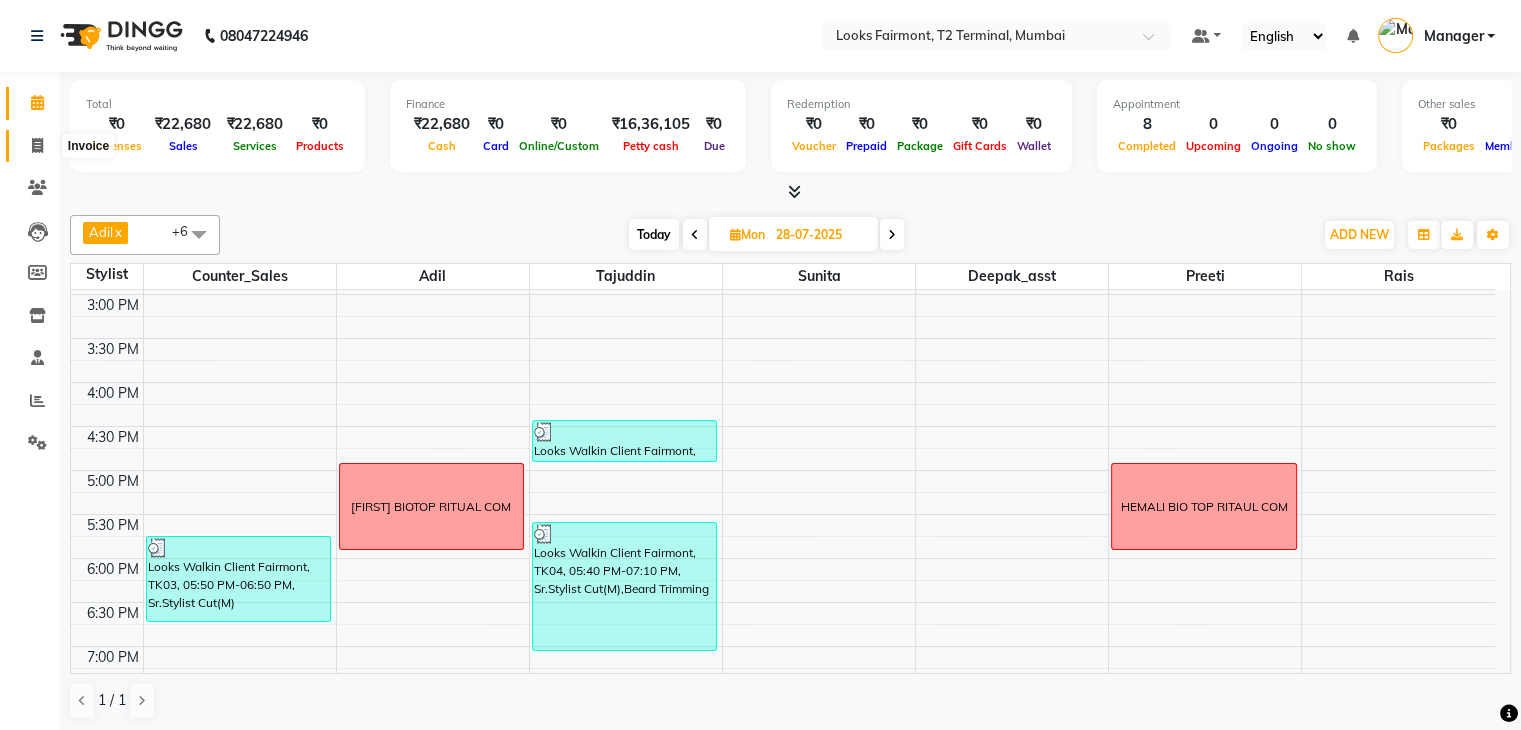 click 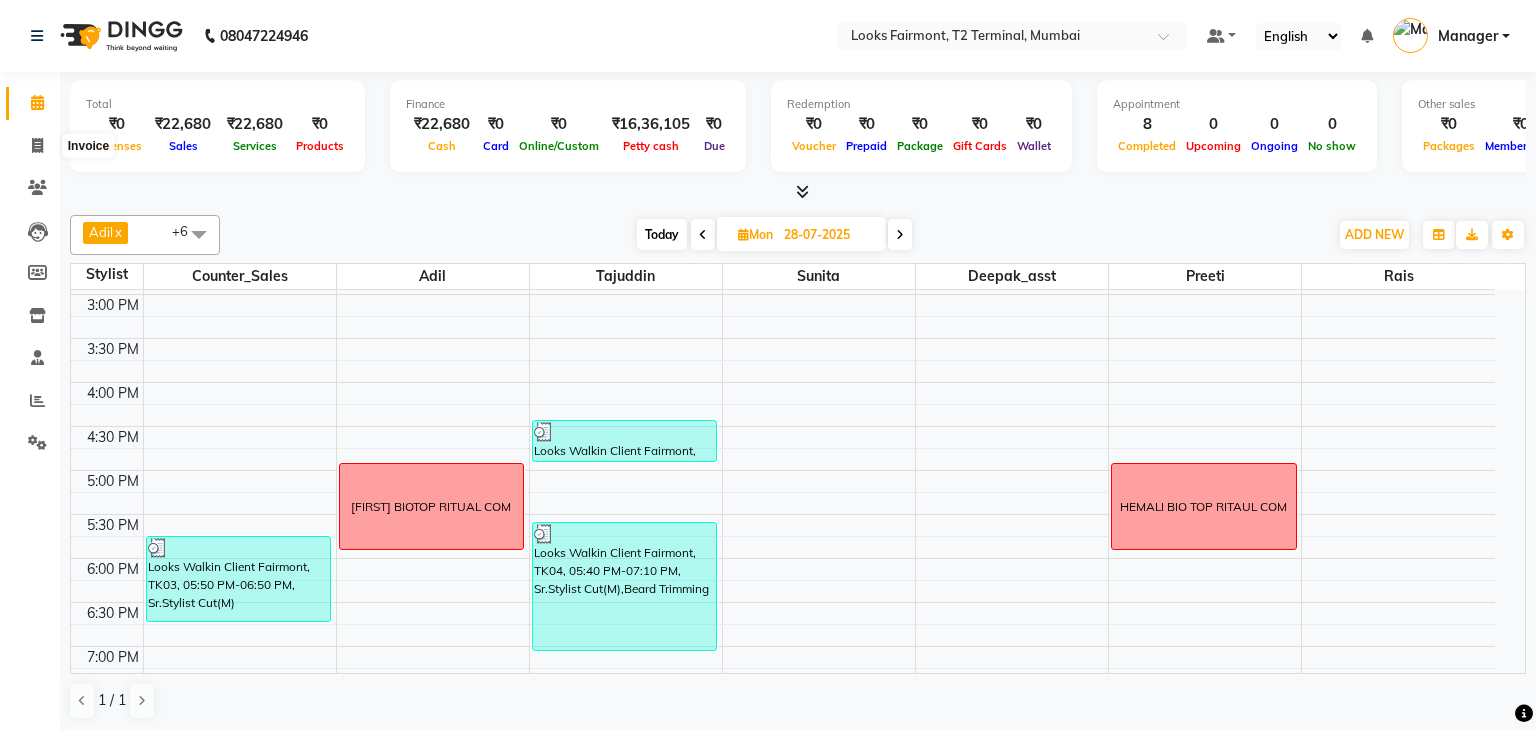 select on "8139" 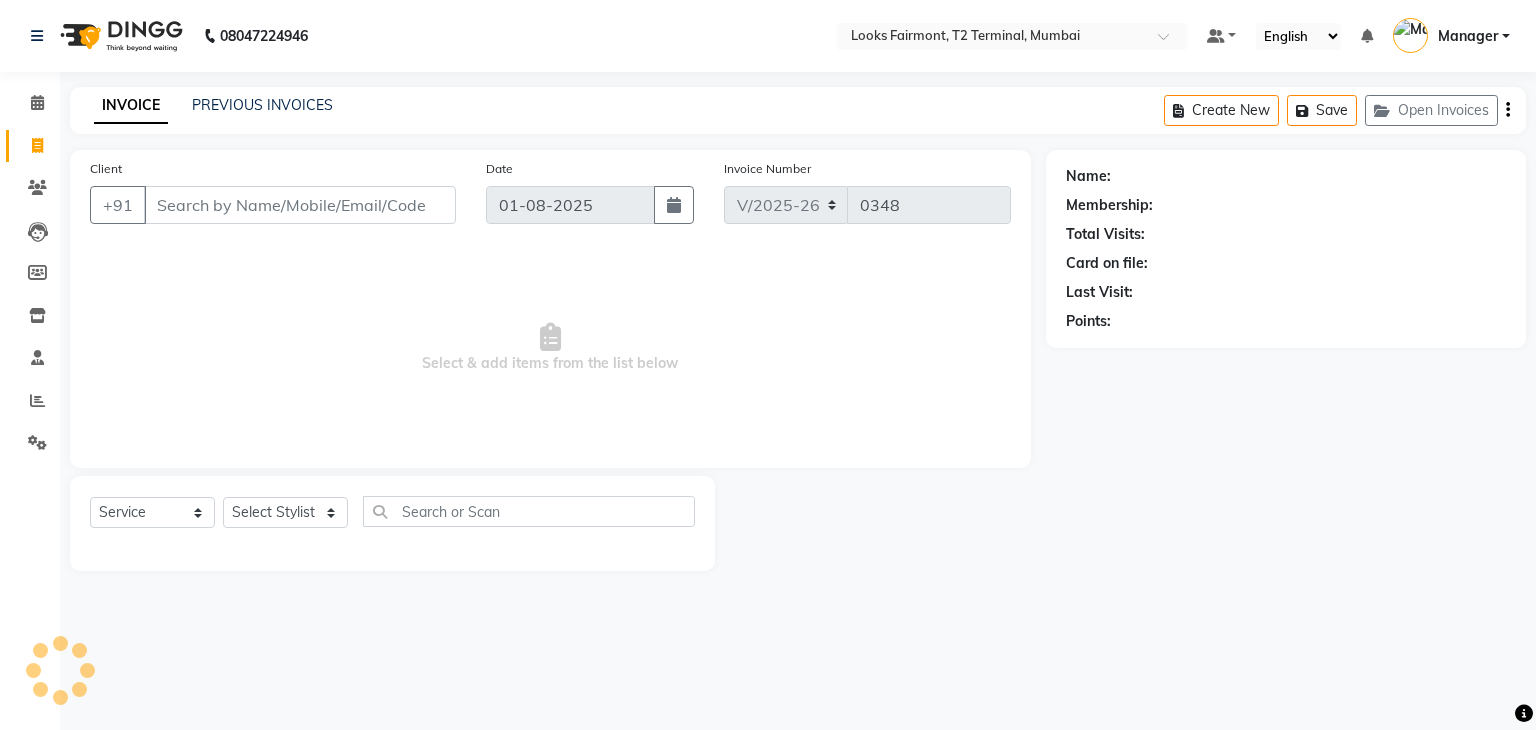 drag, startPoint x: 180, startPoint y: 222, endPoint x: 188, endPoint y: 213, distance: 12.0415945 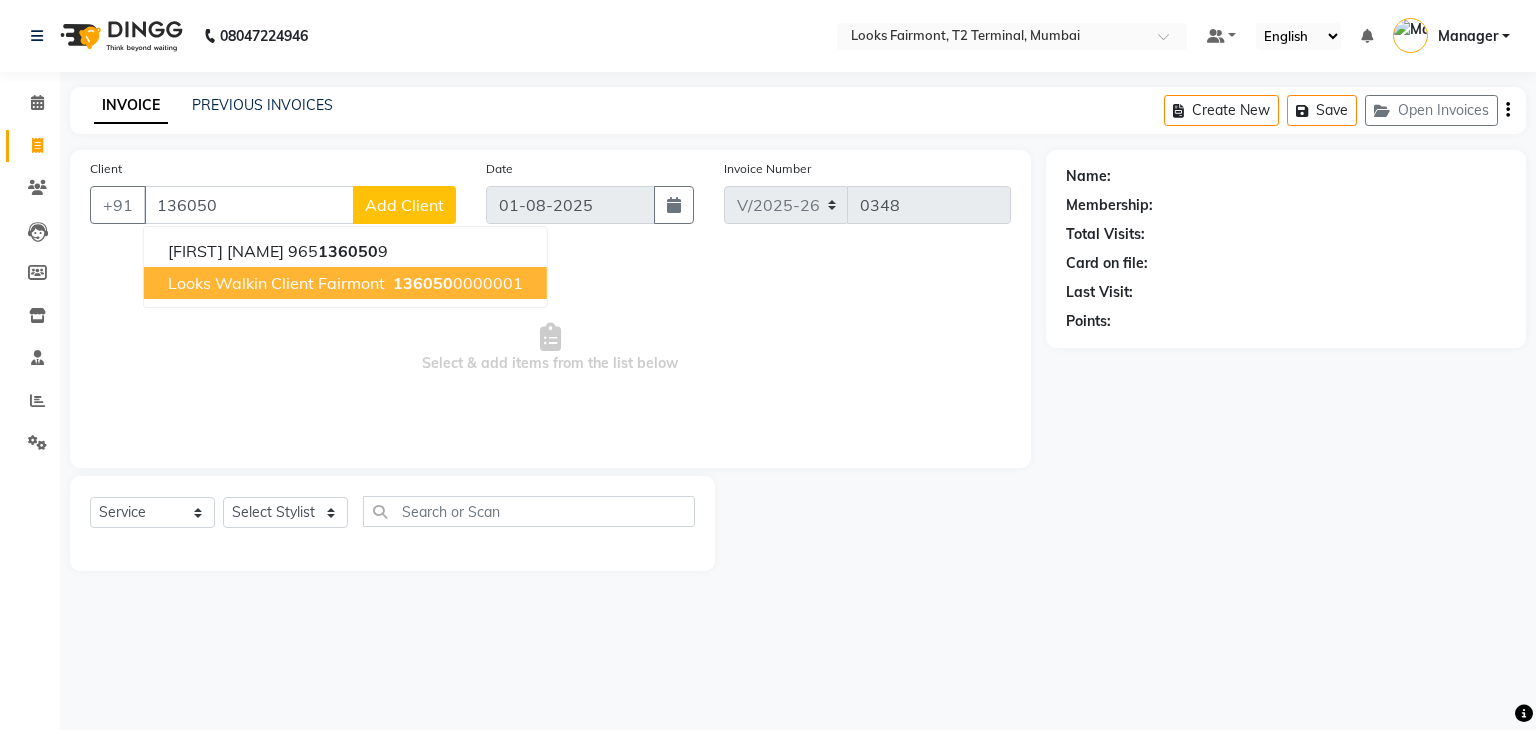 click on "[FIRST] [NAME]  [PHONE] 9 Looks Walkin Client Fairmont   [PHONE] 0000001" at bounding box center [345, 267] 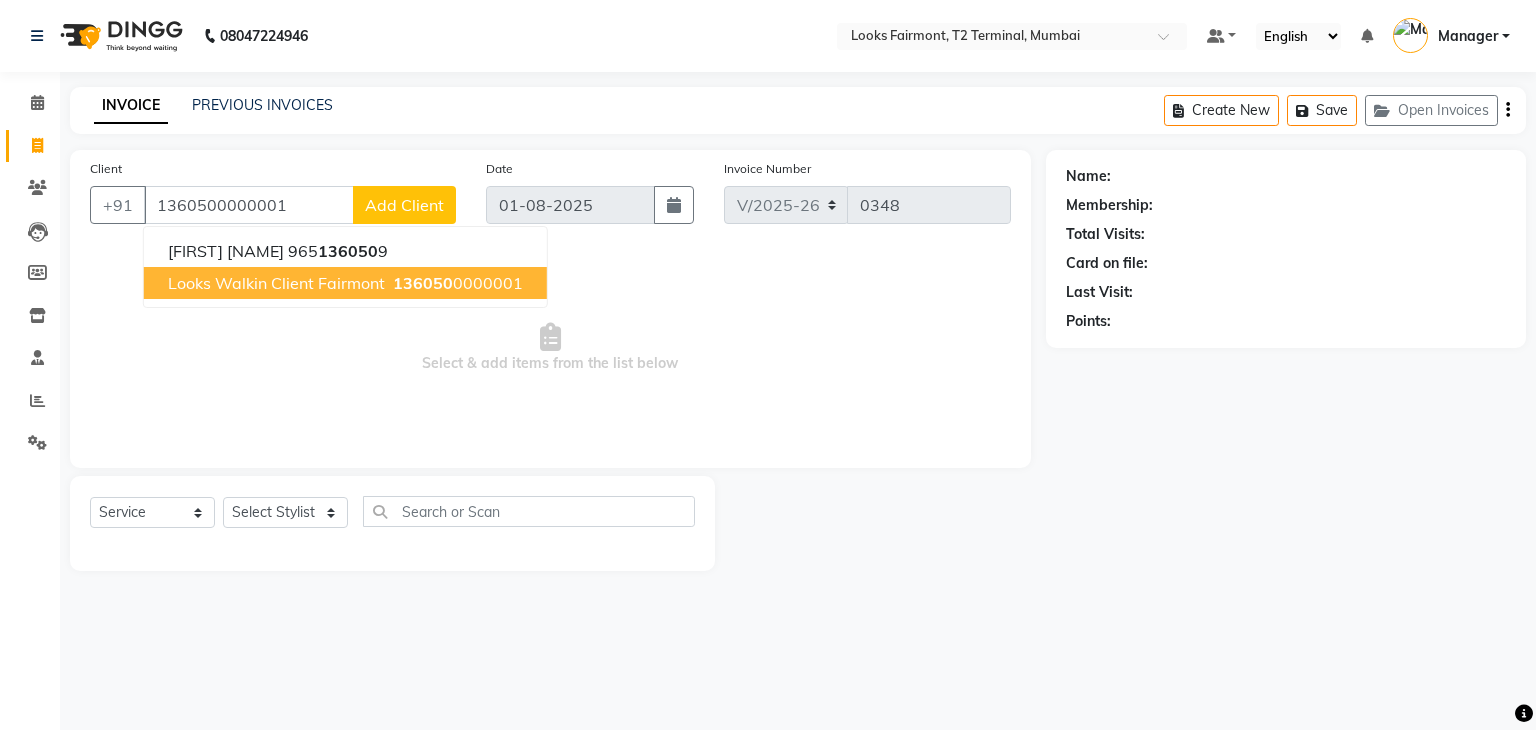 type on "1360500000001" 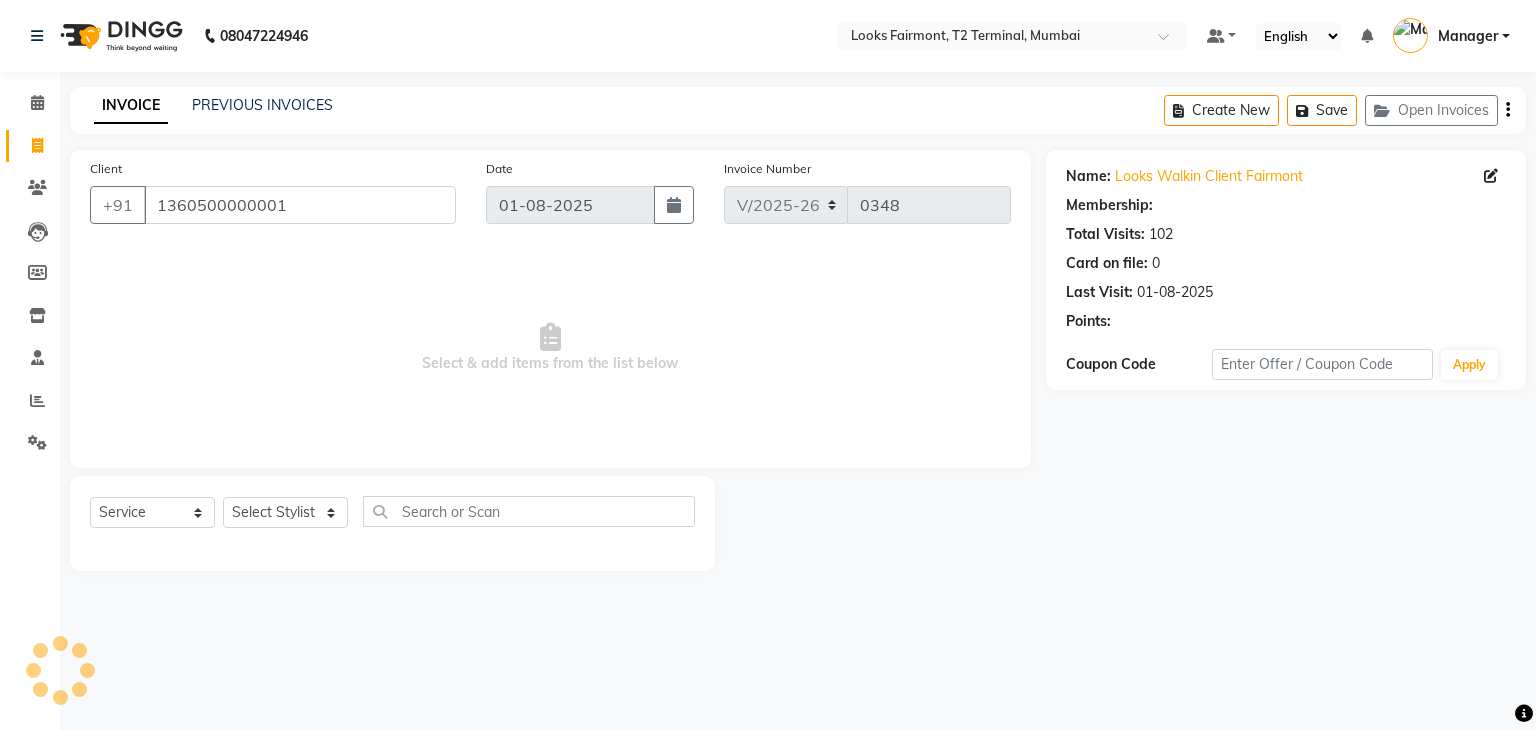 select on "1: Object" 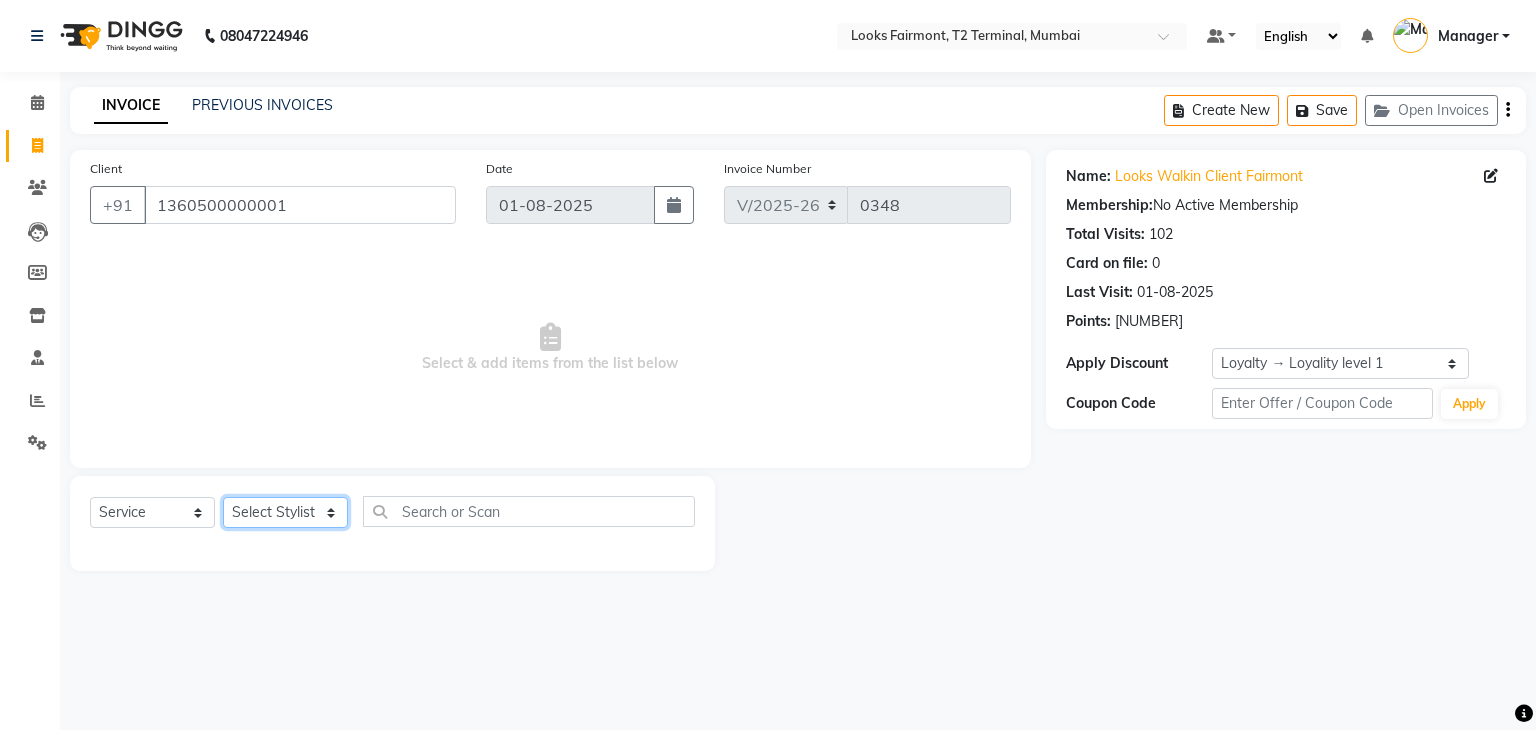 click on "Select Stylist Adil Anisa Counter_Sales Deepak_asst Manager Nisha Preeti Rais Soring_mgr Sunita Tajuddin" 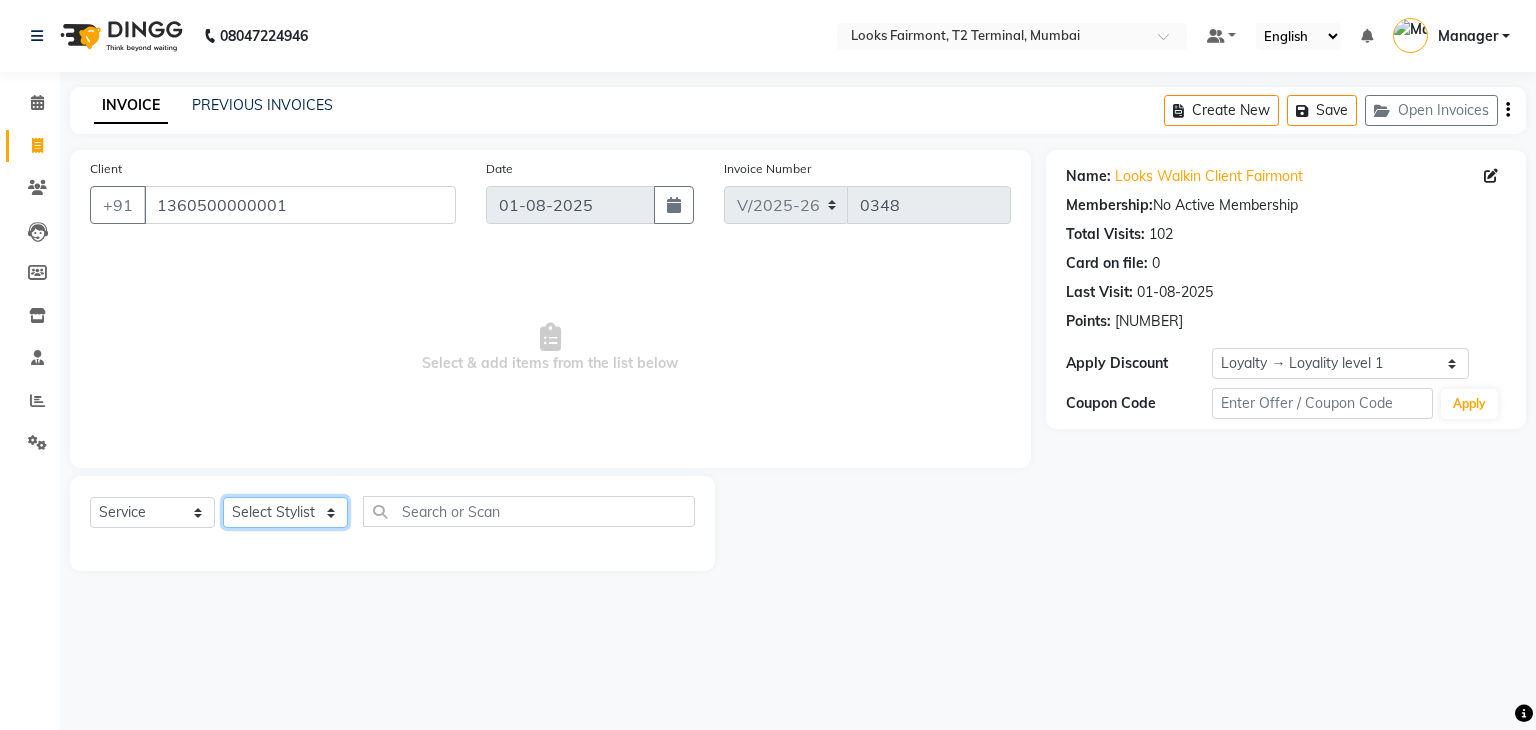 select on "84888" 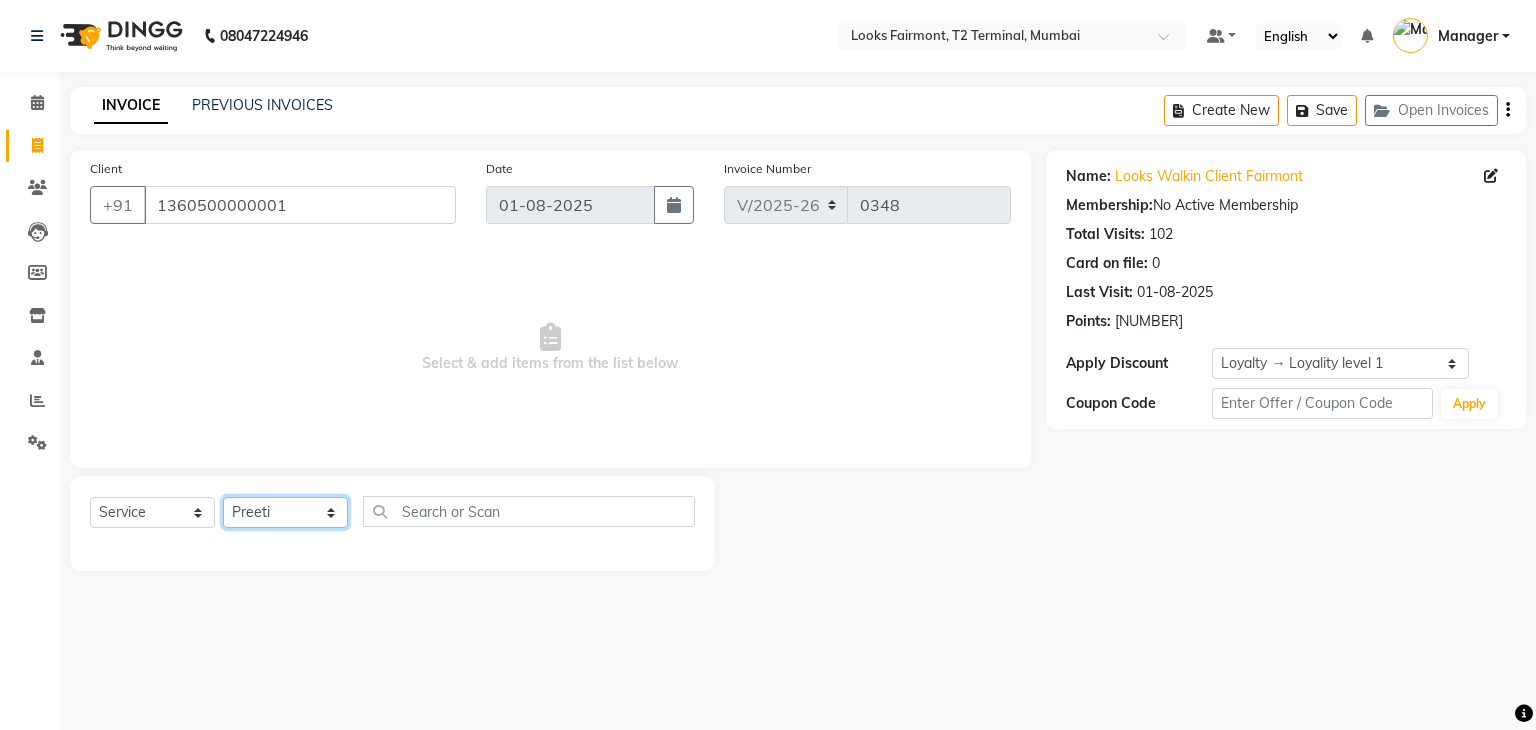 click on "Select Stylist Adil Anisa Counter_Sales Deepak_asst Manager Nisha Preeti Rais Soring_mgr Sunita Tajuddin" 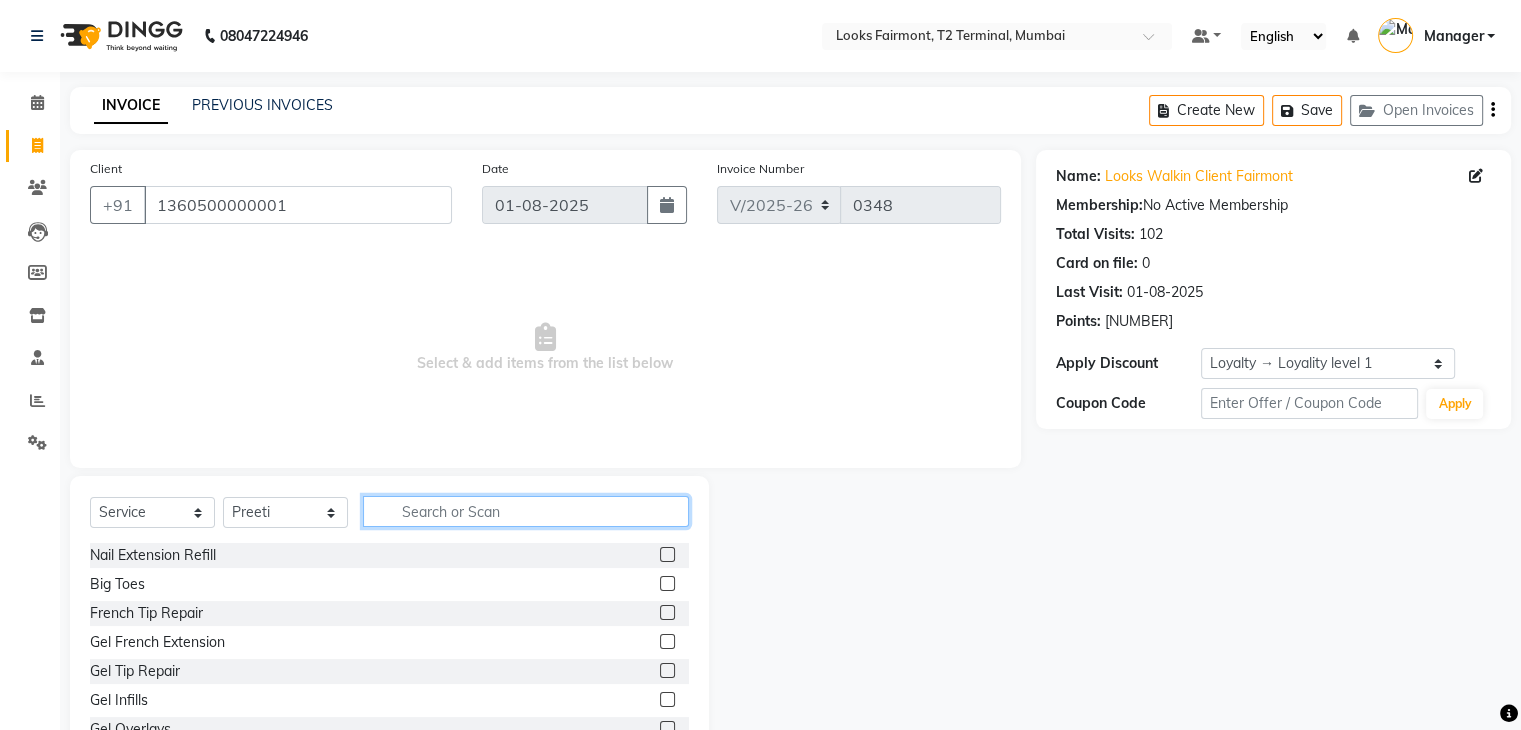 click 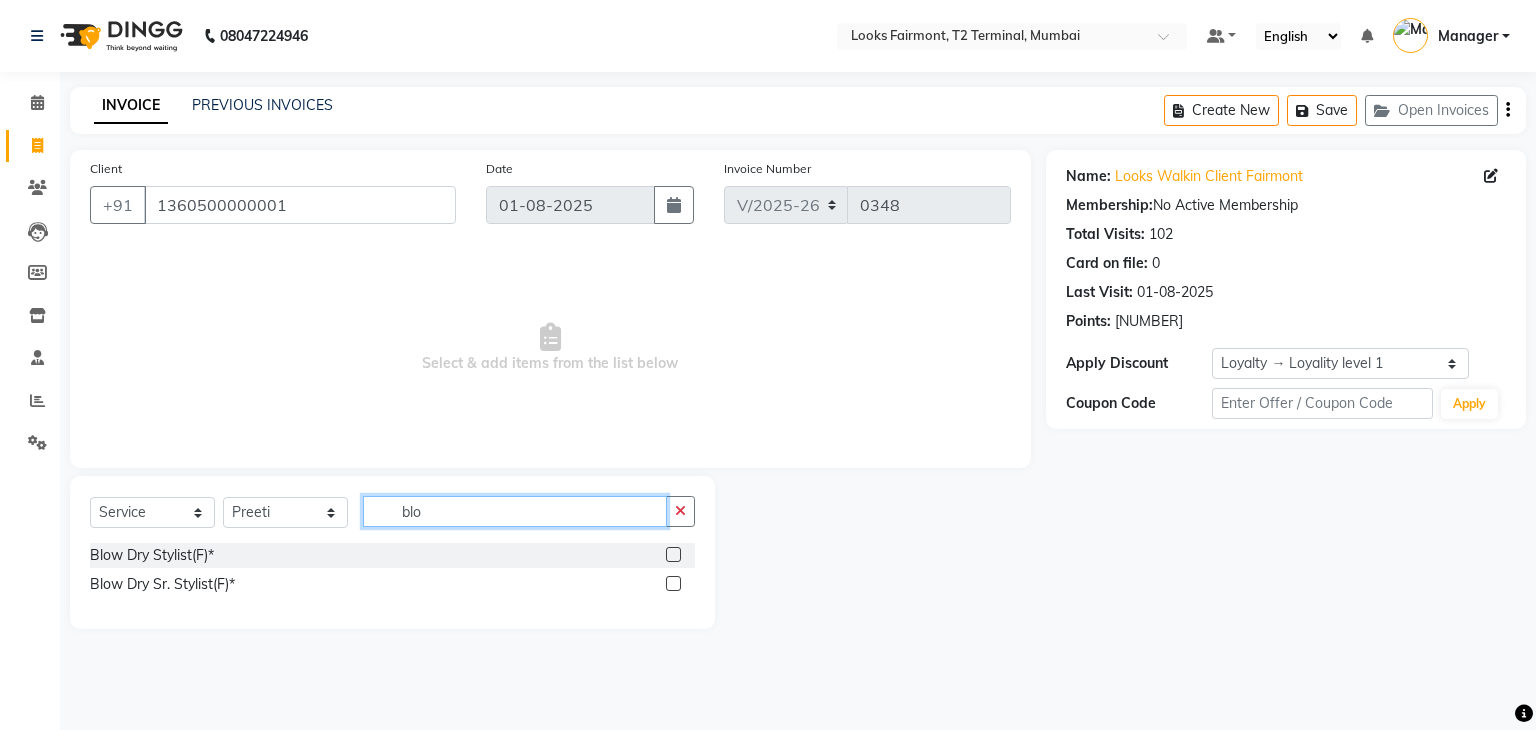 type on "blo" 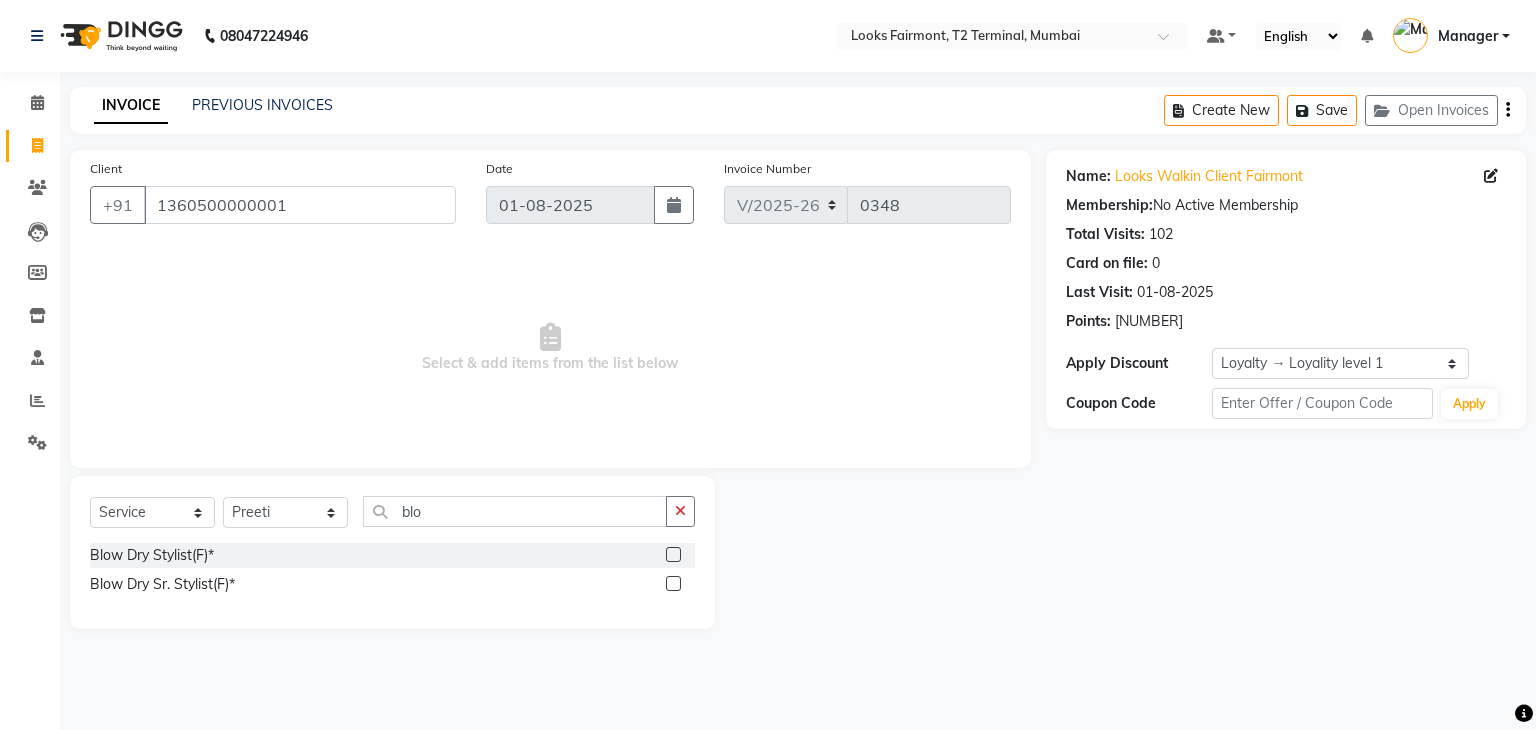 click on "Blow Dry Stylist(F)*" 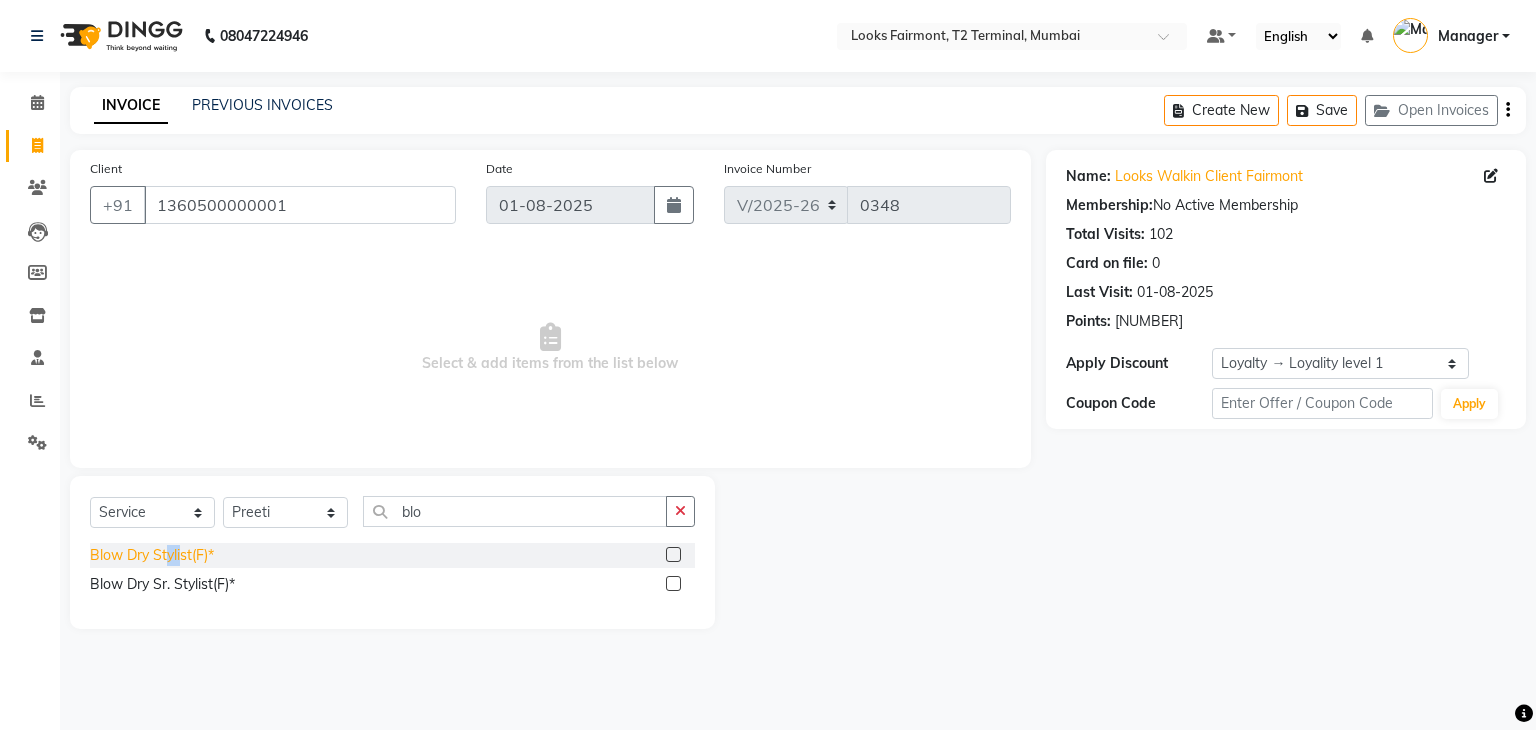 click on "Blow Dry Stylist(F)*" 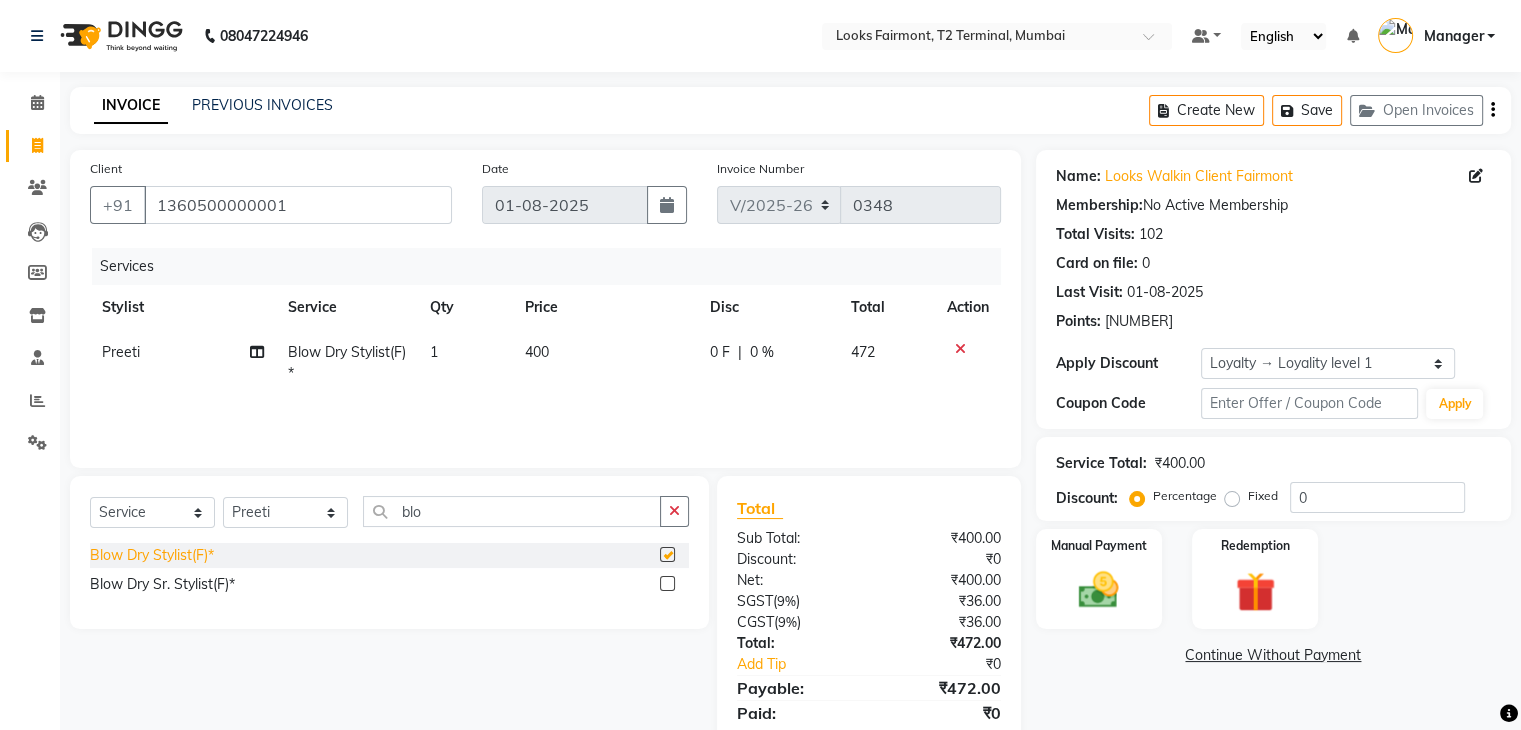 checkbox on "false" 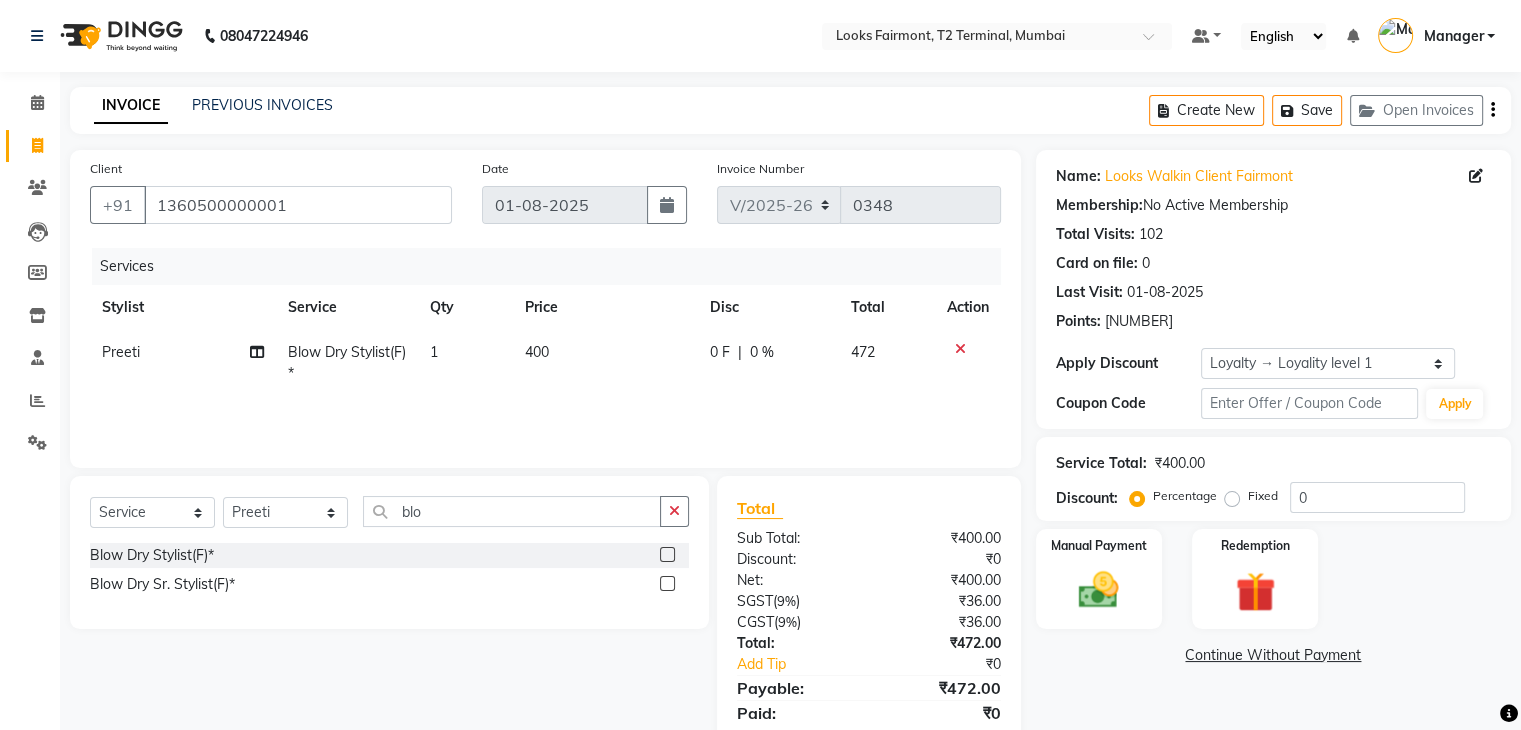 click on "400" 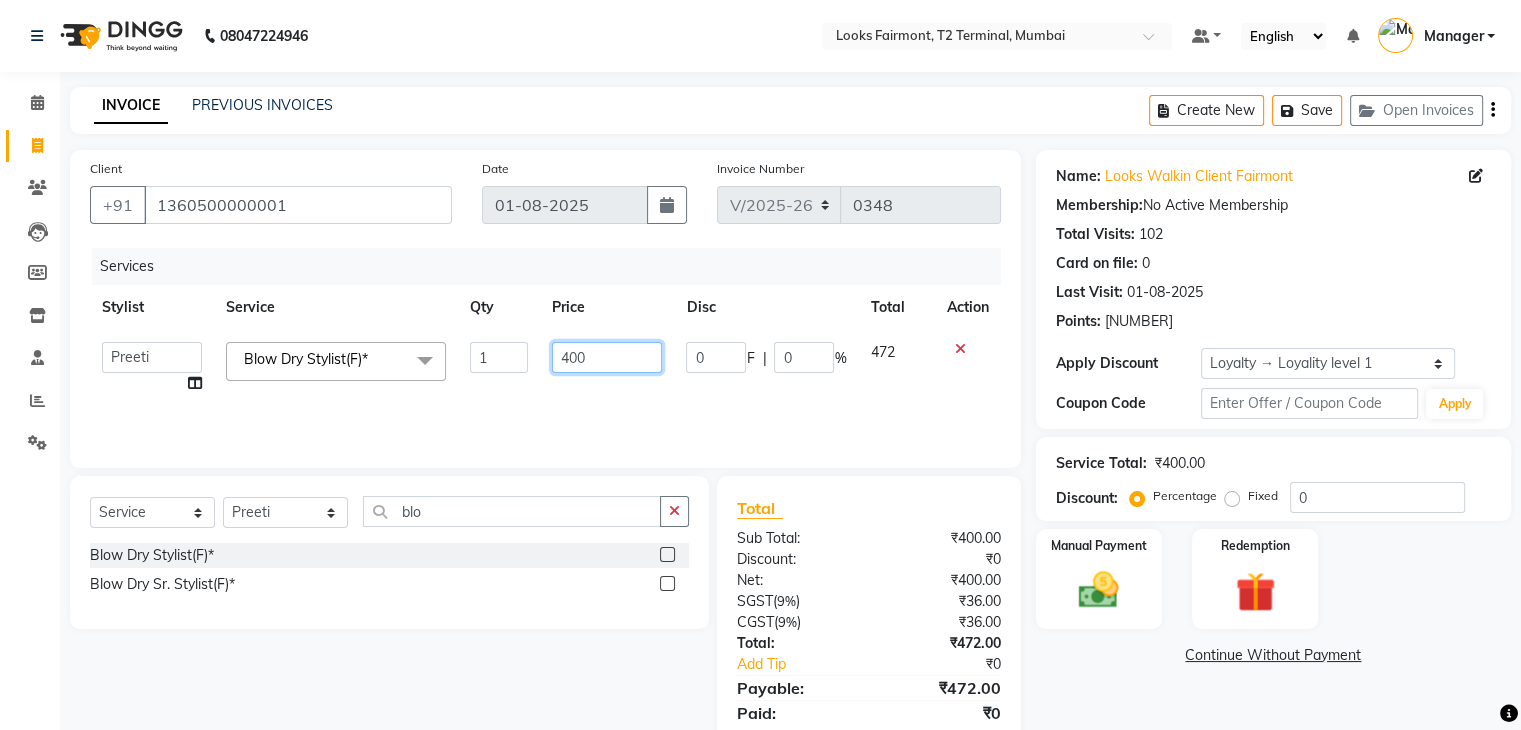 drag, startPoint x: 647, startPoint y: 363, endPoint x: 495, endPoint y: 357, distance: 152.11838 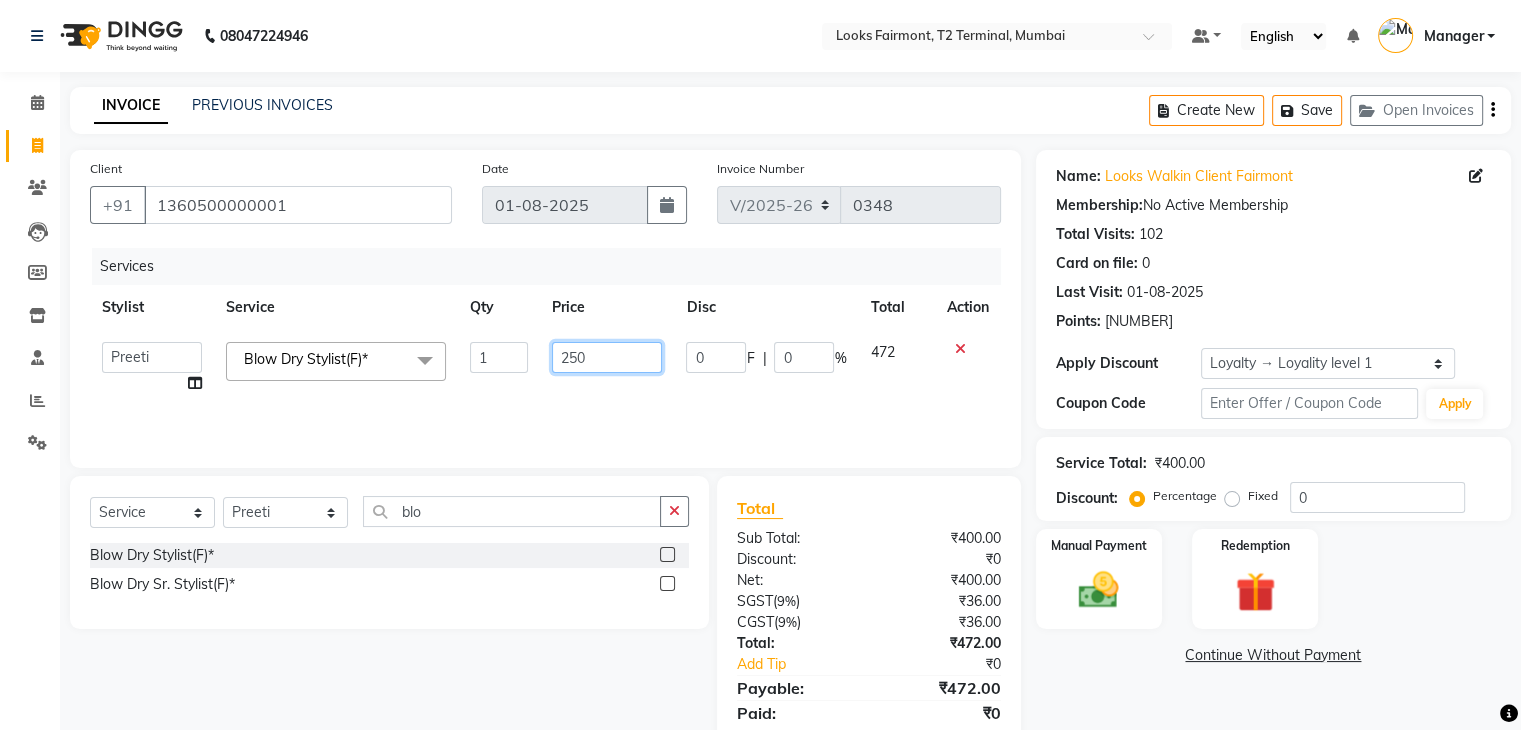 type on "2500" 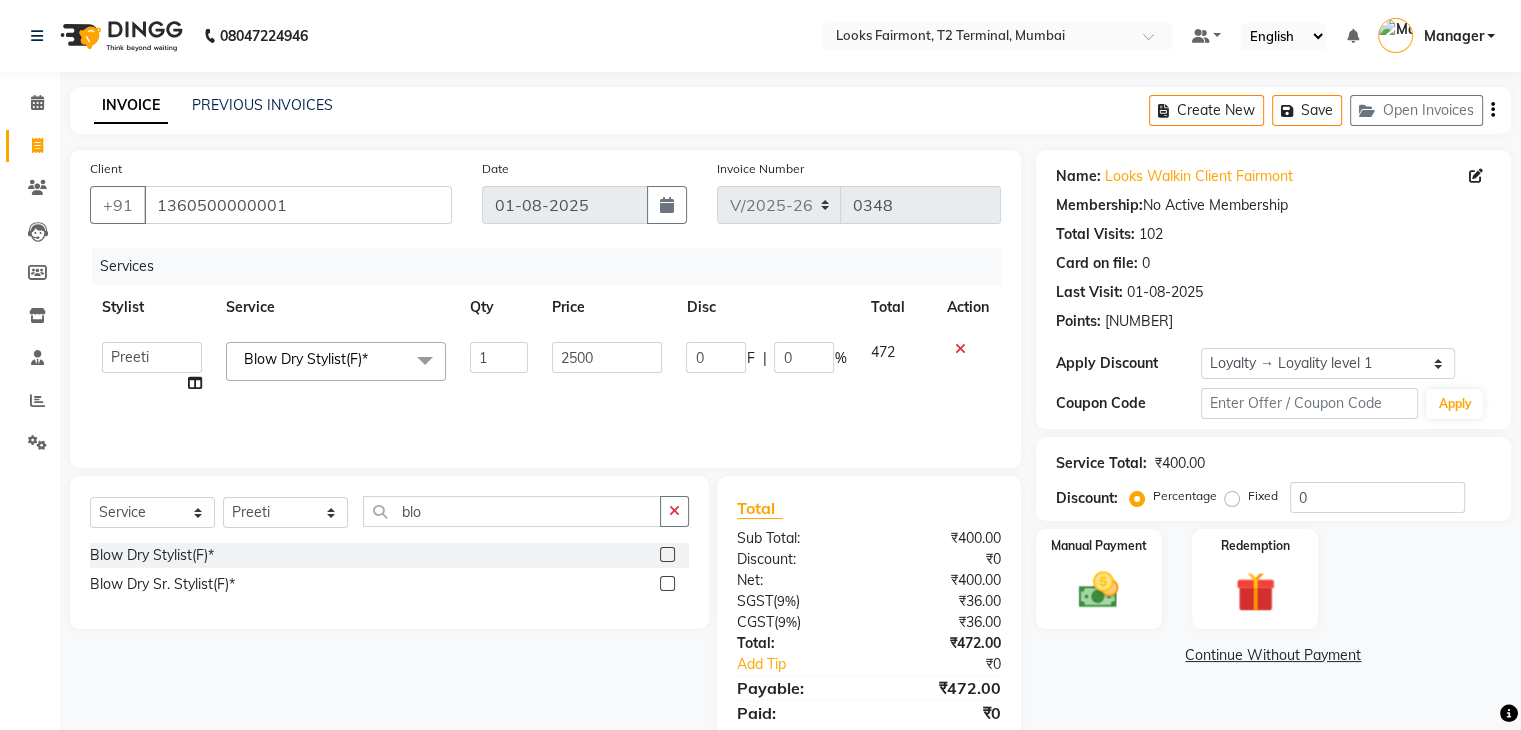 click on "Select  Service  Product  Membership  Package Voucher Prepaid Gift Card  Select Stylist [FIRST] [FIRST] [NAME] [NAME] [NAME] [FIRST] [FIRST] [FIRST] [NAME] [FIRST] [NAME] blo Blow Dry Stylist(F)*  Blow Dry Sr. Stylist(F)*" 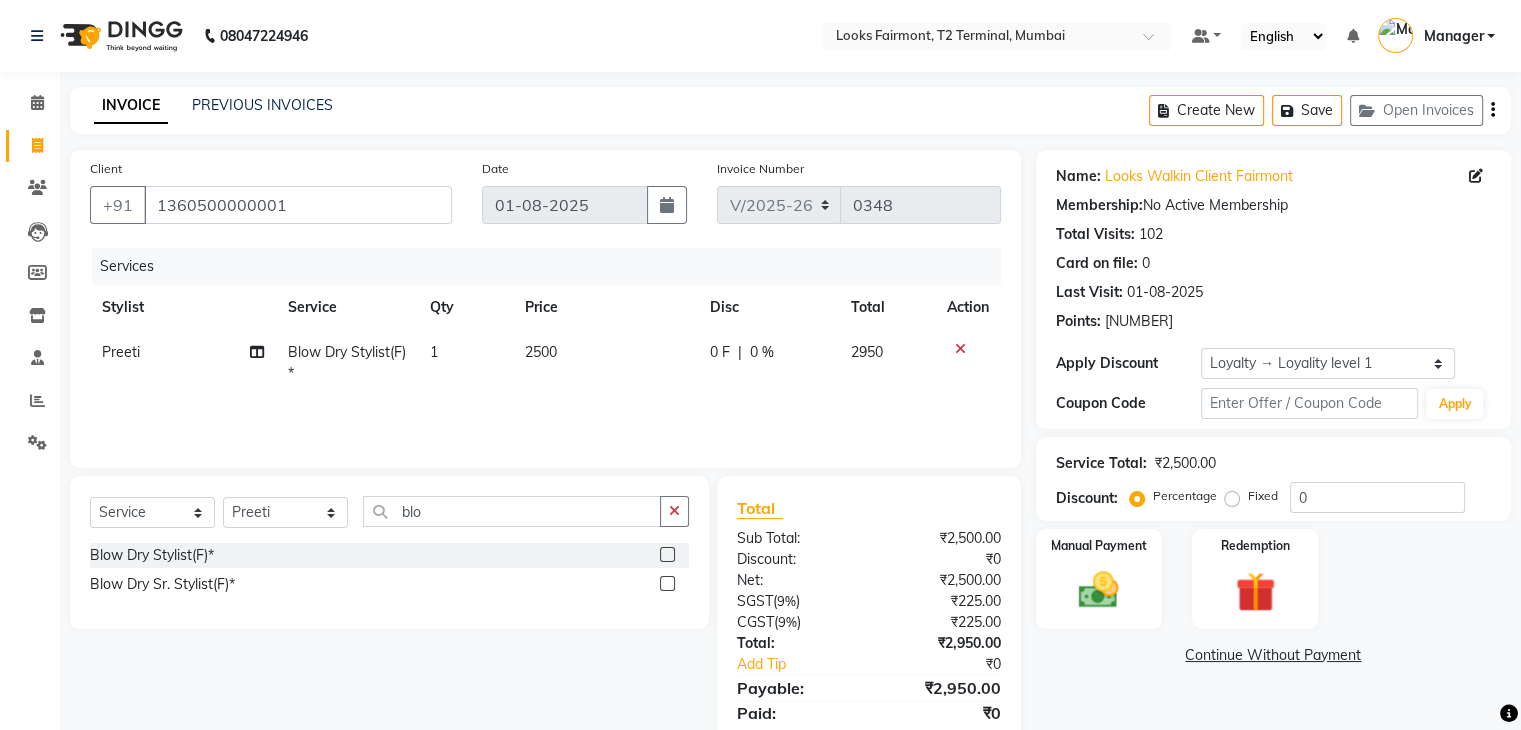 scroll, scrollTop: 71, scrollLeft: 0, axis: vertical 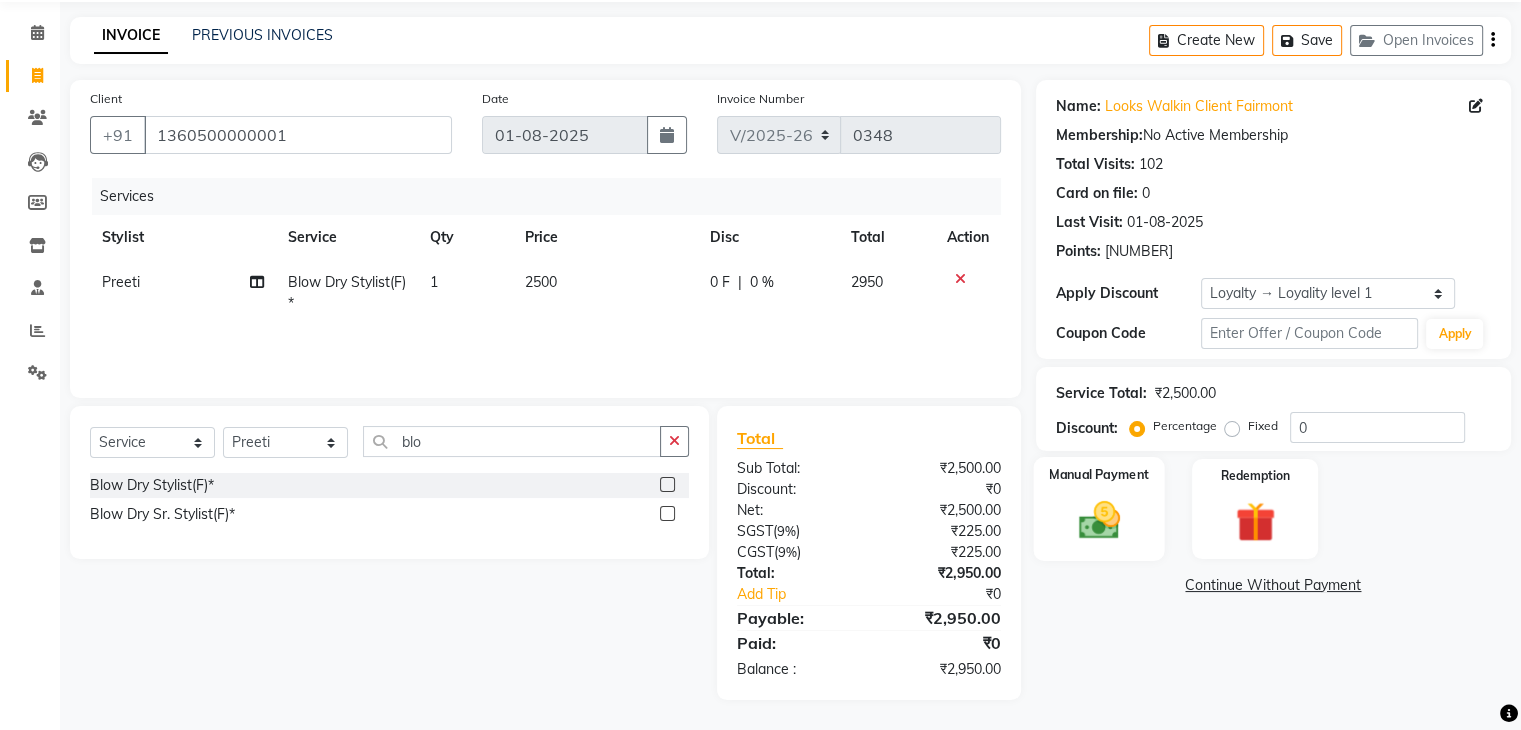 click 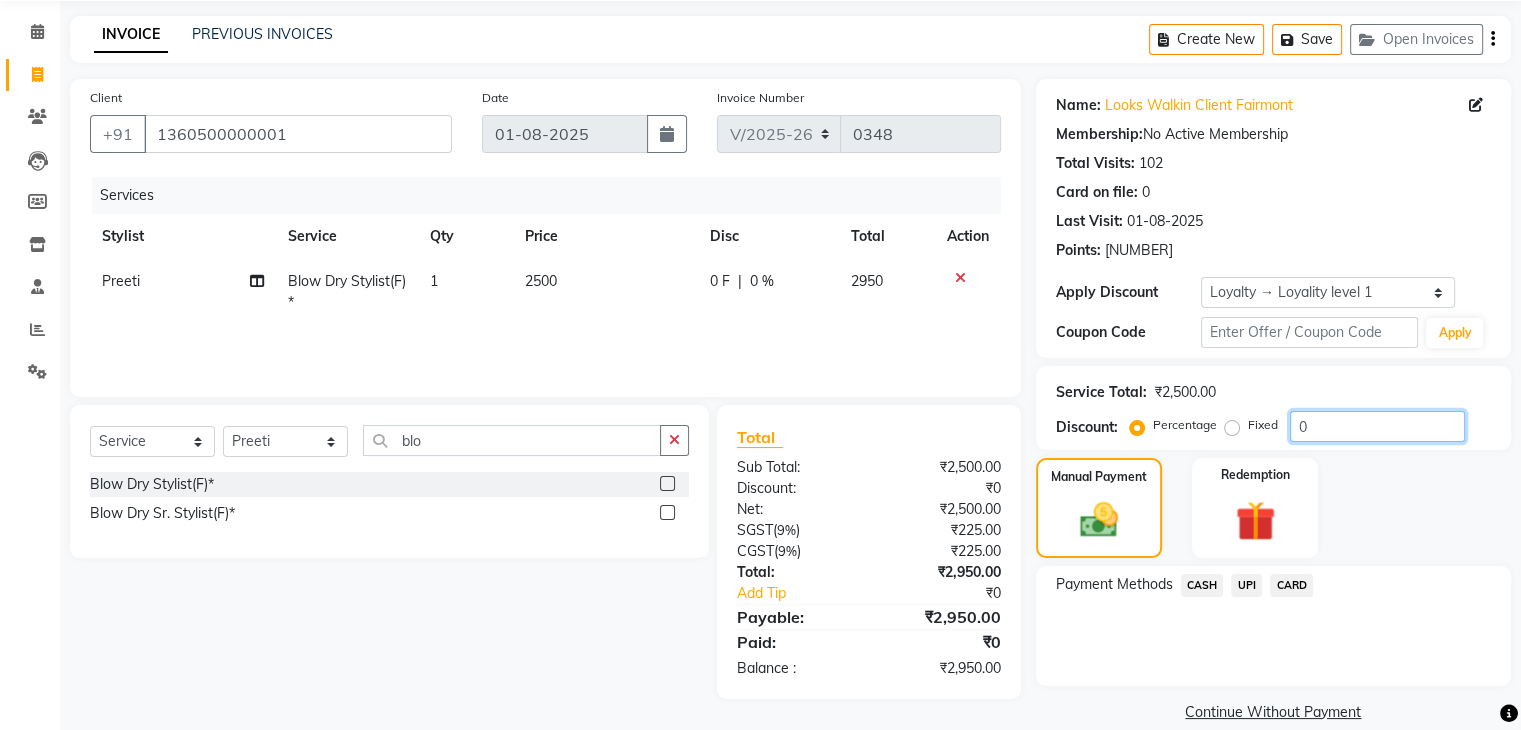 click on "0" 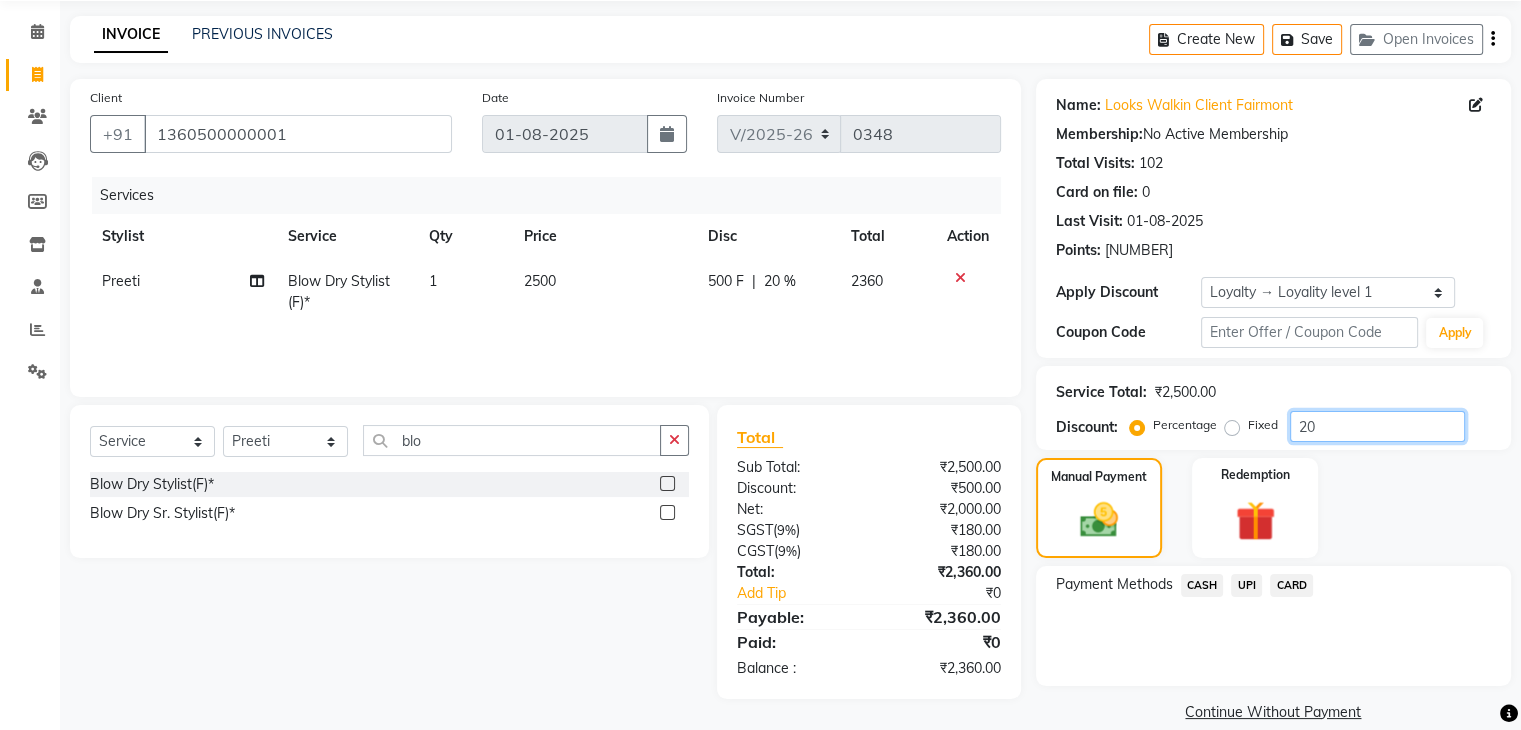 type on "20" 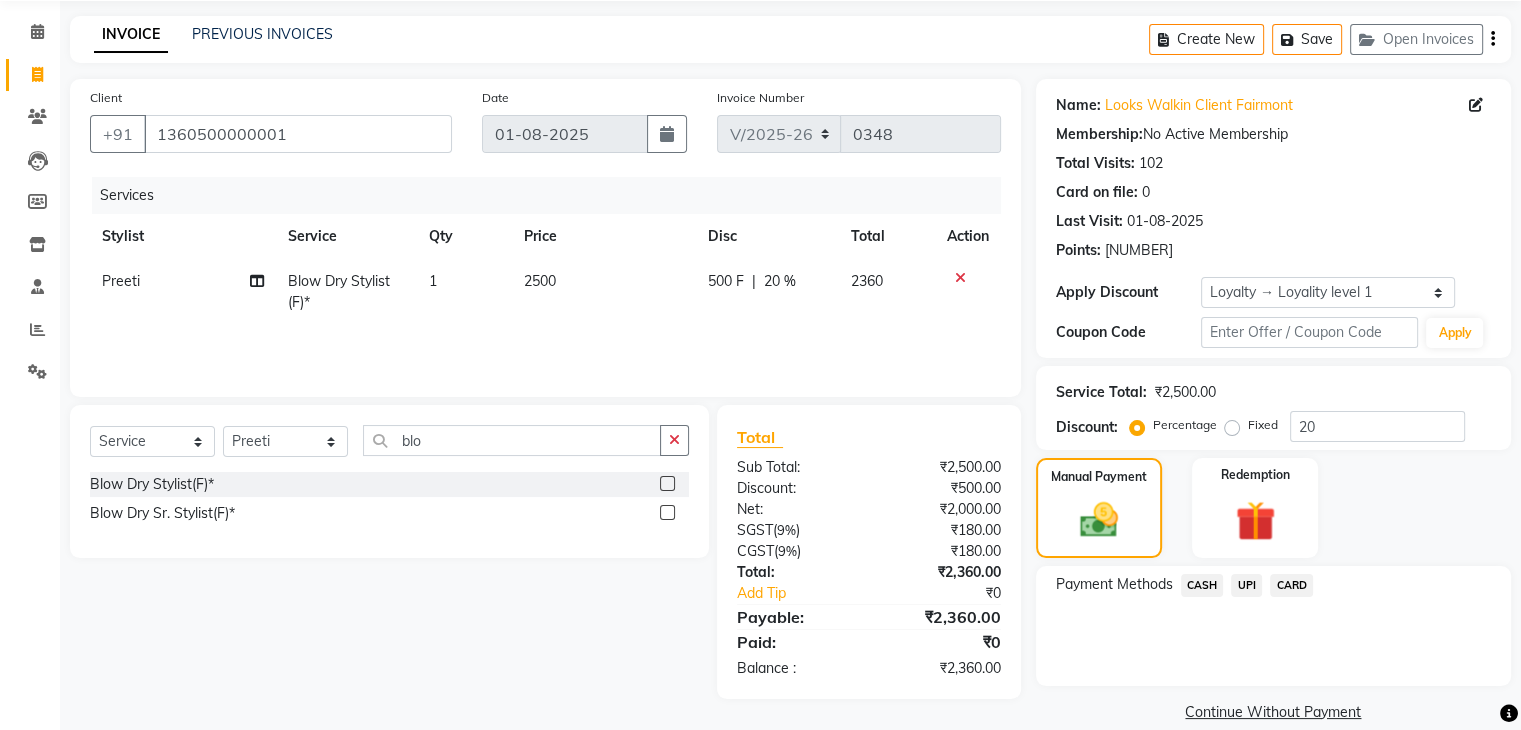 click on "Payment Methods  CASH   UPI   CARD" 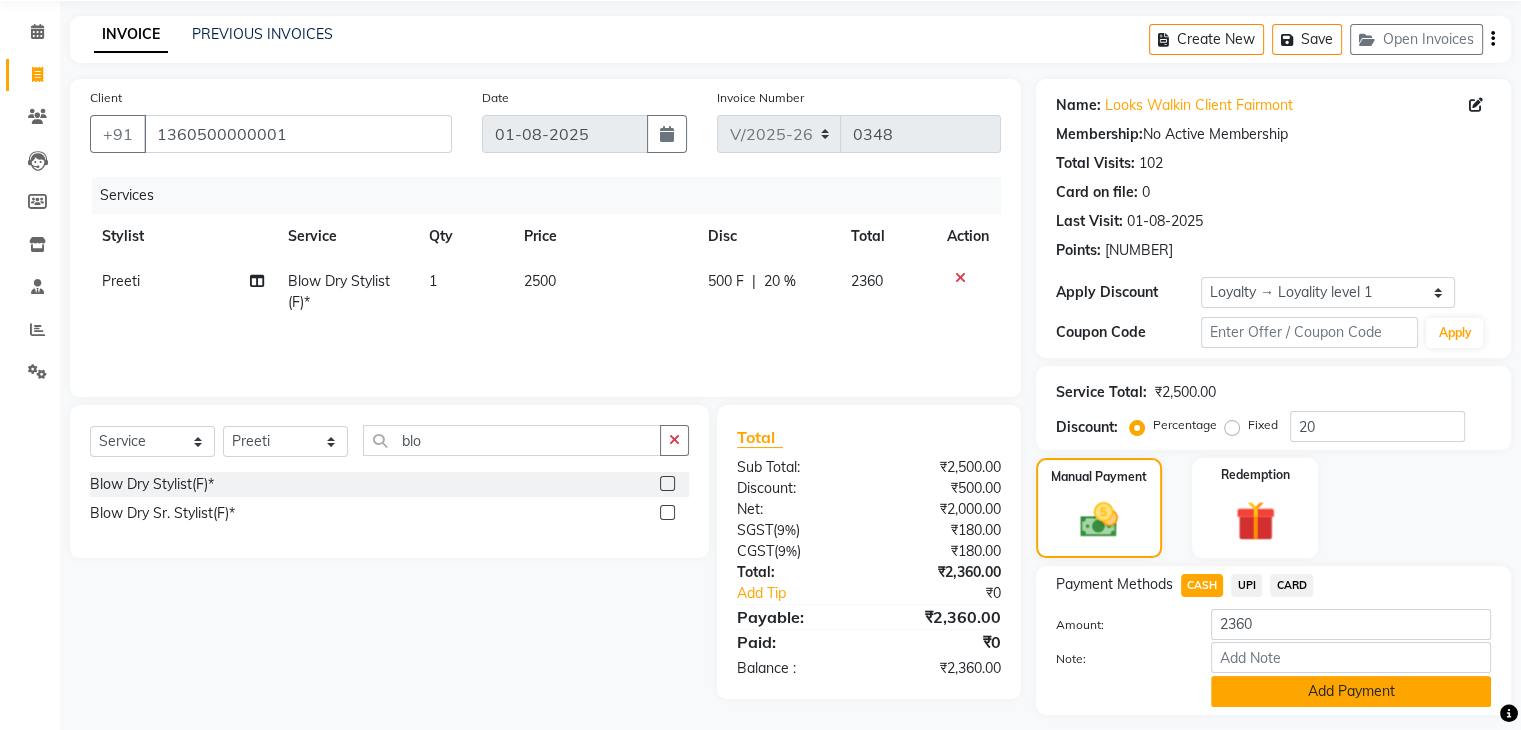 click on "Add Payment" 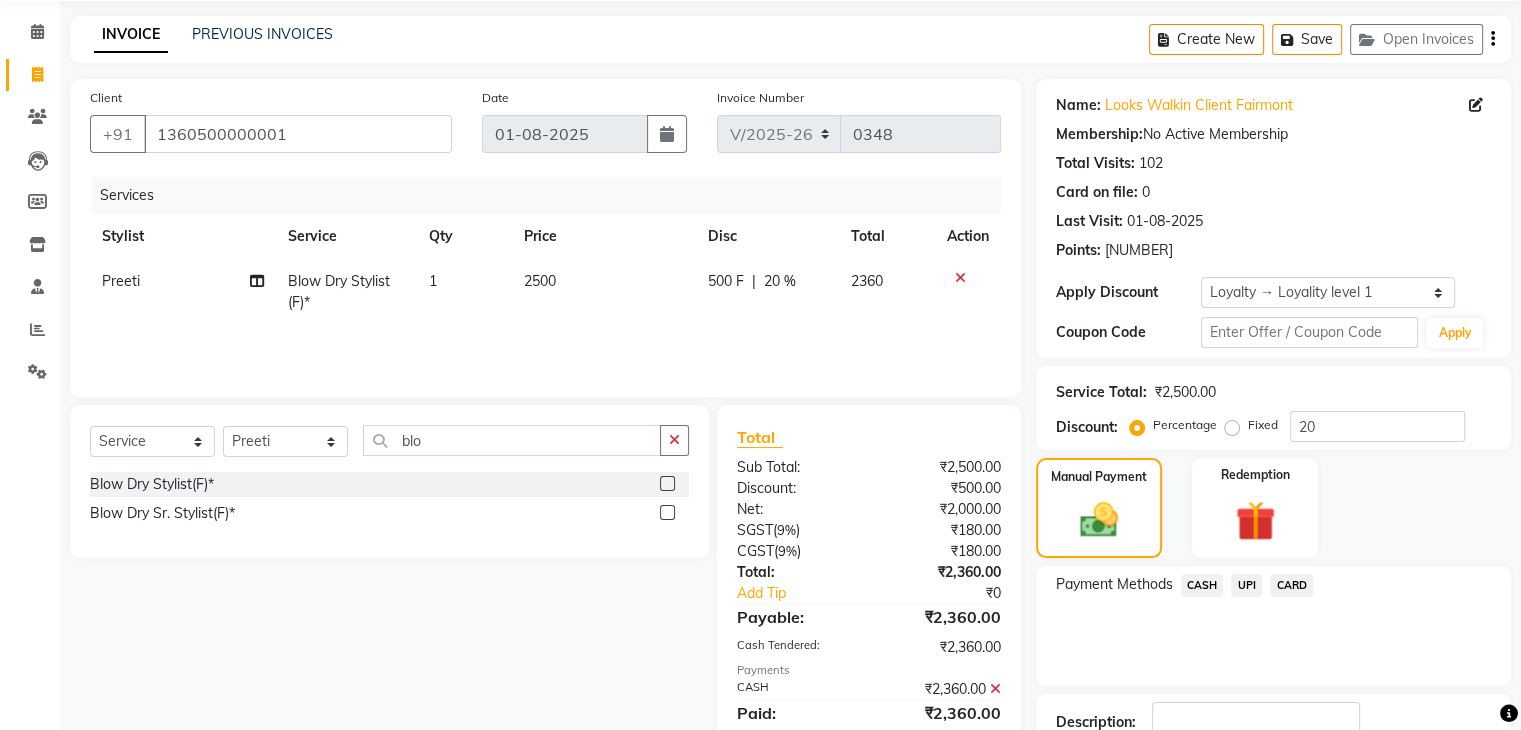 scroll, scrollTop: 242, scrollLeft: 0, axis: vertical 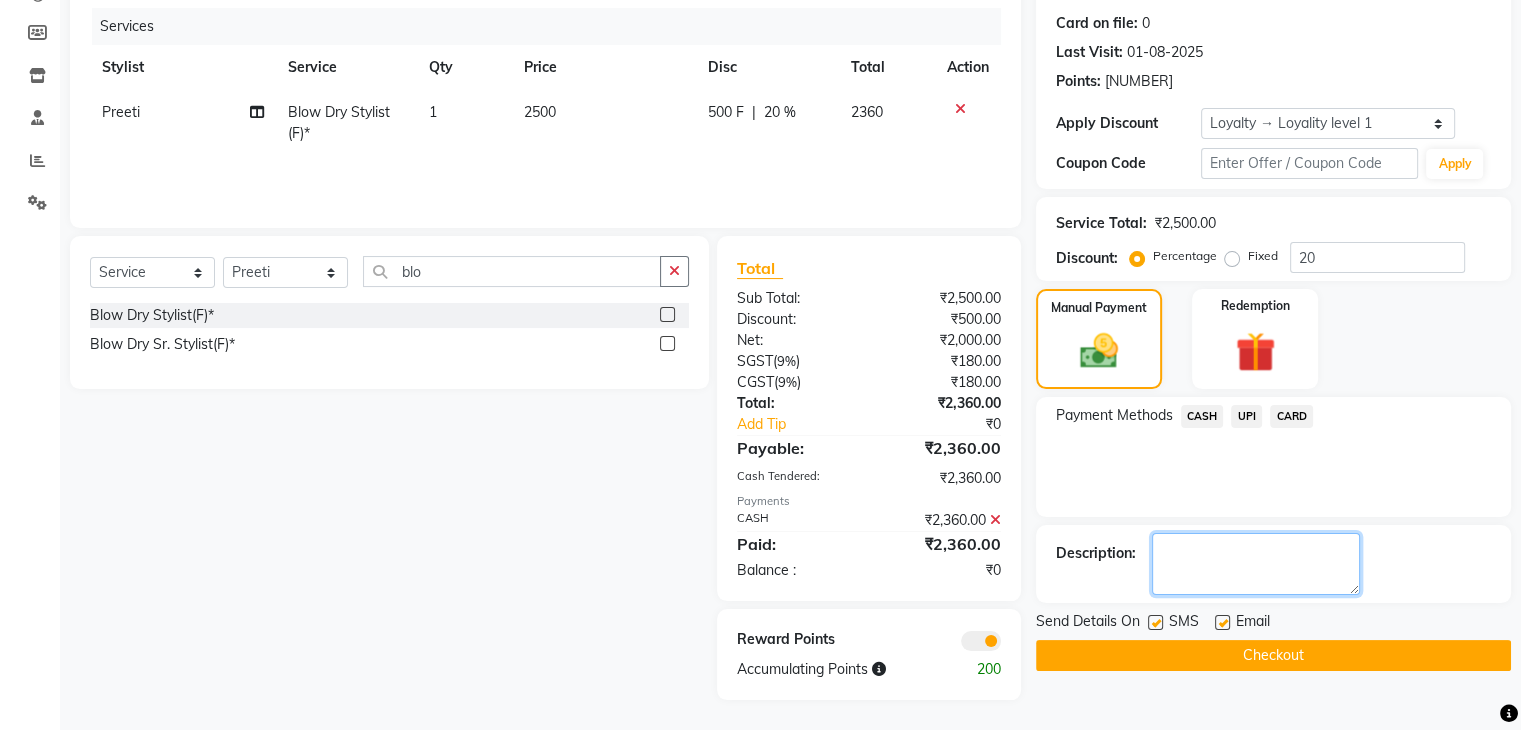 click 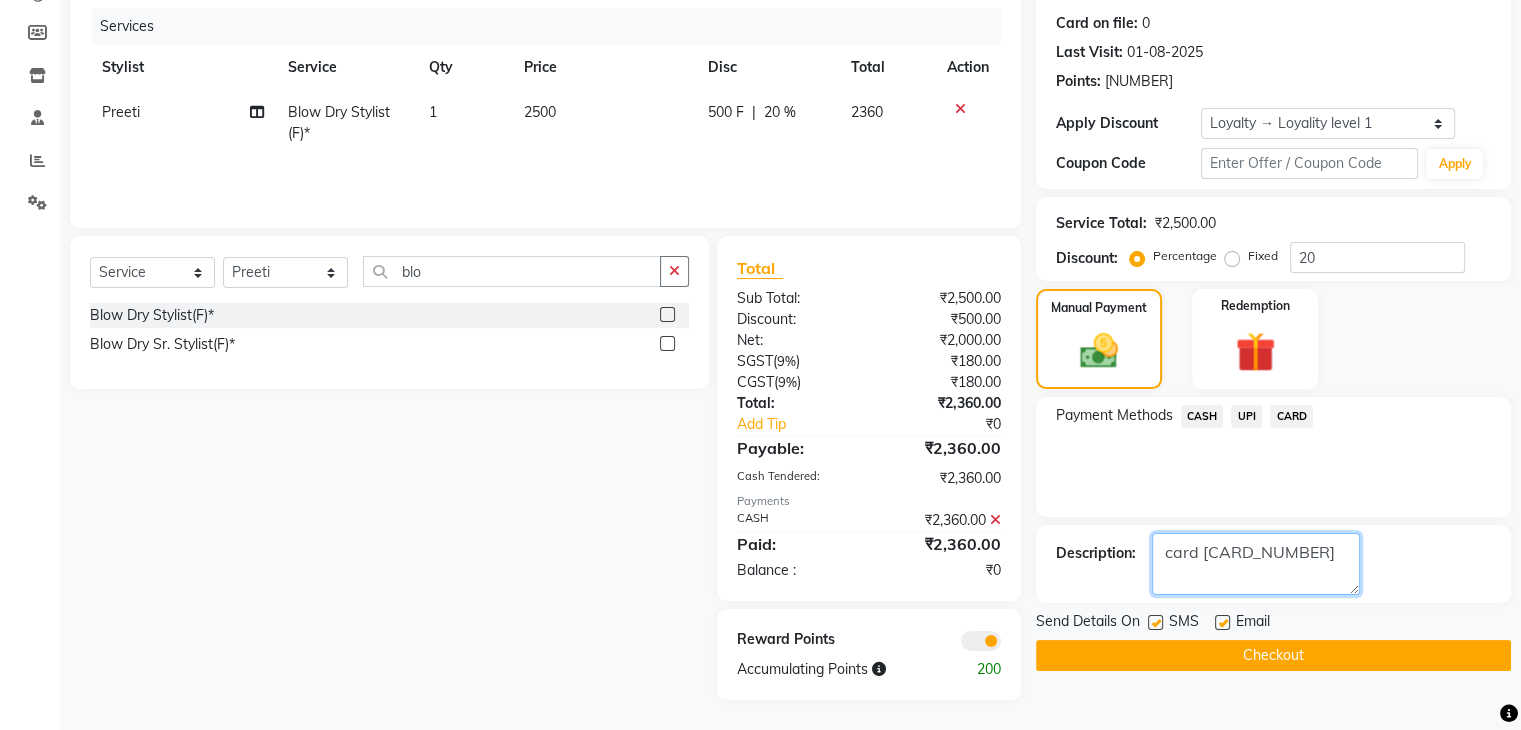 type on "card [CARD_NUMBER]" 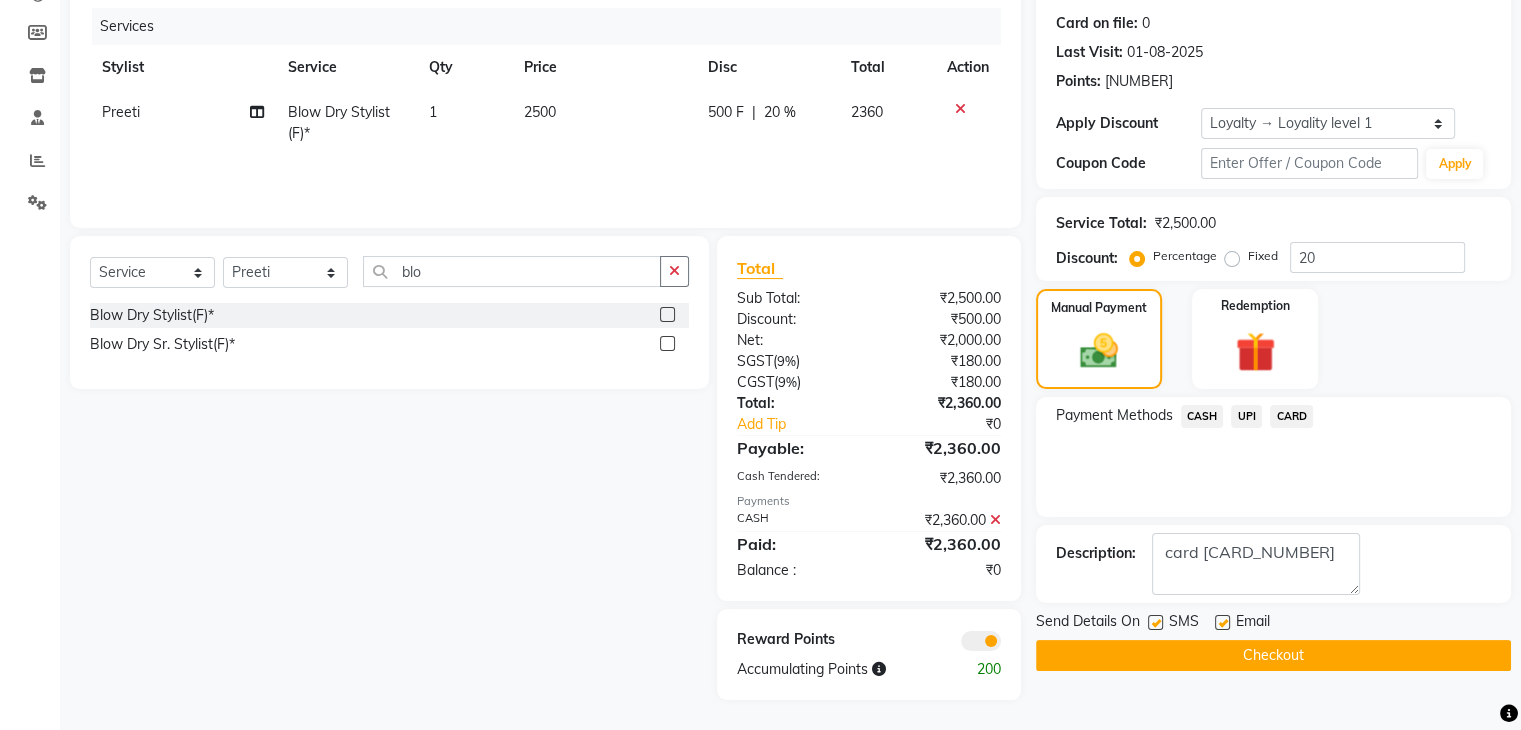 click on "Checkout" 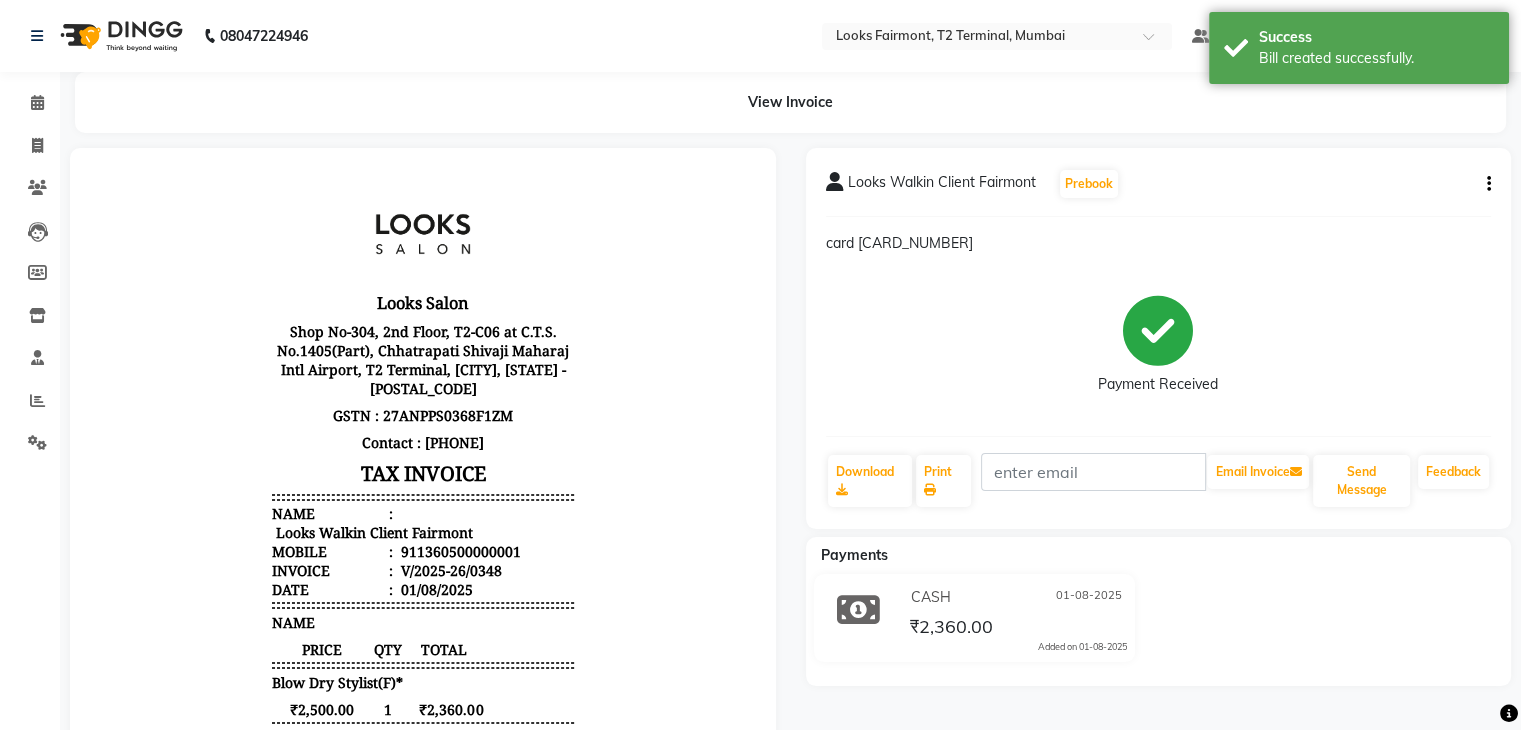 scroll, scrollTop: 0, scrollLeft: 0, axis: both 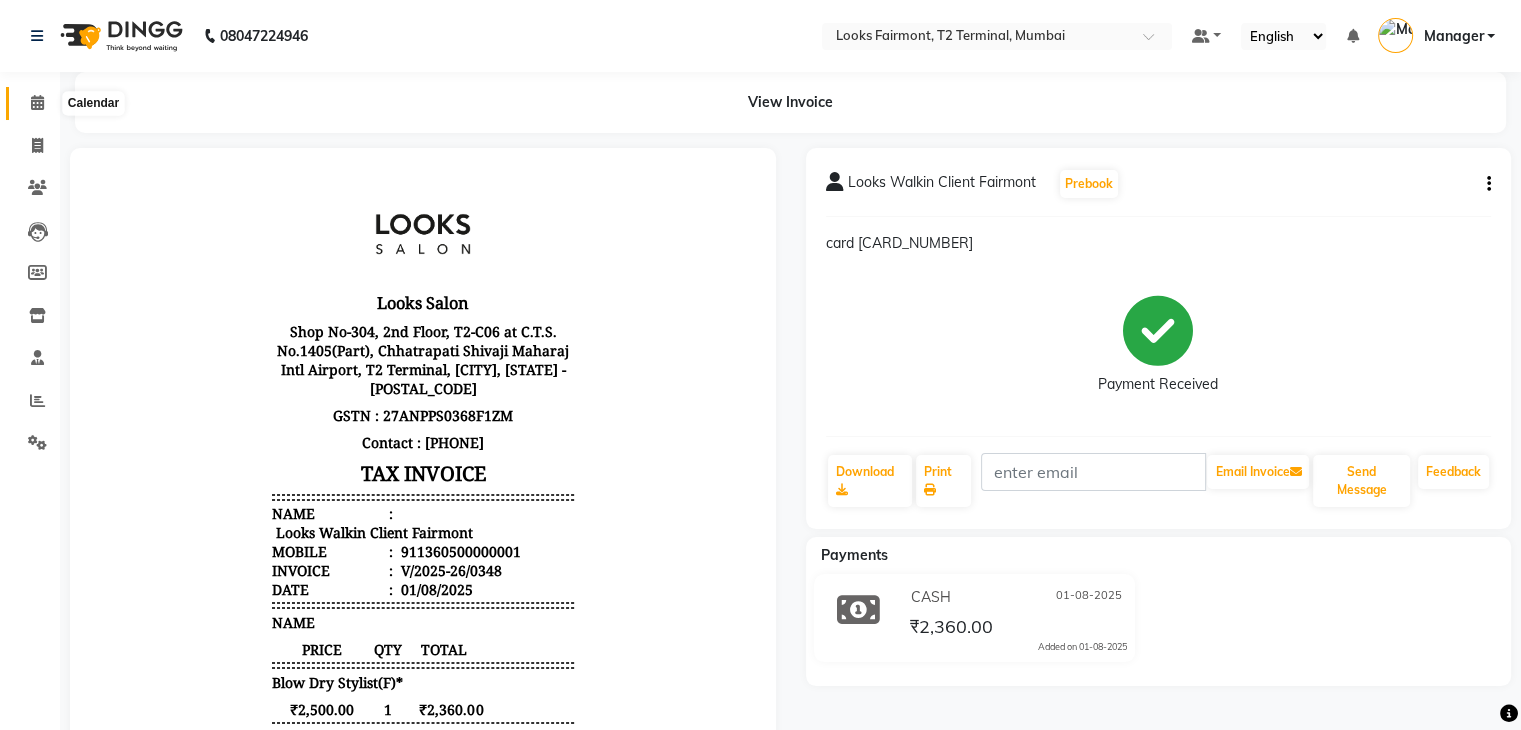 click 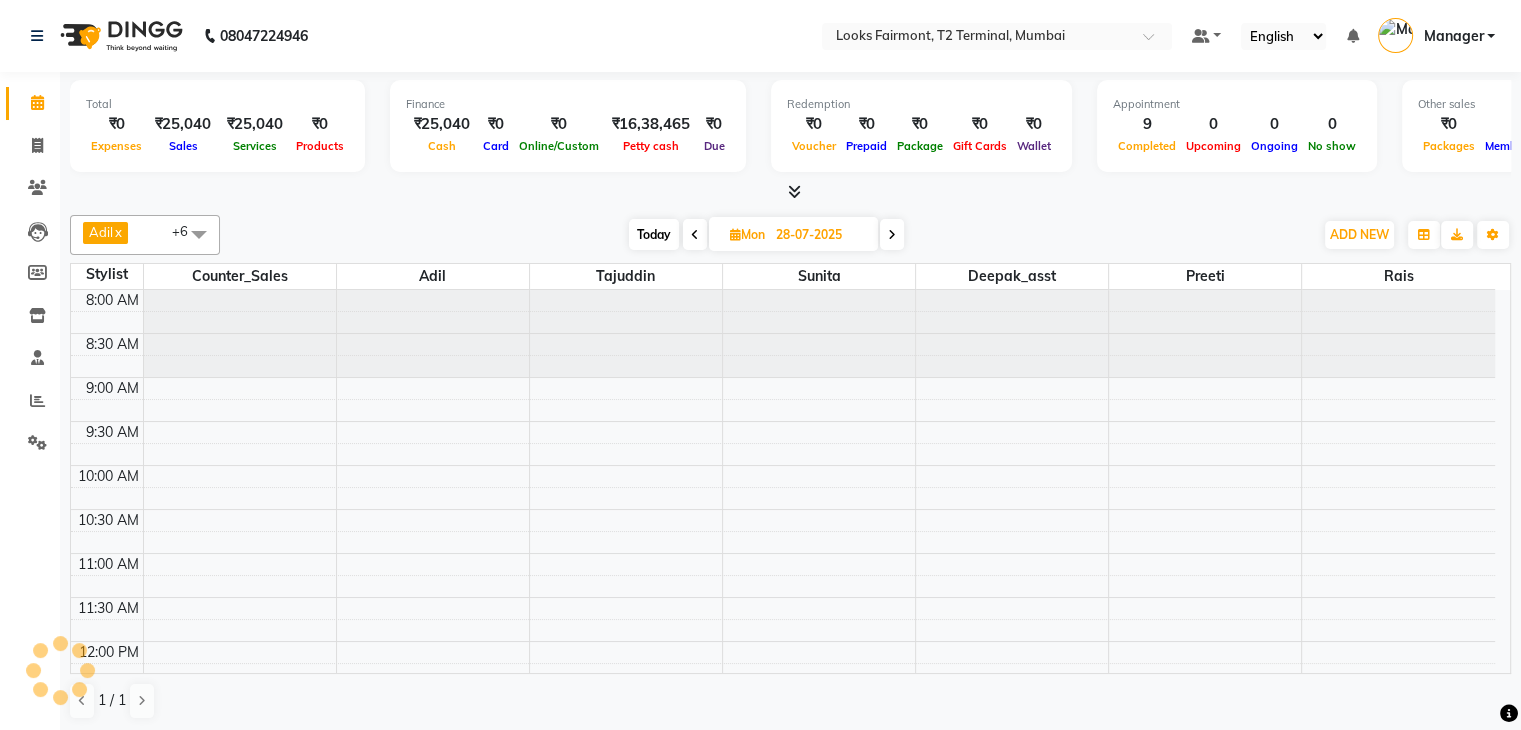 scroll, scrollTop: 624, scrollLeft: 0, axis: vertical 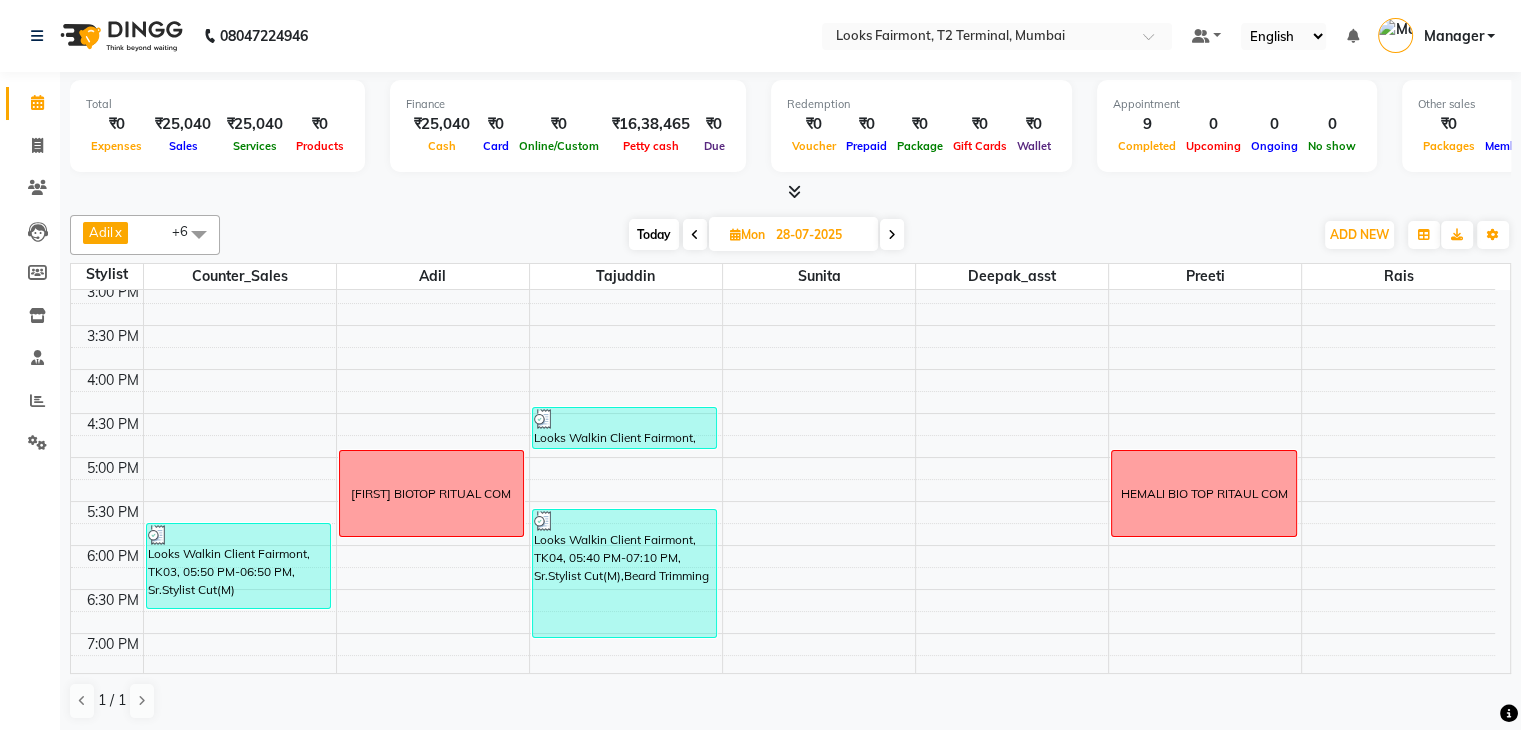 click at bounding box center [794, 191] 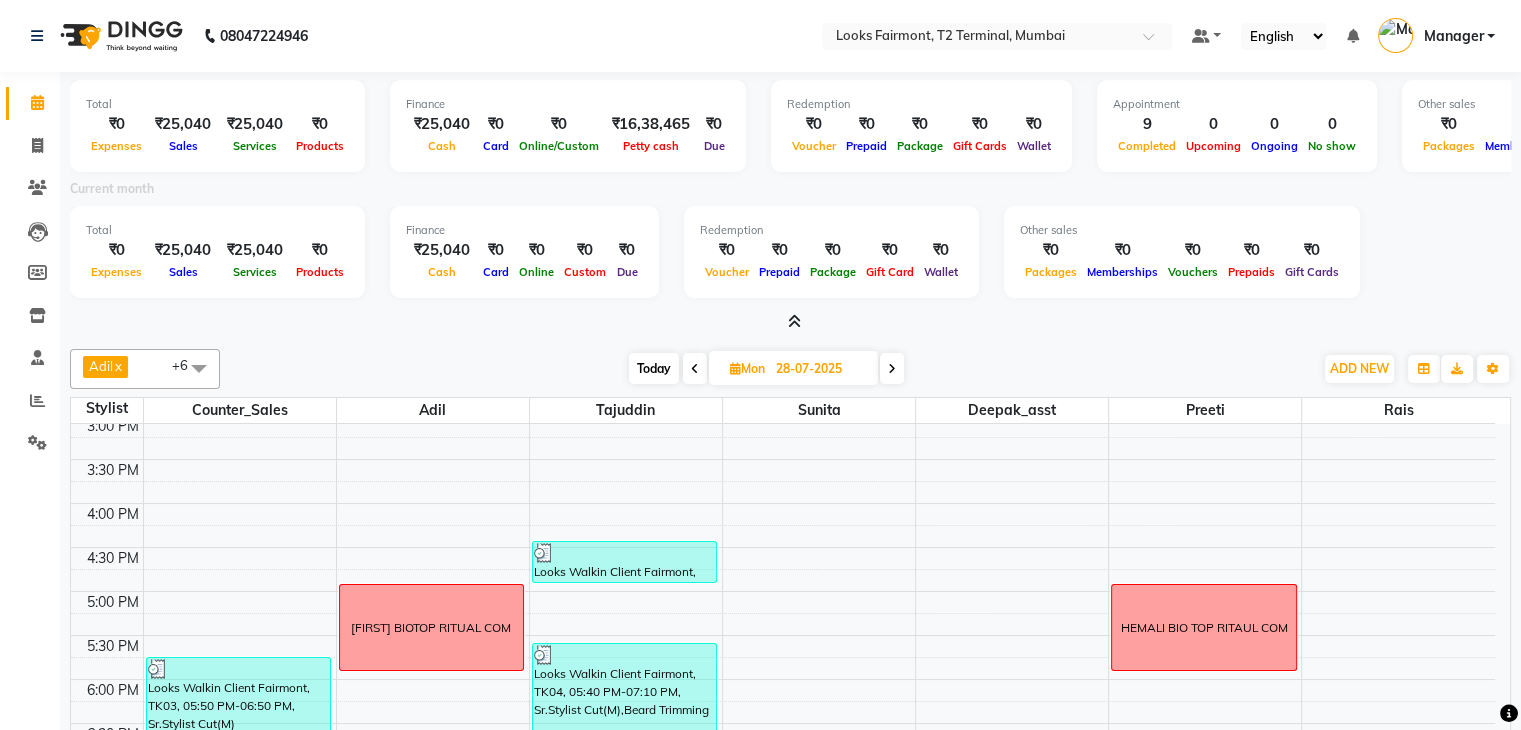 scroll, scrollTop: 661, scrollLeft: 0, axis: vertical 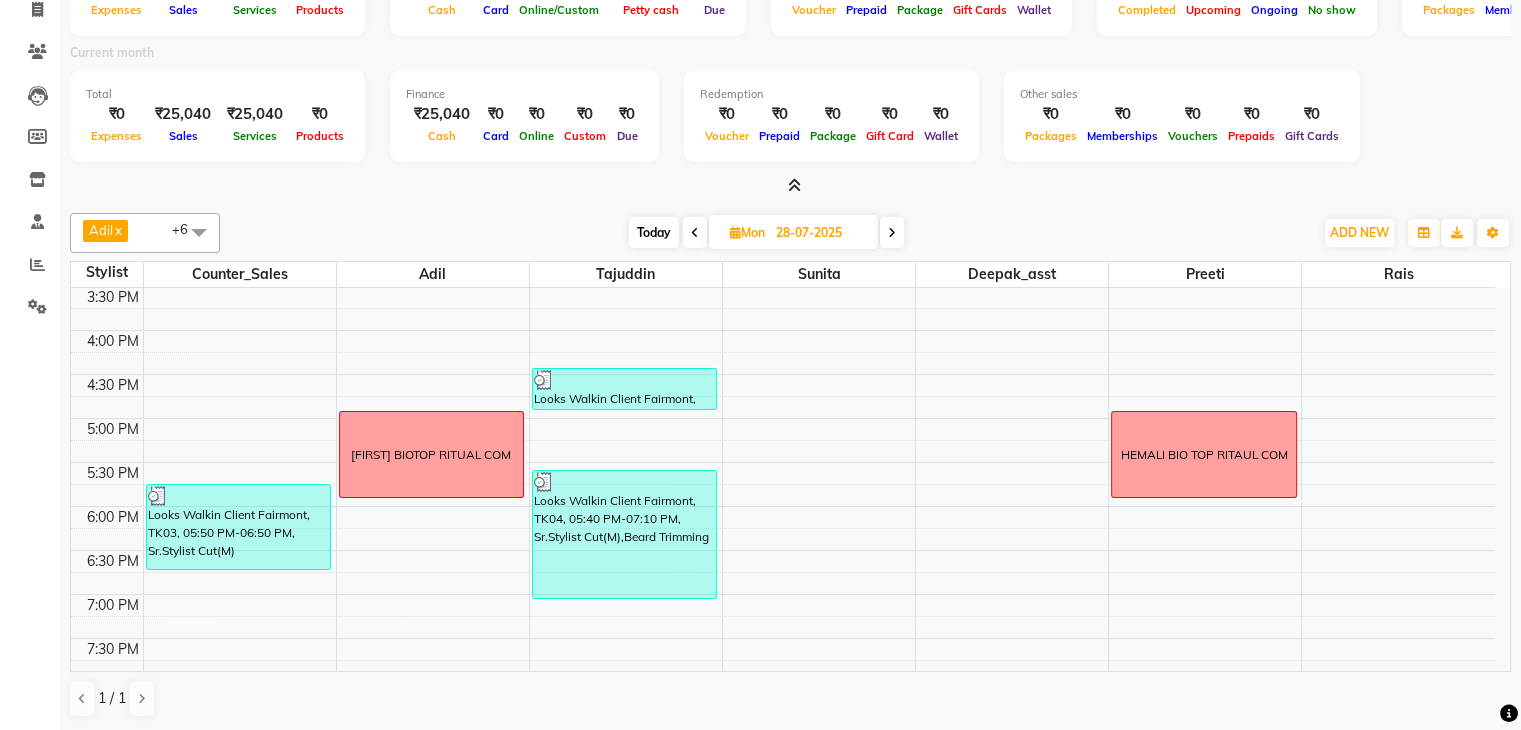 click on "Today" at bounding box center (654, 232) 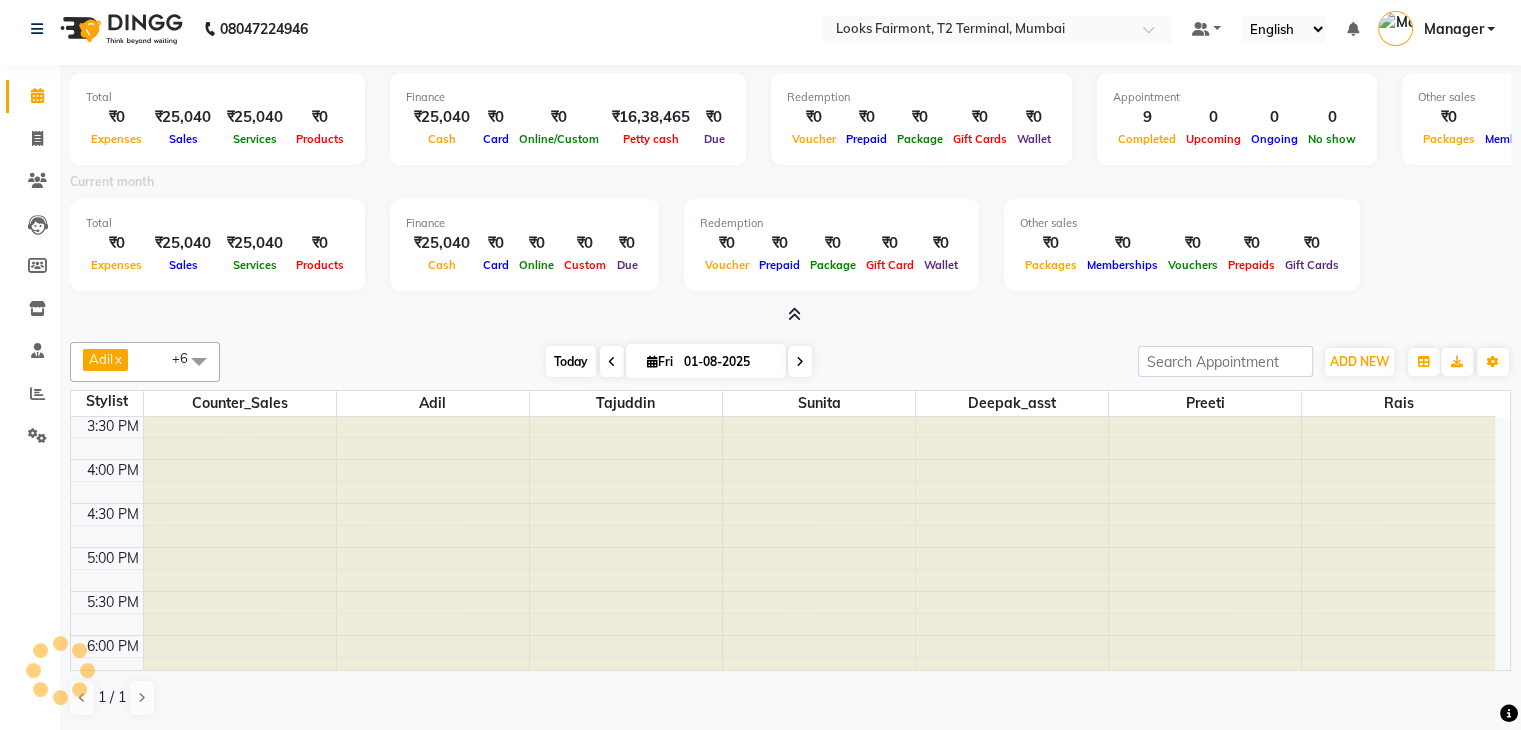 scroll, scrollTop: 5, scrollLeft: 0, axis: vertical 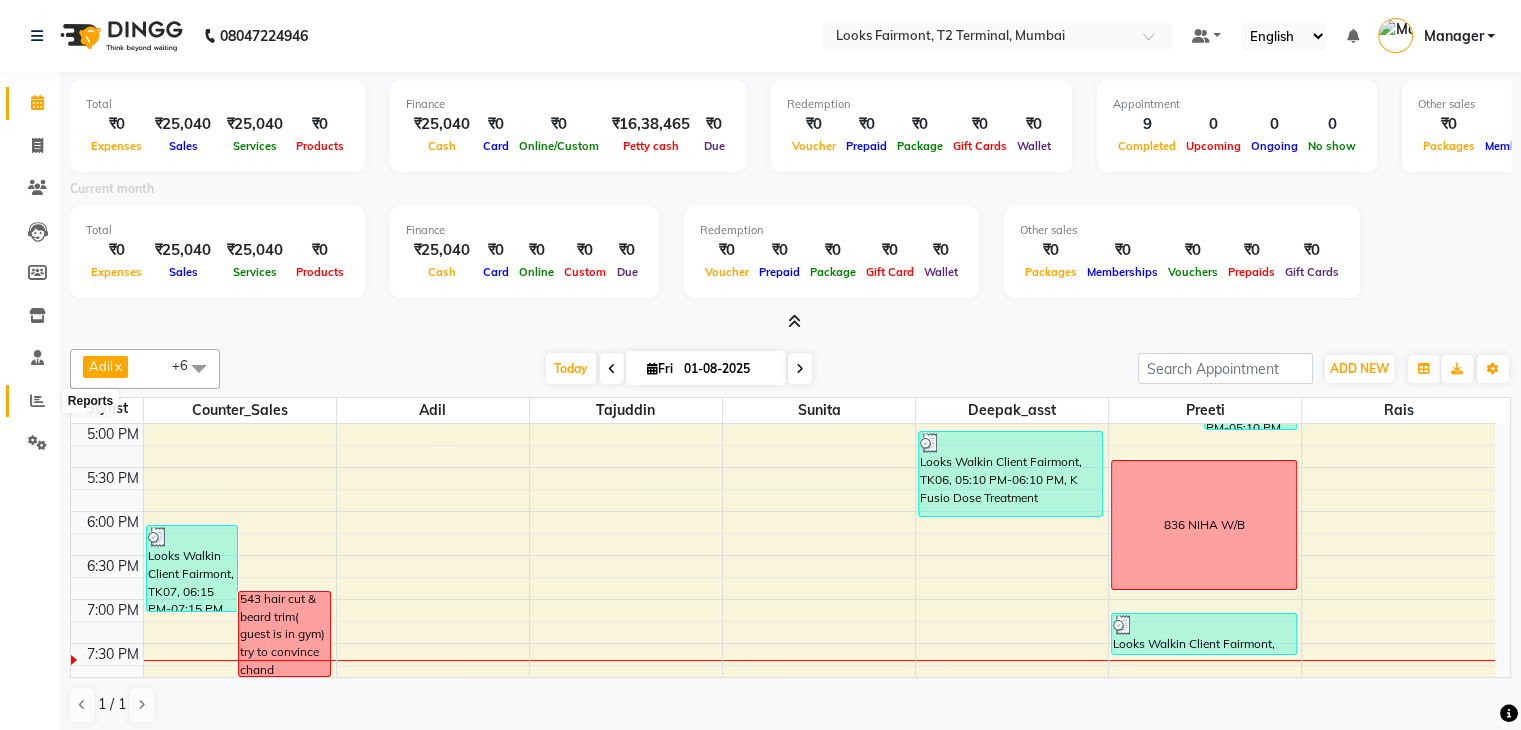 click 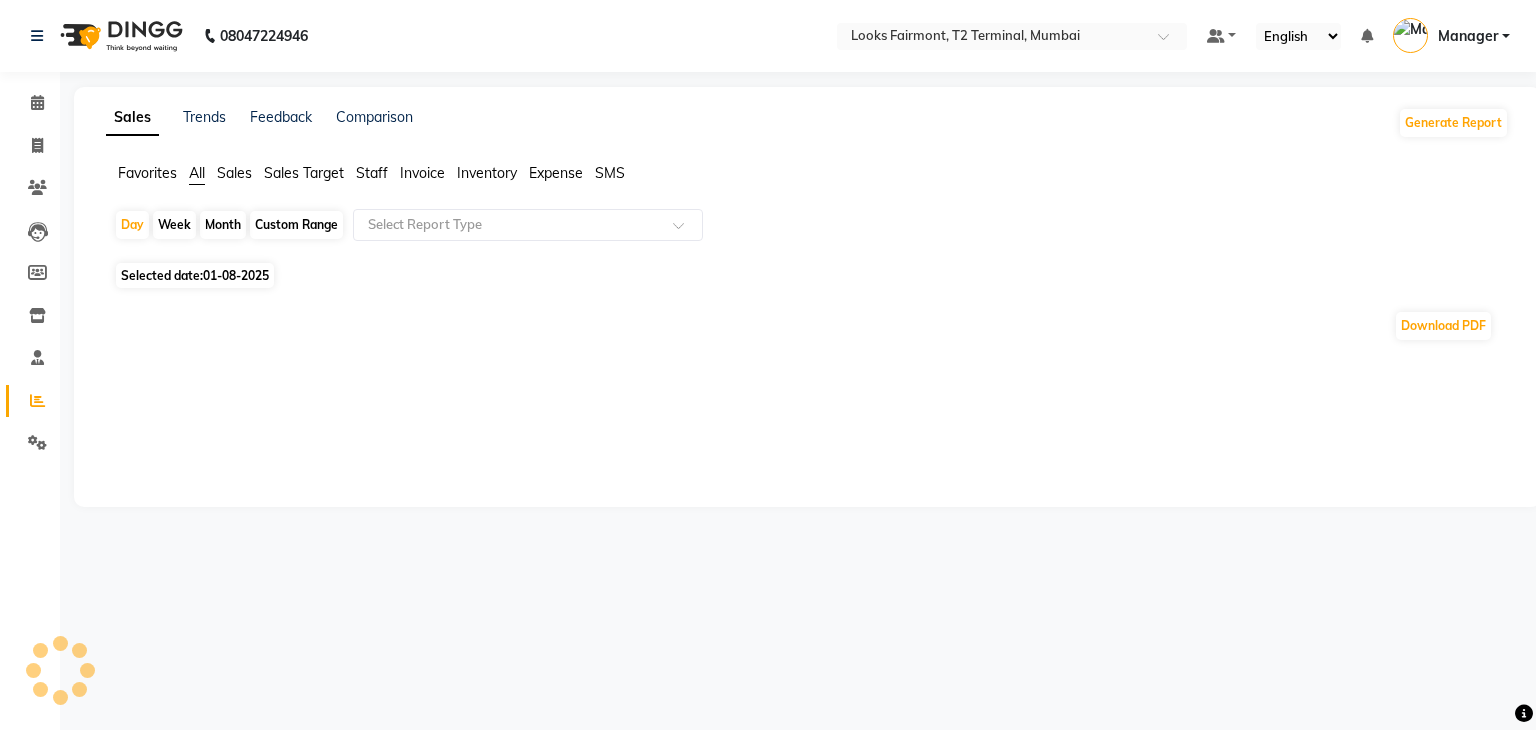 click on "Sales" 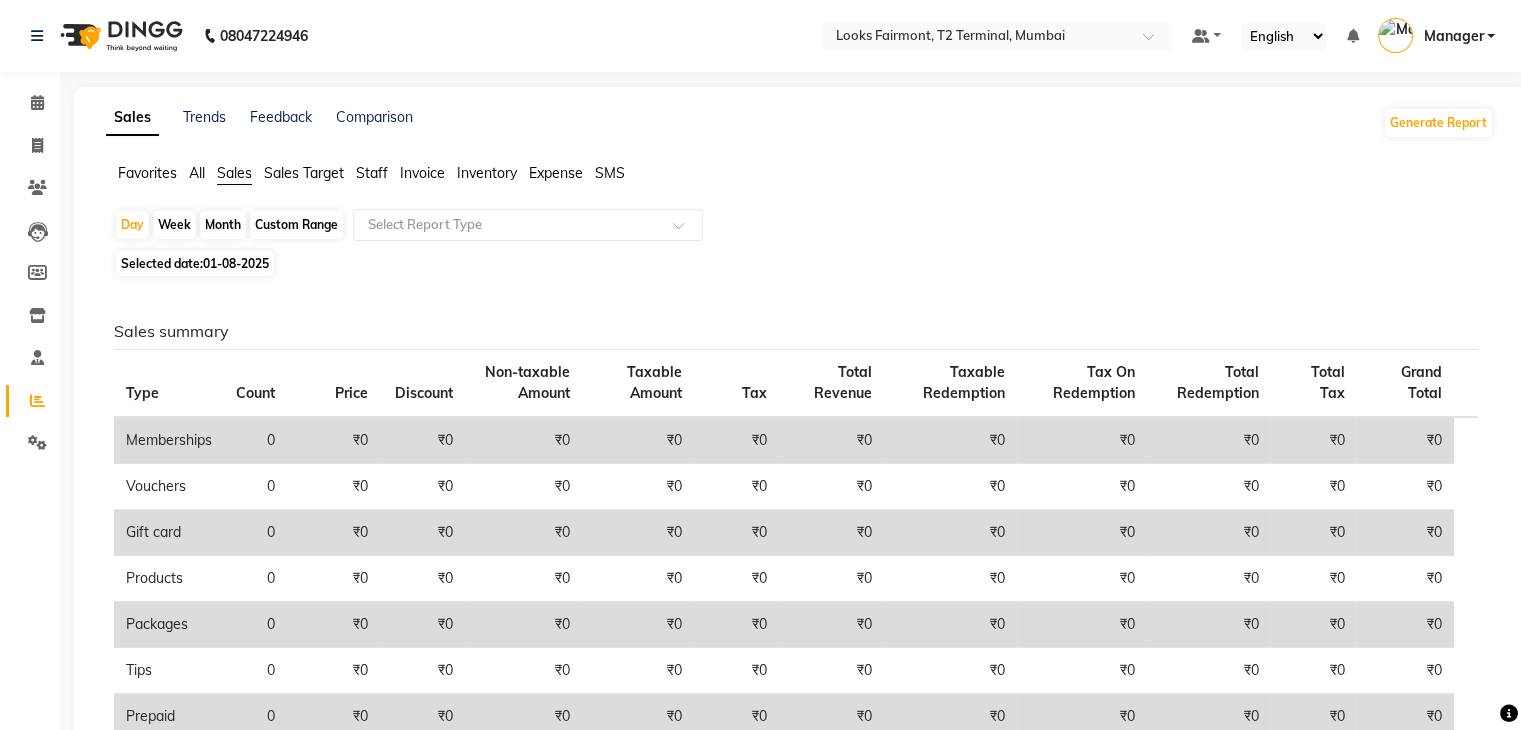 click on "Month" 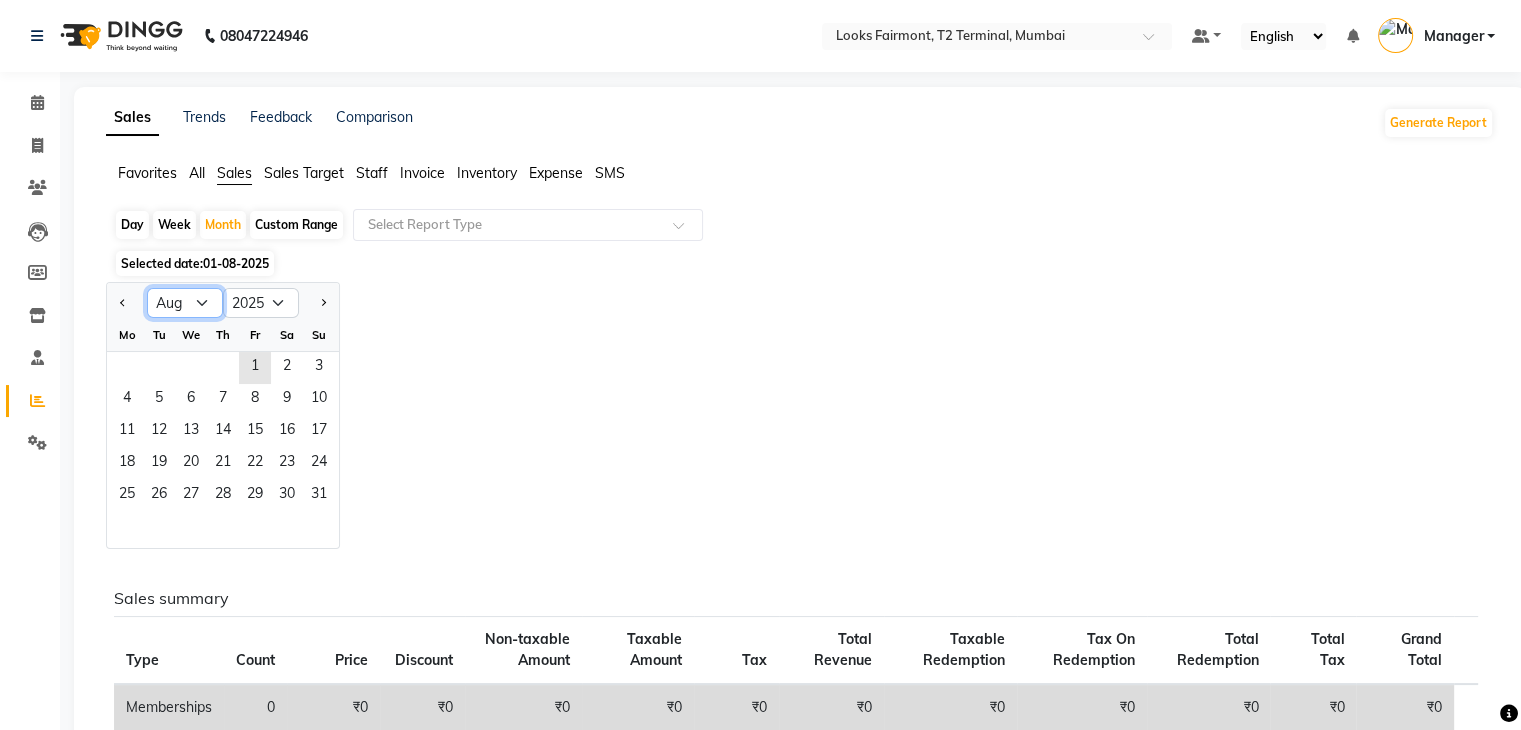 click on "Jan Feb Mar Apr May Jun Jul Aug Sep Oct Nov Dec" 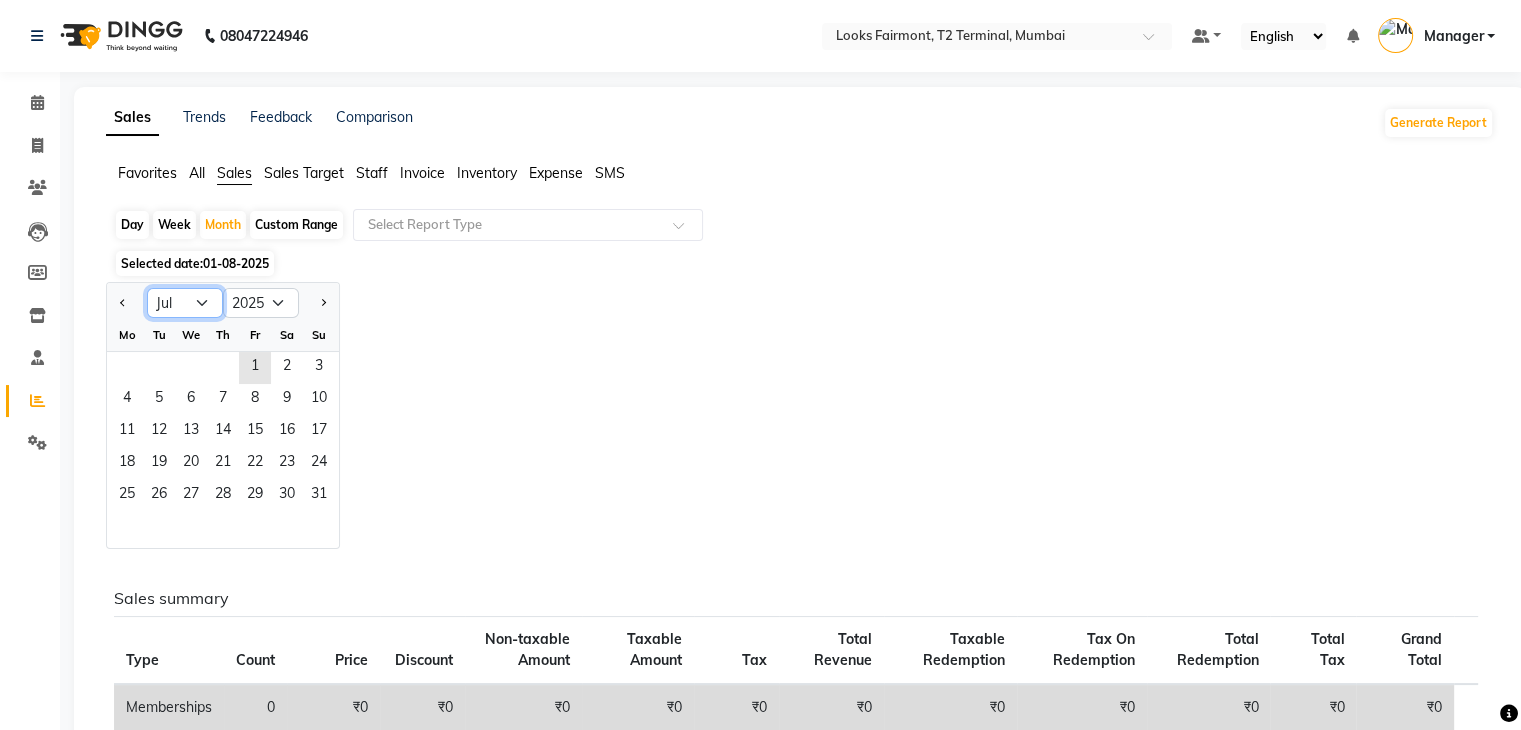 click on "Jan Feb Mar Apr May Jun Jul Aug Sep Oct Nov Dec" 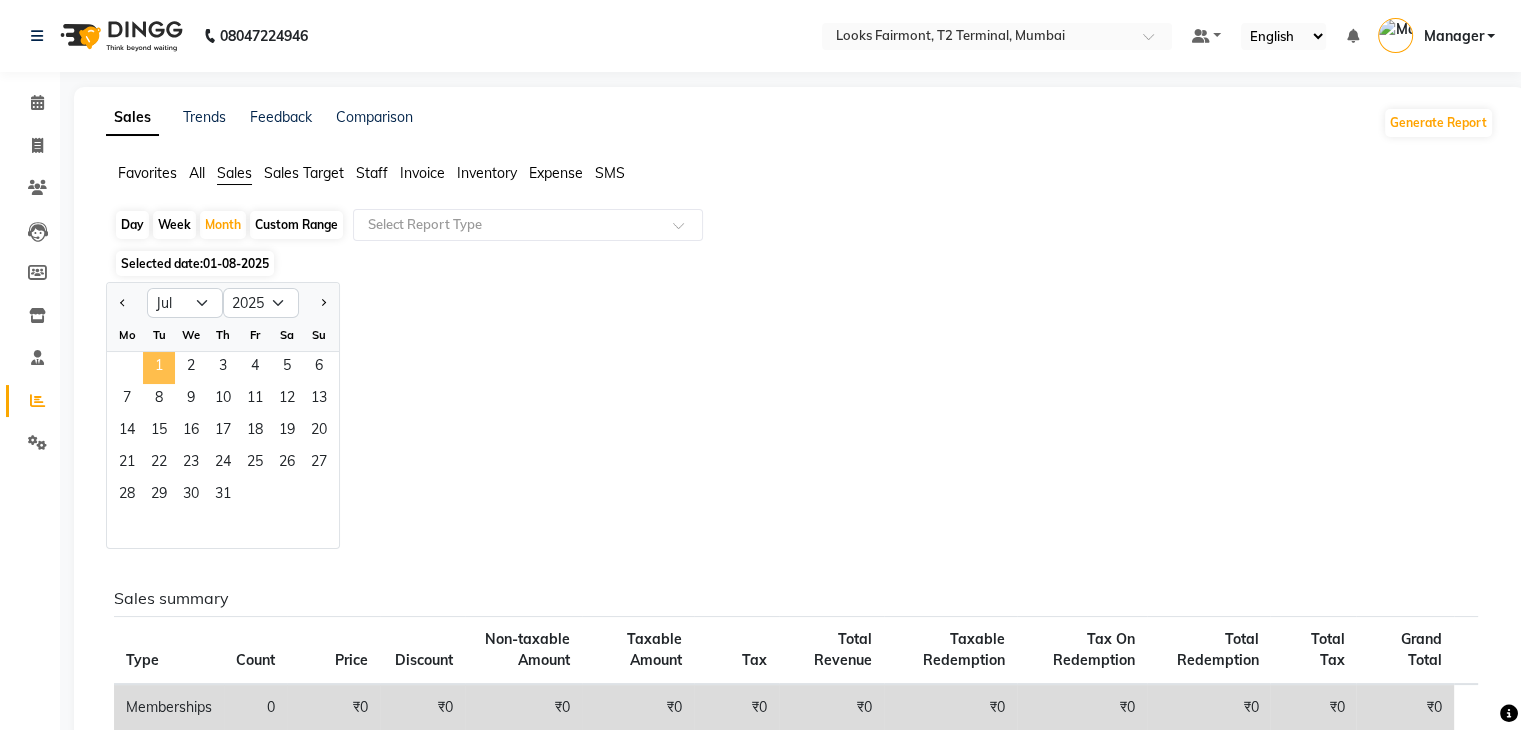 click on "1" 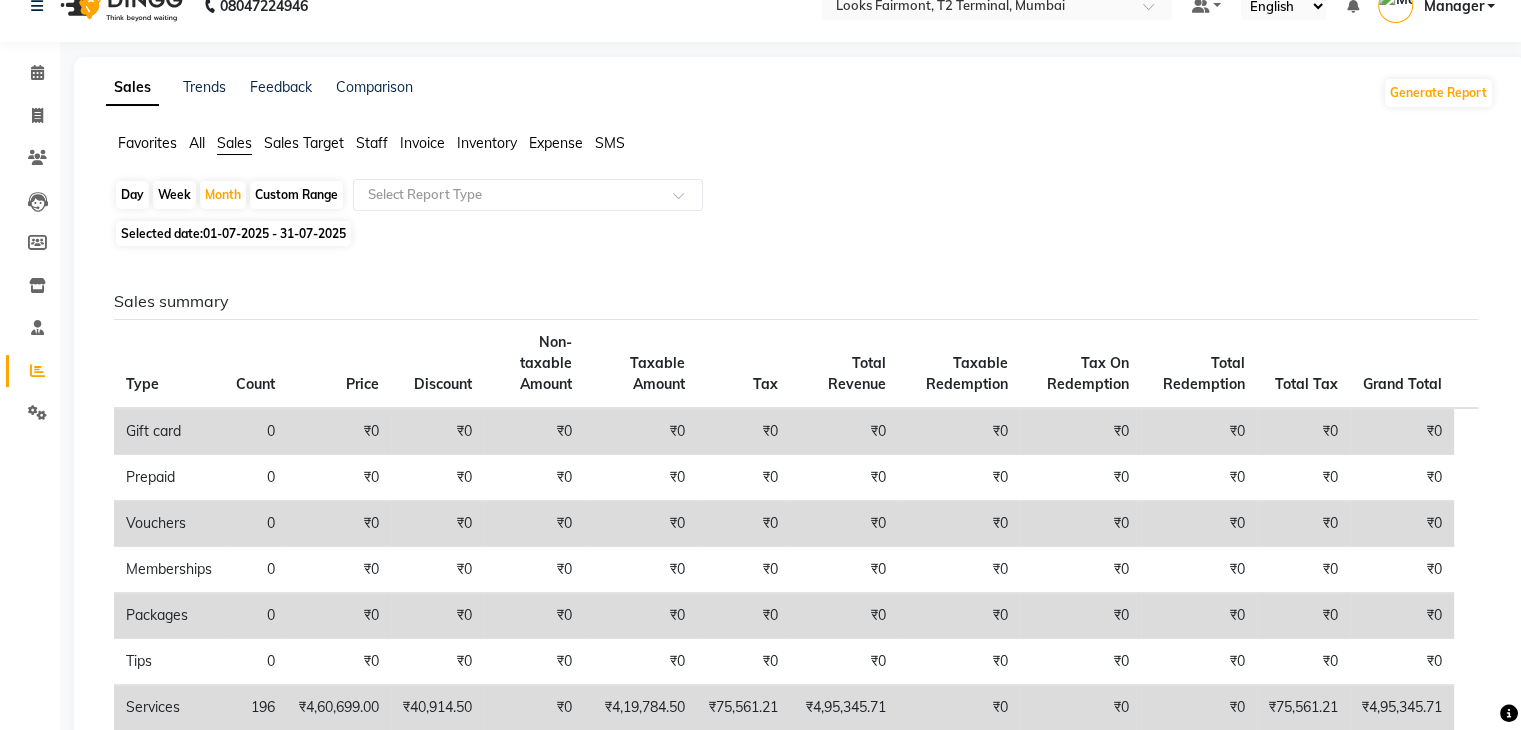 scroll, scrollTop: 0, scrollLeft: 0, axis: both 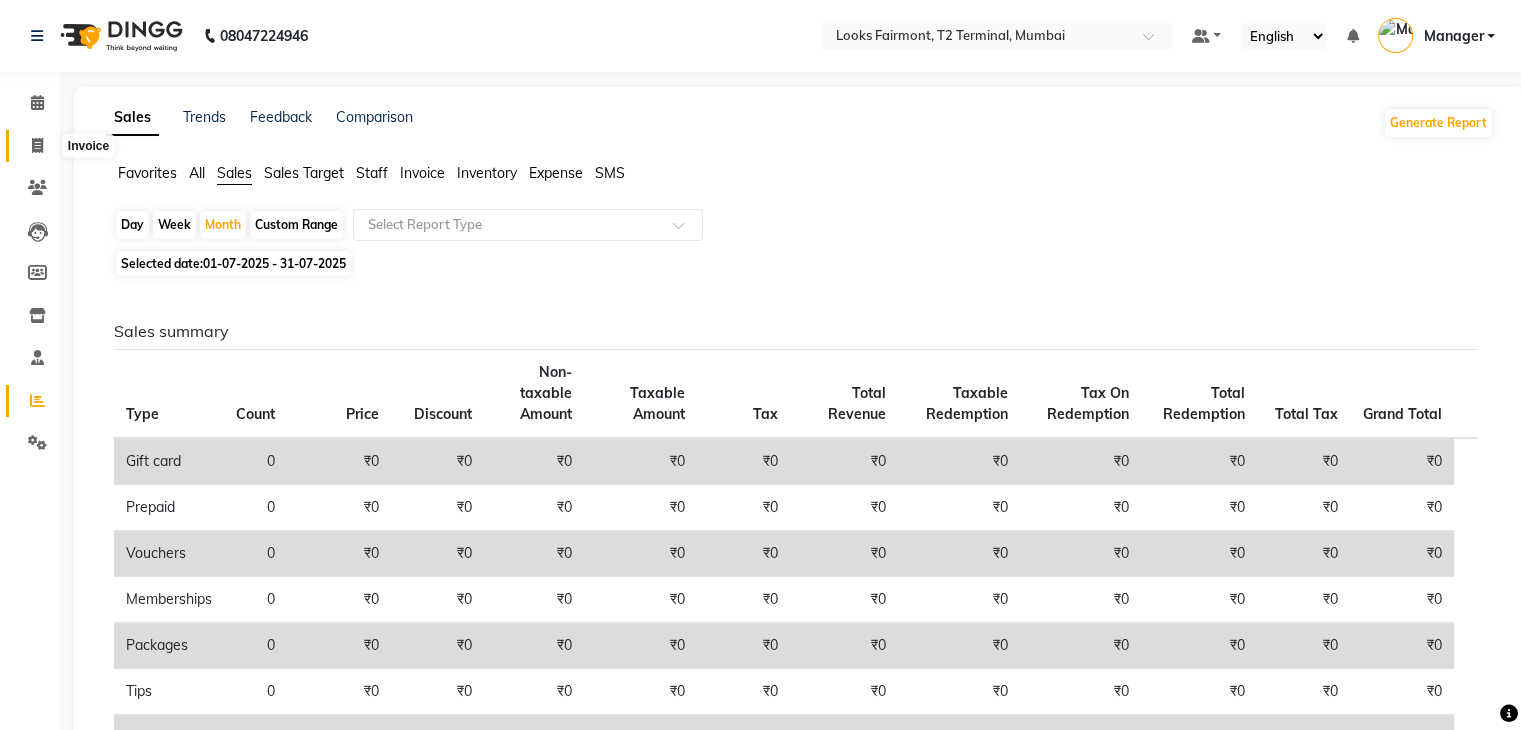 click 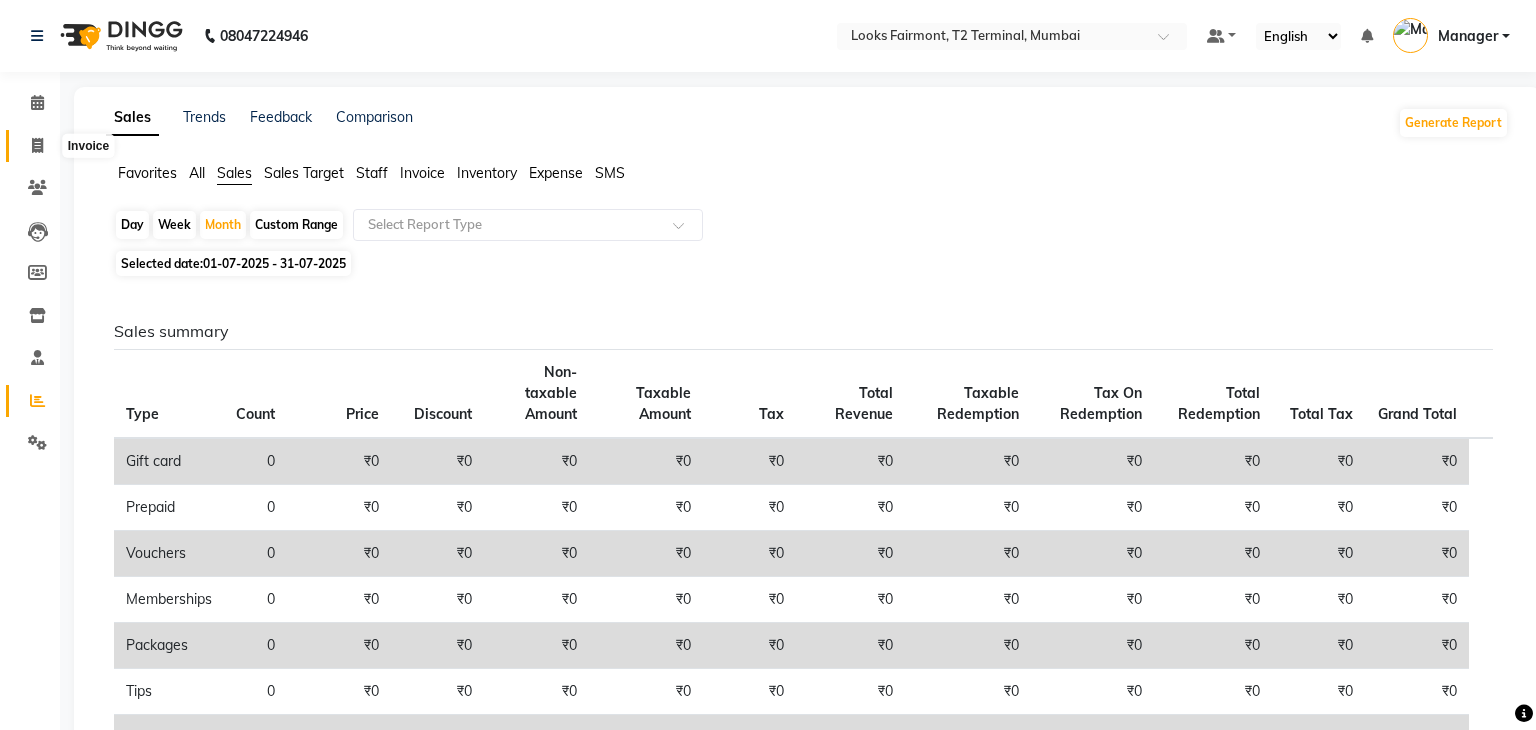 select on "8139" 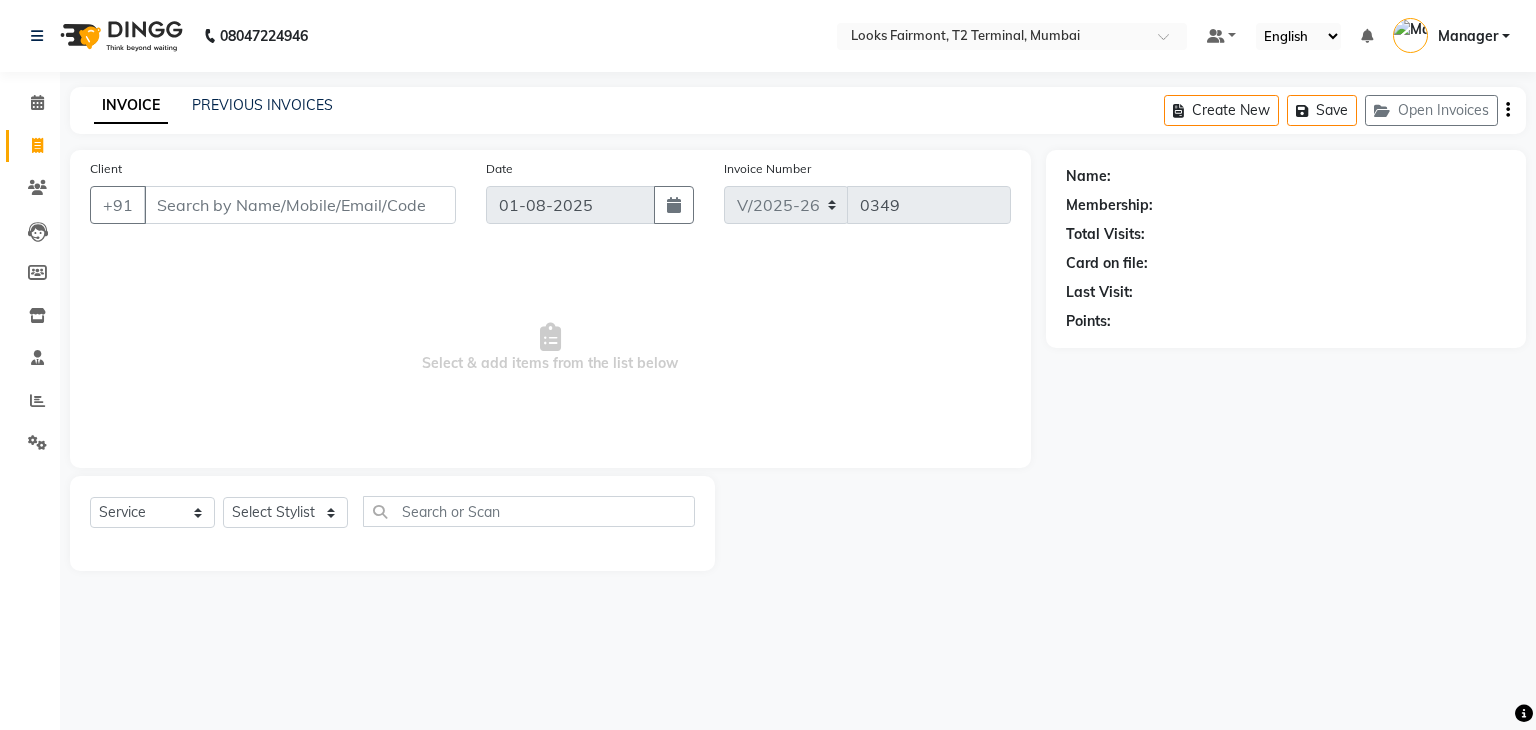 click on "Client" at bounding box center (300, 205) 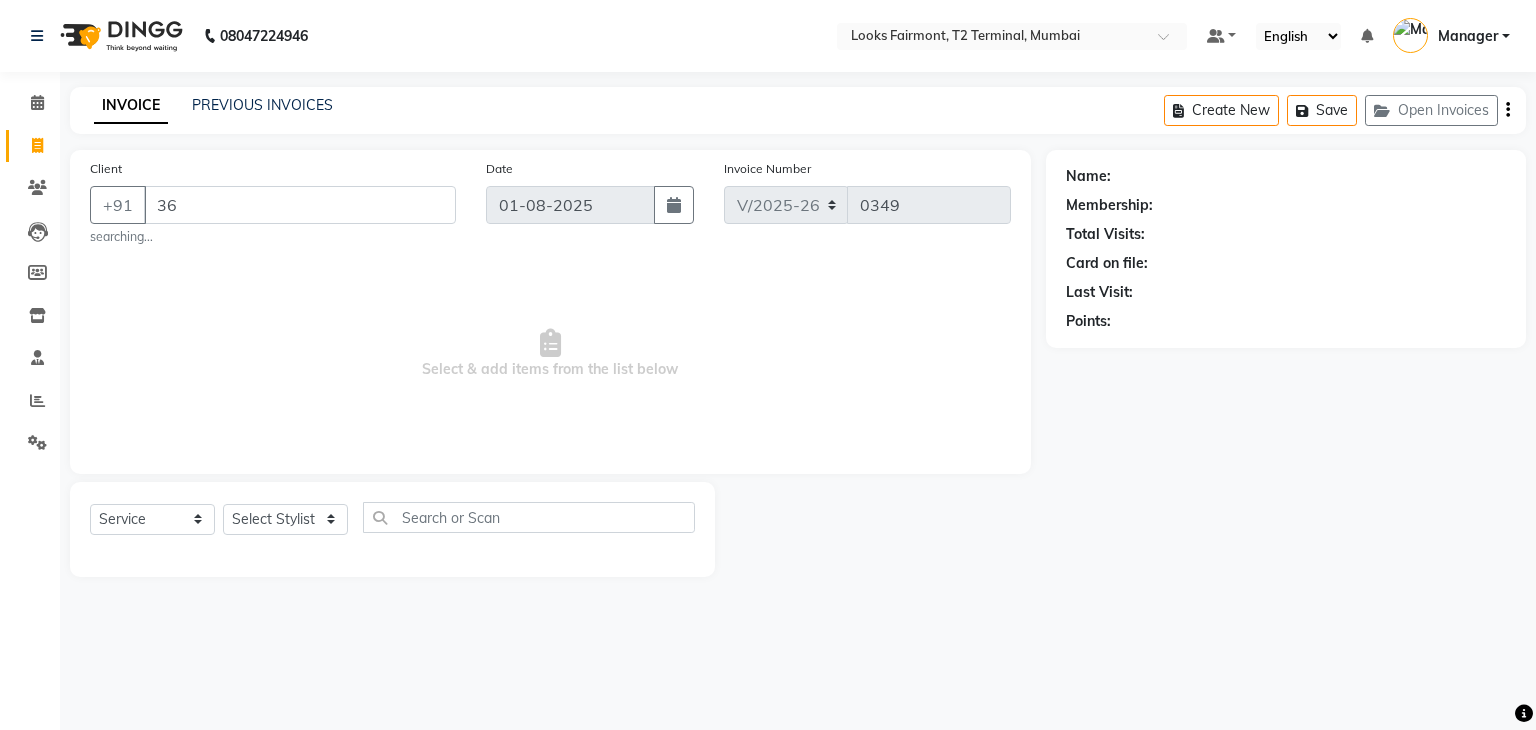 type on "3" 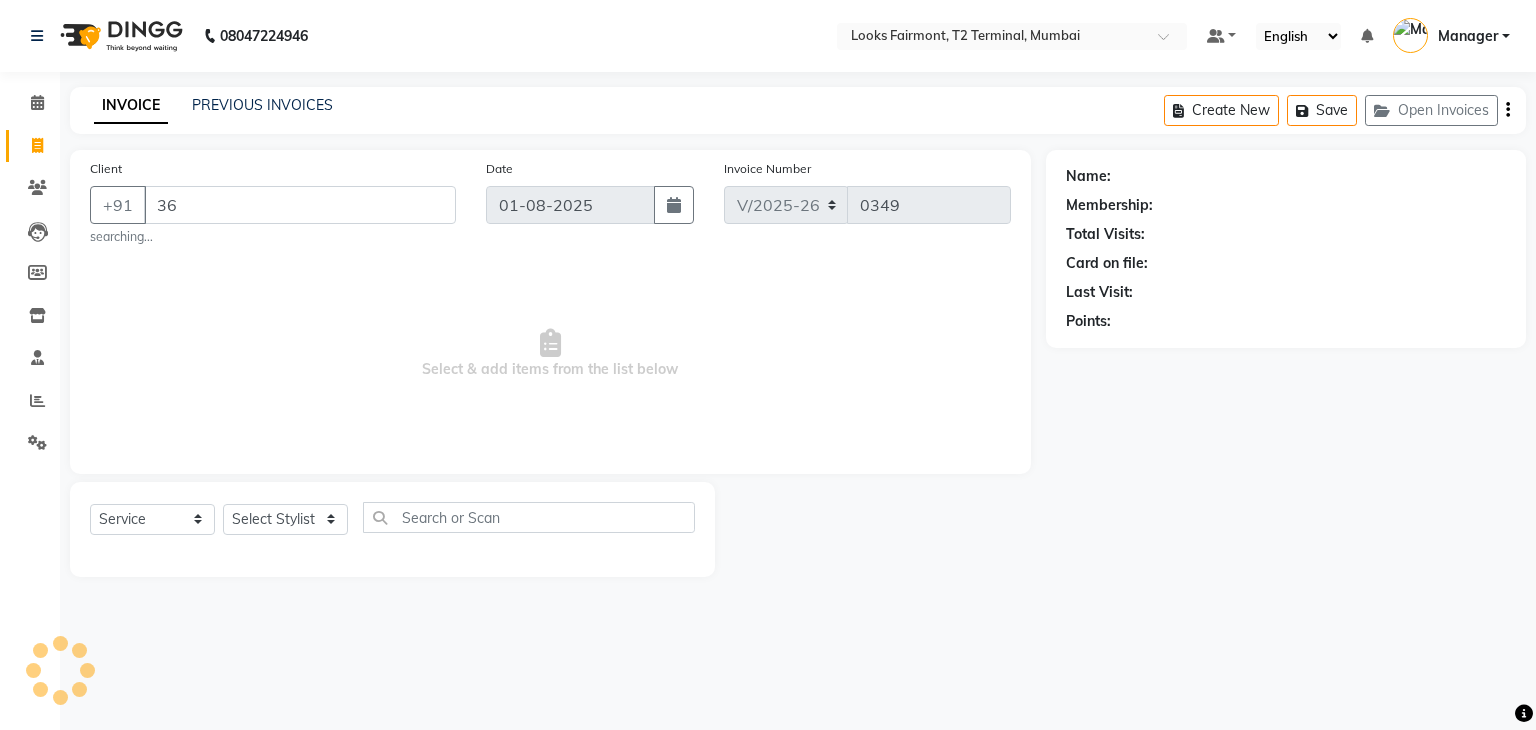 type on "3" 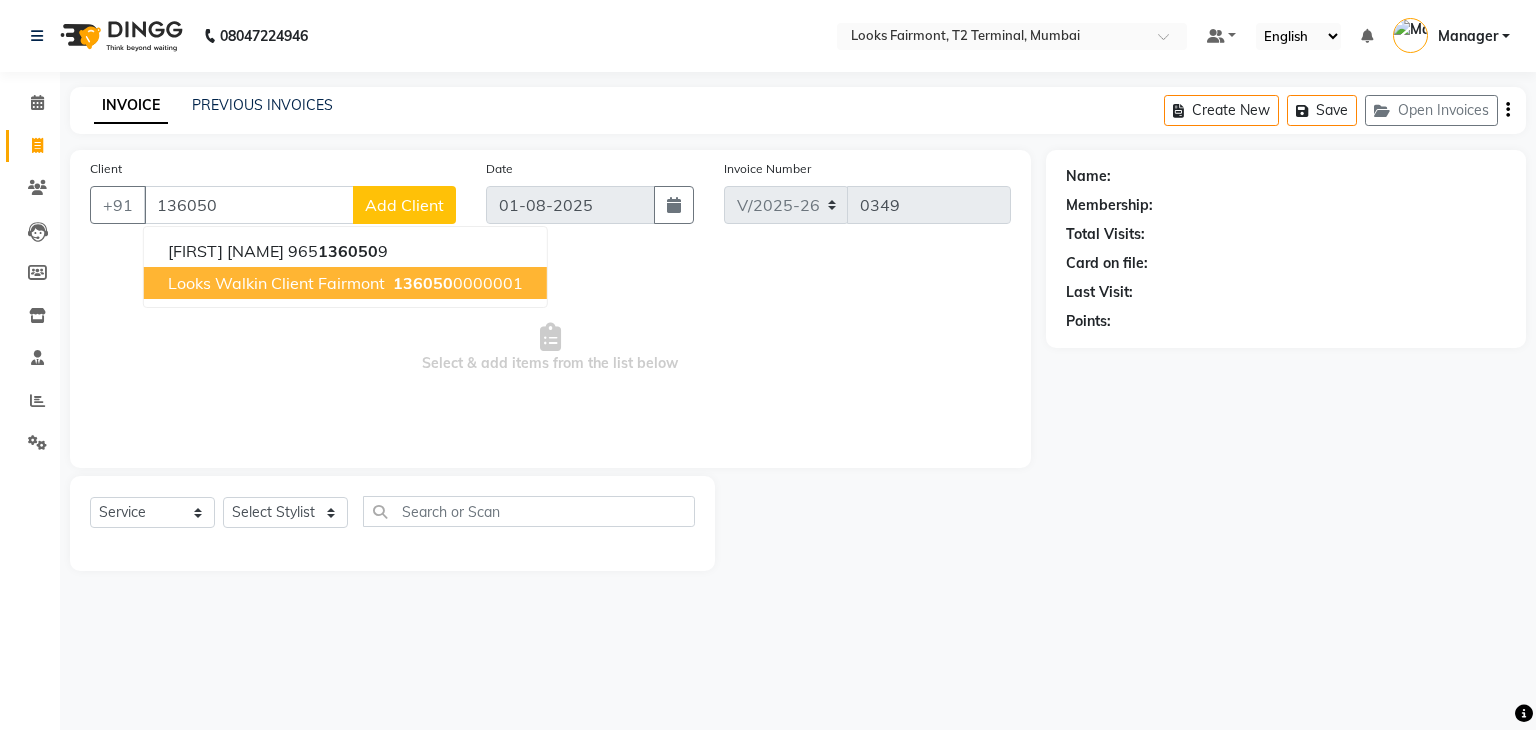 click on "Looks Walkin Client Fairmont" at bounding box center (276, 283) 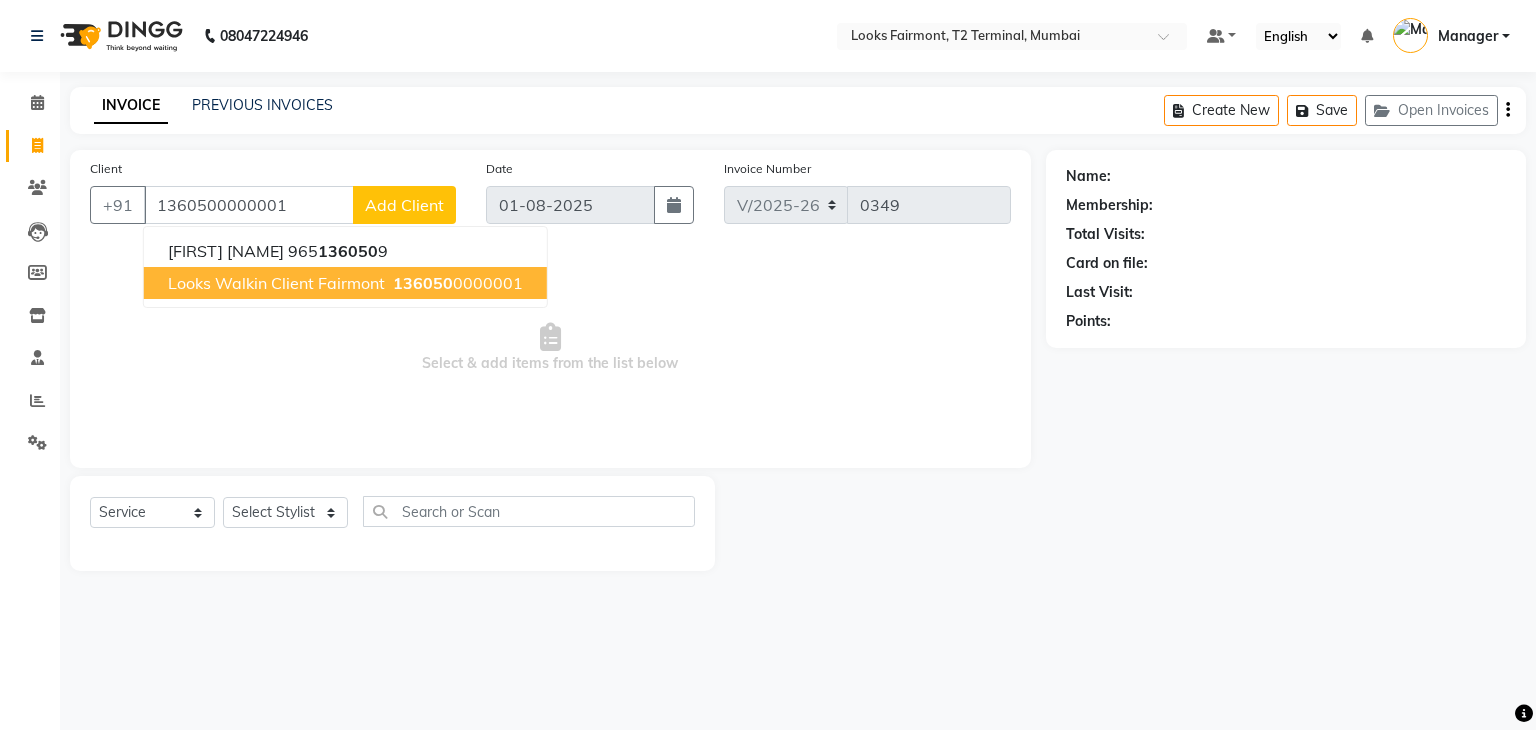type on "1360500000001" 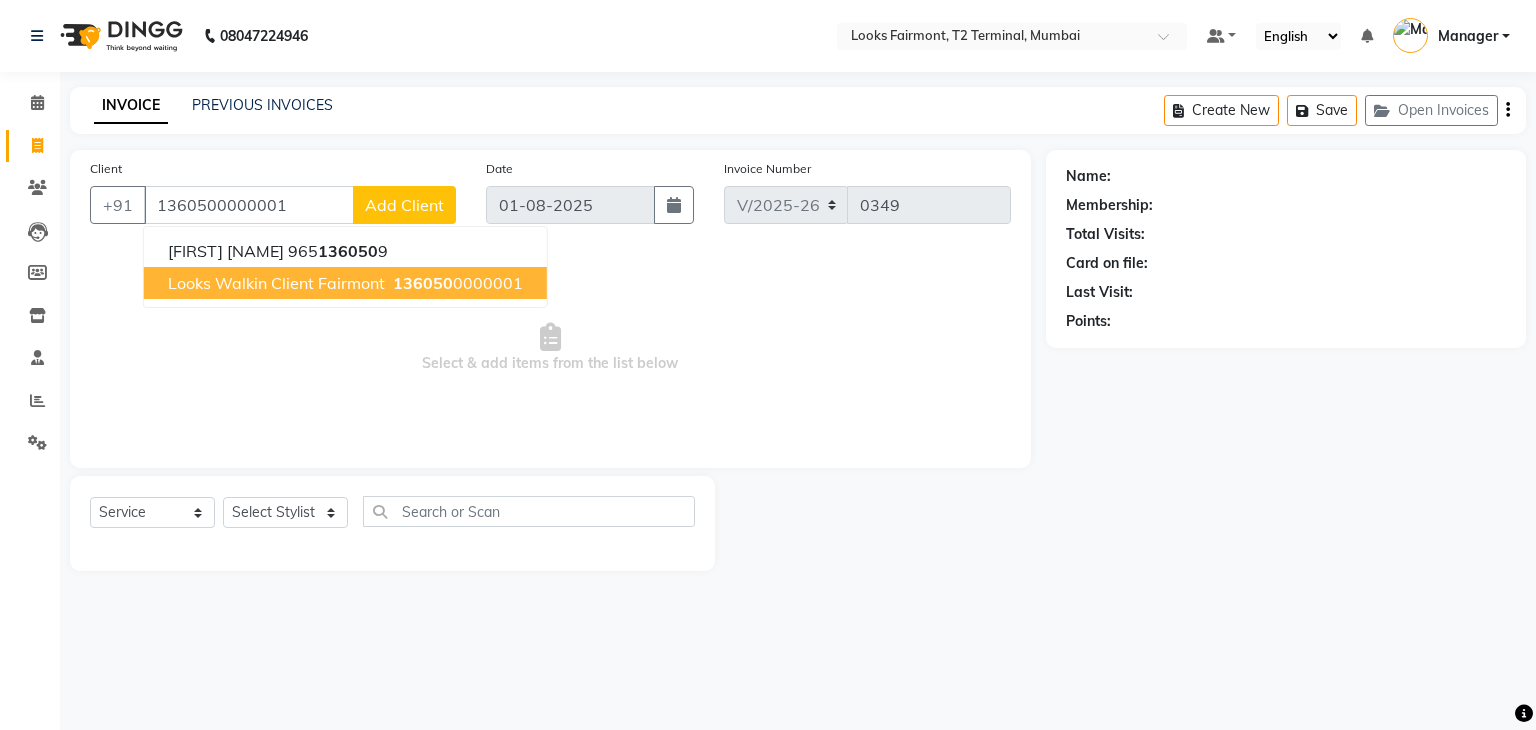 select on "1: Object" 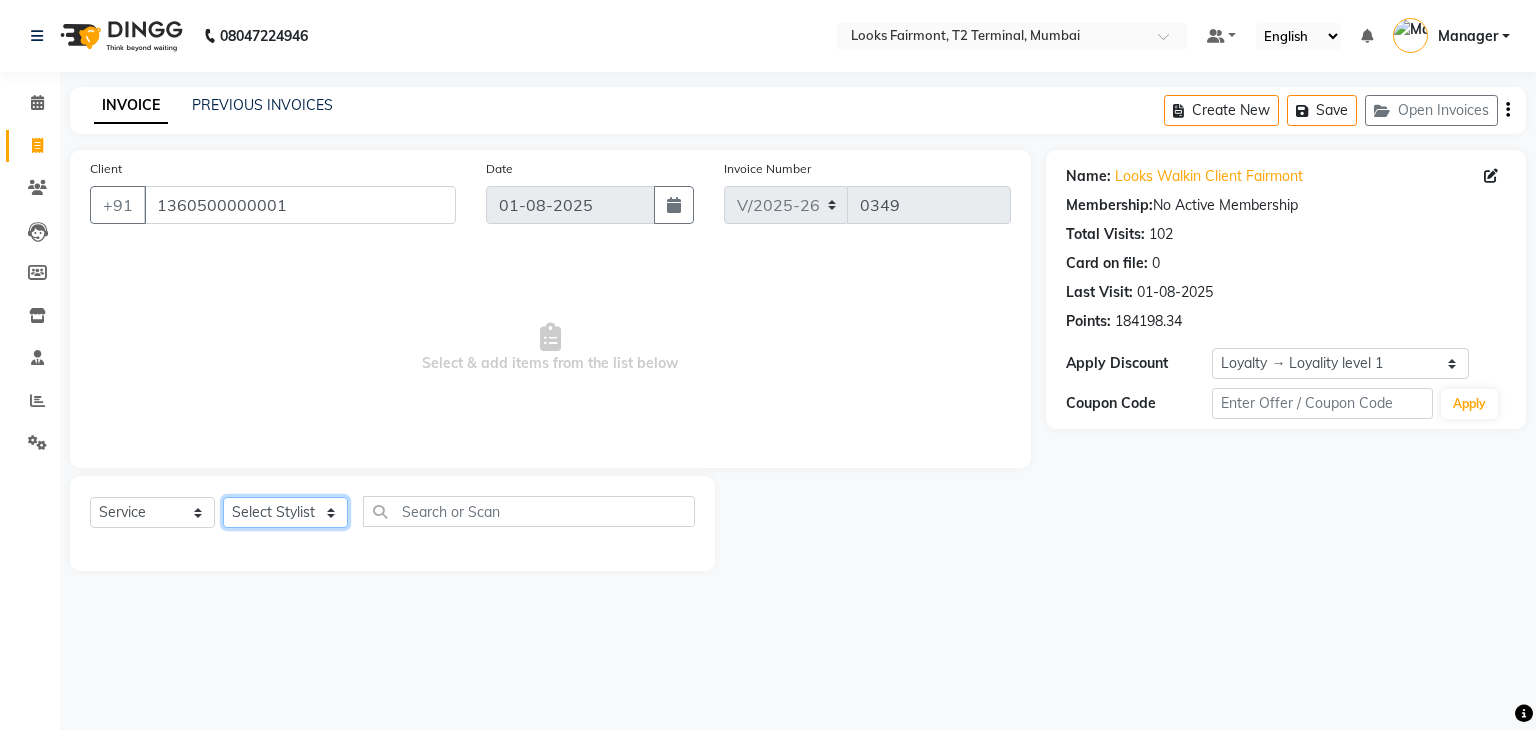 click on "Select Stylist Adil Anisa Counter_Sales Deepak_asst Manager Nisha Preeti Rais Soring_mgr Sunita Tajuddin" 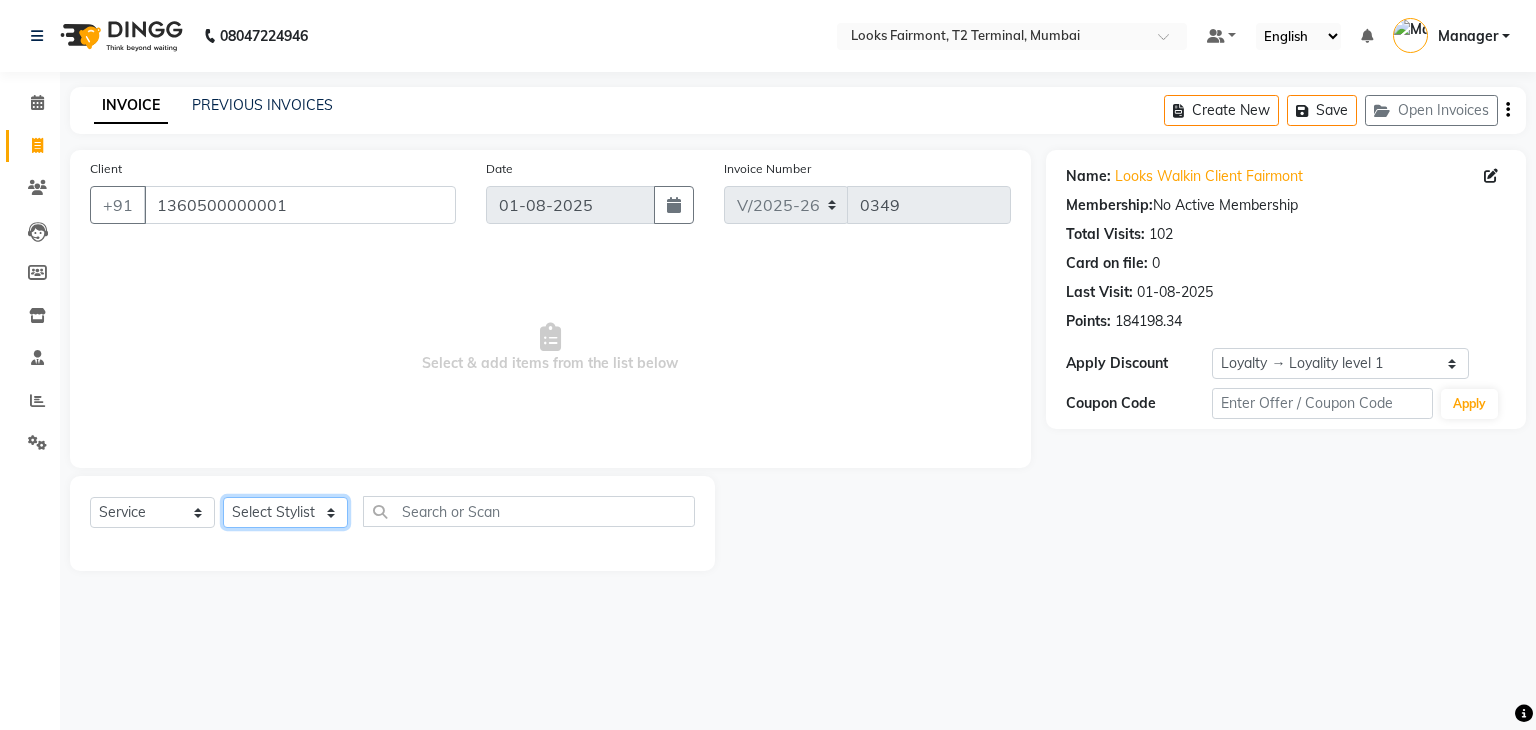 select on "84887" 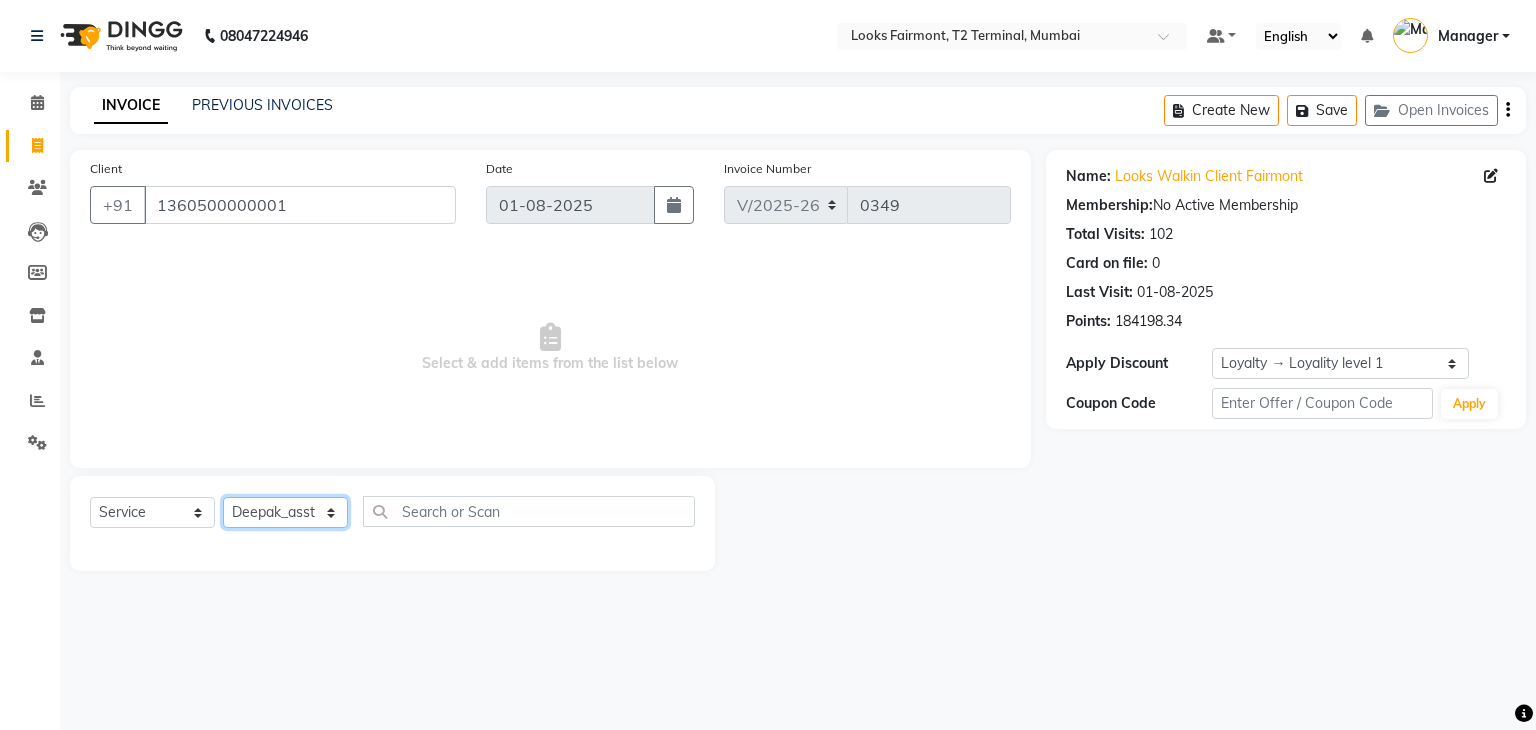 click on "Select Stylist Adil Anisa Counter_Sales Deepak_asst Manager Nisha Preeti Rais Soring_mgr Sunita Tajuddin" 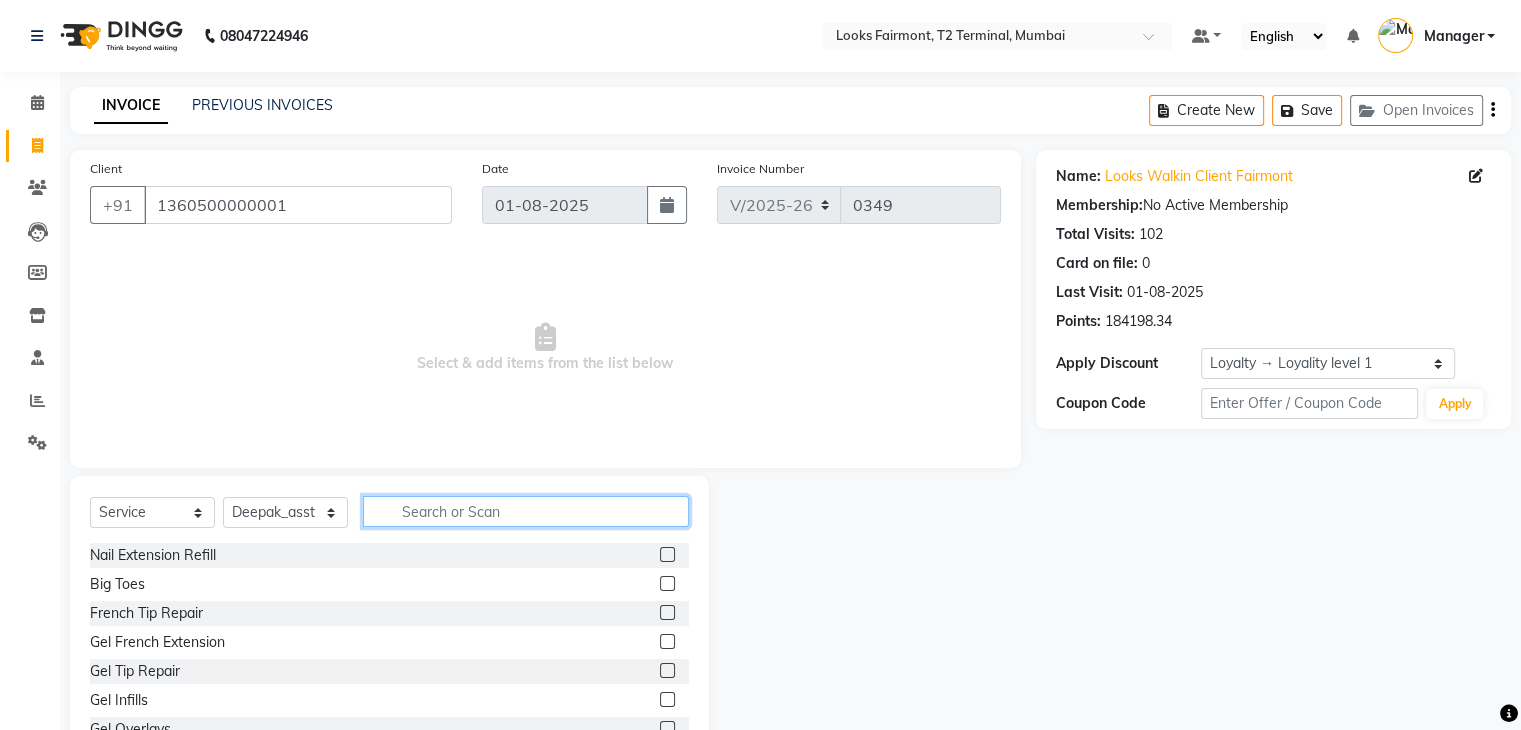 click 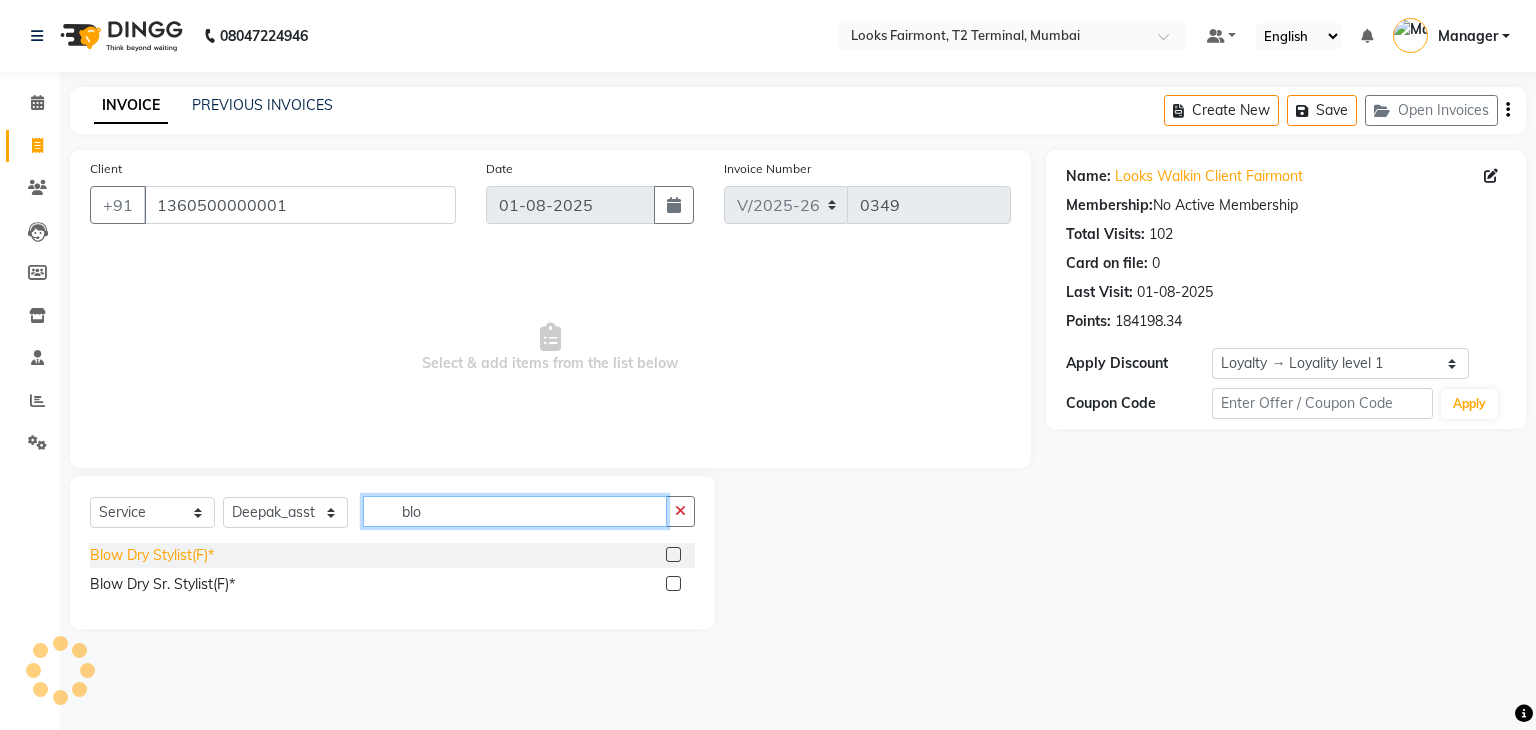 type on "blo" 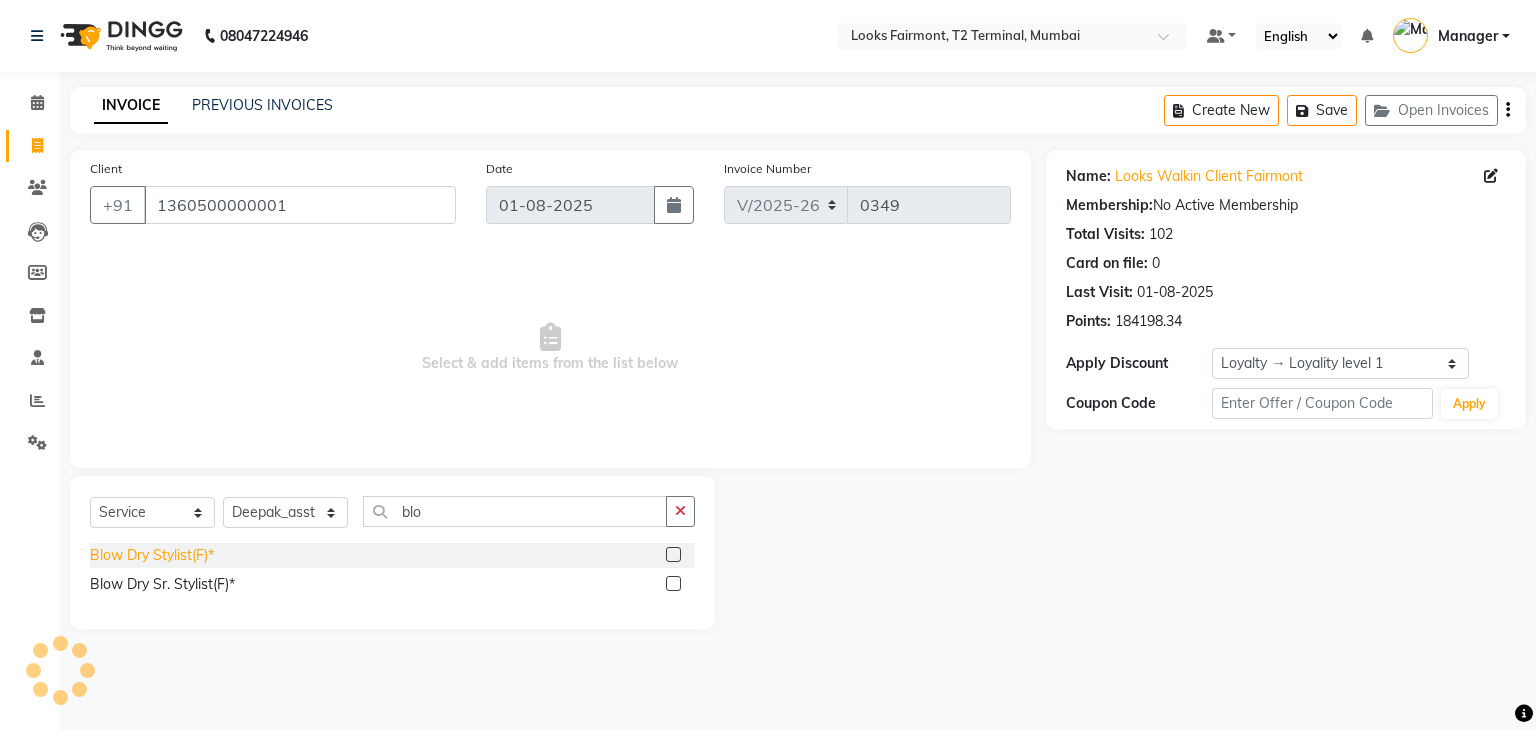 click on "Blow Dry Stylist(F)*" 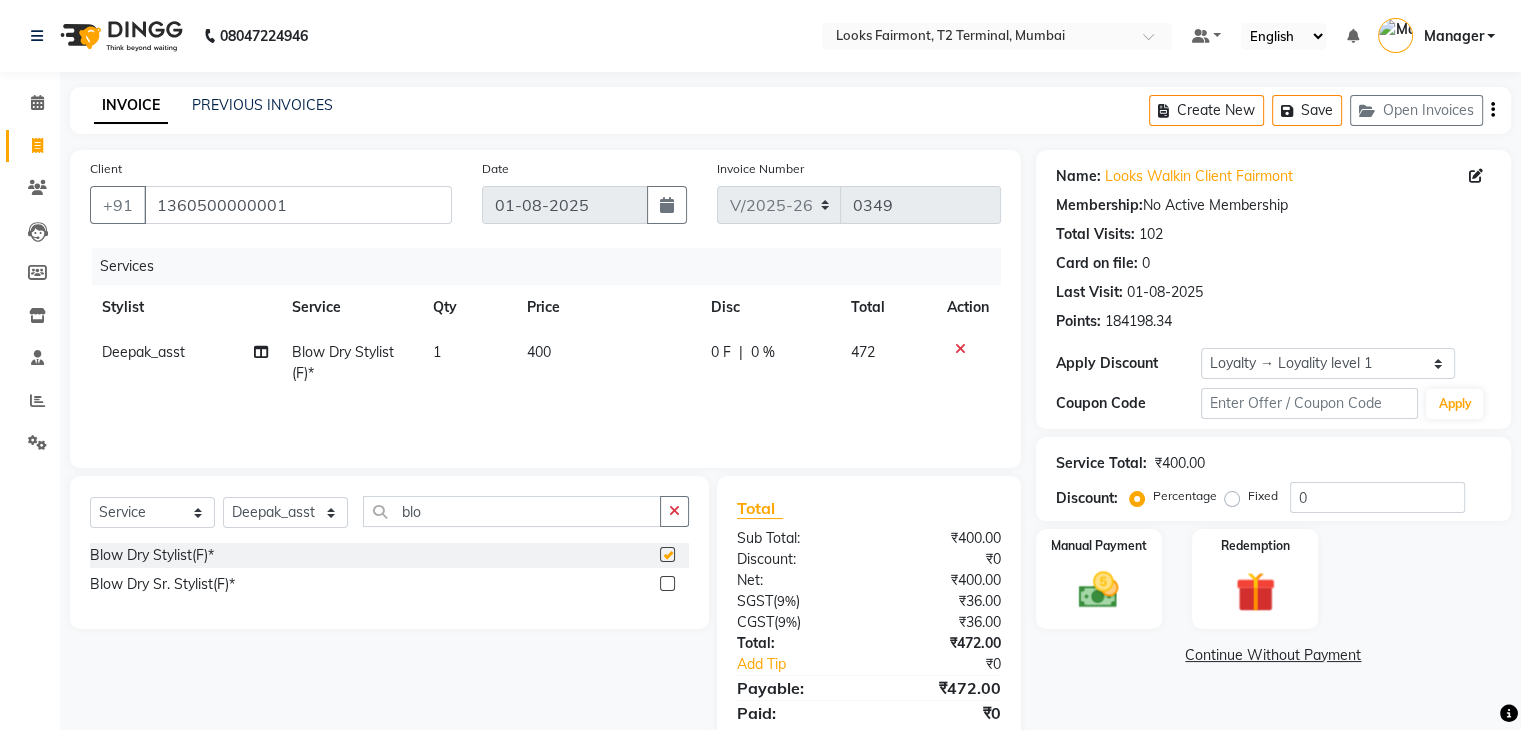 checkbox on "false" 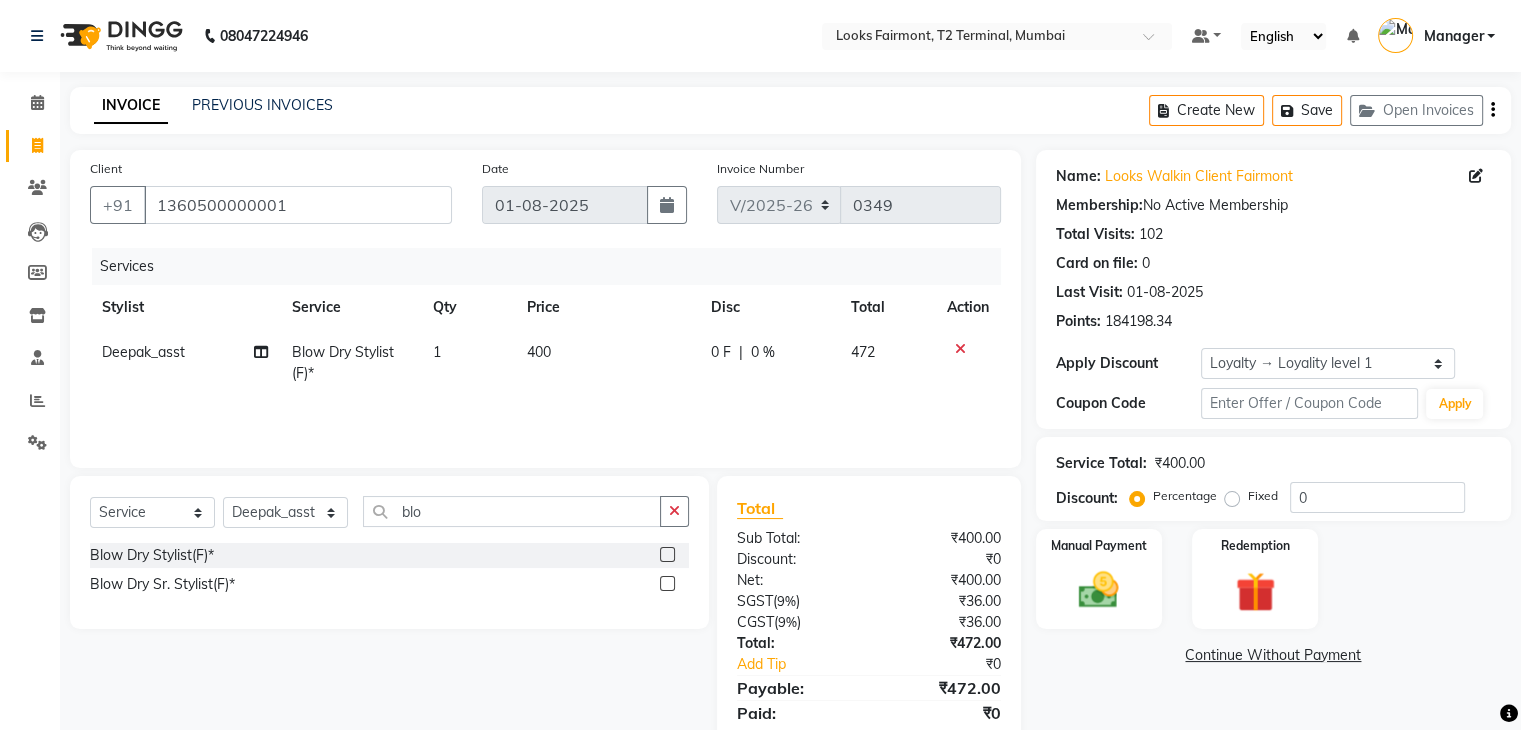 click on "400" 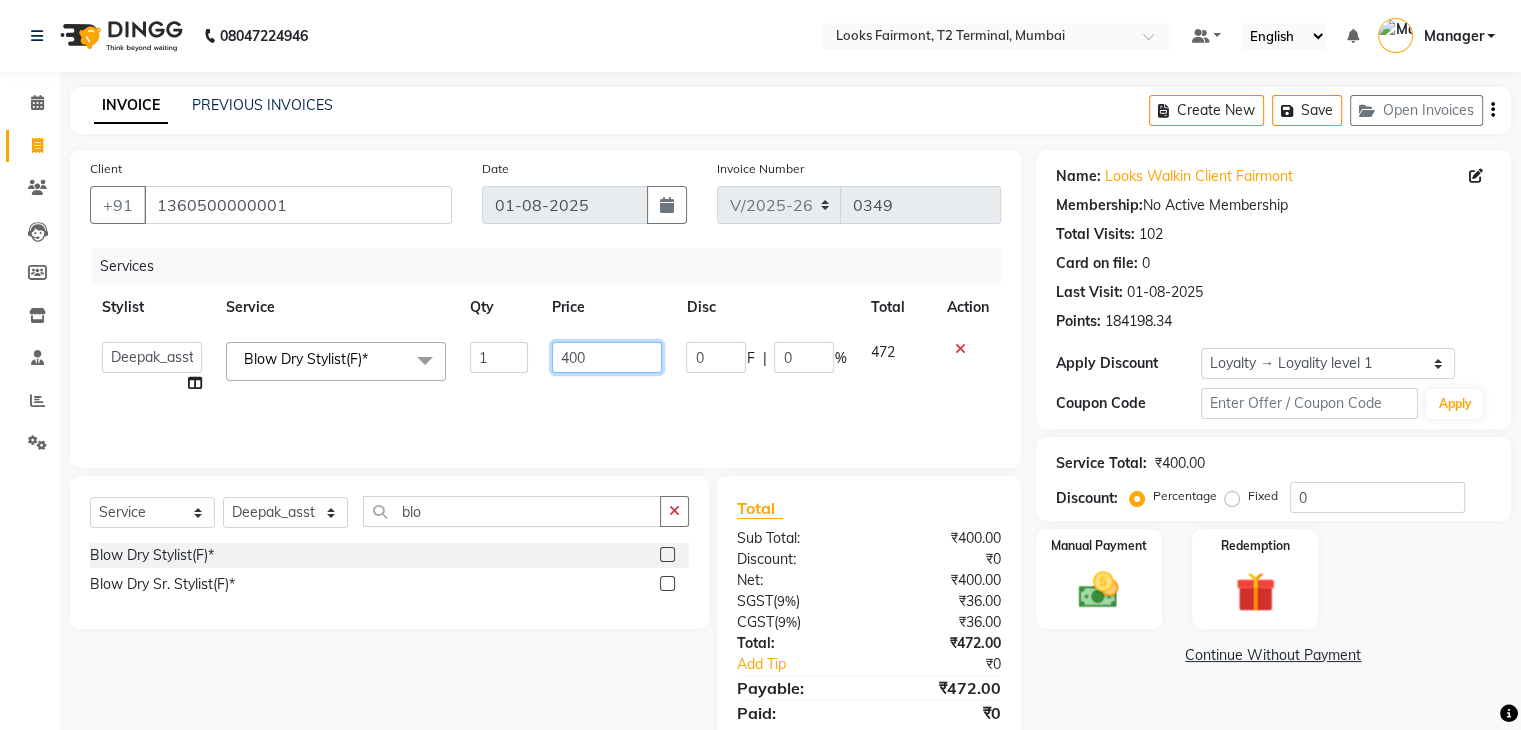 drag, startPoint x: 617, startPoint y: 360, endPoint x: 486, endPoint y: 366, distance: 131.13733 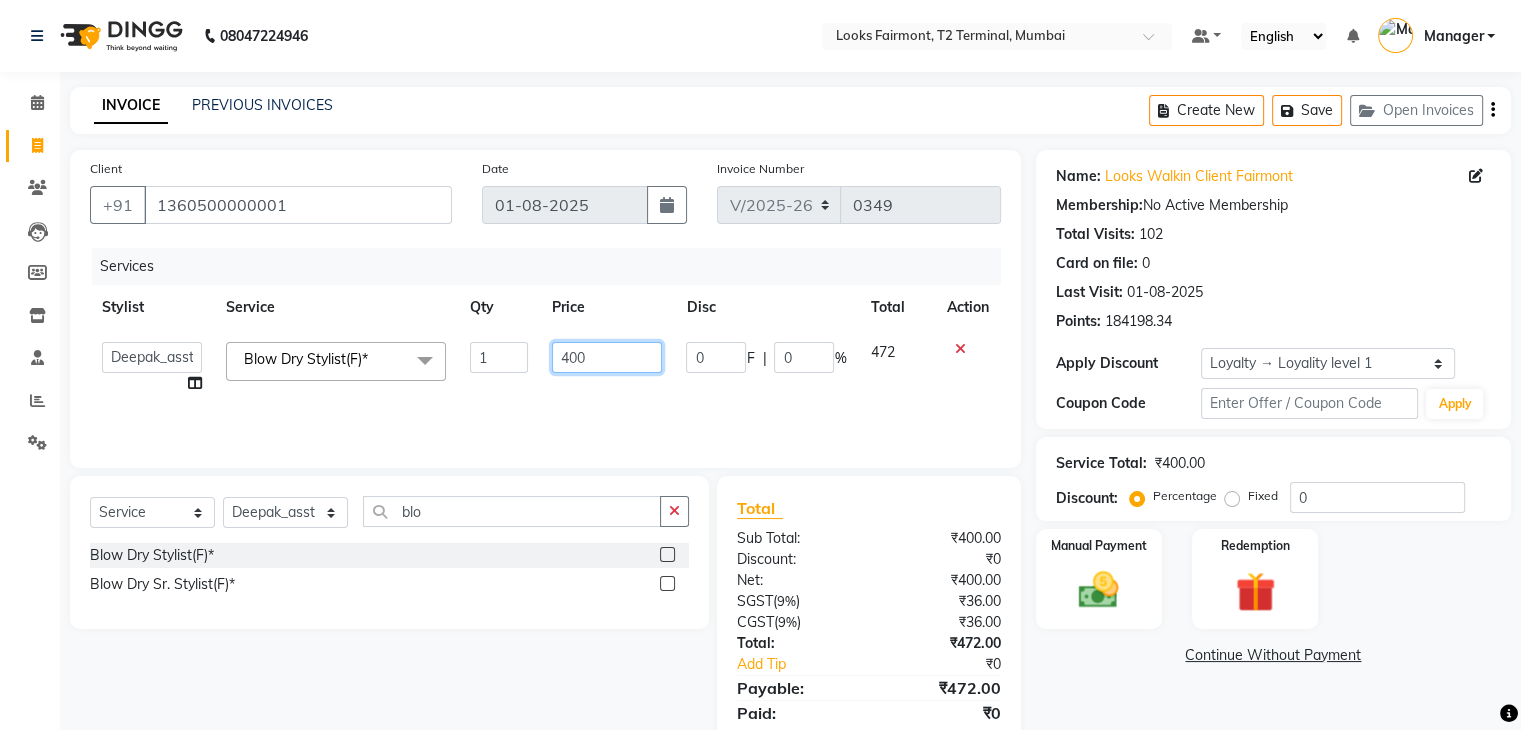 click on "[FIRST]   [FIRST]   [NAME]   [NAME]   [NAME]   [FIRST]   [FIRST]   [FIRST]   [NAME]   [FIRST]   [NAME]  Blow Dry Stylist(F)*  x Nail Extension Refill Big Toes French Tip Repair Gel French Extension Gel Tip Repair Gel Infills Gel Overlays Gel Extension Gel Nail Removal Natural Nail Extensions French Nail Extensions Gel Polish Removal Extension Removal Nail Art Recruiter French Ombre Gel Polish Nail Art Nedle Cutical Care Nail Art Brush French Gel Polish French Glitter Gel Polish Gel Polish Touchup                                   Nail Art Per Finger(F)* 3D Nail Art Recruiter Nail Art with Stones/Foil/Stickers per Finger Acrylic Overlays Finger Tip Repair Acrylic Removal Gel Polish Application Gel Overlays Refills  Stick on Nails Full Arms Bleach Face Bleach(F) Bleach Full Back/Front Full Body Bleach Half Front/Back Full Legs Bleach Detan(F) Detan(M) Face Bleach(M) Detan Face & Neck Bleach Face and Neck Detan / Bleach Feet Detan / Bleach Under Arms Pre Groom Makeup Base Makeup Bridal Makeup Eye Makeup" 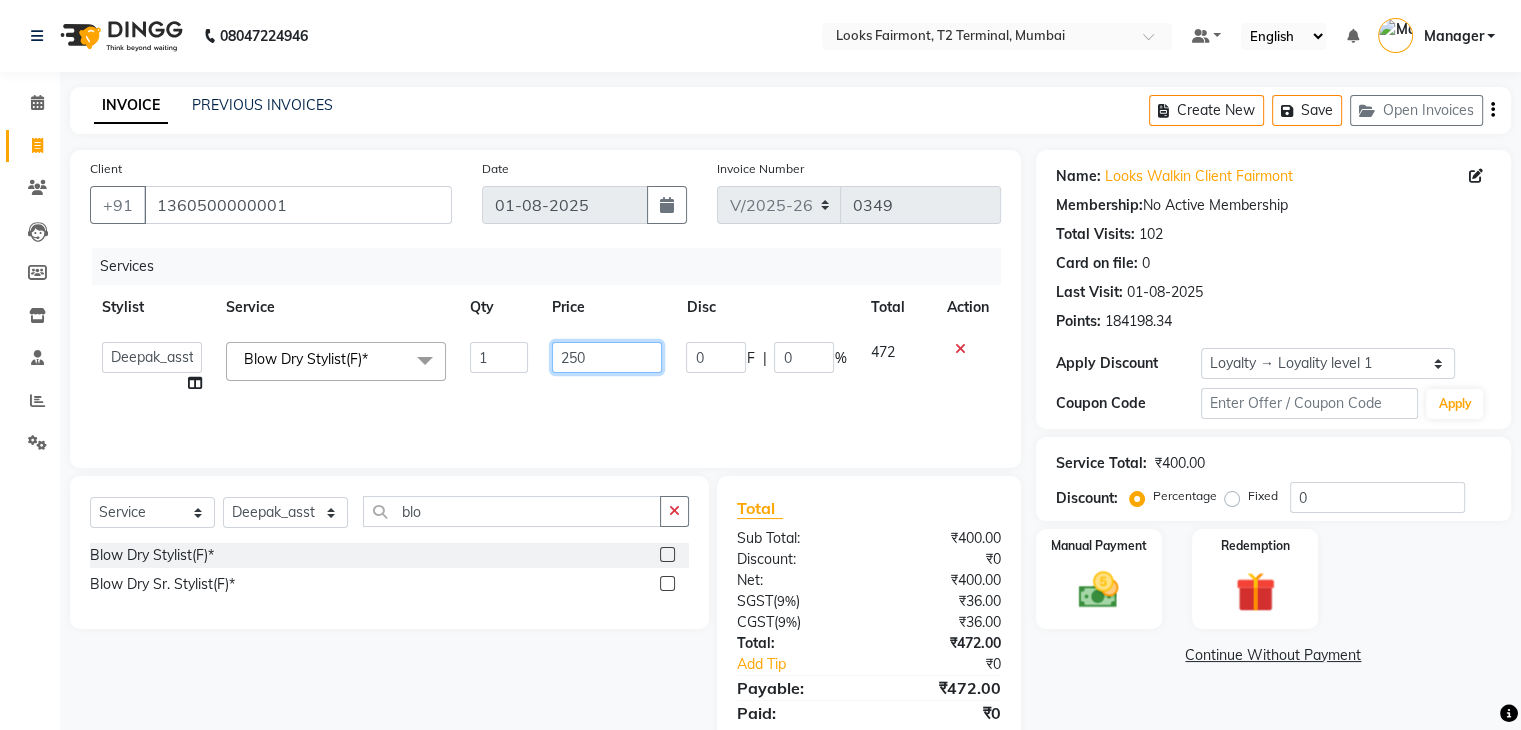 type on "2500" 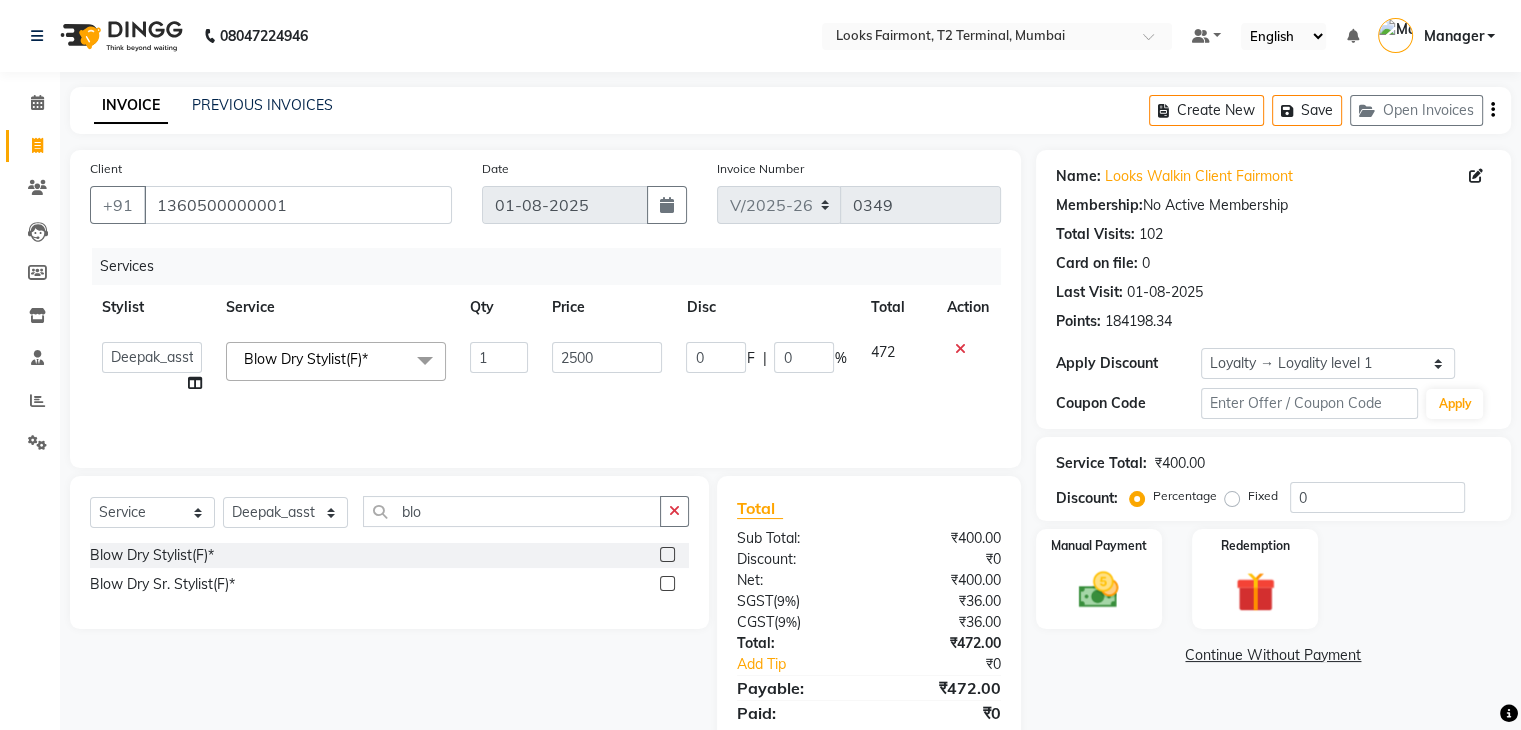 click on "[NUMBER]" 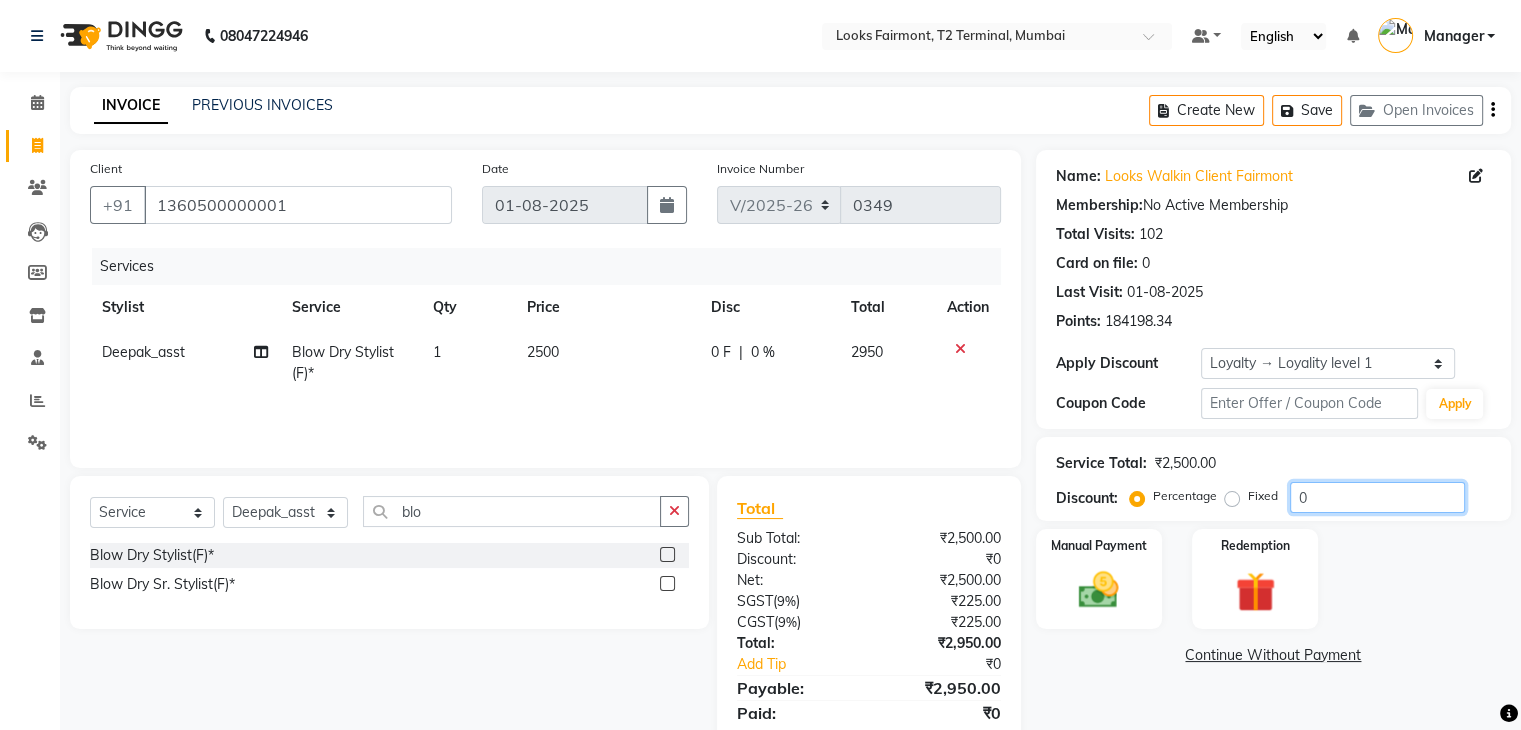 click on "0" 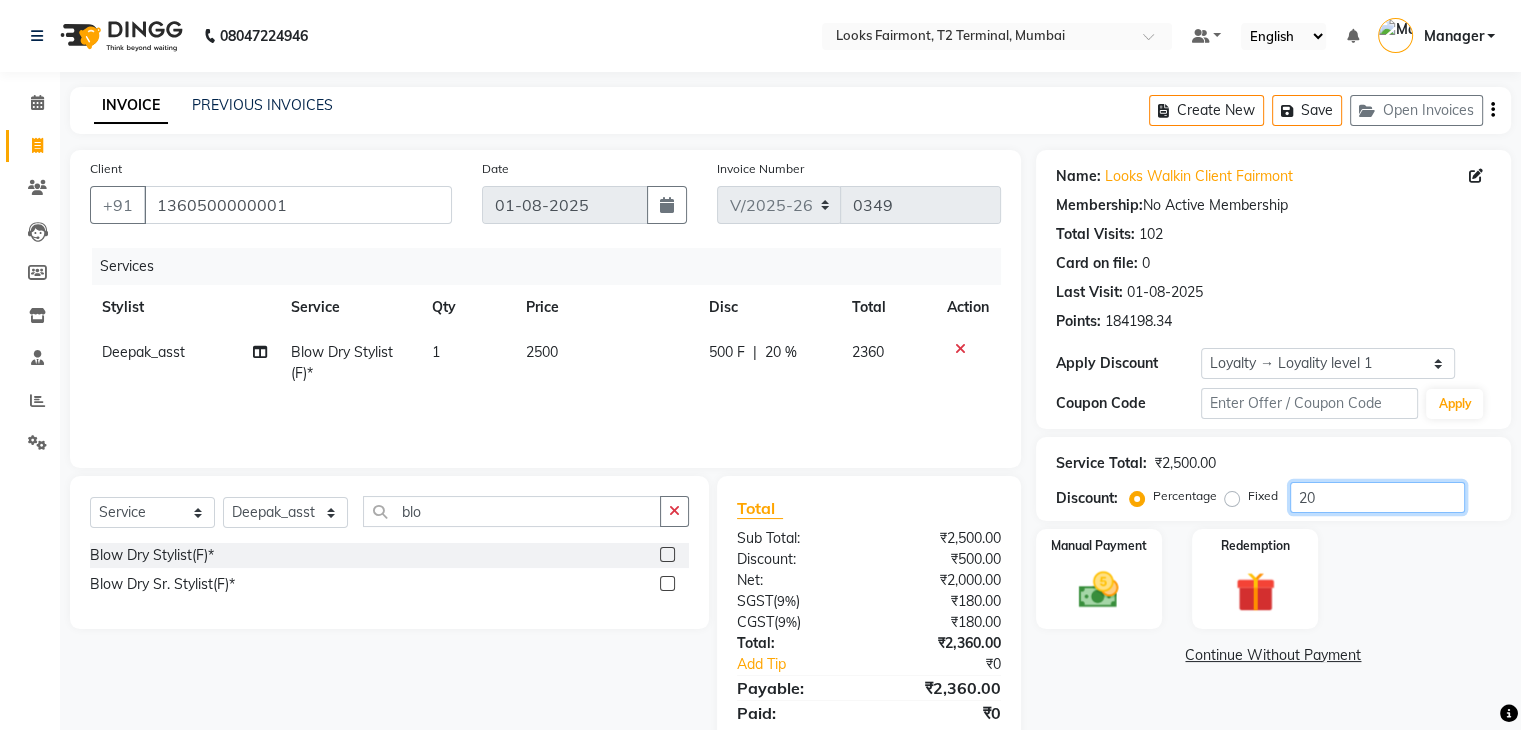 type on "20" 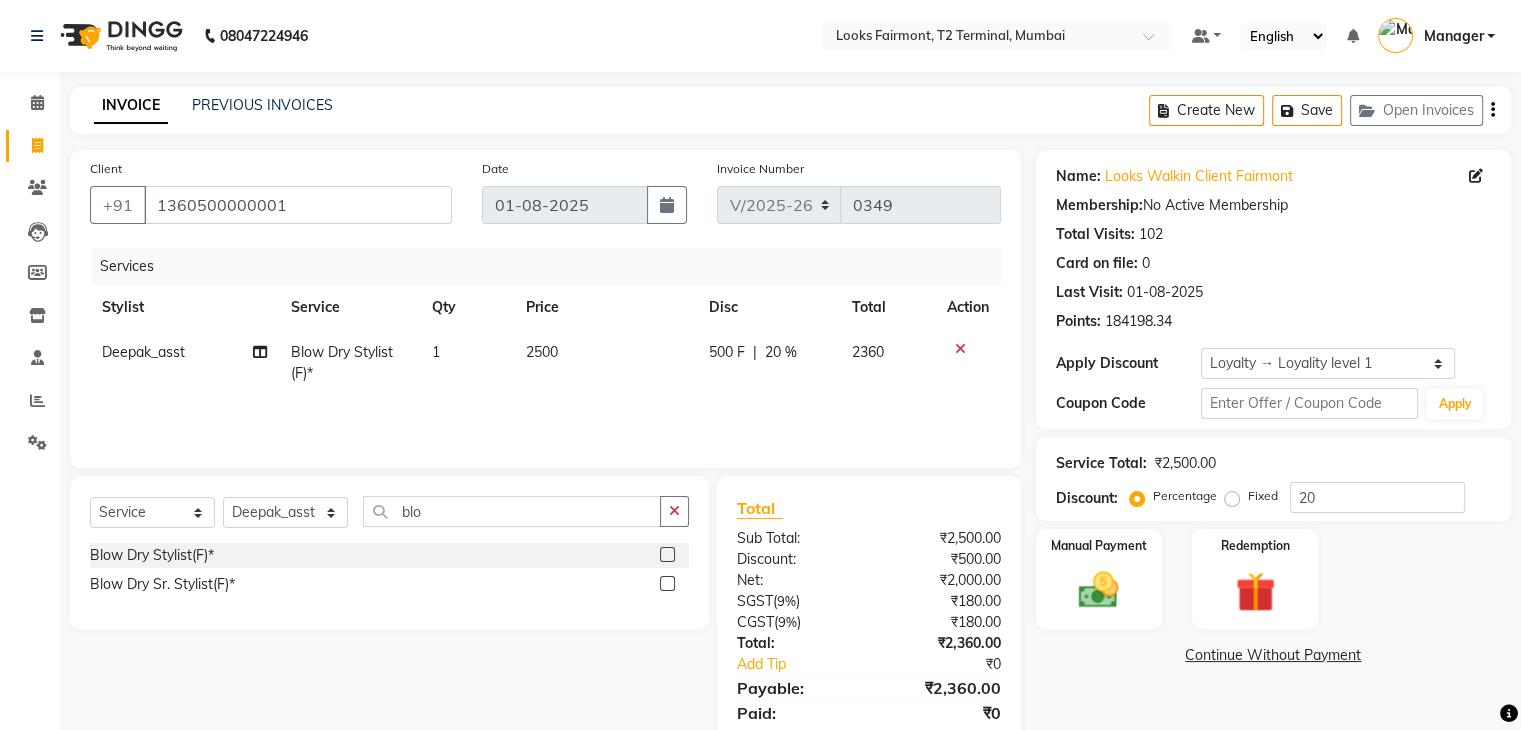 drag, startPoint x: 1128, startPoint y: 711, endPoint x: 1048, endPoint y: 669, distance: 90.35486 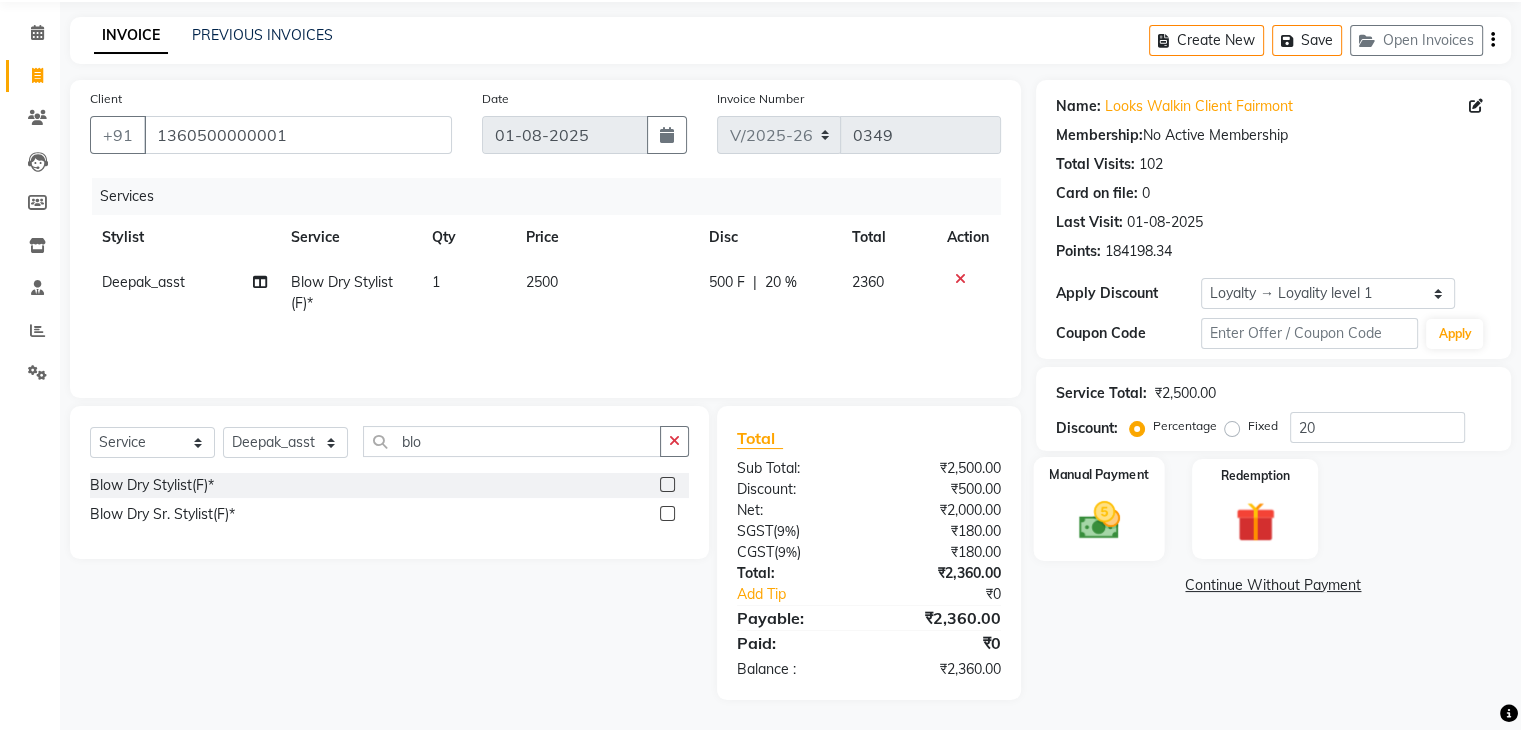 drag, startPoint x: 1129, startPoint y: 508, endPoint x: 1140, endPoint y: 530, distance: 24.596748 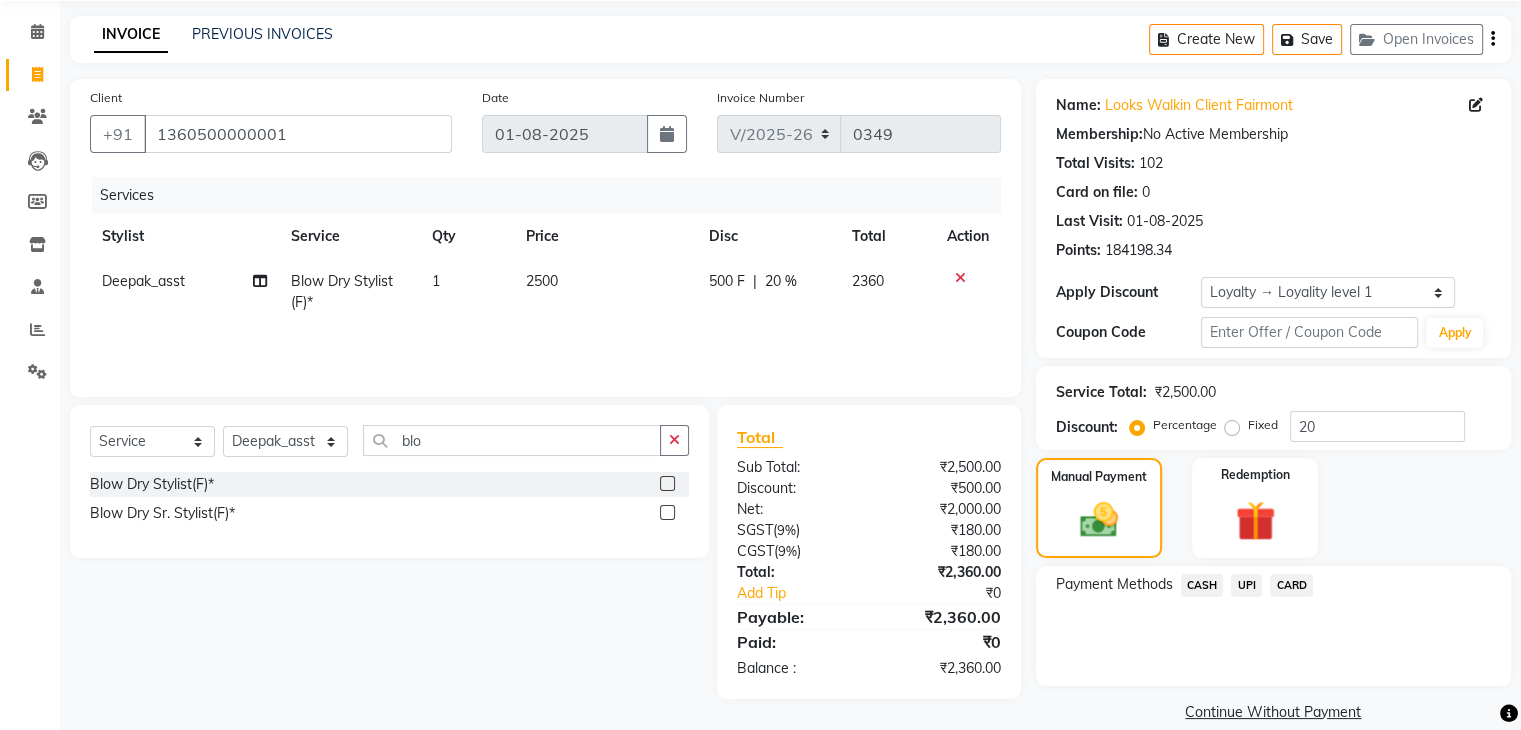 click on "CASH" 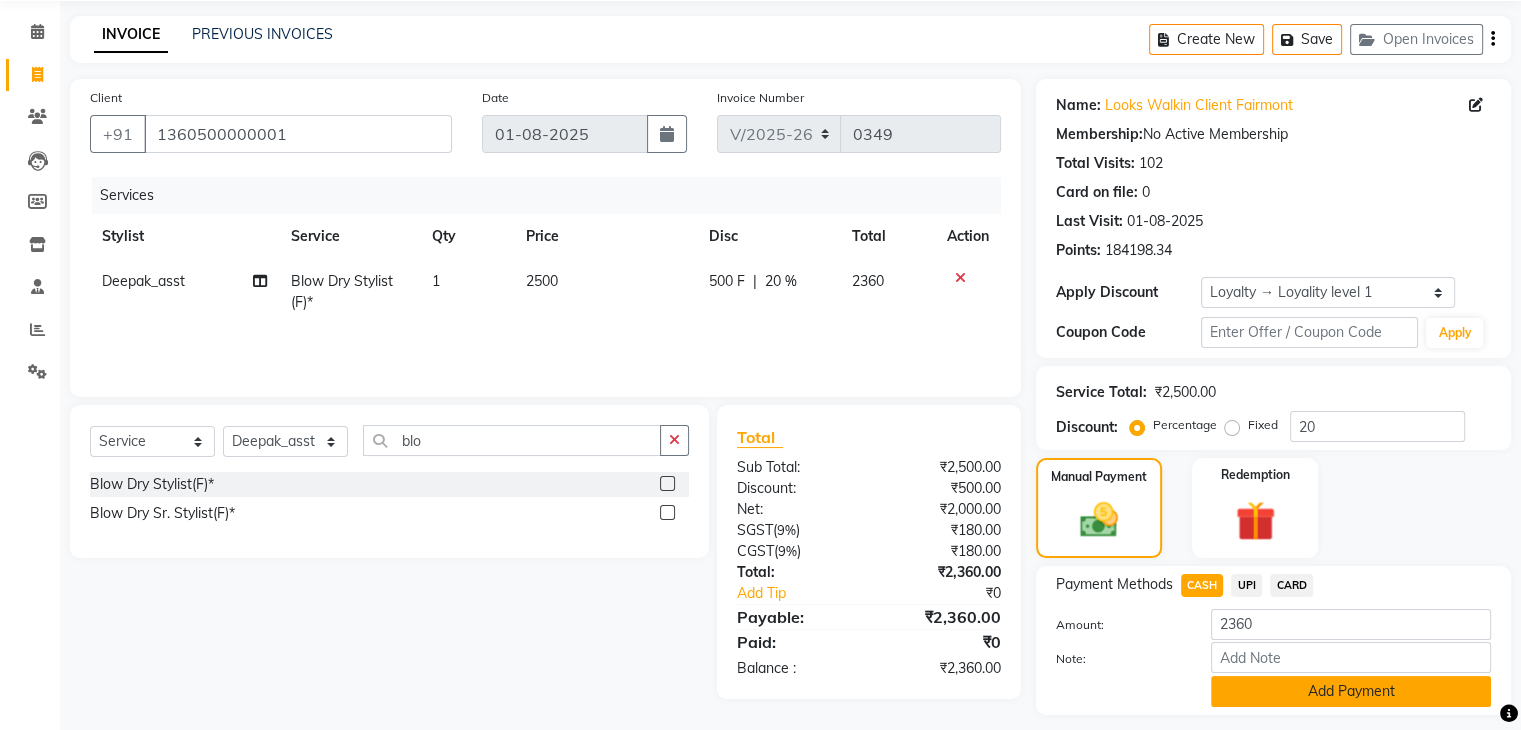 click on "Add Payment" 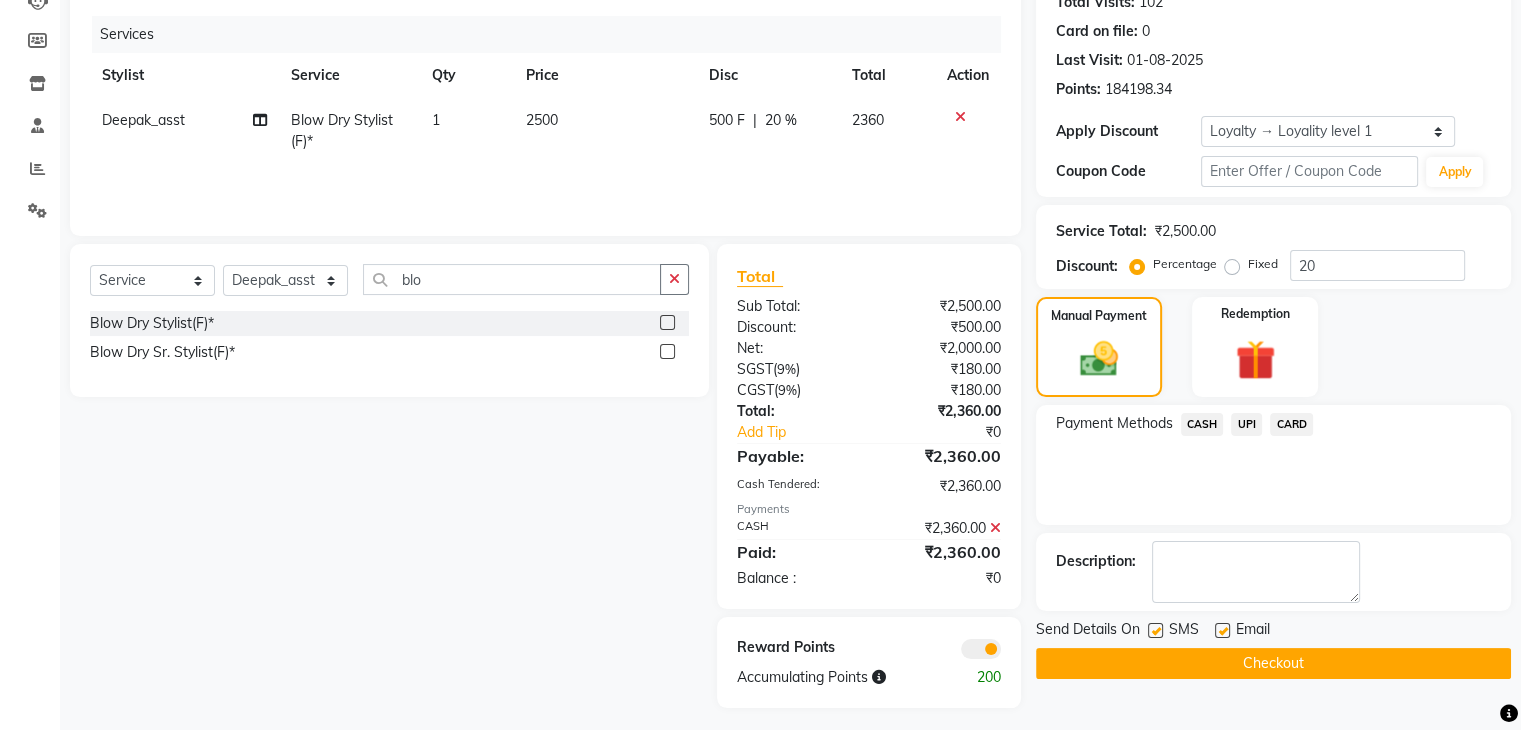 scroll, scrollTop: 242, scrollLeft: 0, axis: vertical 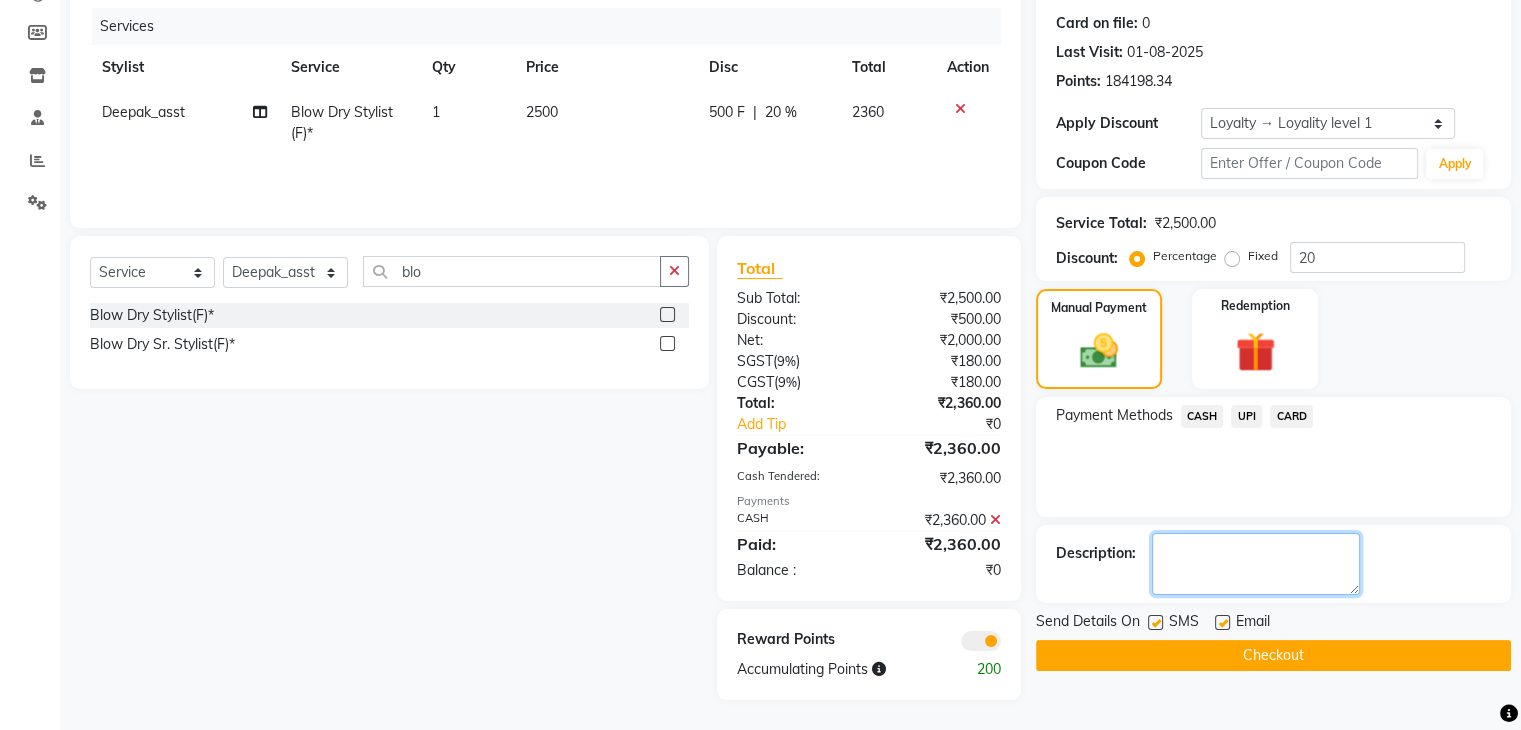 click 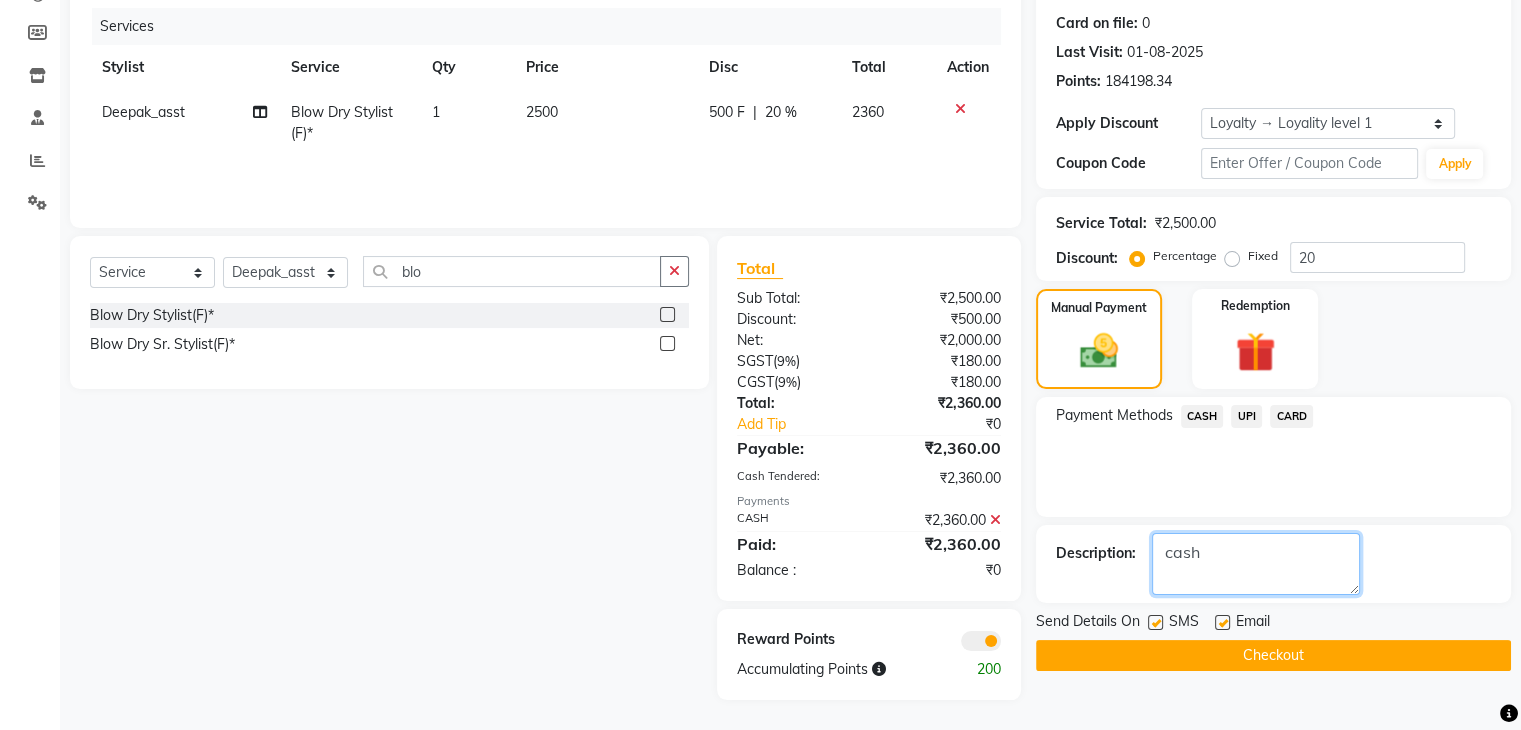 type on "cash" 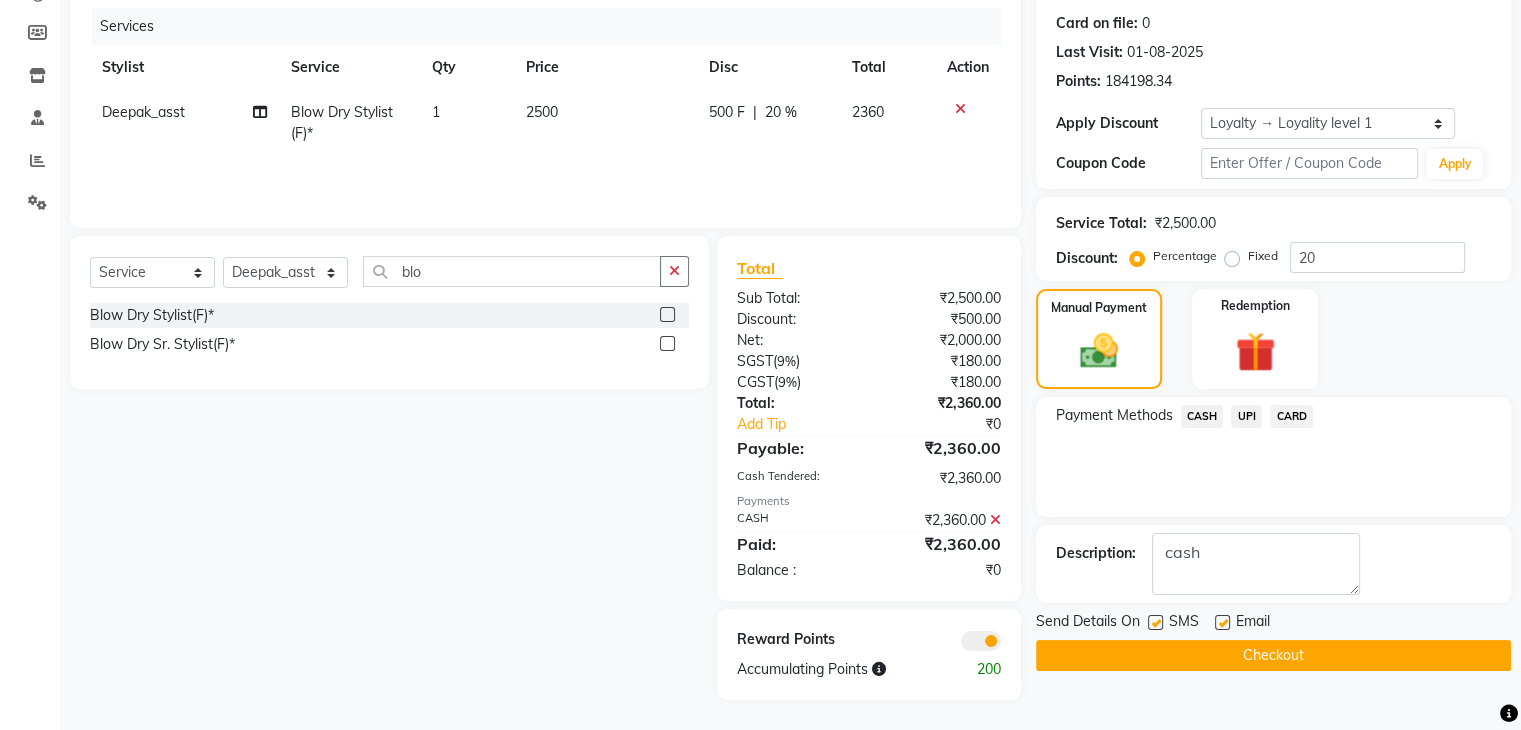 click on "Checkout" 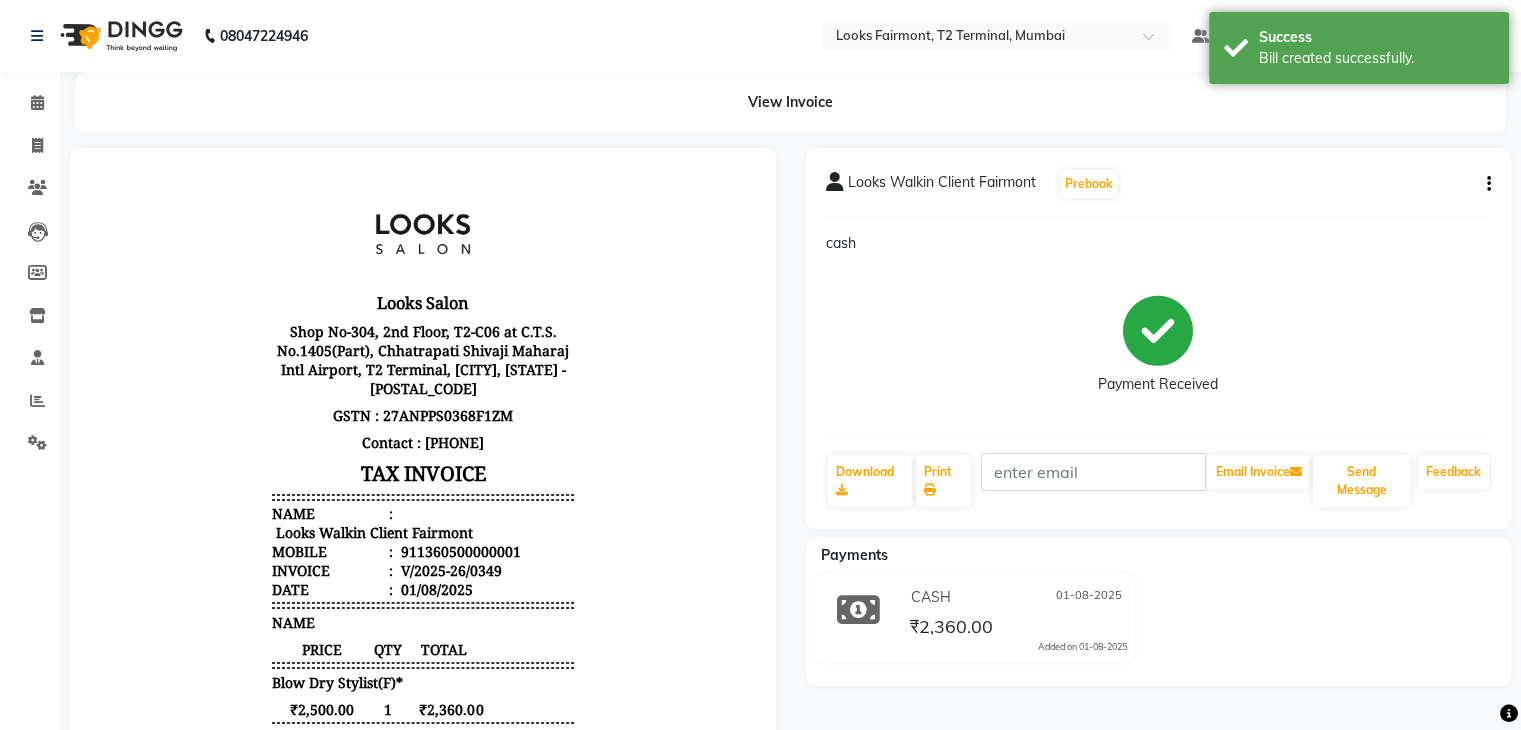 scroll, scrollTop: 0, scrollLeft: 0, axis: both 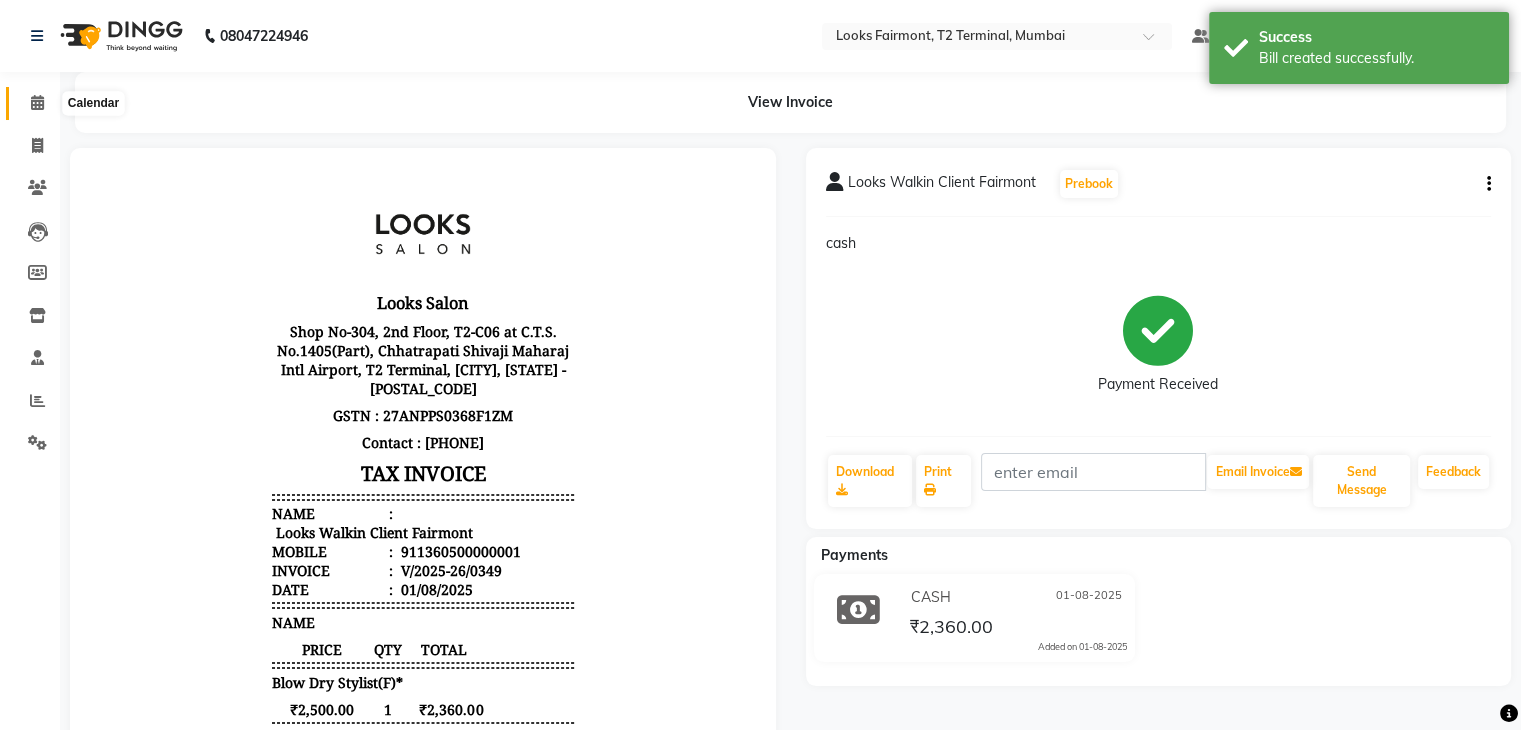 click 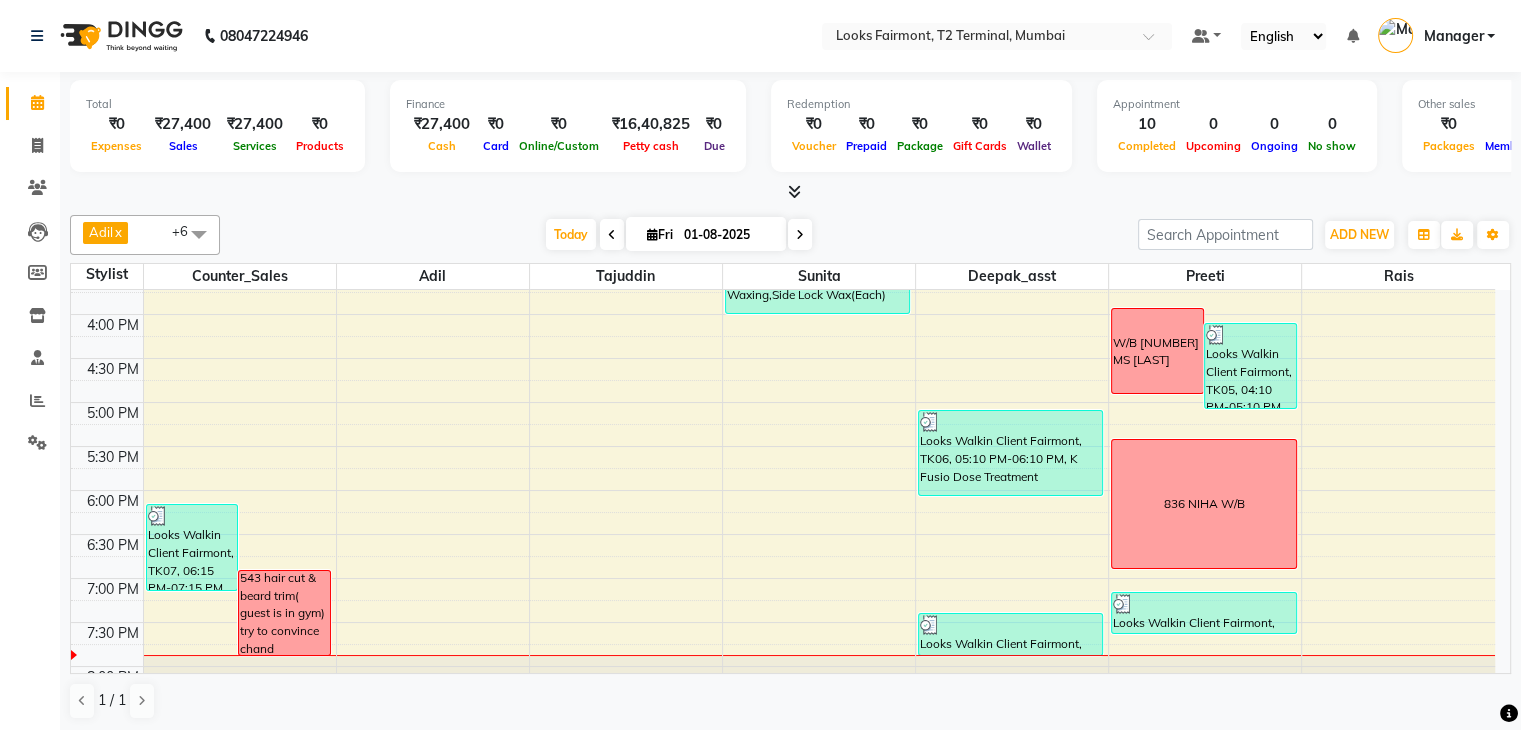 scroll, scrollTop: 749, scrollLeft: 0, axis: vertical 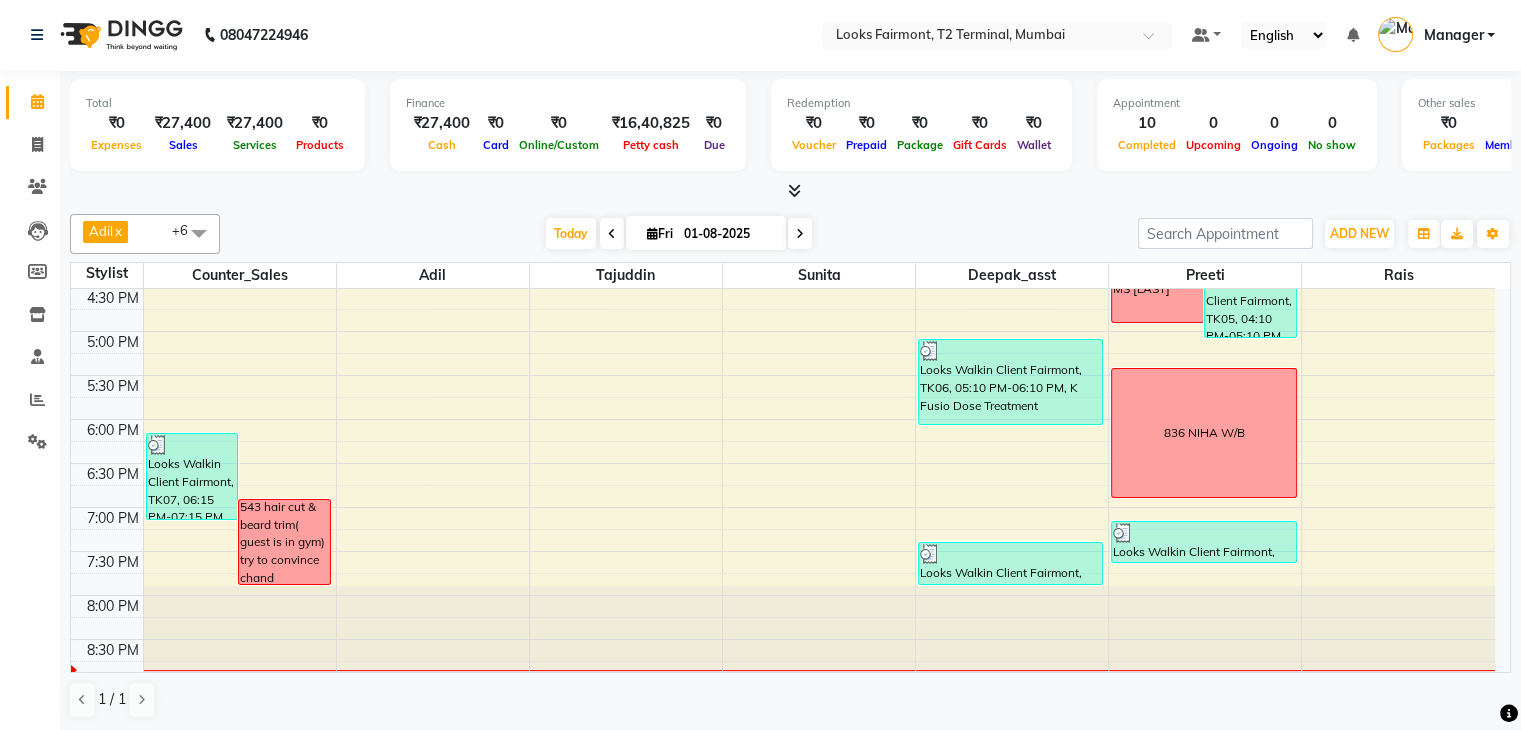 click on "Total  ₹0  Expenses ₹27,400  Sales ₹27,400  Services ₹0  Products Finance  ₹27,400  Cash ₹0  Card ₹0  Online/Custom ₹16,40,825 Petty cash ₹0 Due  Redemption  ₹0 Voucher ₹0 Prepaid ₹0 Package ₹0  Gift Cards ₹0  Wallet  Appointment  10 Completed 0 Upcoming 0 Ongoing 0 No show  Other sales  ₹0  Packages ₹0  Memberships ₹0  Vouchers ₹0  Prepaids ₹0  Gift Cards [NAME]  x [NAME]  x [NAME]  x [NAME]  x [NAME]  x [NAME]  x +6 Select All [NAME] [NAME] [NAME] [NAME] [NAME] [NAME] [NAME]  Today  Fri 01-08-2025 Toggle Dropdown Add Appointment Add Invoice Add Expense Add Attendance Add Client Toggle Dropdown Add Appointment Add Invoice Add Expense Add Attendance Add Client ADD NEW Toggle Dropdown Add Appointment Add Invoice Add Expense Add Attendance Add Client [NAME]  x [NAME]  x [NAME]  x [NAME]  x [NAME]  x [NAME]  x +6 Select All [NAME] [NAME] [NAME] [NAME] [NAME] [NAME] [NAME]" 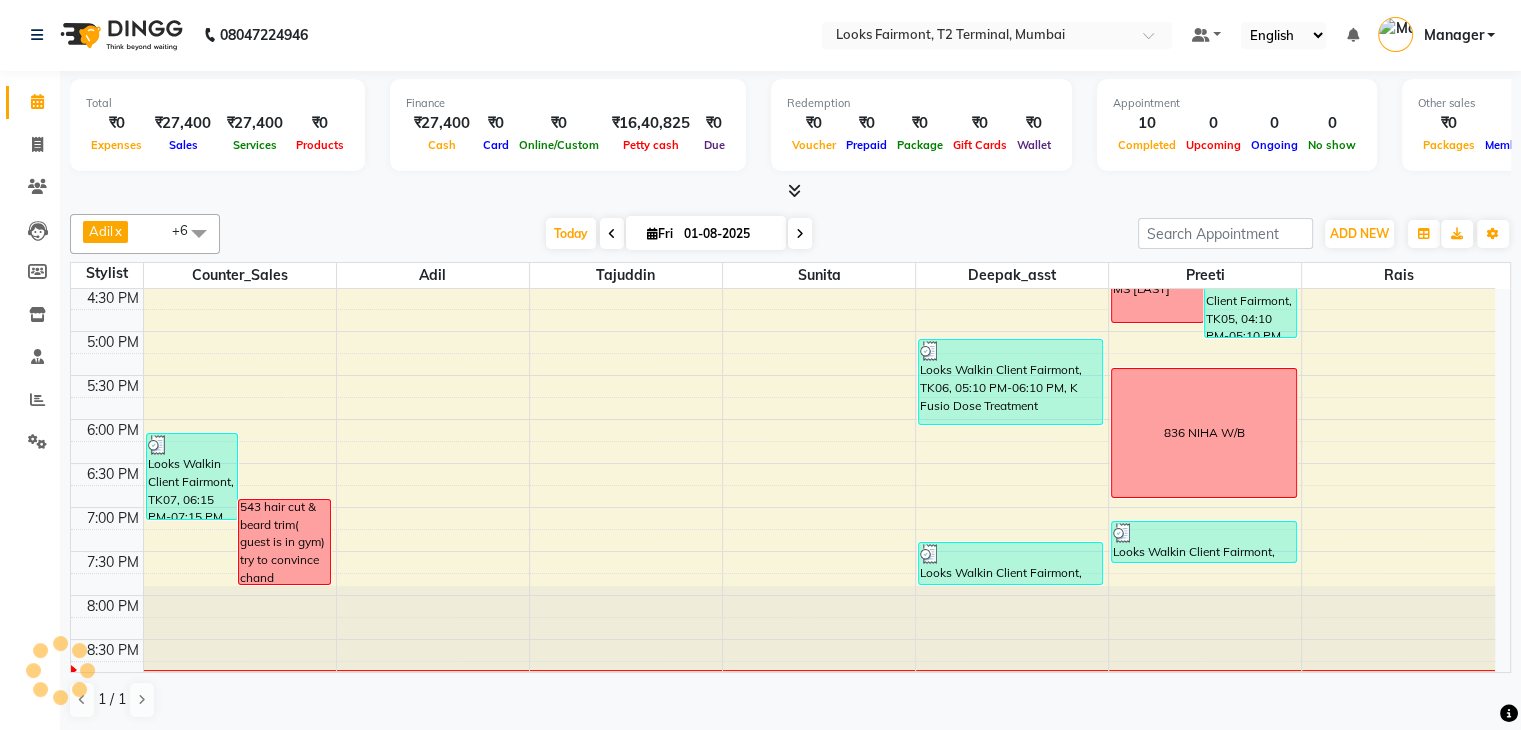click at bounding box center [794, 190] 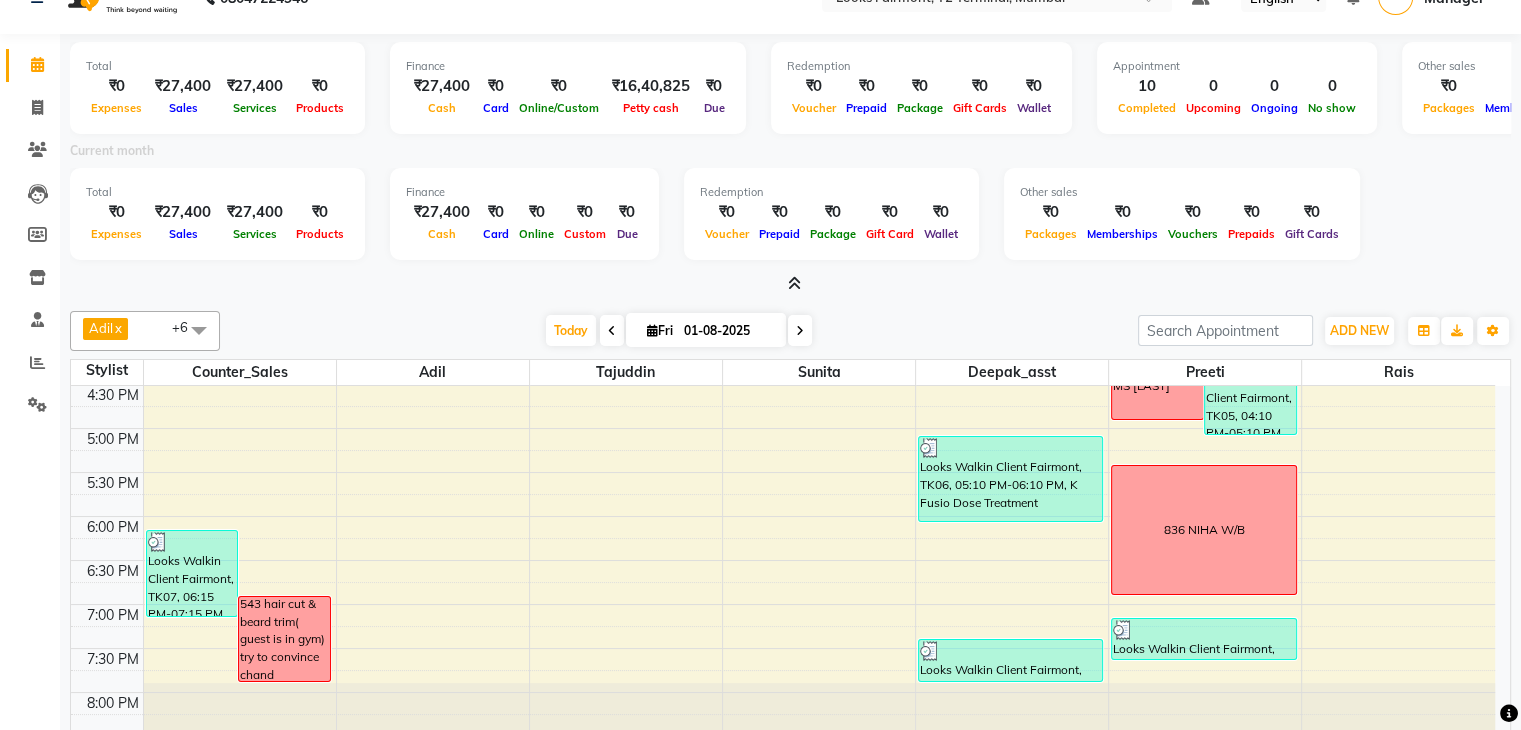 scroll, scrollTop: 101, scrollLeft: 0, axis: vertical 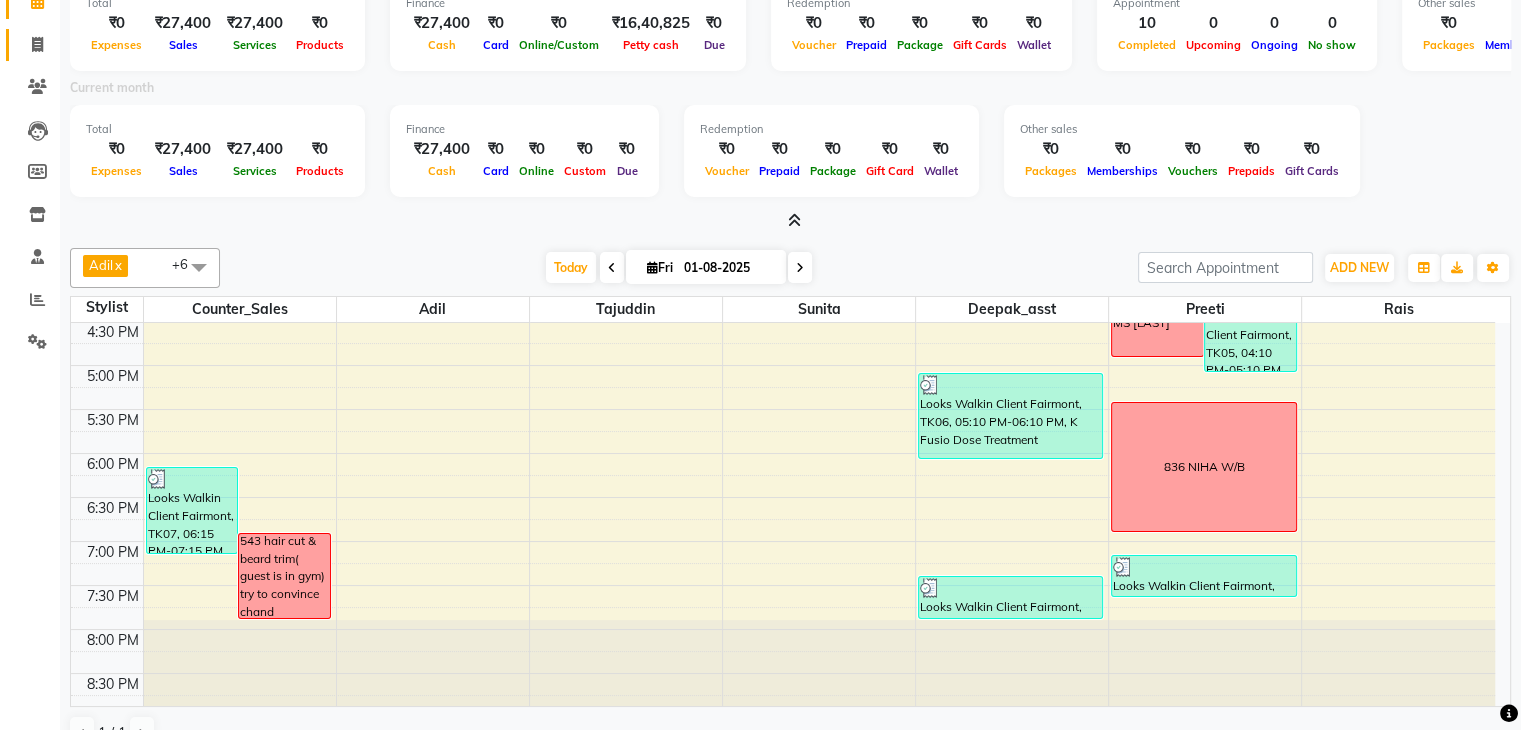 click on "Invoice" 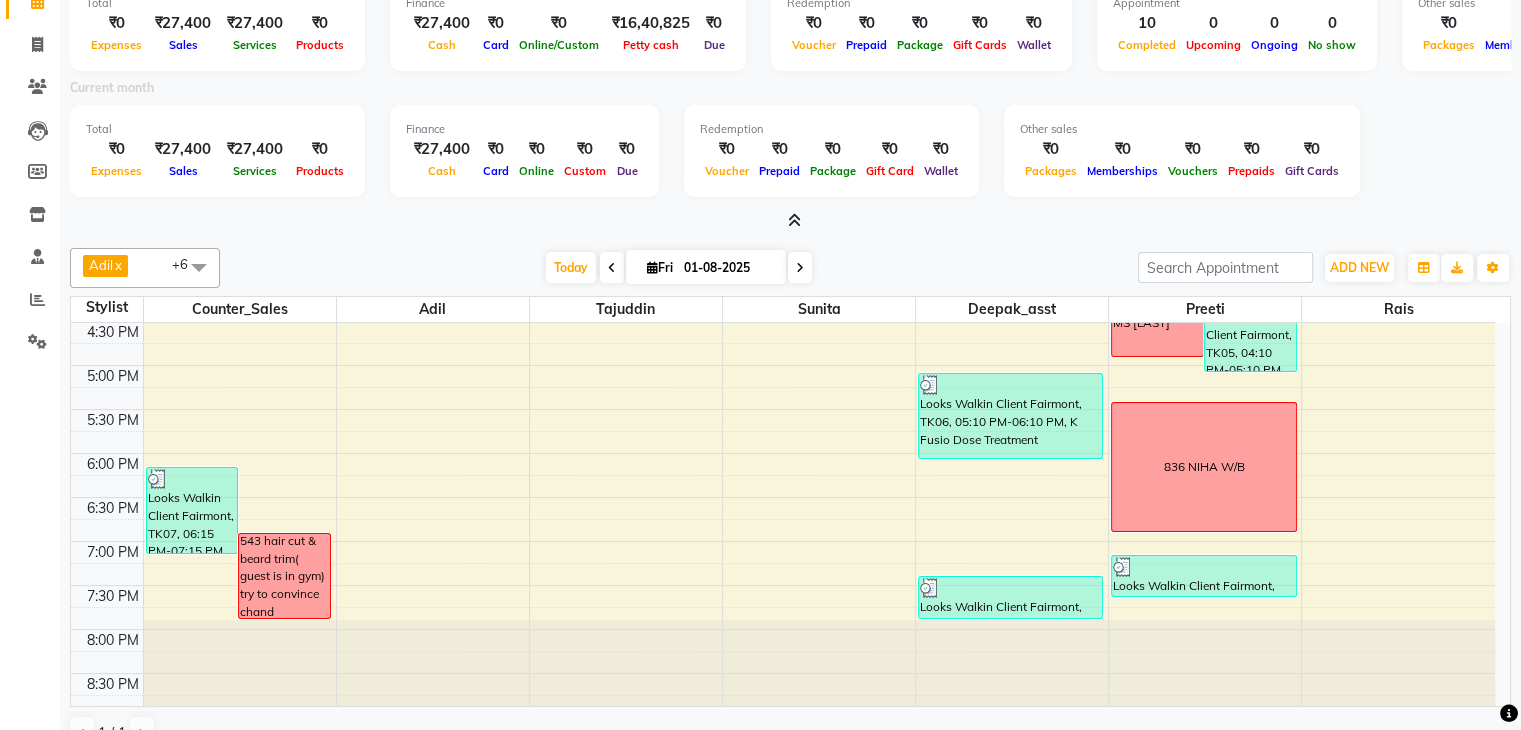 select on "8139" 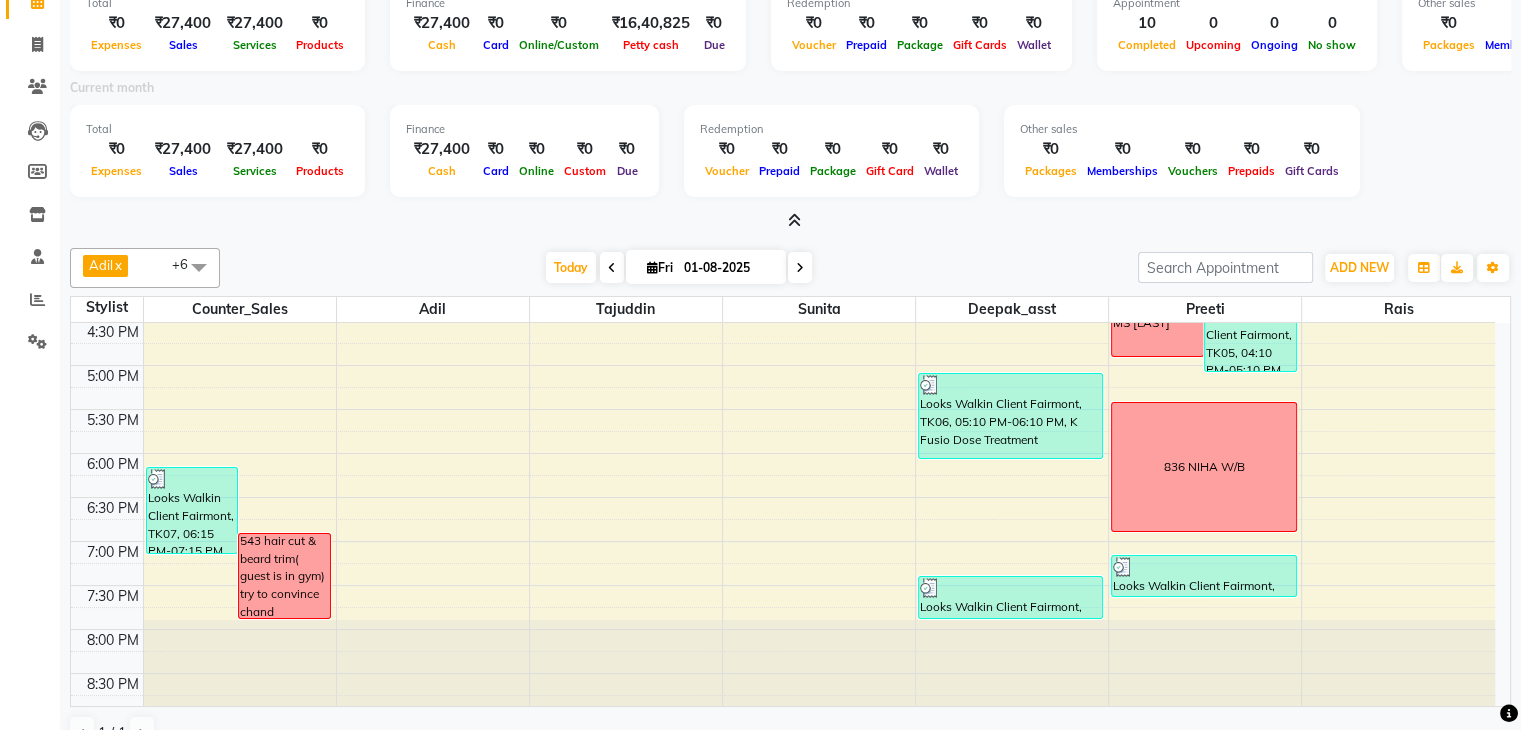 select on "service" 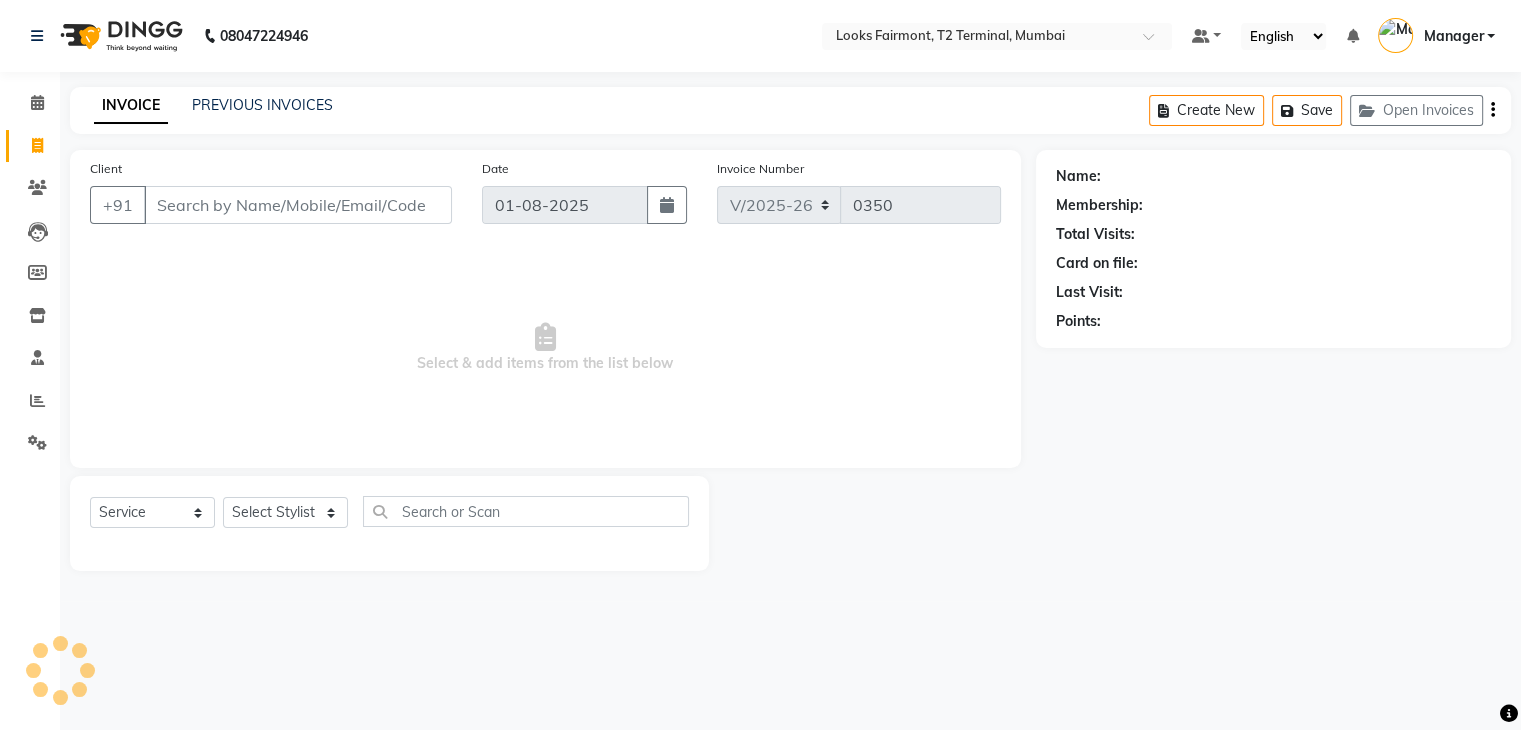 scroll, scrollTop: 0, scrollLeft: 0, axis: both 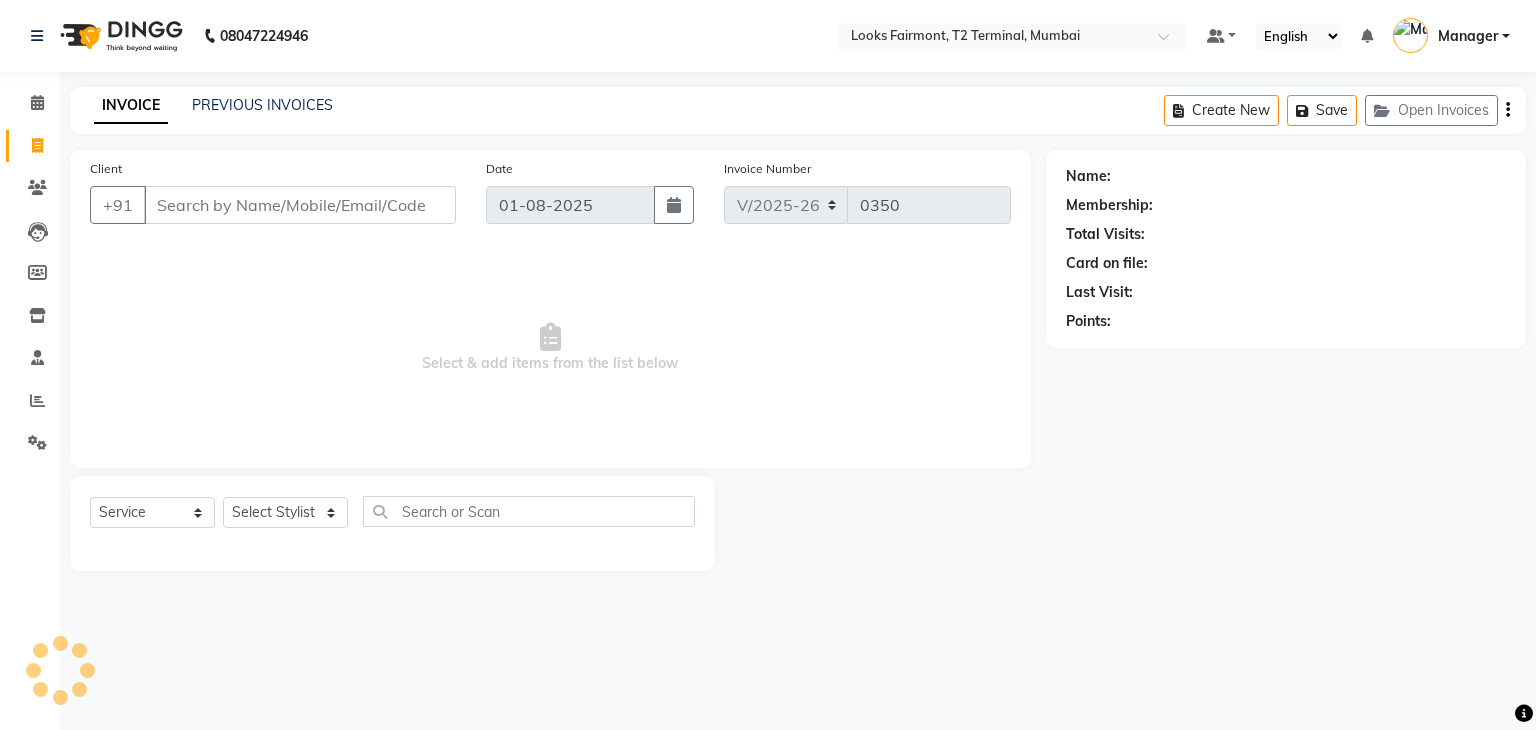 click on "Client" at bounding box center [300, 205] 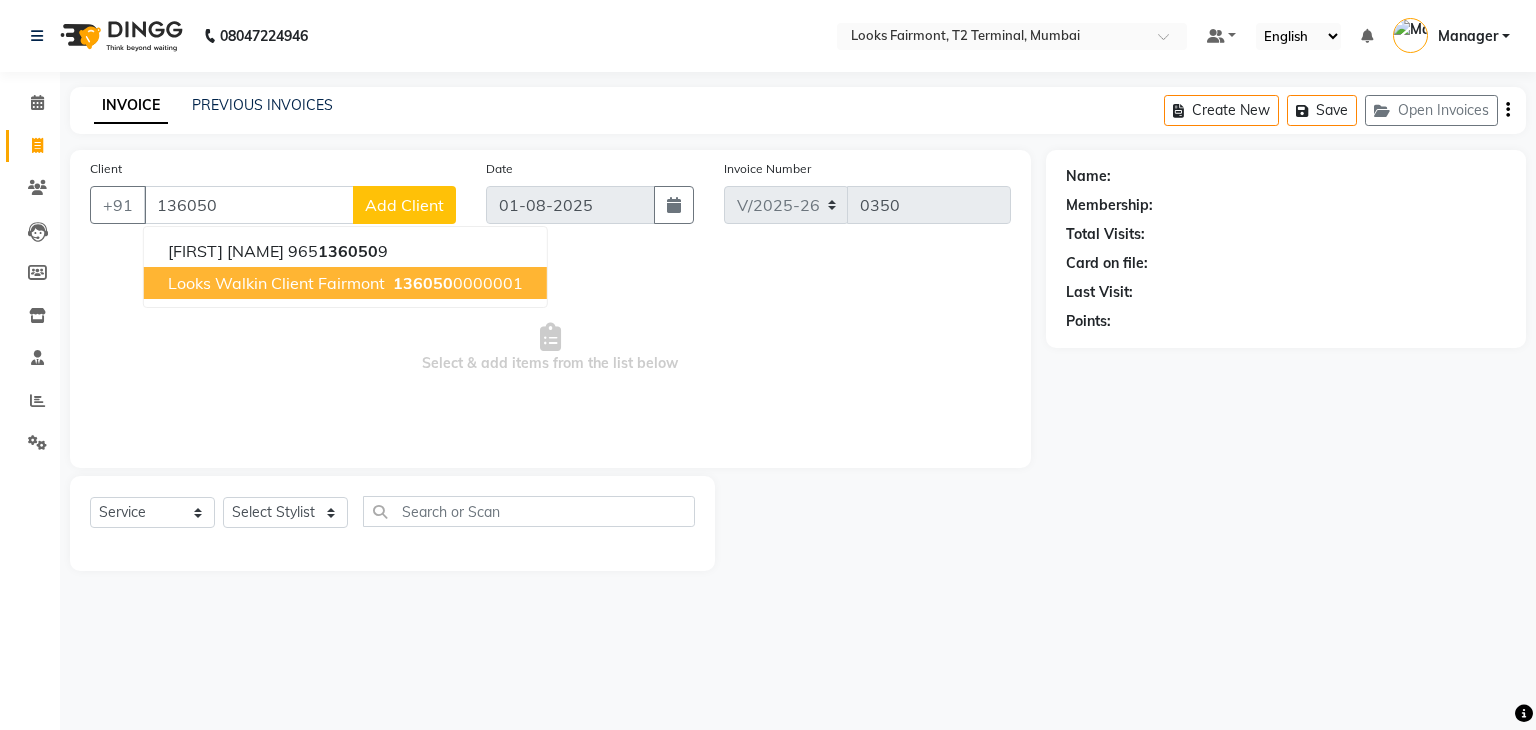 click on "Looks Walkin Client Fairmont" at bounding box center (276, 283) 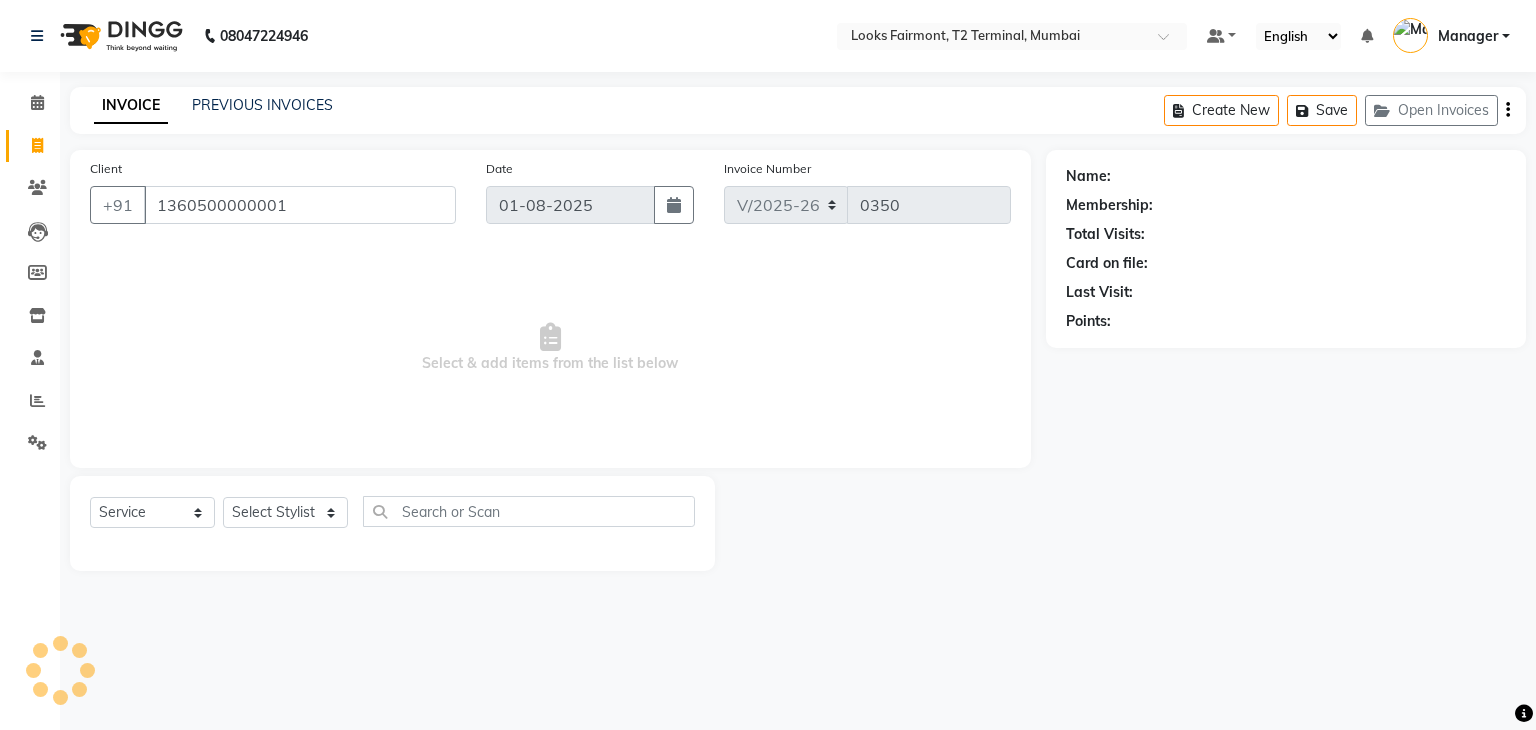 type on "1360500000001" 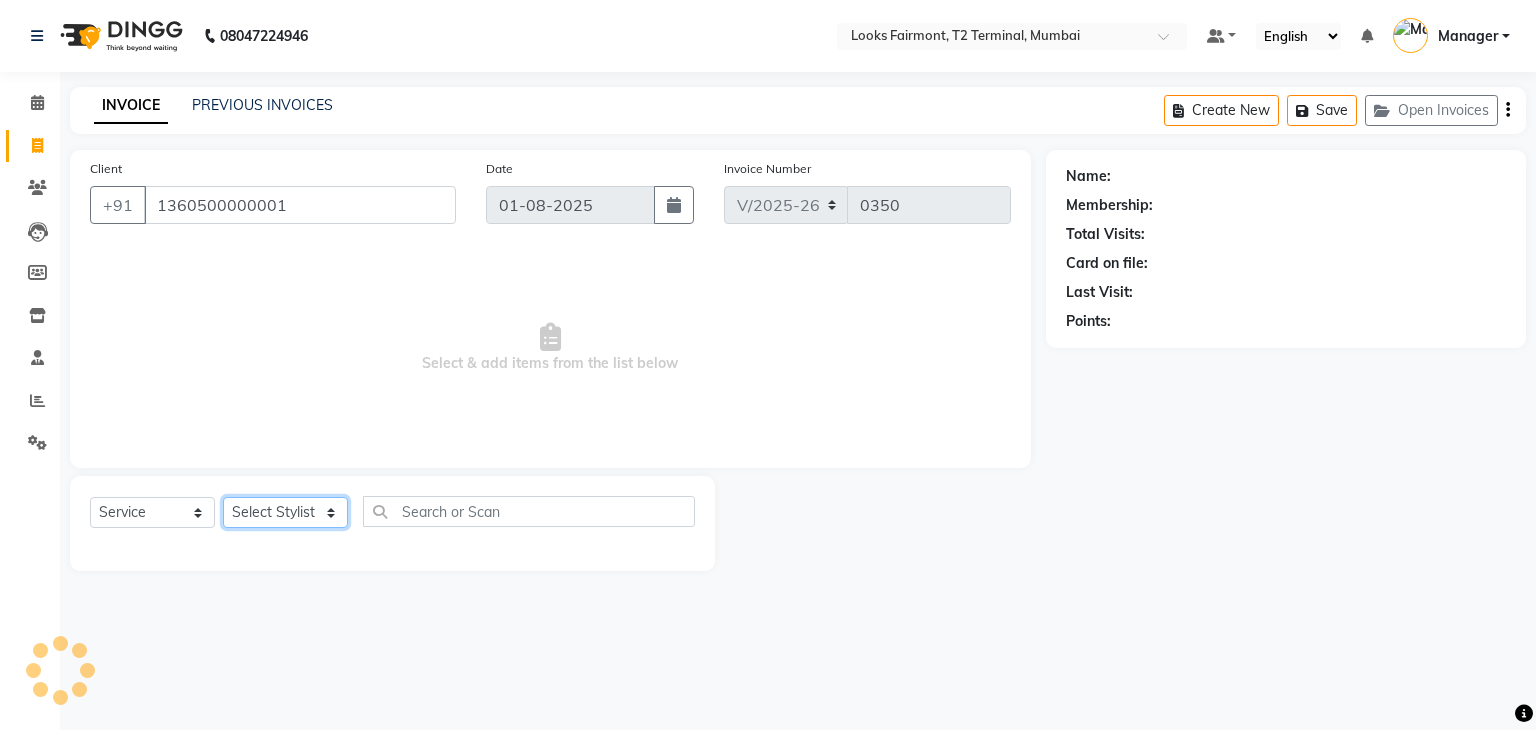 click on "Select Stylist Adil Anisa Counter_Sales Deepak_asst Manager Nisha Preeti Rais Soring_mgr Sunita Tajuddin" 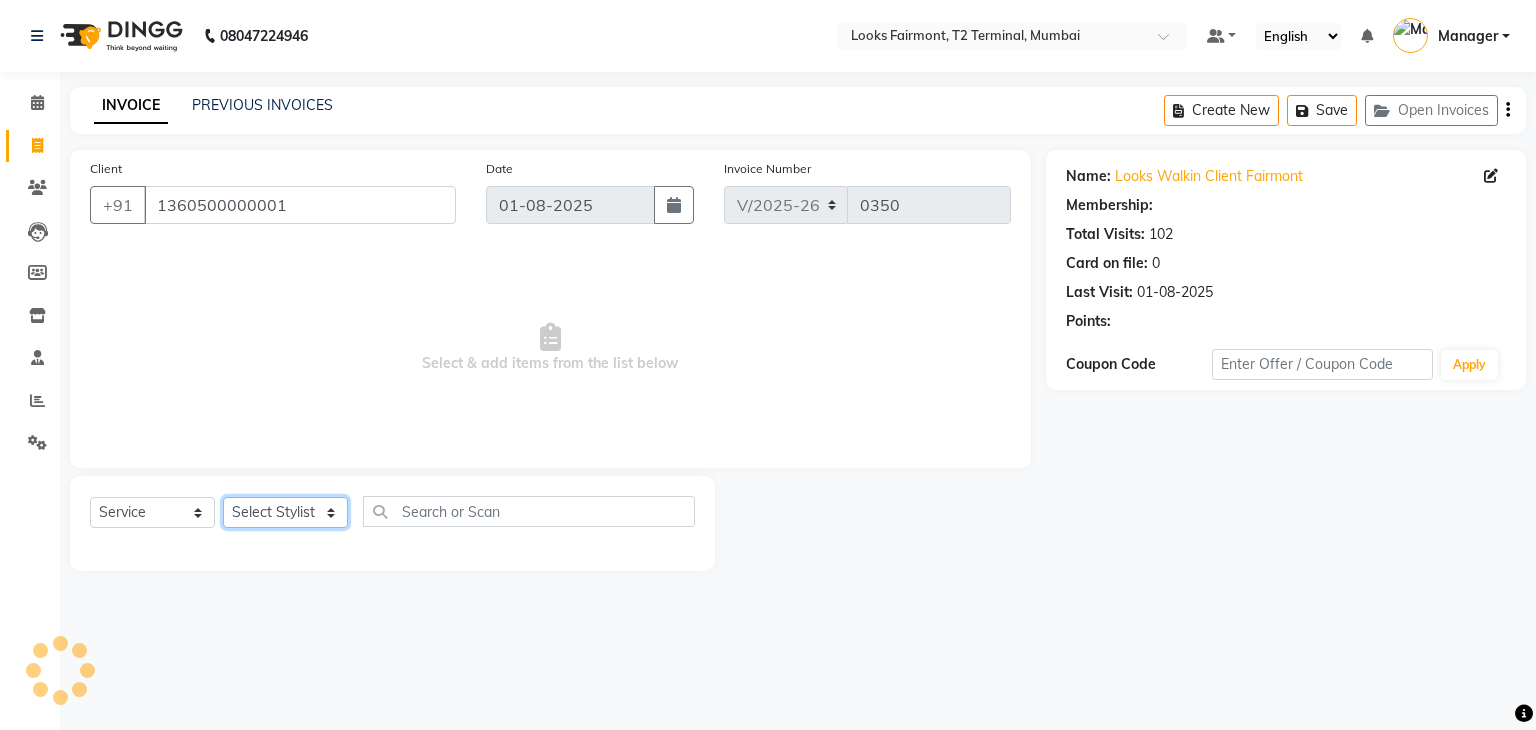 select on "1: Object" 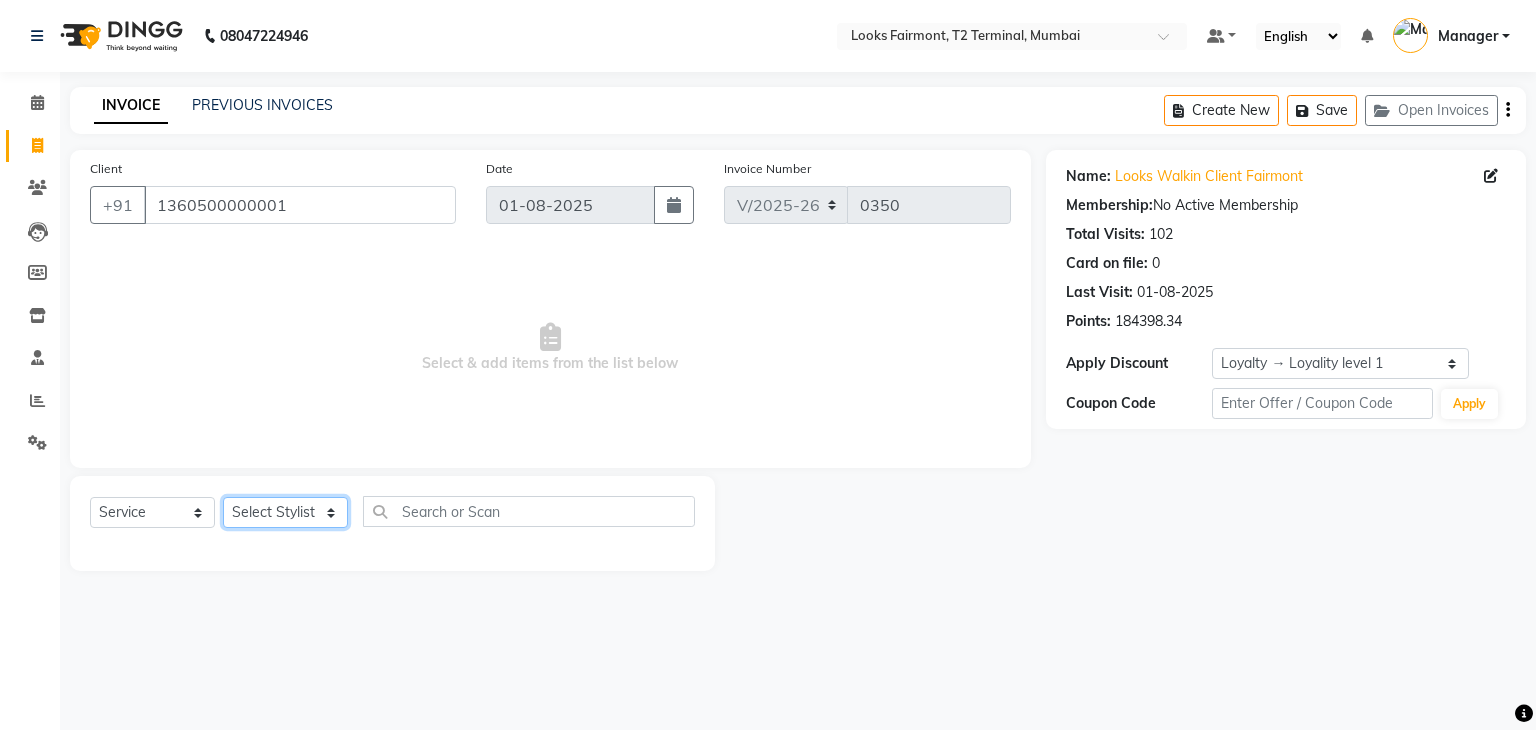 select on "84888" 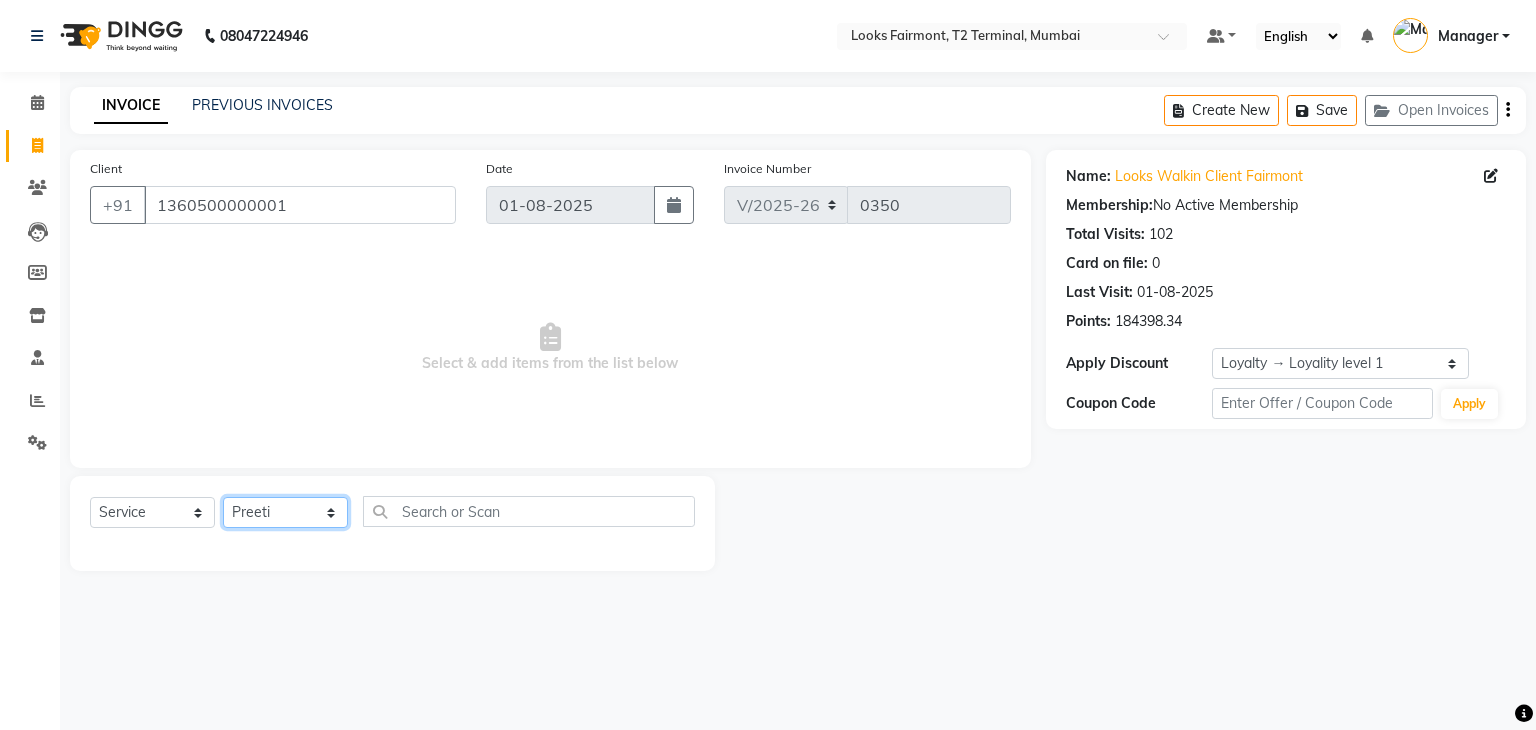 click on "Select Stylist Adil Anisa Counter_Sales Deepak_asst Manager Nisha Preeti Rais Soring_mgr Sunita Tajuddin" 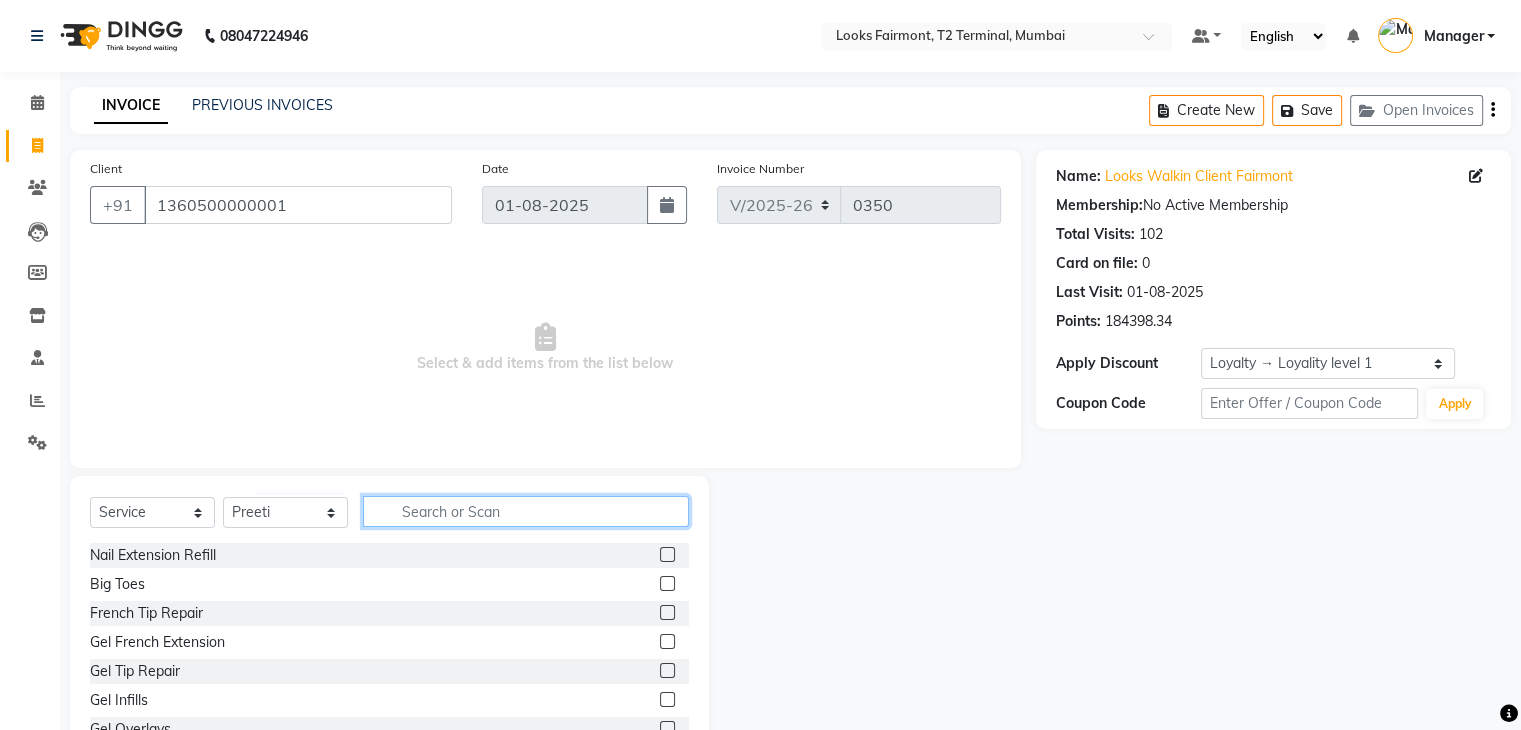 click 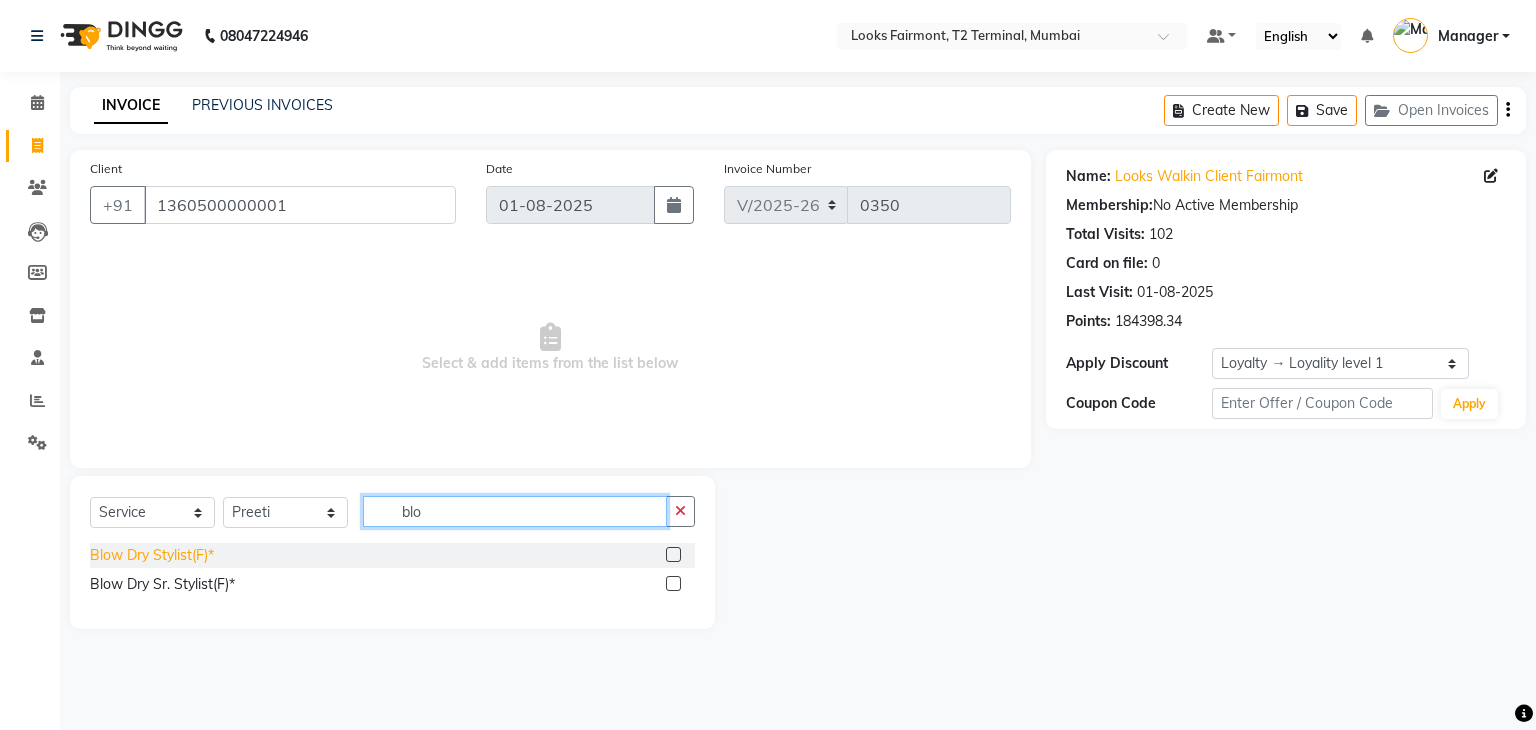 type on "blo" 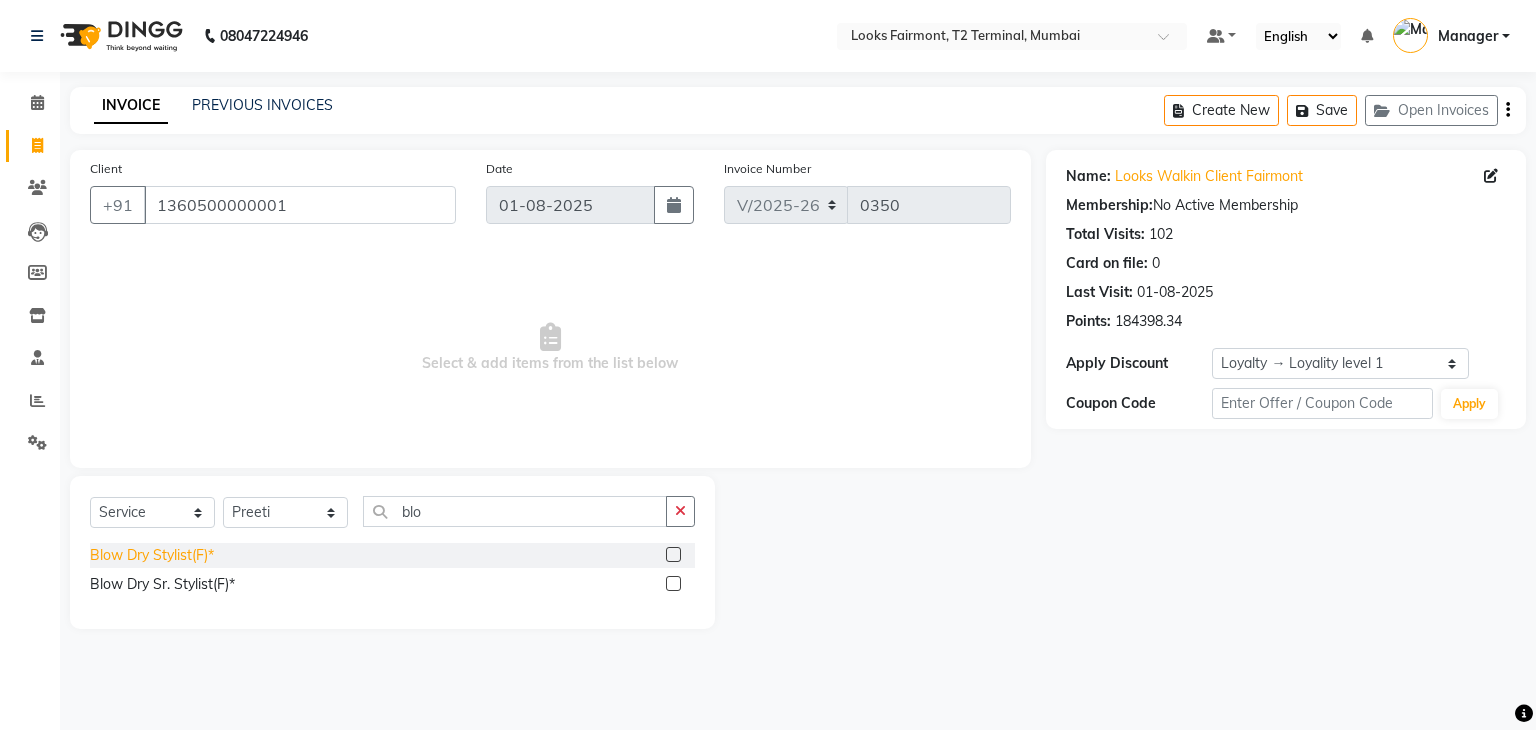 click on "Blow Dry Stylist(F)*" 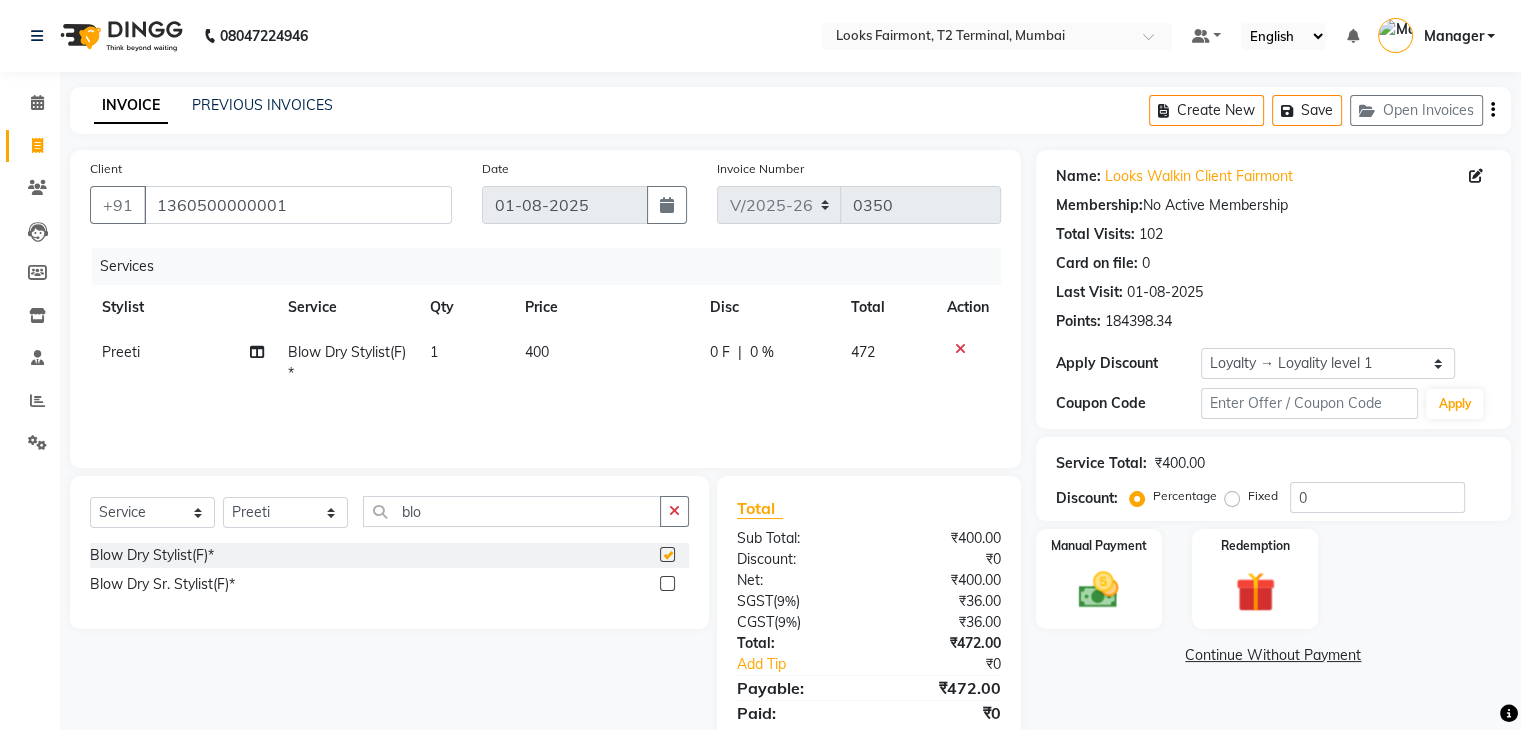 checkbox on "false" 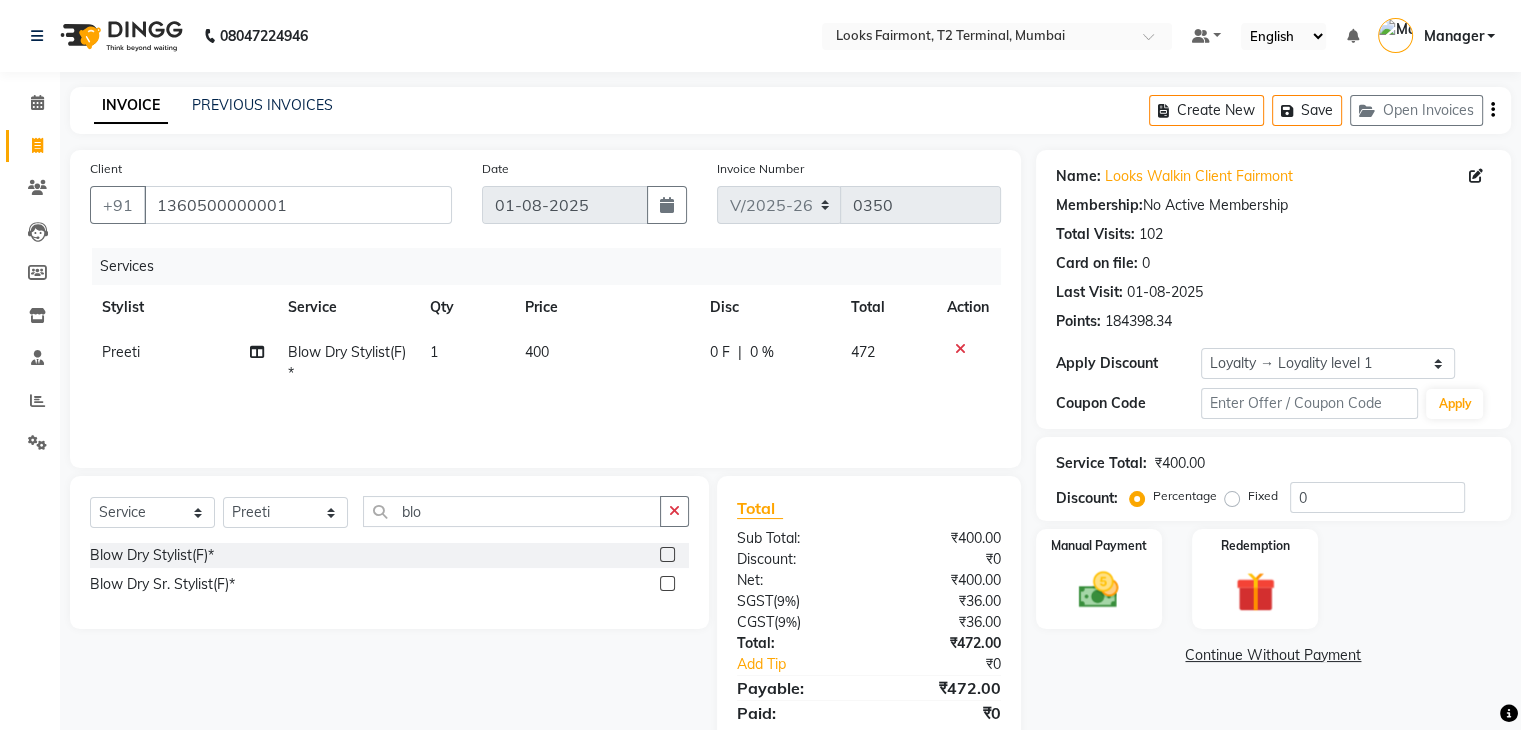 click on "400" 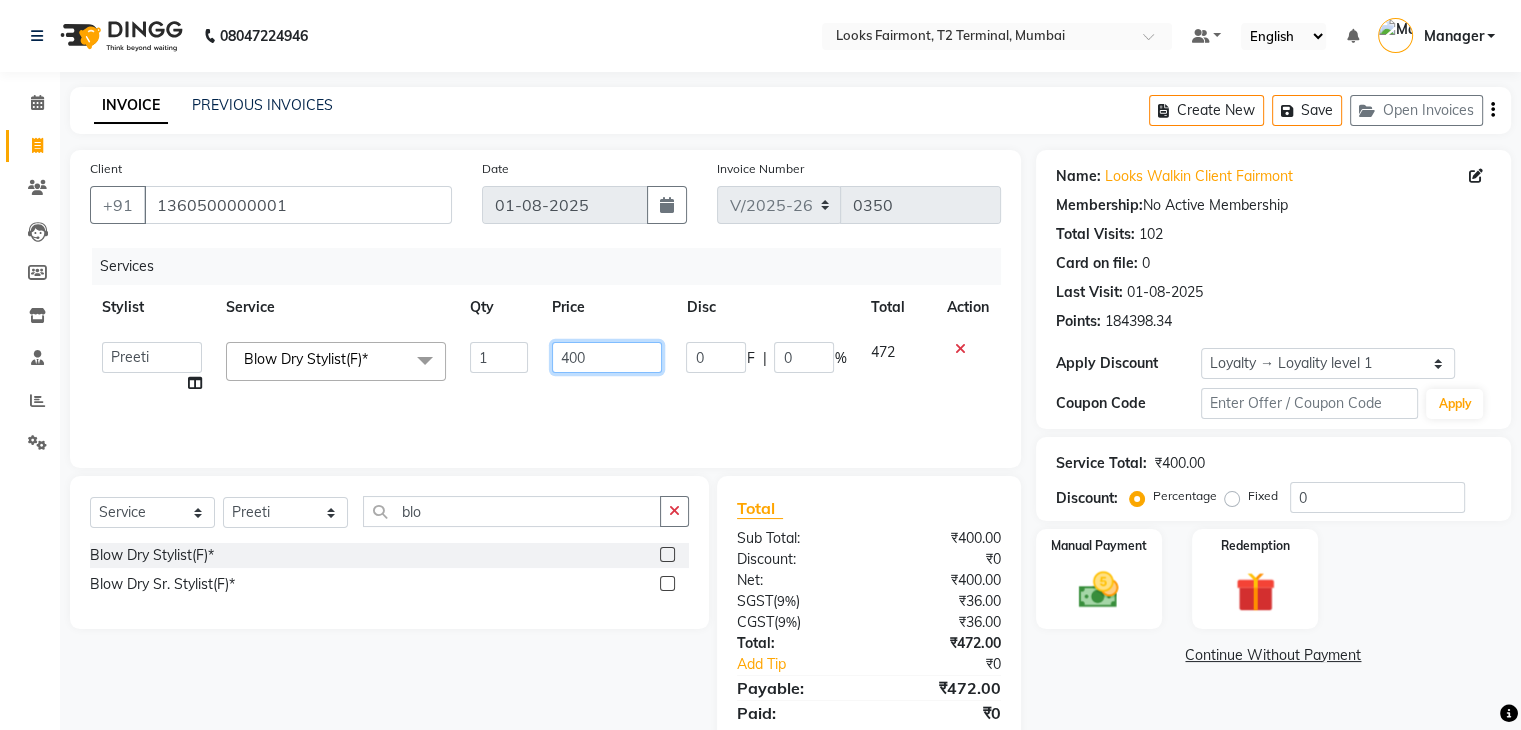 drag, startPoint x: 555, startPoint y: 356, endPoint x: 521, endPoint y: 356, distance: 34 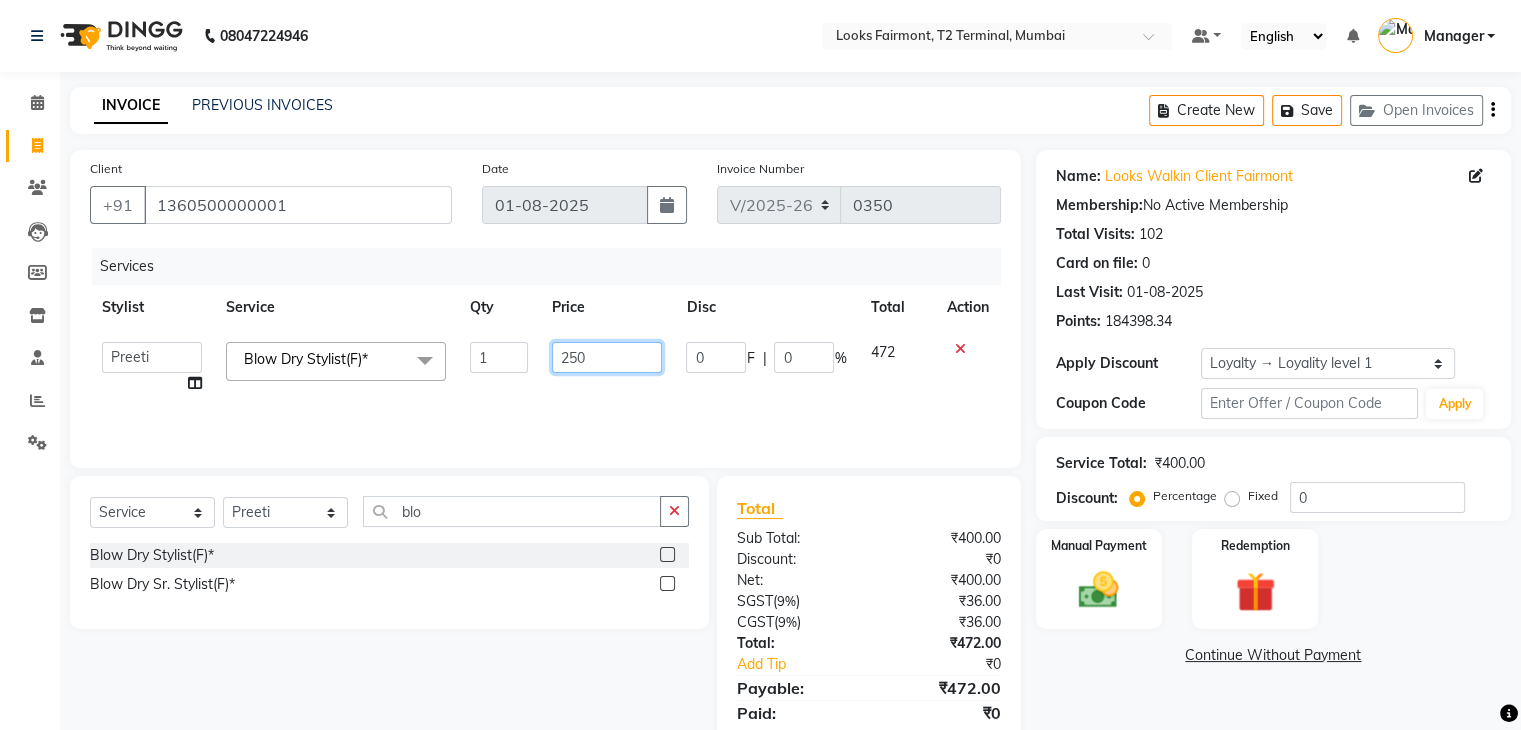 type on "2500" 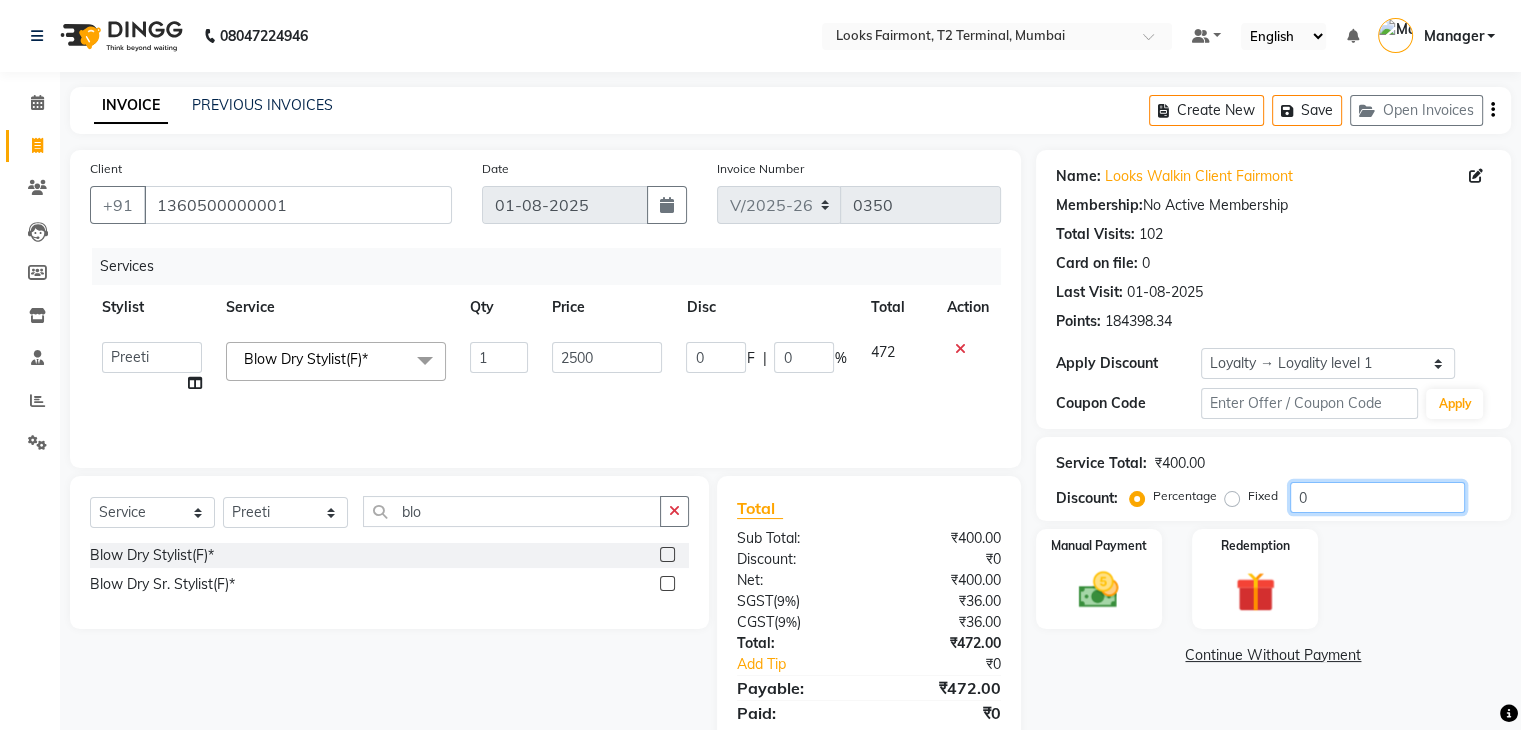 click on "0" 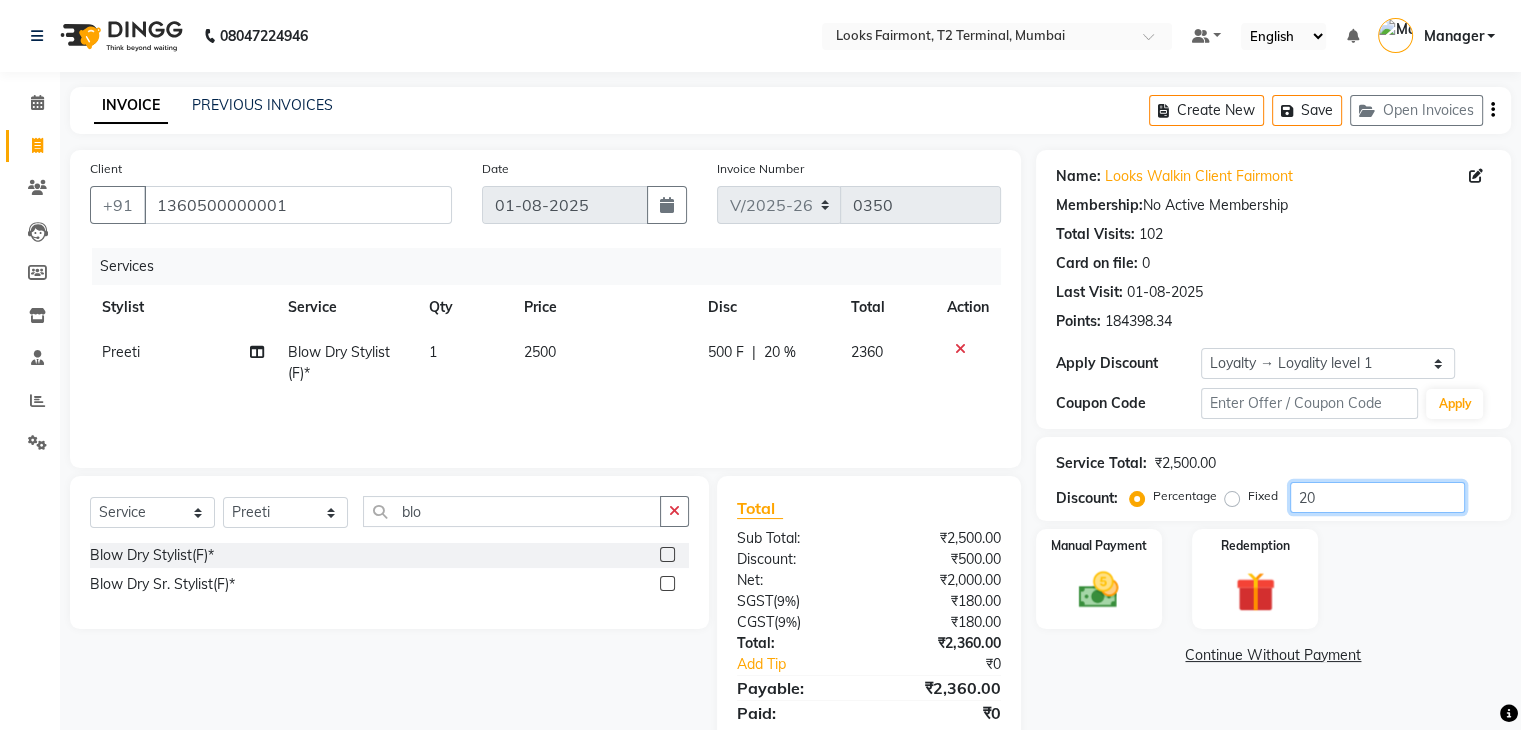 type on "20" 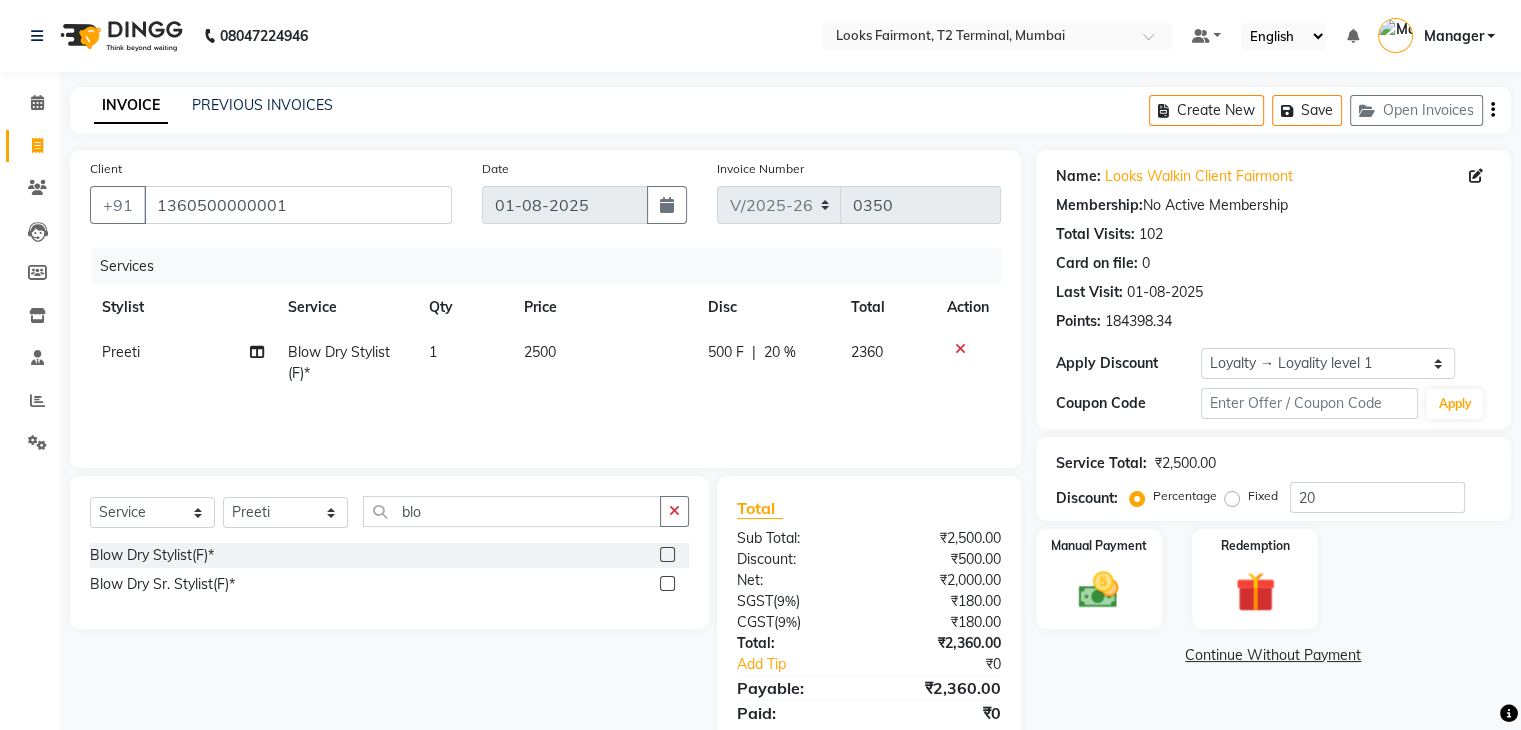 click on "Name: Looks Walkin Client Fairmont Membership:  No Active Membership  Total Visits:  102 Card on file:  0 Last Visit:   01-08-2025 Points:   184398.34  Apply Discount Select  Loyalty → Loyality level 1  Coupon Code Apply Service Total:  ₹2,500.00  Discount:  Percentage   Fixed  20 Manual Payment Redemption  Continue Without Payment" 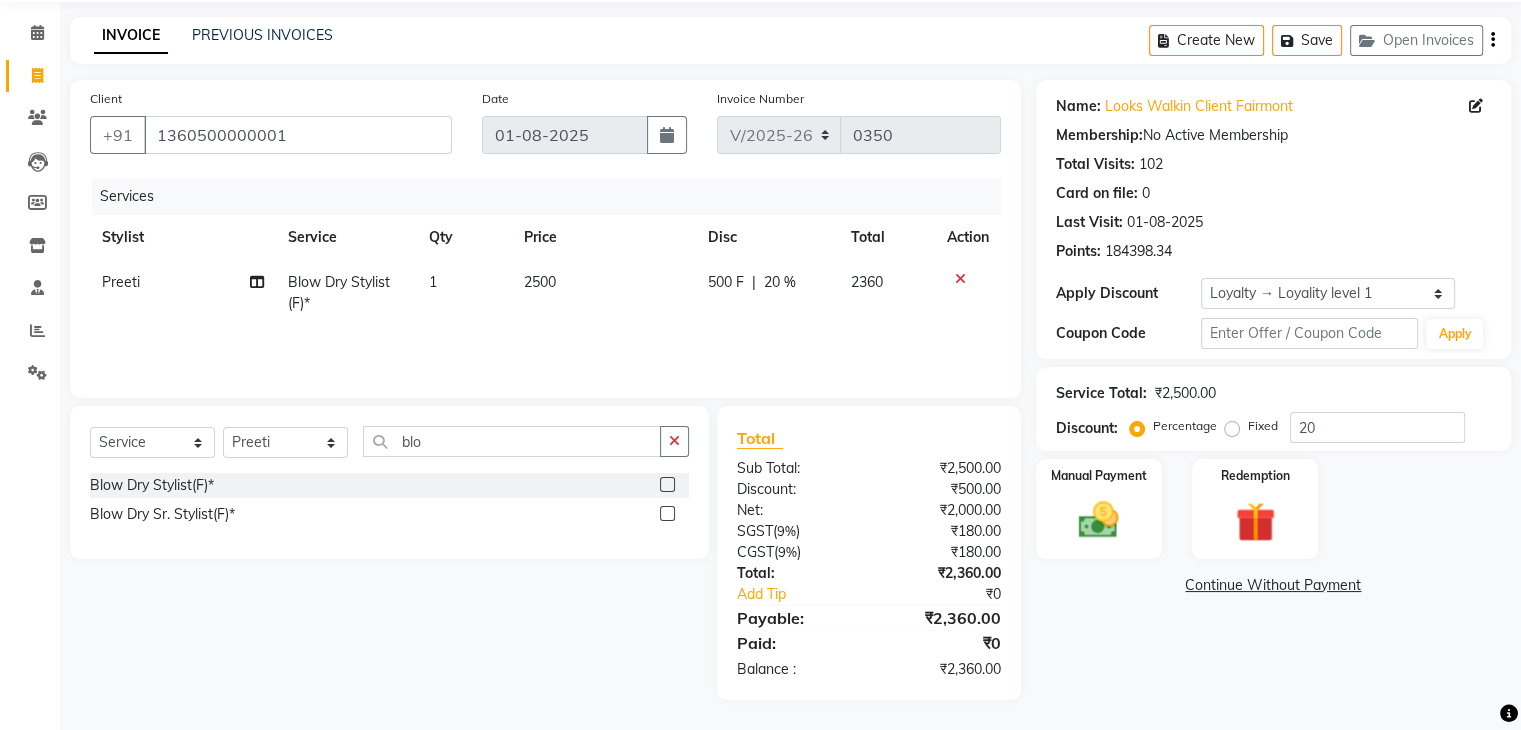 click on "2500" 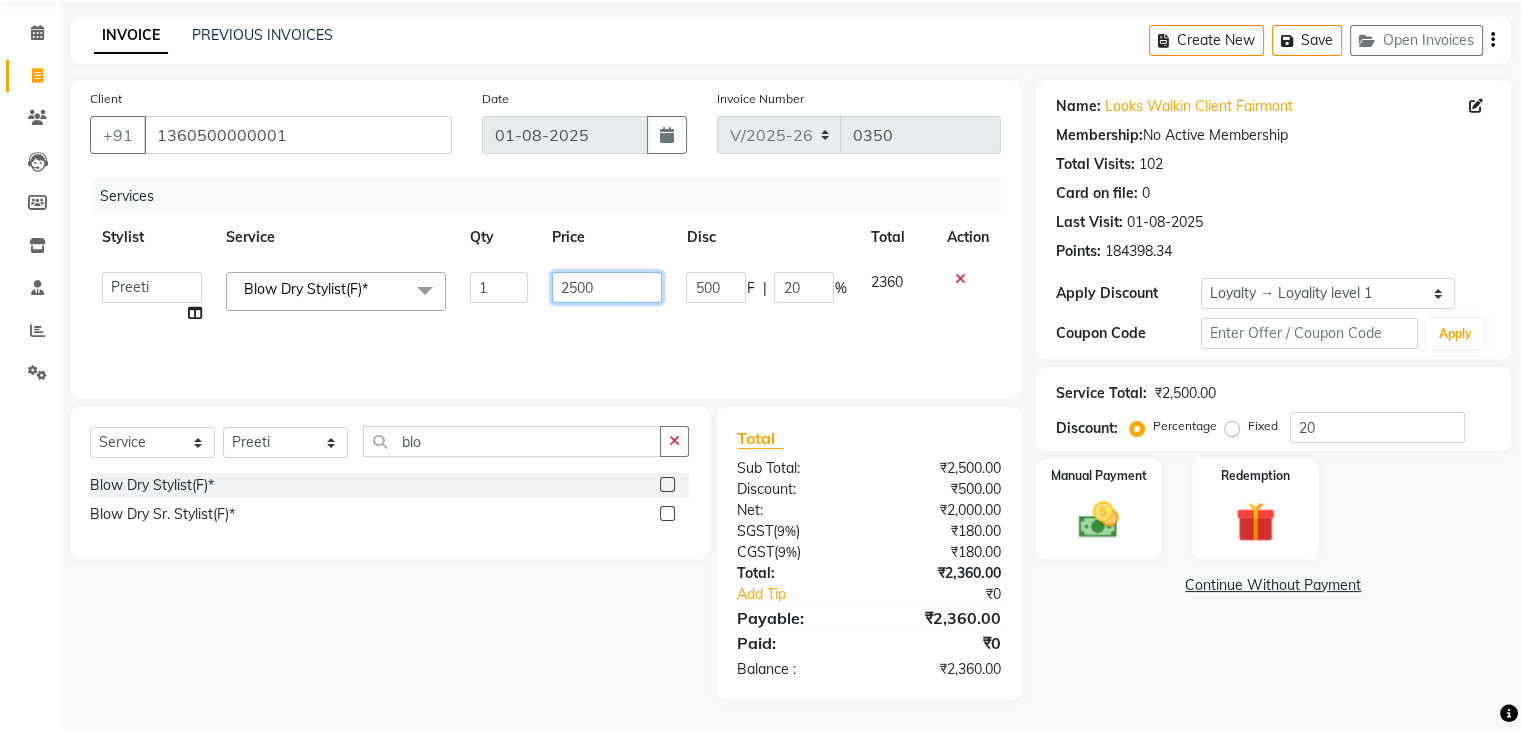 click on "2500" 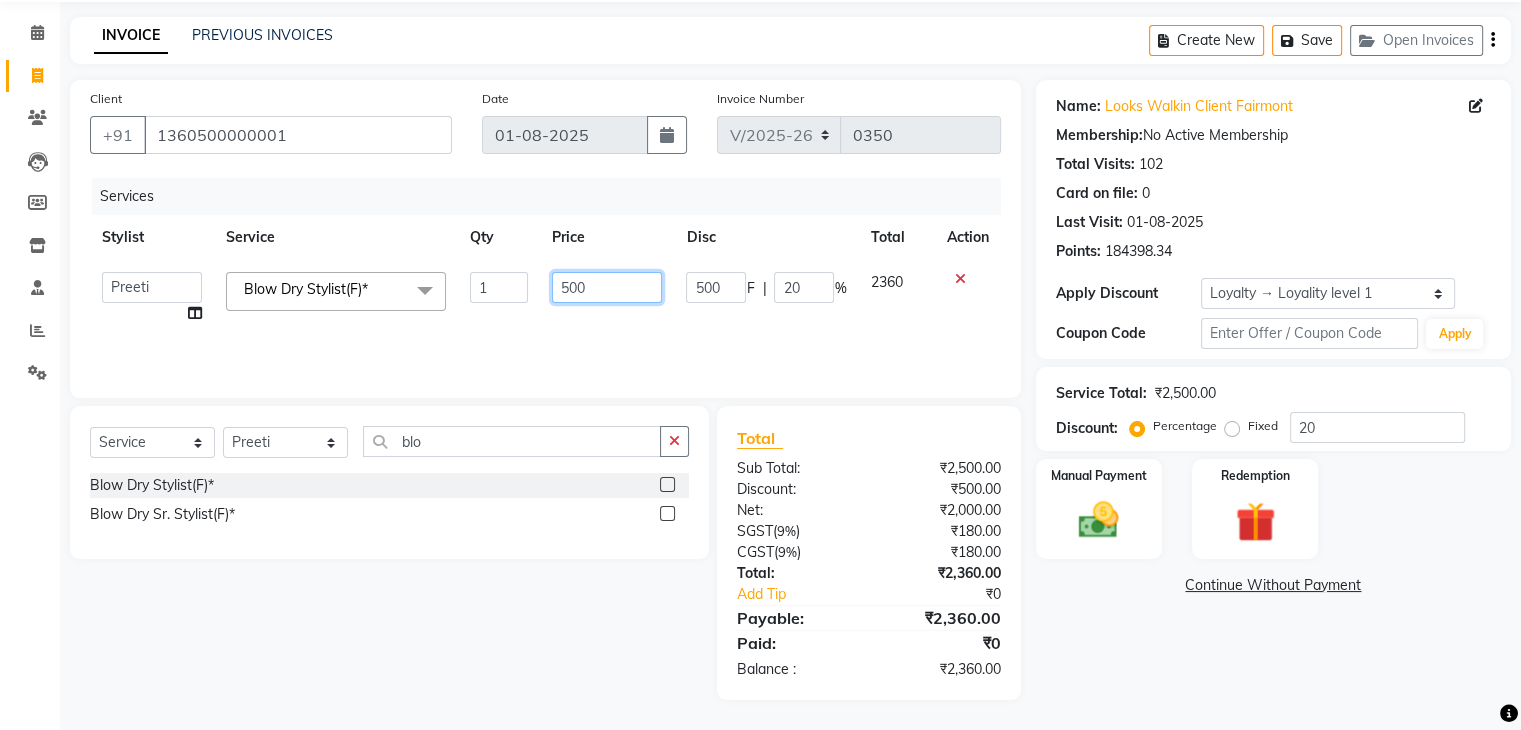 type on "3500" 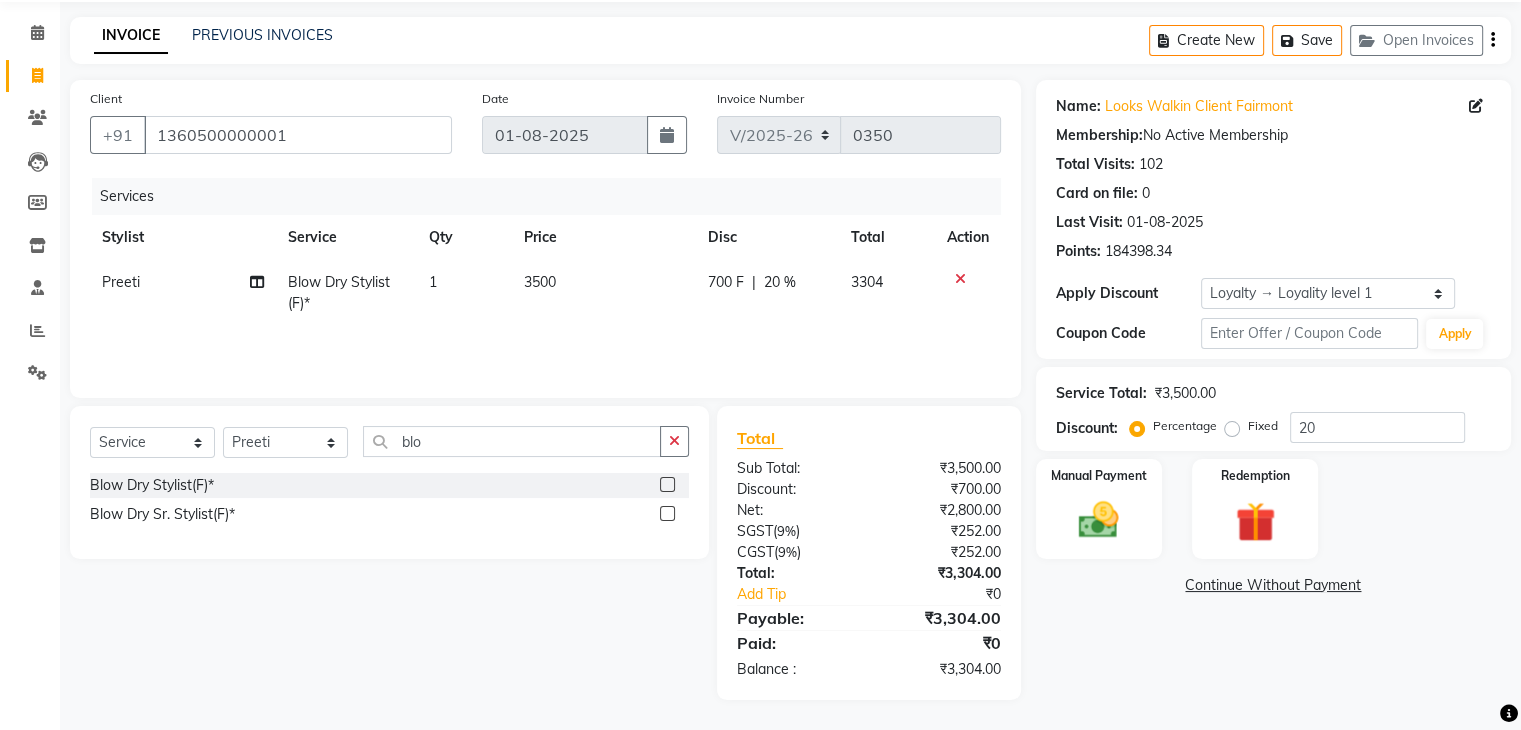 click on "Select  Service  Product  Membership  Package Voucher Prepaid Gift Card  Select Stylist [FIRST] [FIRST] [NAME] [NAME] [NAME] [FIRST] [FIRST] [FIRST] [NAME] [FIRST] [NAME] blo Blow Dry Stylist(F)*  Blow Dry Sr. Stylist(F)*" 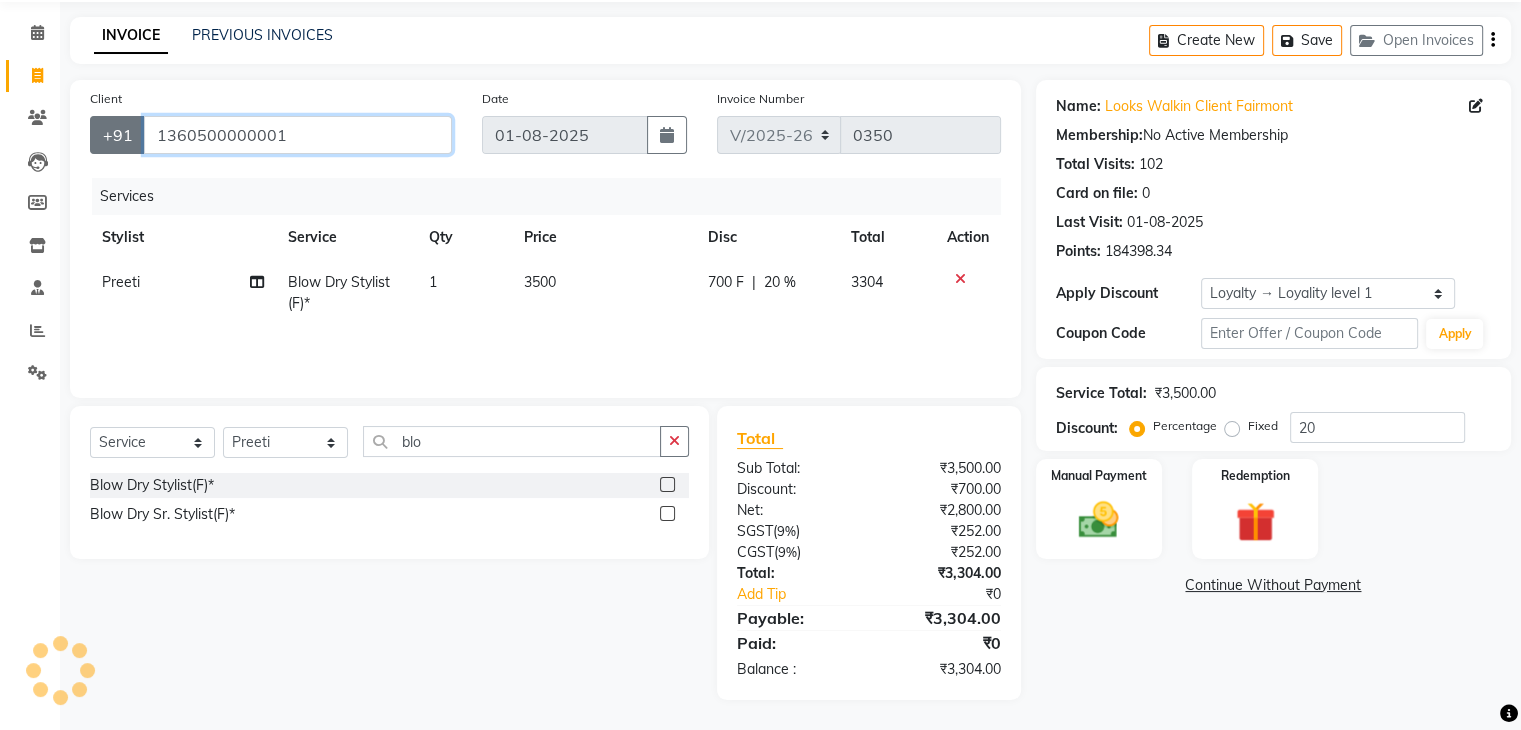drag, startPoint x: 314, startPoint y: 140, endPoint x: 125, endPoint y: 118, distance: 190.27611 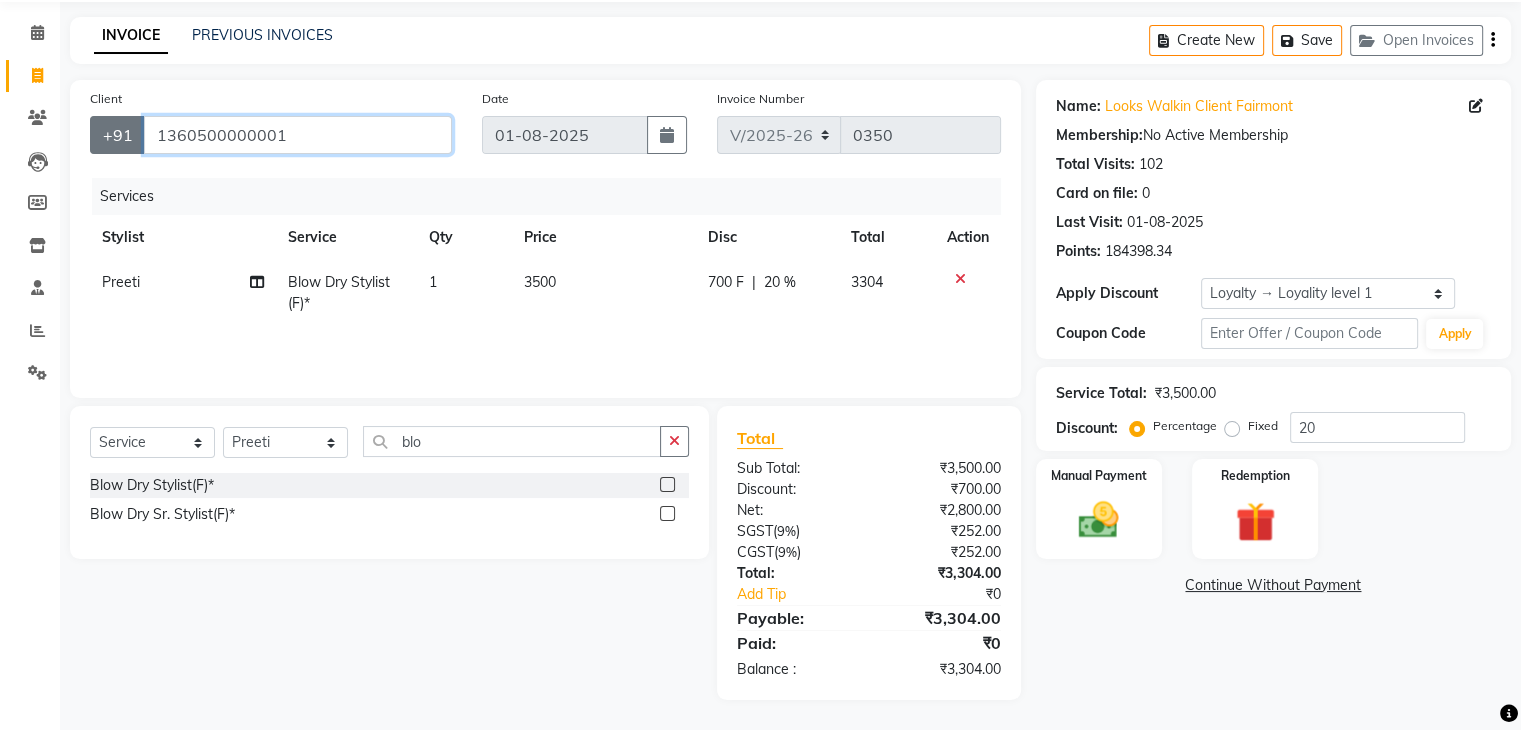 type on "r" 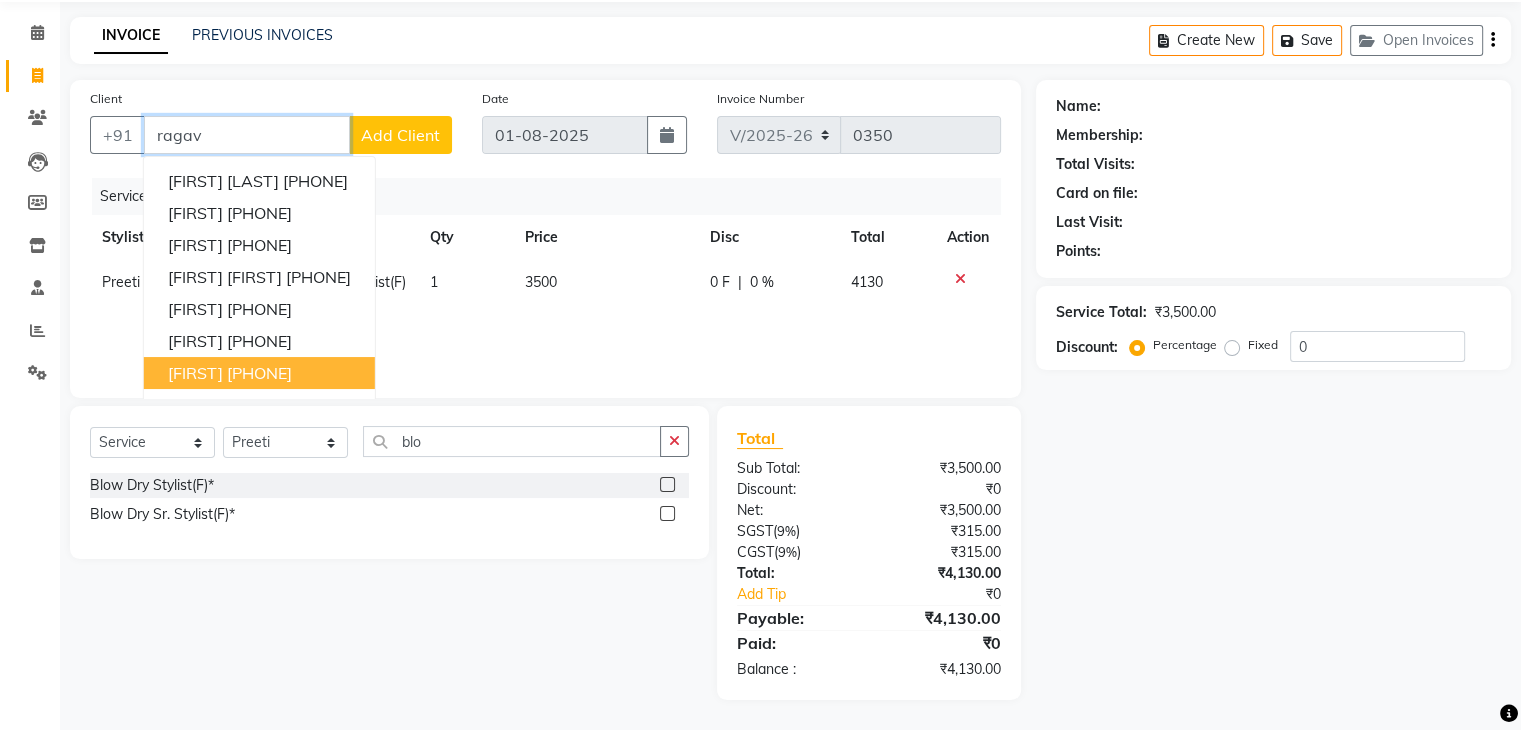 click on "[FIRST] [PHONE]" at bounding box center [259, 373] 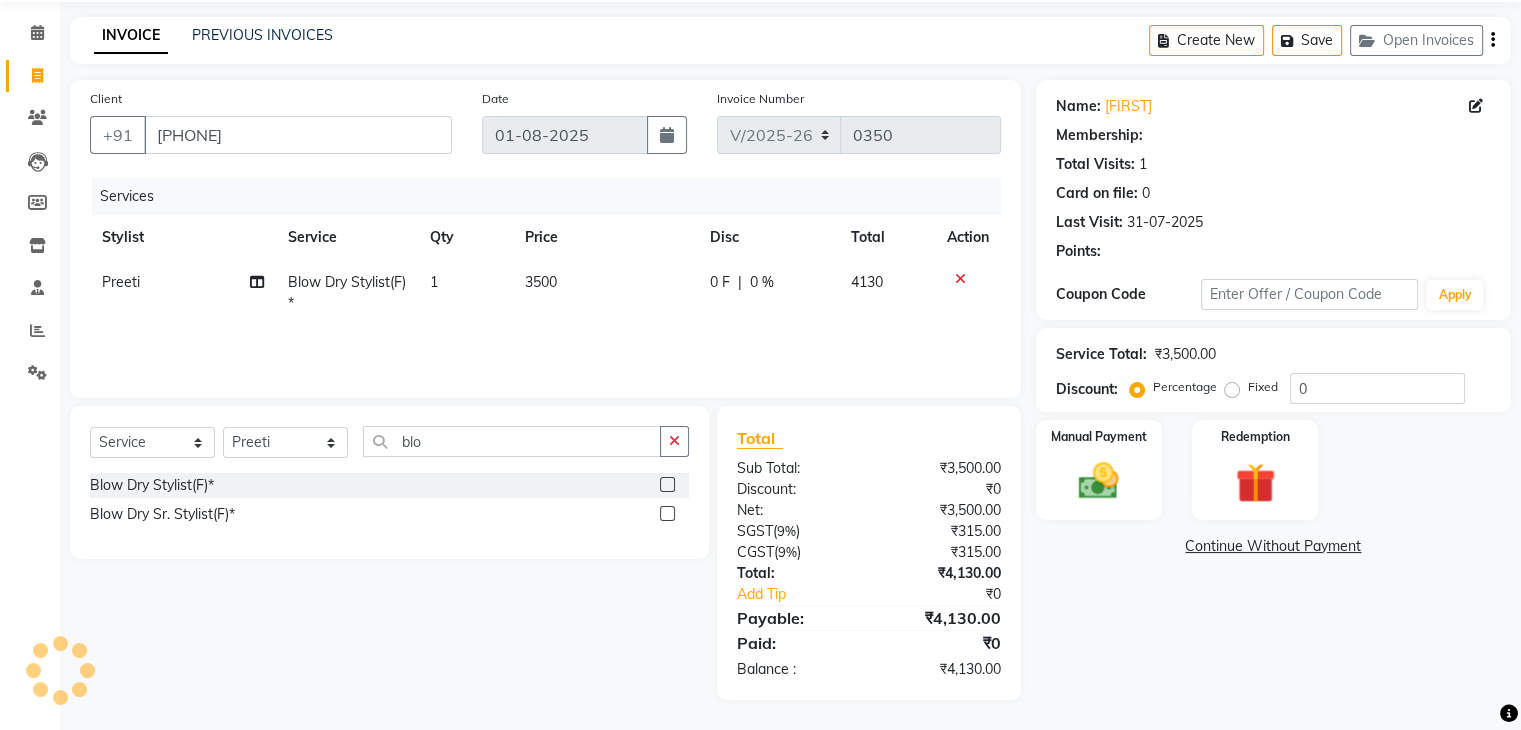select on "1: Object" 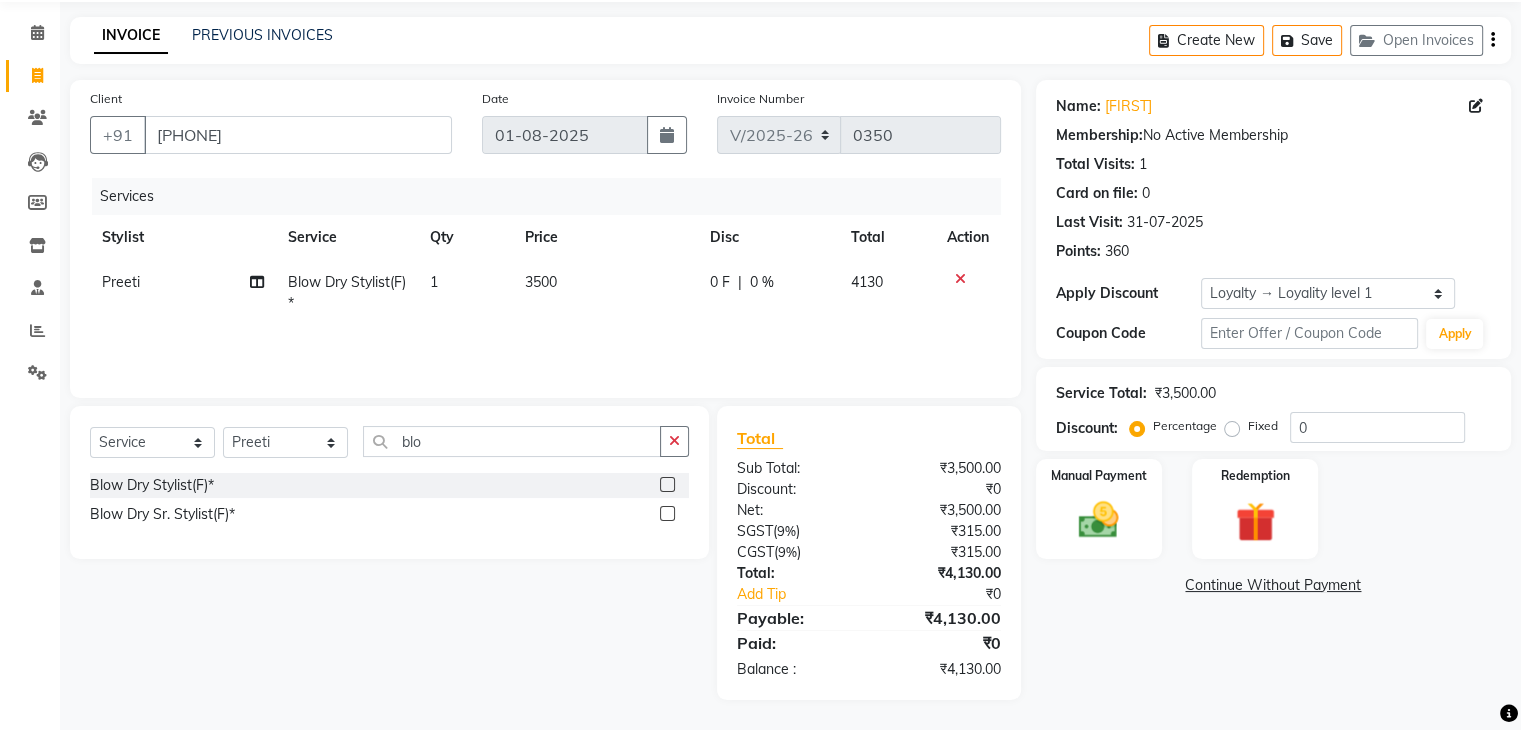 click on "Name: [FIRST]  Membership:  No Active Membership  Total Visits:  1 Card on file:  0 Last Visit:   31-07-2025 Points:   360  Apply Discount Select  Loyalty → Loyality level 1  Coupon Code Apply Service Total:  ₹3,500.00  Discount:  Percentage   Fixed  0 Manual Payment Redemption  Continue Without Payment" 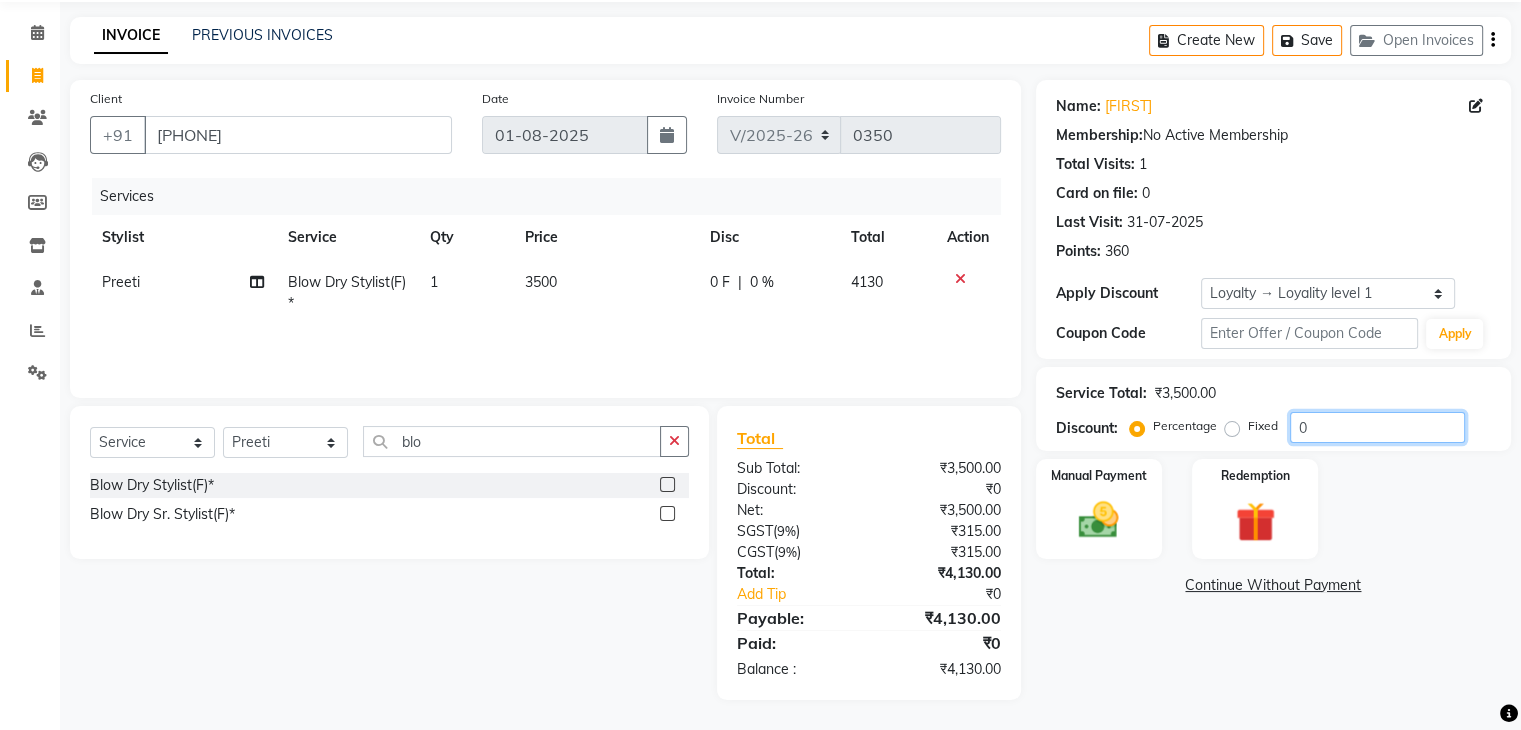 click on "0" 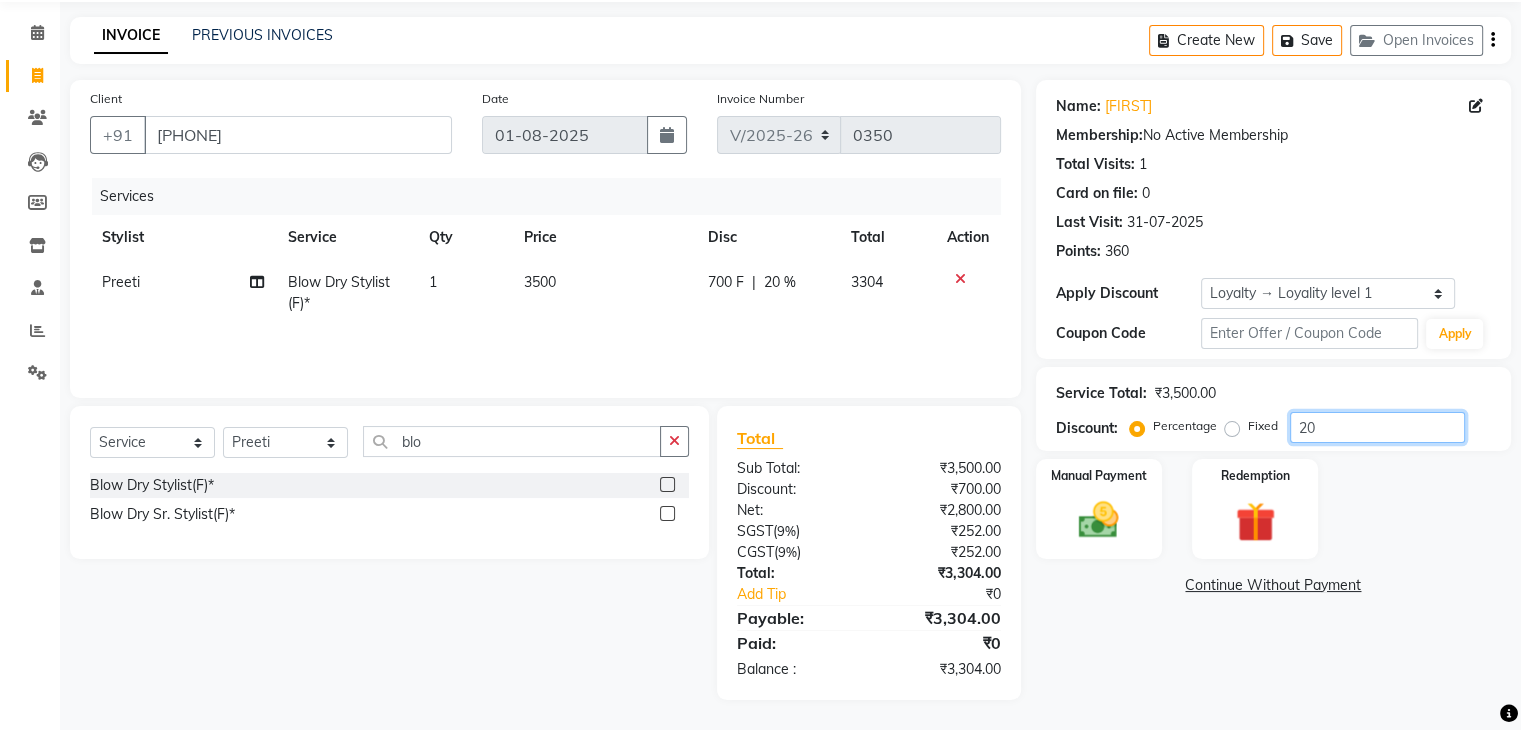 type on "20" 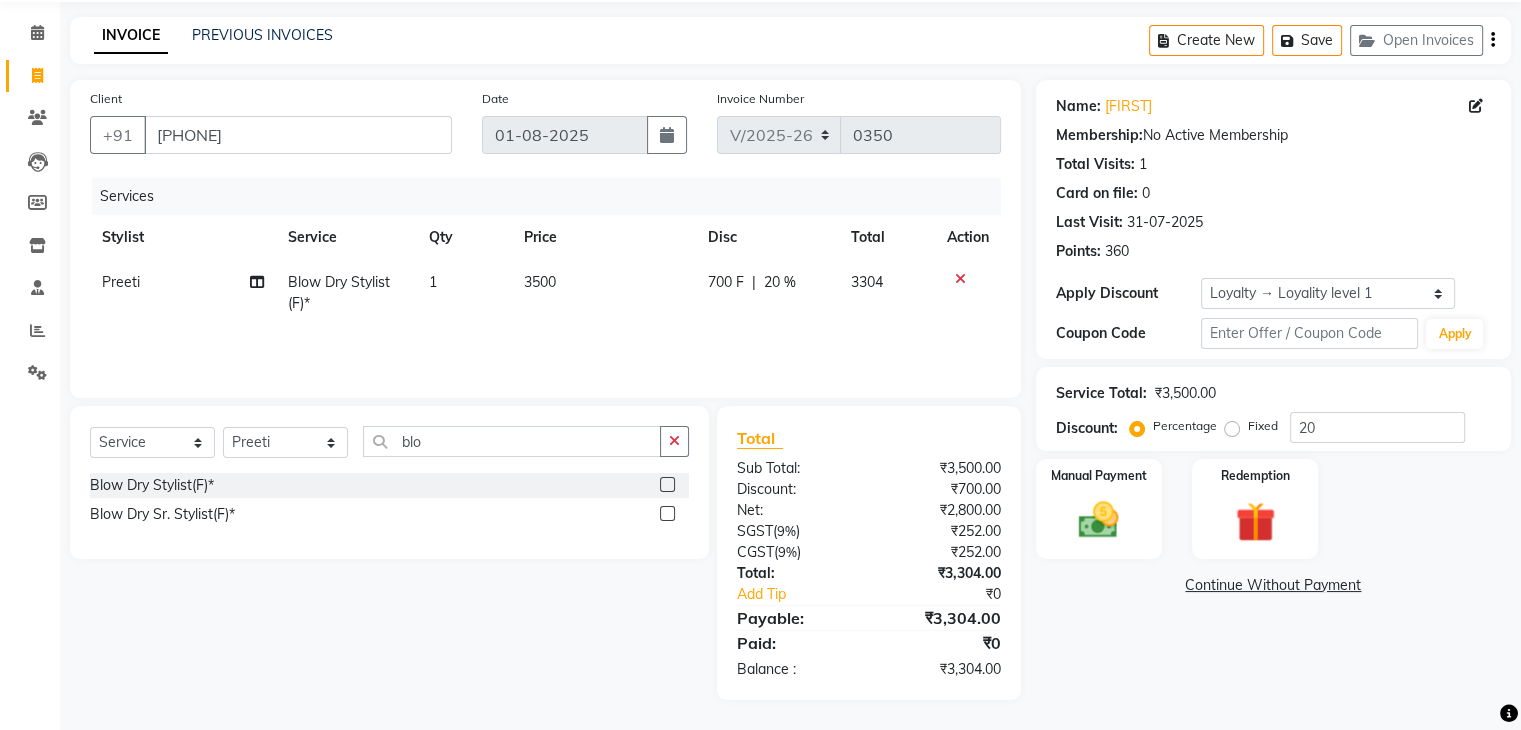 click on "Name: [FIRST]  Membership:  No Active Membership  Total Visits:  1 Card on file:  0 Last Visit:   31-07-2025 Points:   360  Apply Discount Select  Loyalty → Loyality level 1  Coupon Code Apply Service Total:  ₹3,500.00  Discount:  Percentage   Fixed  20 Manual Payment Redemption  Continue Without Payment" 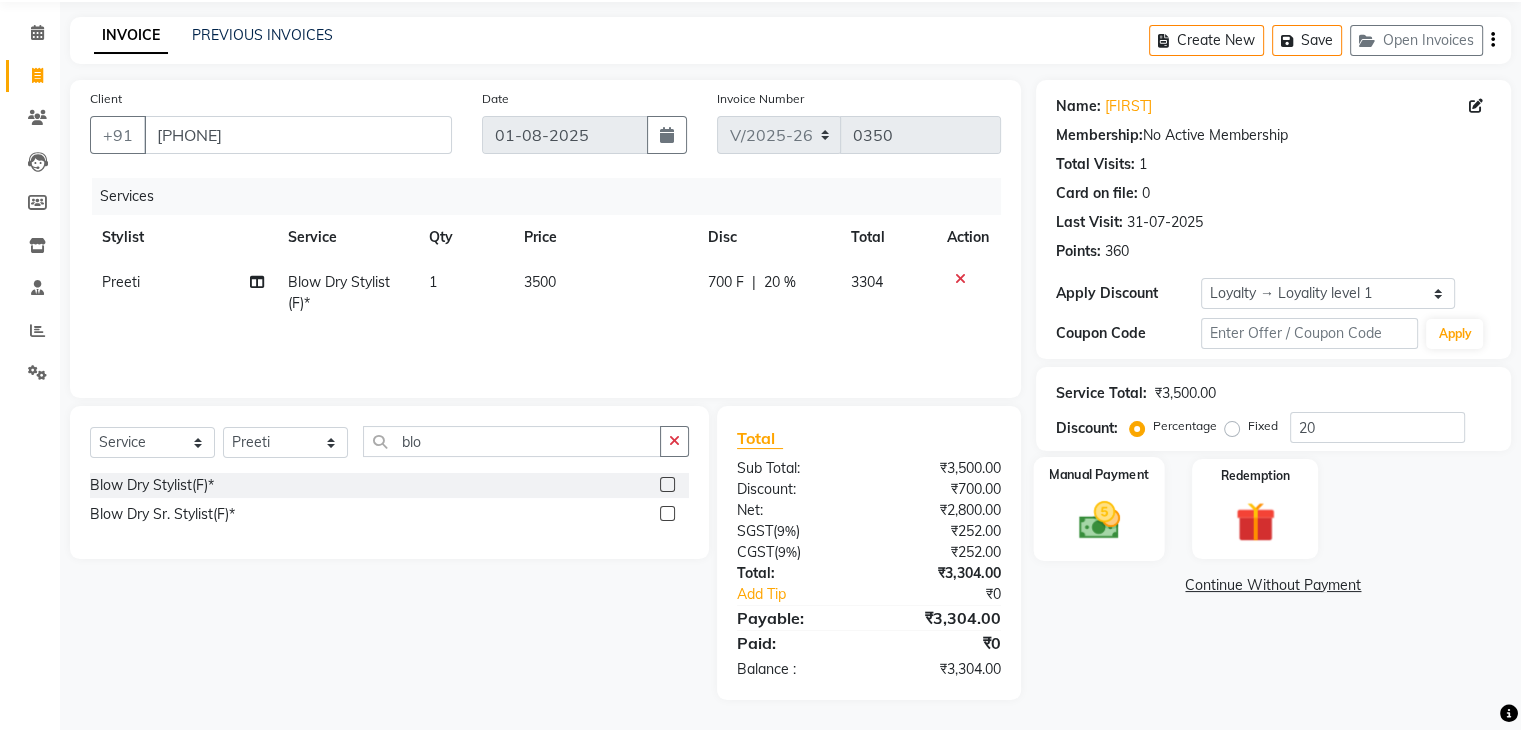 click 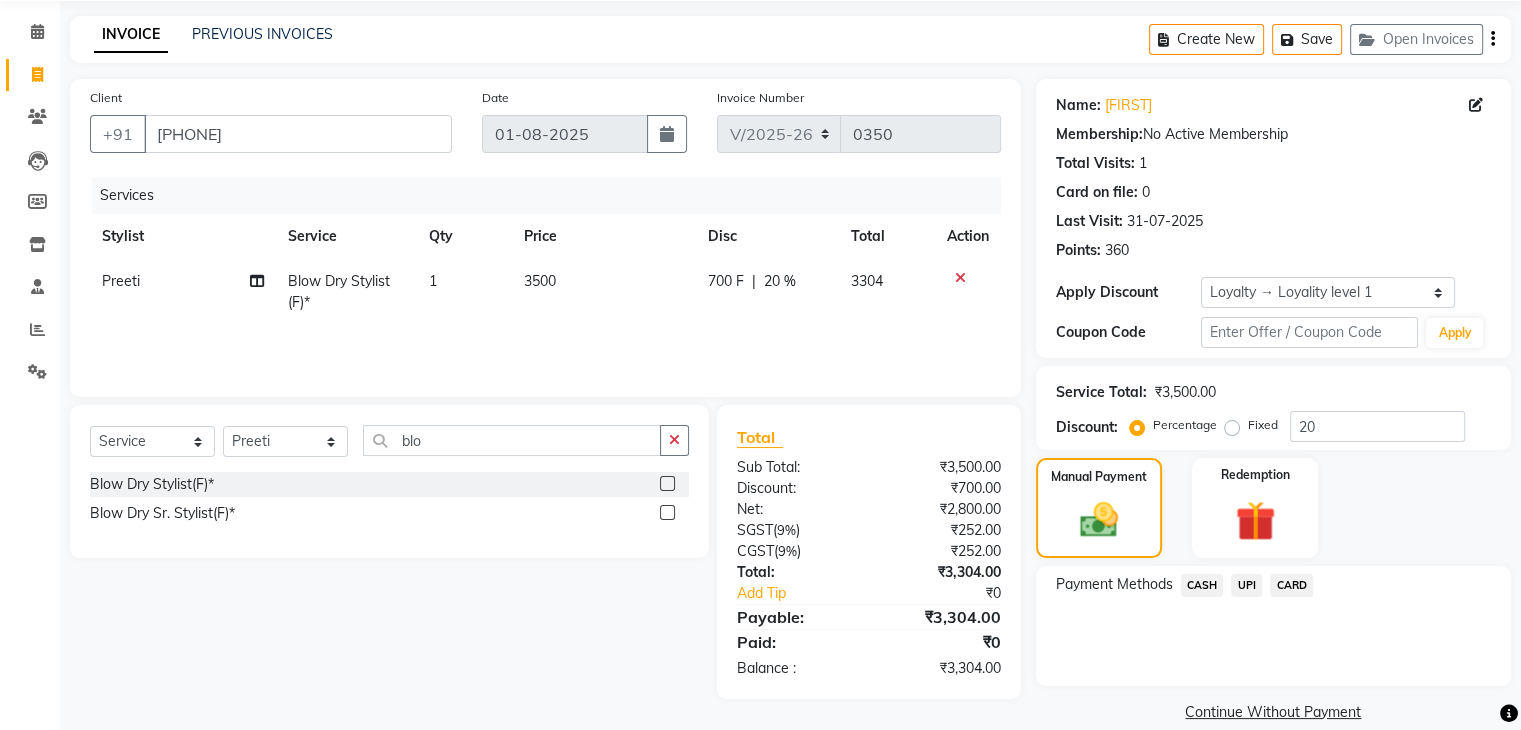 click on "CASH" 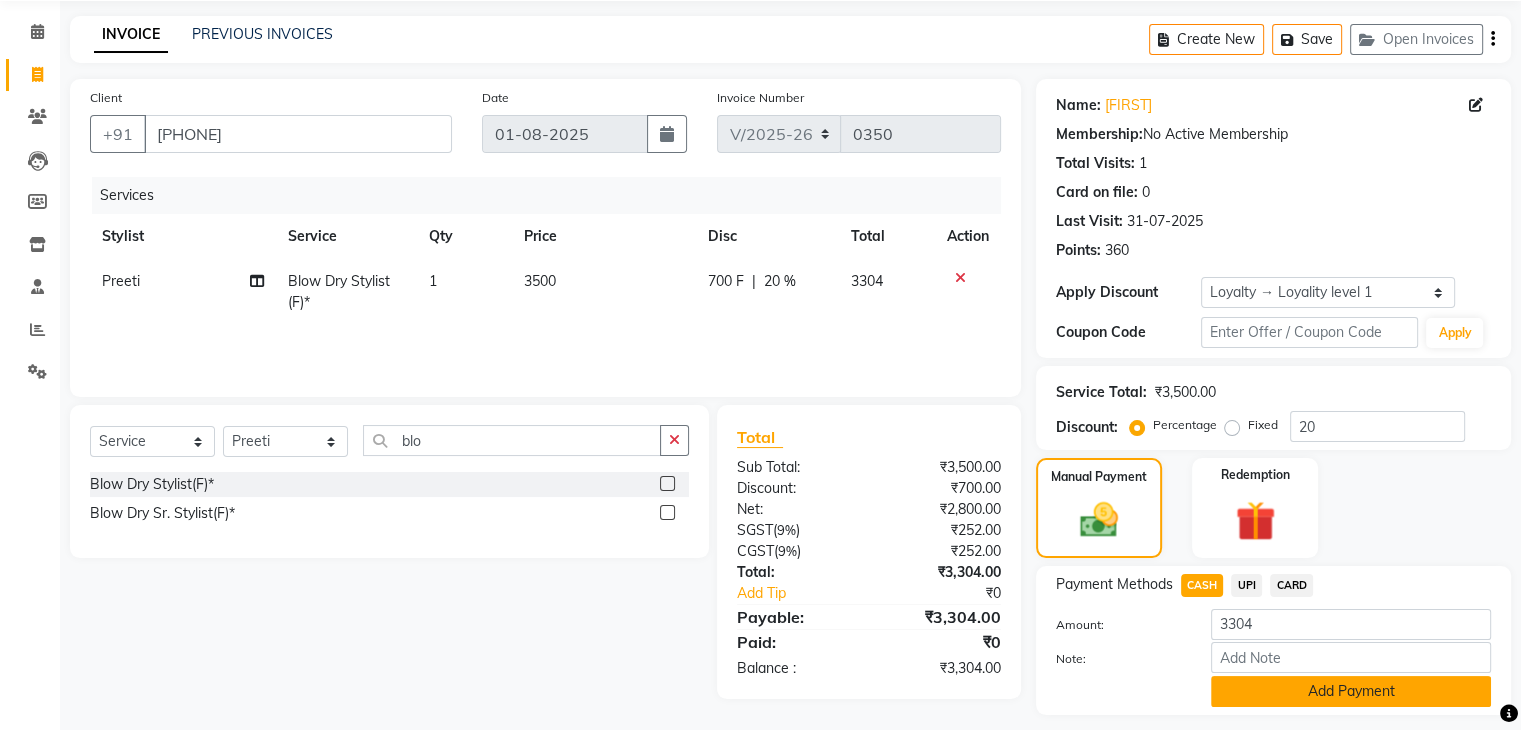 scroll, scrollTop: 128, scrollLeft: 0, axis: vertical 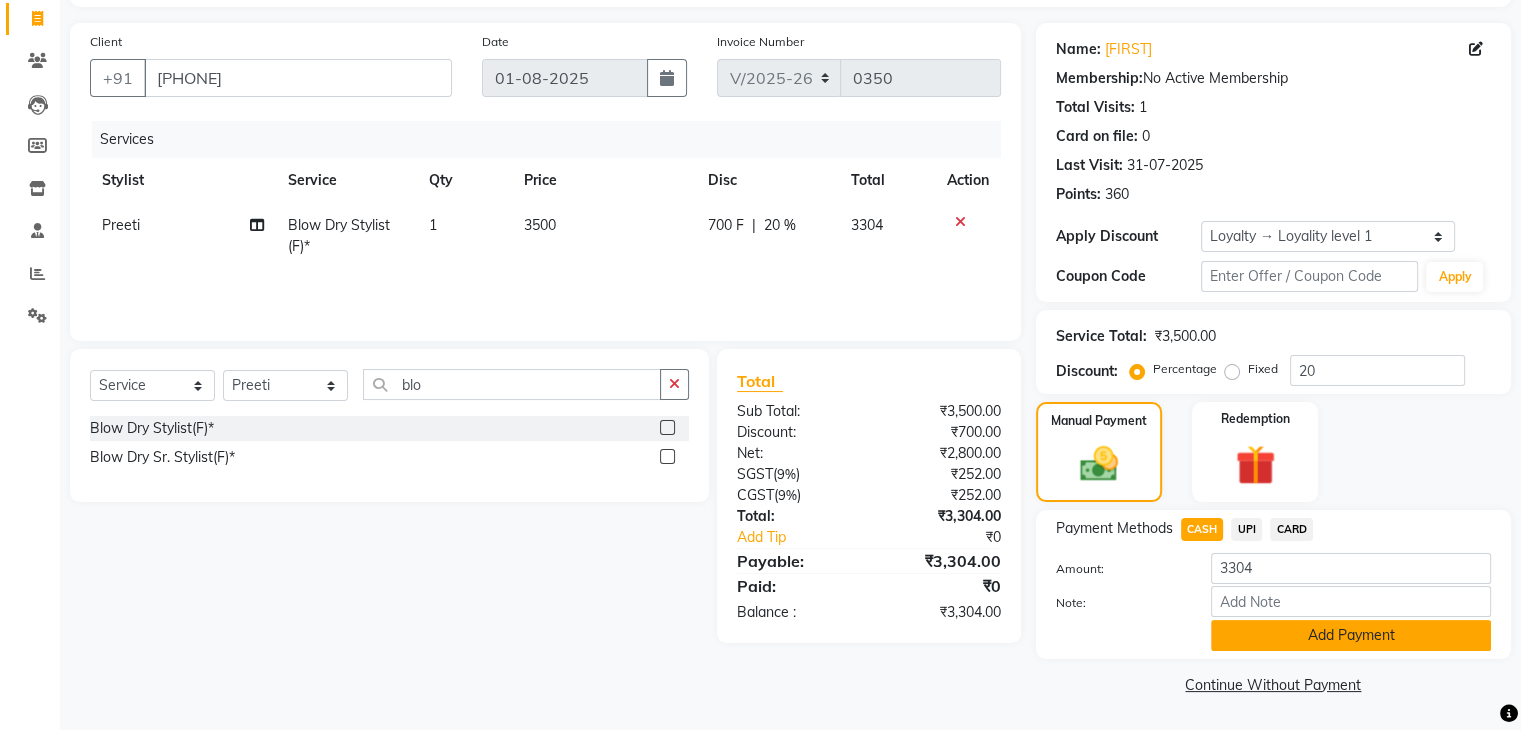 click on "Add Payment" 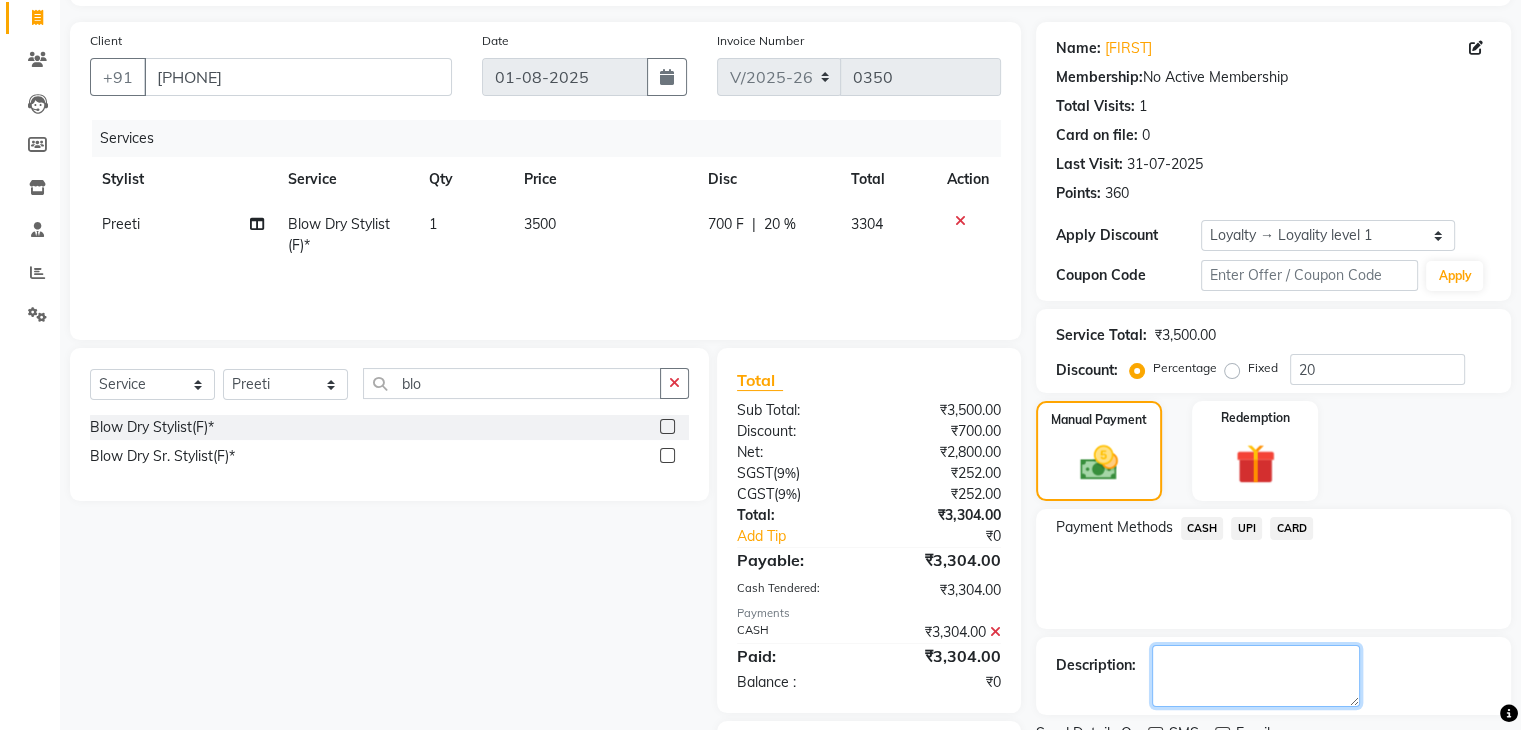 click 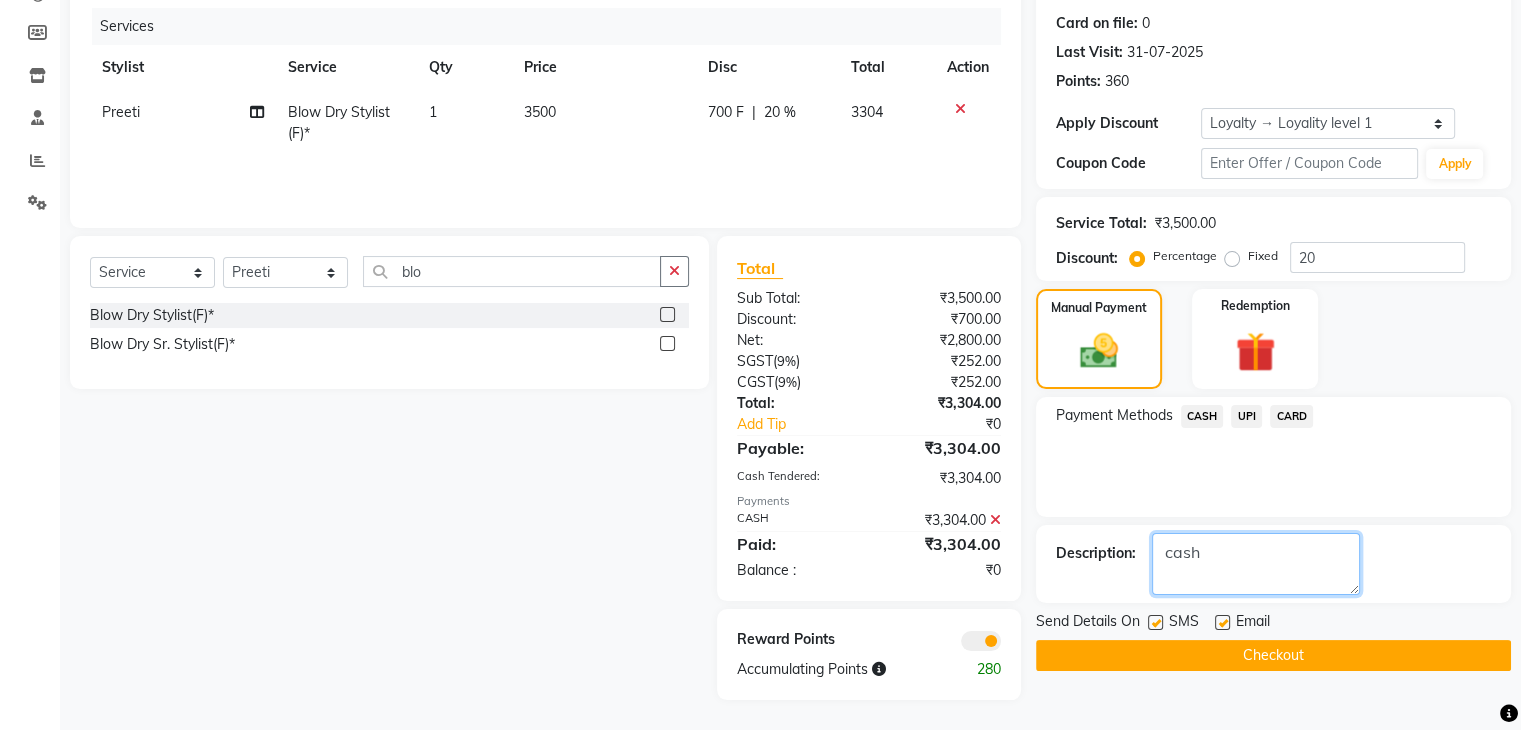type on "cash" 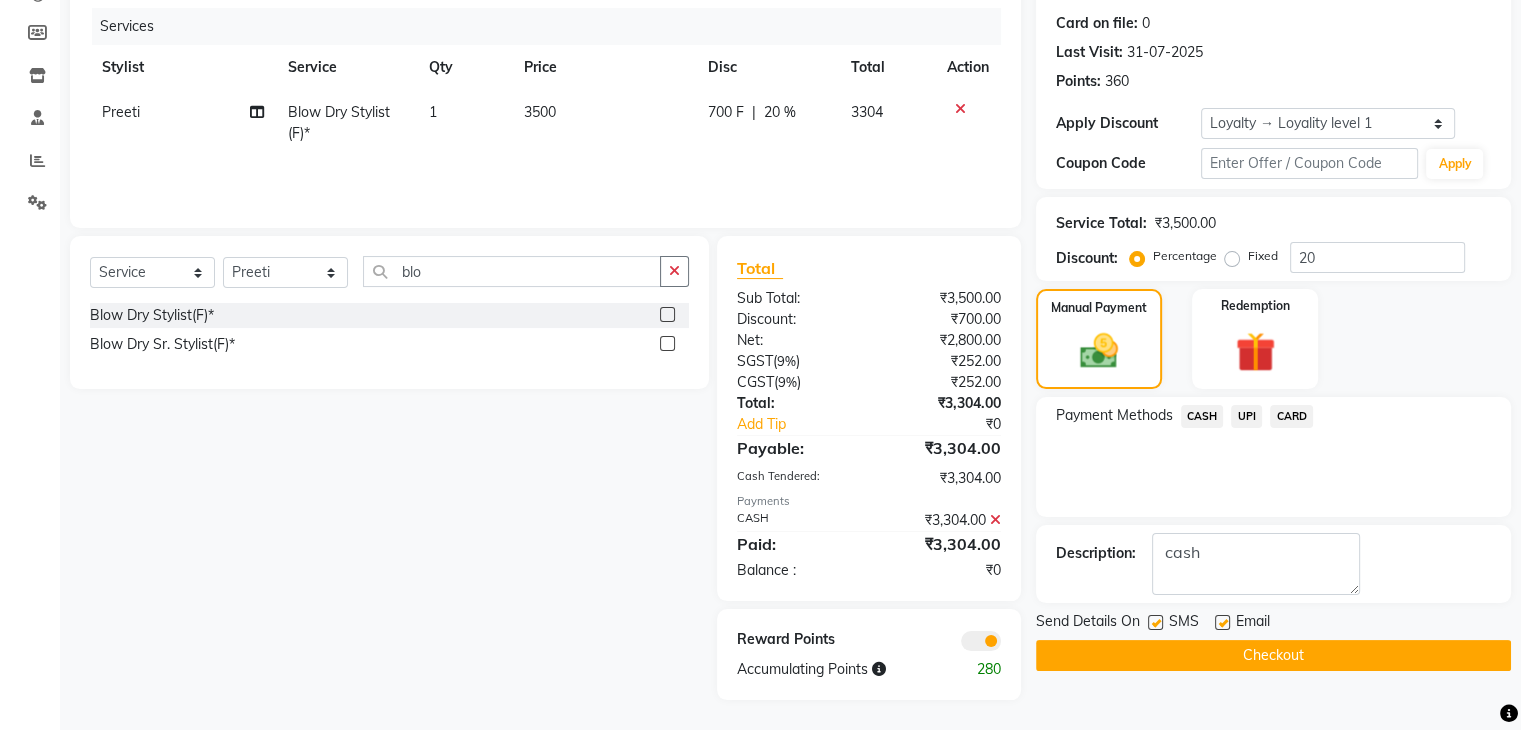 click on "Name: [FIRST]  Membership:  No Active Membership  Total Visits:  1 Card on file:  0 Last Visit:   31-07-2025 Points:   360  Apply Discount Select  Loyalty → Loyality level 1  Coupon Code Apply Service Total:  ₹3,500.00  Discount:  Percentage   Fixed  20 Manual Payment Redemption  Payment Methods  CASH   UPI   CARD  Description:                  Send Details On SMS Email  Checkout" 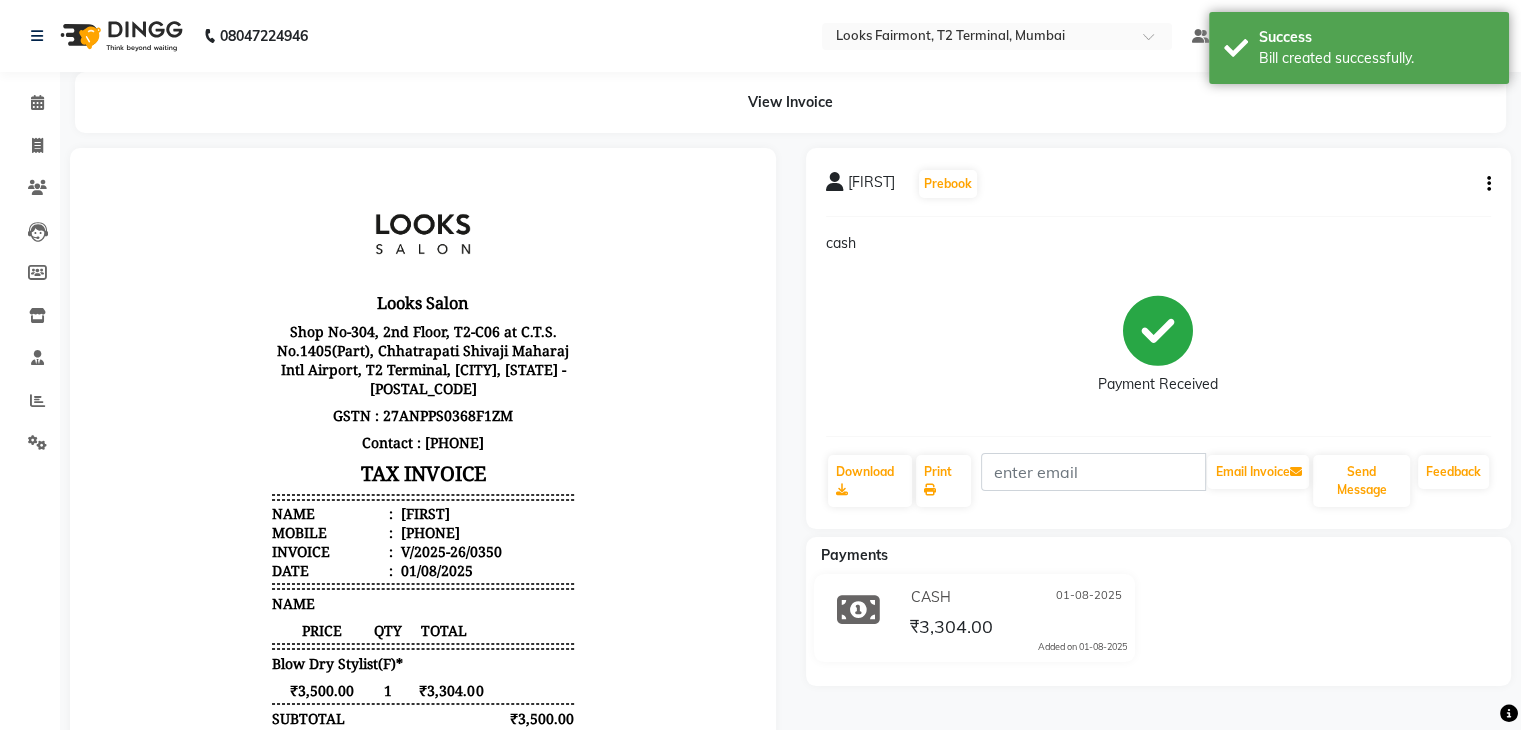 scroll, scrollTop: 0, scrollLeft: 0, axis: both 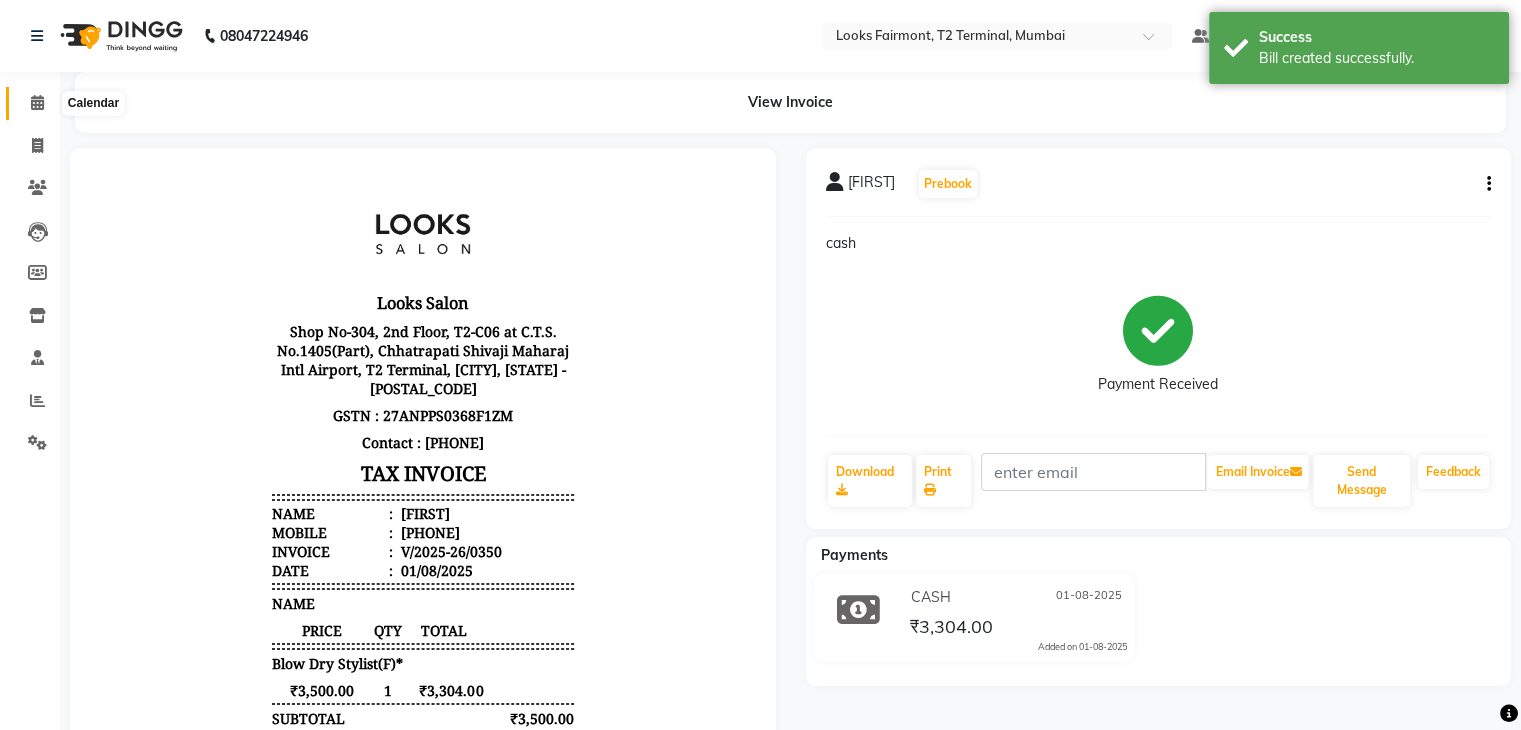 click 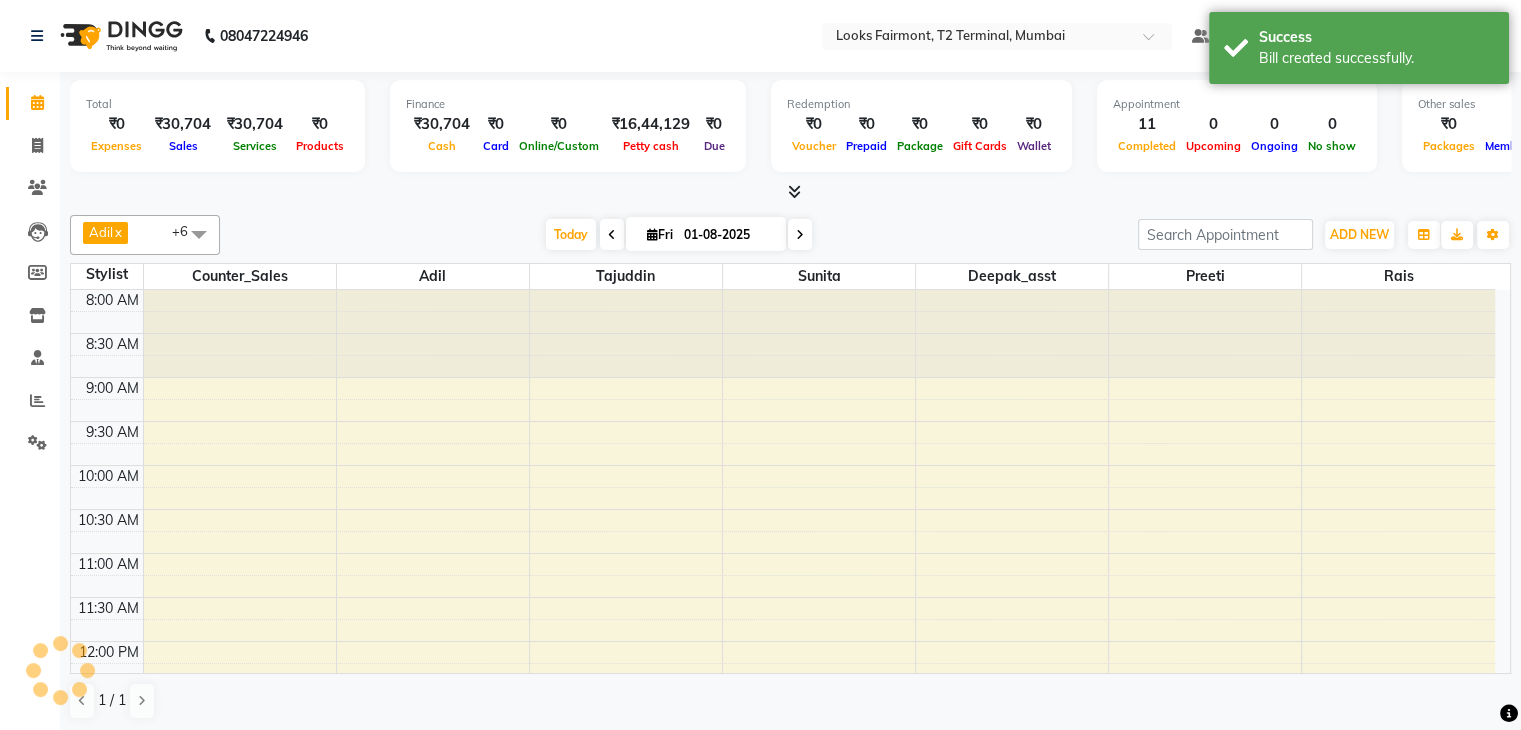 scroll, scrollTop: 0, scrollLeft: 0, axis: both 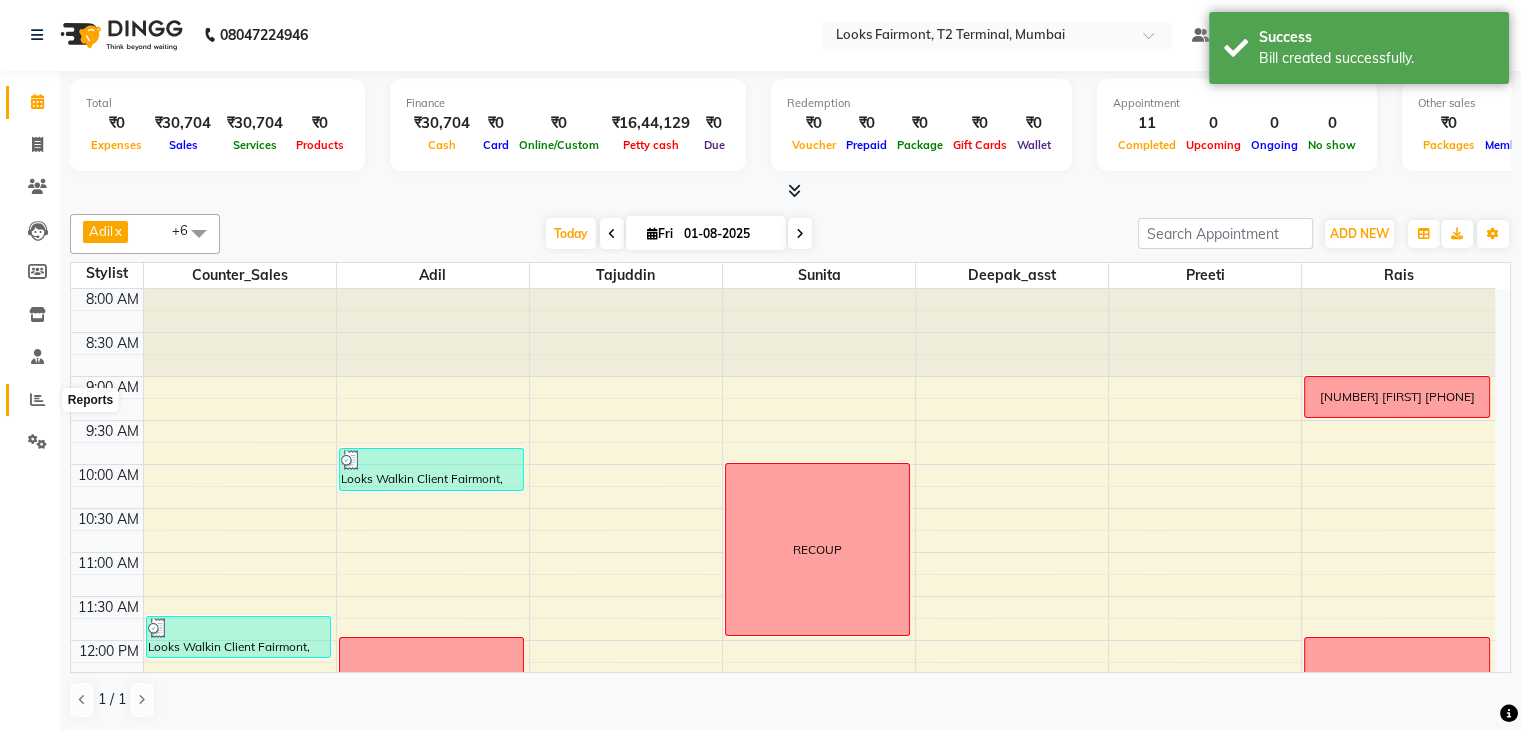 click 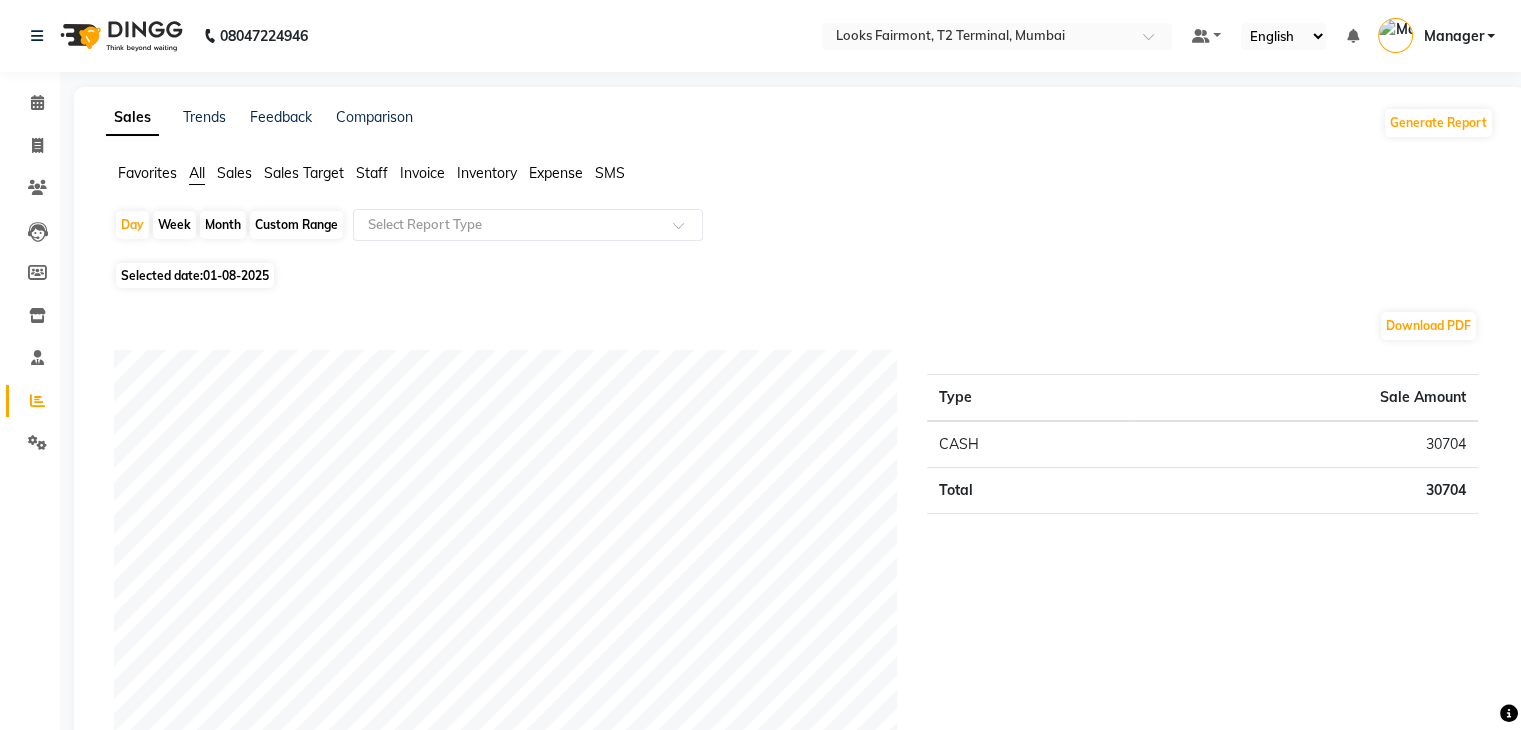 click on "Sales" 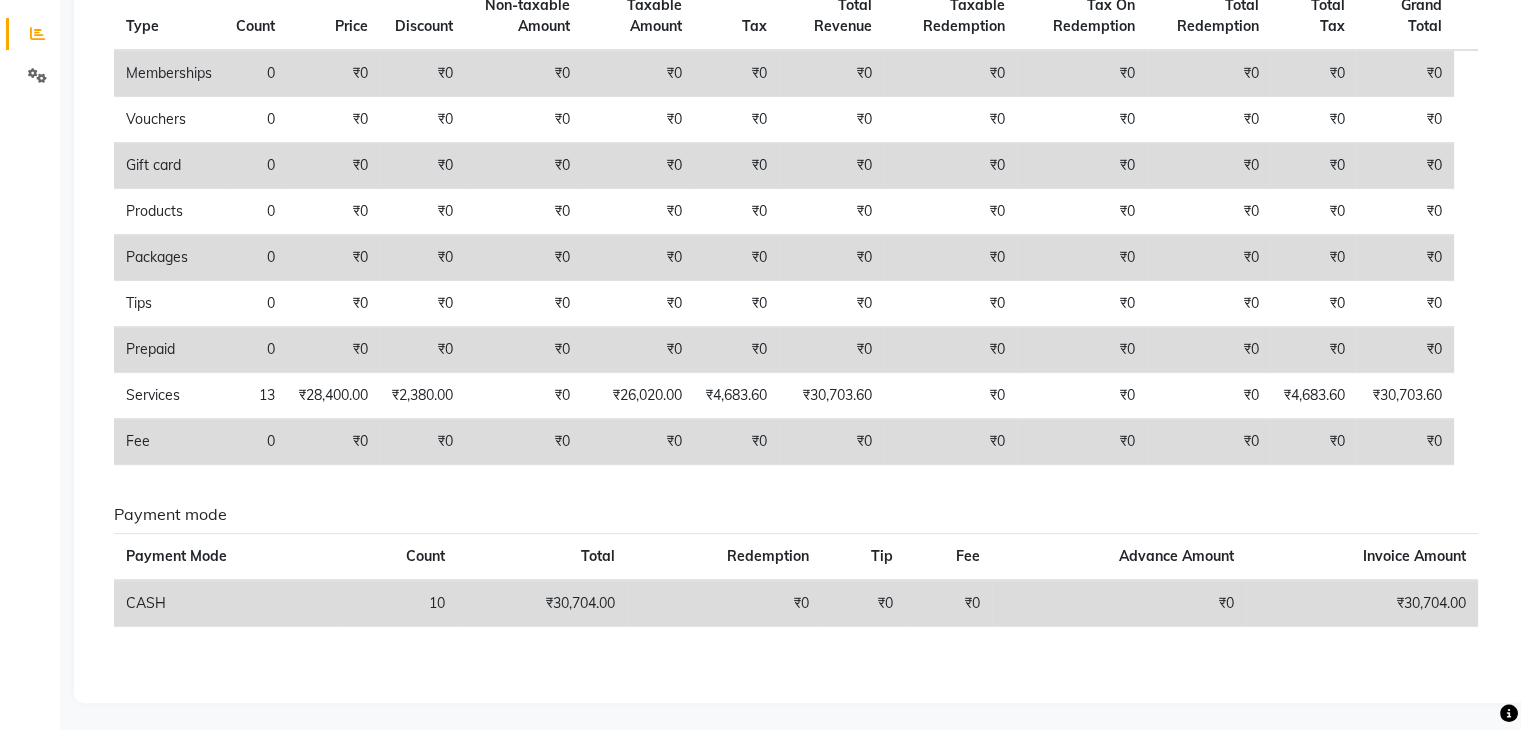 scroll, scrollTop: 0, scrollLeft: 0, axis: both 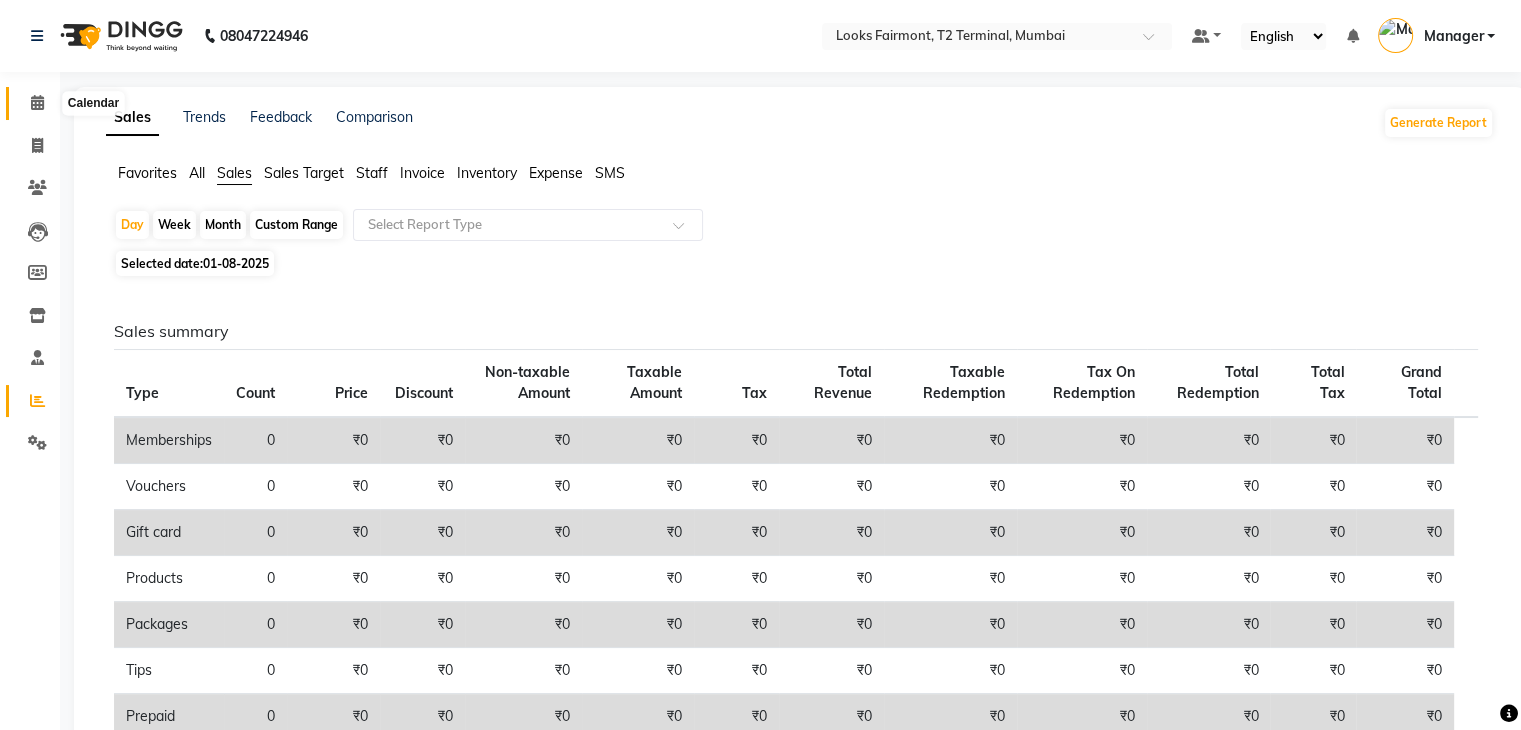 click 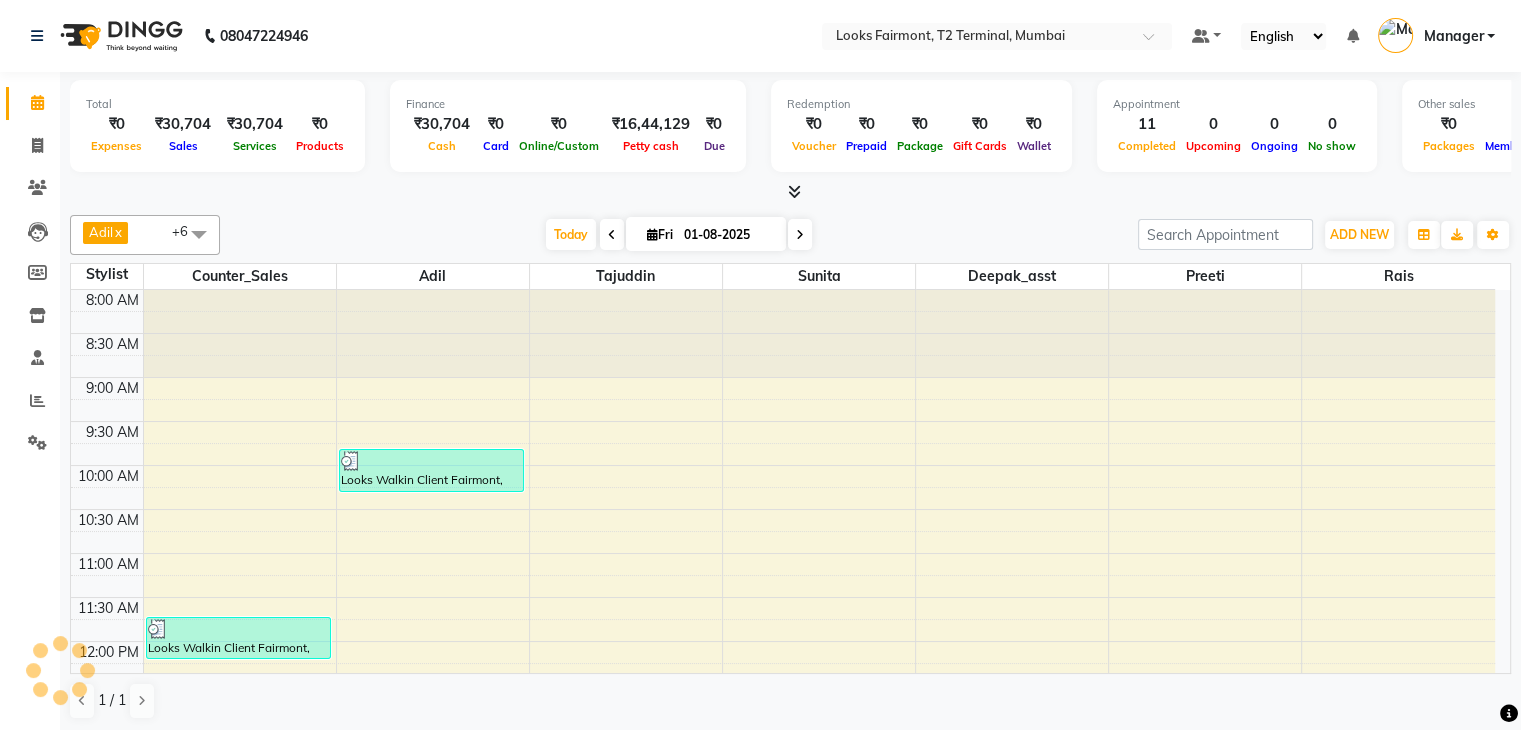 scroll, scrollTop: 0, scrollLeft: 0, axis: both 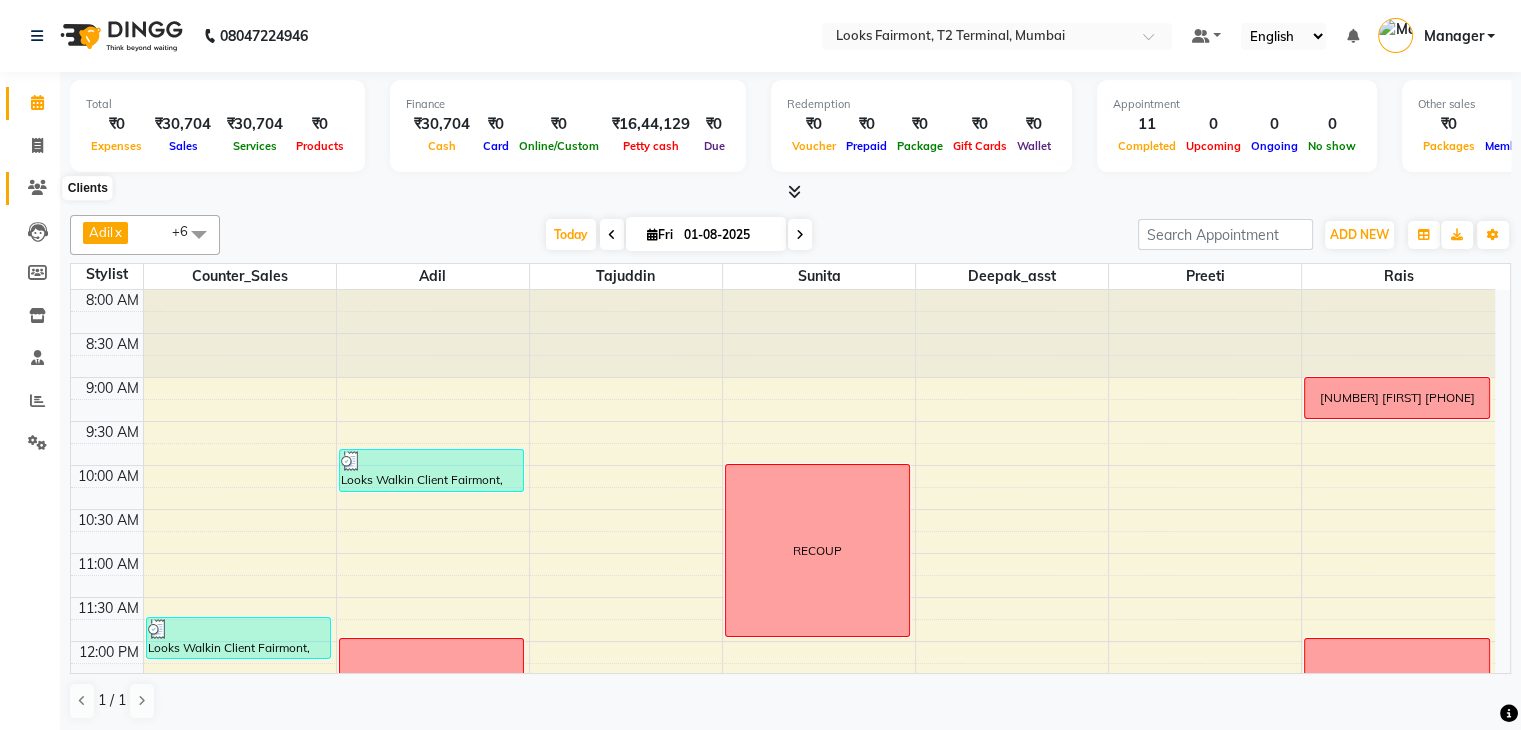 click 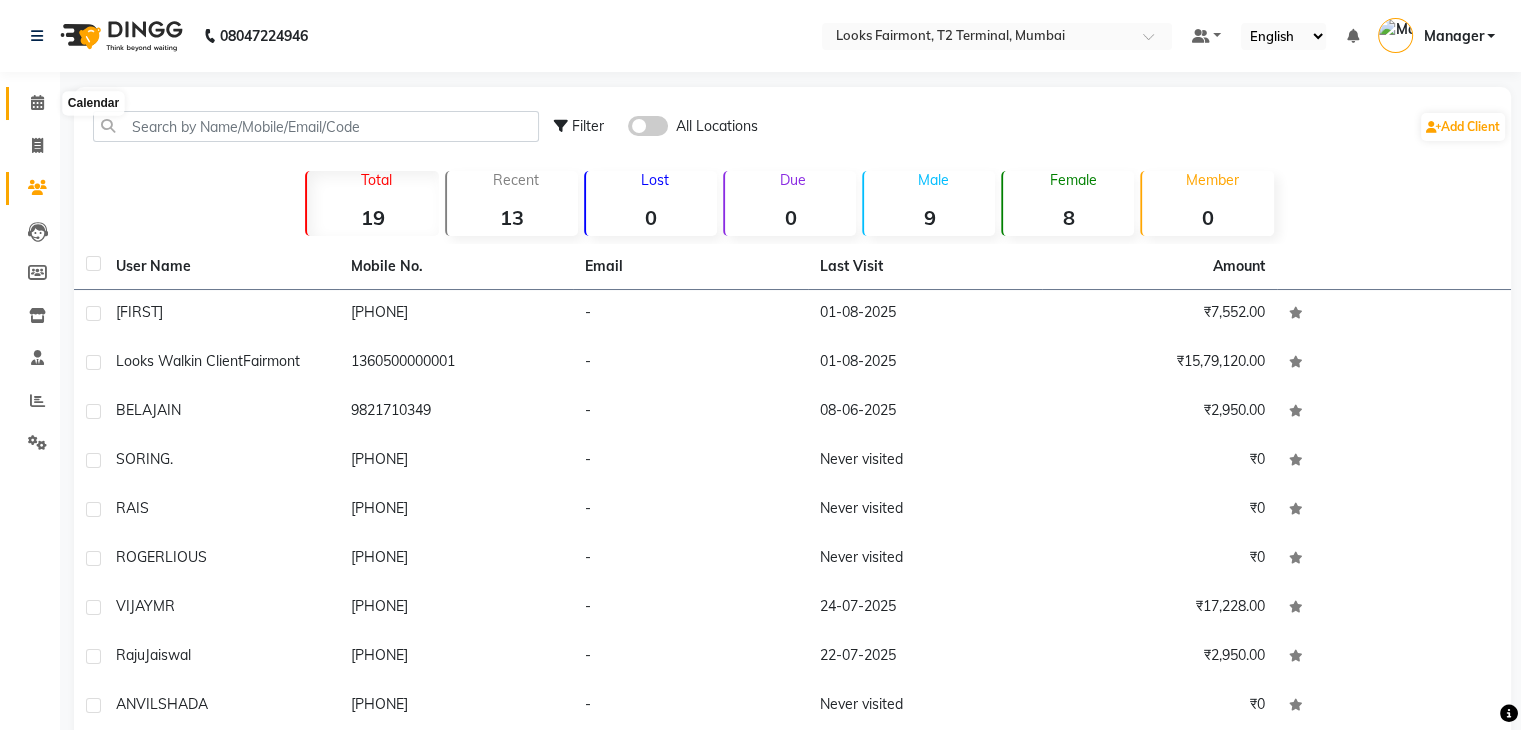 click 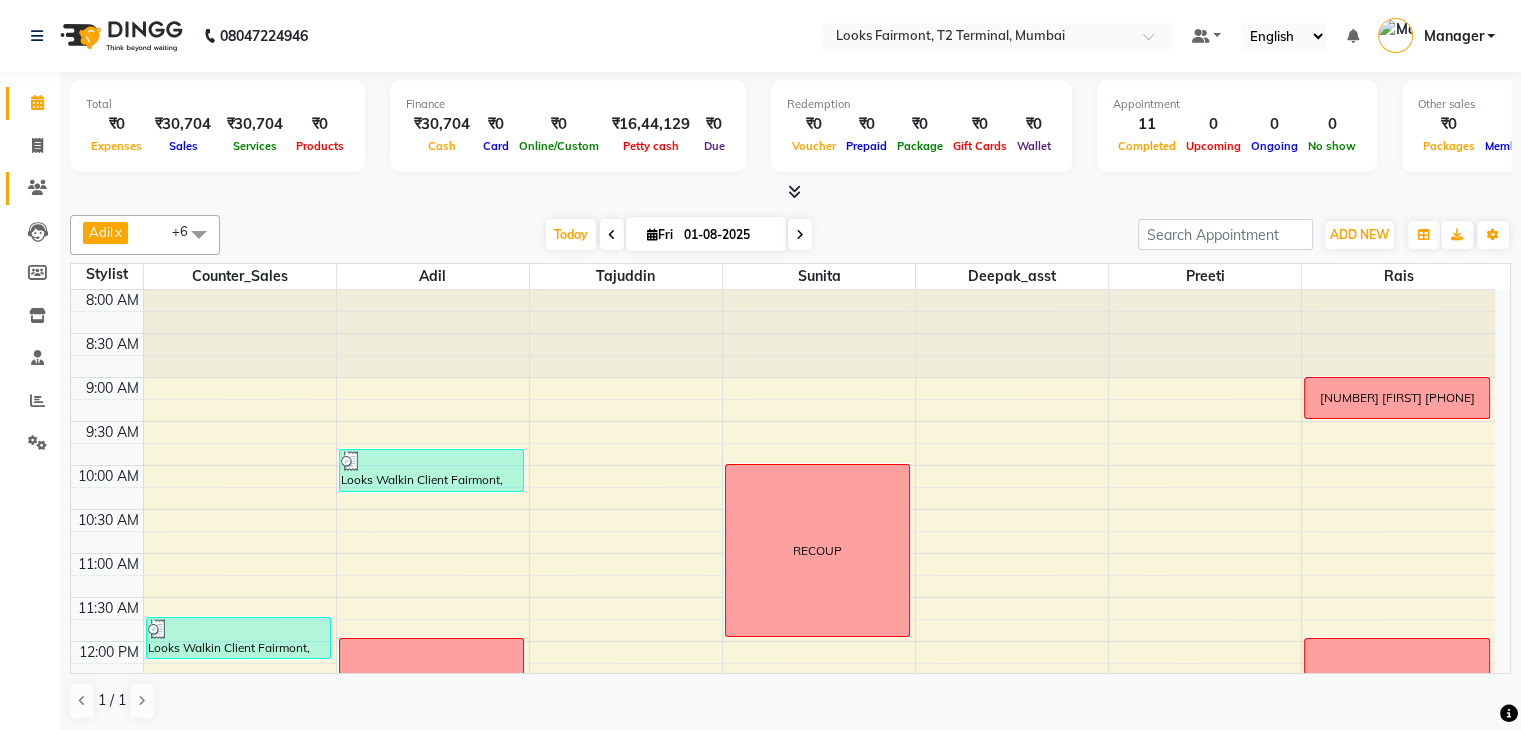click on "Clients" 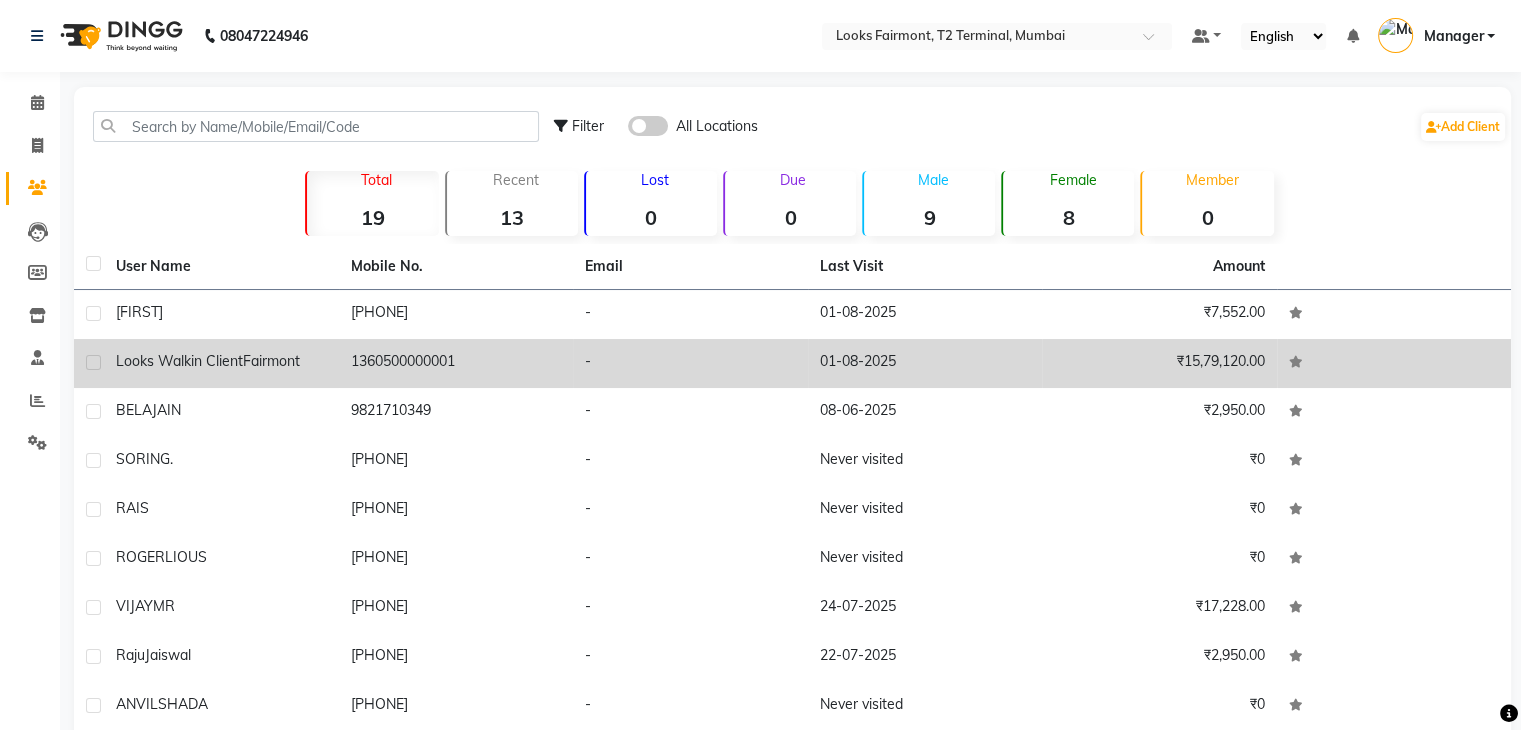 click on "Looks Walkin Client" 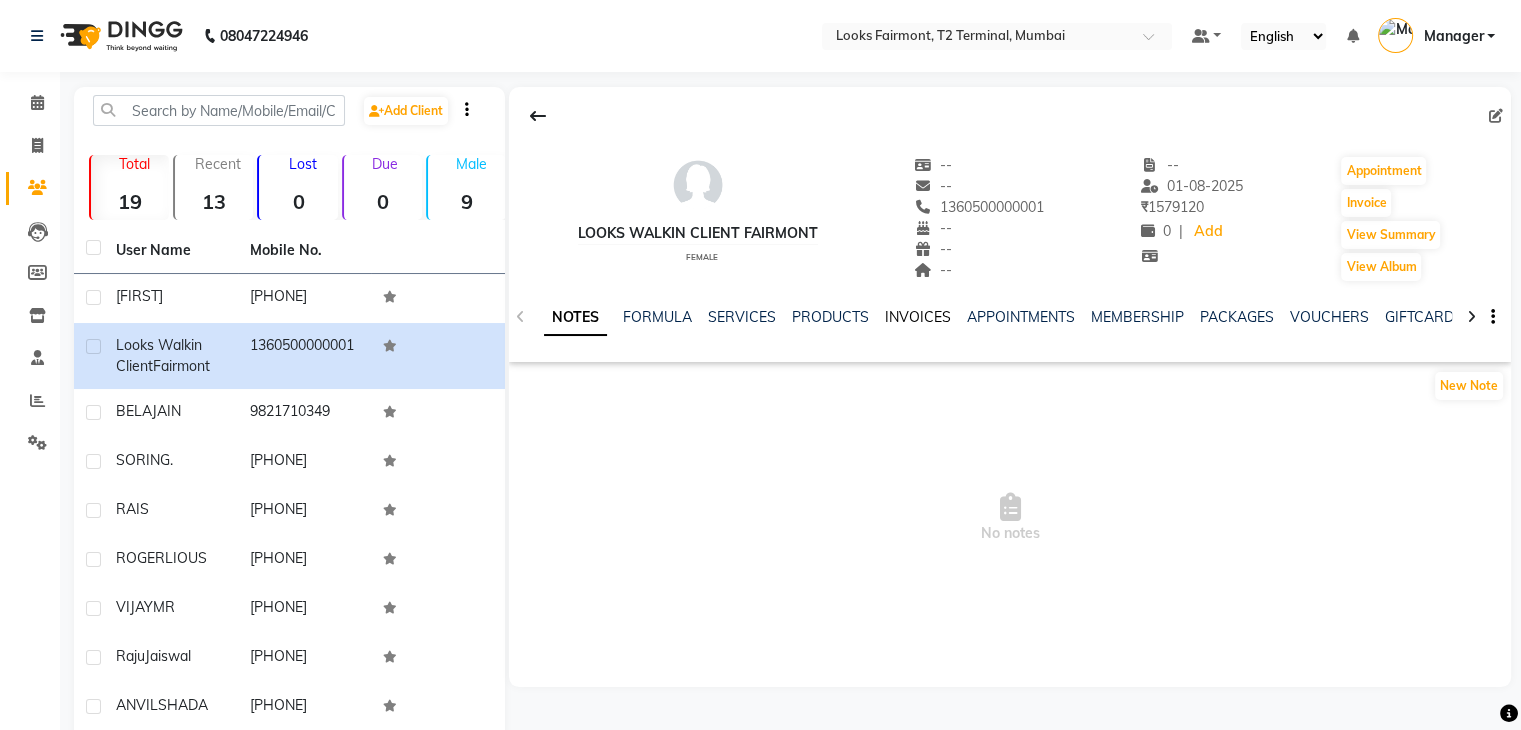 click on "INVOICES" 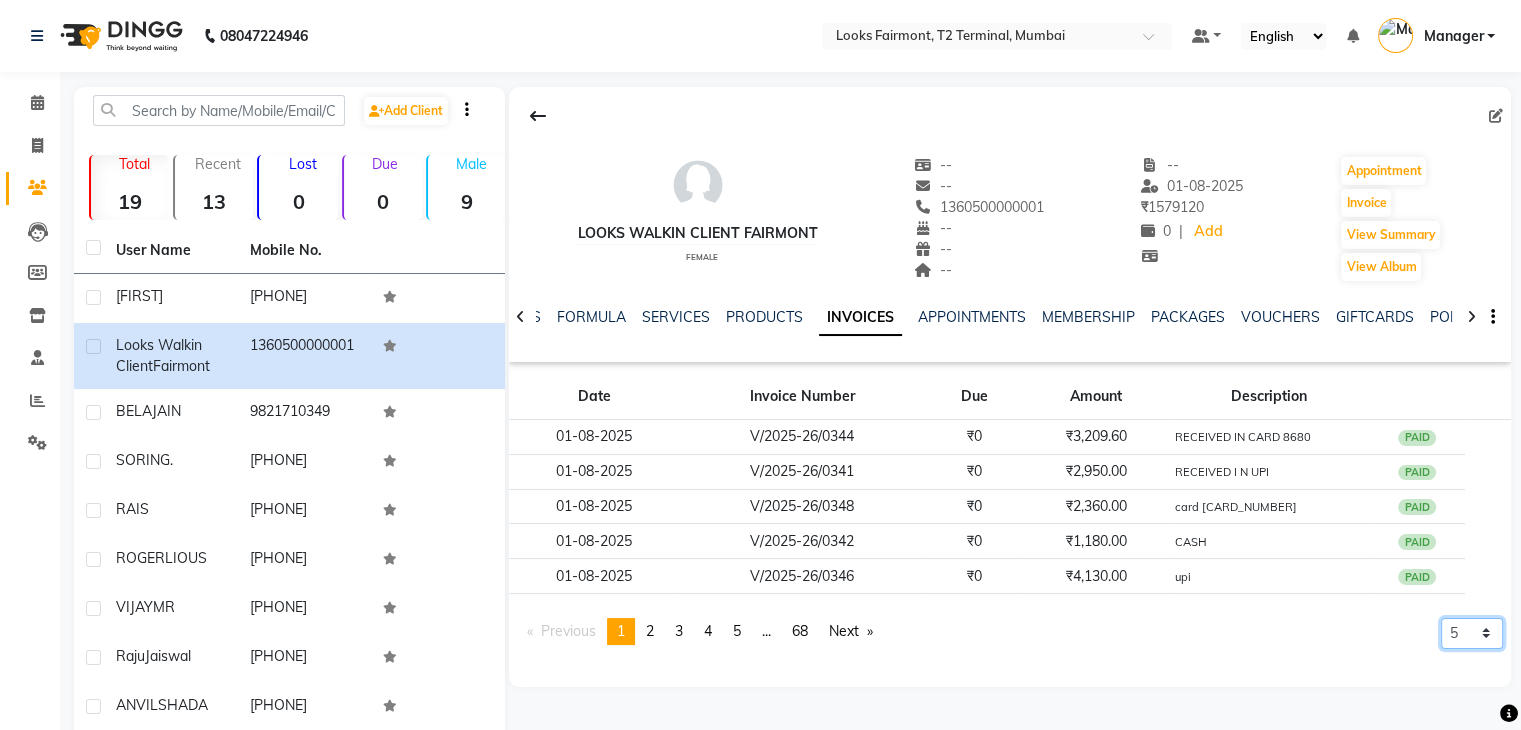 click on "5 10 50 100 500" 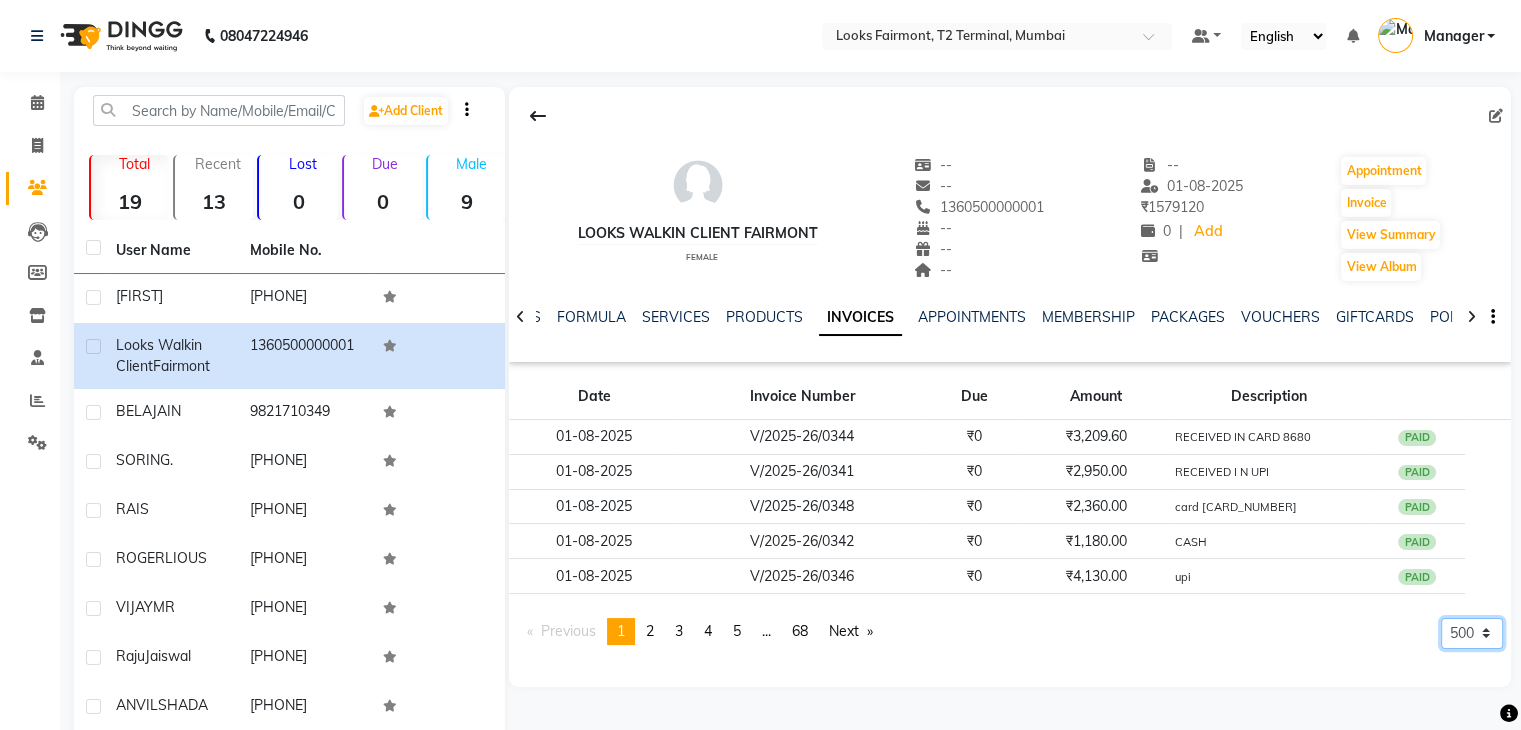 click on "5 10 50 100 500" 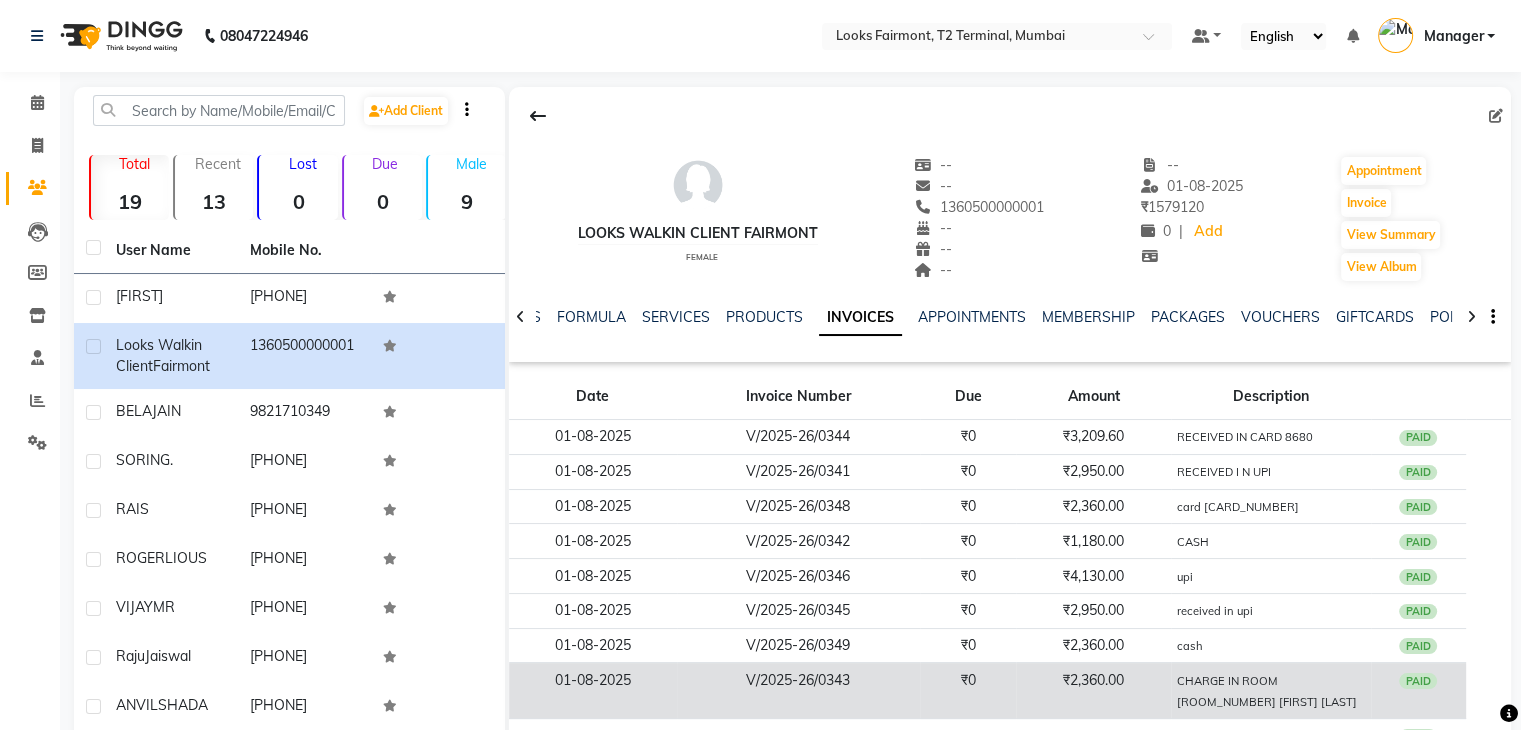 scroll, scrollTop: 100, scrollLeft: 0, axis: vertical 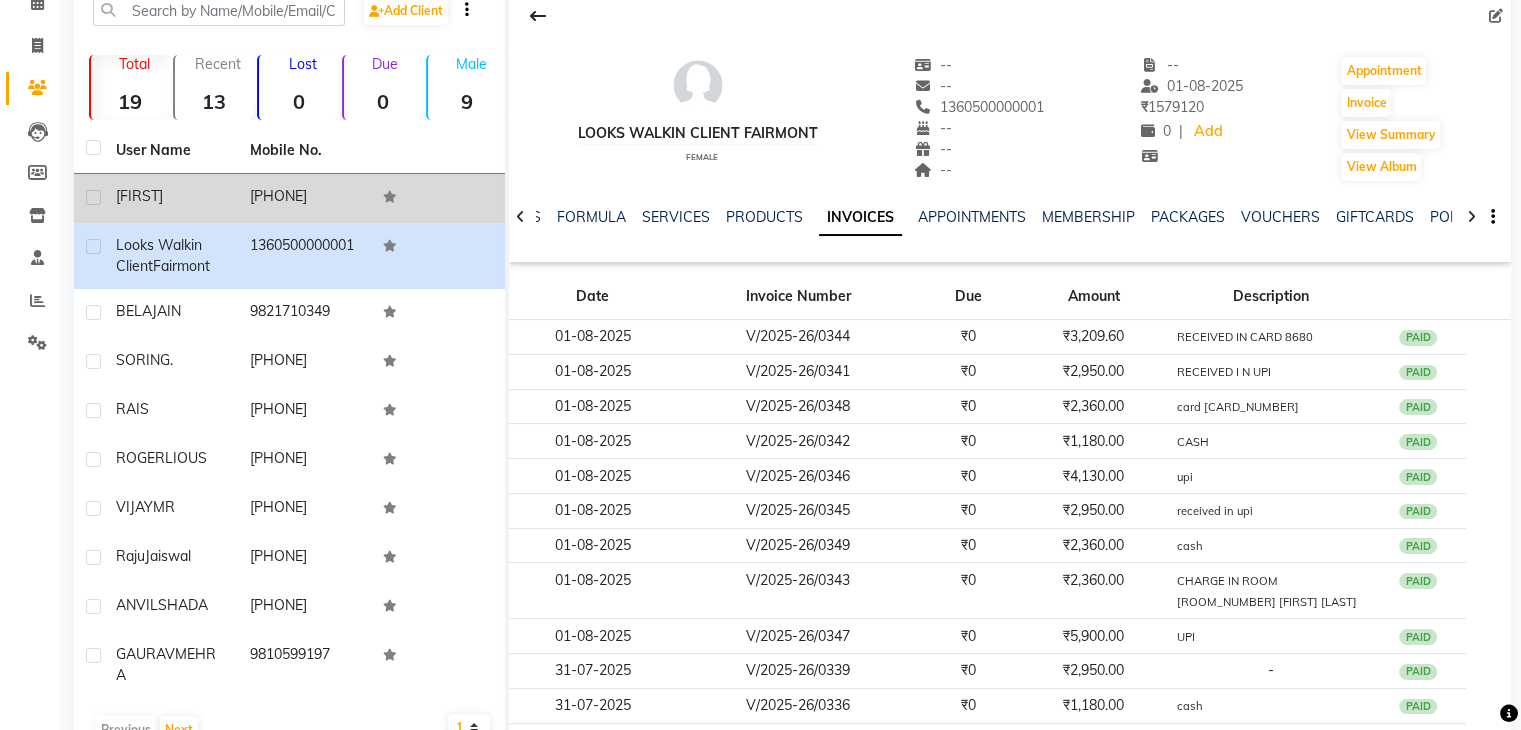 click on "[PHONE]" 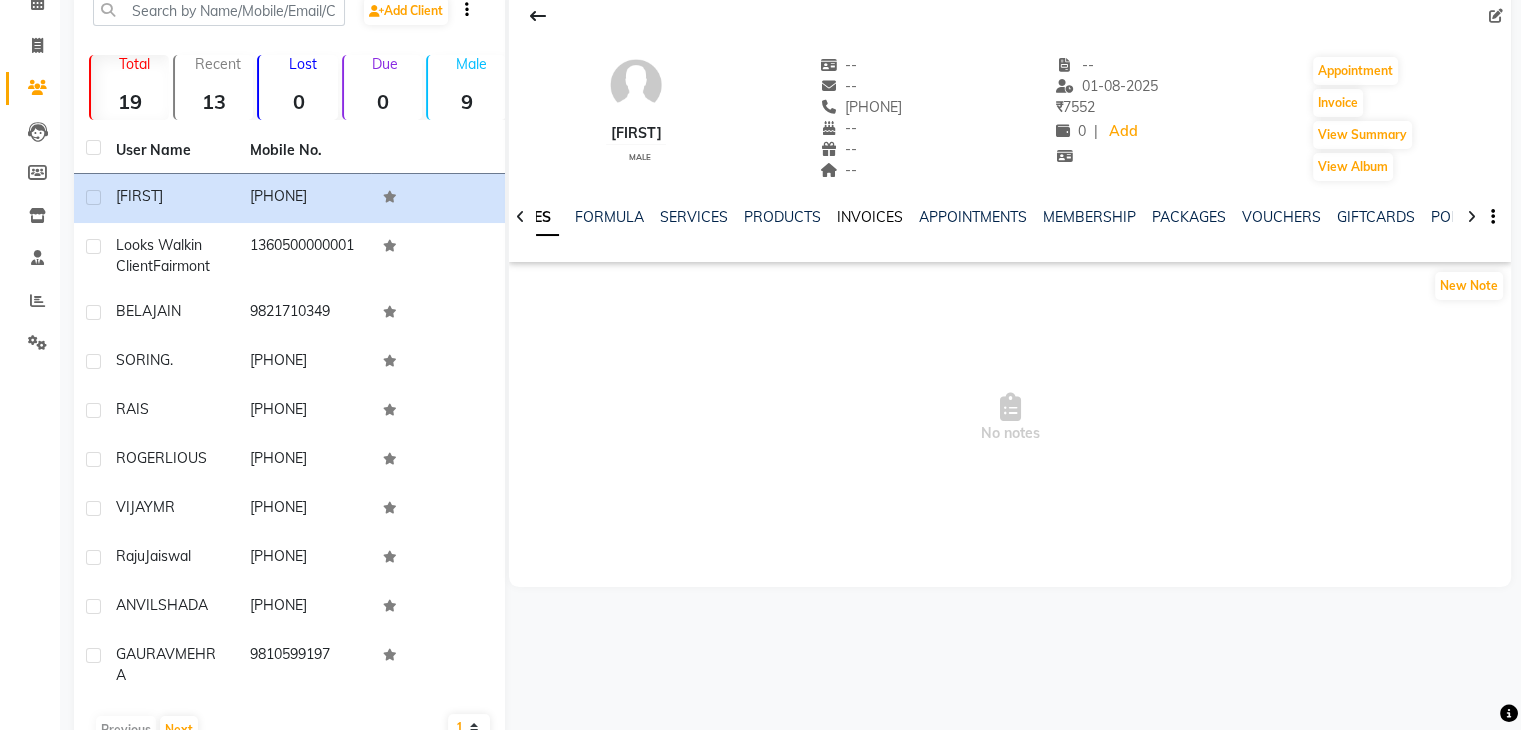 click on "INVOICES" 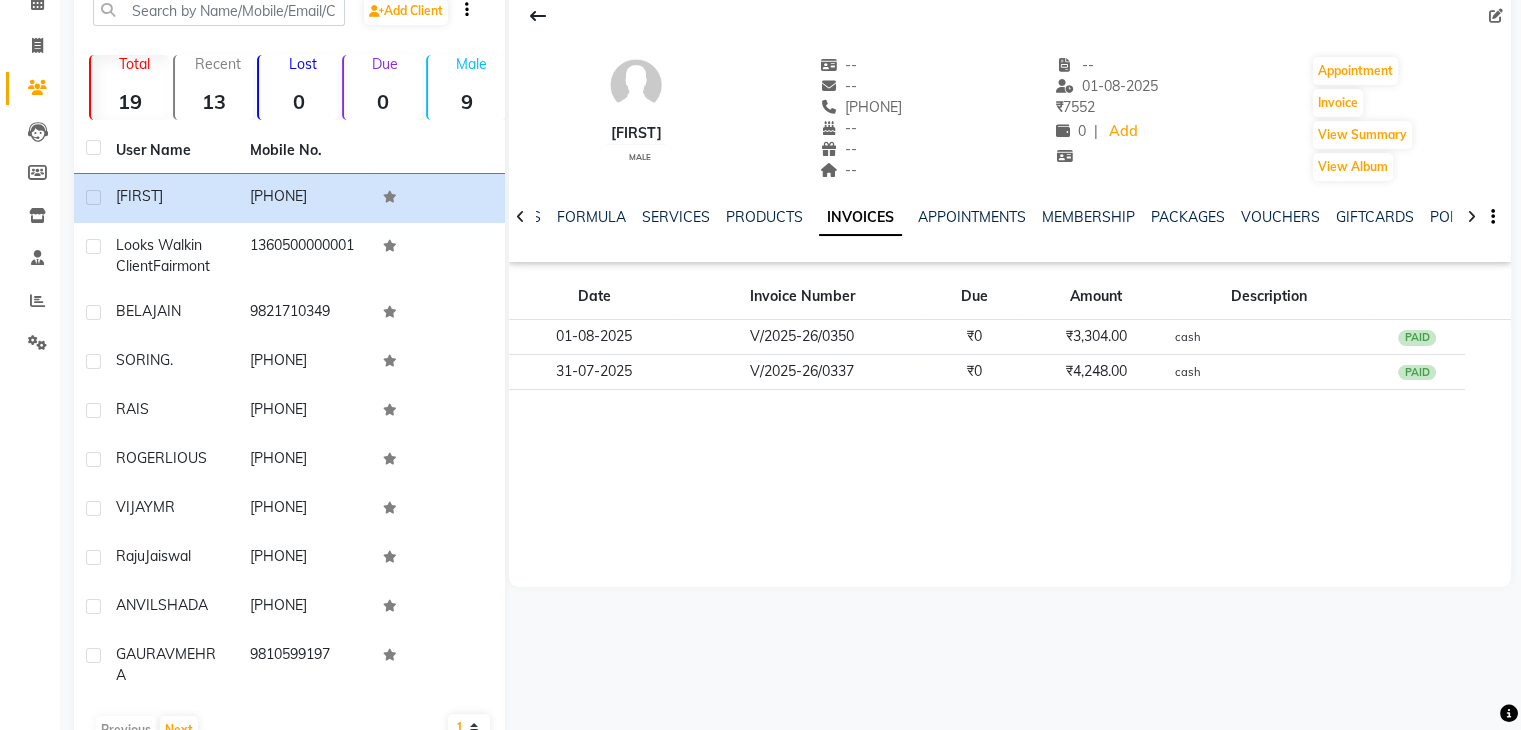 scroll, scrollTop: 0, scrollLeft: 0, axis: both 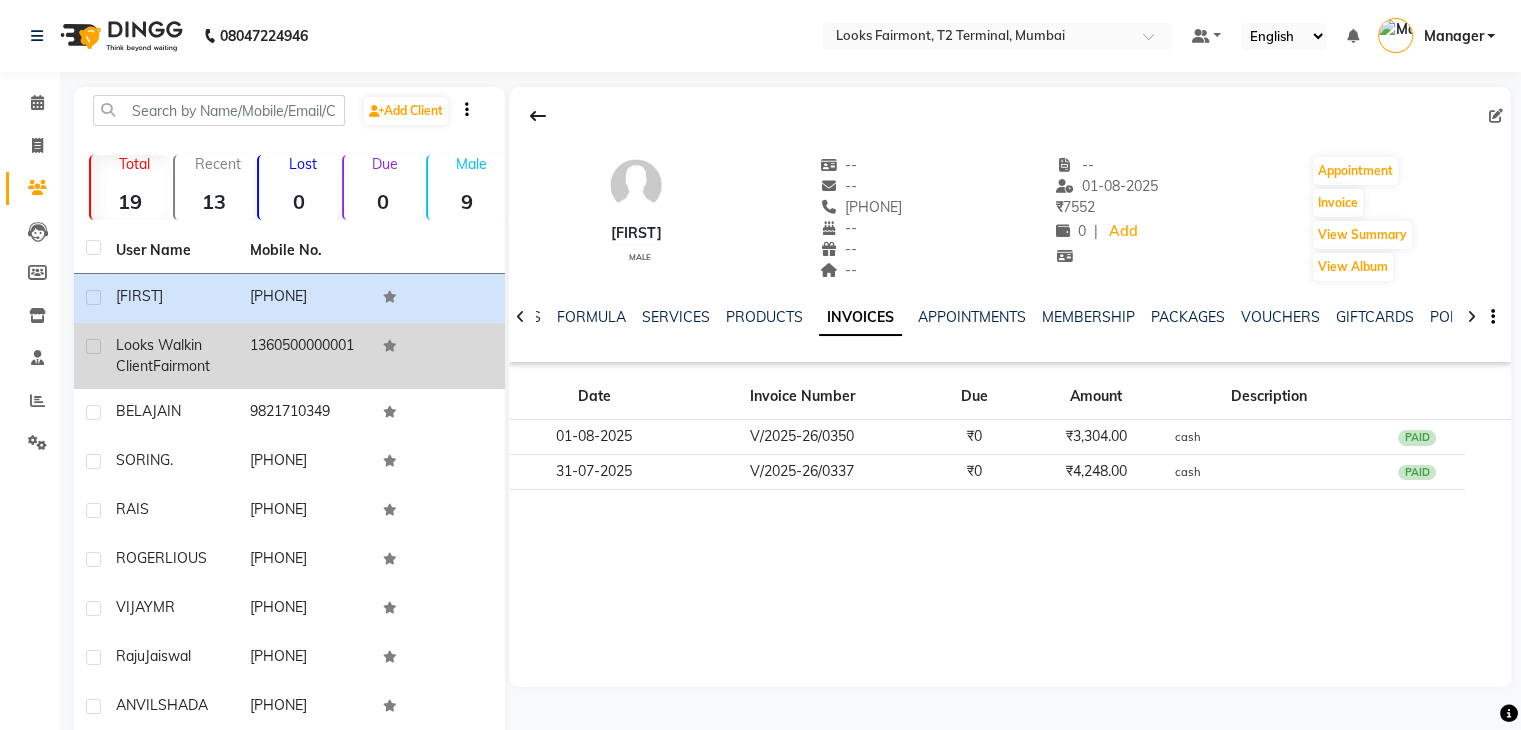 click on "1360500000001" 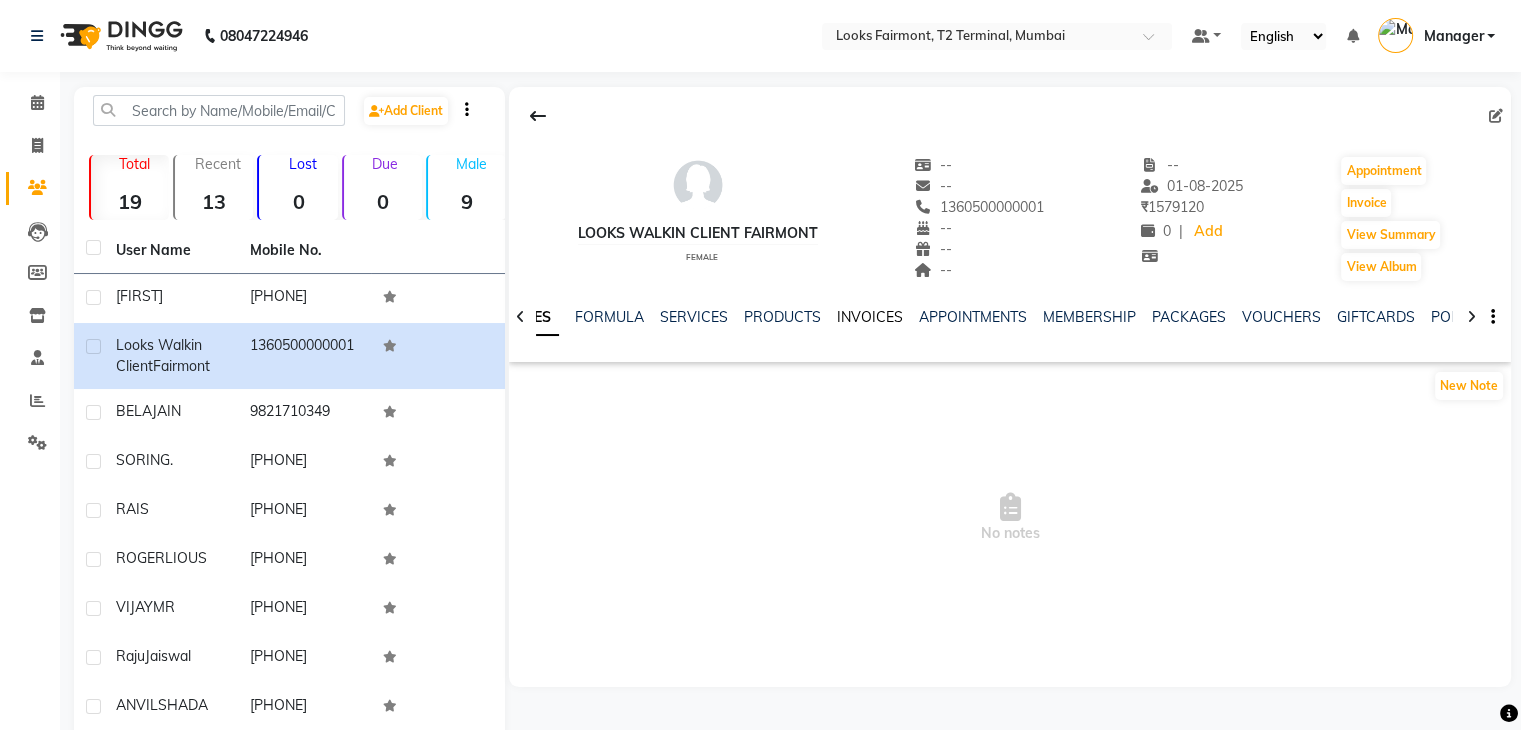 click on "INVOICES" 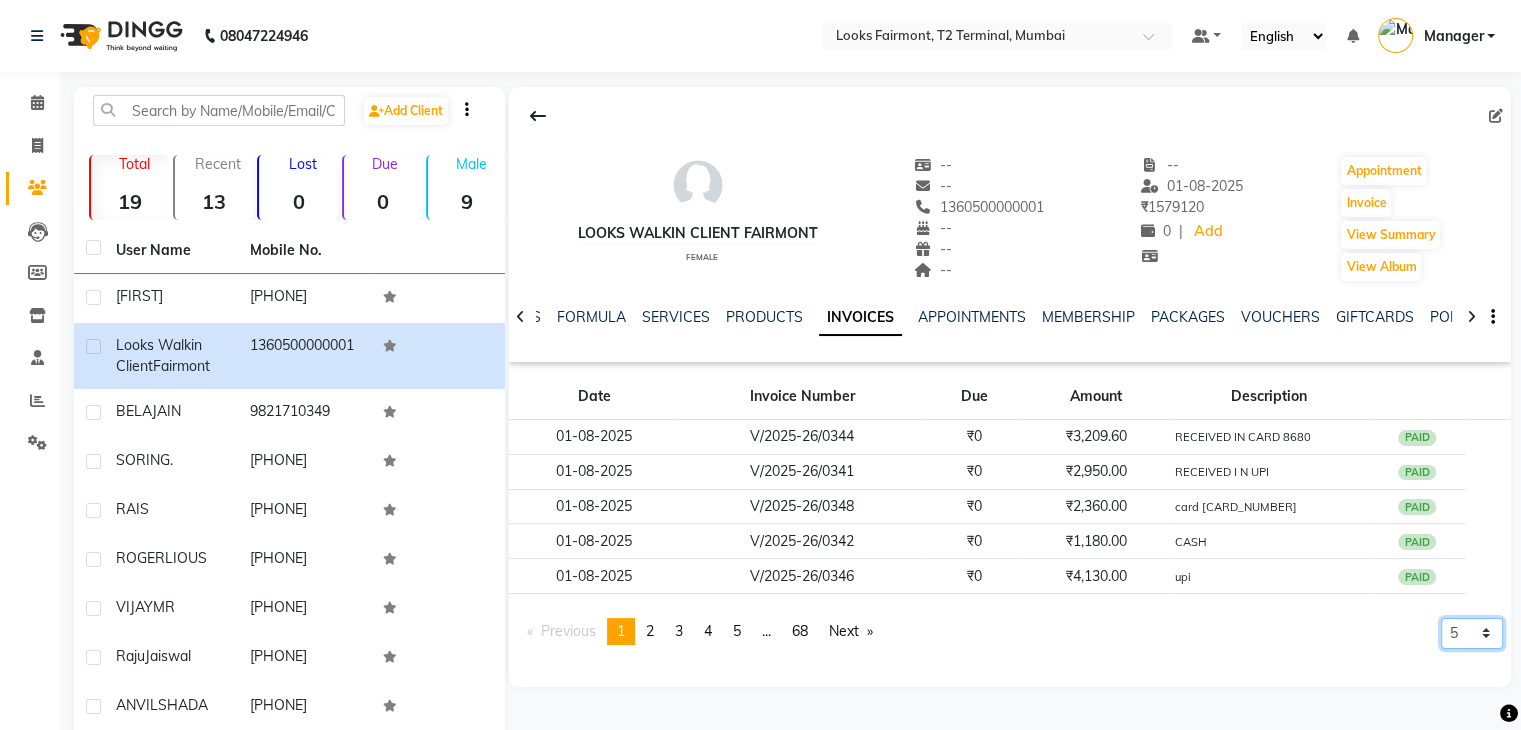 click on "5 10 50 100 500" 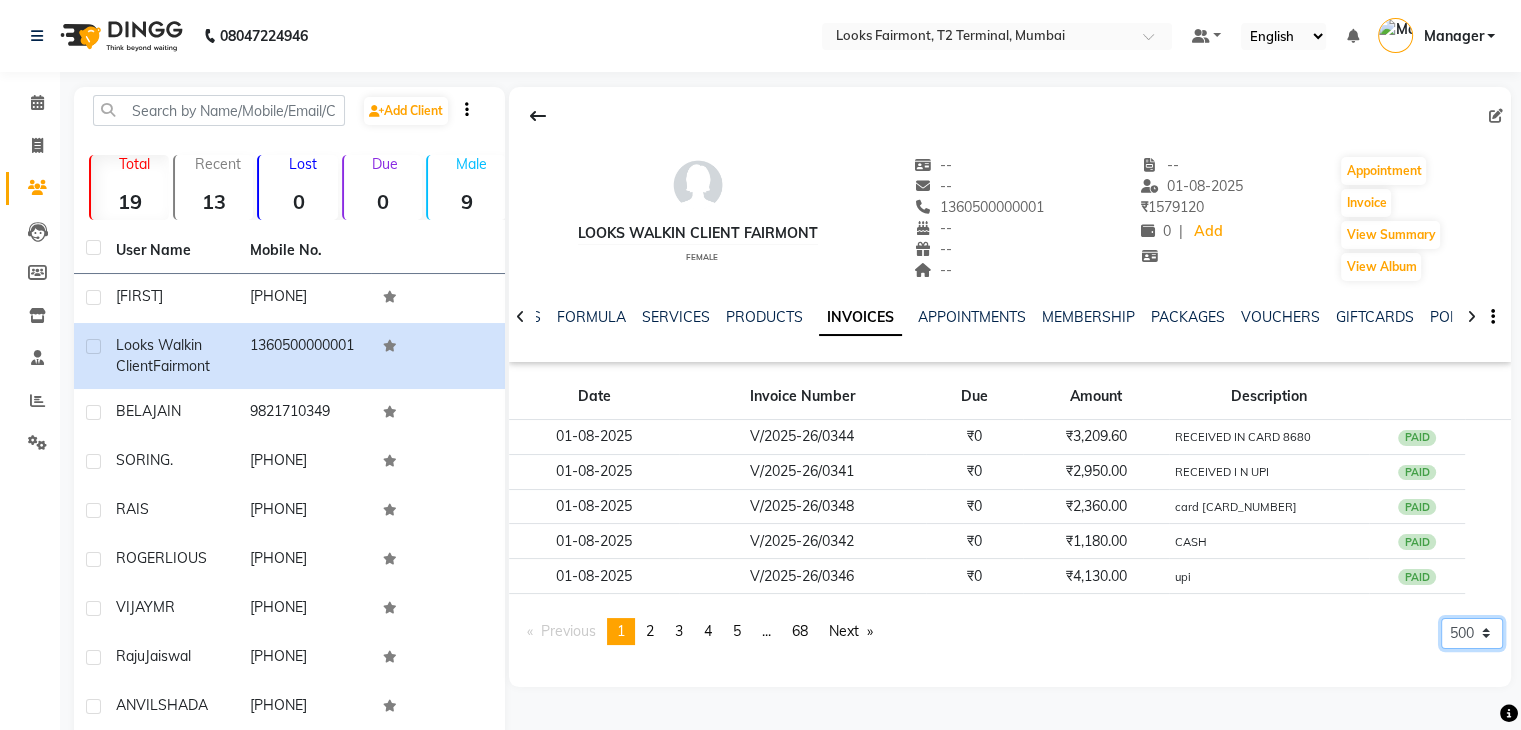 click on "5 10 50 100 500" 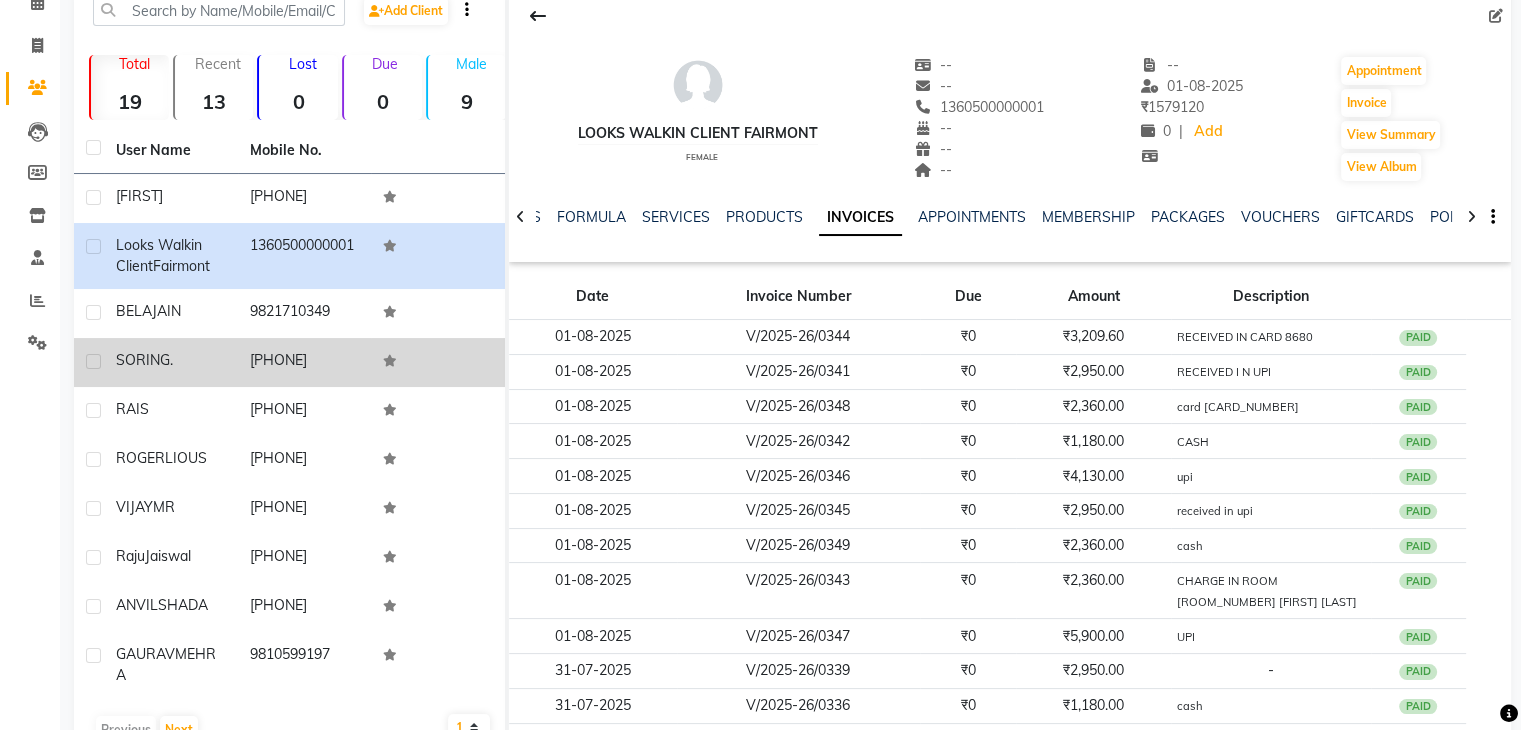 scroll, scrollTop: 0, scrollLeft: 0, axis: both 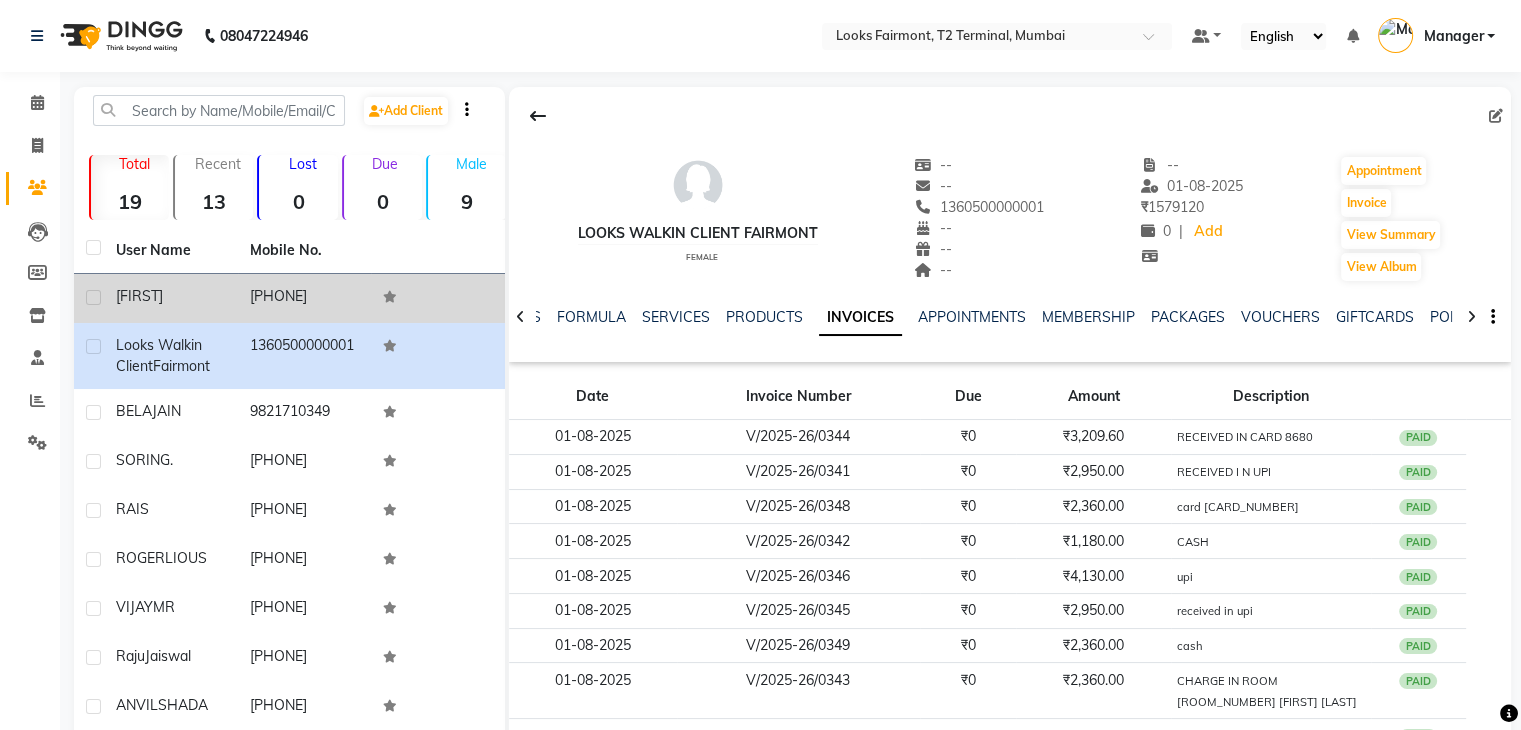 click on "[PHONE]" 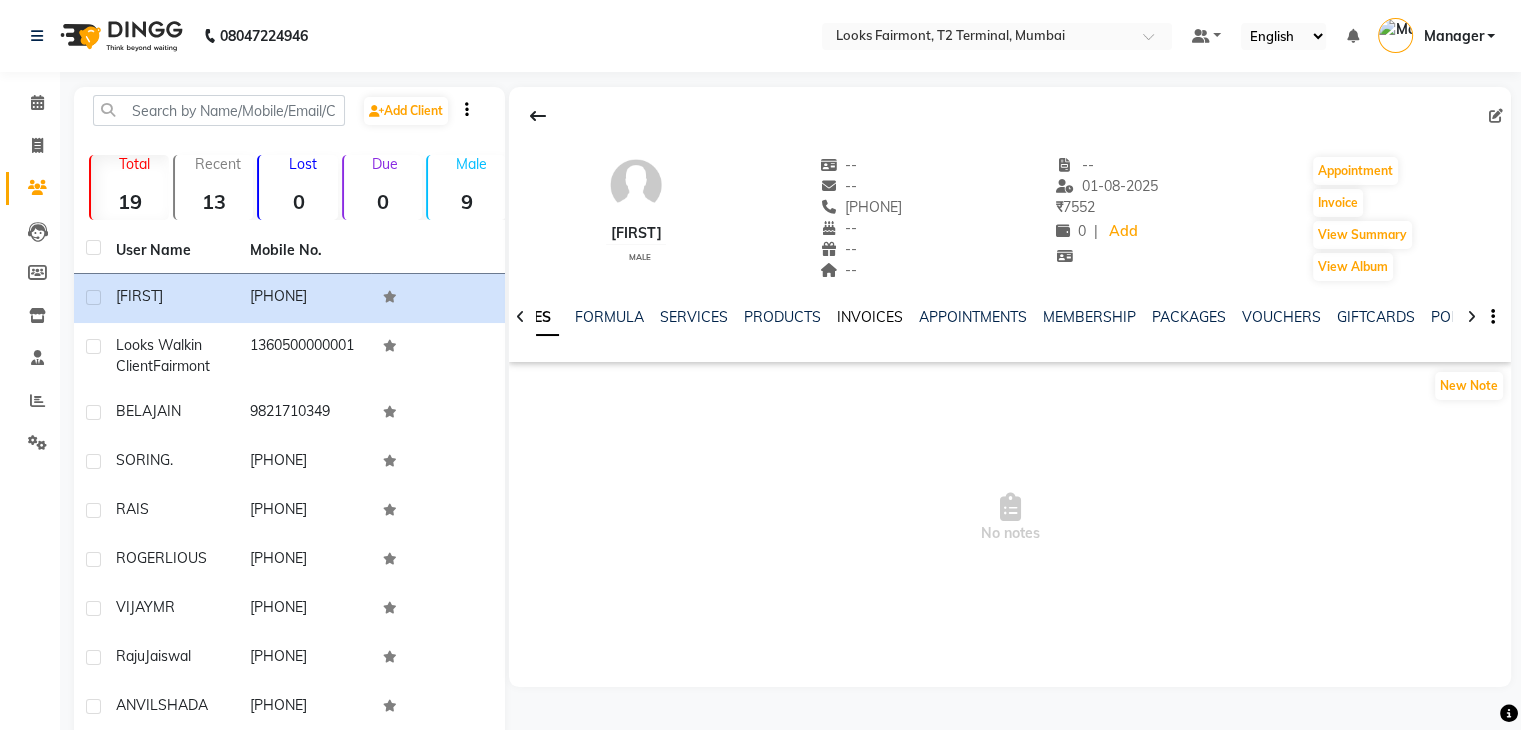 click on "INVOICES" 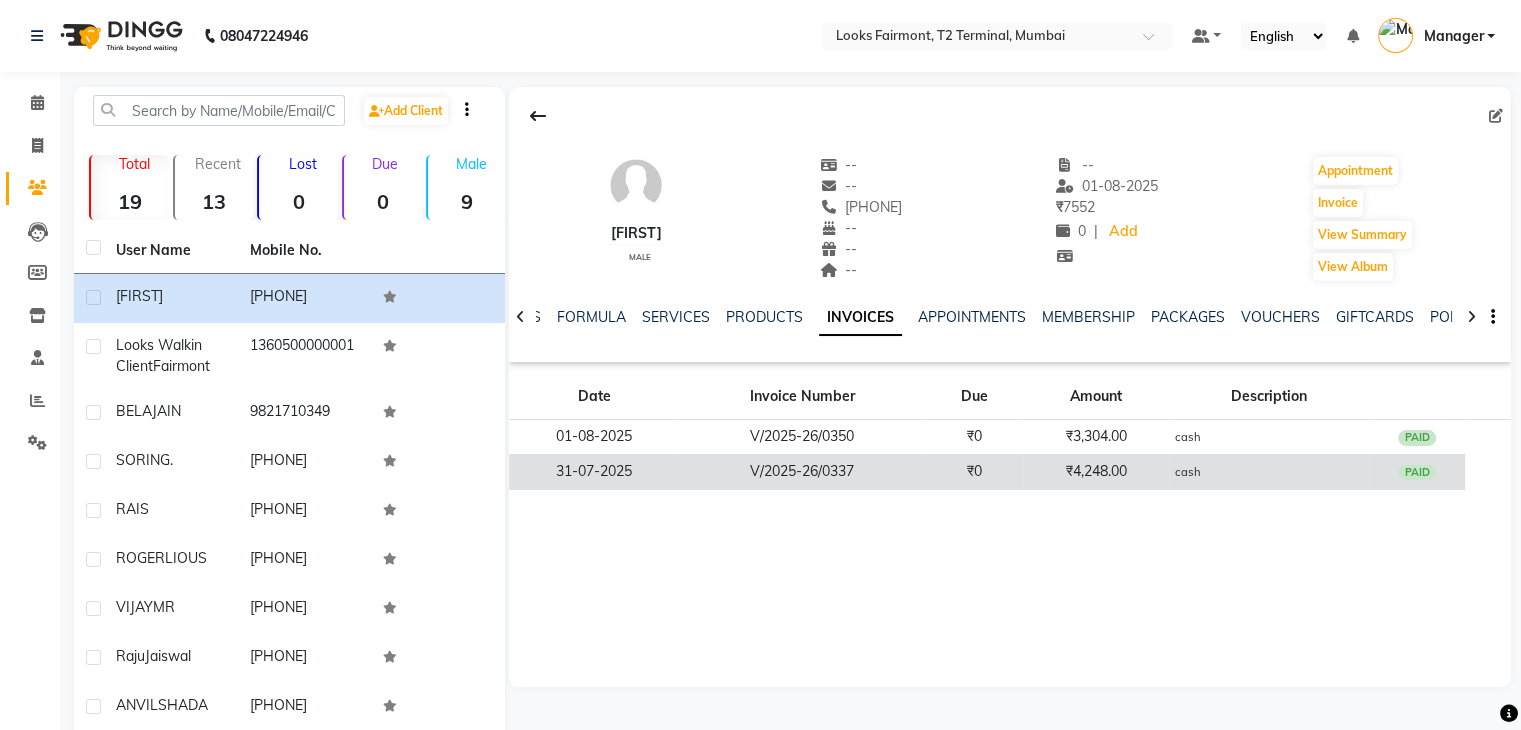 drag, startPoint x: 895, startPoint y: 587, endPoint x: 765, endPoint y: 460, distance: 181.73883 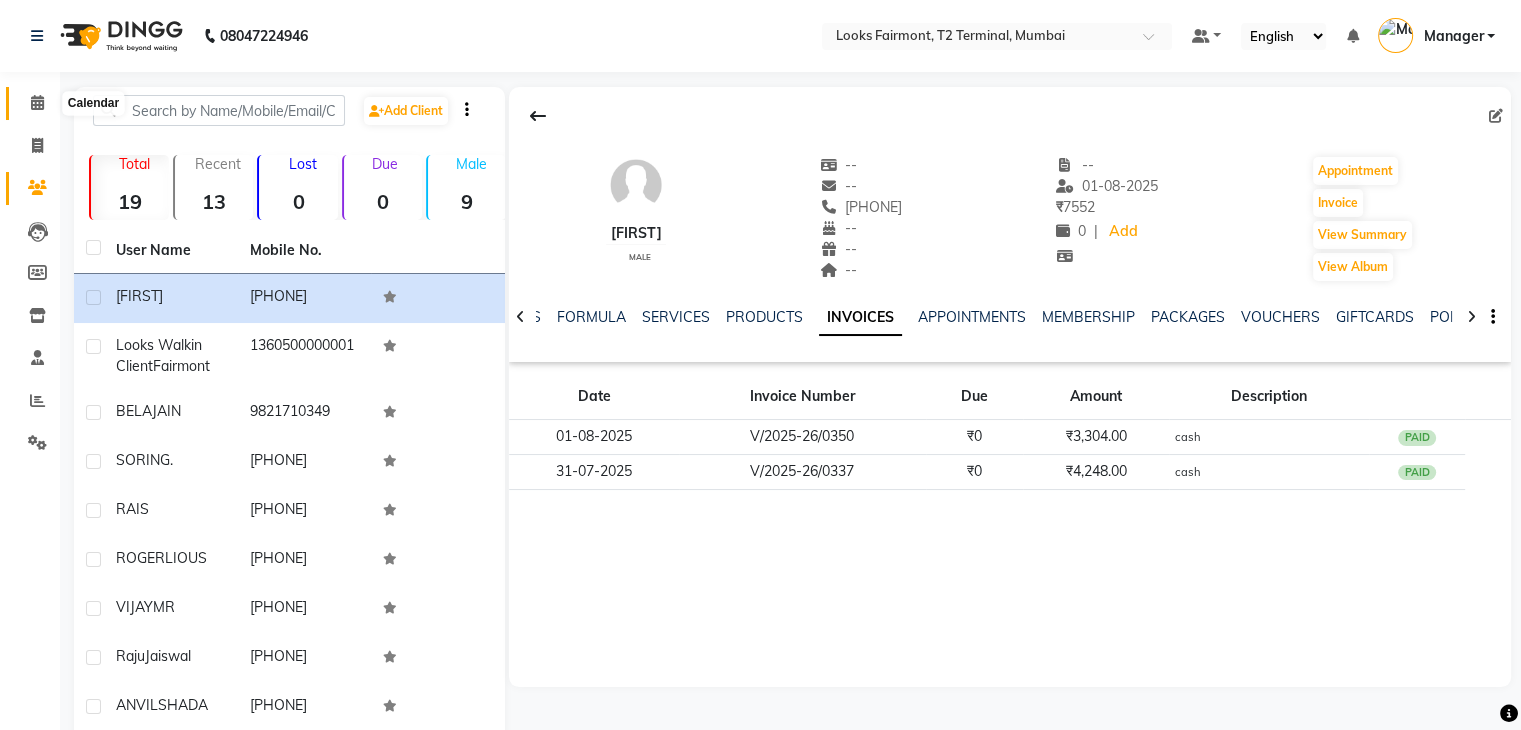 click 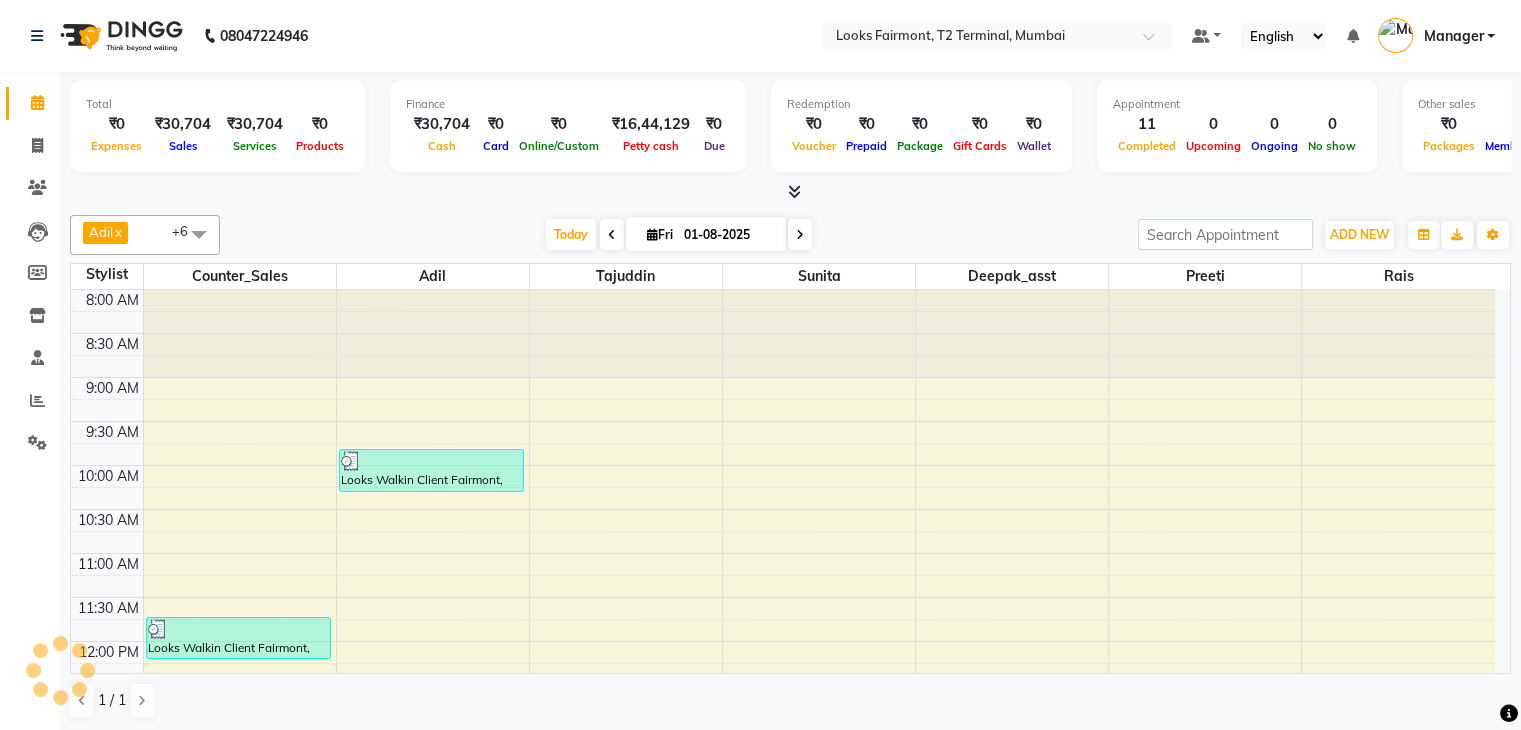 scroll, scrollTop: 711, scrollLeft: 0, axis: vertical 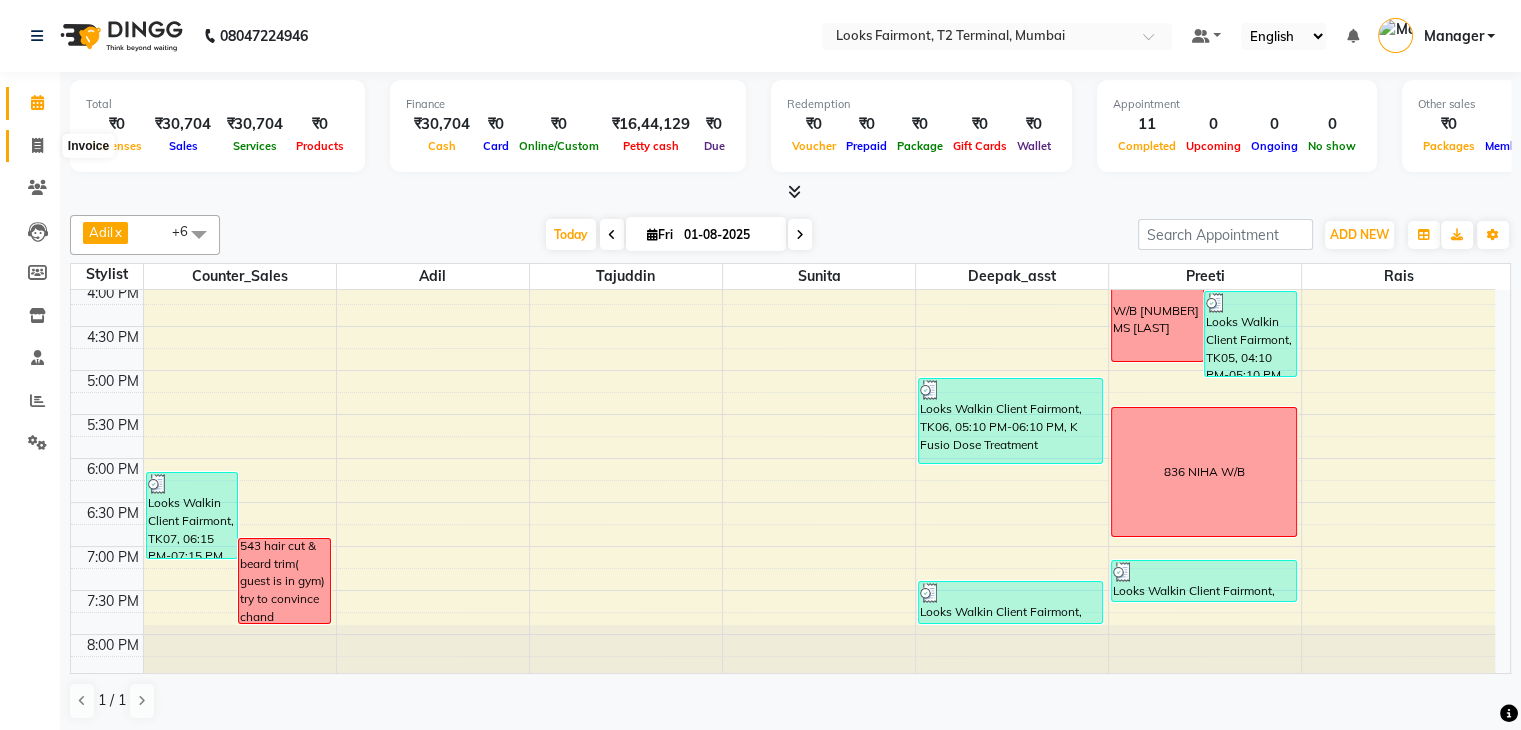 click 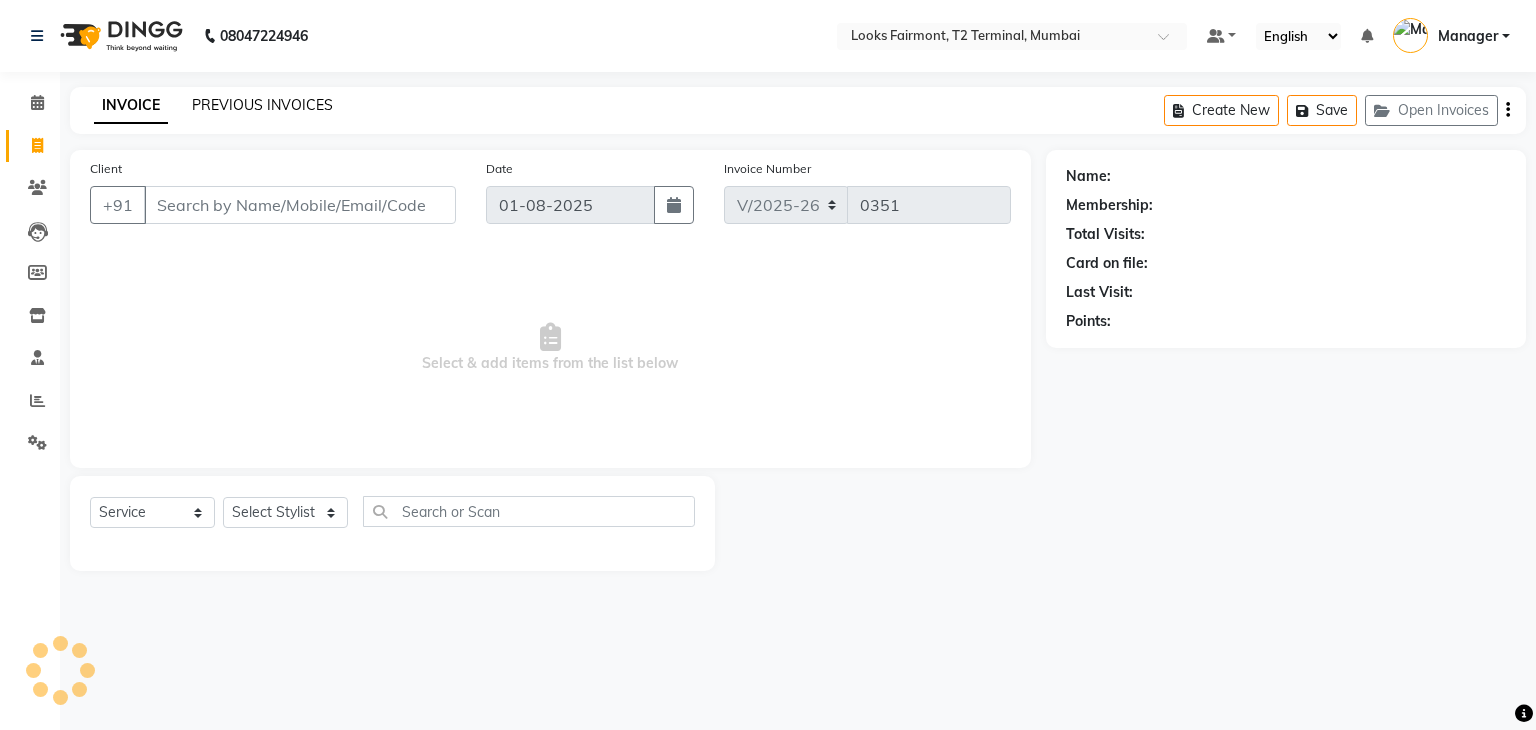 click on "PREVIOUS INVOICES" 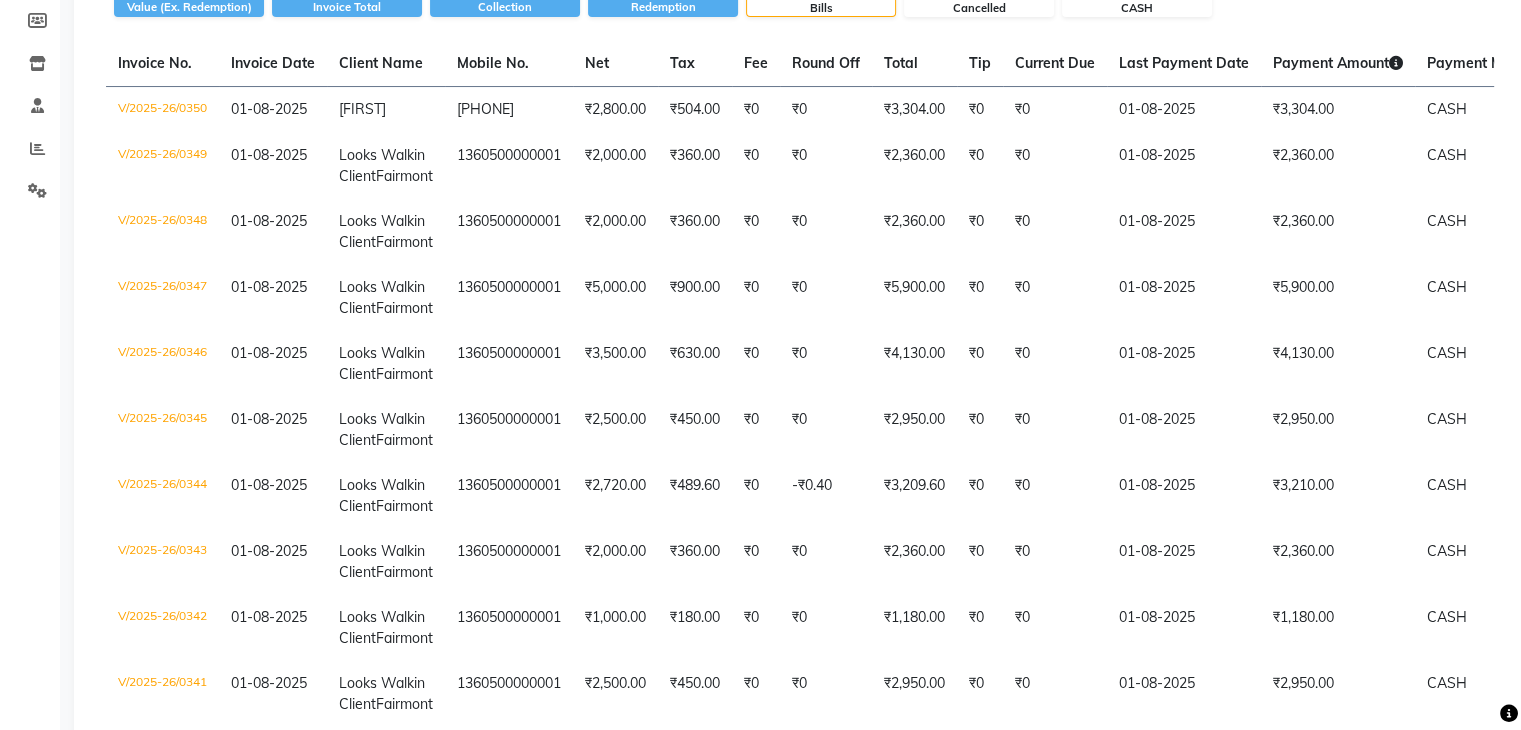 scroll, scrollTop: 0, scrollLeft: 0, axis: both 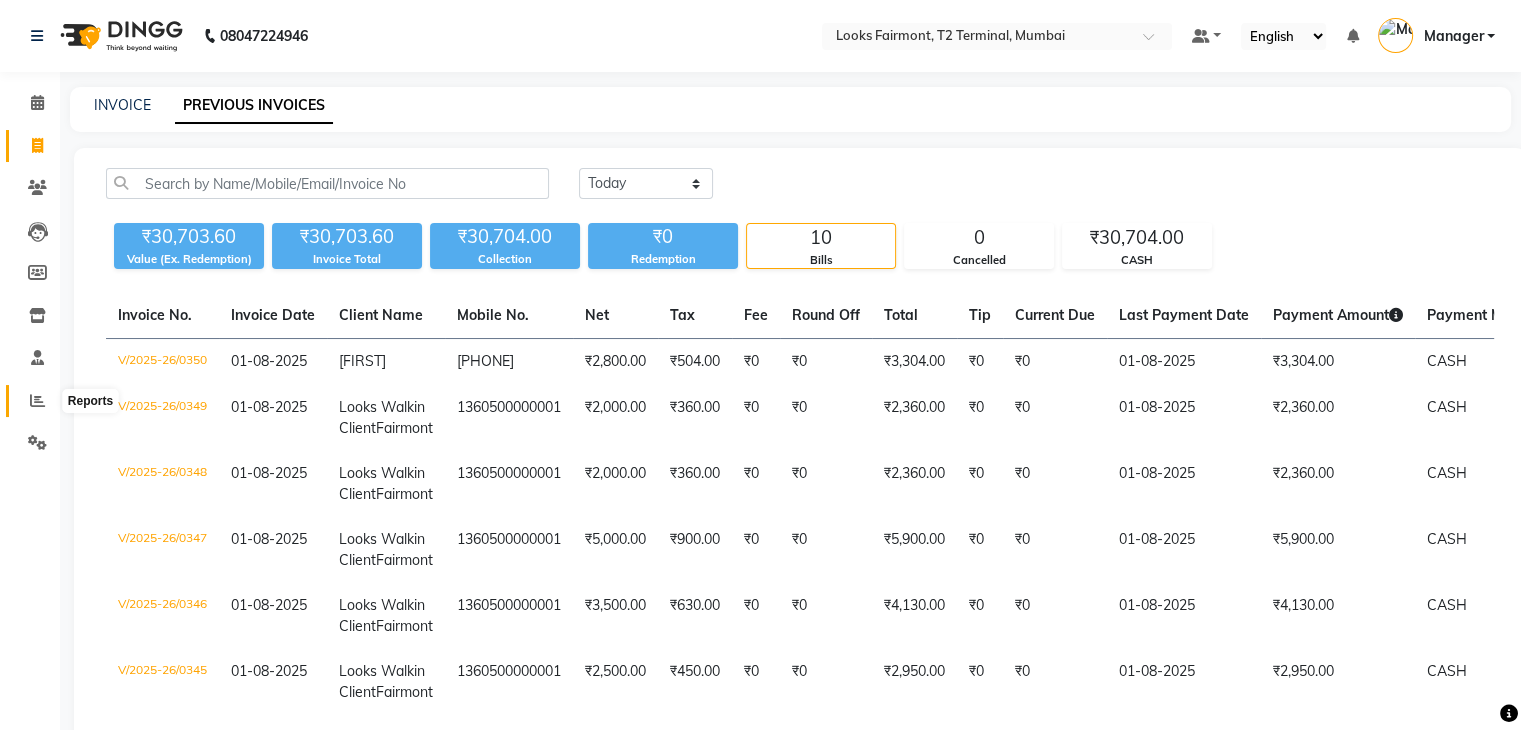 click 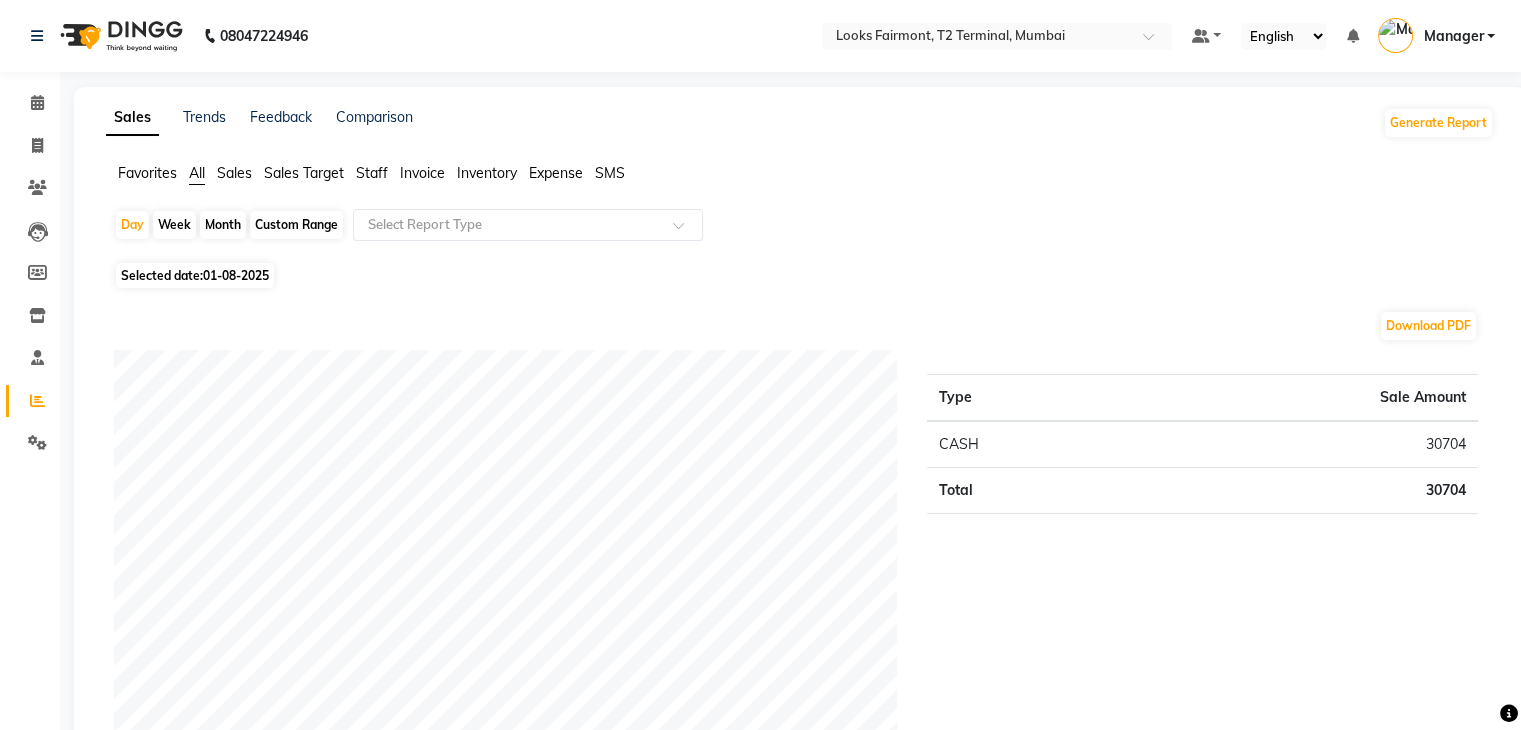 click on "Staff" 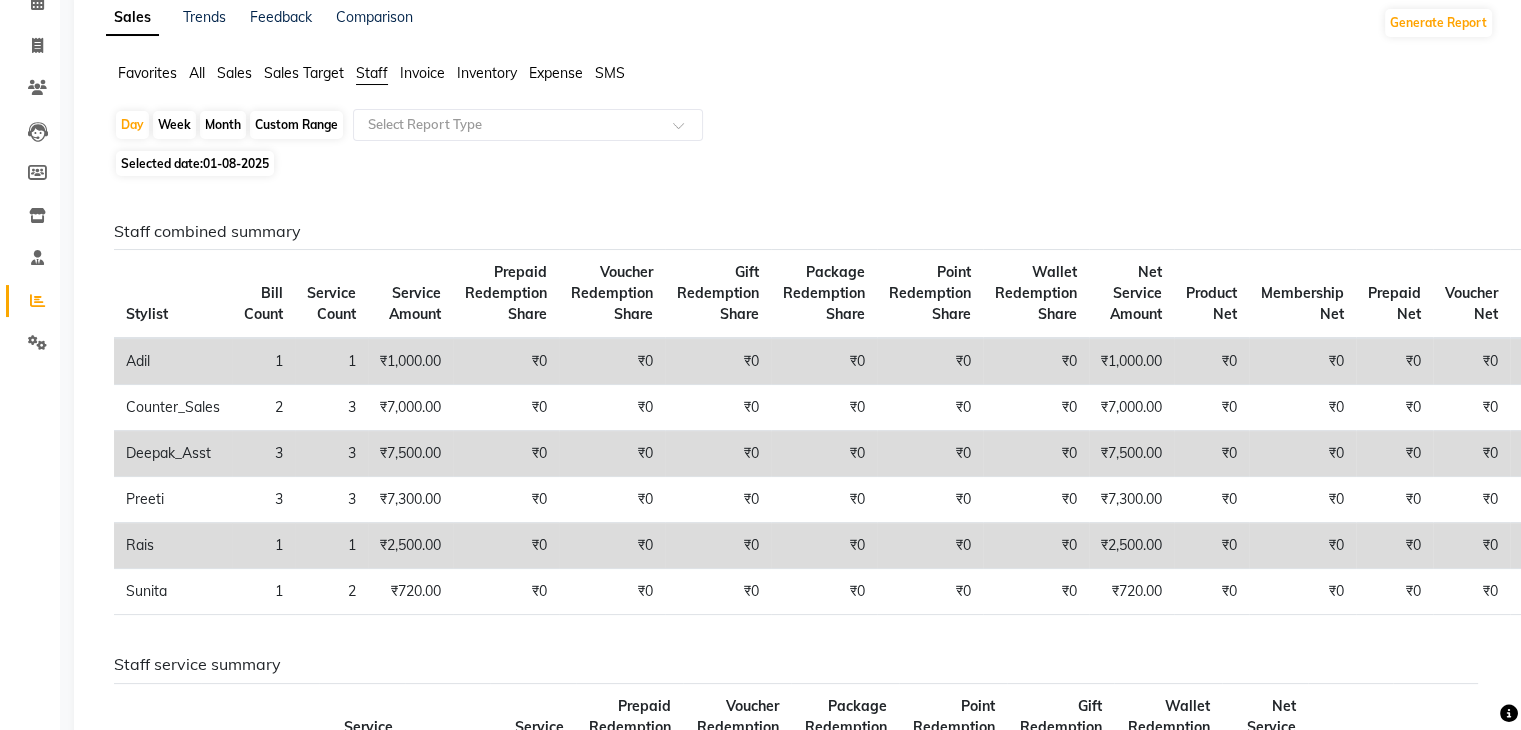 scroll, scrollTop: 0, scrollLeft: 0, axis: both 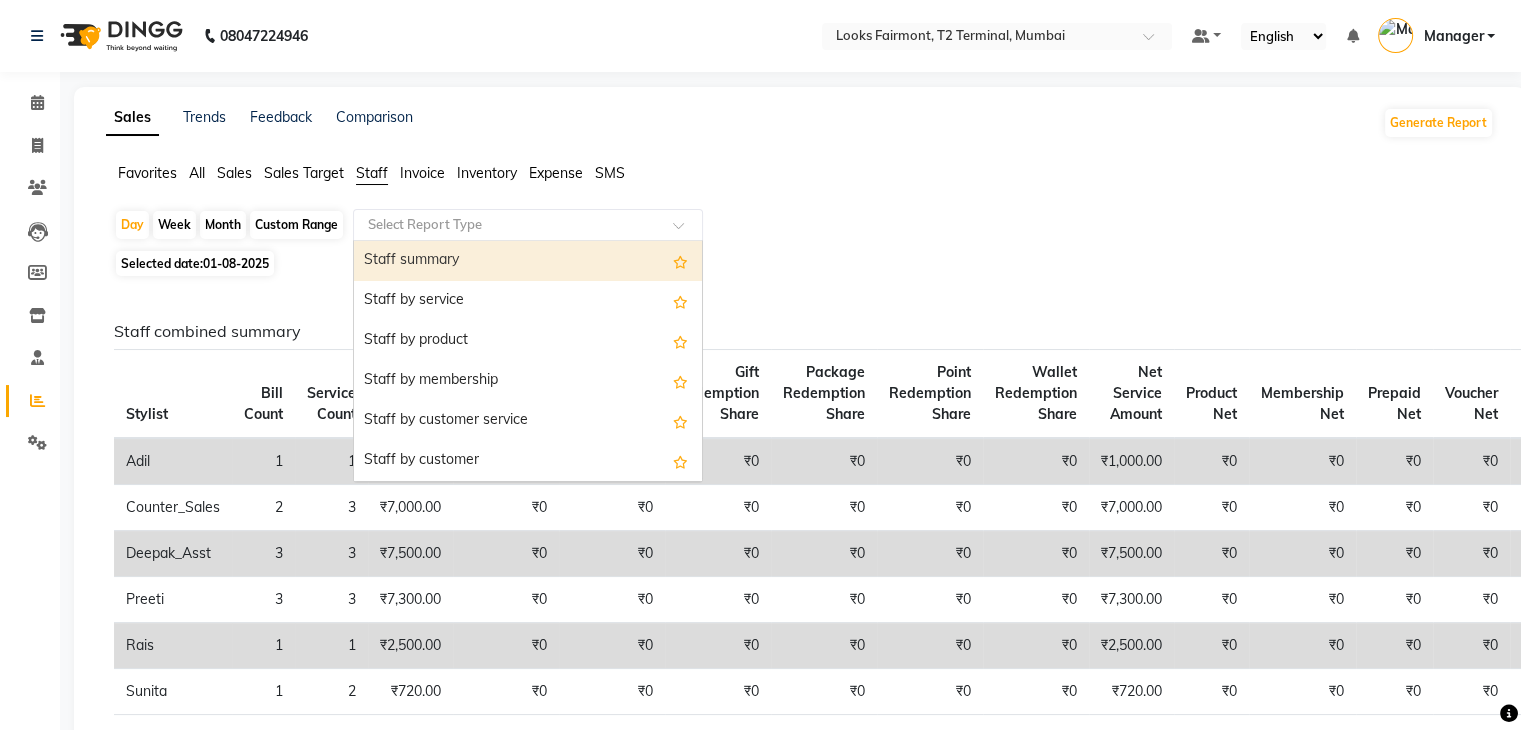 click on "Select Report Type" 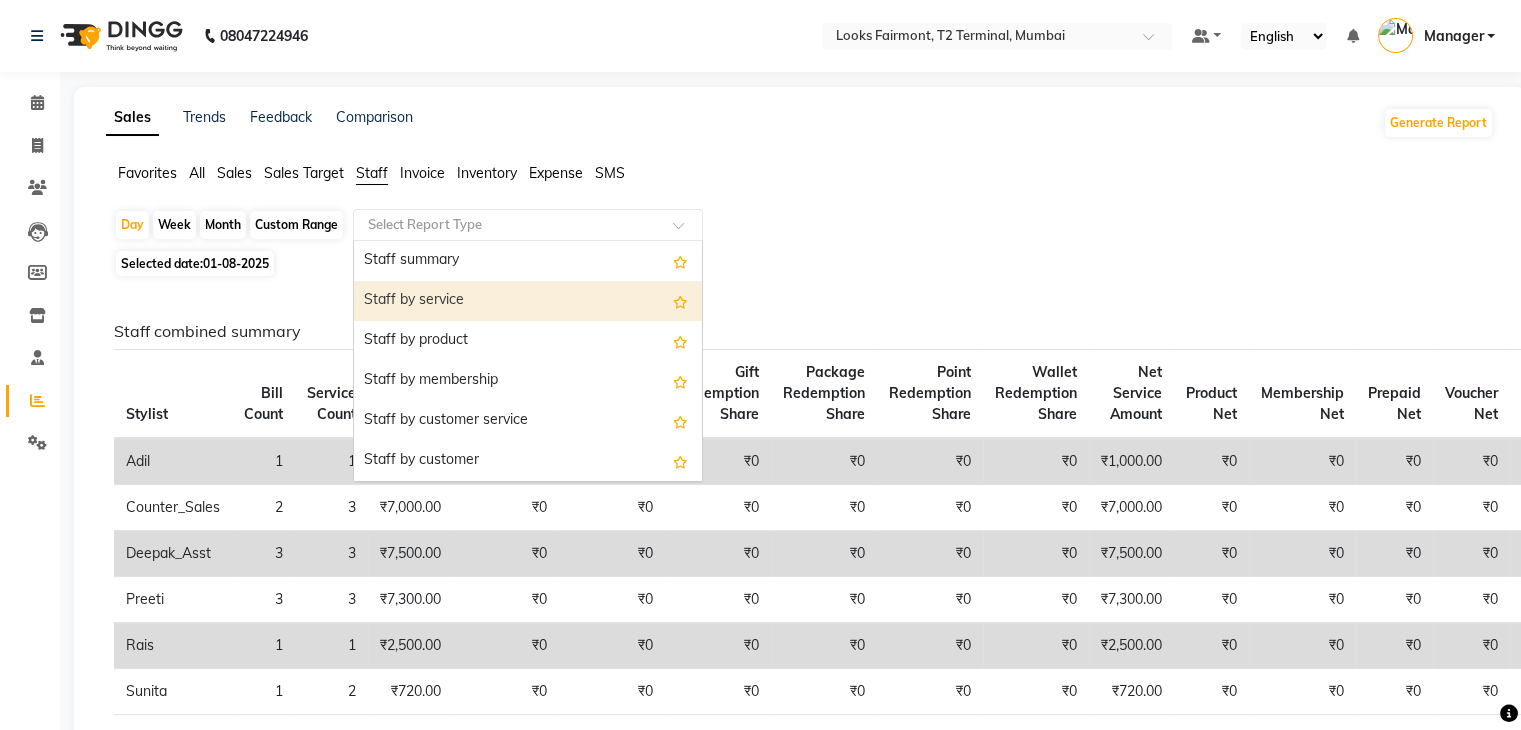 click on "Staff by service" at bounding box center [528, 301] 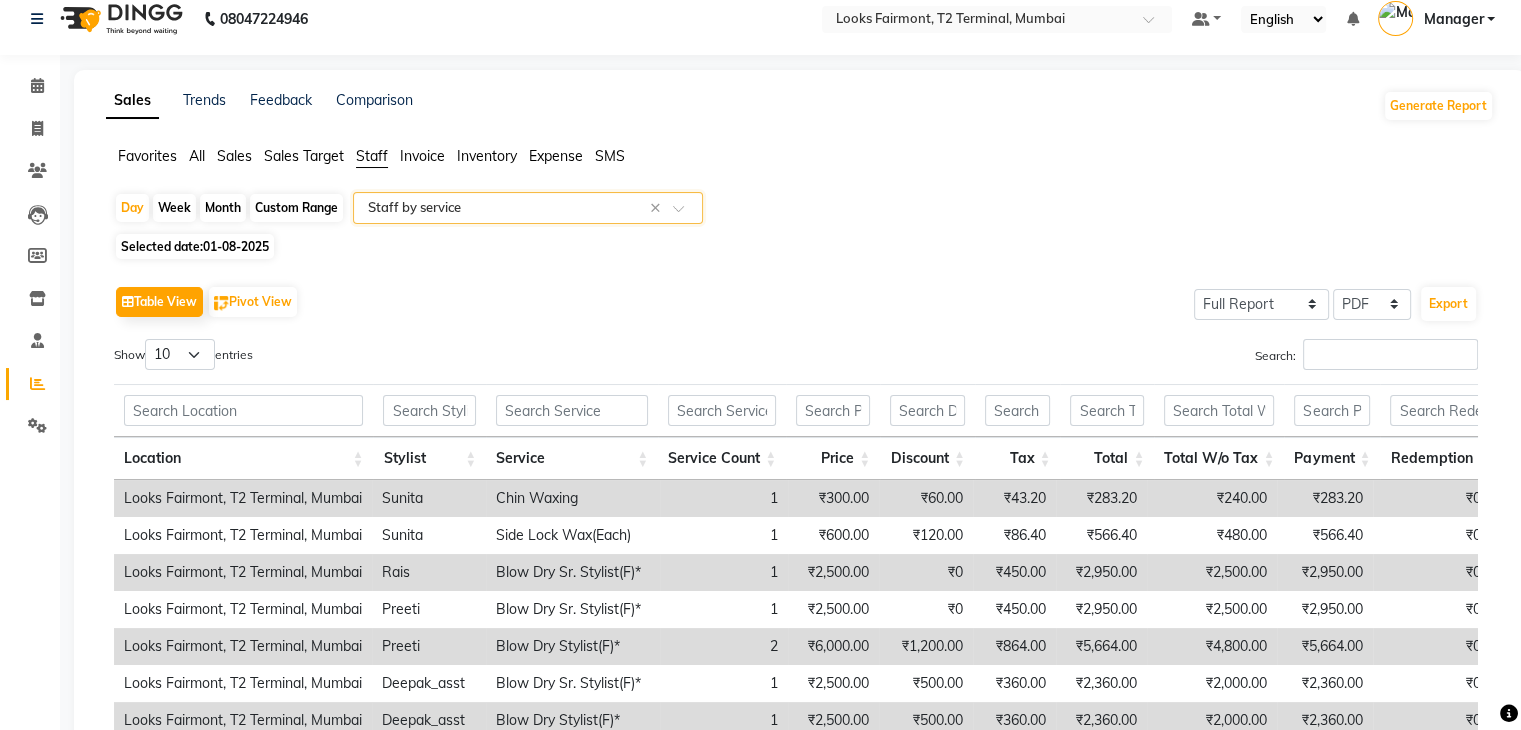 scroll, scrollTop: 0, scrollLeft: 0, axis: both 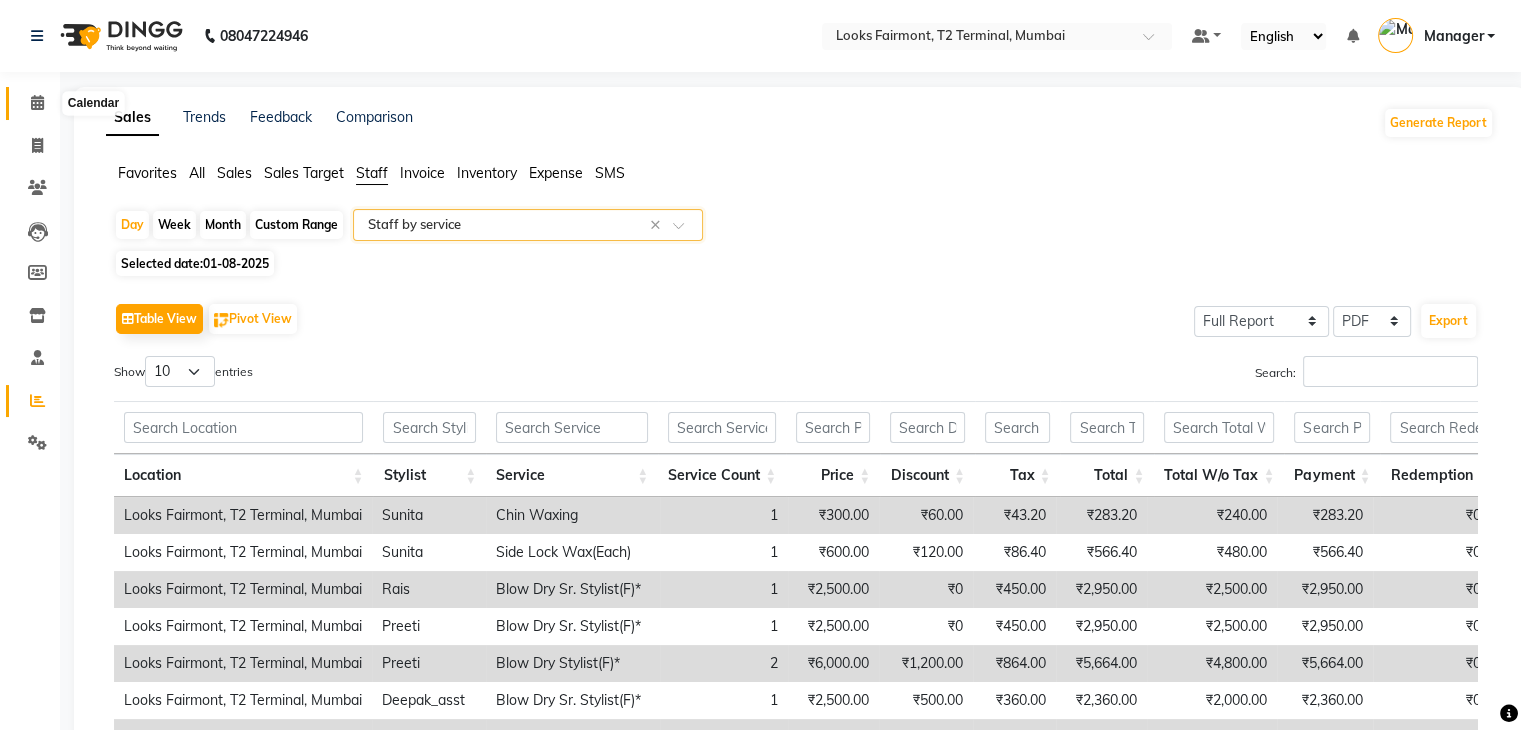 click 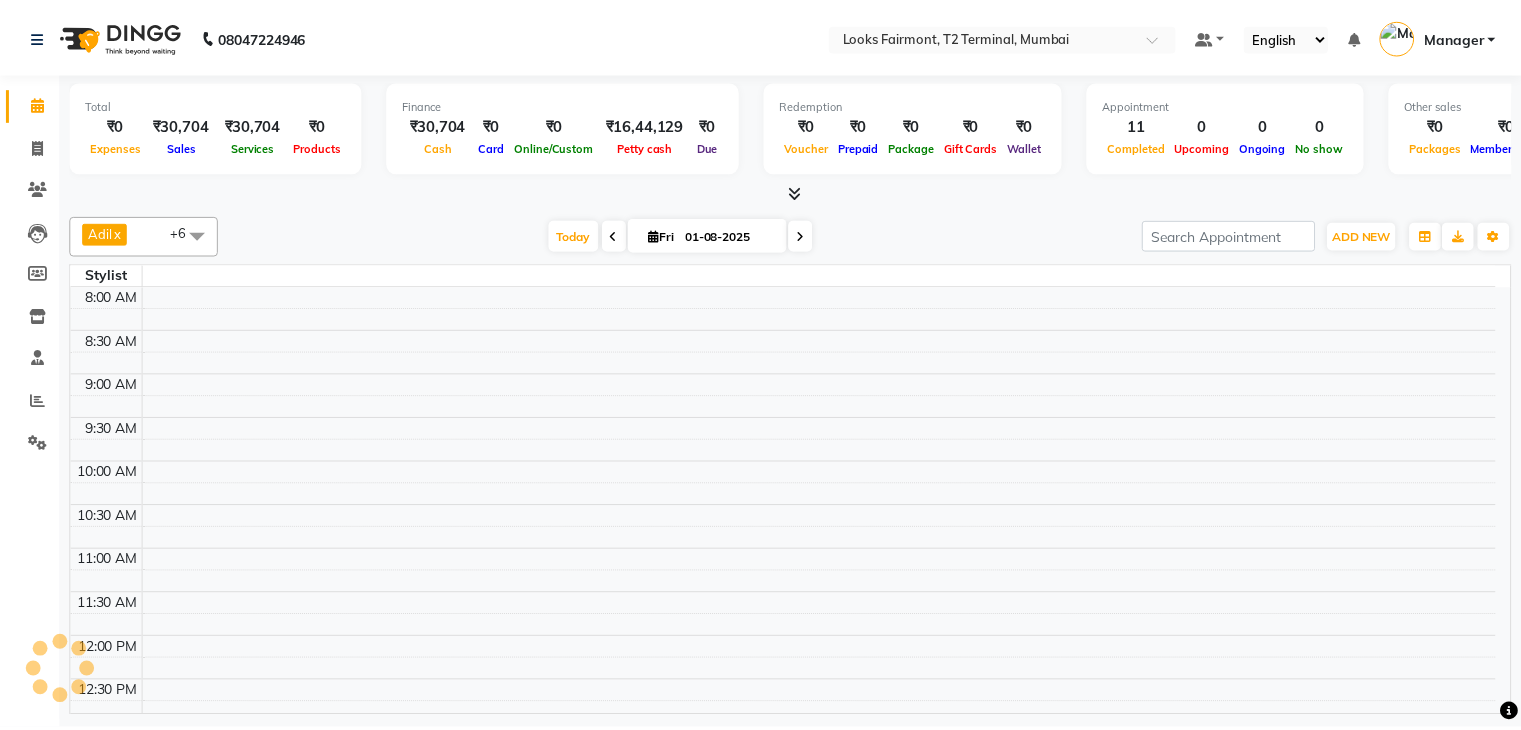 scroll, scrollTop: 0, scrollLeft: 0, axis: both 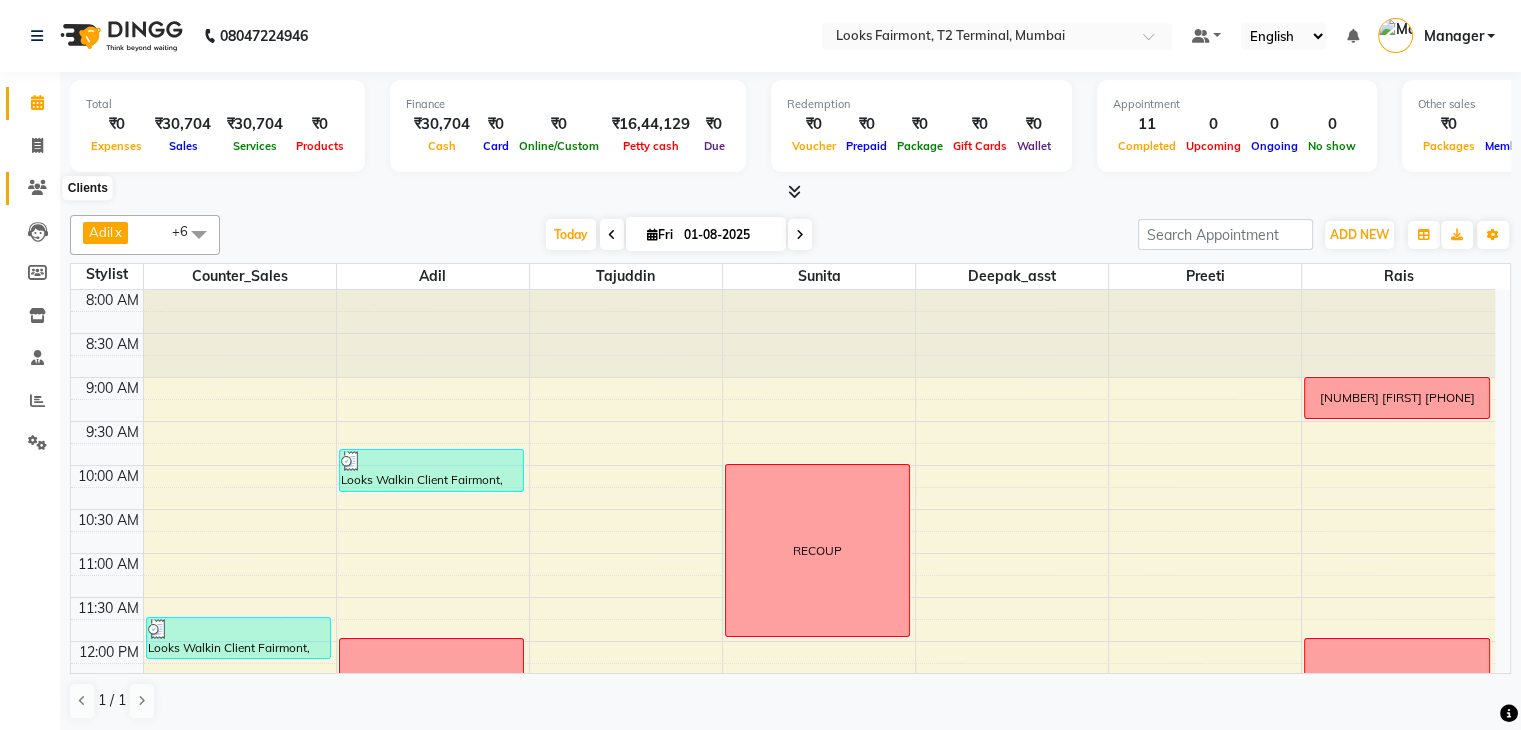 click 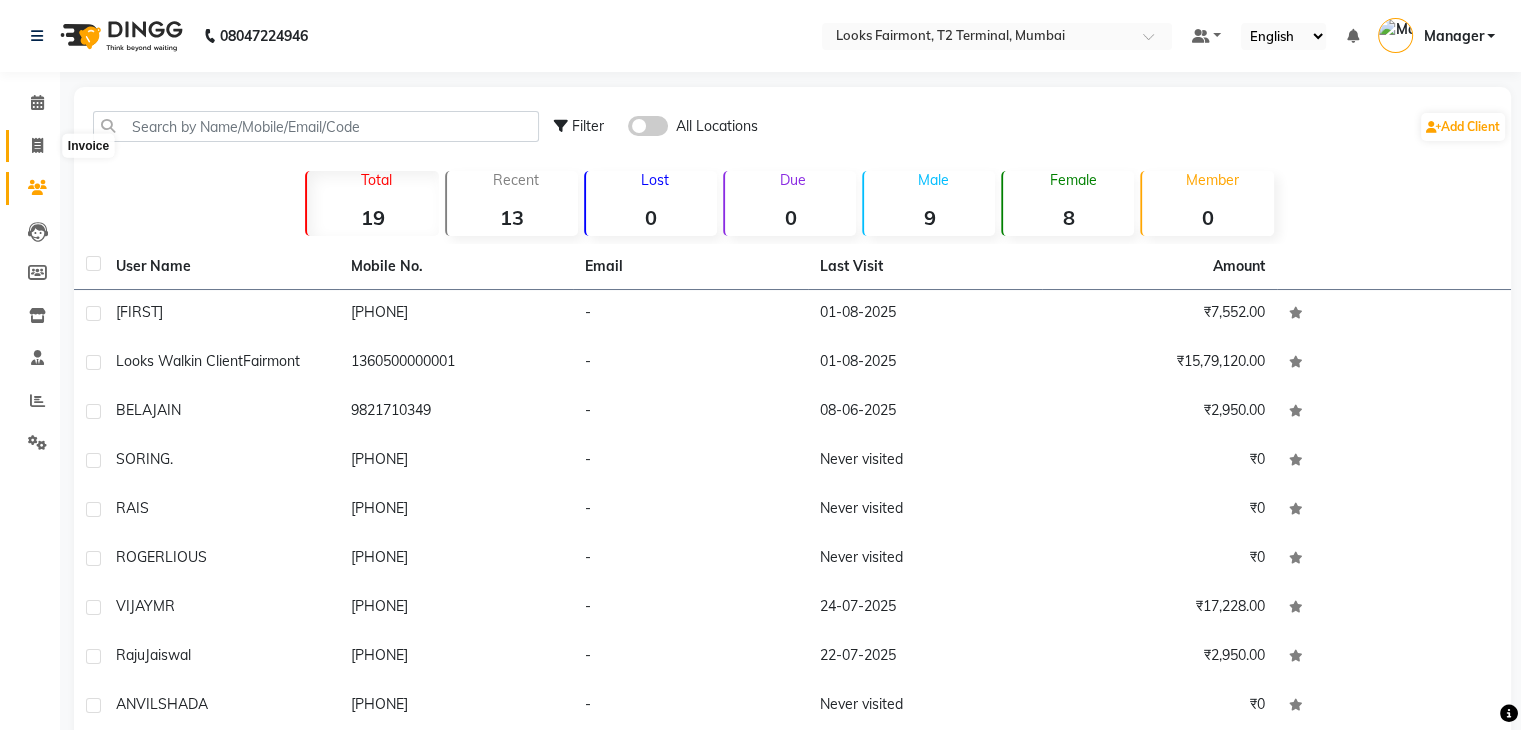 click 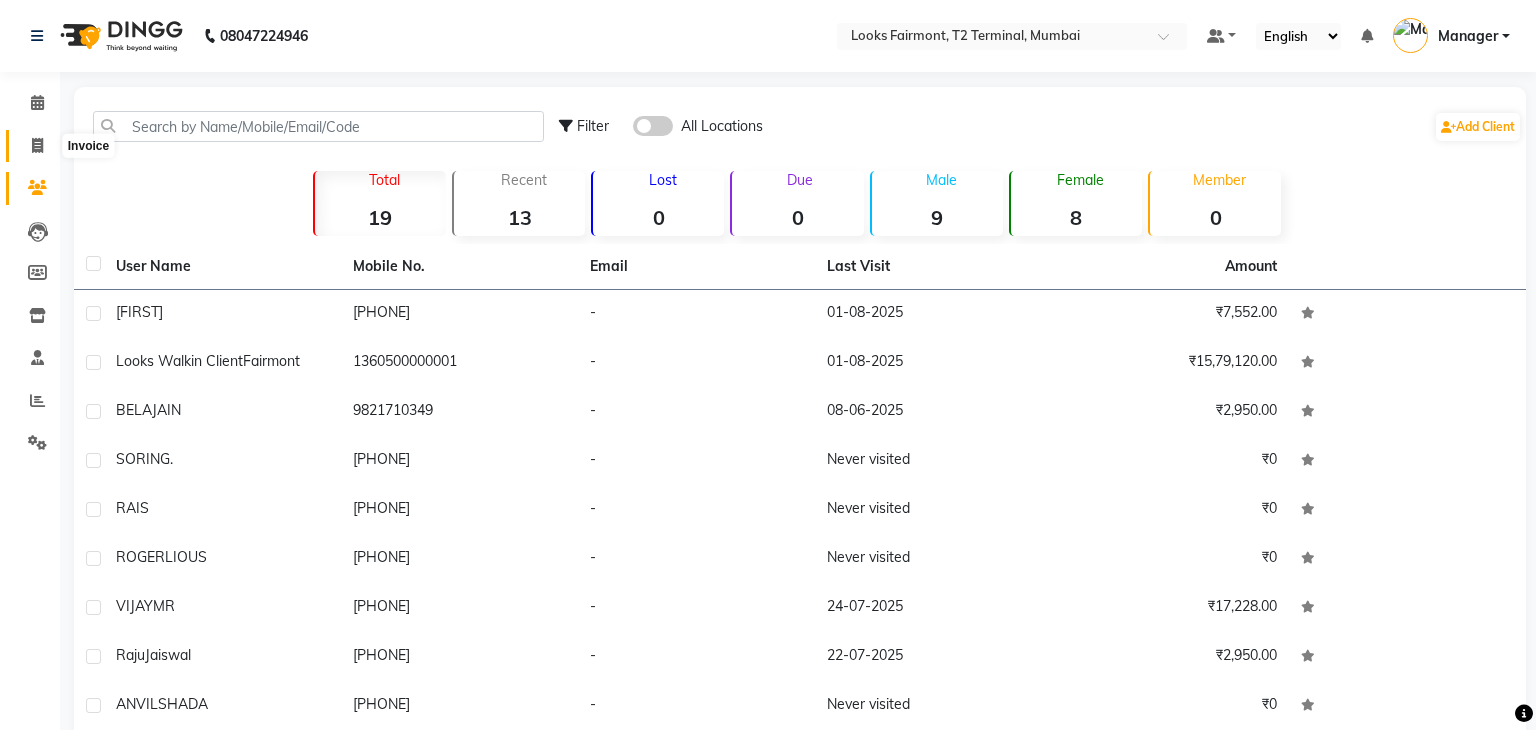 select on "8139" 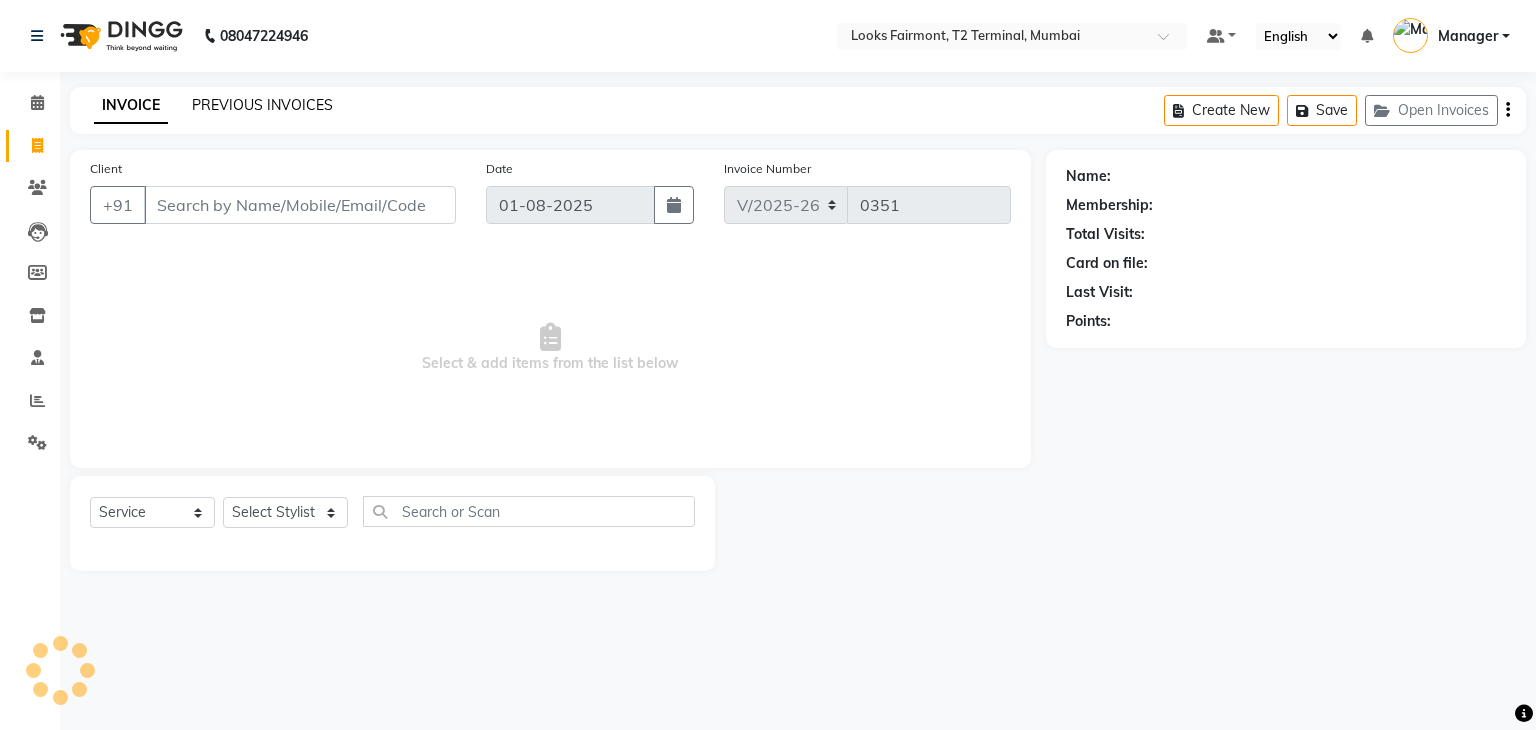 click on "PREVIOUS INVOICES" 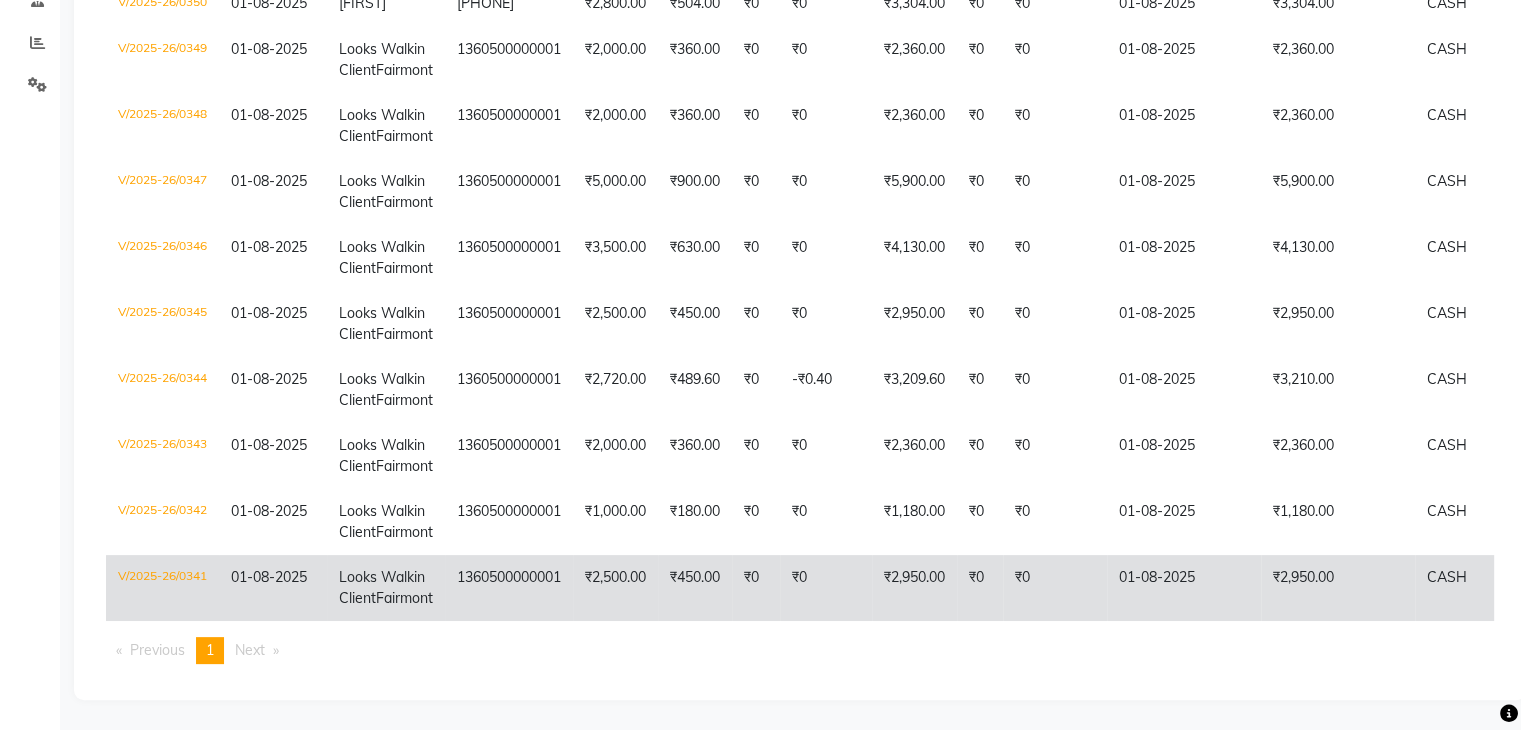 scroll, scrollTop: 452, scrollLeft: 0, axis: vertical 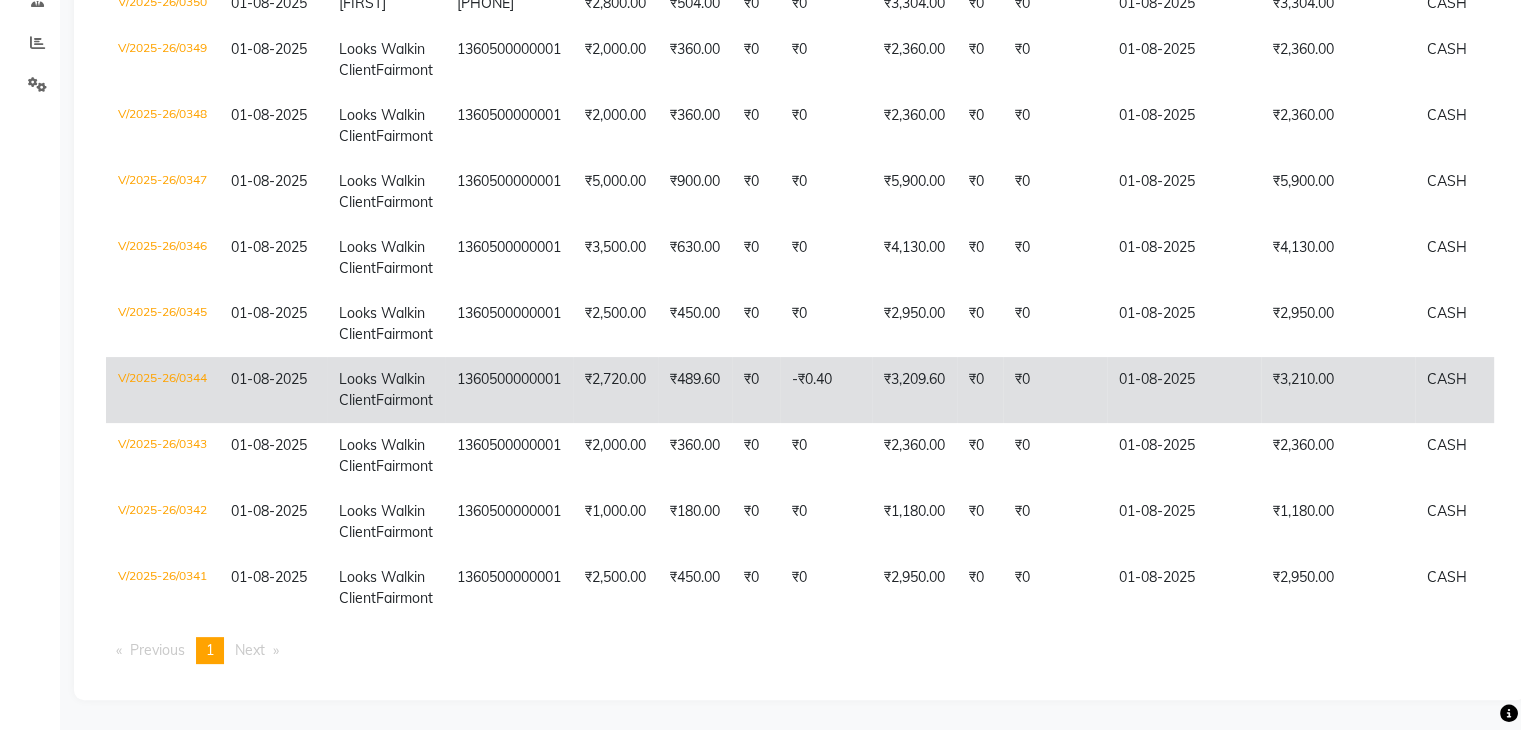 click on "₹3,210.00" 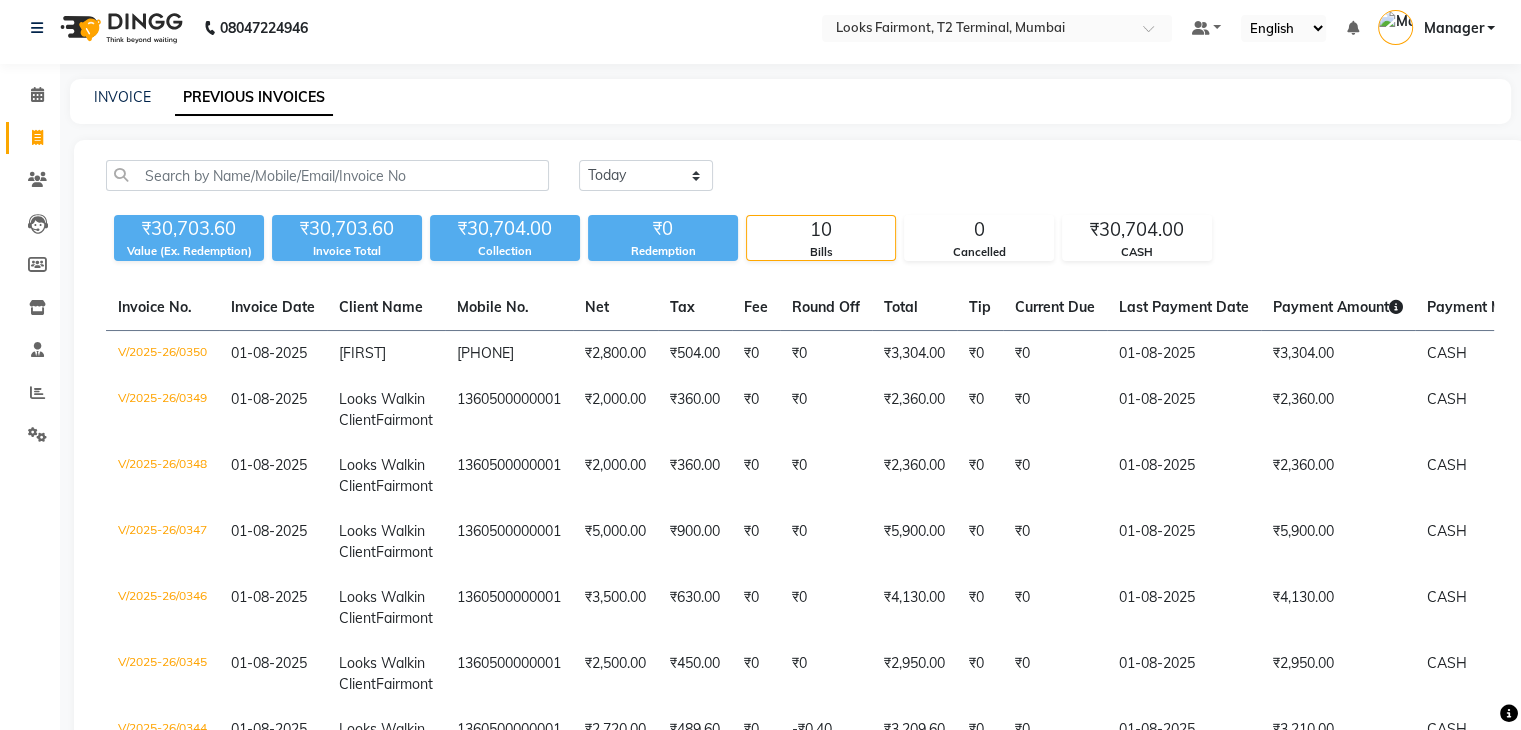 scroll, scrollTop: 0, scrollLeft: 0, axis: both 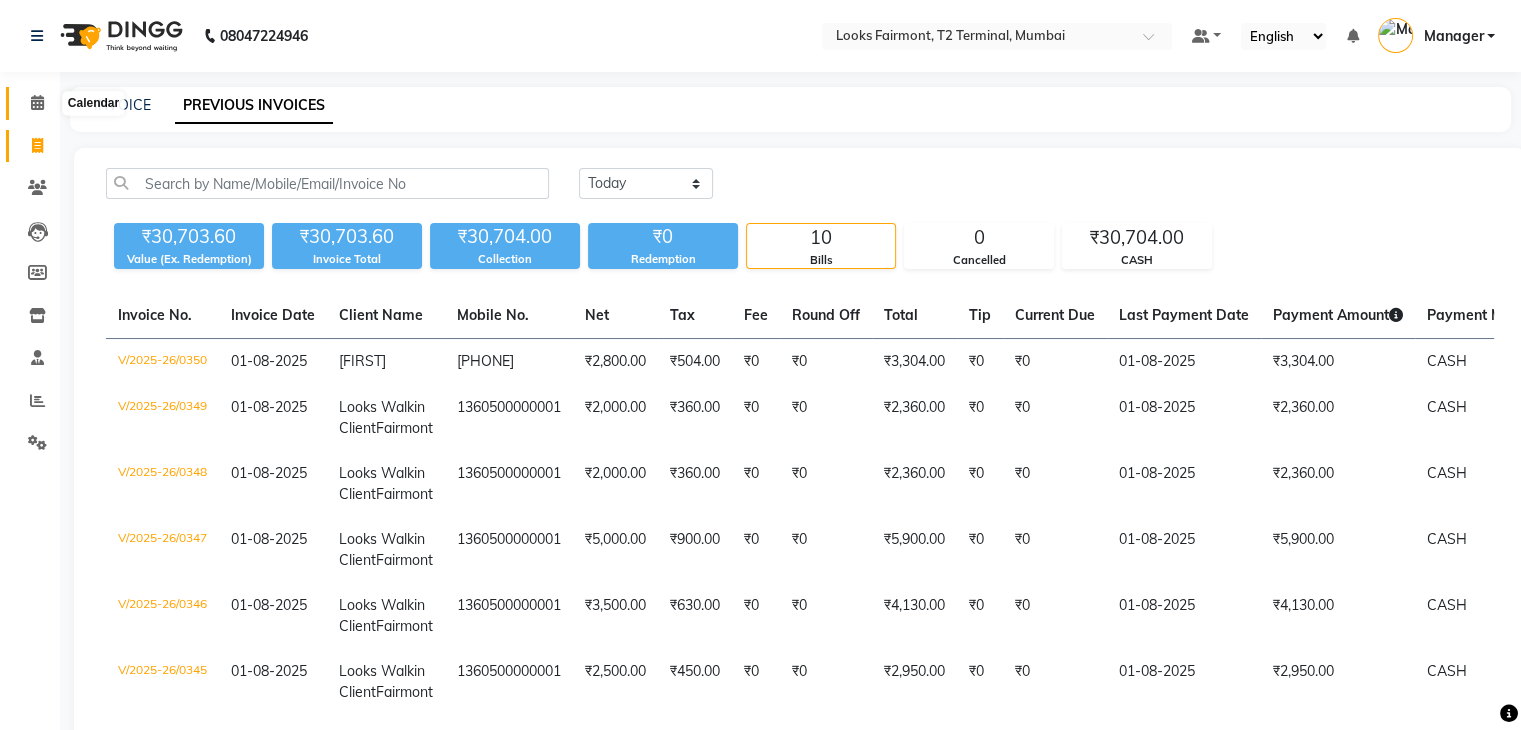 click 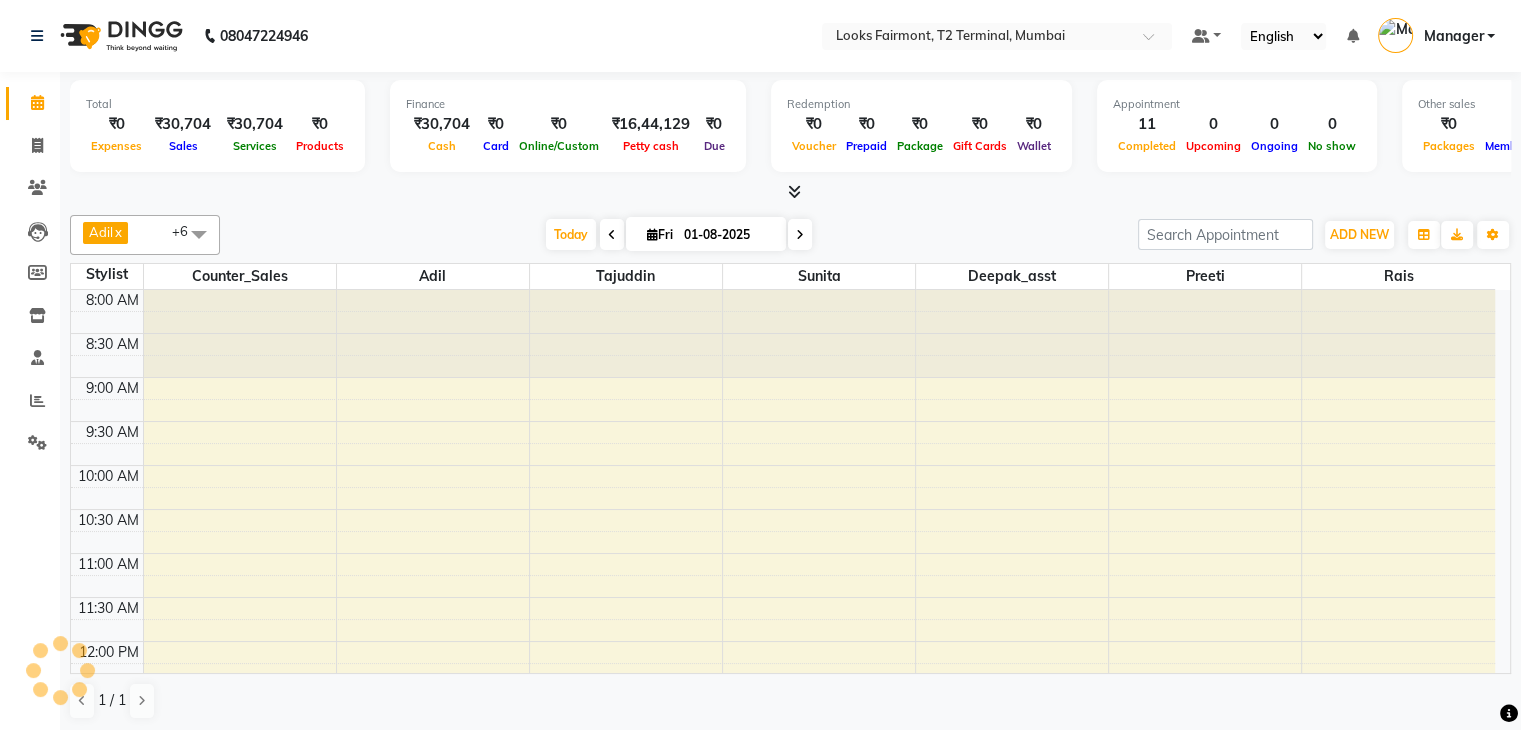 scroll, scrollTop: 0, scrollLeft: 0, axis: both 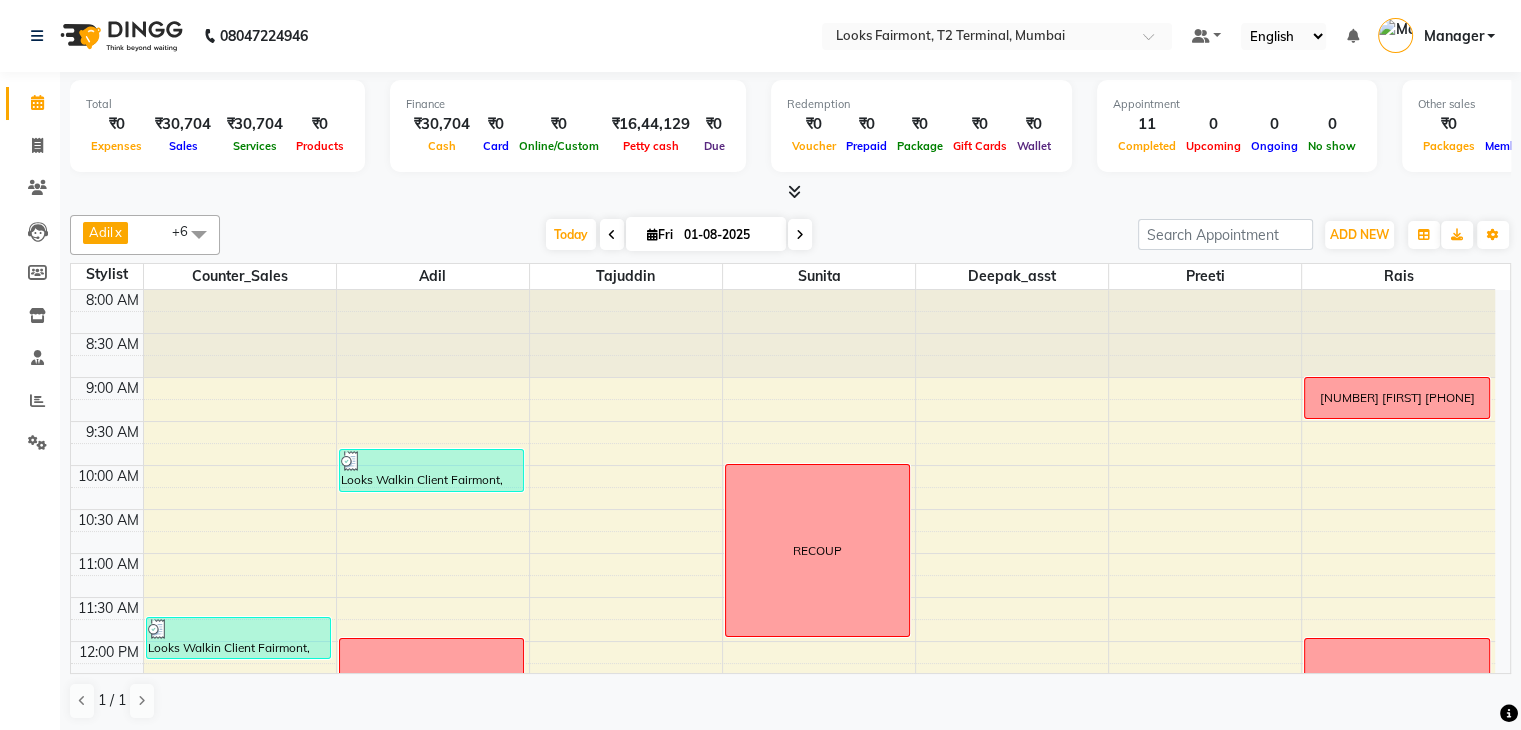 click at bounding box center (800, 234) 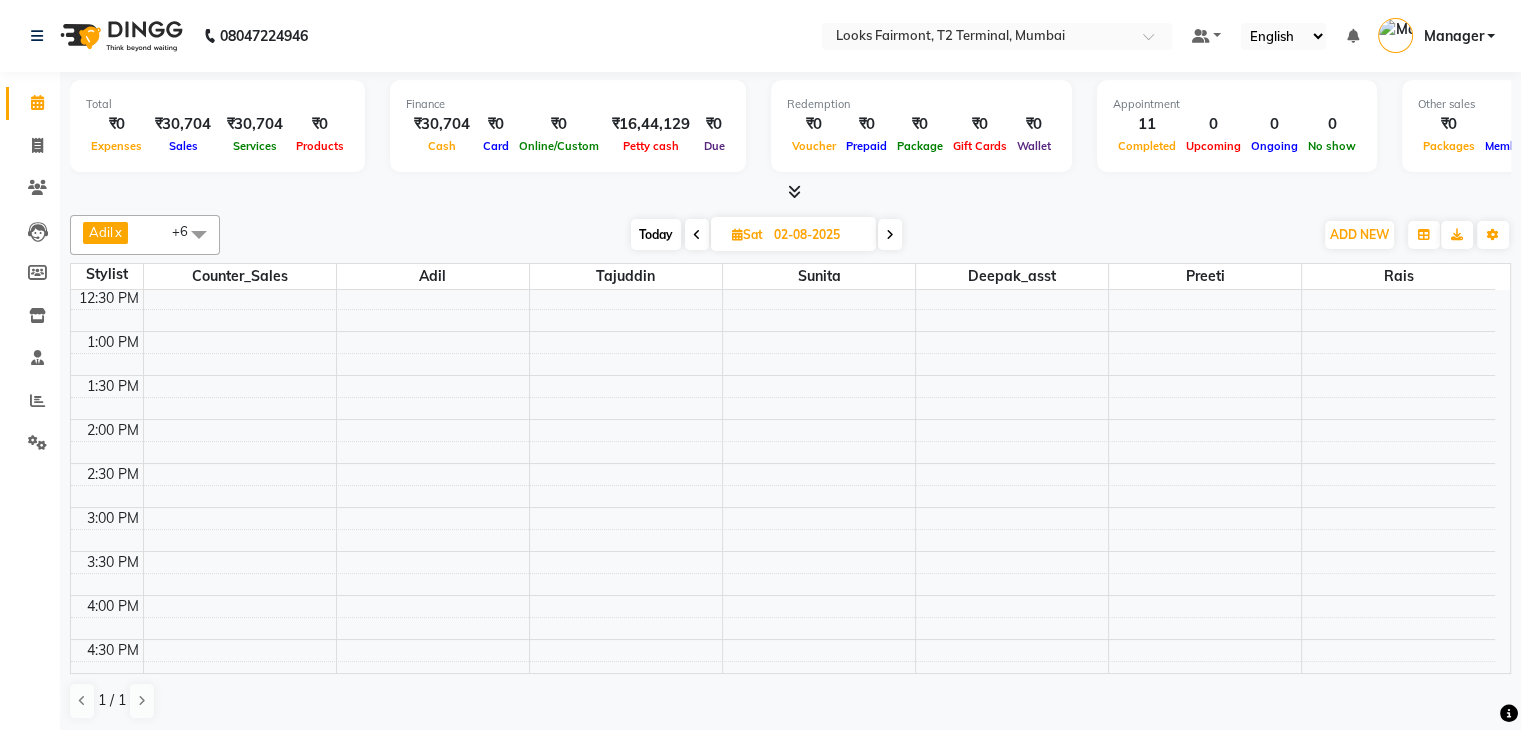 scroll, scrollTop: 49, scrollLeft: 0, axis: vertical 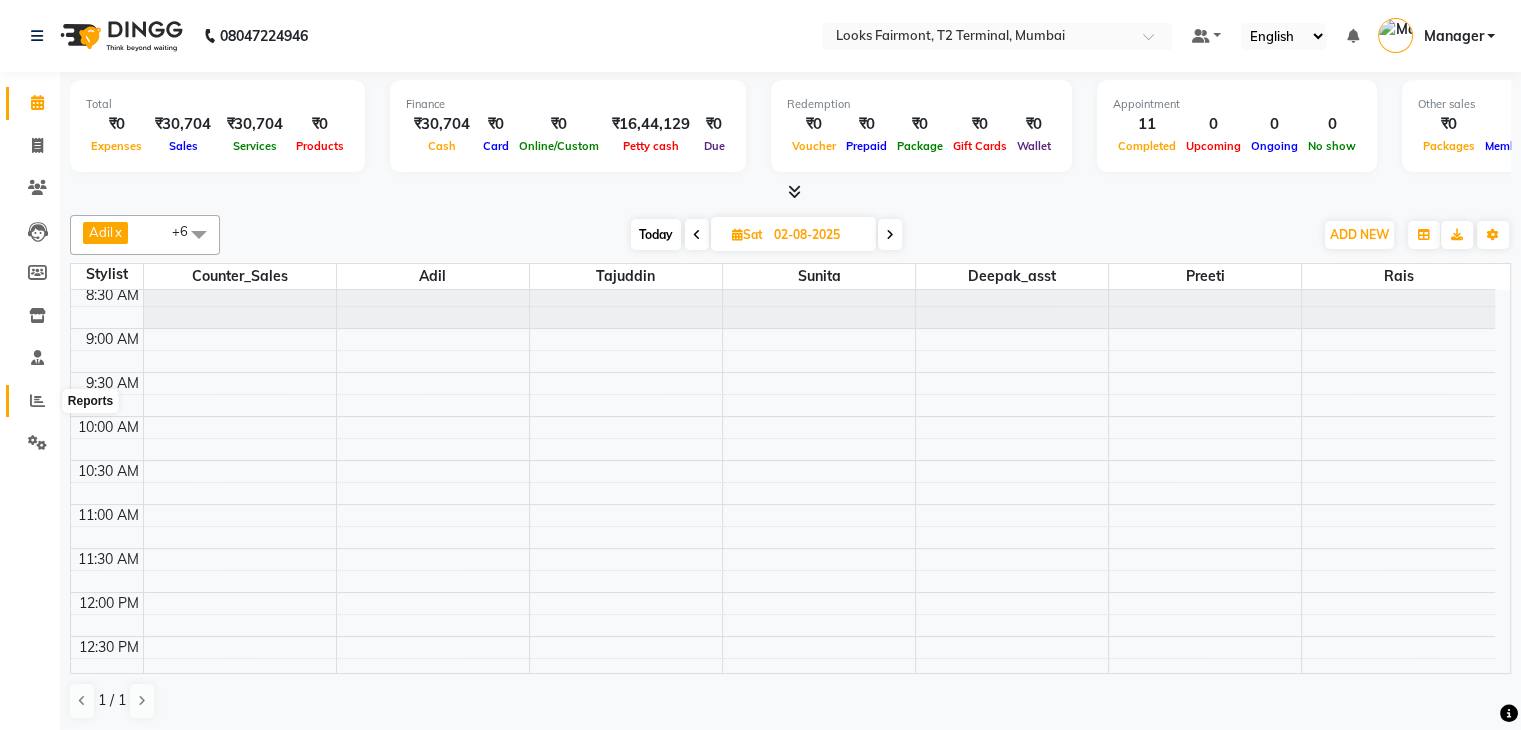 click 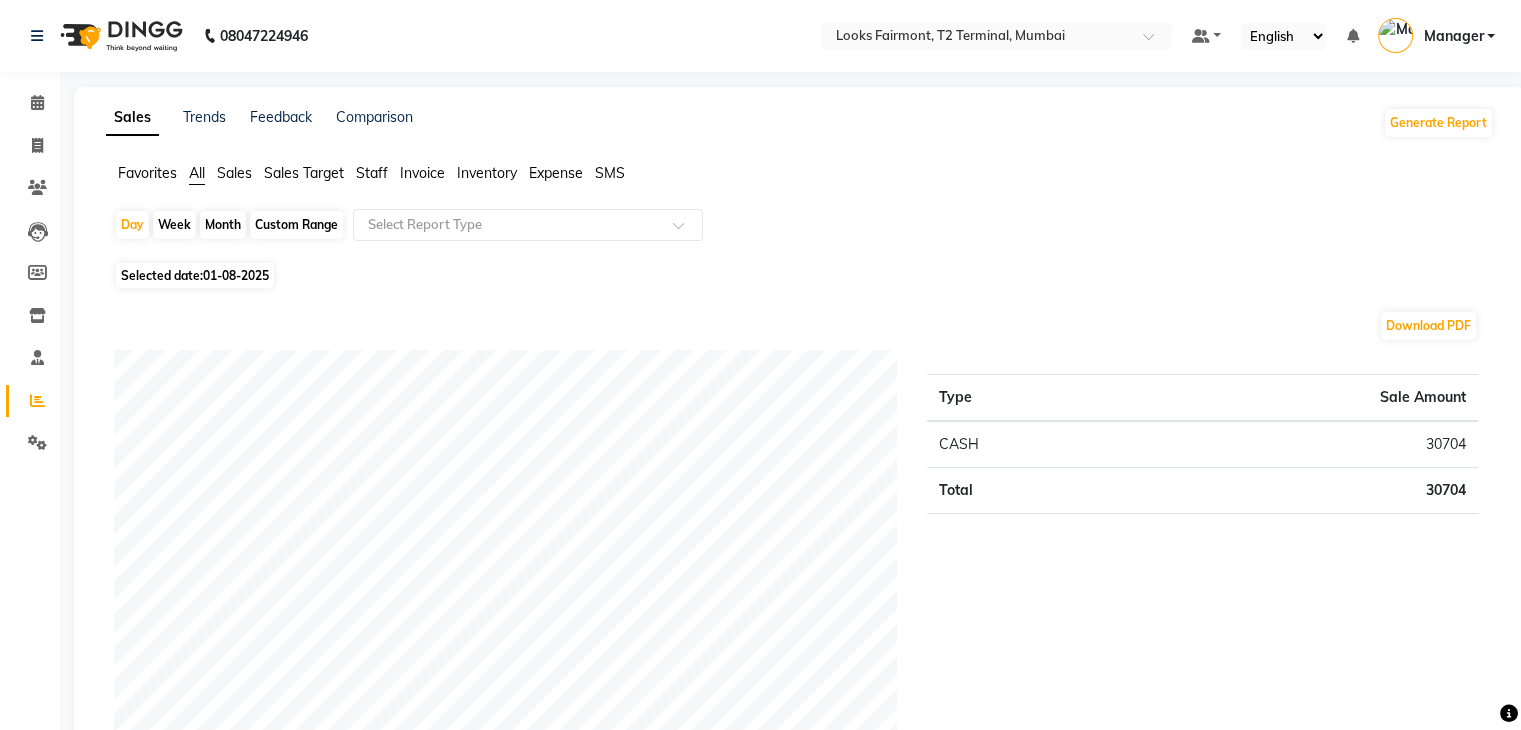 click on "Sales" 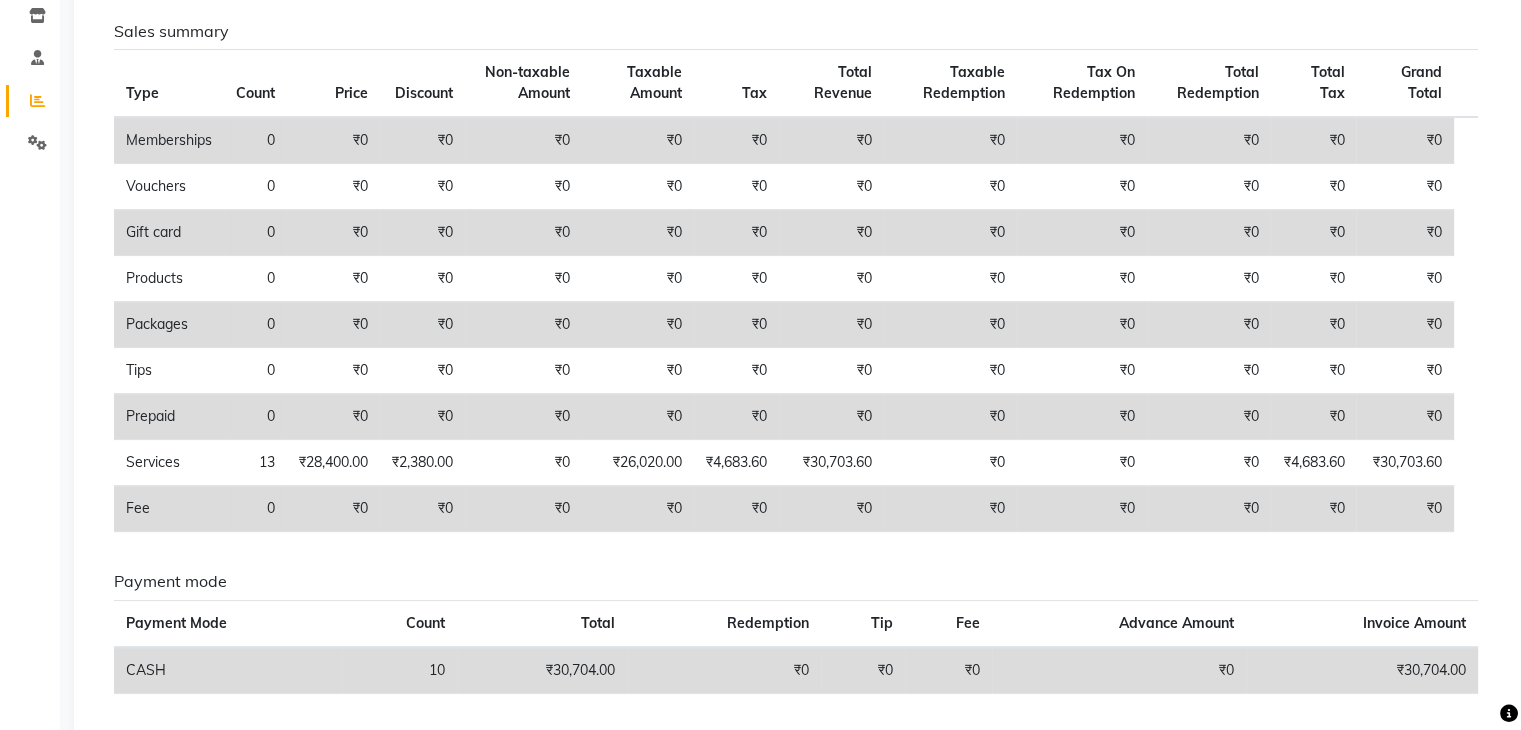 scroll, scrollTop: 0, scrollLeft: 0, axis: both 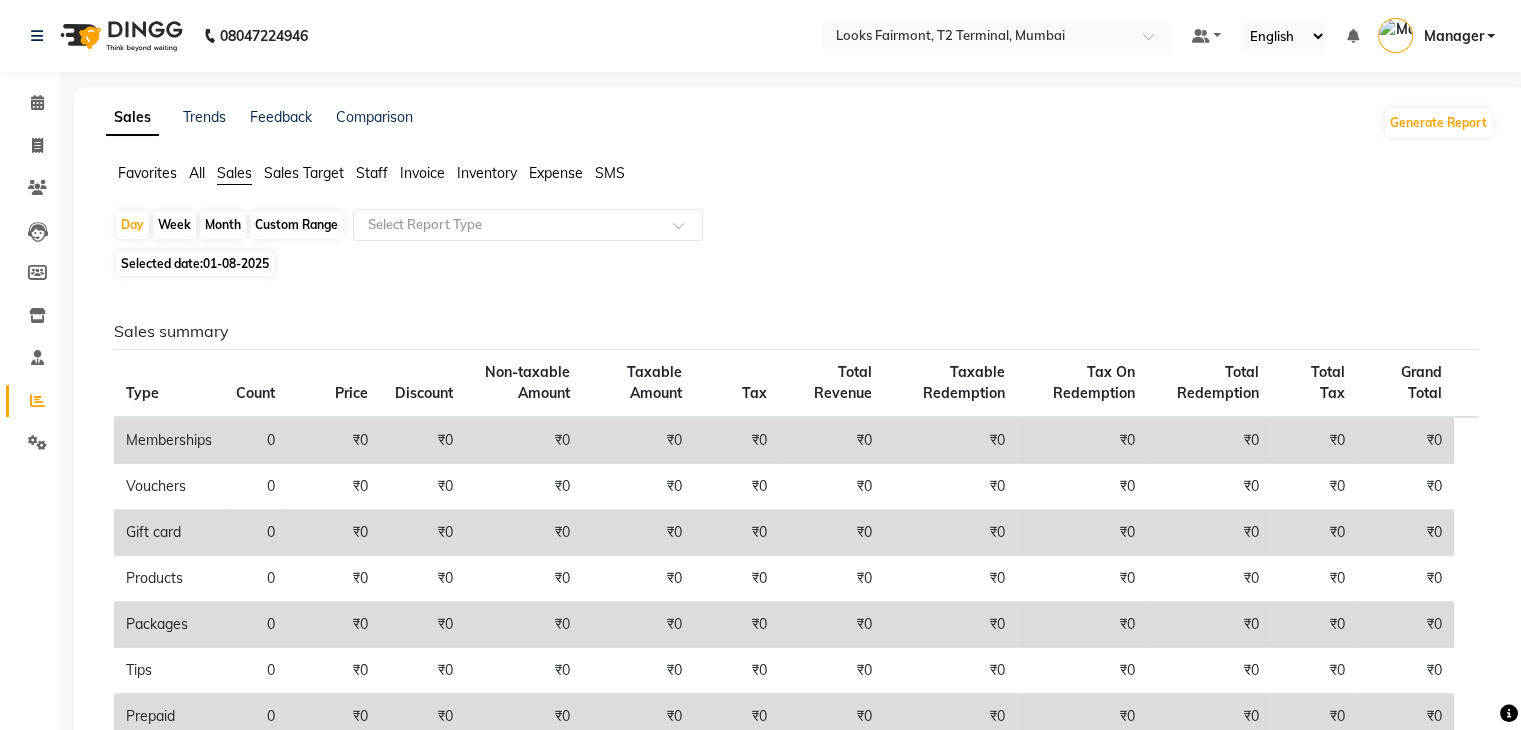 click on "Staff" 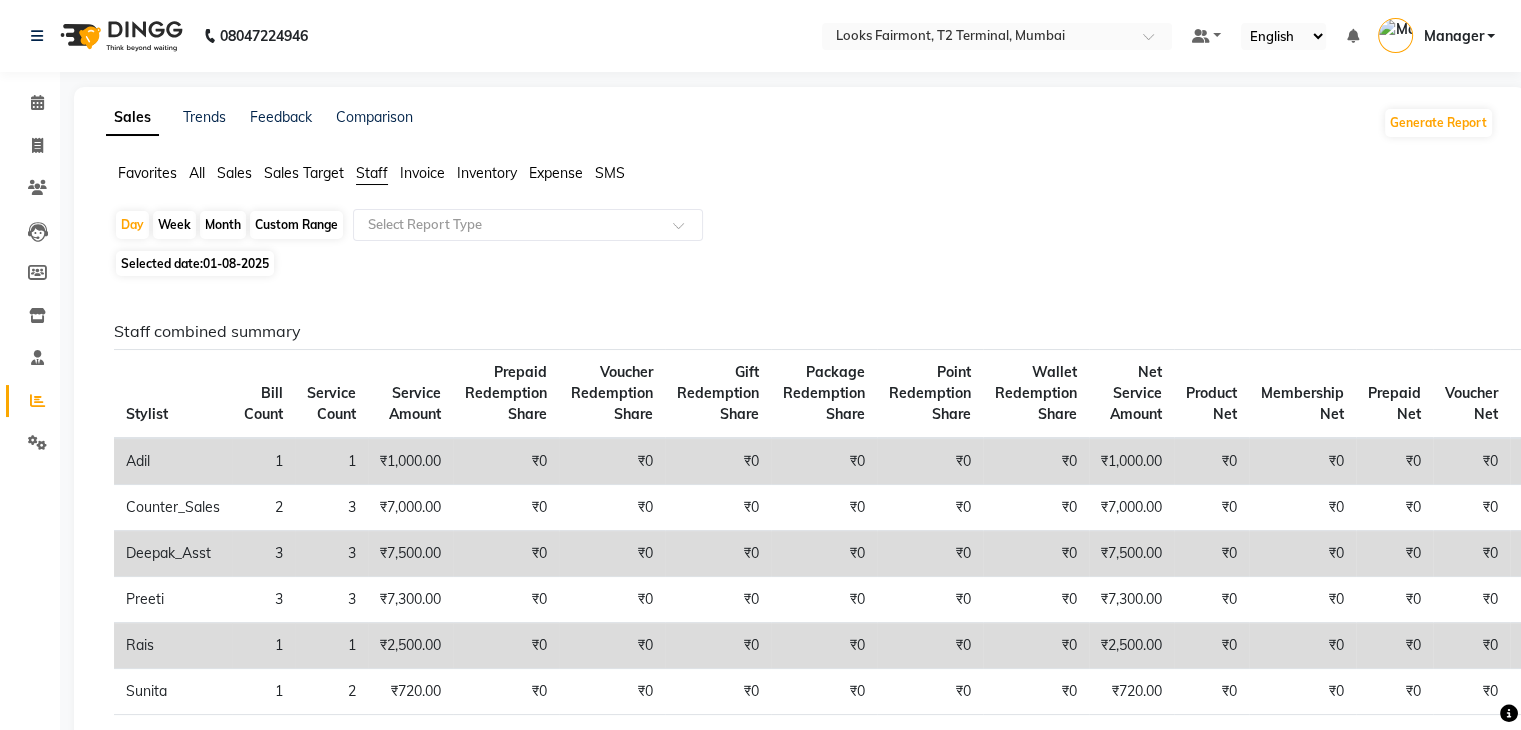 scroll, scrollTop: 100, scrollLeft: 0, axis: vertical 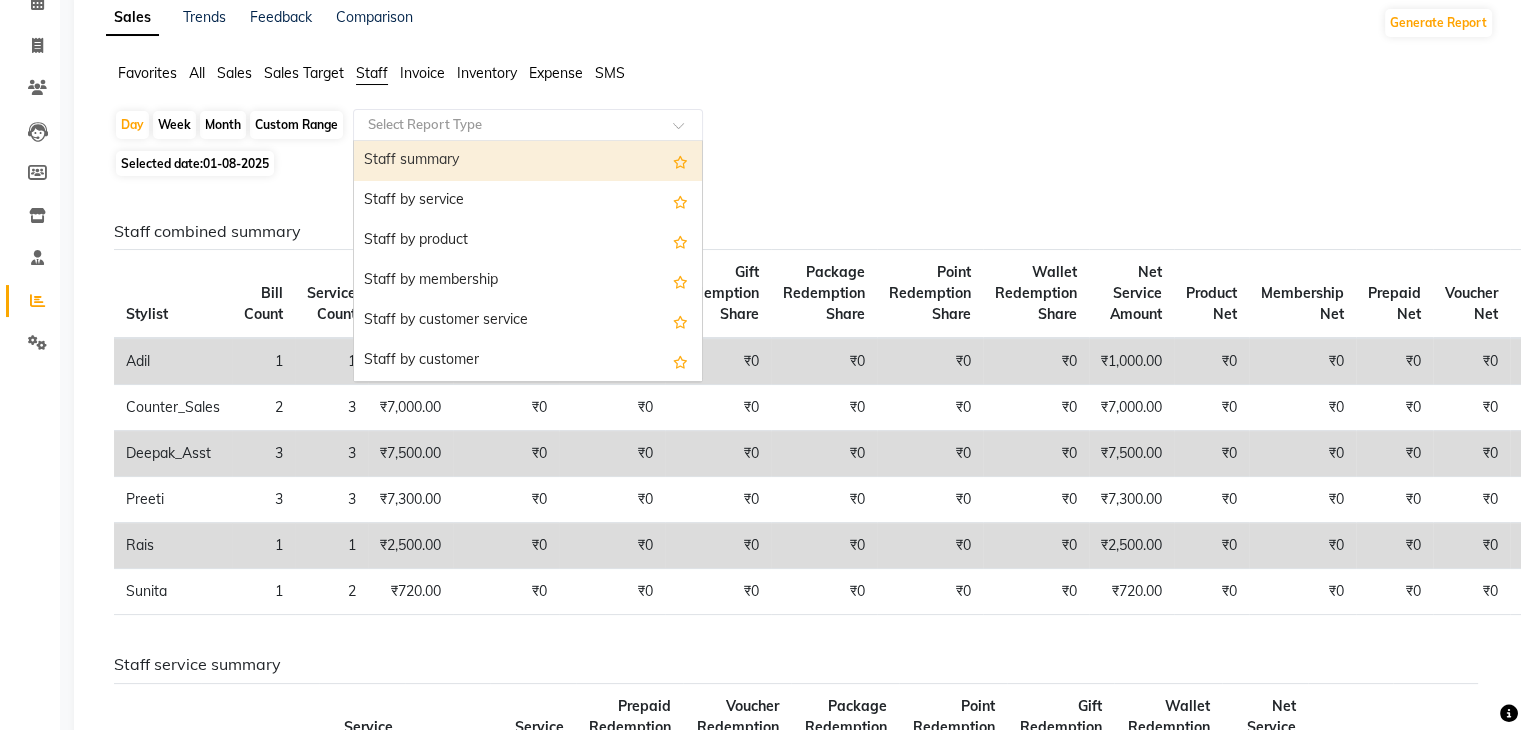 click 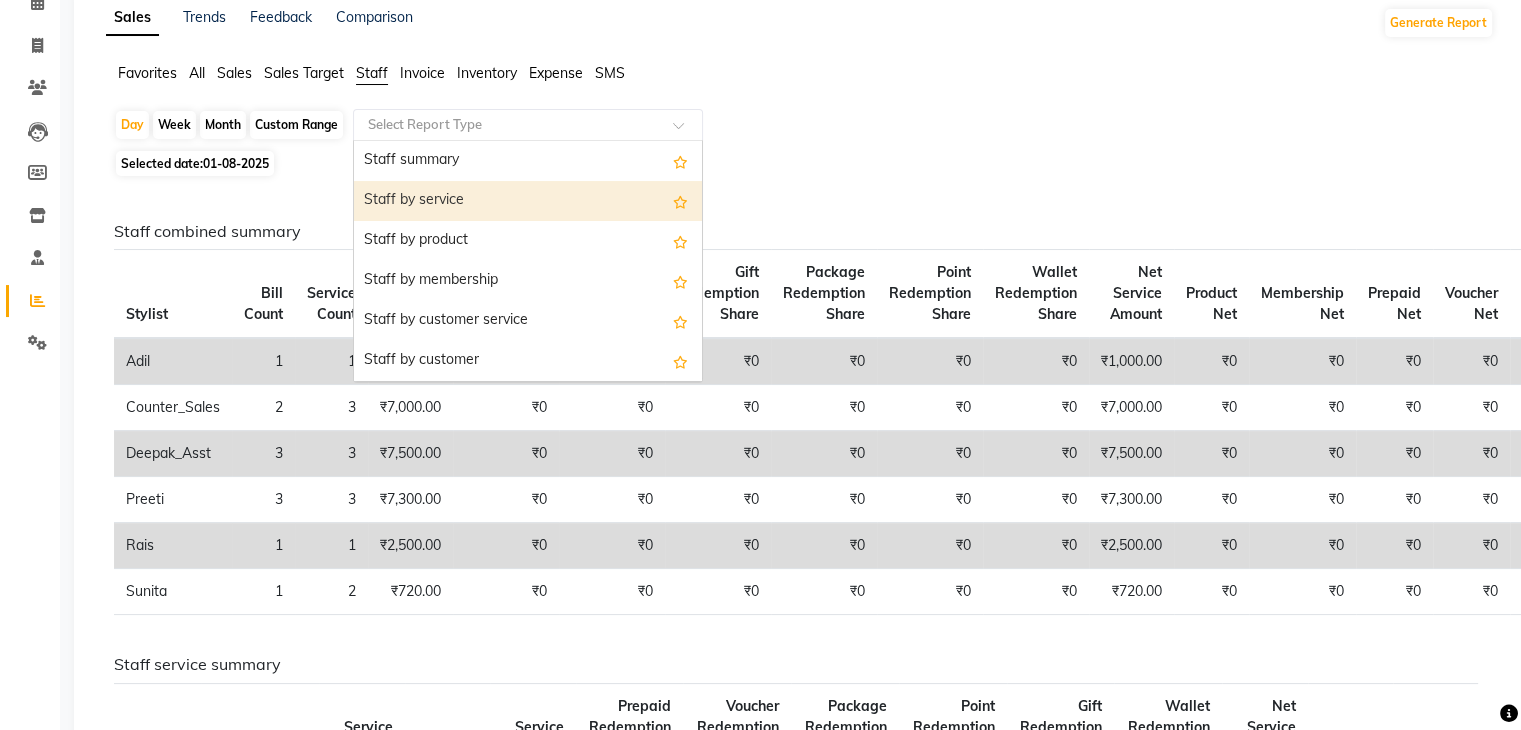 click on "Staff by service" at bounding box center (528, 201) 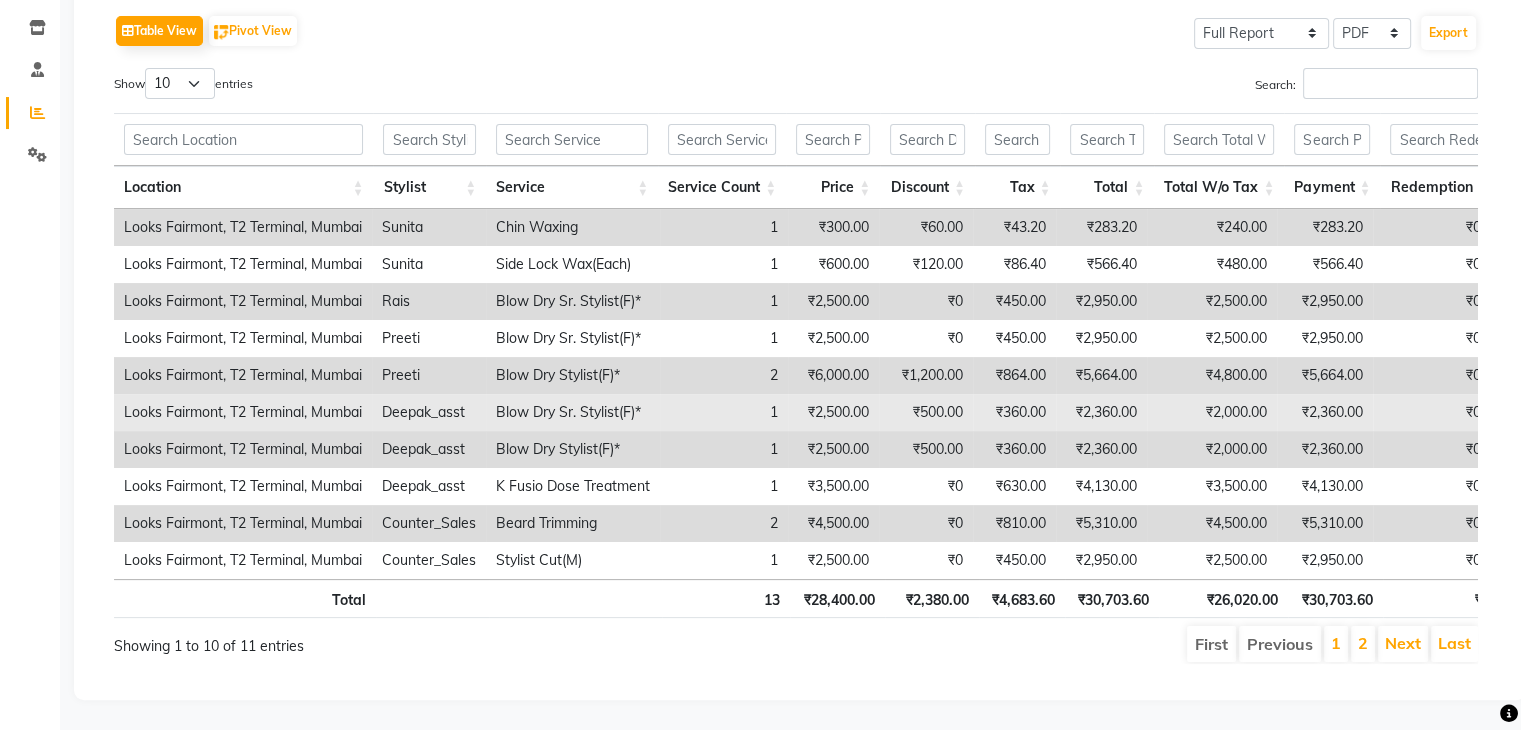 scroll, scrollTop: 317, scrollLeft: 0, axis: vertical 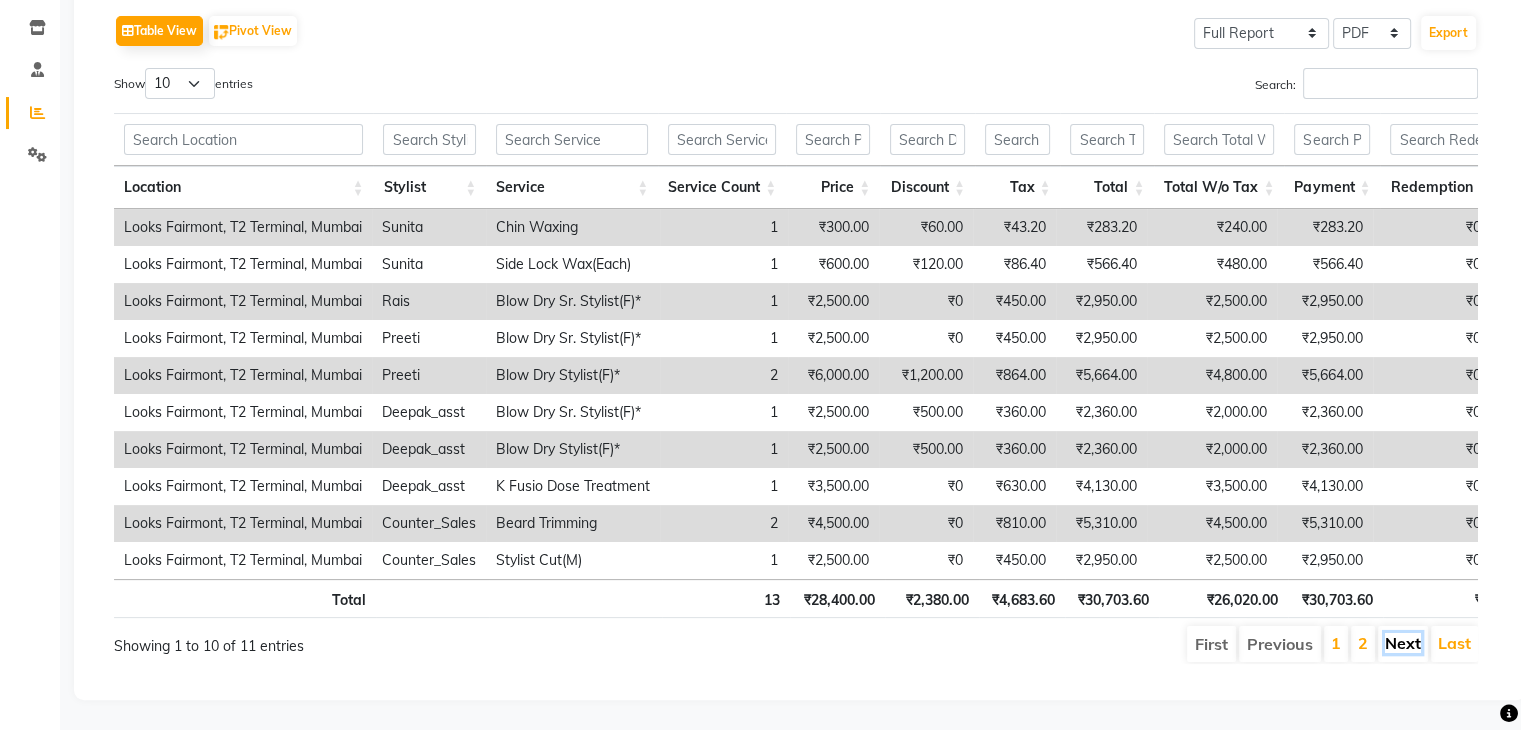 click on "Next" at bounding box center [1403, 643] 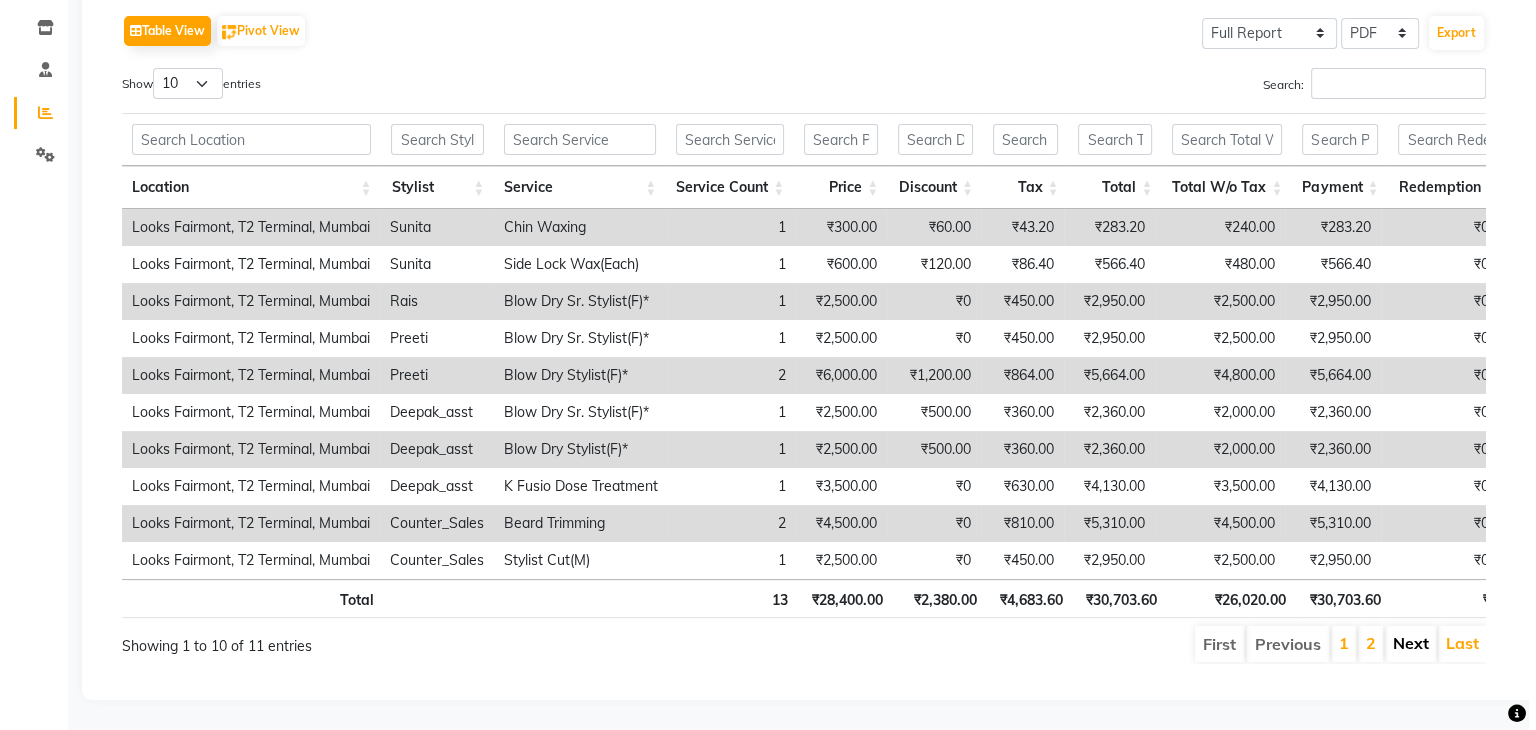 scroll, scrollTop: 0, scrollLeft: 0, axis: both 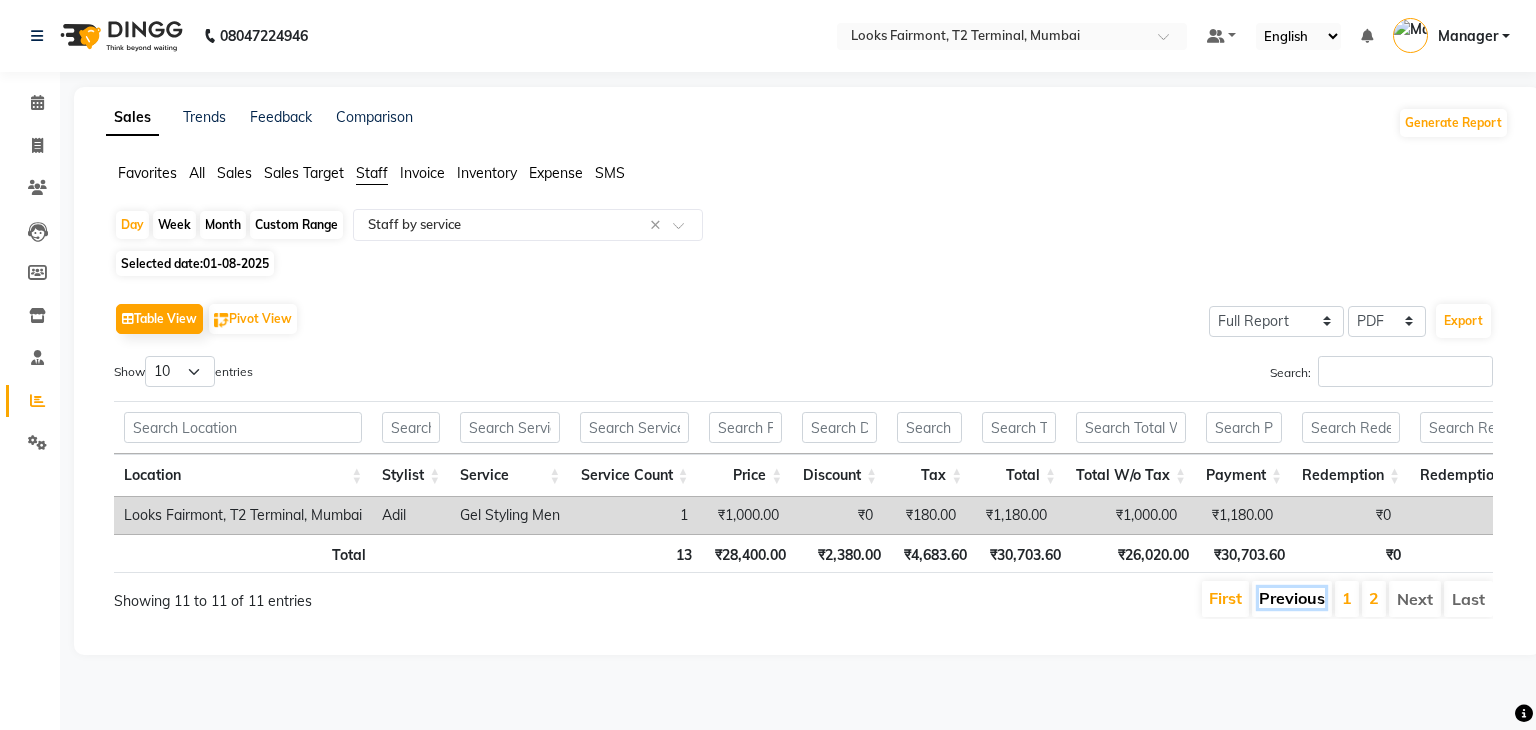 click on "Previous" at bounding box center [1292, 598] 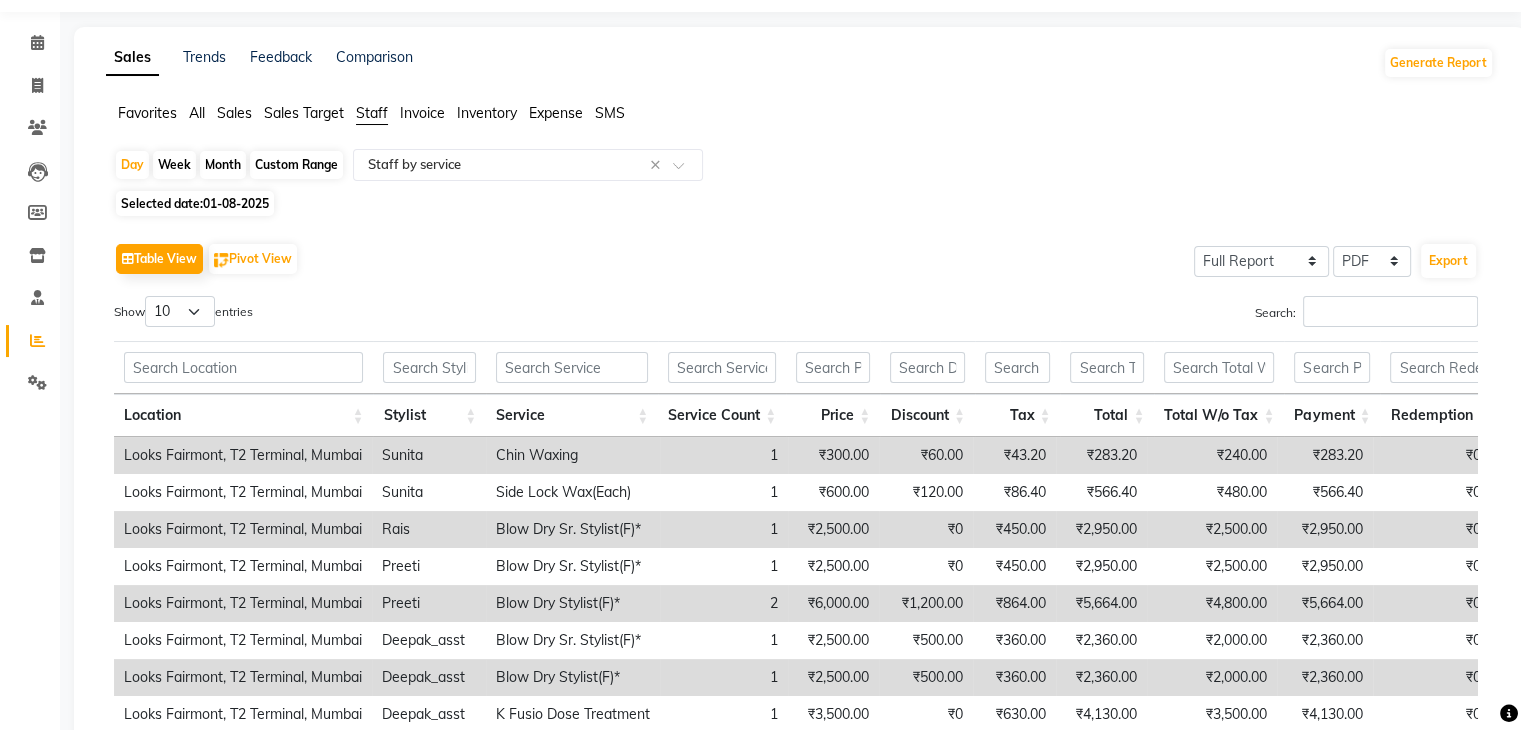 scroll, scrollTop: 317, scrollLeft: 0, axis: vertical 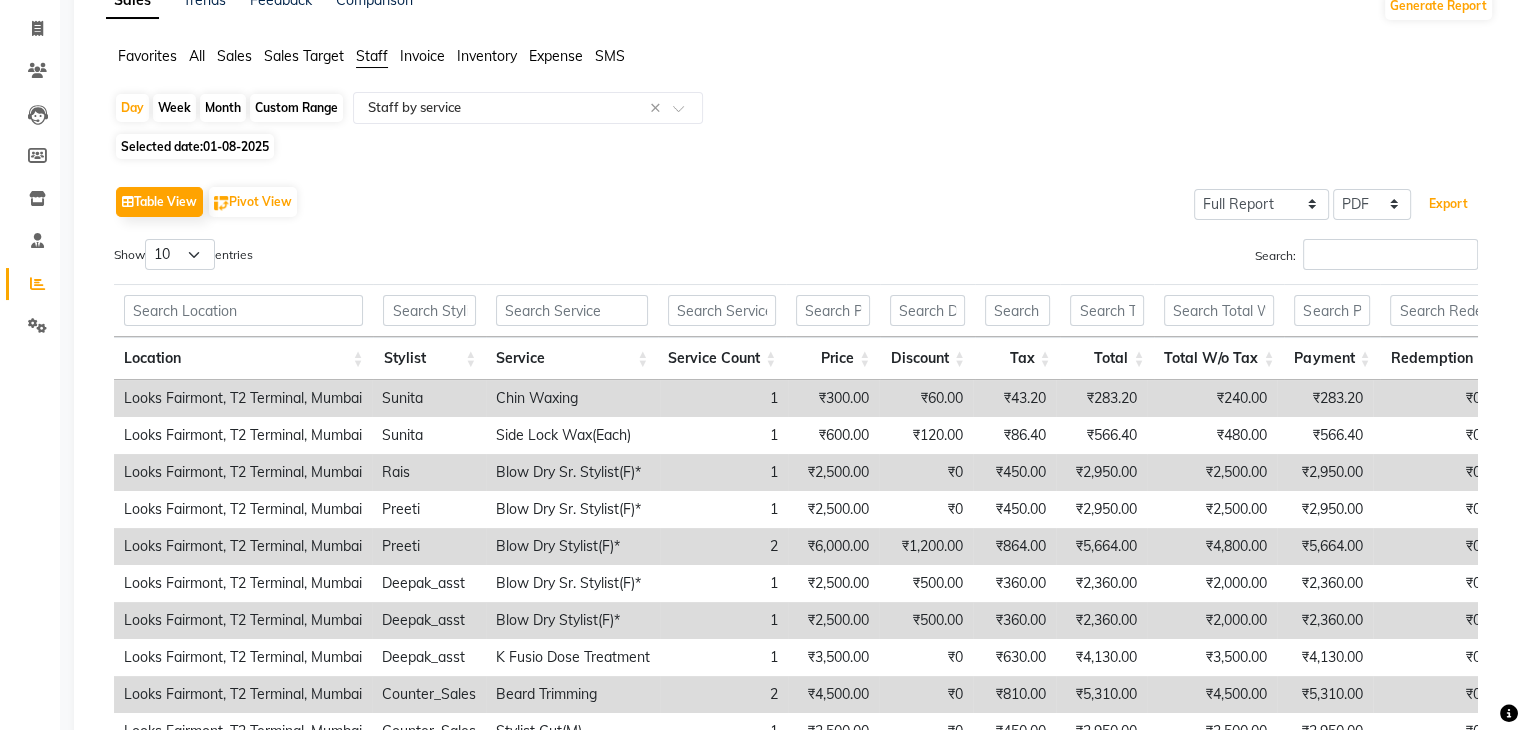 click on "Favorites All Sales Sales Target Staff Invoice Inventory Expense SMS  Day   Week   Month   Custom Range  Select Report Type × Staff by service × Selected date:  01-08-2025   Table View   Pivot View  Select Full Report Filtered Report Select CSV PDF  Export  Show  10 25 50 100  entries Search: Location Stylist Service Service Count Price Discount Tax Total Total W/o Tax Payment Redemption Redemption Share Product Cost Location Stylist Service Service Count Price Discount Tax Total Total W/o Tax Payment Redemption Redemption Share Product Cost Total 13 ₹28,400.00 ₹2,380.00 ₹4,683.60 ₹30,703.60 ₹26,020.00 ₹30,703.60 ₹0 ₹0 ₹0 Looks Fairmont, T2 Terminal, Mumbai [FIRST] Chin Waxing 1 ₹300.00 ₹60.00 ₹43.20 ₹283.20 ₹240.00 ₹283.20 ₹0 ₹0 ₹0 Looks Fairmont, T2 Terminal, Mumbai [FIRST] Side Lock Wax(Each) 1 ₹600.00 ₹120.00 ₹86.40 ₹566.40 ₹480.00 ₹566.40 ₹0 ₹0 ₹0 Looks Fairmont, T2 Terminal, Mumbai [FIRST] Blow Dry Sr. Stylist(F)* 1 ₹2,500.00 ₹0 ₹450.00 ₹0 1 2" 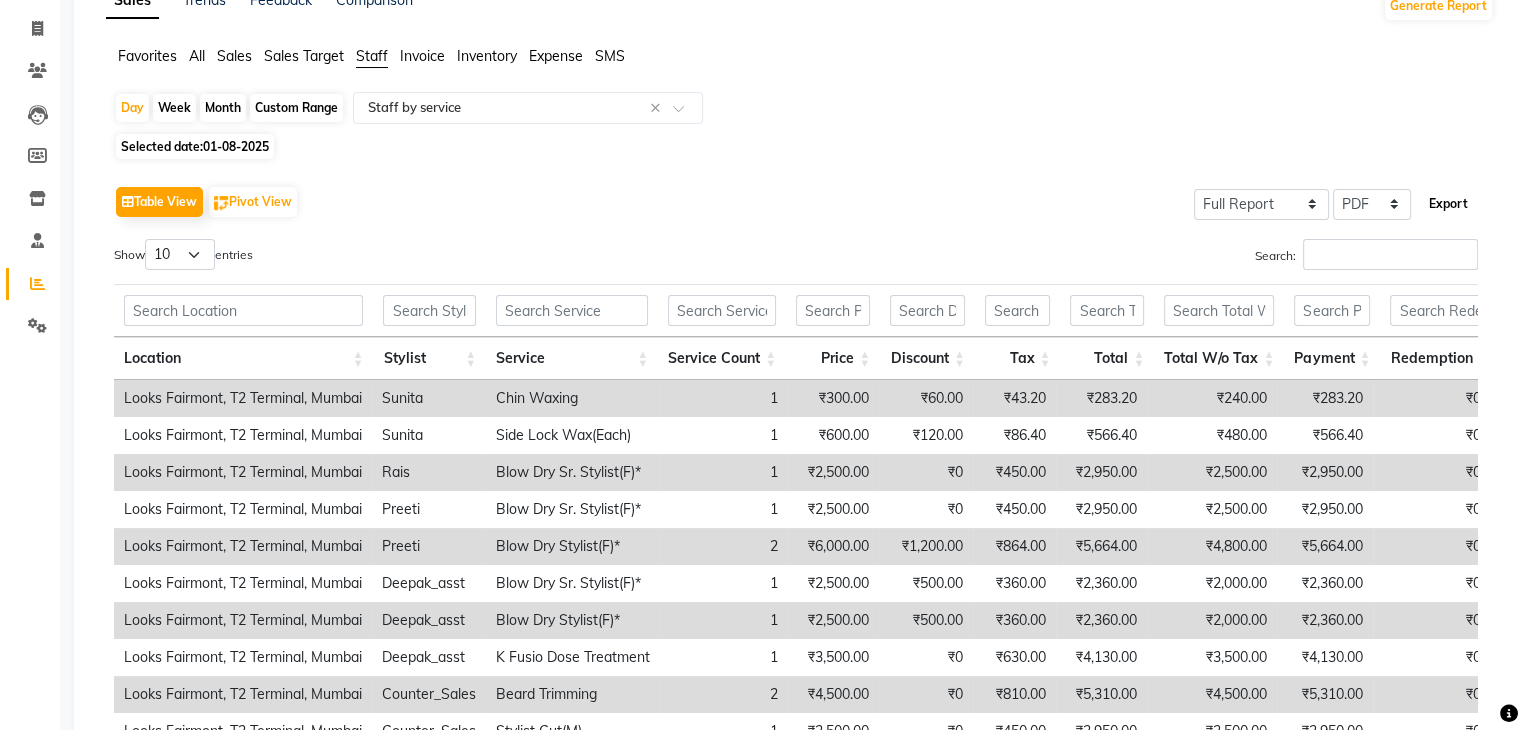 click on "Export" 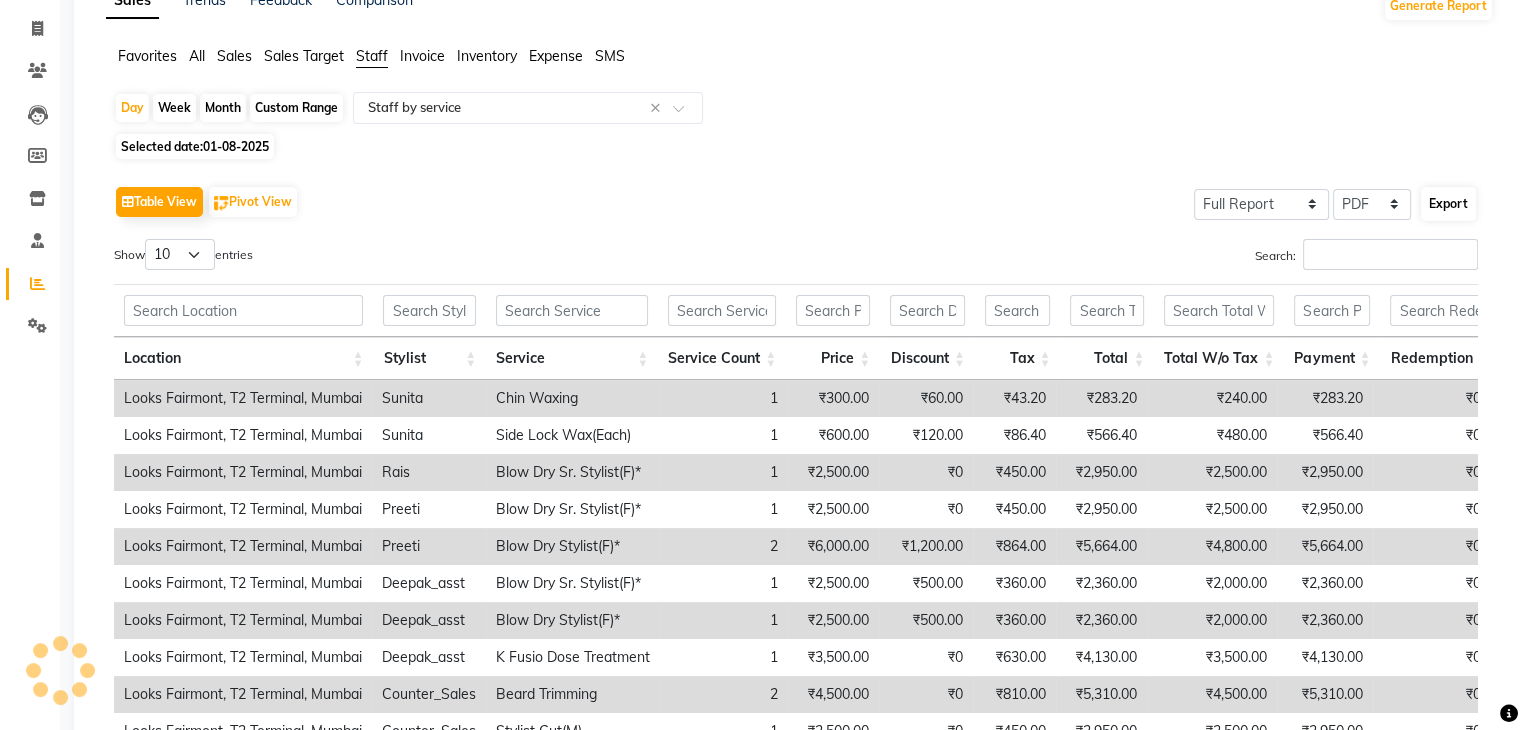 select on "monospace" 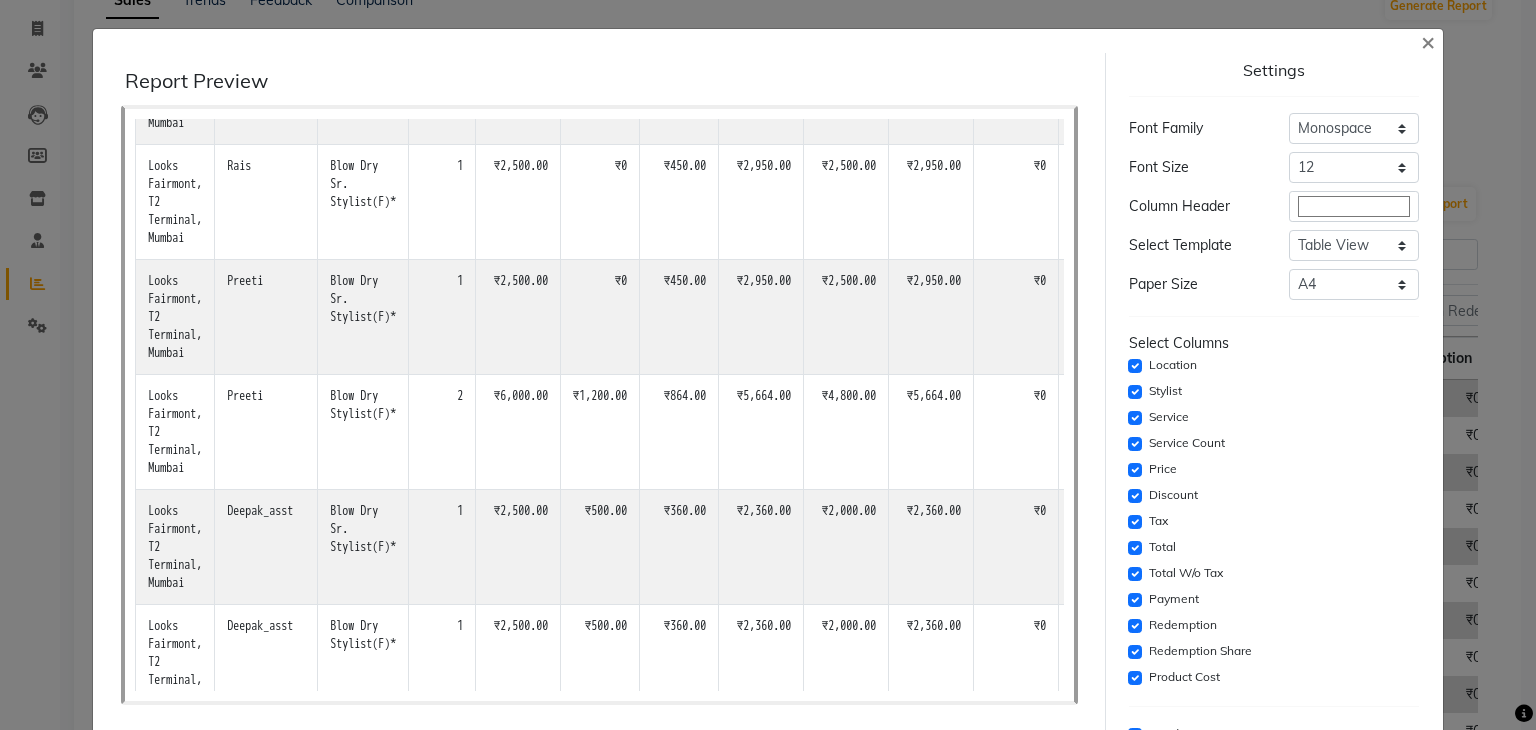 scroll, scrollTop: 500, scrollLeft: 0, axis: vertical 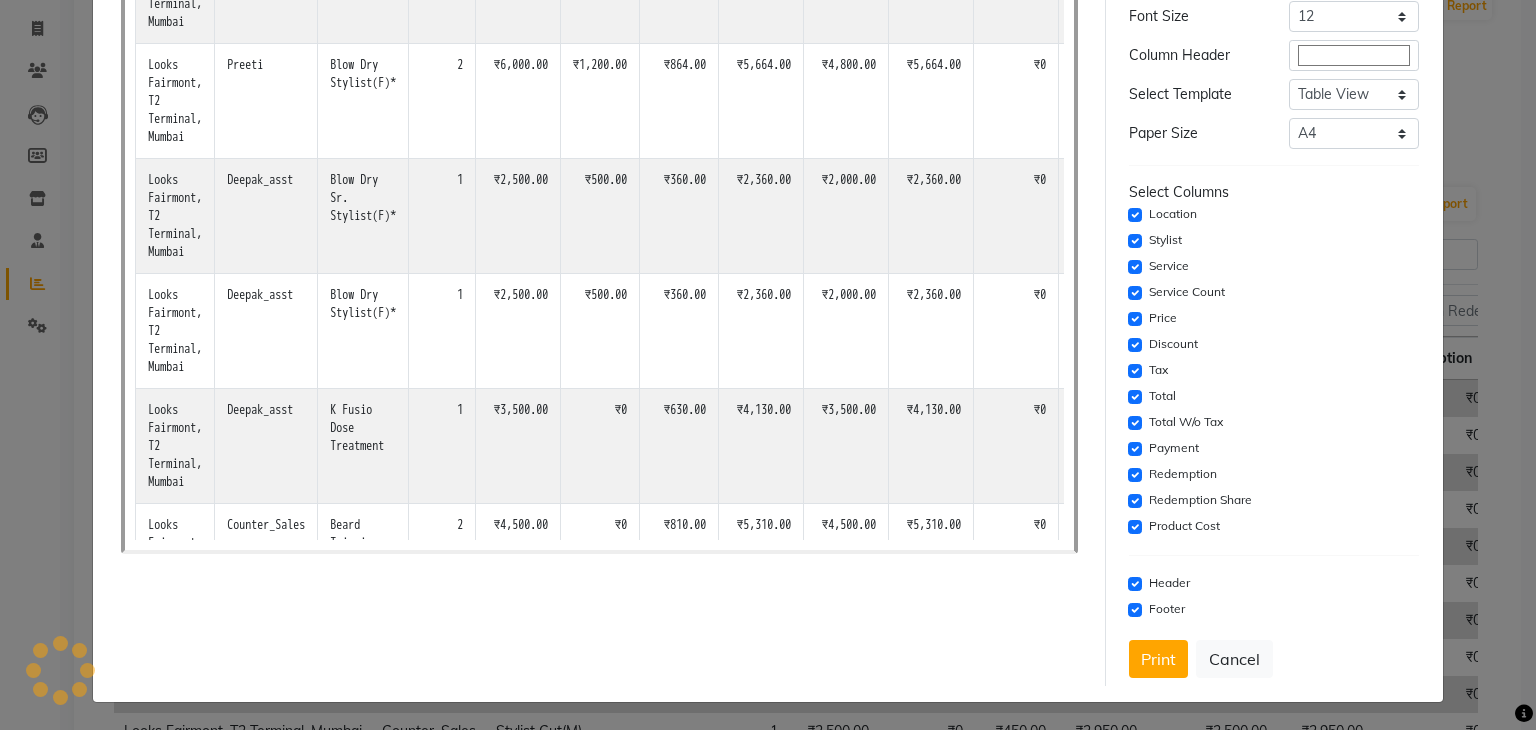 click on "Print" 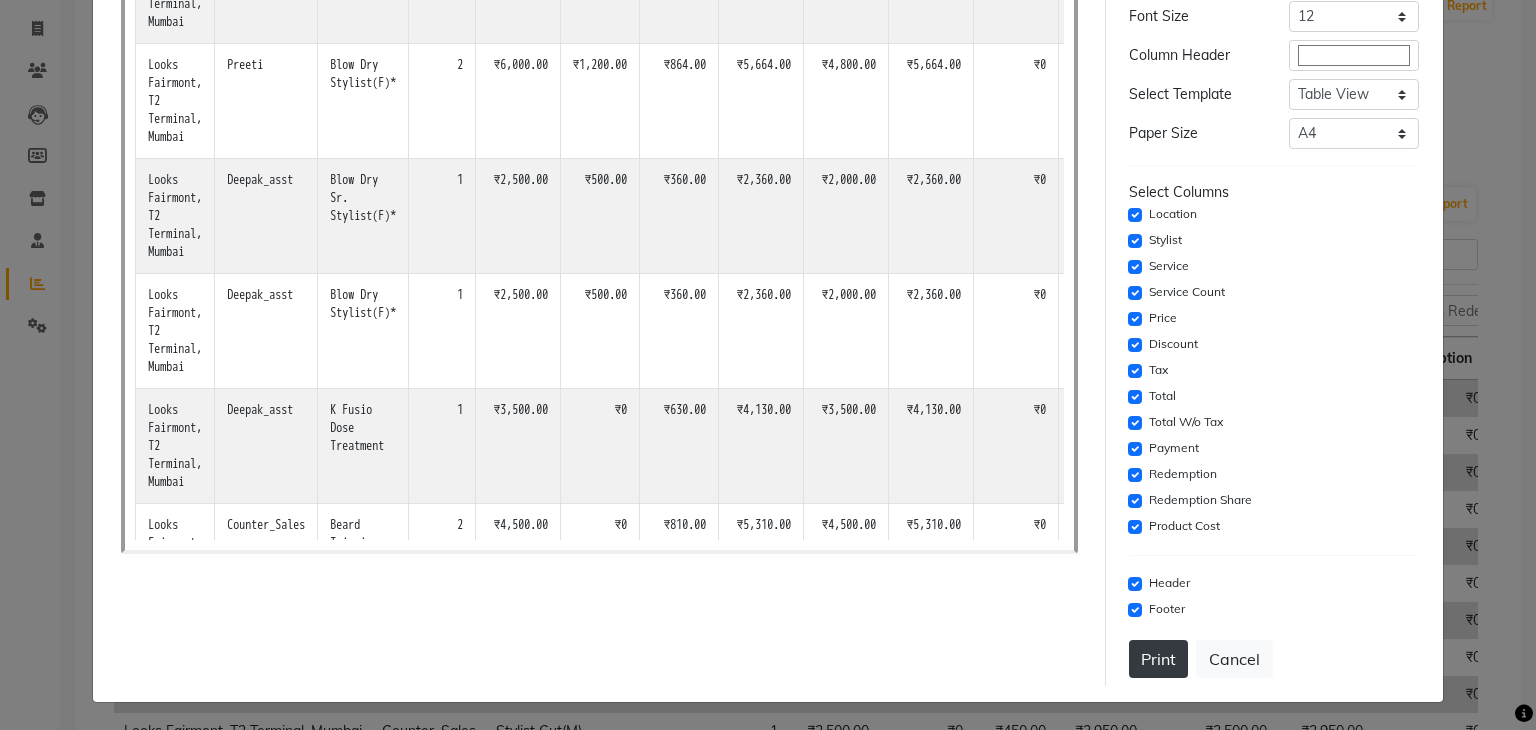 click on "Print" 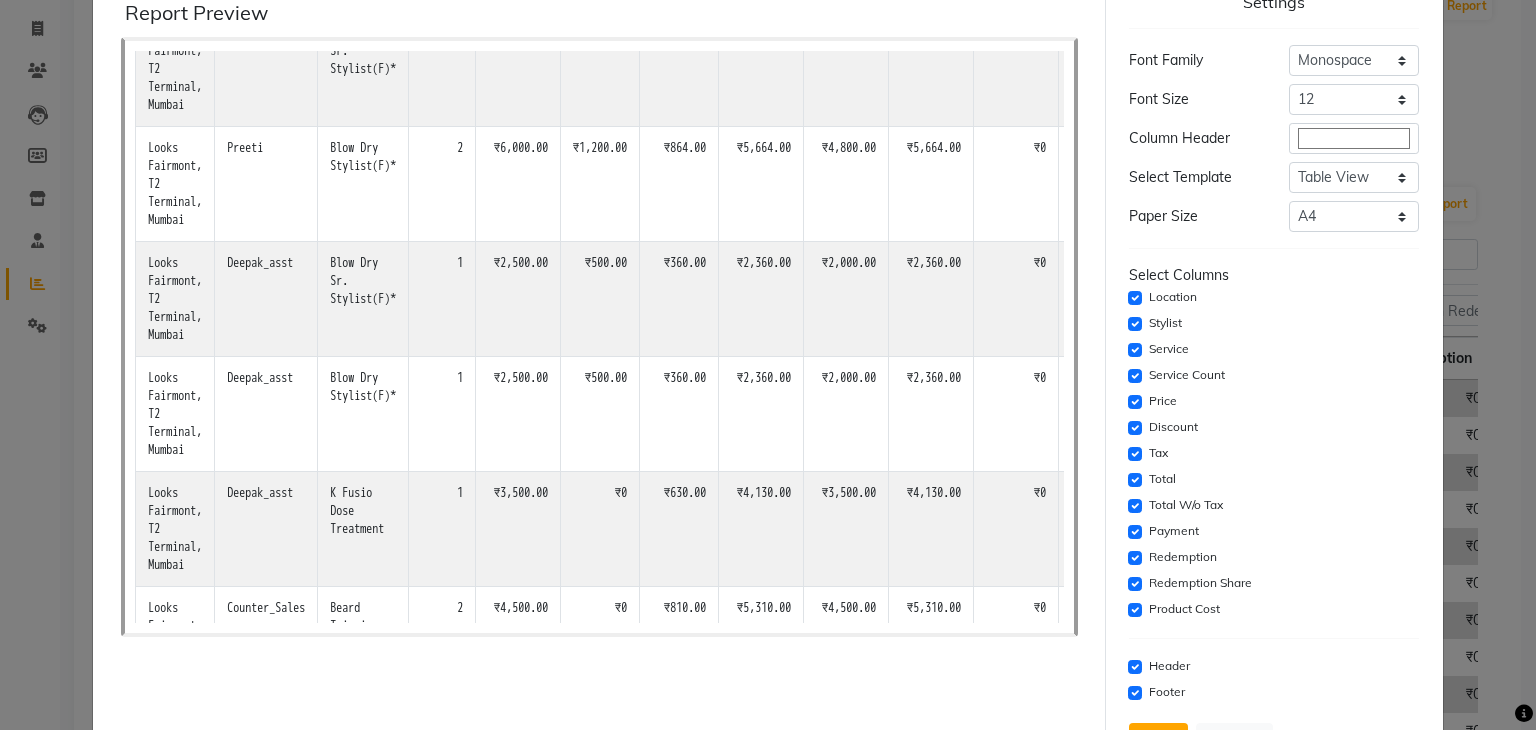 scroll, scrollTop: 0, scrollLeft: 0, axis: both 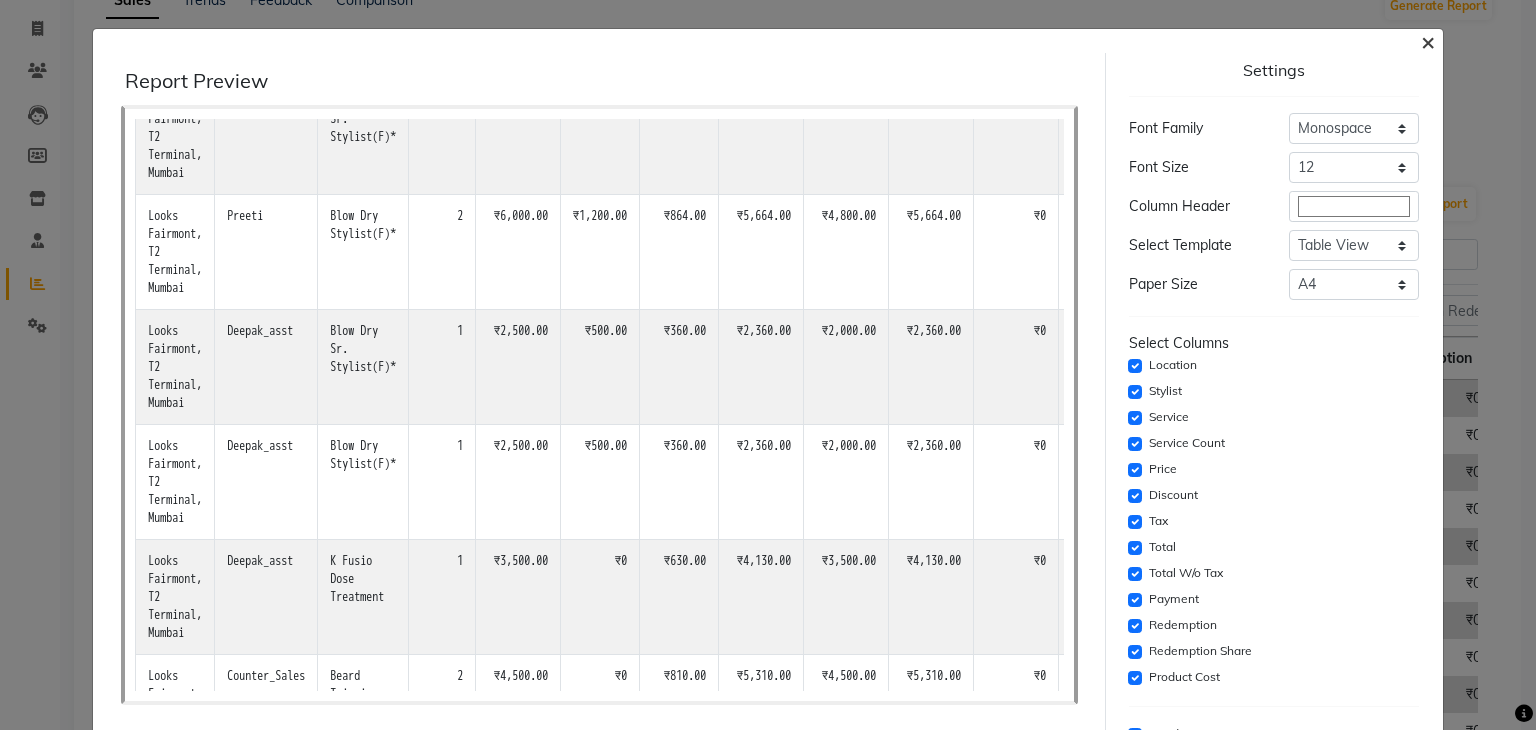 click on "×" 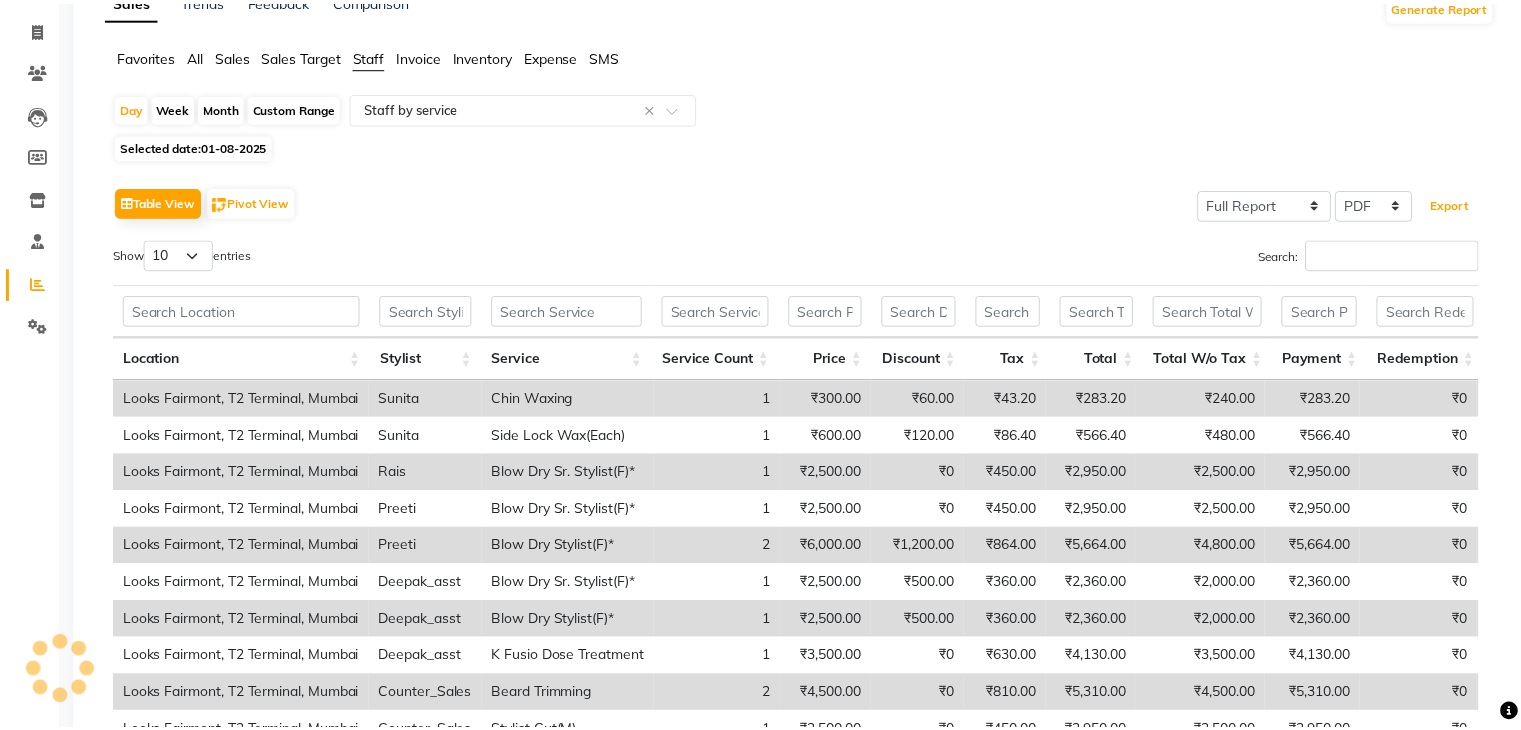 scroll, scrollTop: 17, scrollLeft: 0, axis: vertical 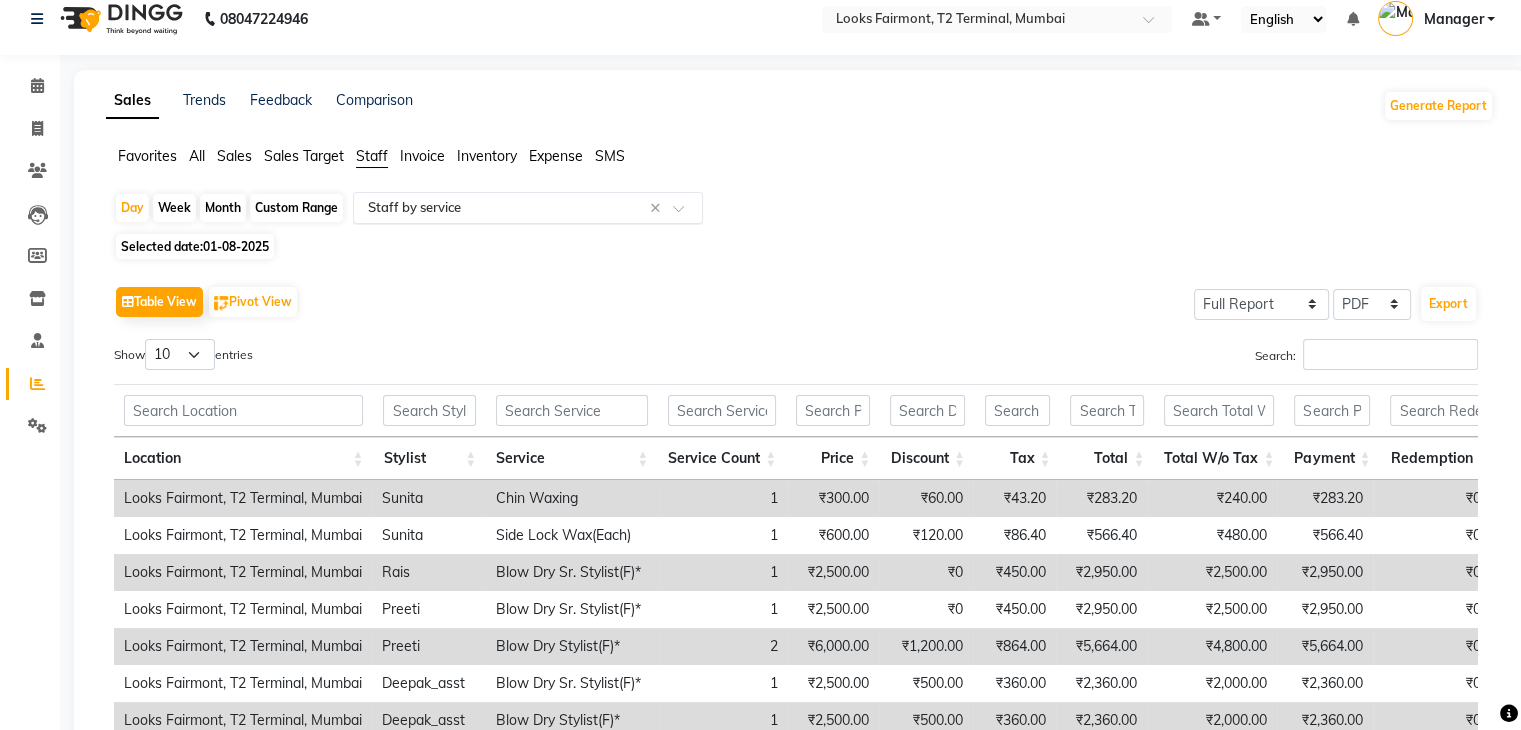 click 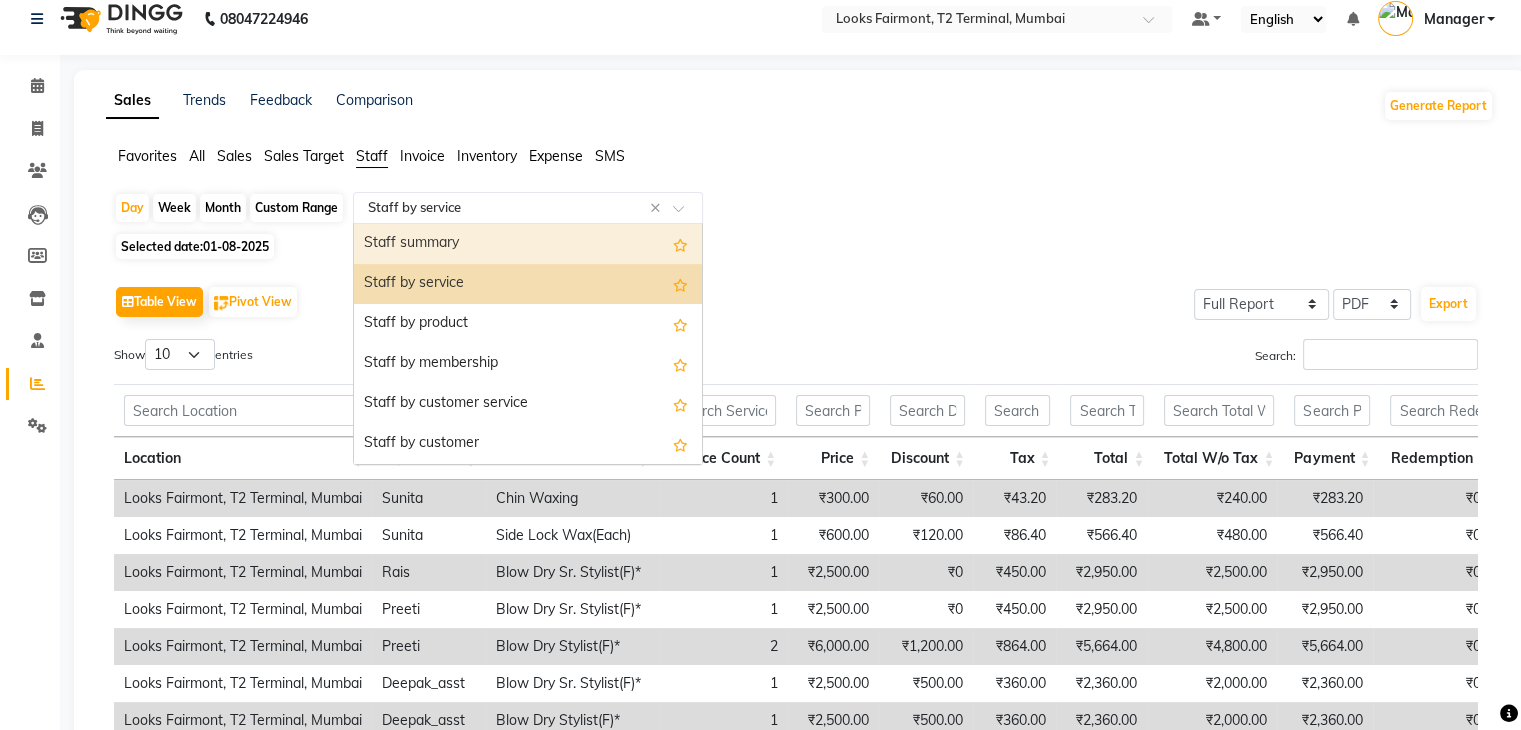 click on "Staff summary" at bounding box center (528, 244) 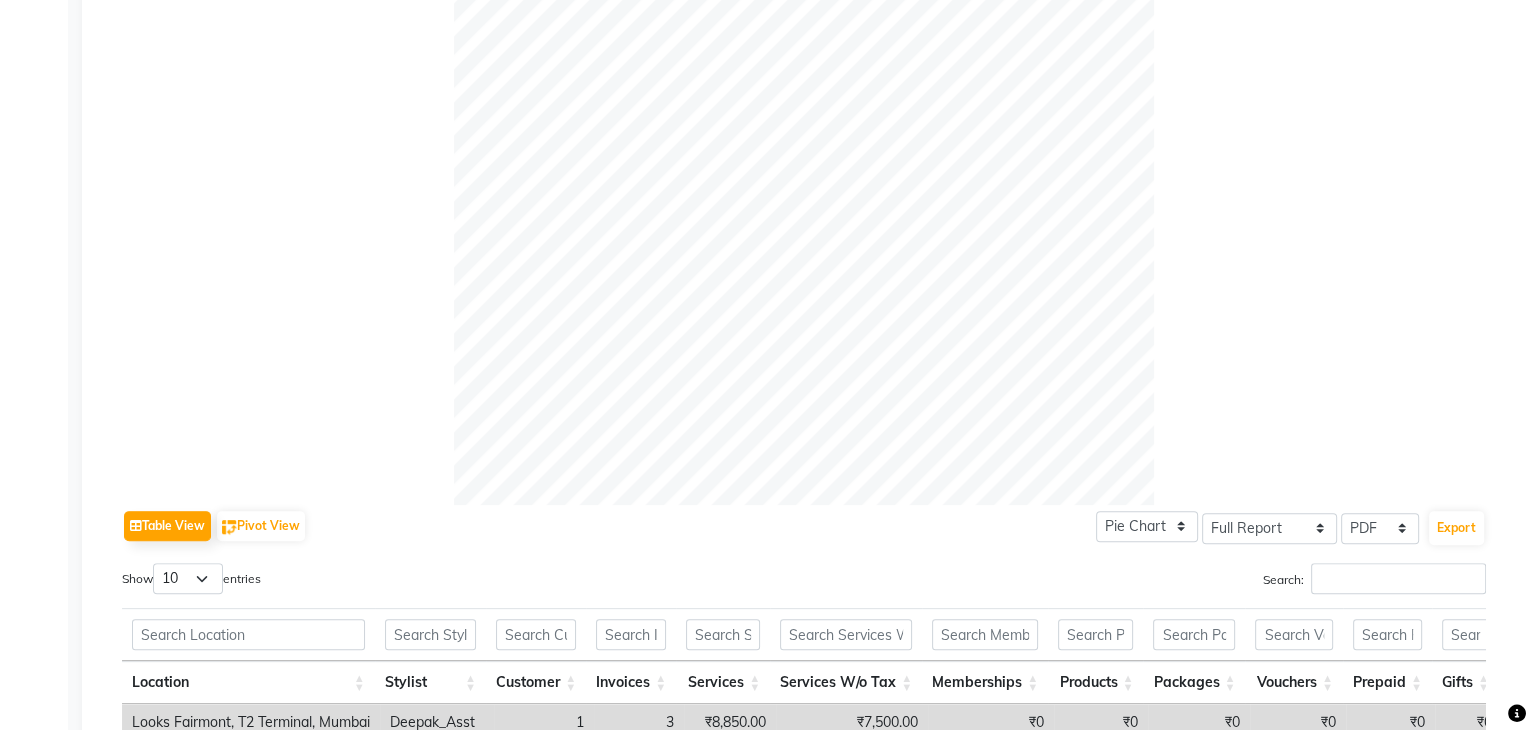 scroll, scrollTop: 893, scrollLeft: 0, axis: vertical 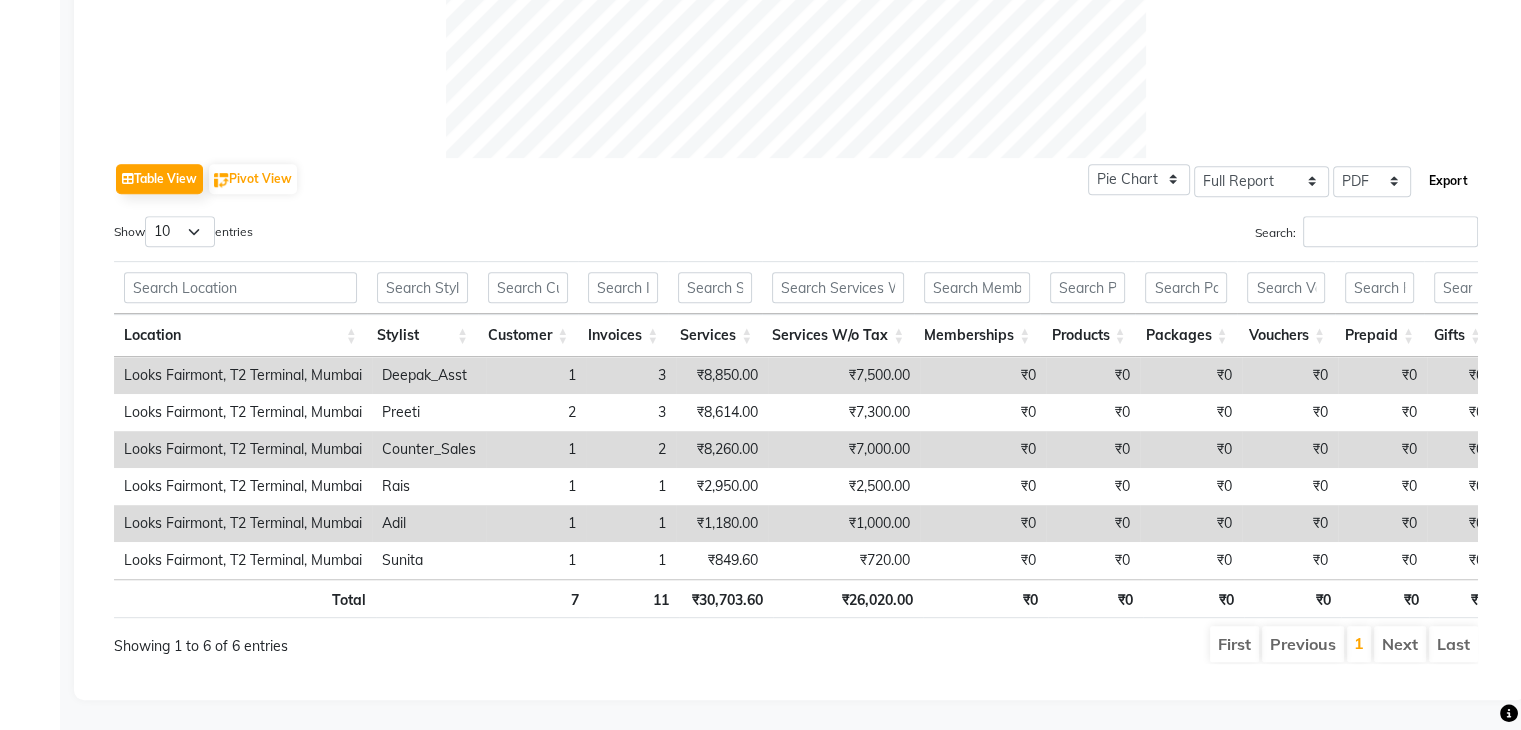 click on "Export" 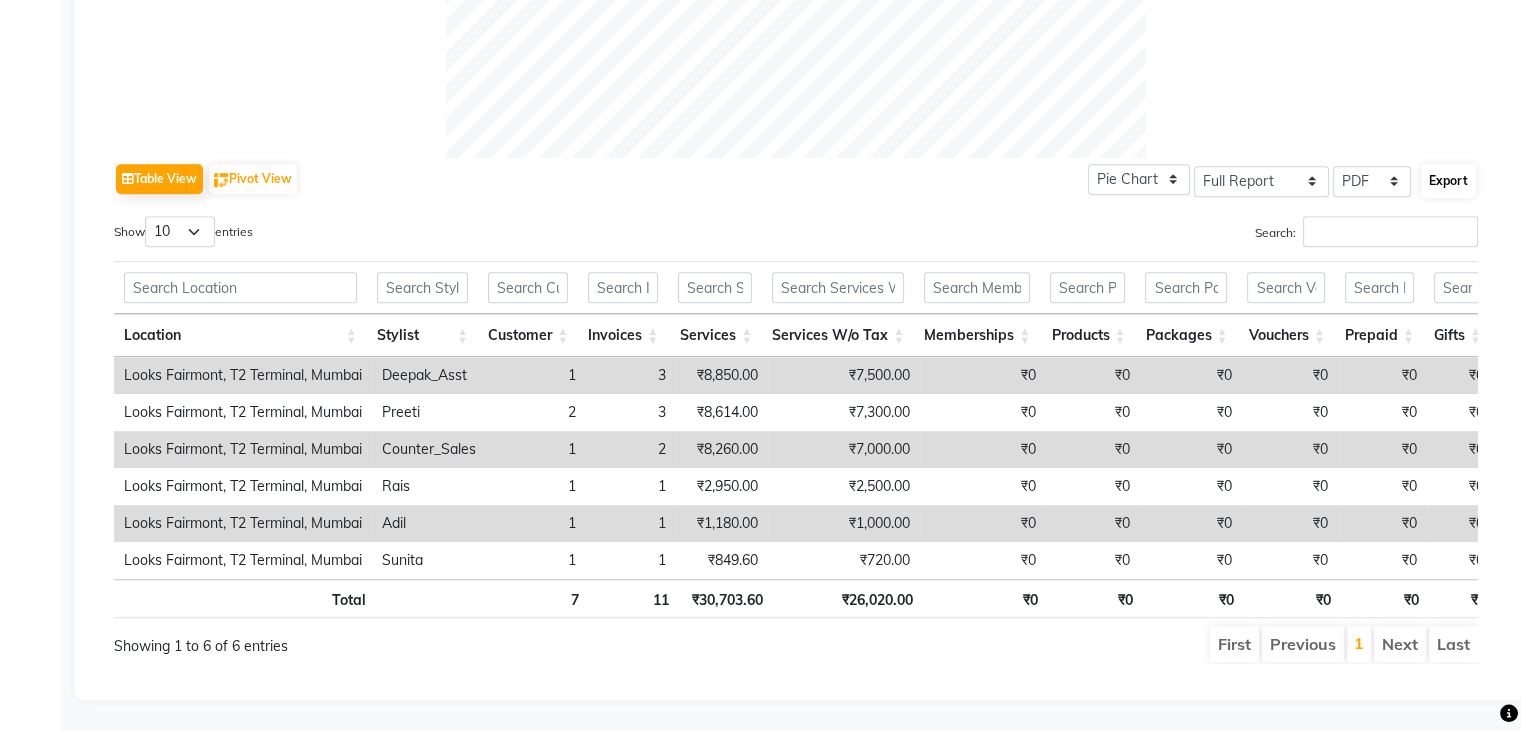 select on "monospace" 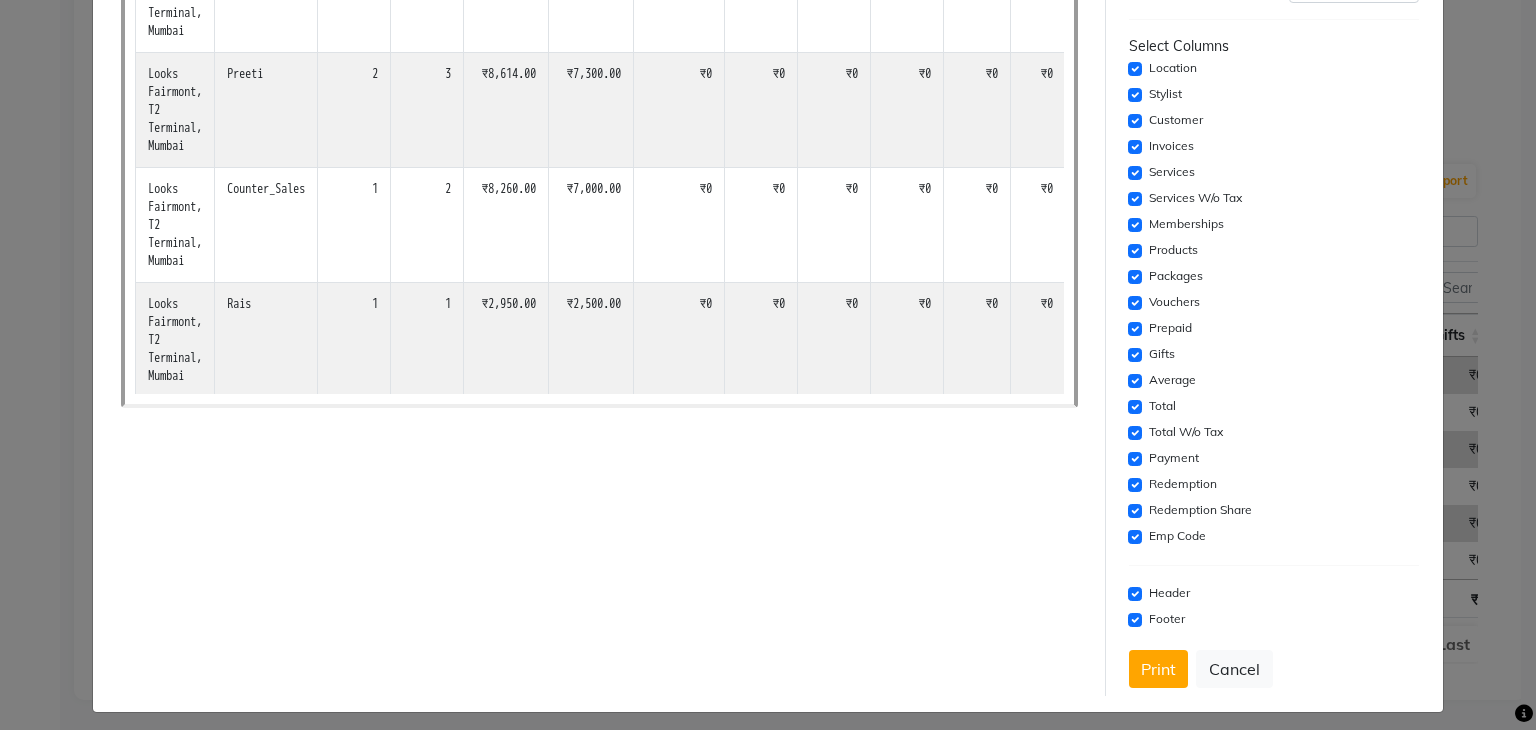 scroll, scrollTop: 307, scrollLeft: 0, axis: vertical 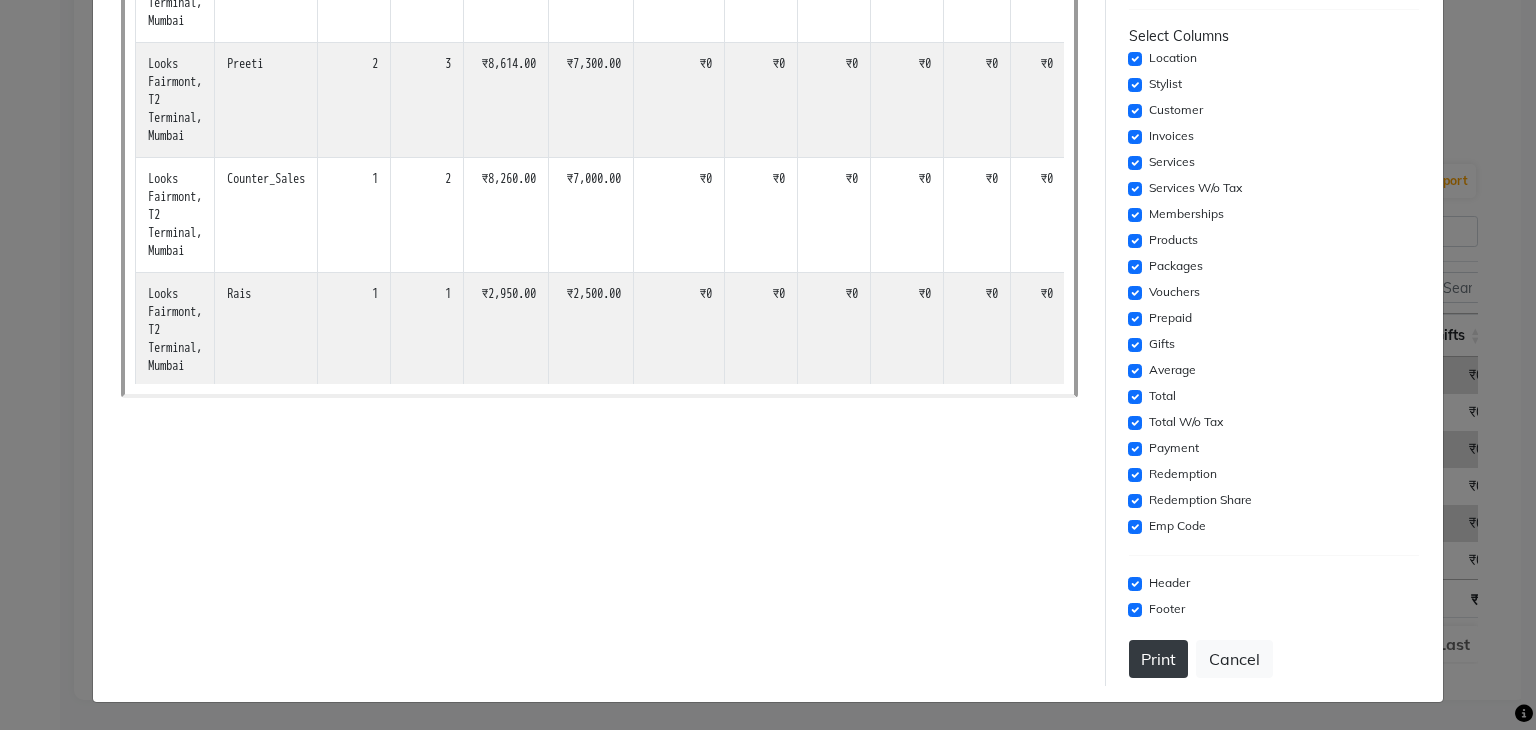 click on "Print" 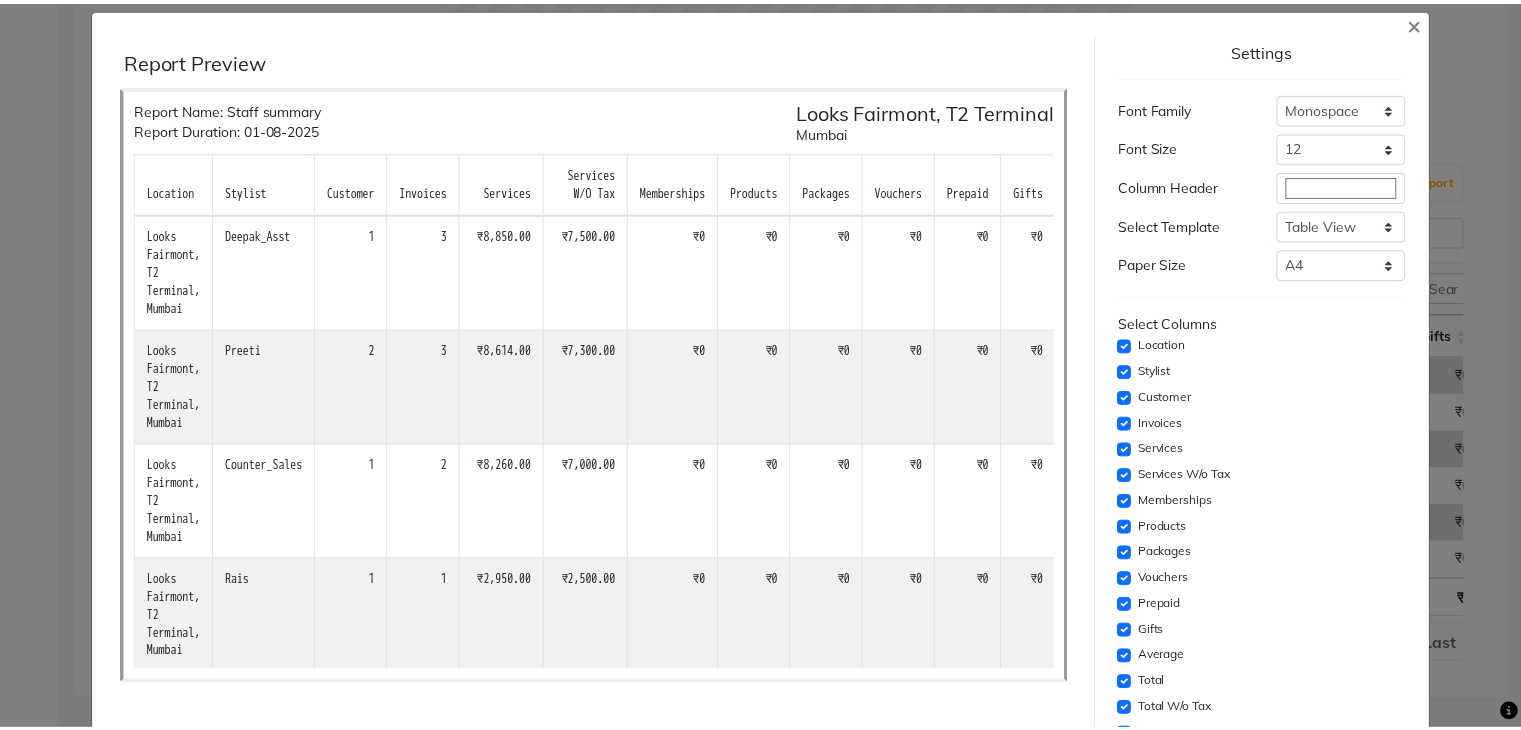 scroll, scrollTop: 0, scrollLeft: 0, axis: both 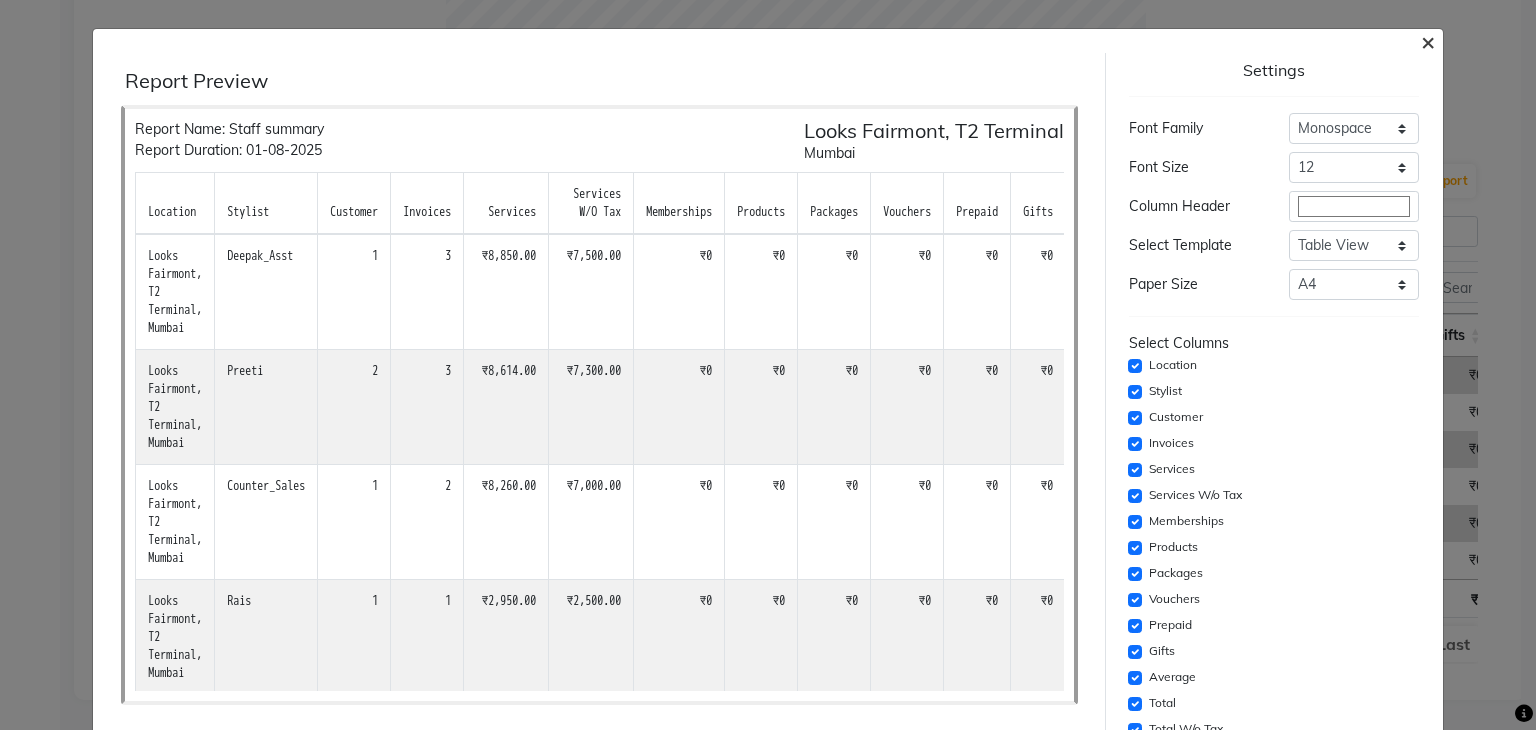 click on "×" 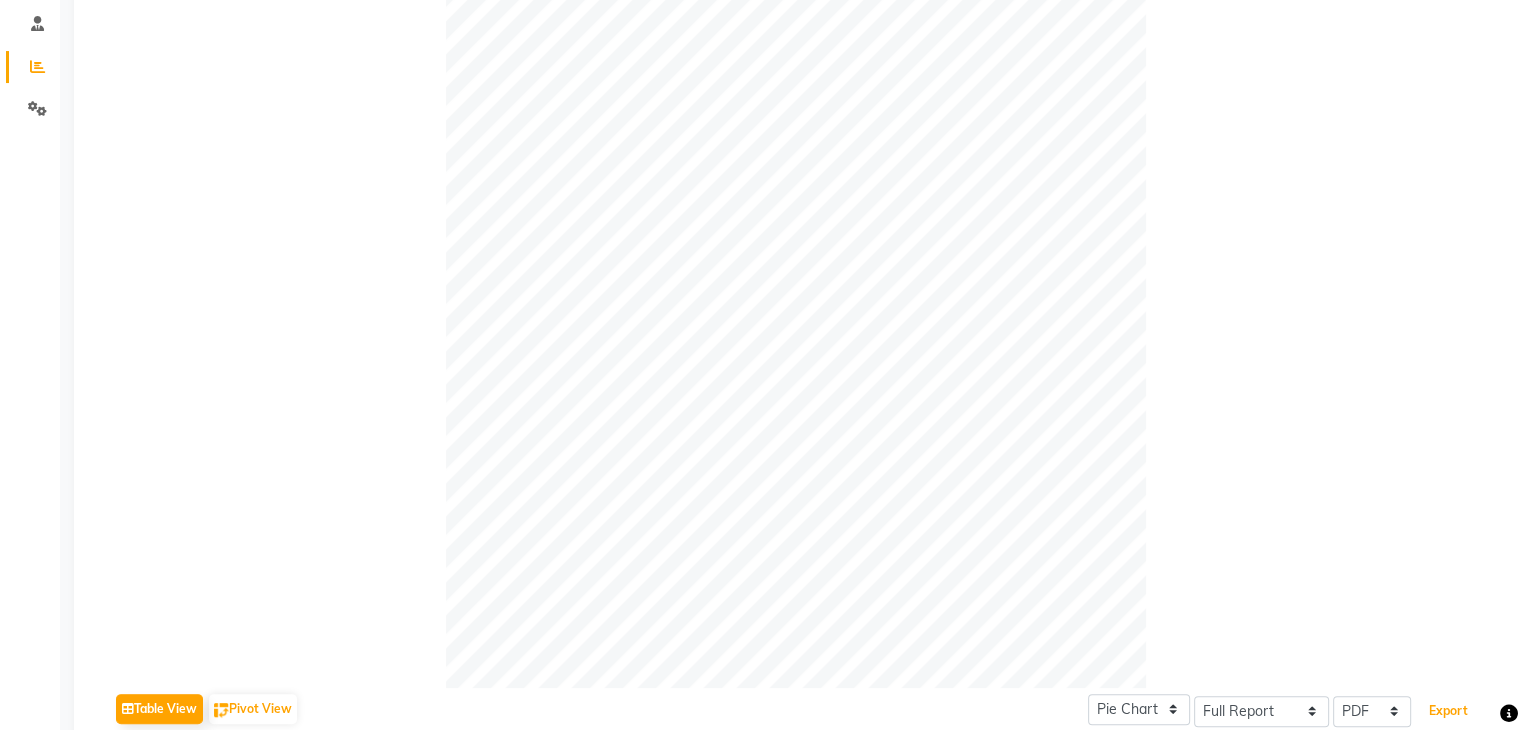 scroll, scrollTop: 93, scrollLeft: 0, axis: vertical 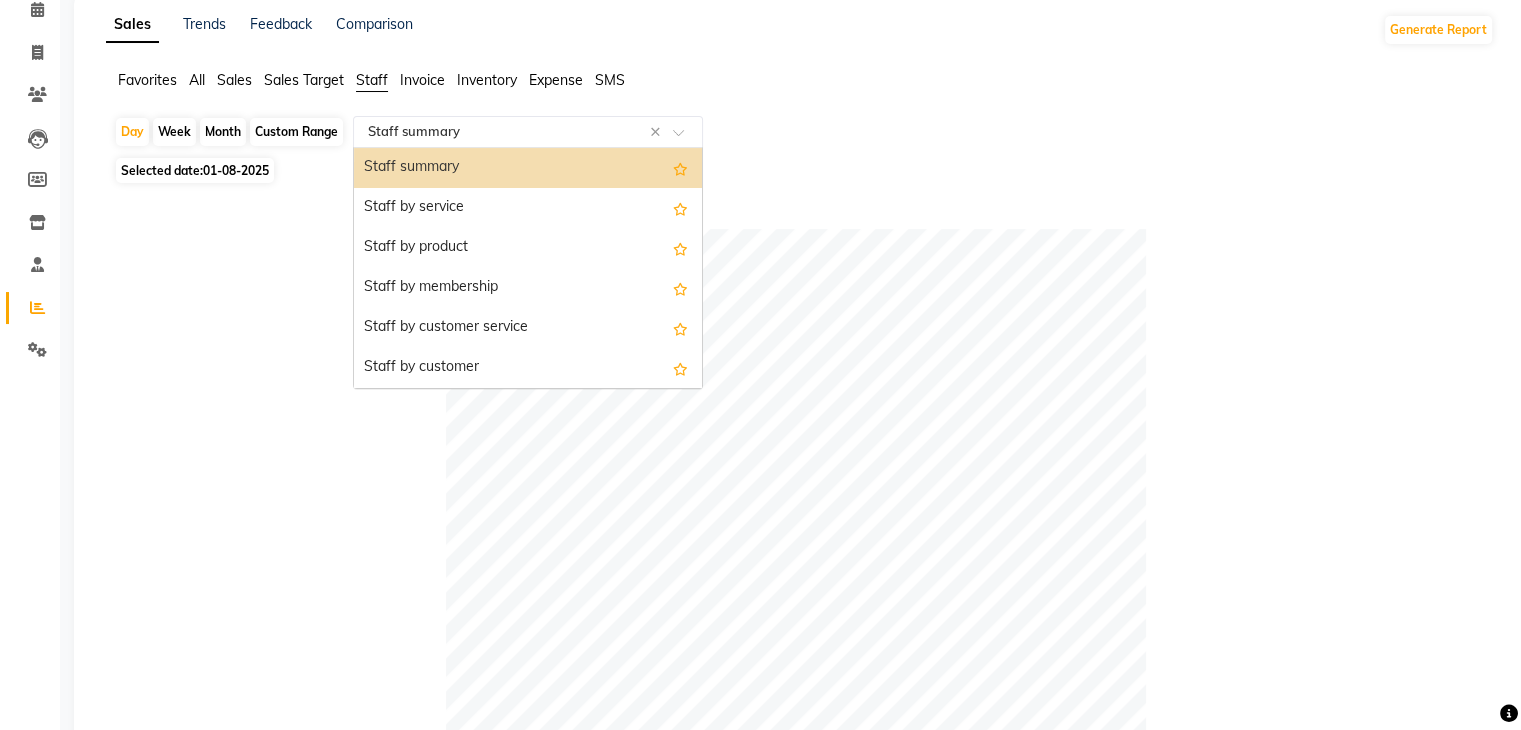 click 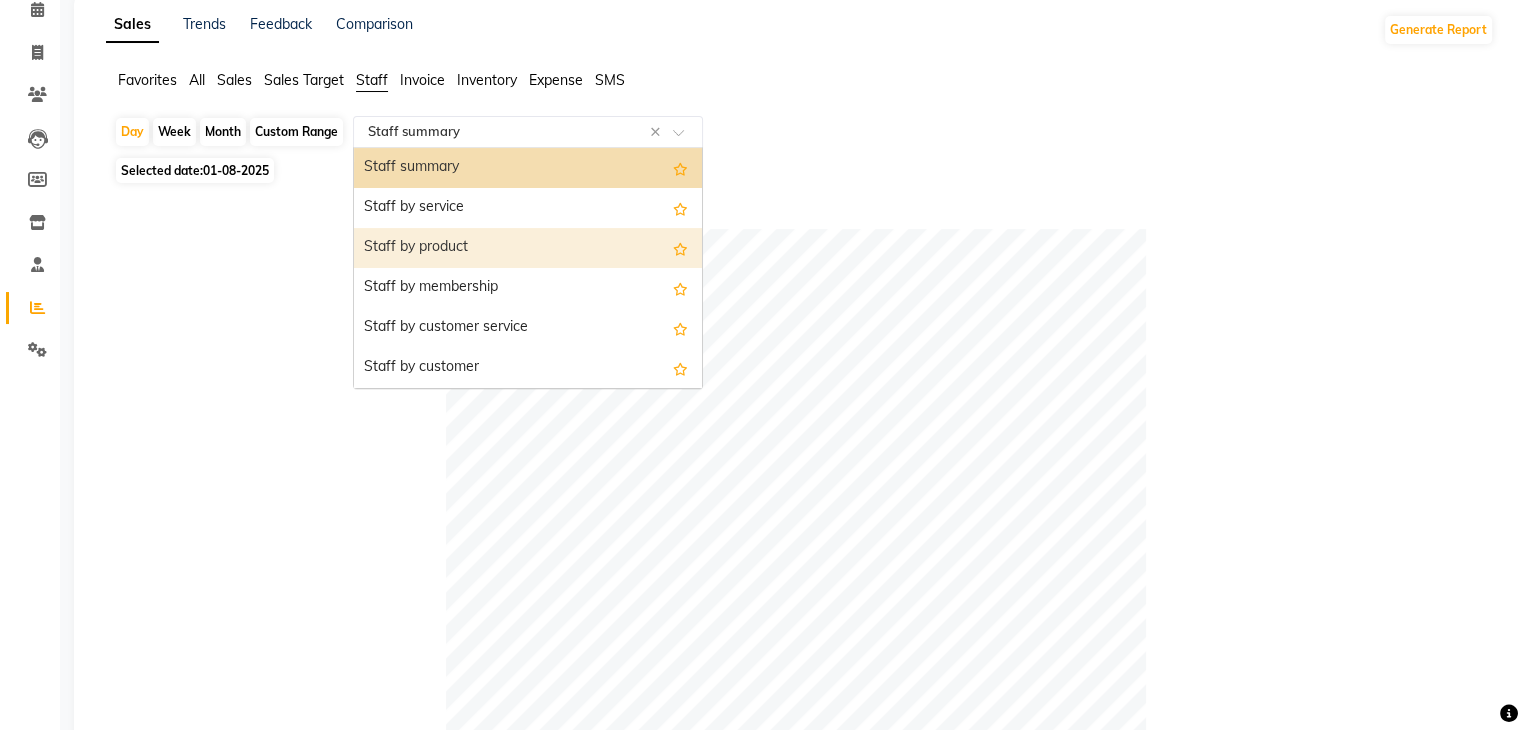 click on "Staff by product" at bounding box center [528, 248] 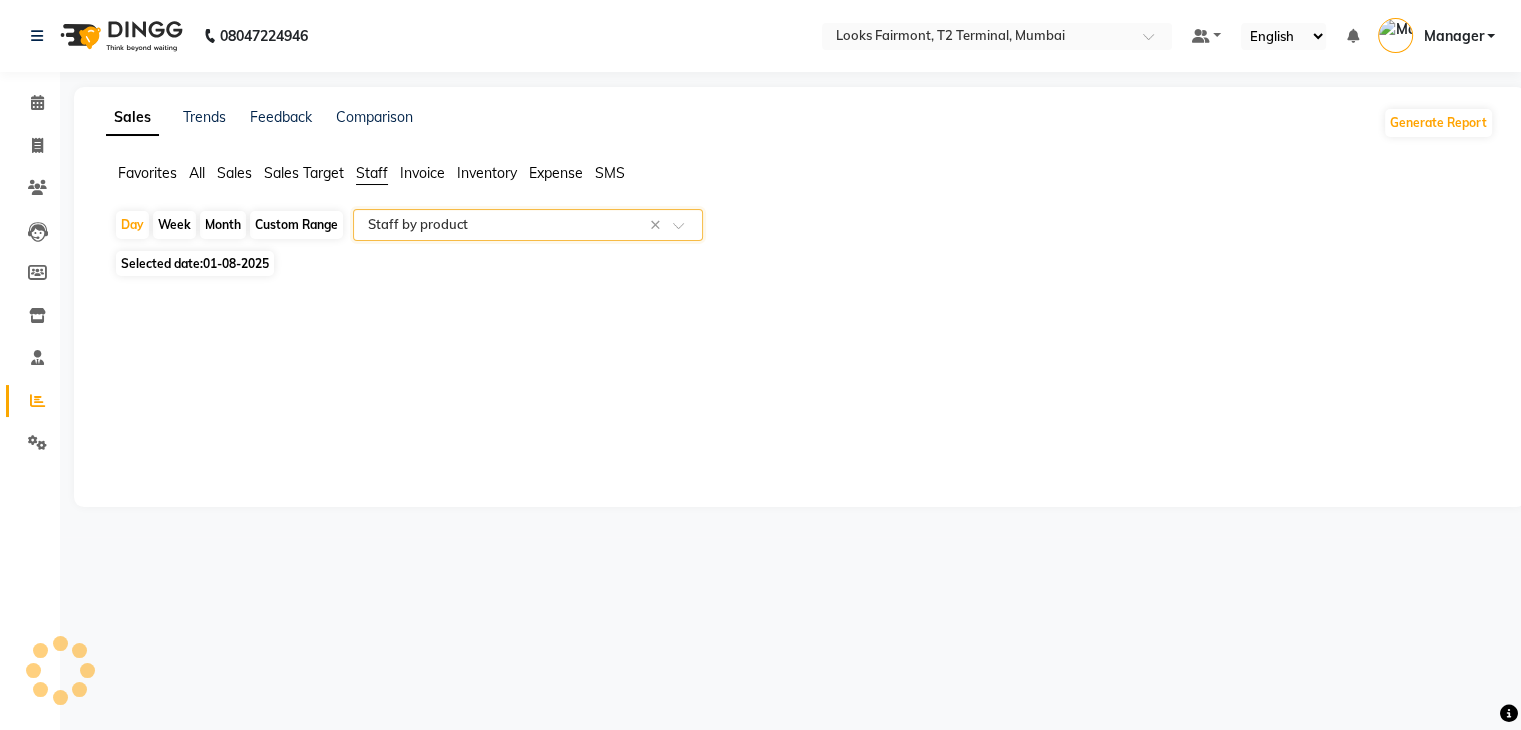 scroll, scrollTop: 0, scrollLeft: 0, axis: both 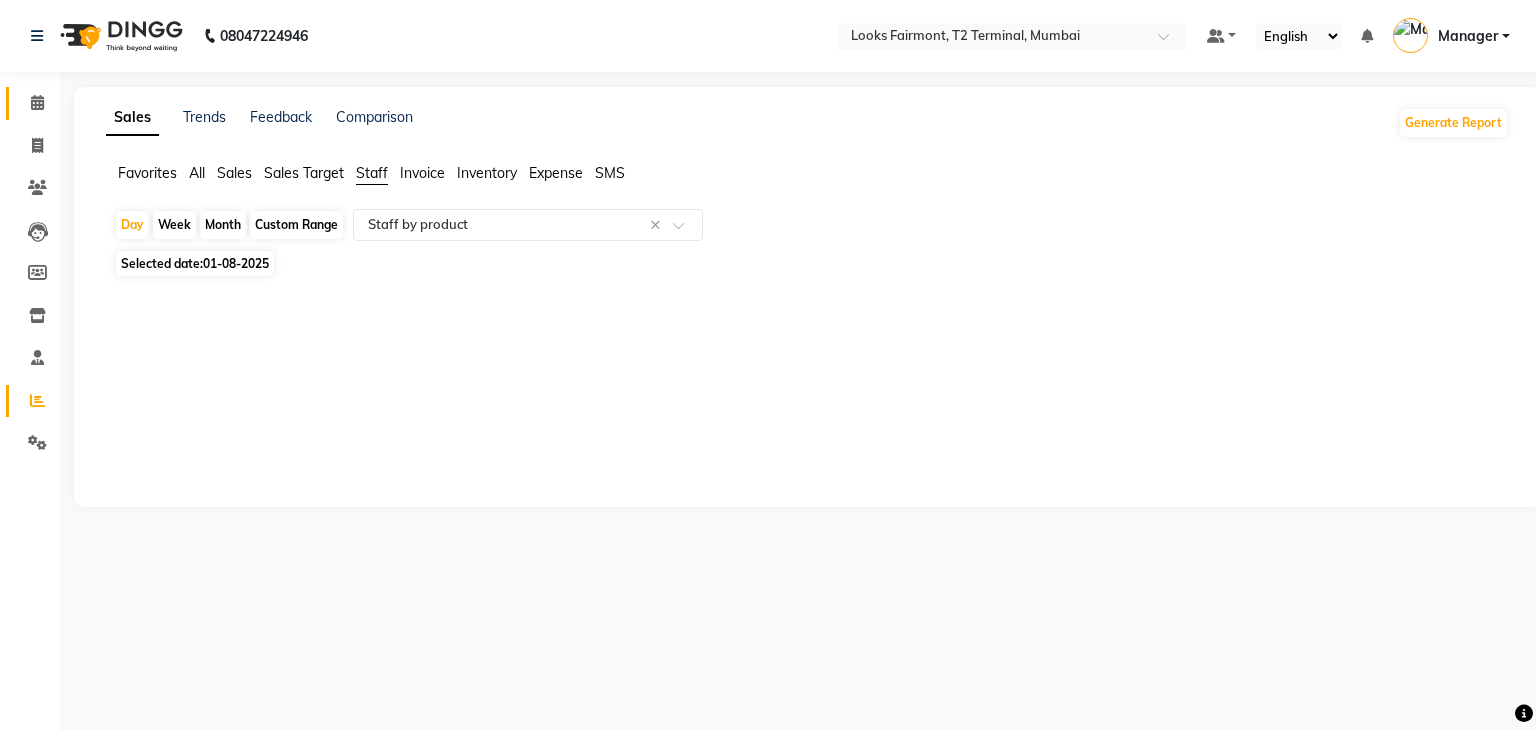 click on "Calendar" 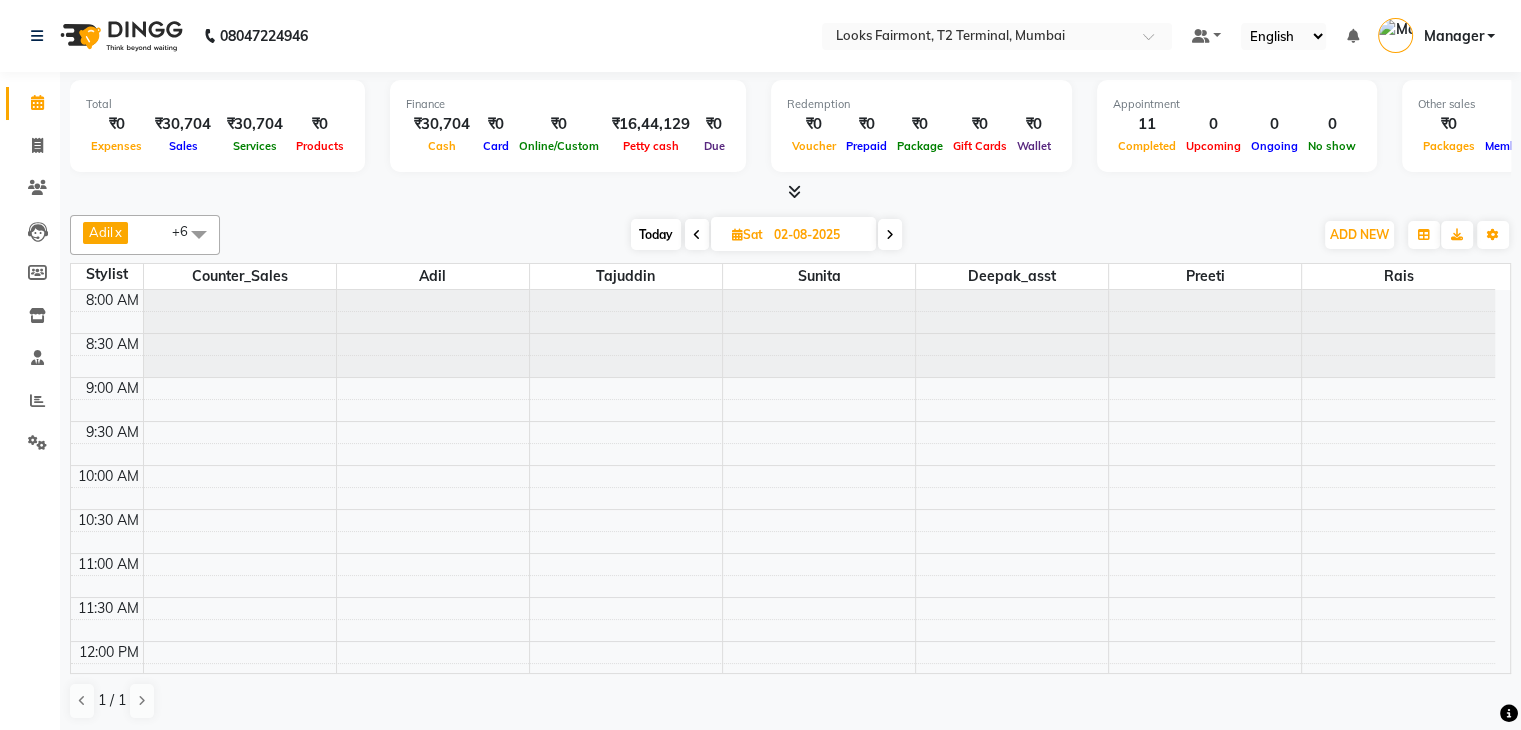 click on "Today  Sat 02-08-2025" at bounding box center [766, 235] 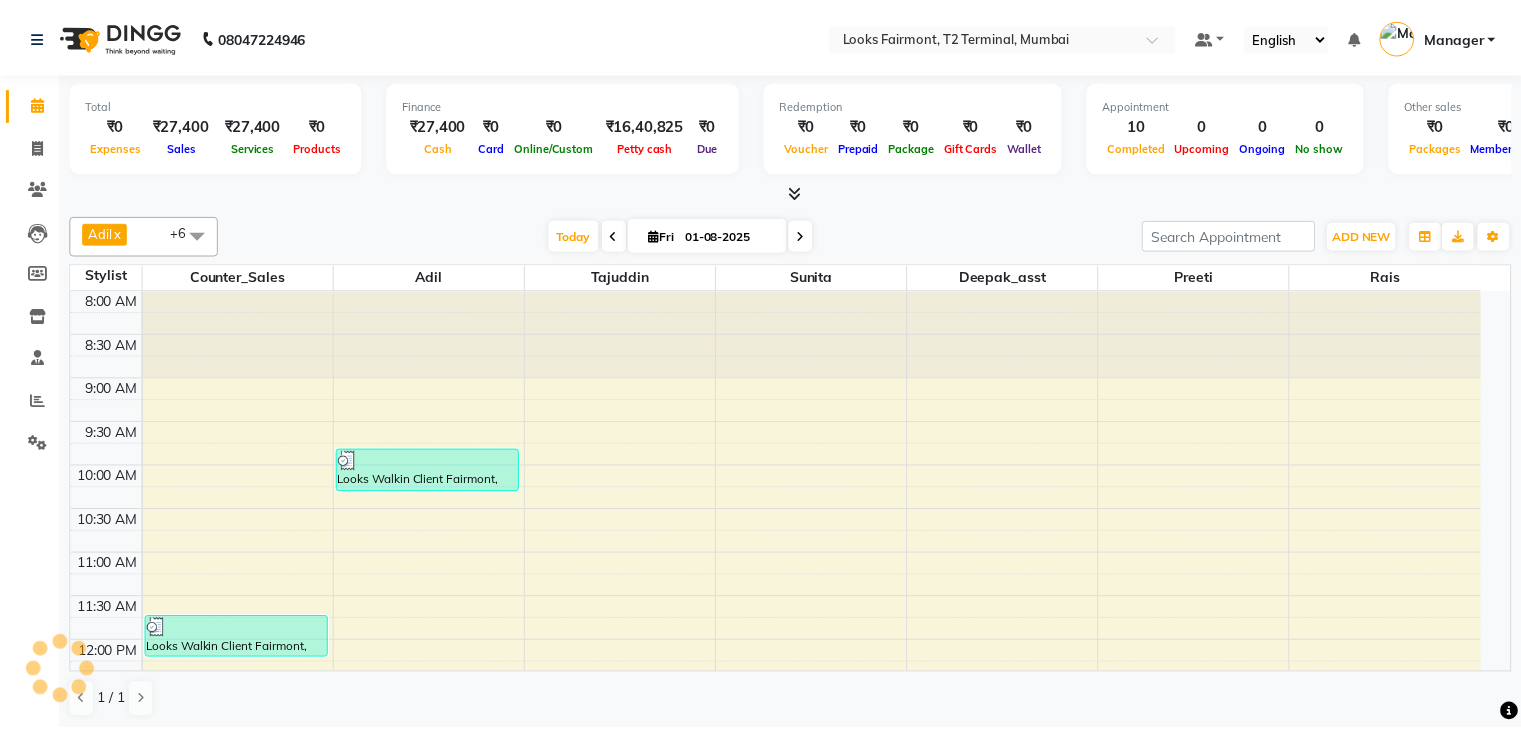 scroll, scrollTop: 0, scrollLeft: 0, axis: both 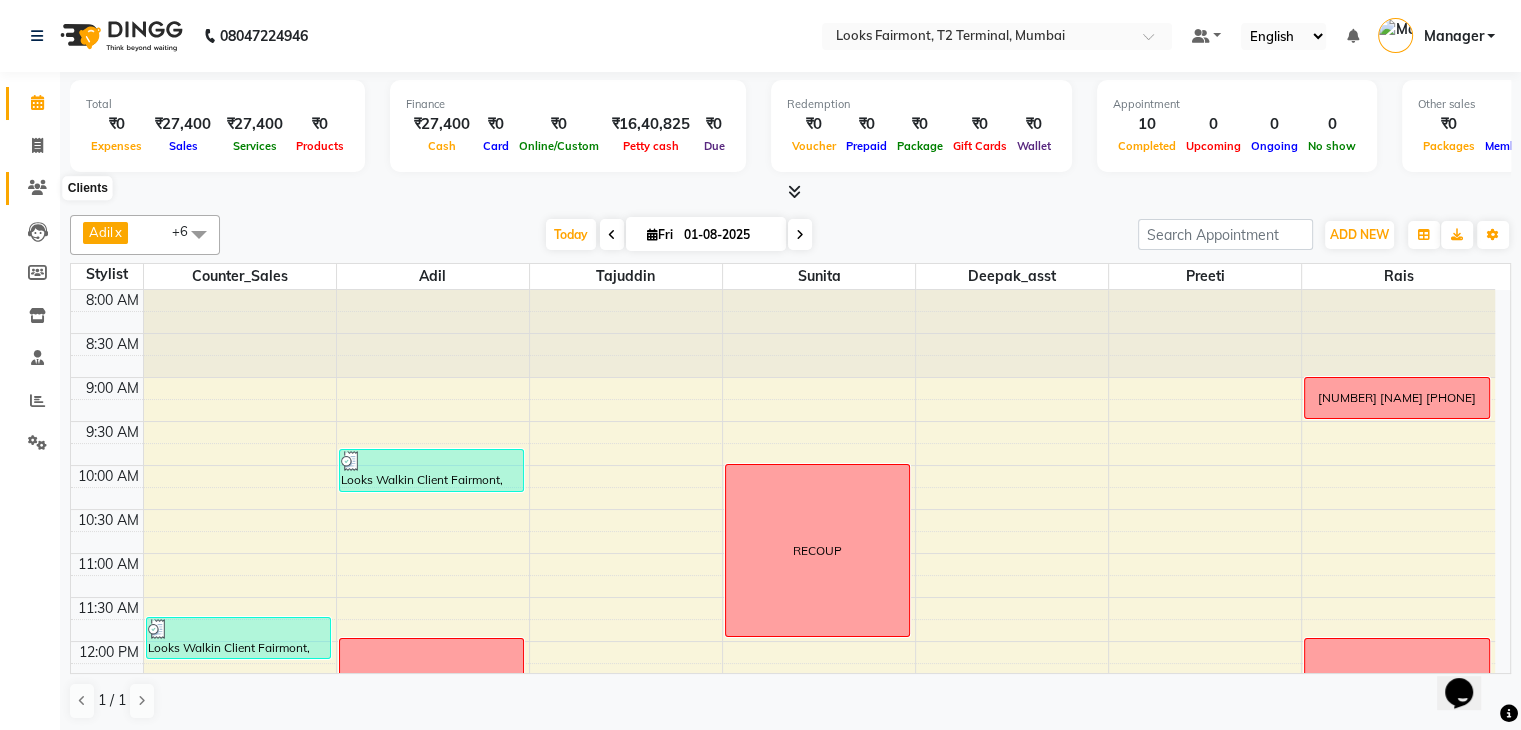 click 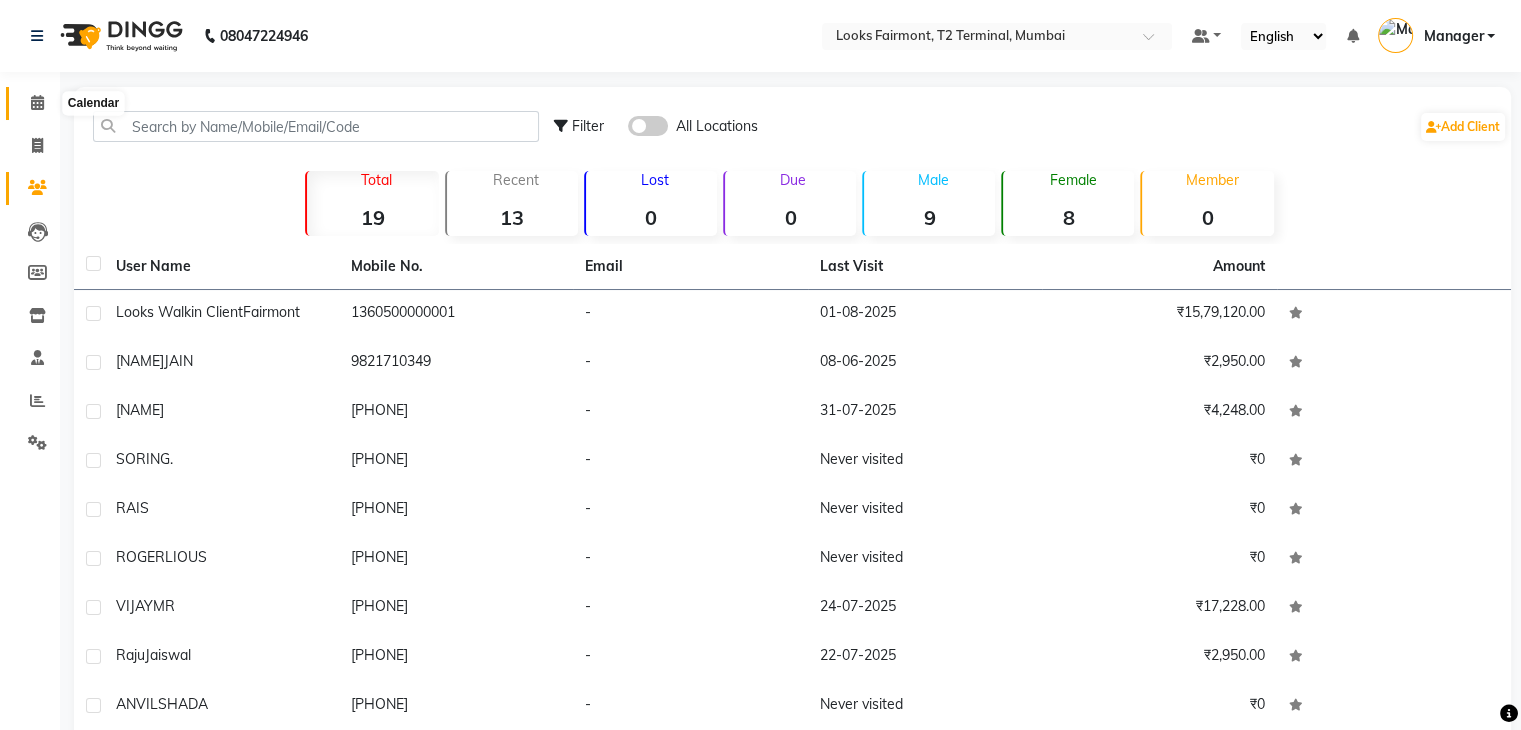 click 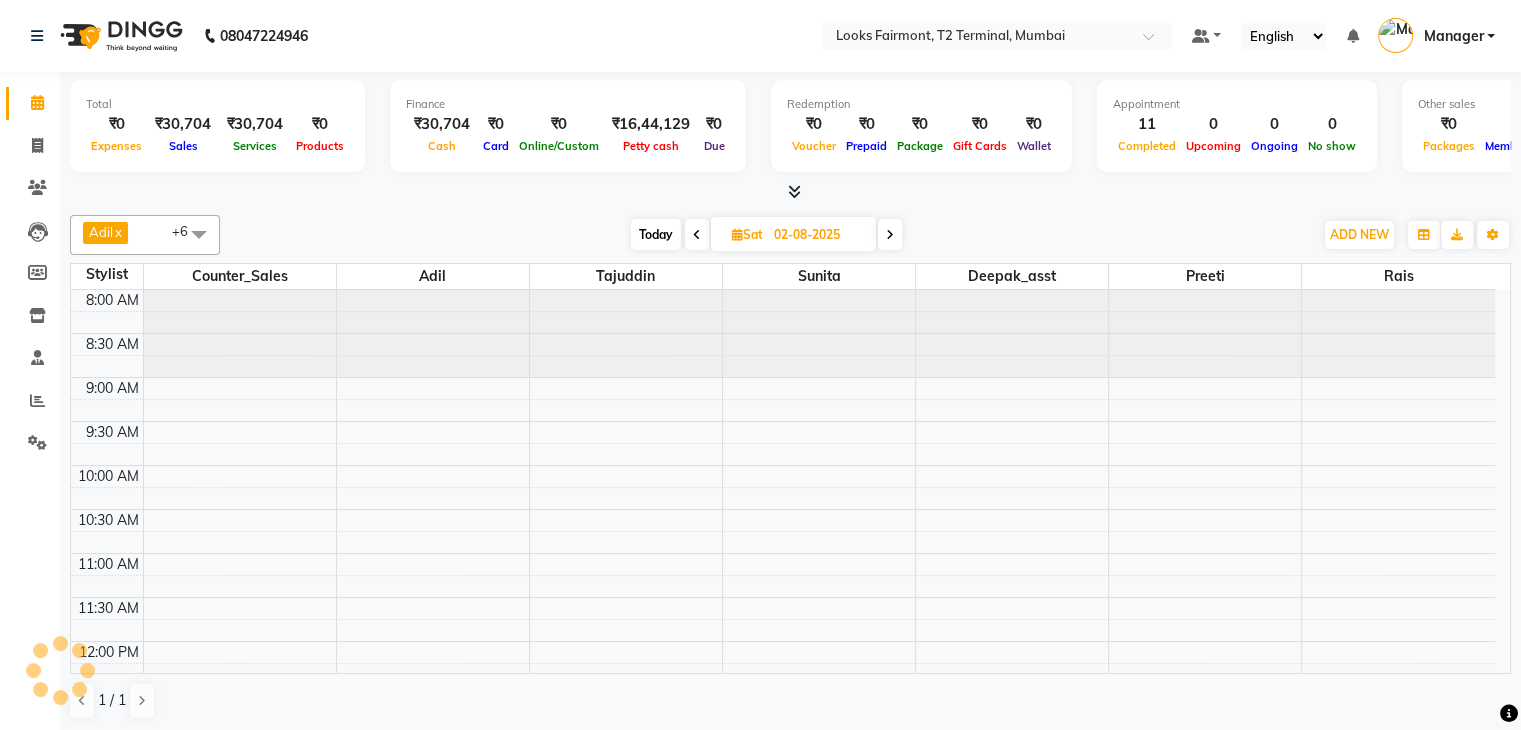 click on "Manager" at bounding box center [1453, 36] 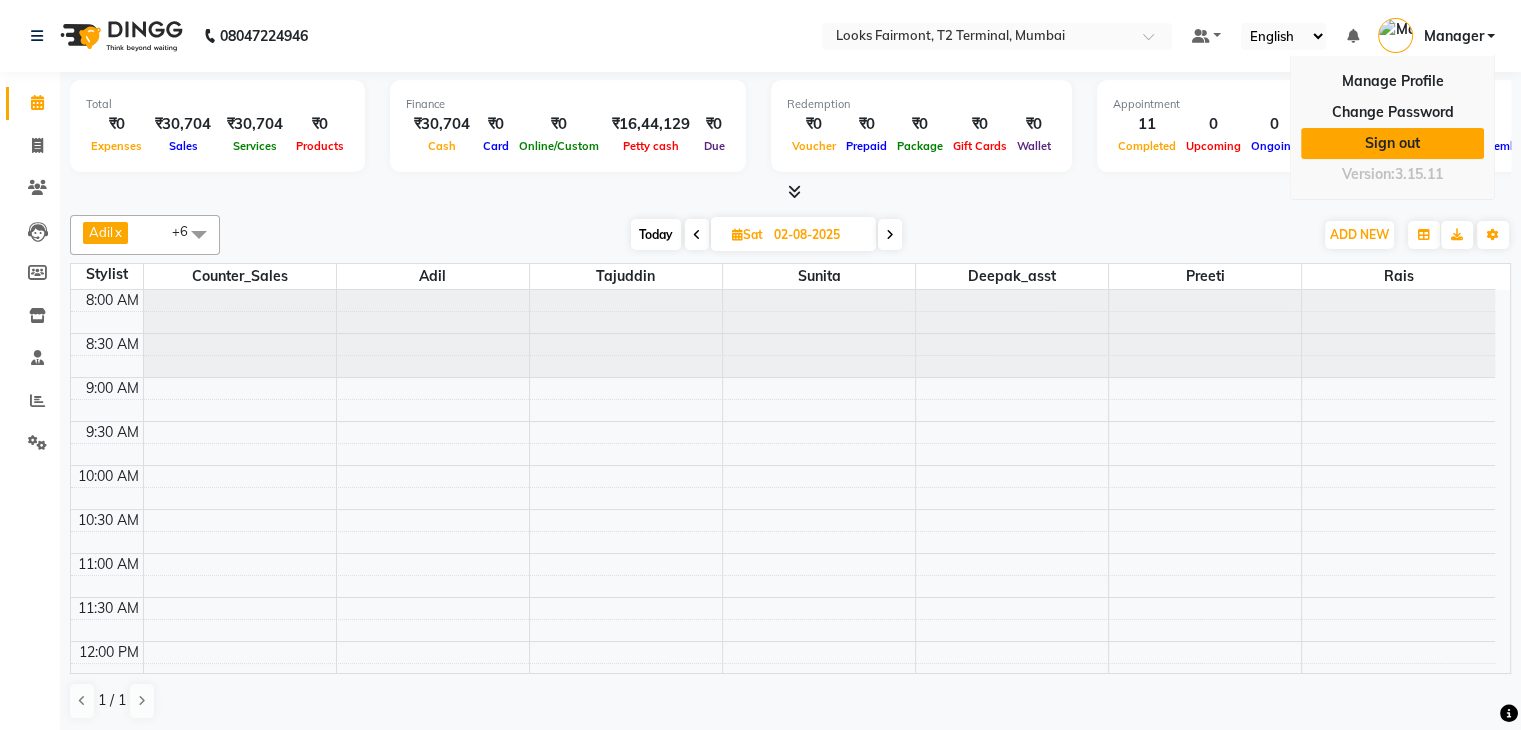 click on "Sign out" at bounding box center (1392, 143) 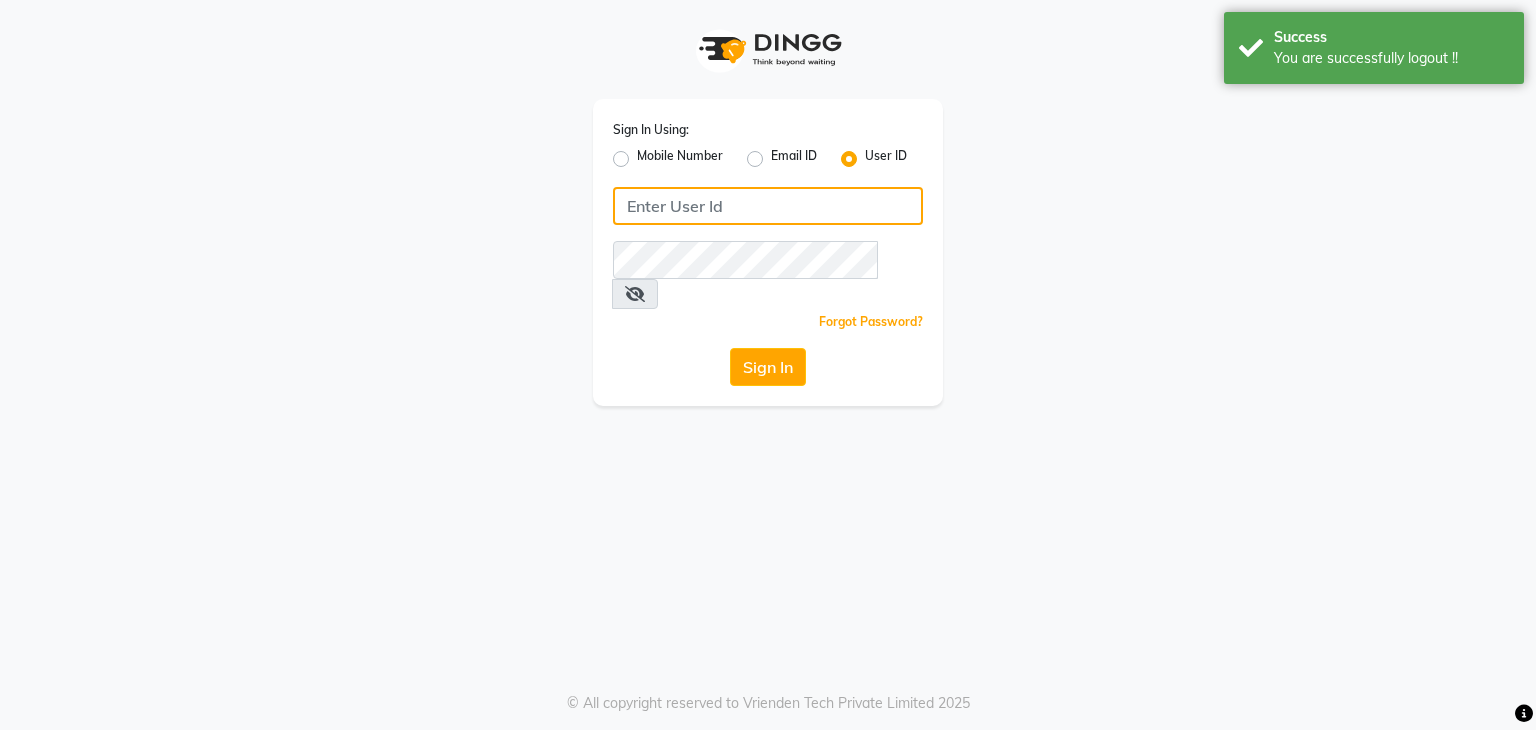 type on "e3605-01" 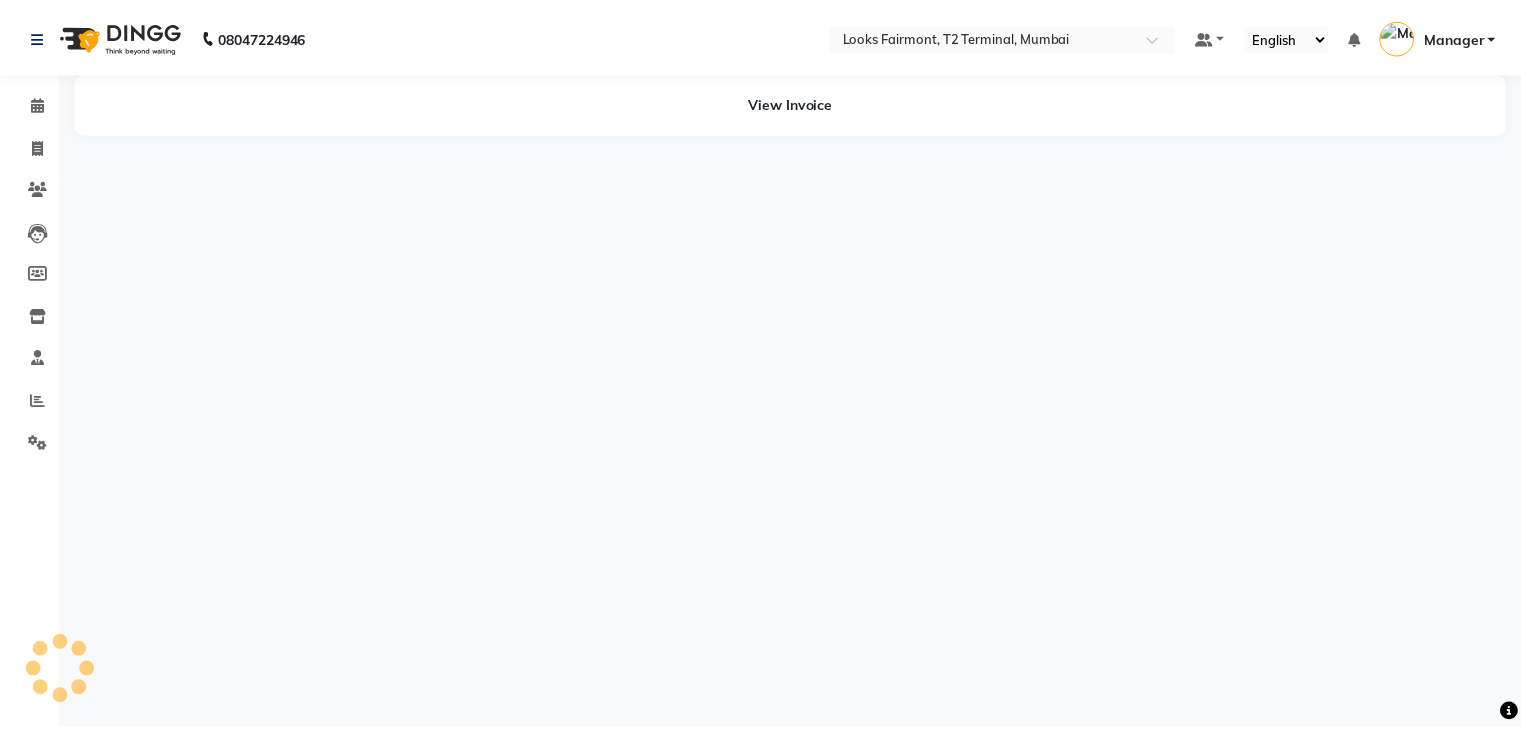 scroll, scrollTop: 0, scrollLeft: 0, axis: both 